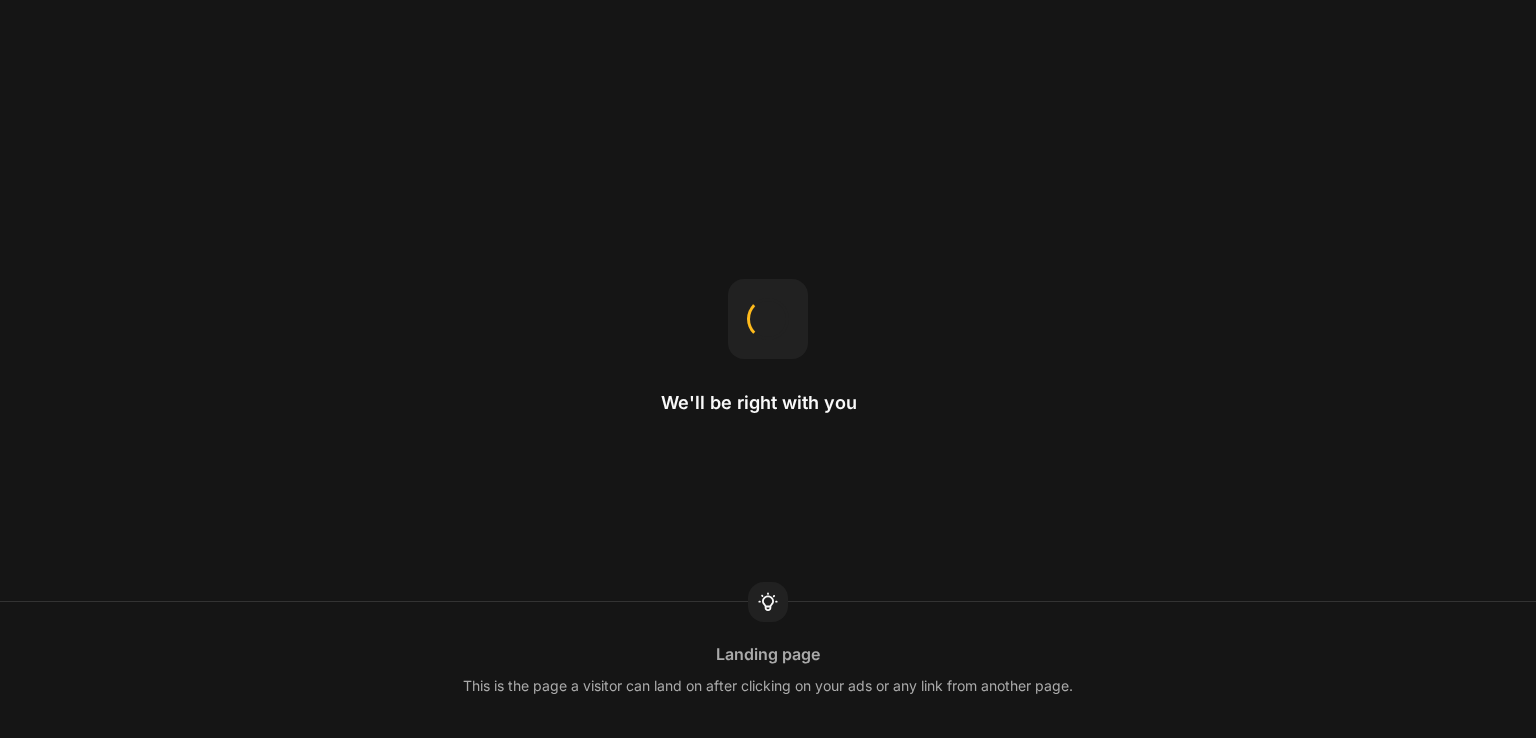 scroll, scrollTop: 0, scrollLeft: 0, axis: both 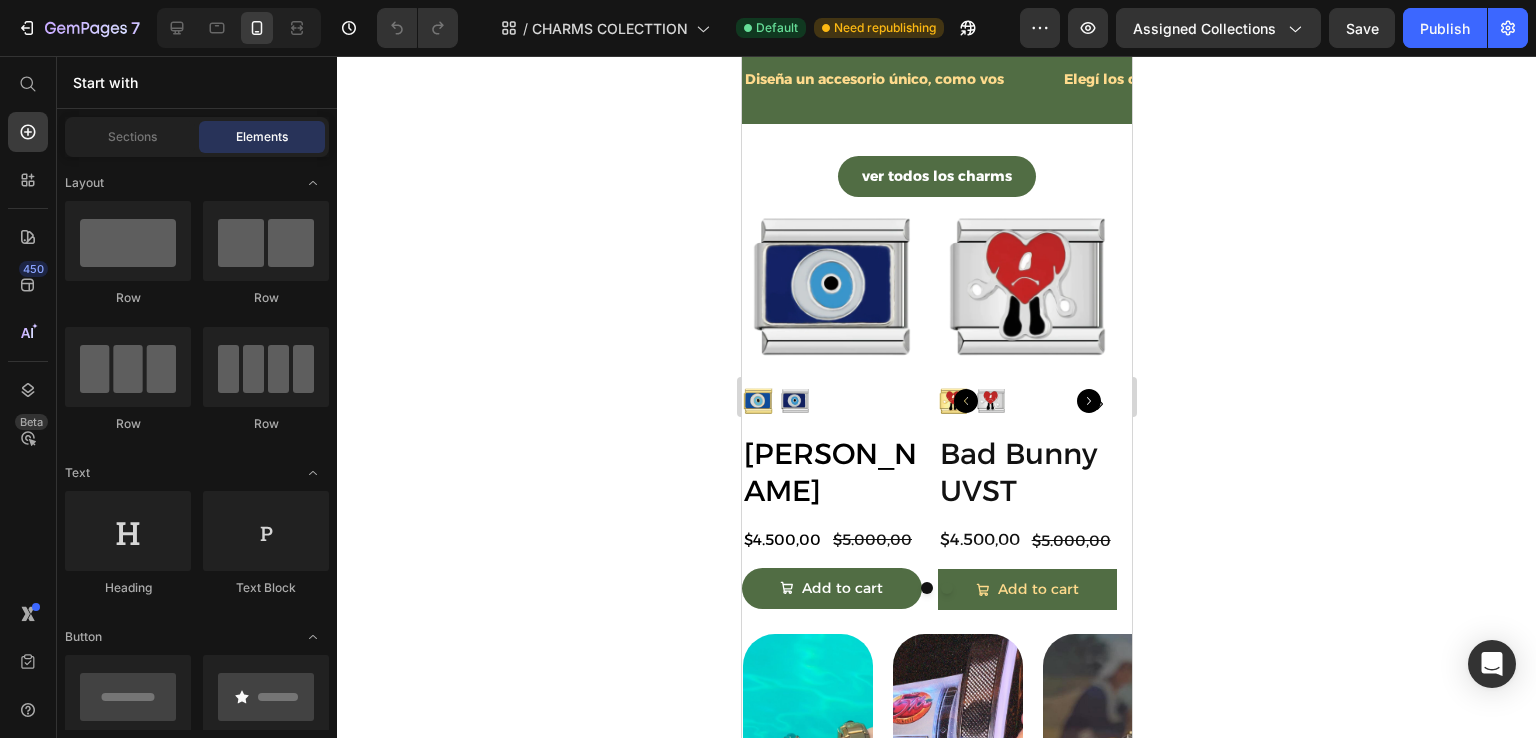 click at bounding box center [1027, 287] 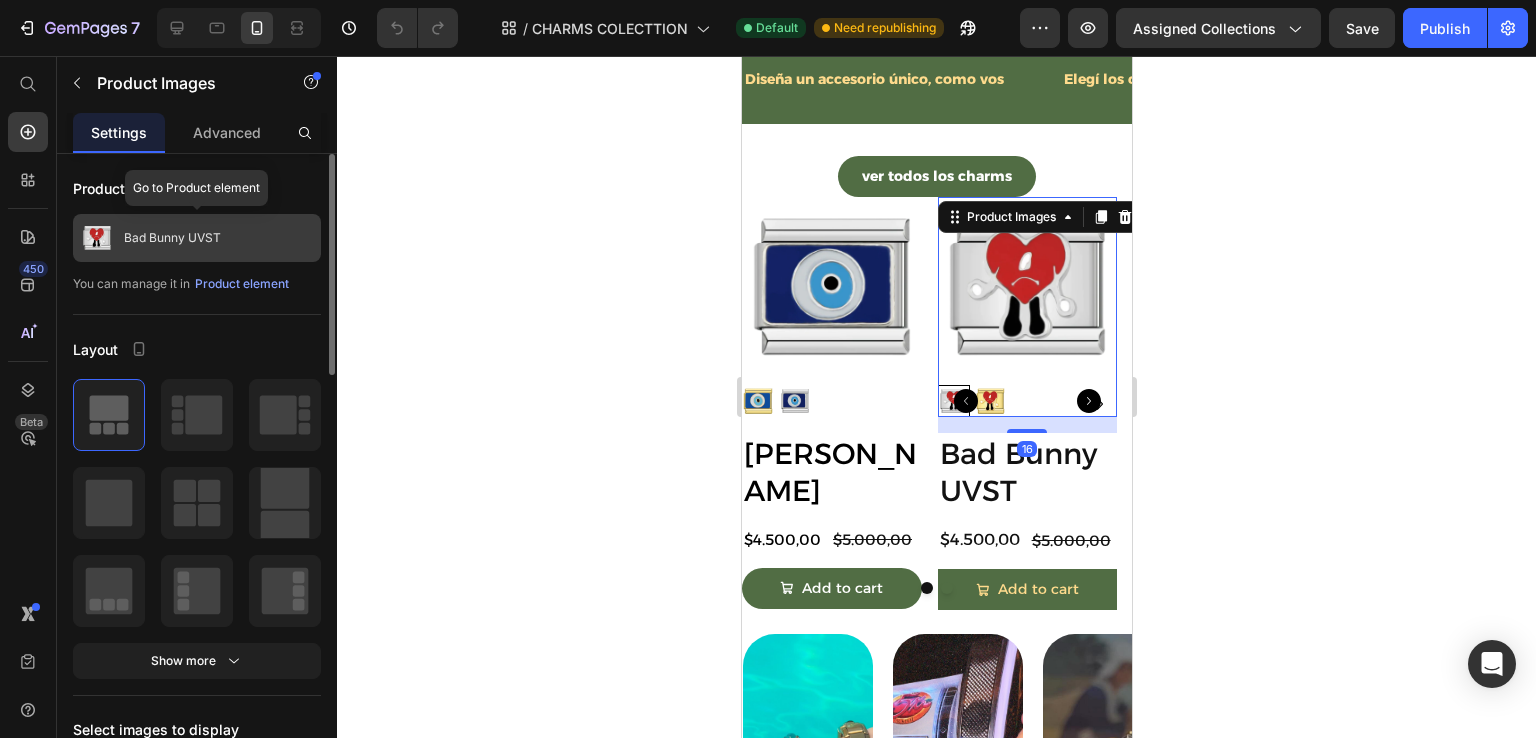 click on "Bad Bunny UVST" at bounding box center [197, 238] 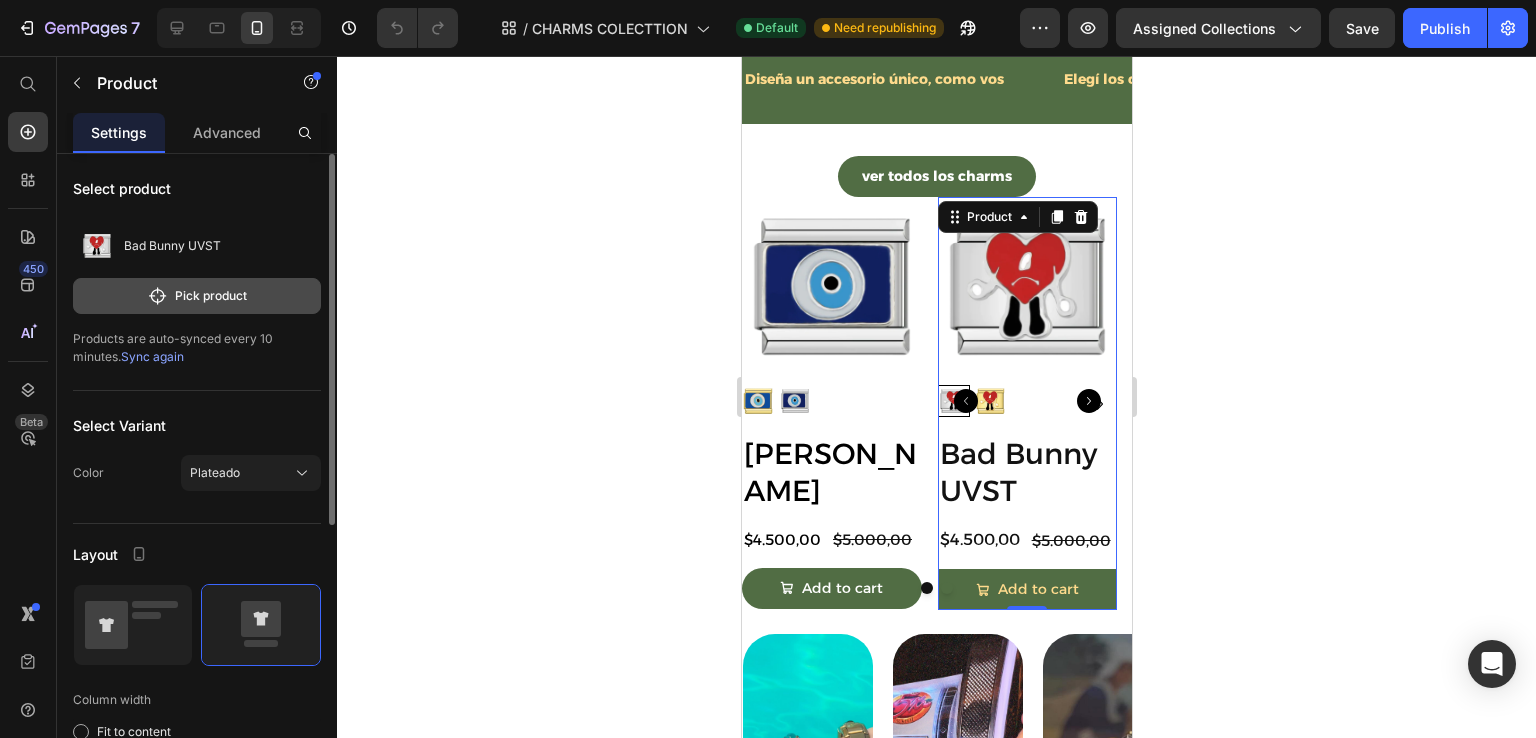 click on "Pick product" at bounding box center [197, 296] 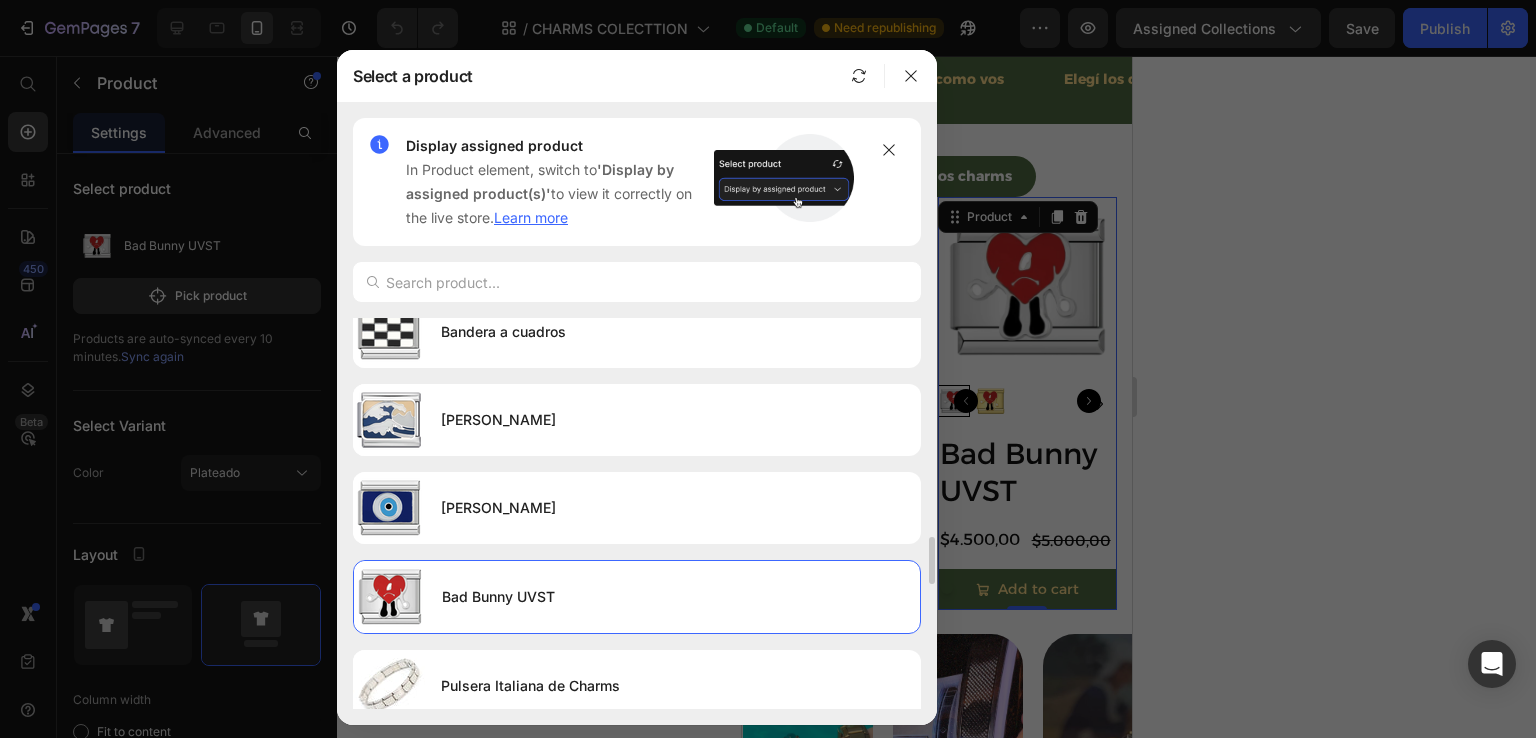 scroll, scrollTop: 2650, scrollLeft: 0, axis: vertical 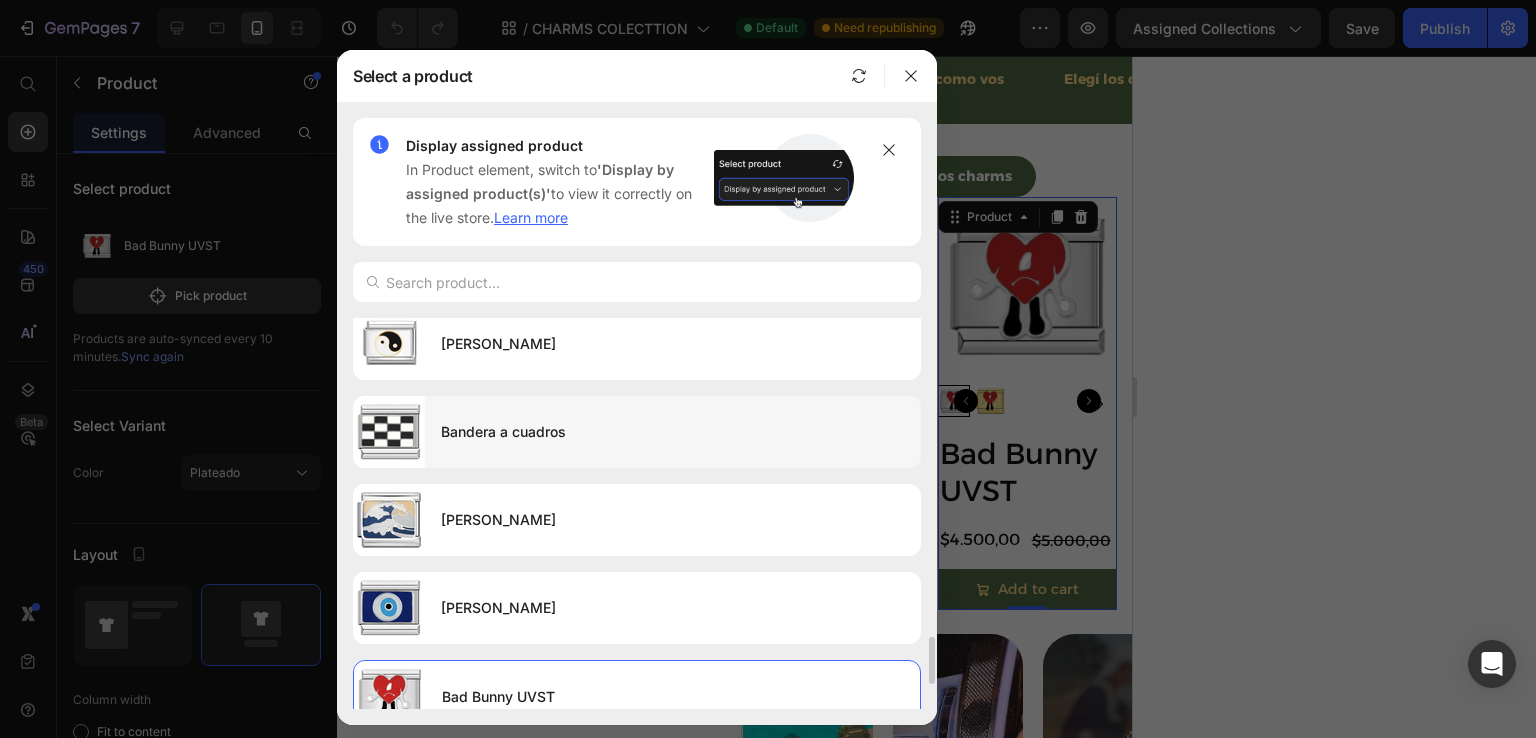 click on "Bandera a cuadros" at bounding box center (673, 432) 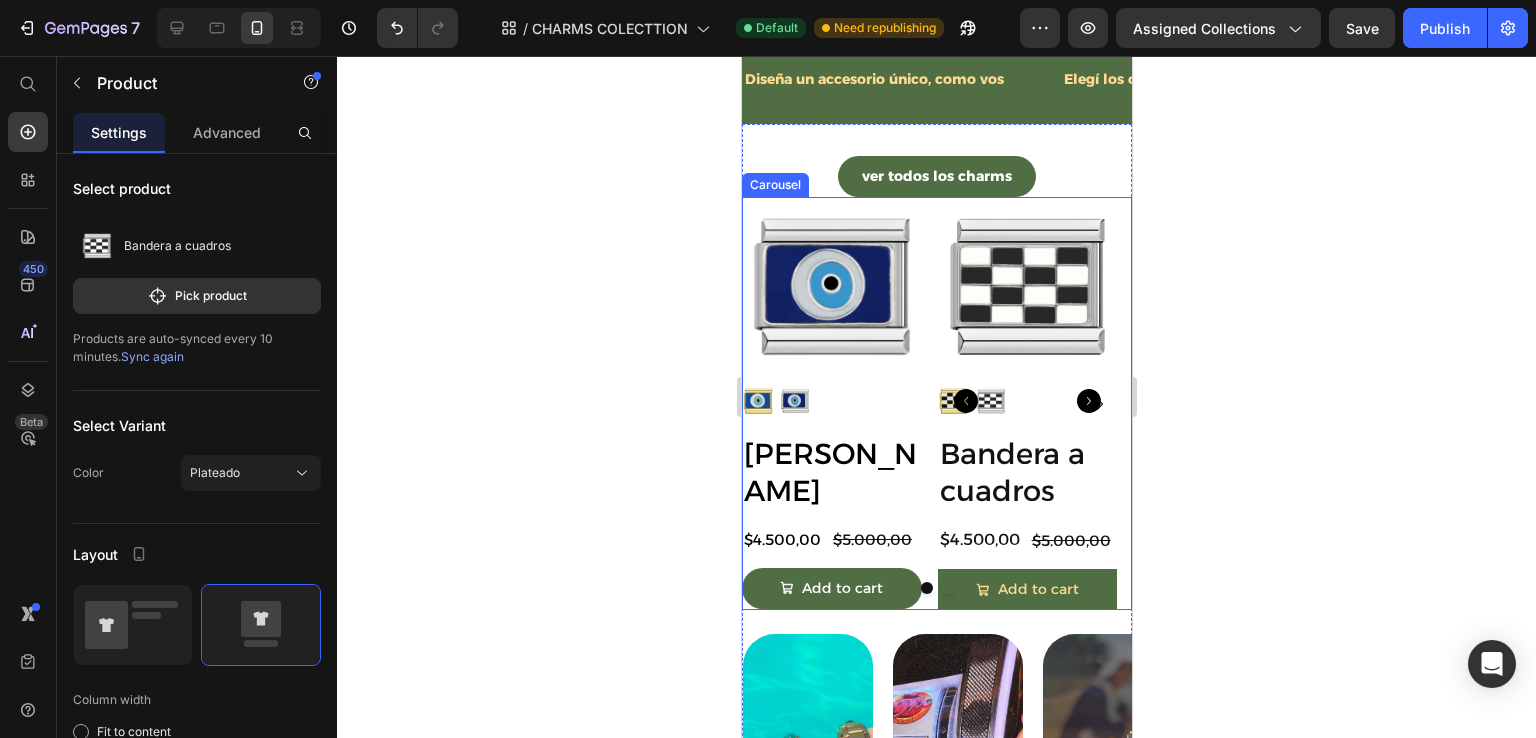 click at bounding box center (936, 588) 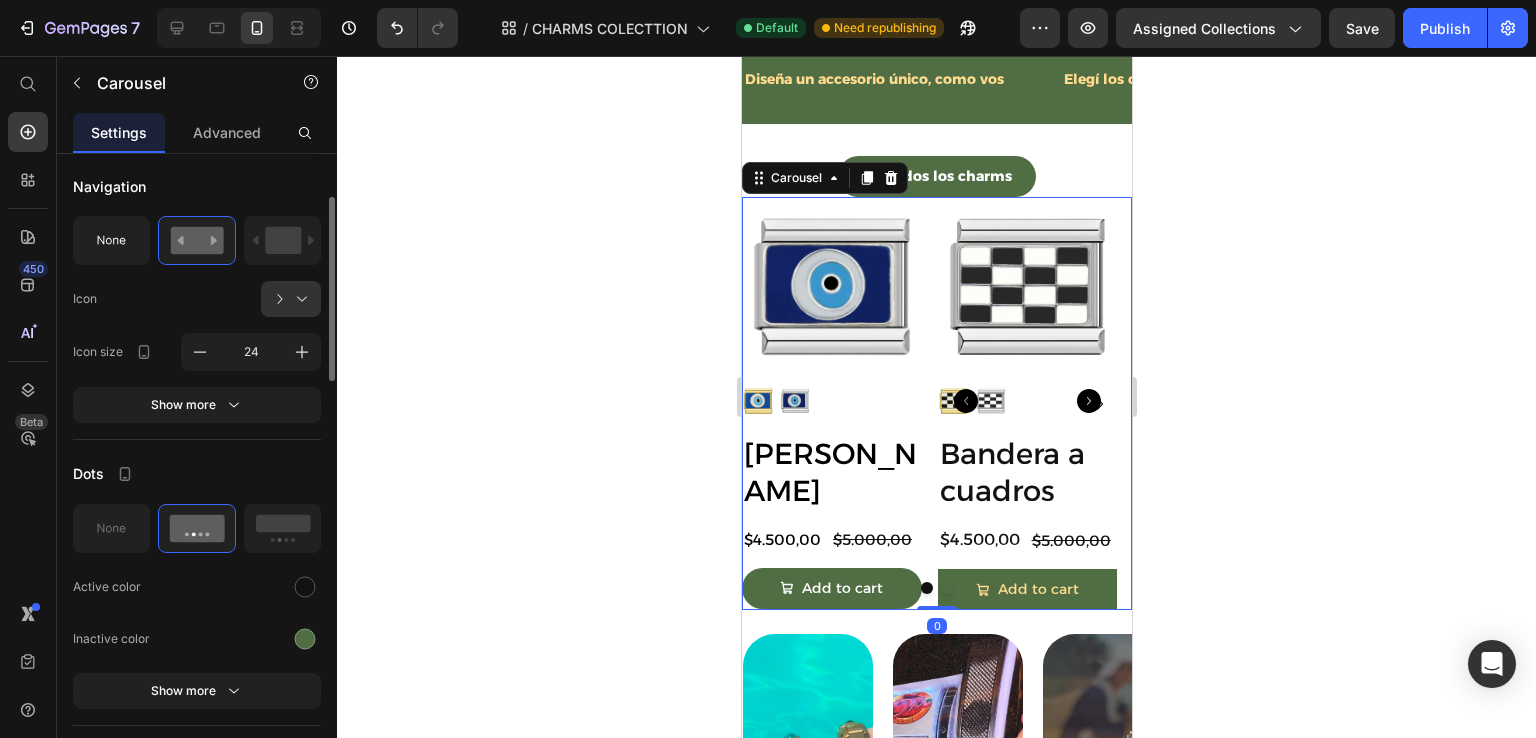 scroll, scrollTop: 700, scrollLeft: 0, axis: vertical 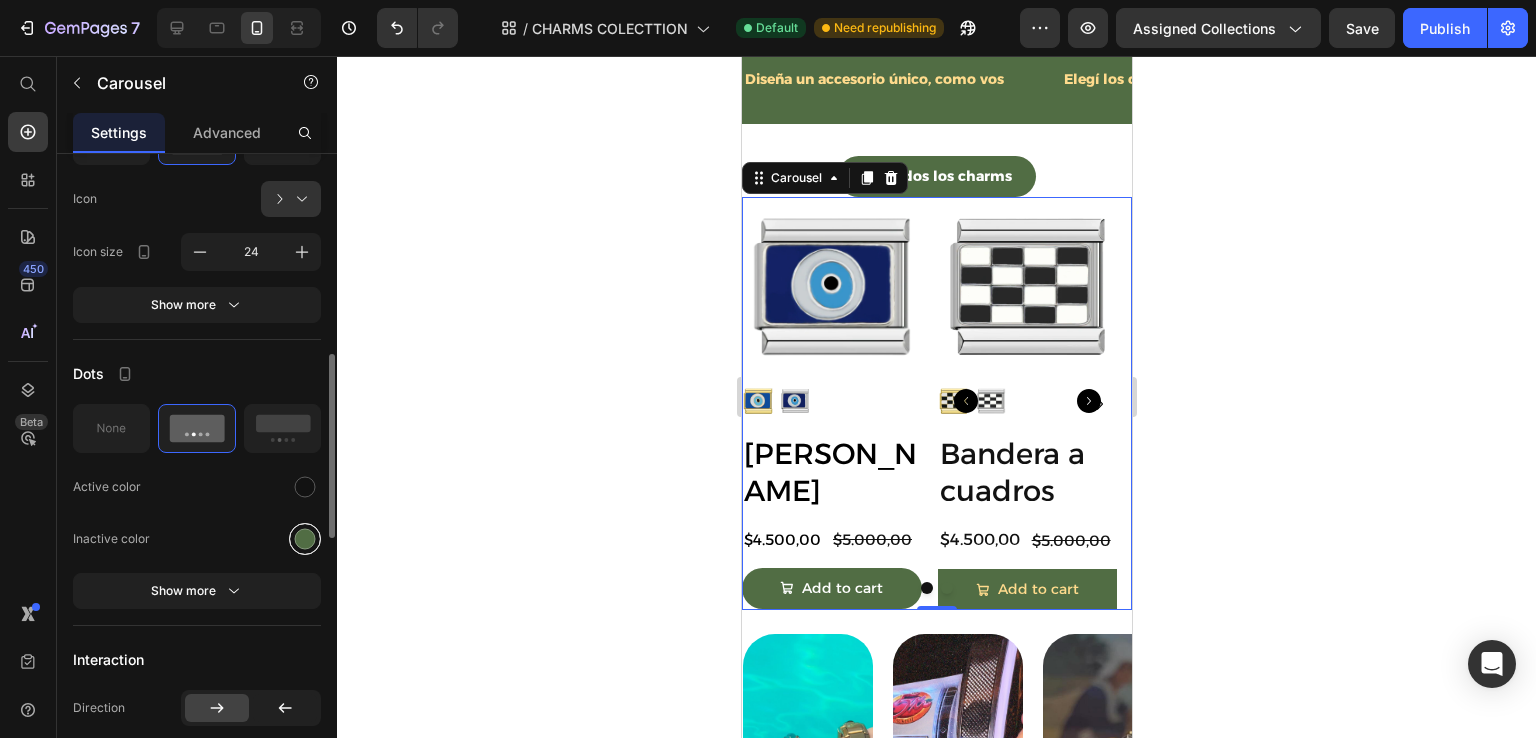 click at bounding box center (305, 538) 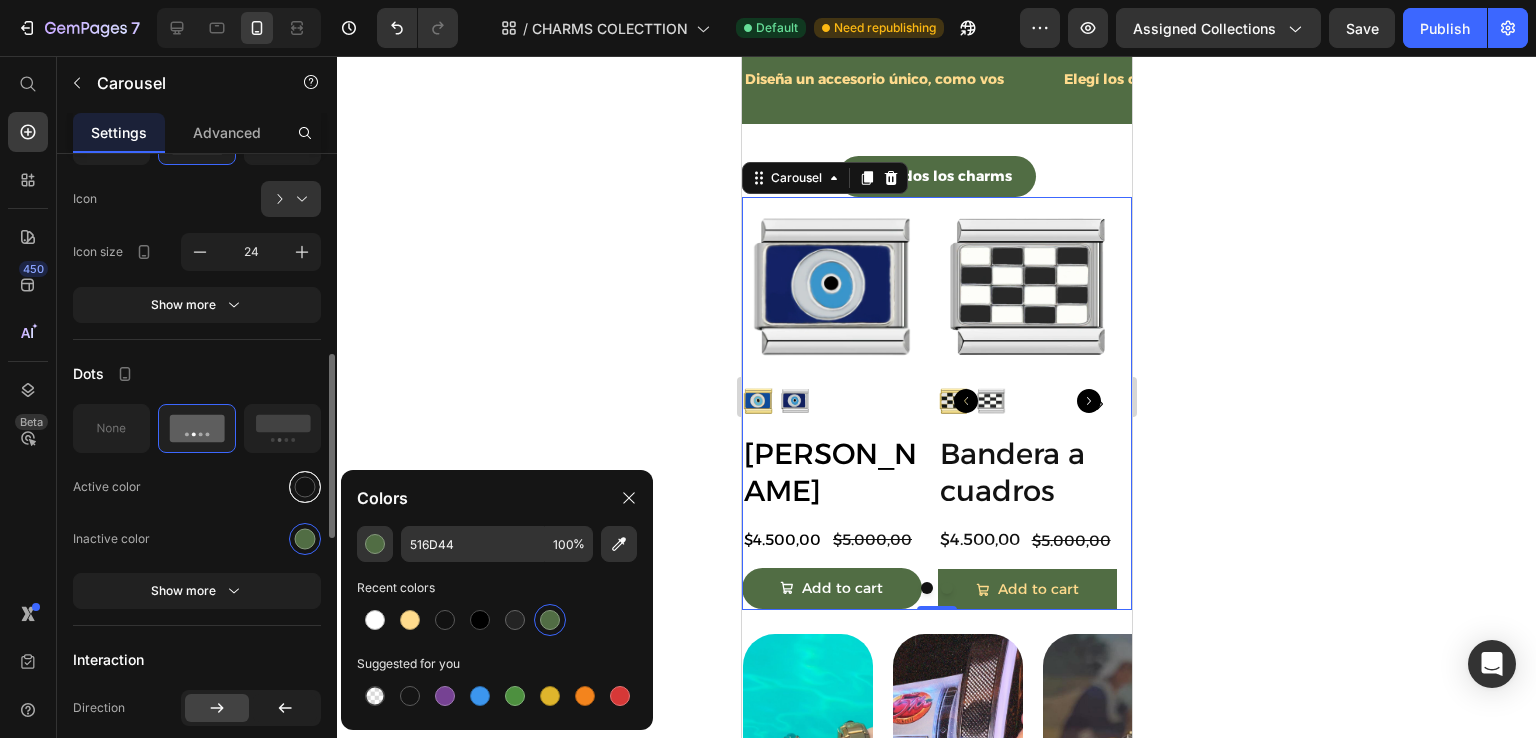 click at bounding box center (305, 486) 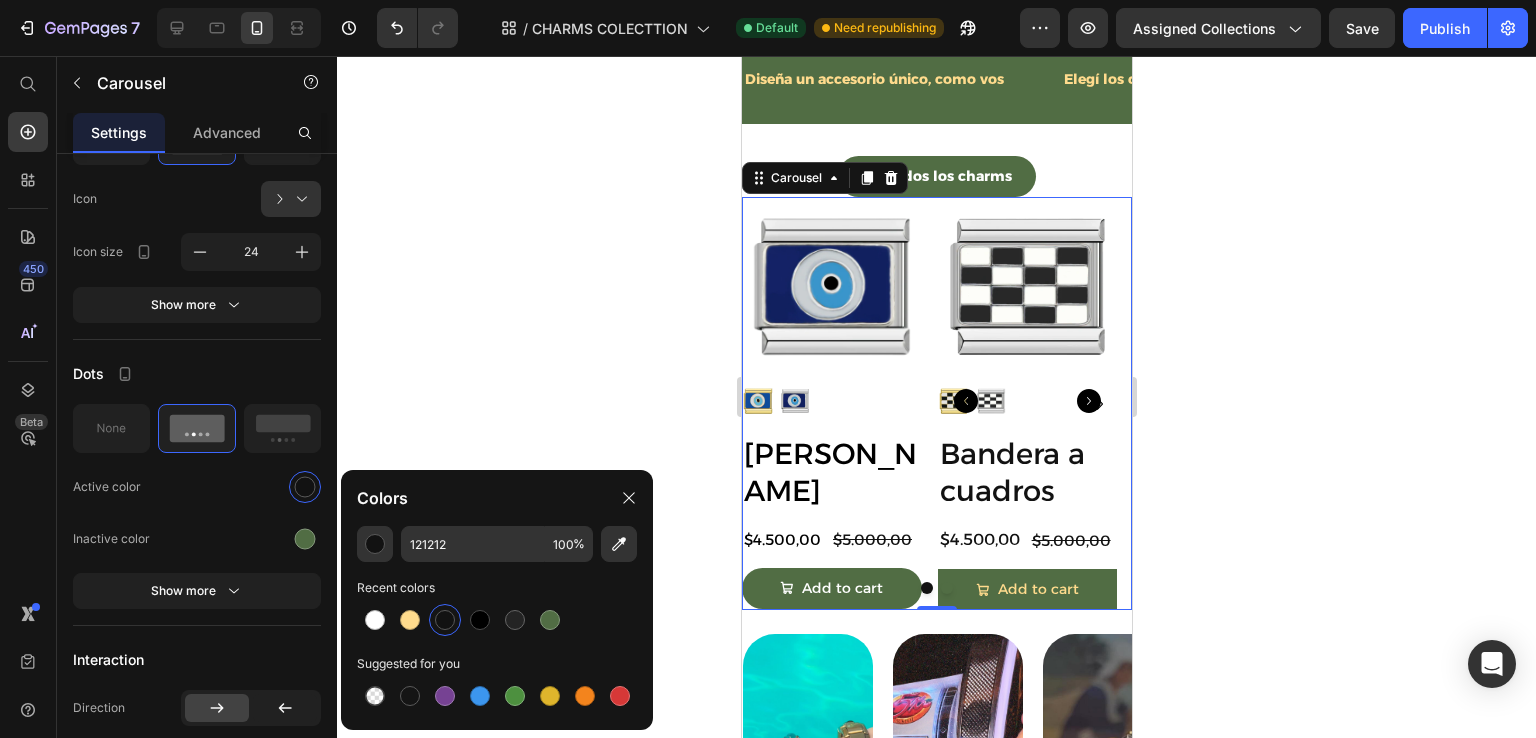 click 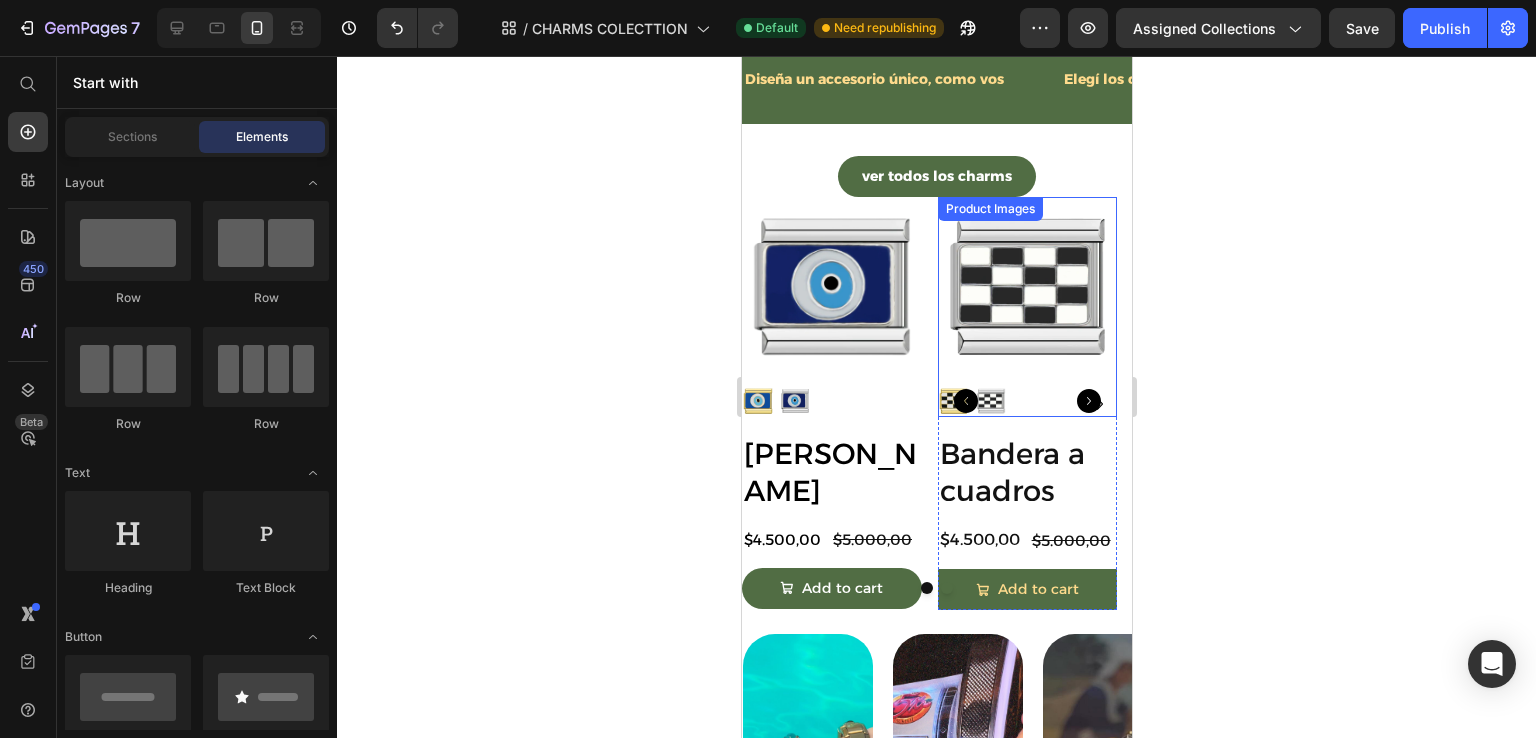 click at bounding box center [1027, 401] 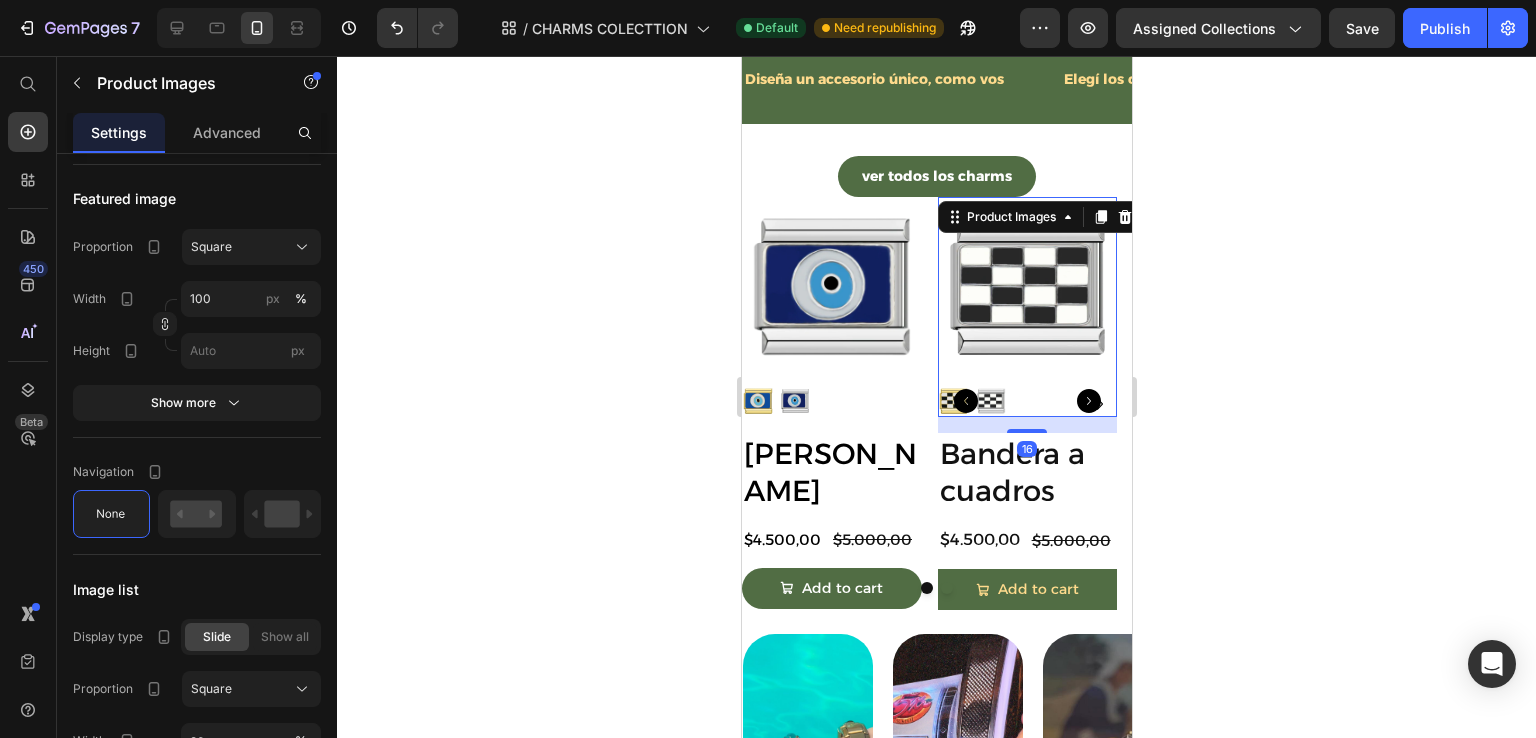 scroll, scrollTop: 0, scrollLeft: 0, axis: both 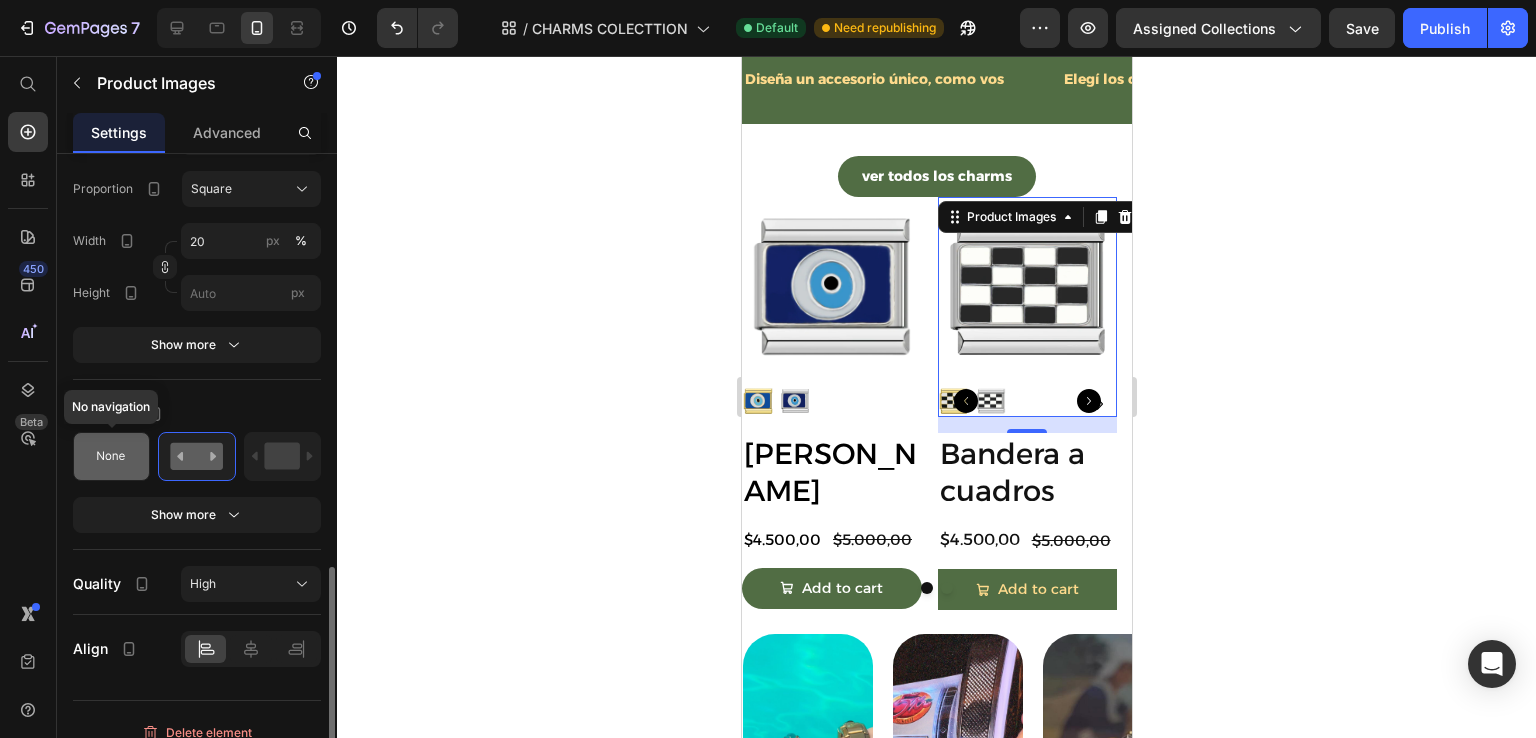 click 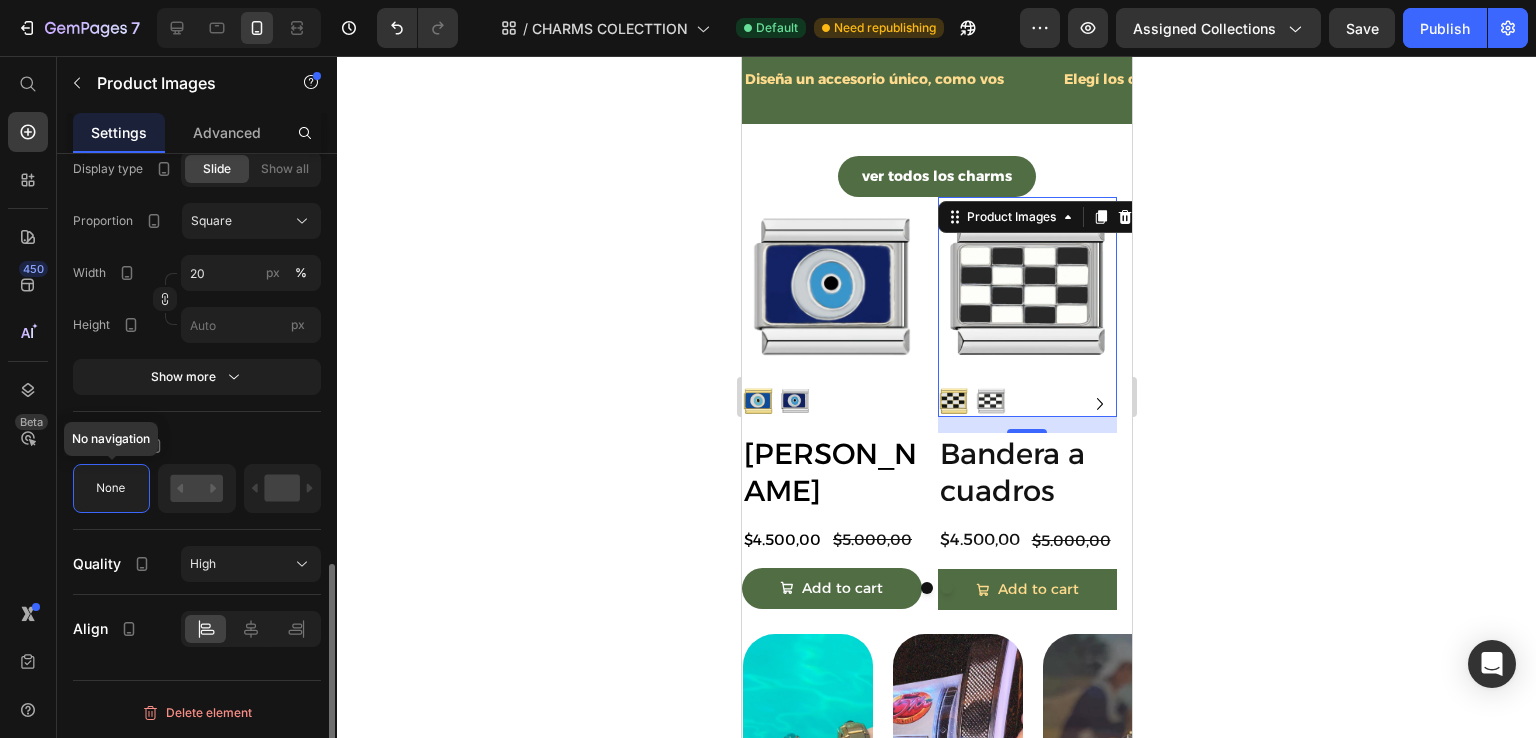 scroll, scrollTop: 1165, scrollLeft: 0, axis: vertical 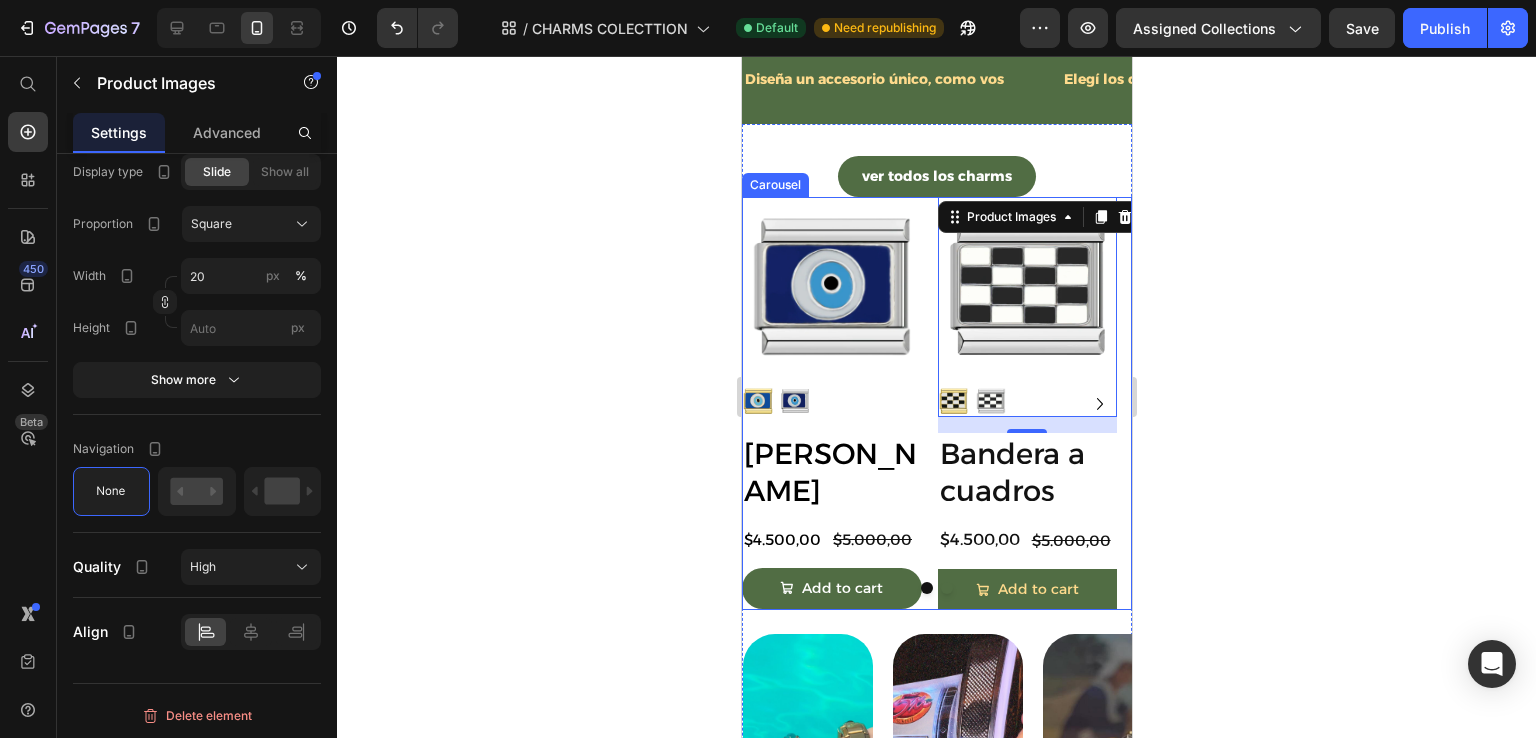 click on "Product Images Ojo Turco Product Title $4.500,00 Product Price $5.000,00 Product Price Row
Add to cart Add to Cart Product" at bounding box center [831, 403] 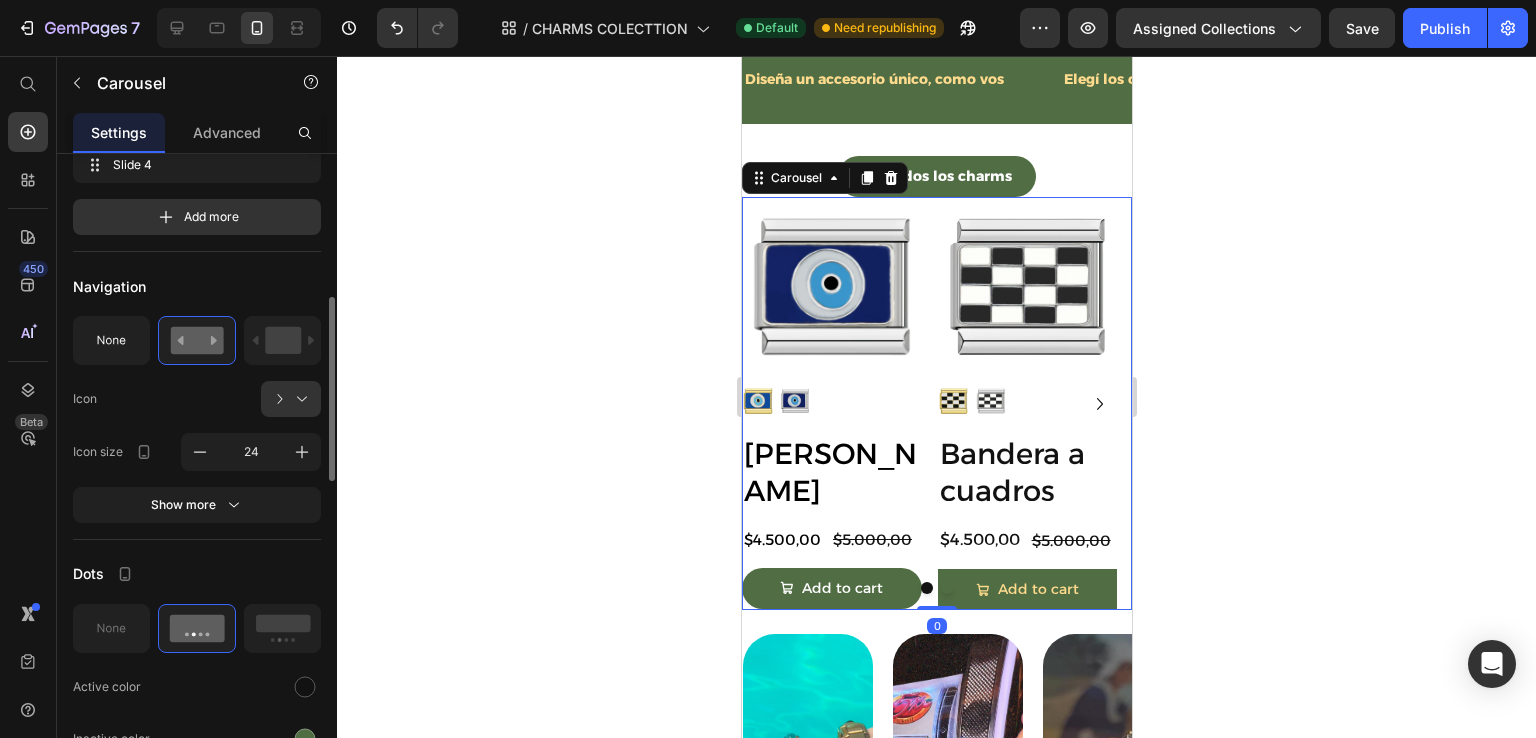 scroll, scrollTop: 700, scrollLeft: 0, axis: vertical 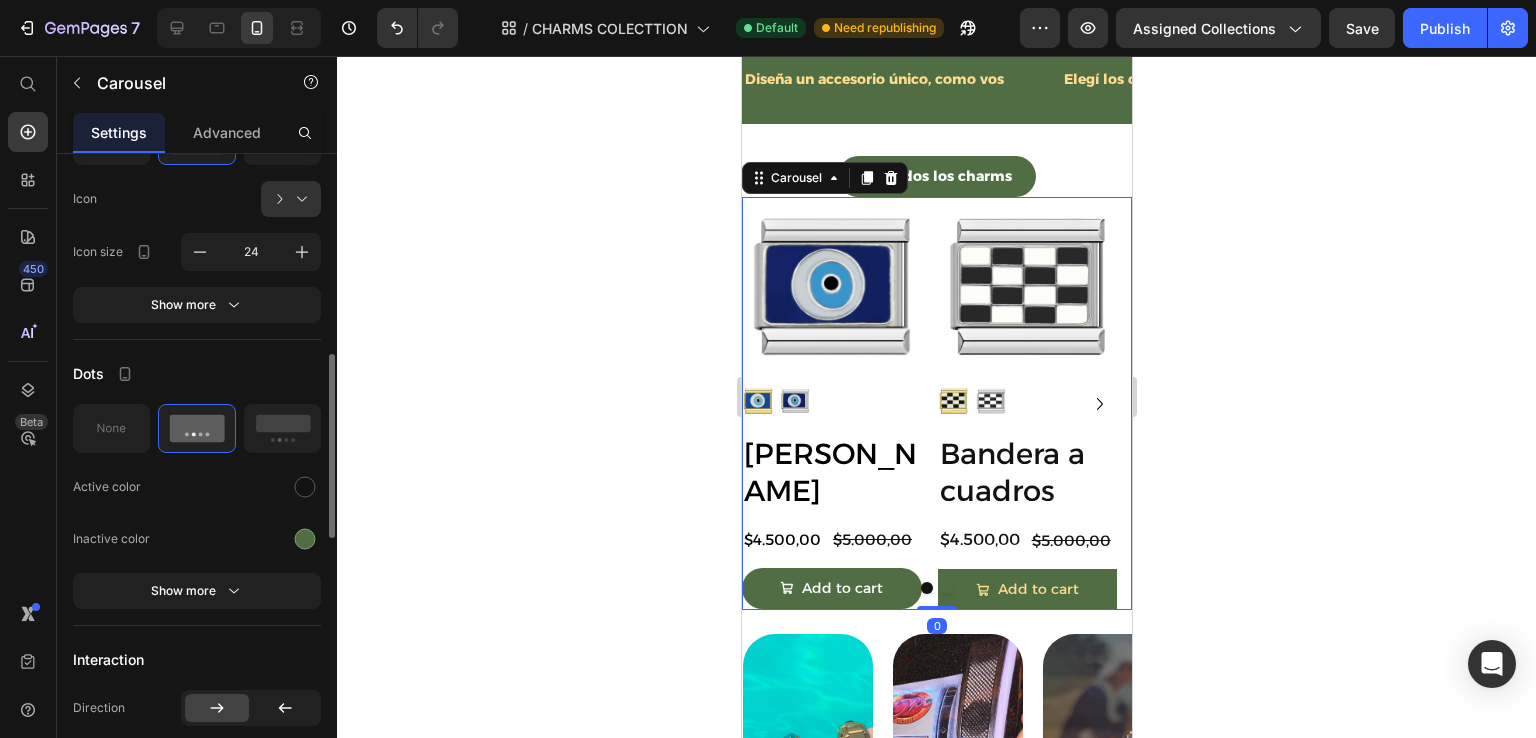 click on "Display Items spacing 16 px Sneak peek Item management Slide 1 Slide 1 Slide 2 Slide 2 Slide 3 Slide 3 Slide 4 Slide 4 Add more Navigation Icon
Icon size 24 Show more Dots Active color Inactive color Show more Interaction Direction
Autoplay Drag to scroll Infinity loop Show more Size Width 100 px % Height Auto px Show more Shape Border Corner Shadow Background  Color  Align  Delete element" at bounding box center (197, 572) 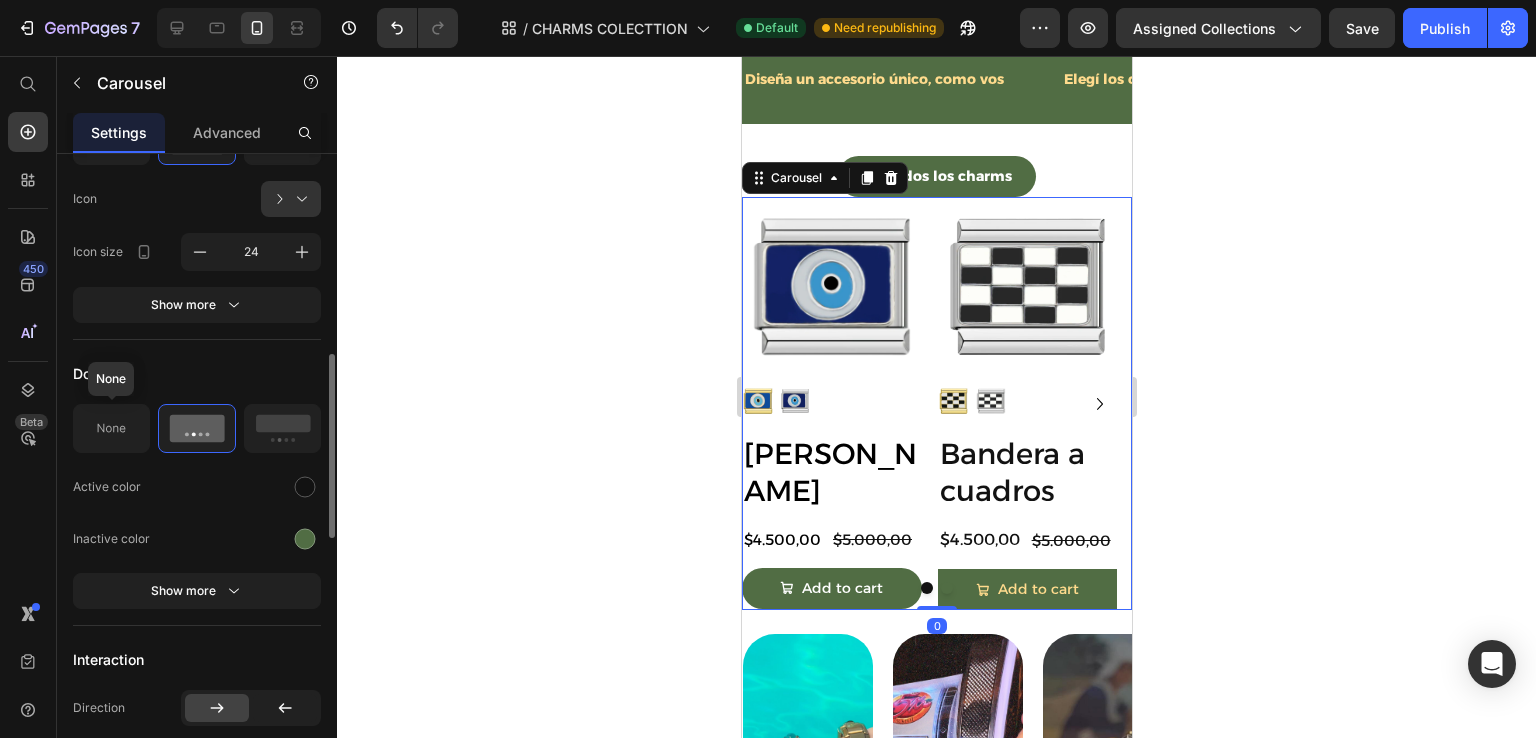 click 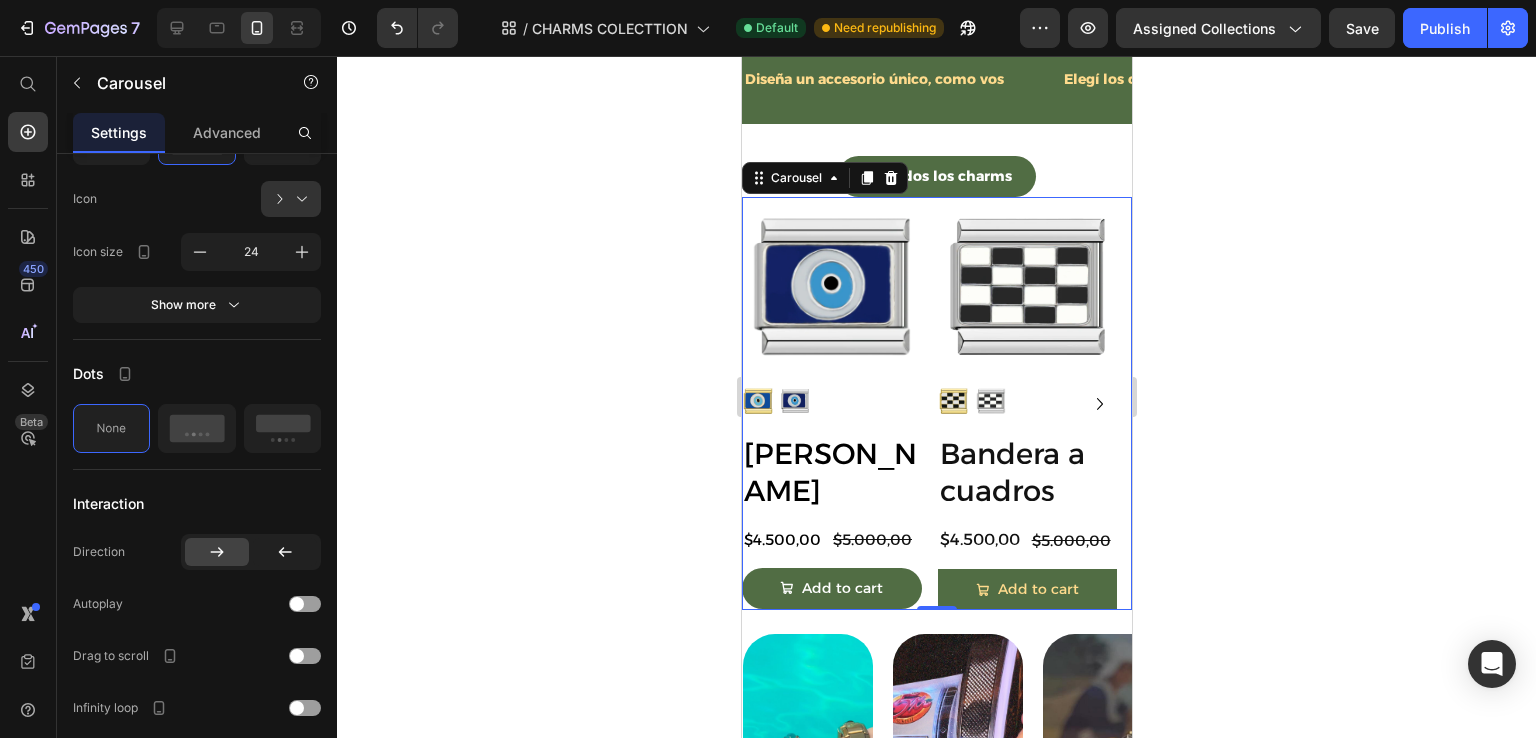click on "Product Images Ojo Turco Product Title $4.500,00 Product Price $5.000,00 Product Price Row
Add to cart Add to Cart Product" at bounding box center [831, 403] 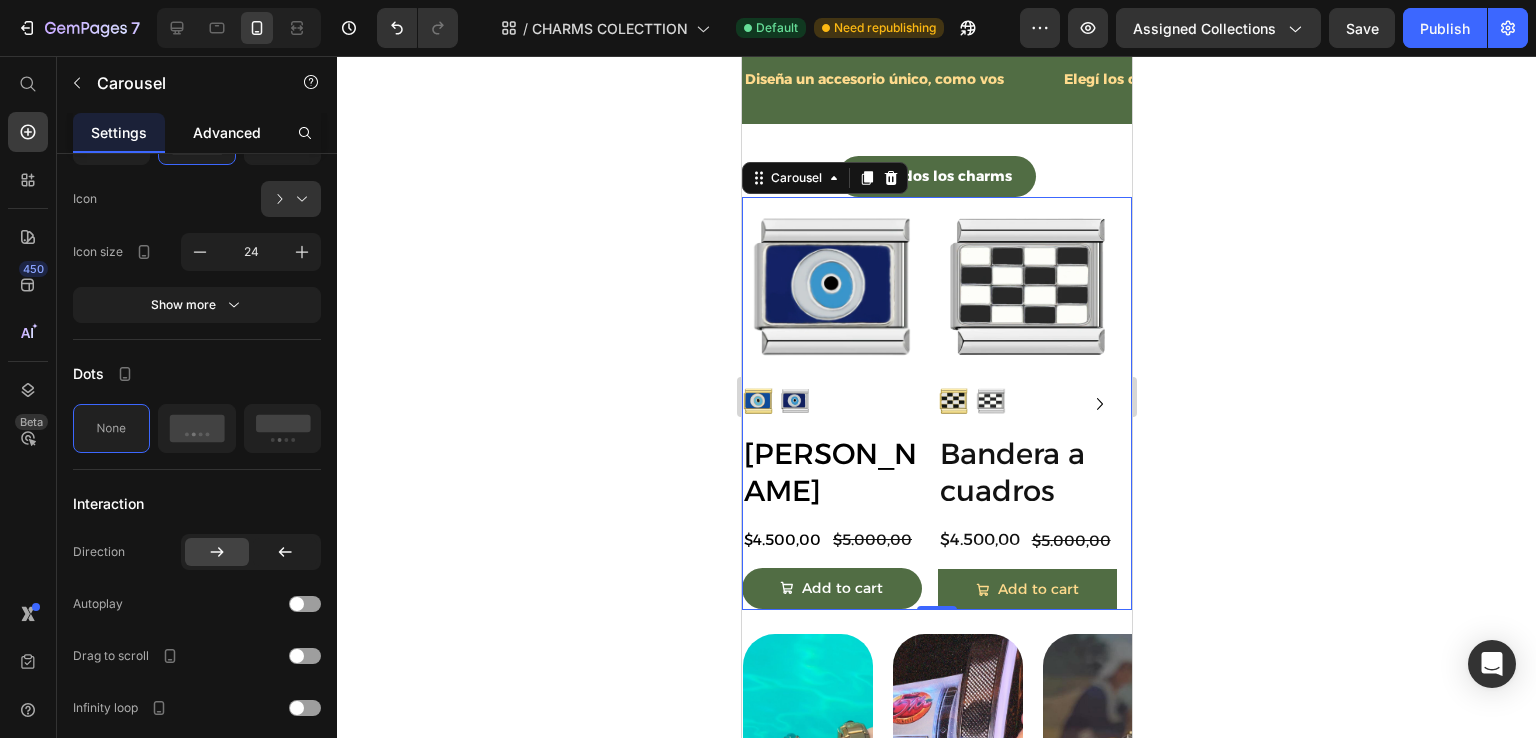 click on "Advanced" at bounding box center [227, 132] 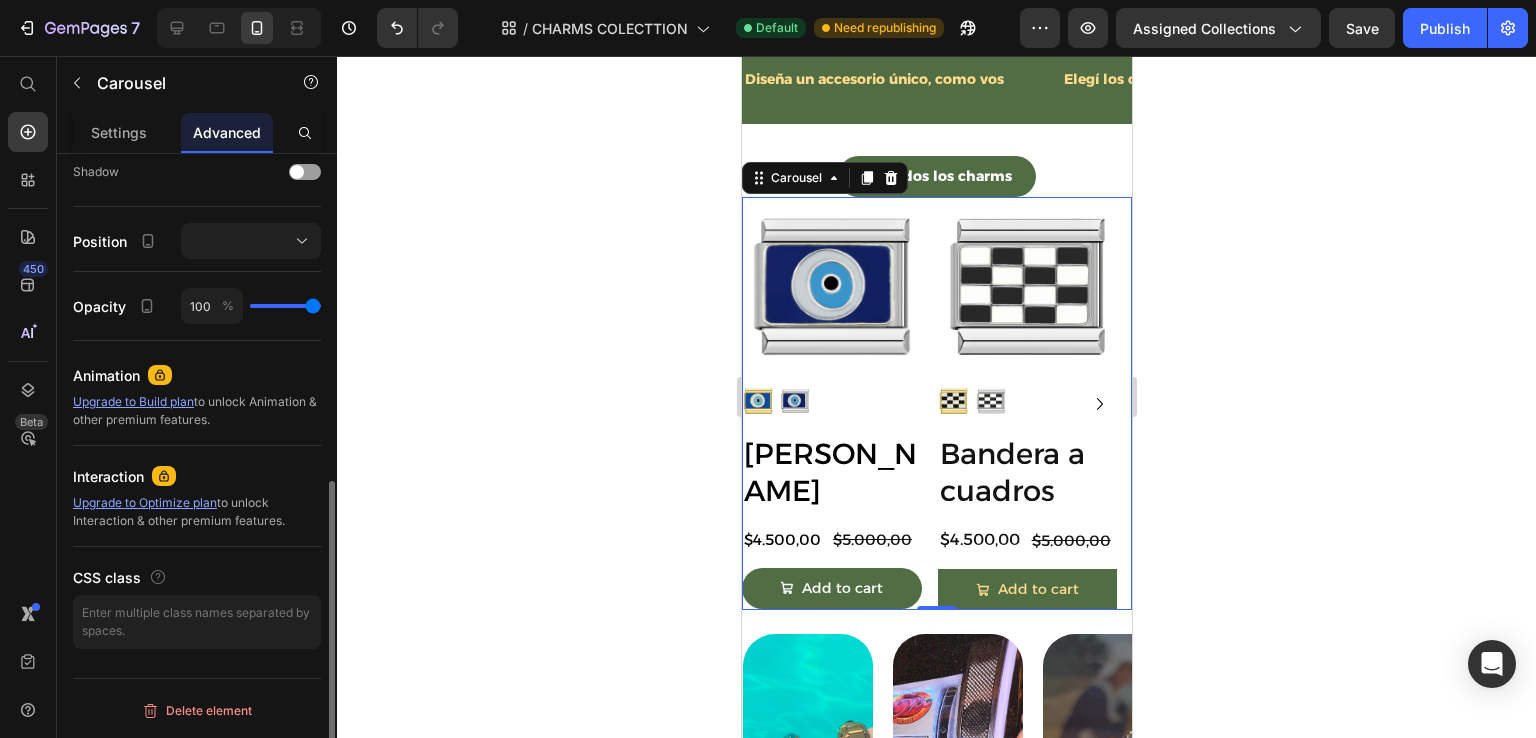 scroll, scrollTop: 0, scrollLeft: 0, axis: both 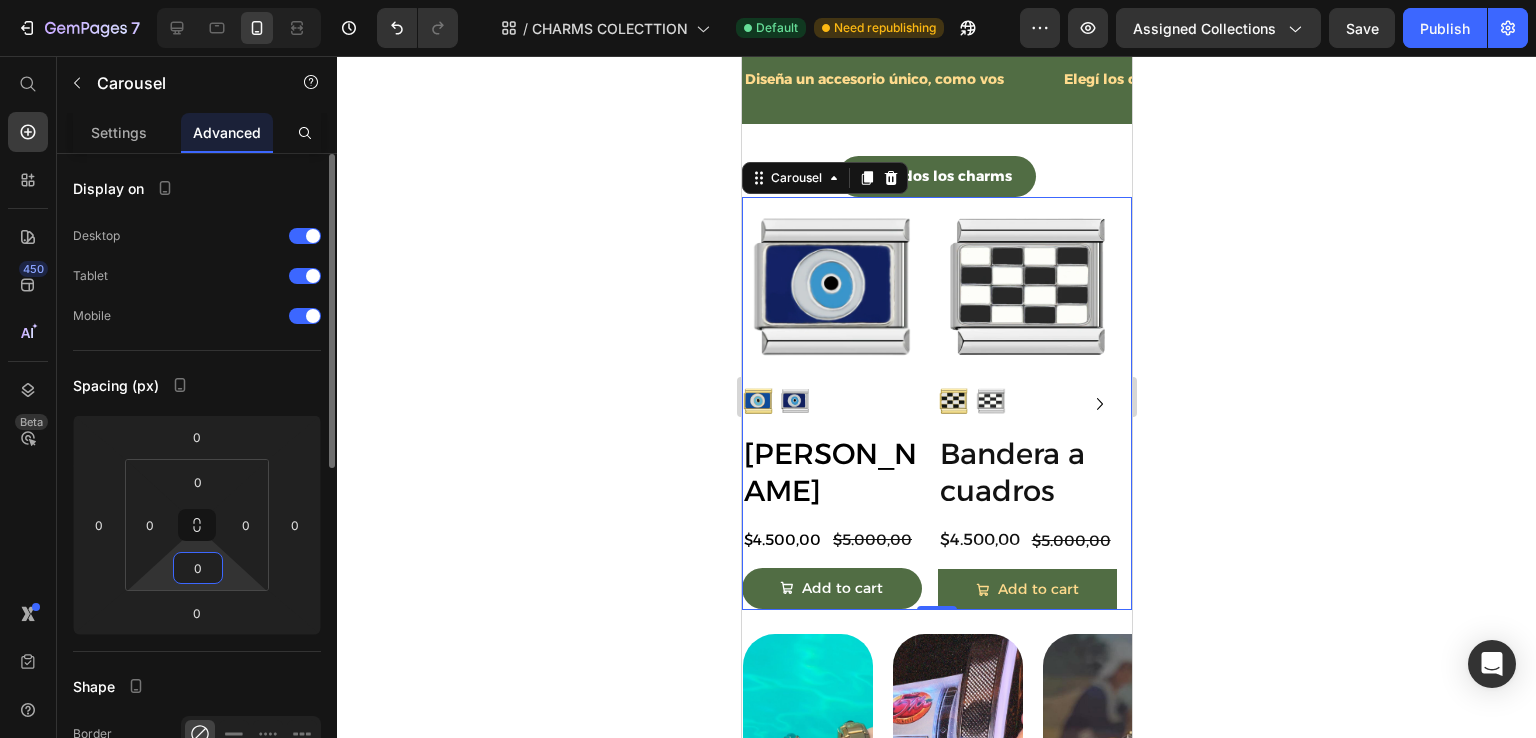 click on "0" at bounding box center (198, 568) 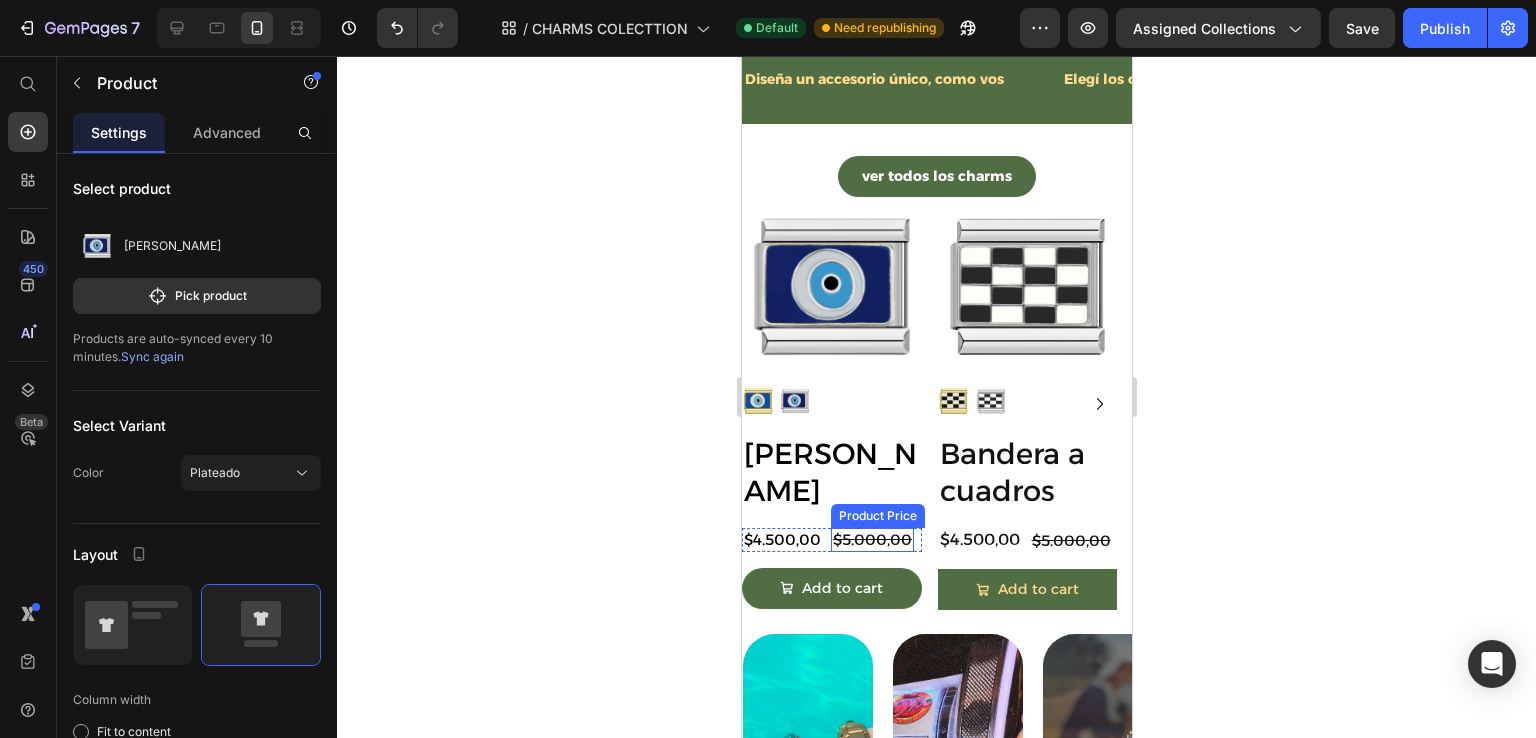 click on "$5.000,00" at bounding box center [871, 540] 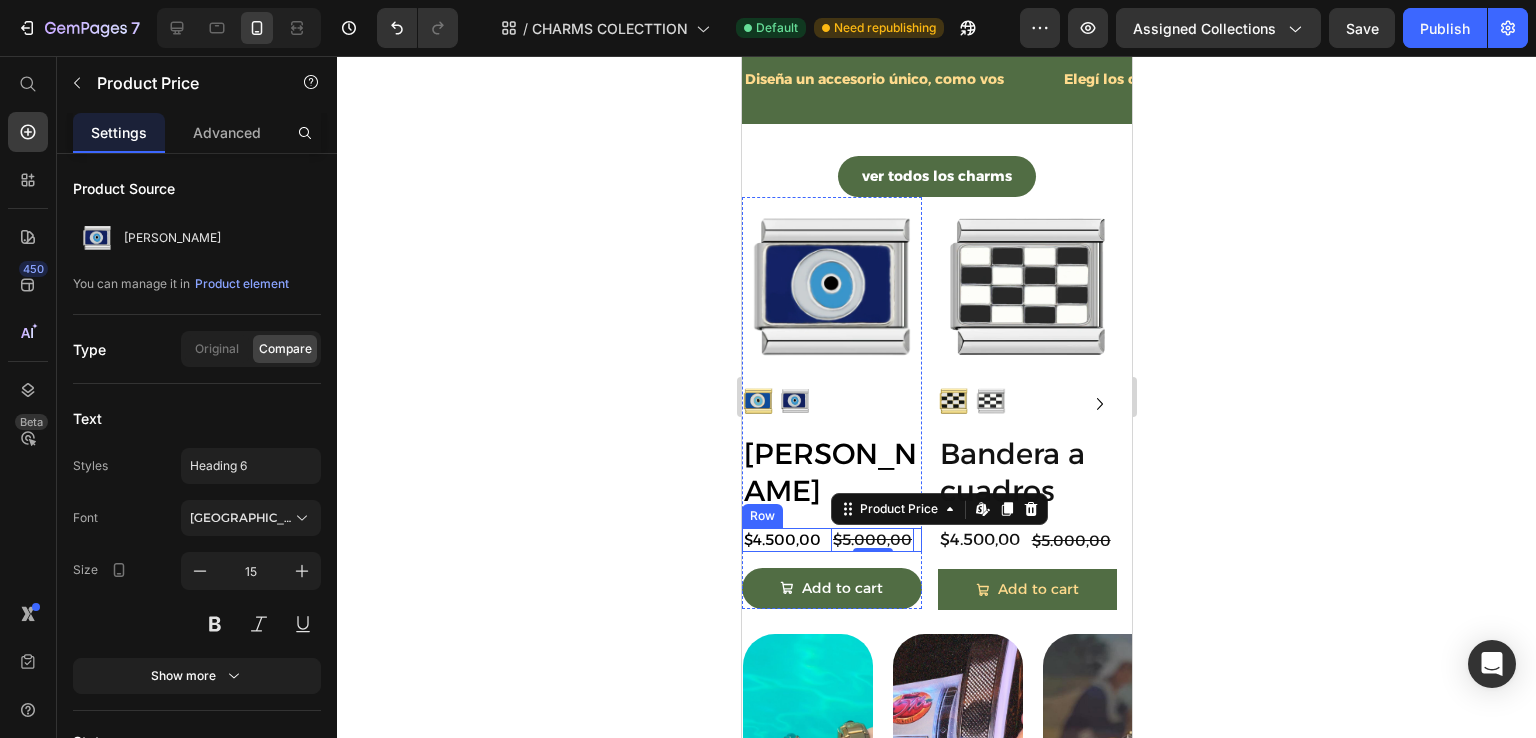 click on "$4.500,00 Product Price $5.000,00 Product Price   Edit content in Shopify 0 Row" at bounding box center [831, 540] 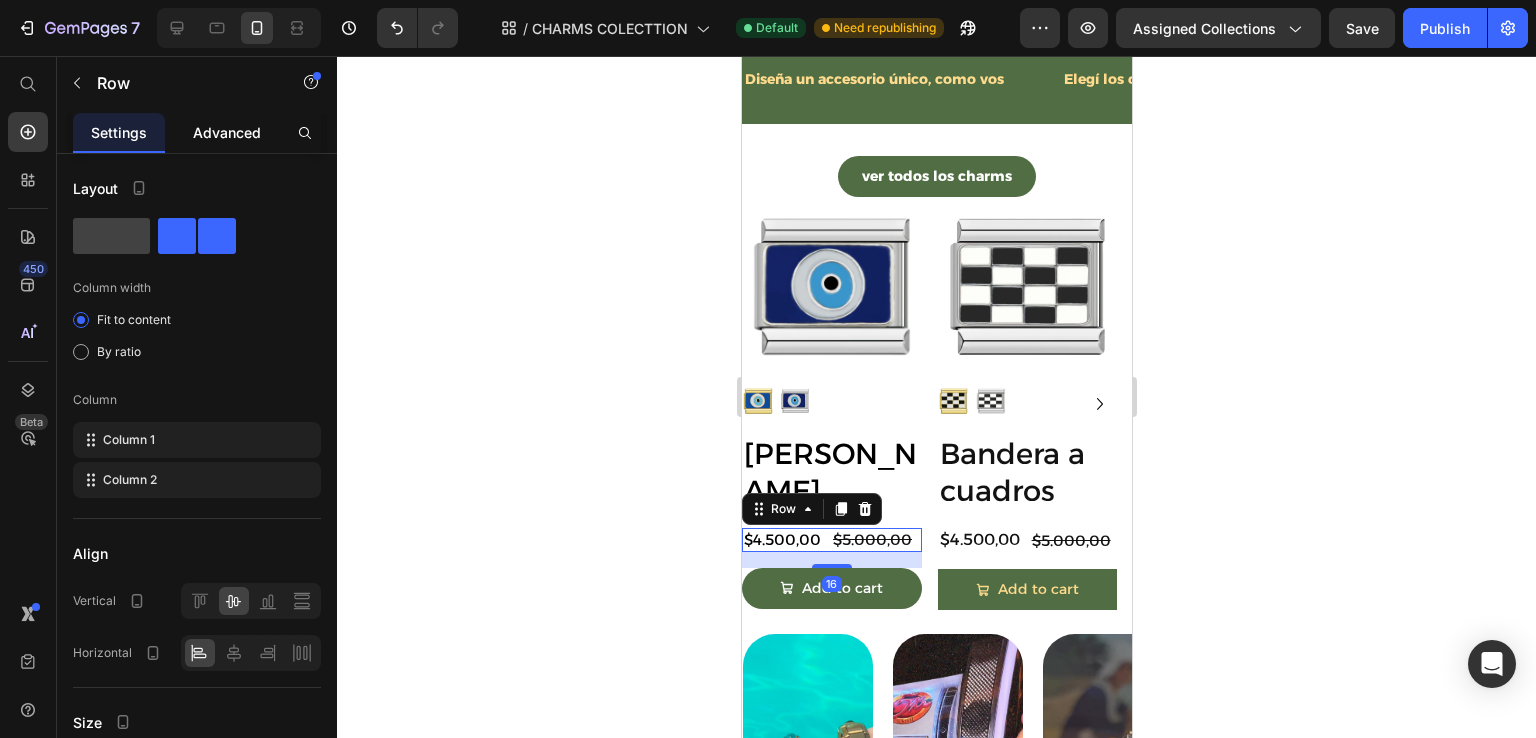 click on "Advanced" at bounding box center [227, 132] 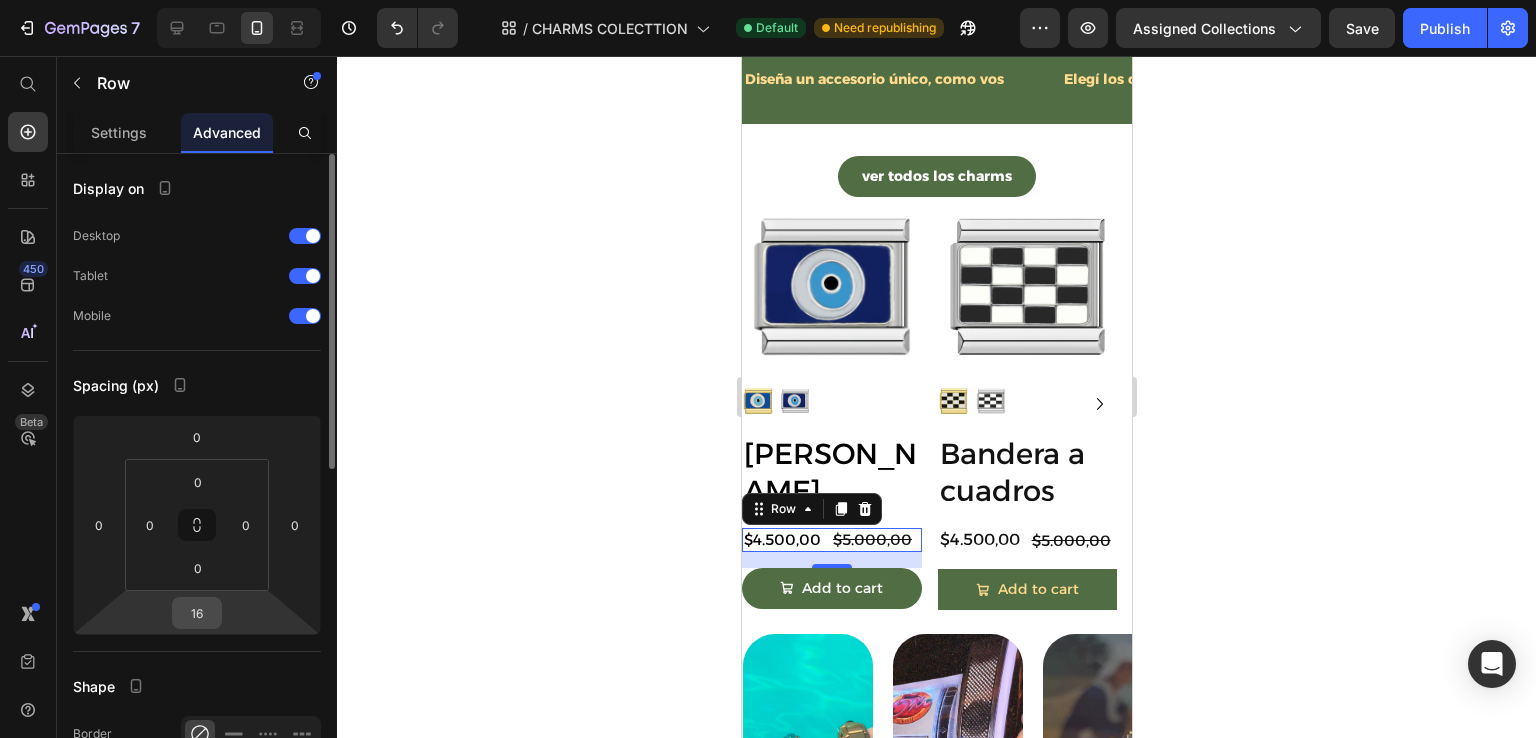 click on "16" at bounding box center [197, 613] 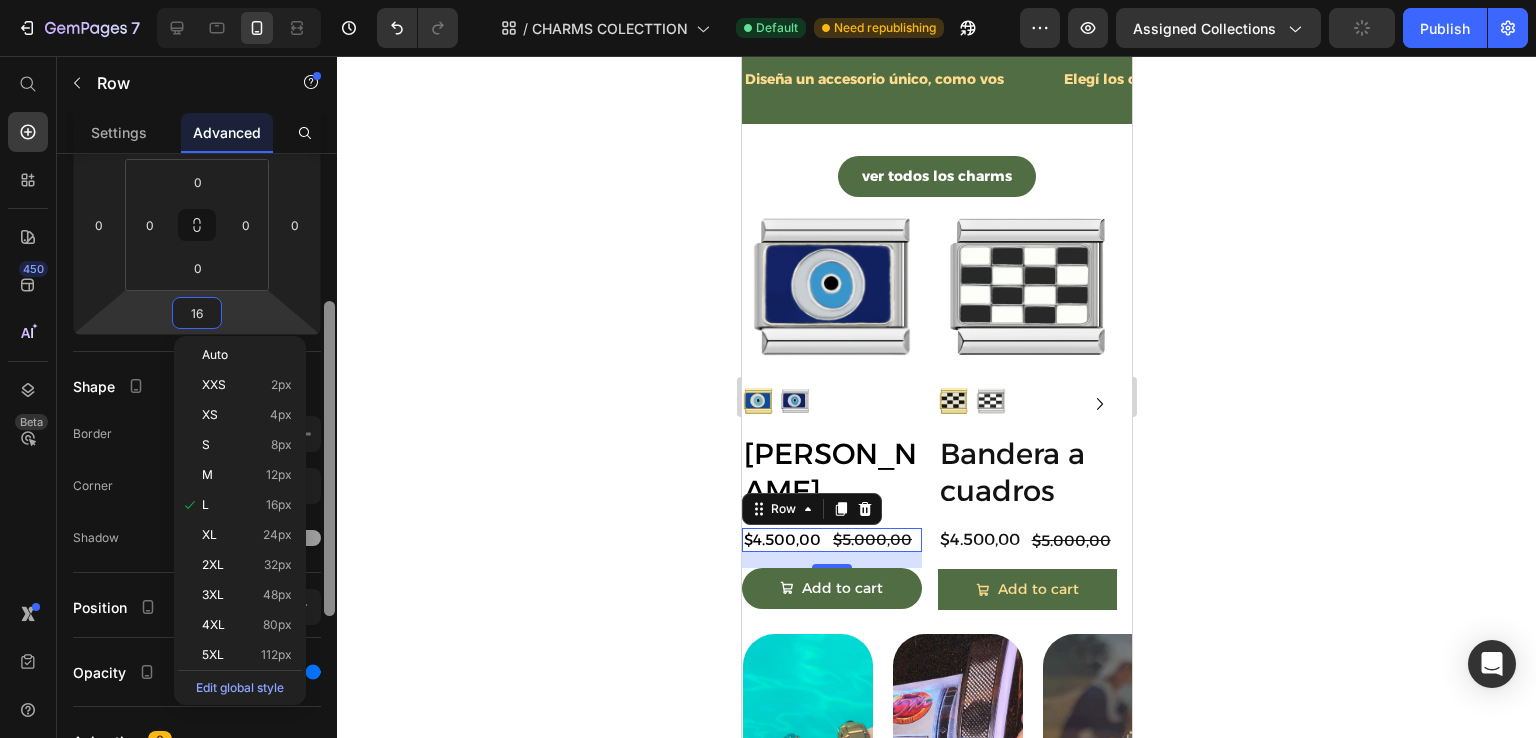 scroll, scrollTop: 500, scrollLeft: 0, axis: vertical 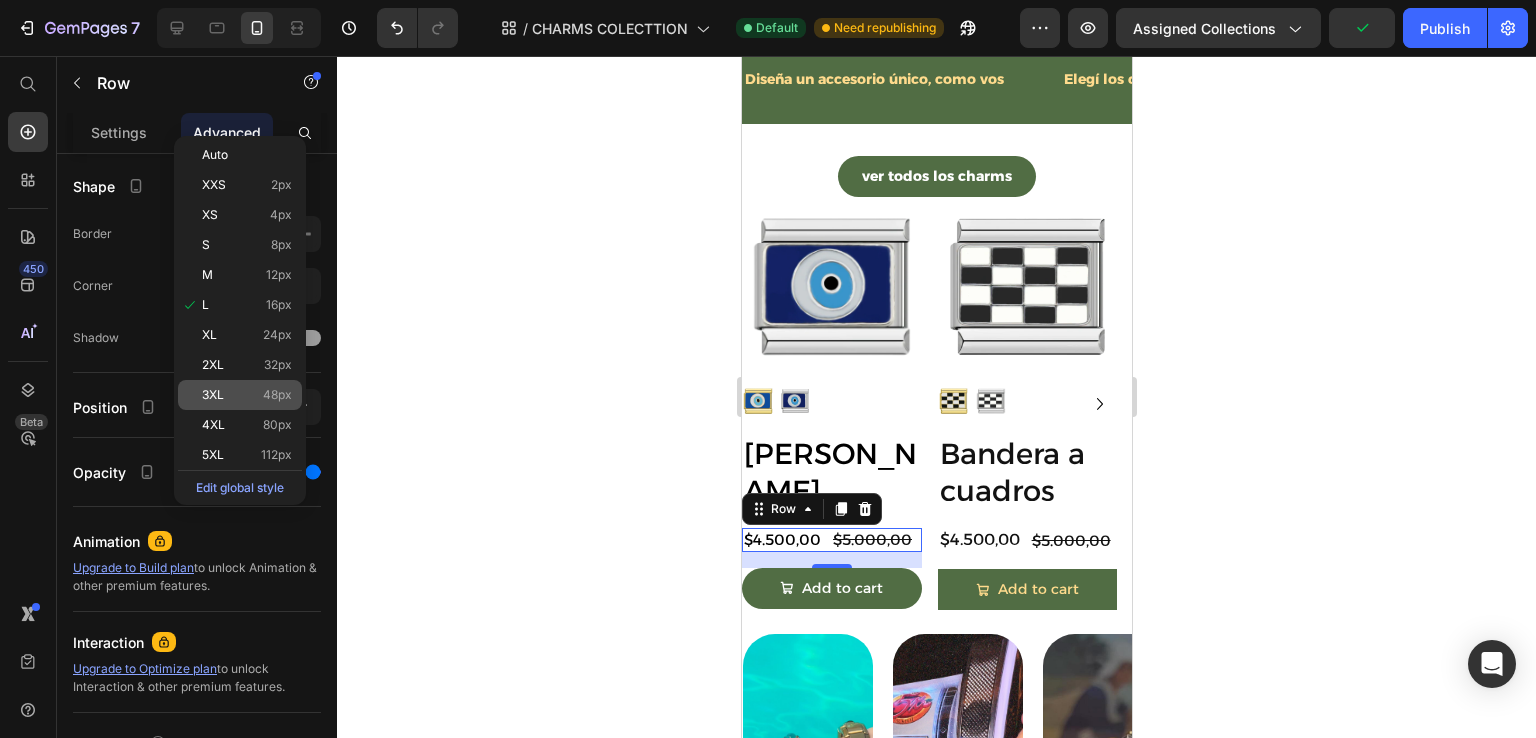 click on "3XL 48px" at bounding box center [247, 395] 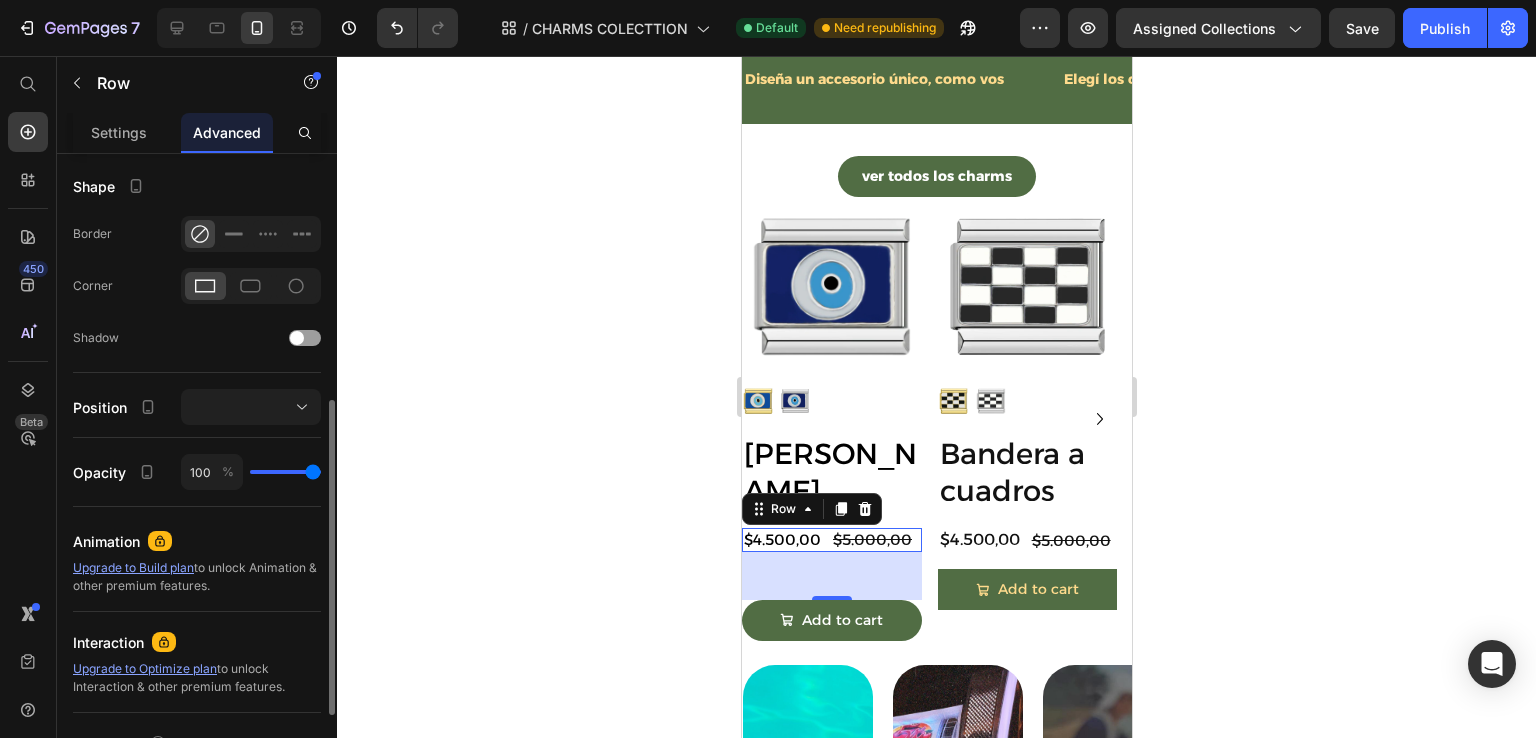 scroll, scrollTop: 200, scrollLeft: 0, axis: vertical 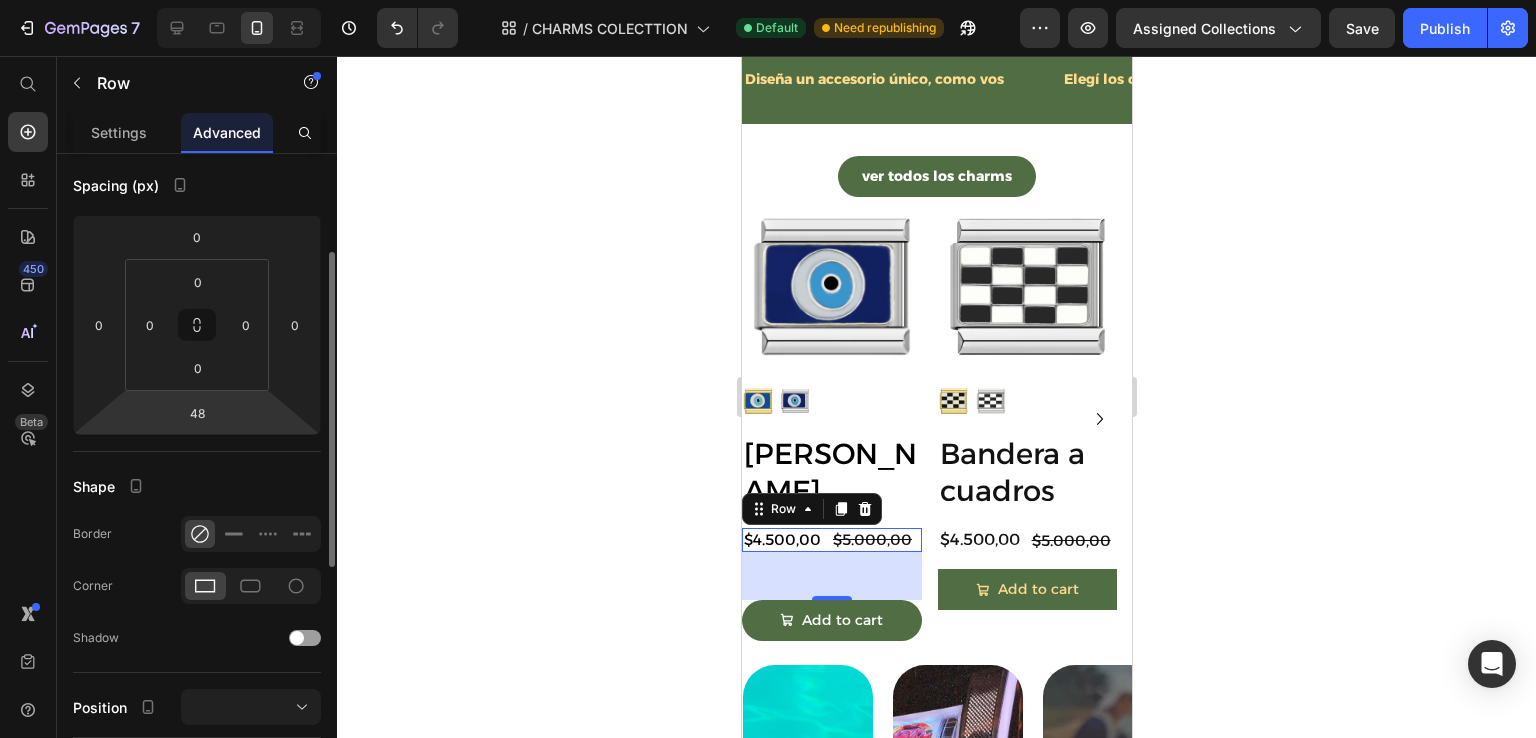 click on "7   /  CHARMS COLECTTION Default Need republishing Preview Assigned Collections  Save   Publish  450 Beta Start with Sections Elements Hero Section Product Detail Brands Trusted Badges Guarantee Product Breakdown How to use Testimonials Compare Bundle FAQs Social Proof Brand Story Product List Collection Blog List Contact Sticky Add to Cart Custom Footer Browse Library 450 Layout
Row
Row
Row
Row Text
Heading
Text Block Button
Button
Button
Sticky Back to top Media" at bounding box center [768, 0] 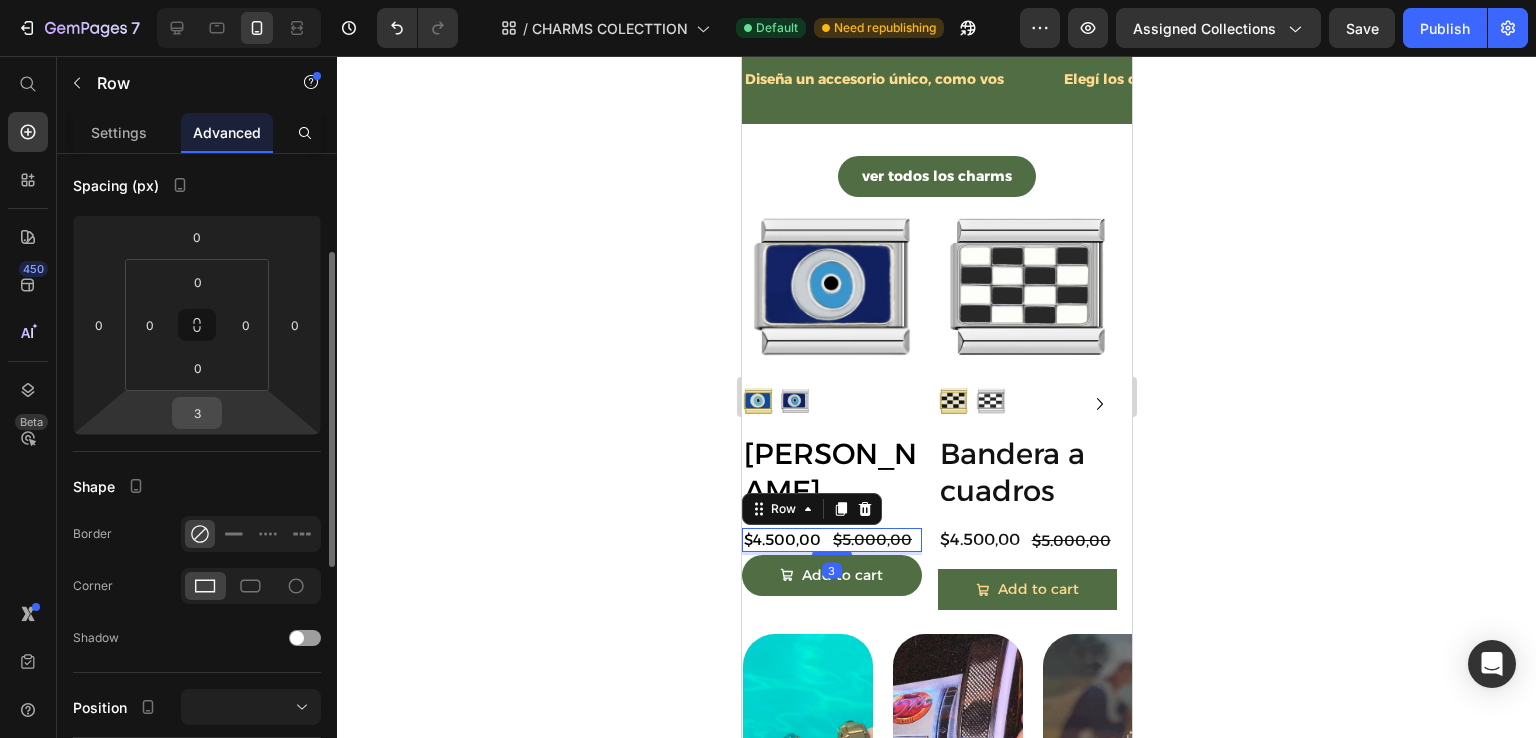 click on "3" at bounding box center (197, 413) 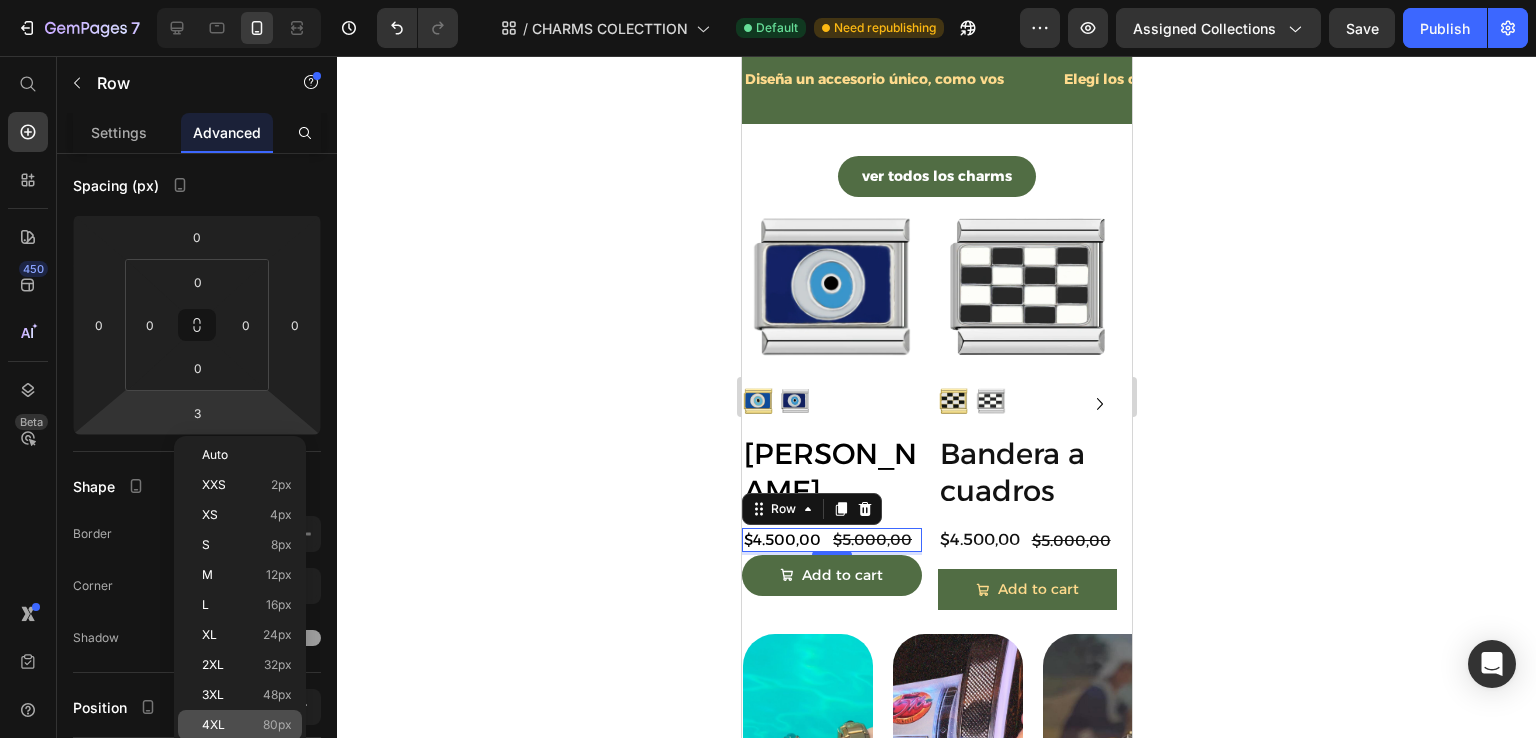 click on "80px" at bounding box center (277, 725) 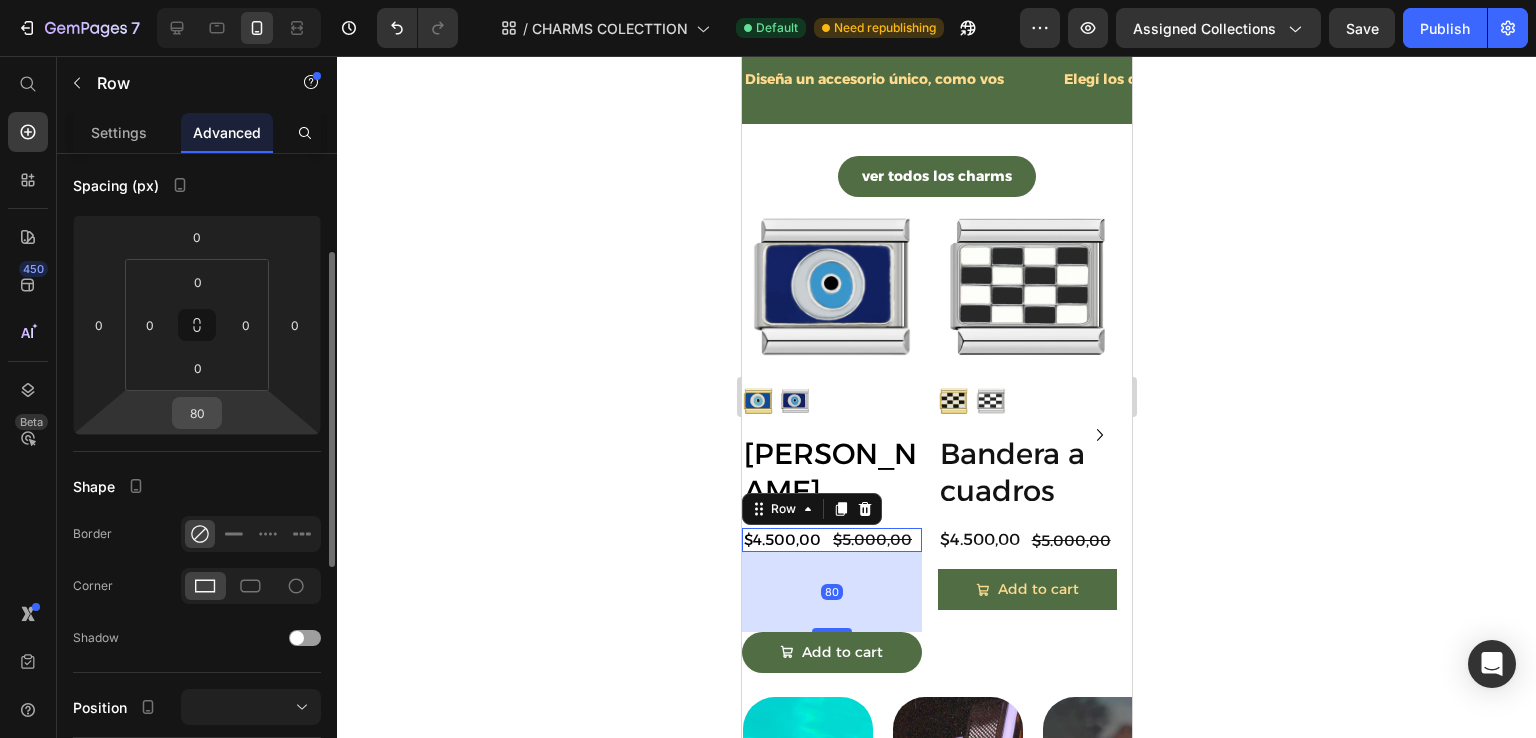 click on "80" at bounding box center (197, 413) 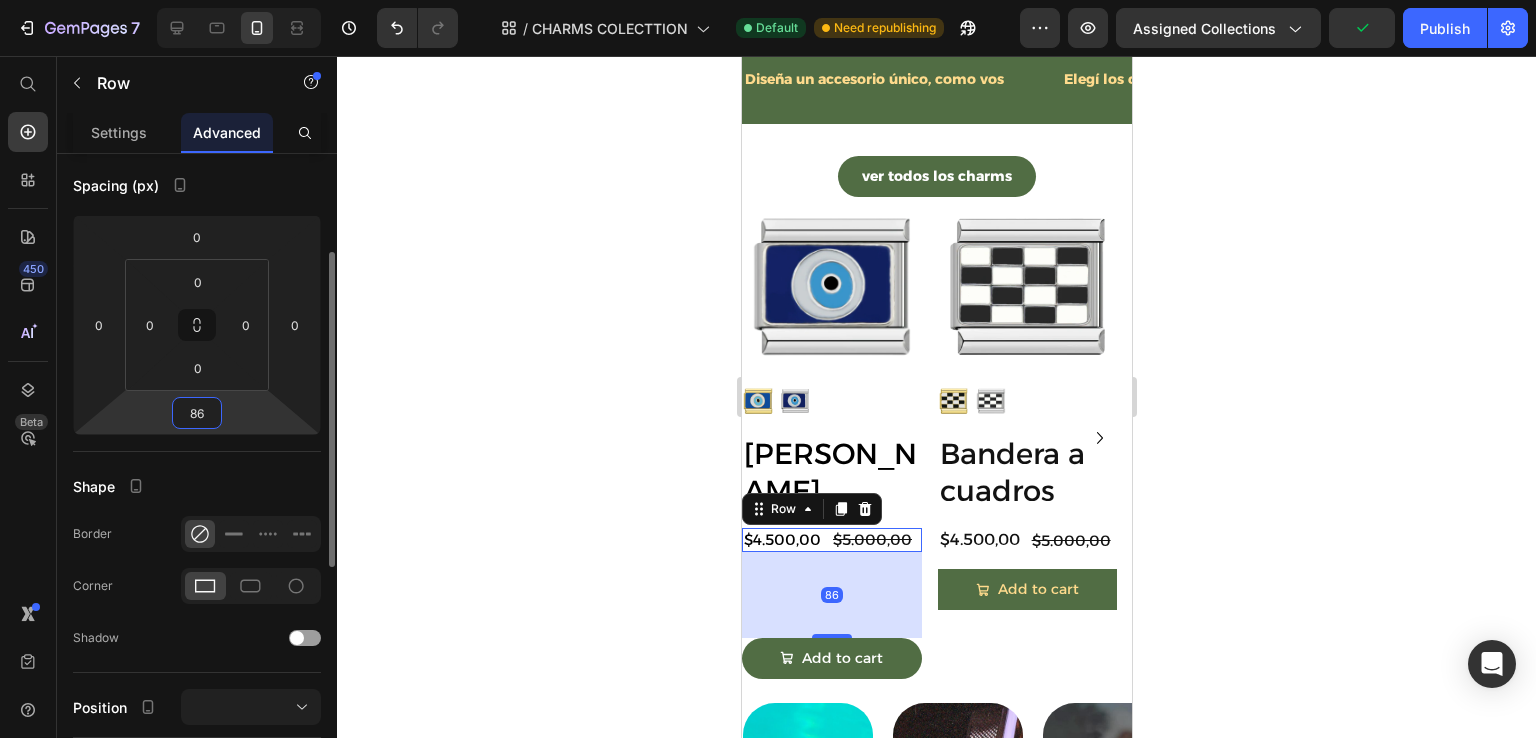 type on "8" 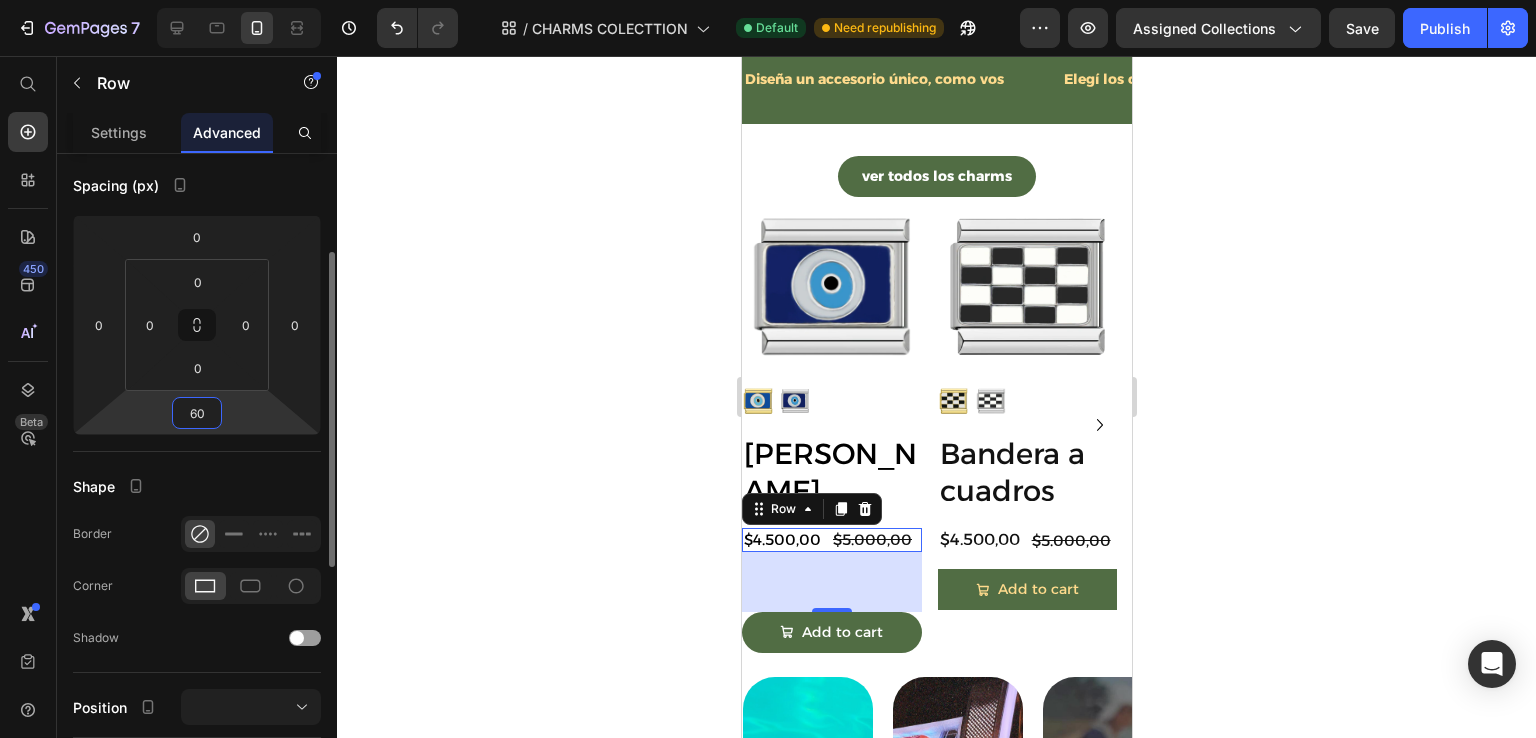 type on "6" 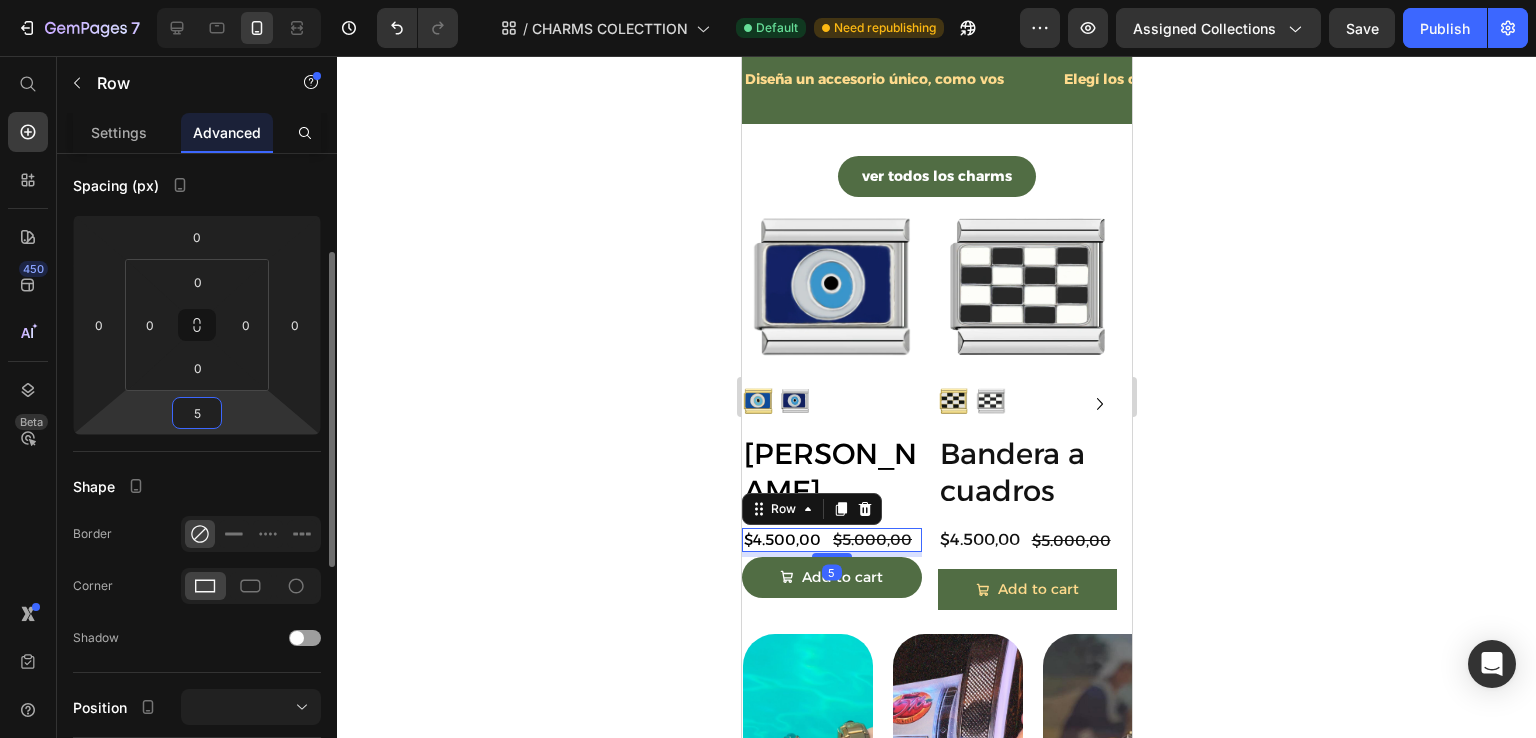 type on "55" 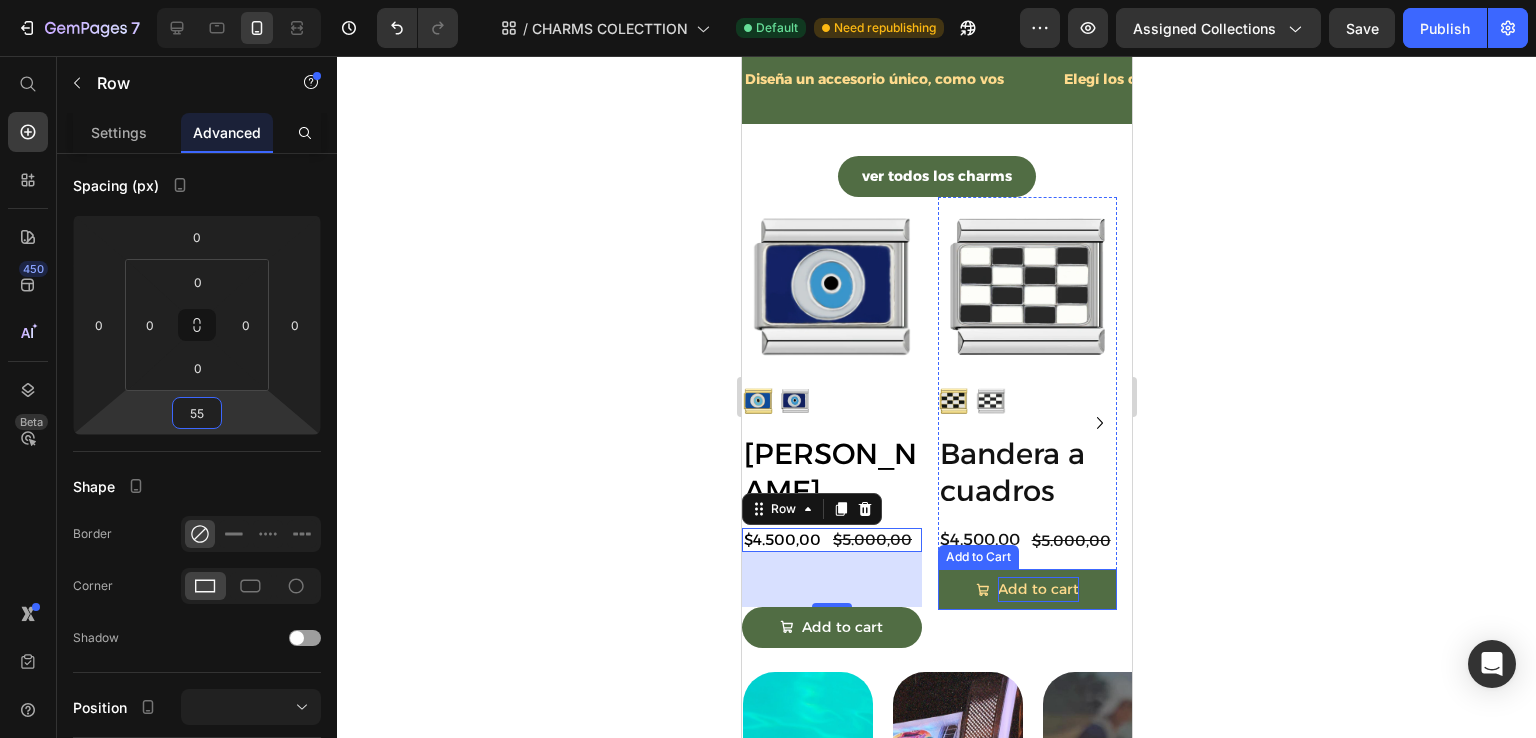click on "Add to cart" at bounding box center [1037, 589] 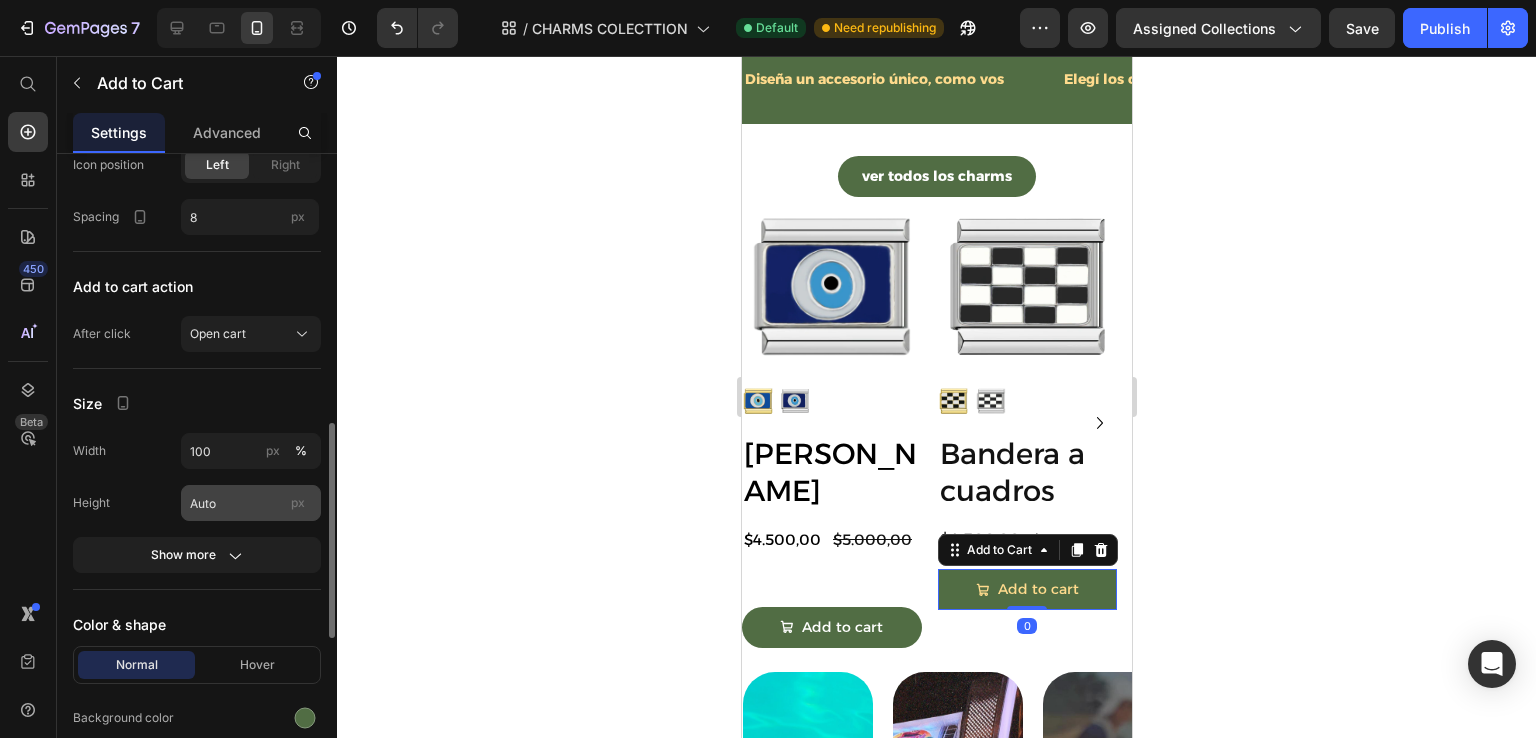 scroll, scrollTop: 1000, scrollLeft: 0, axis: vertical 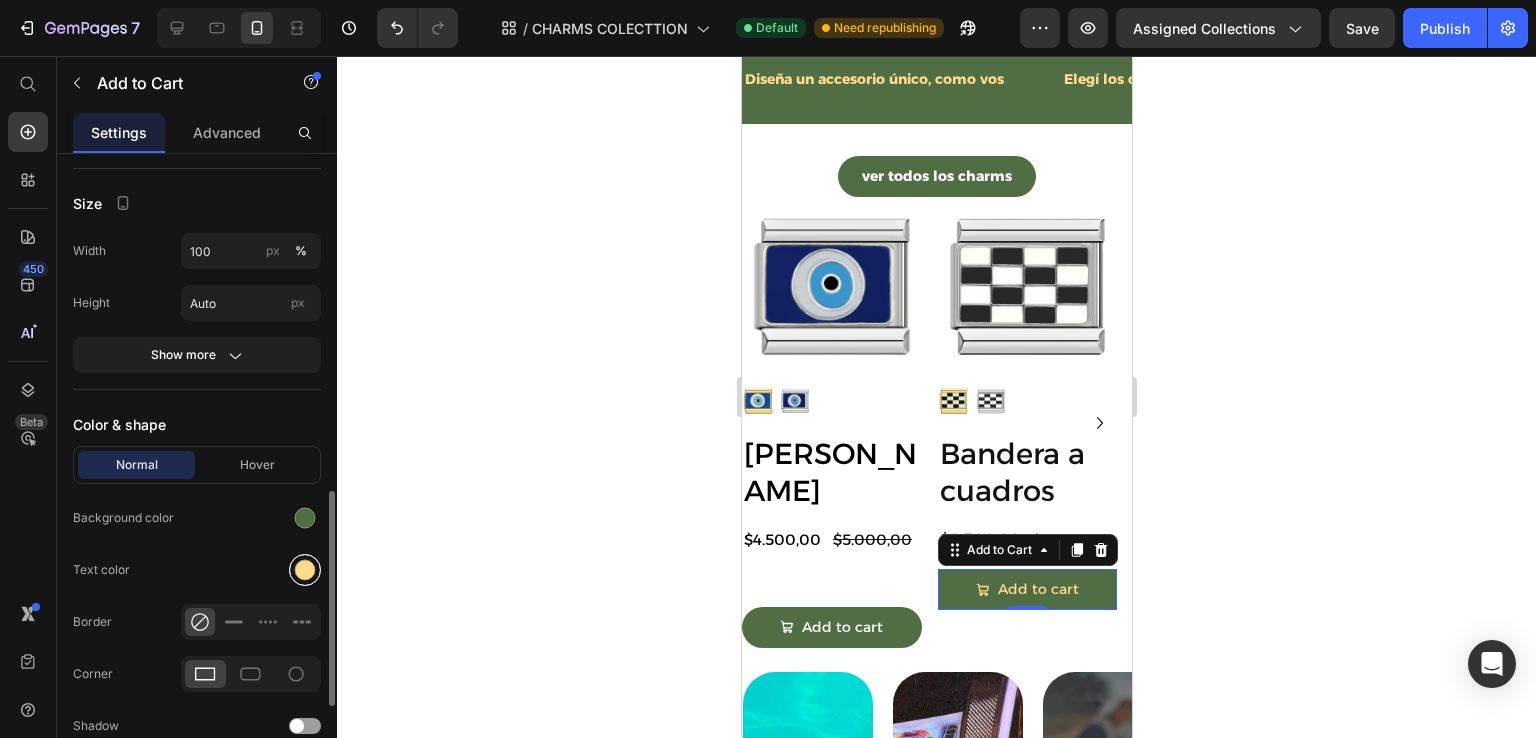 click at bounding box center [305, 570] 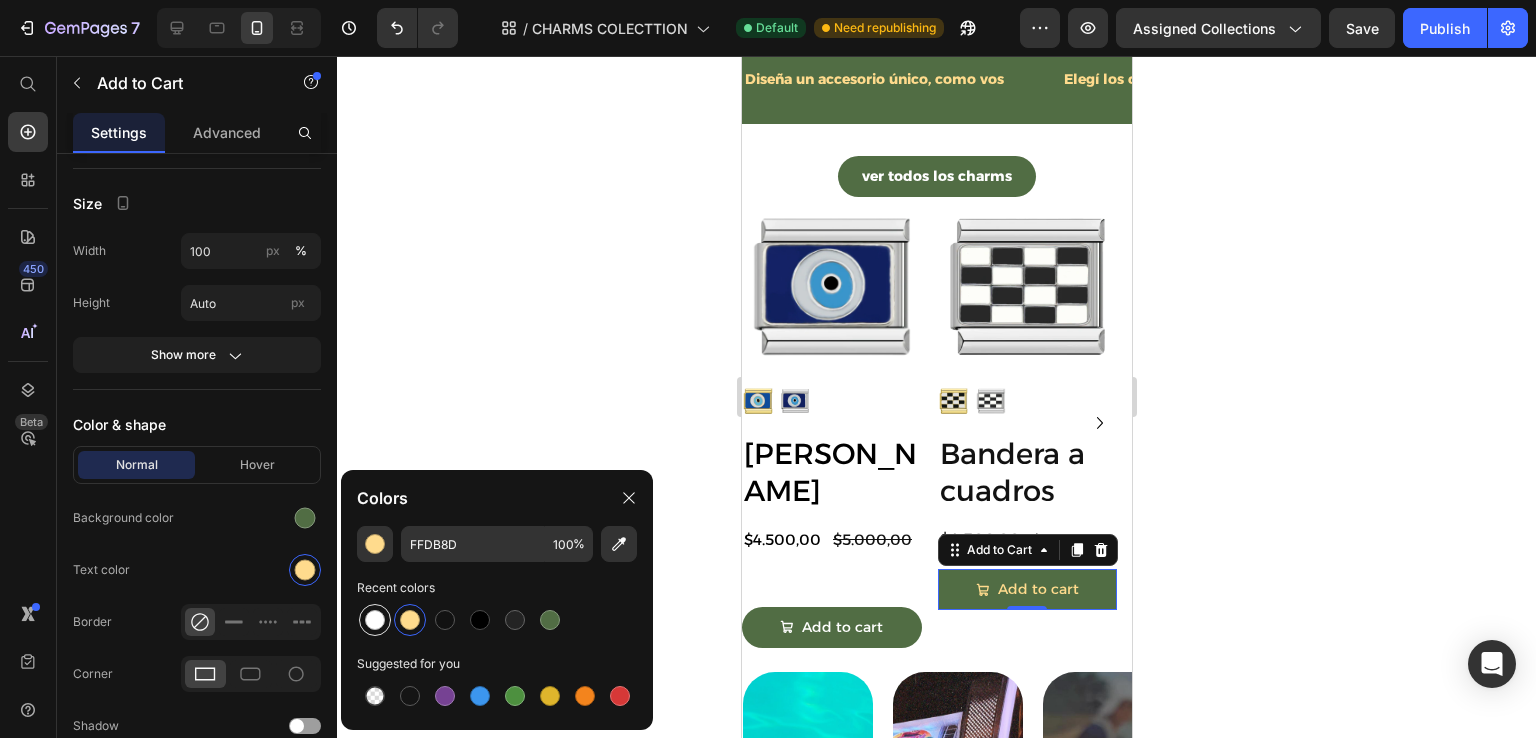 click at bounding box center (375, 620) 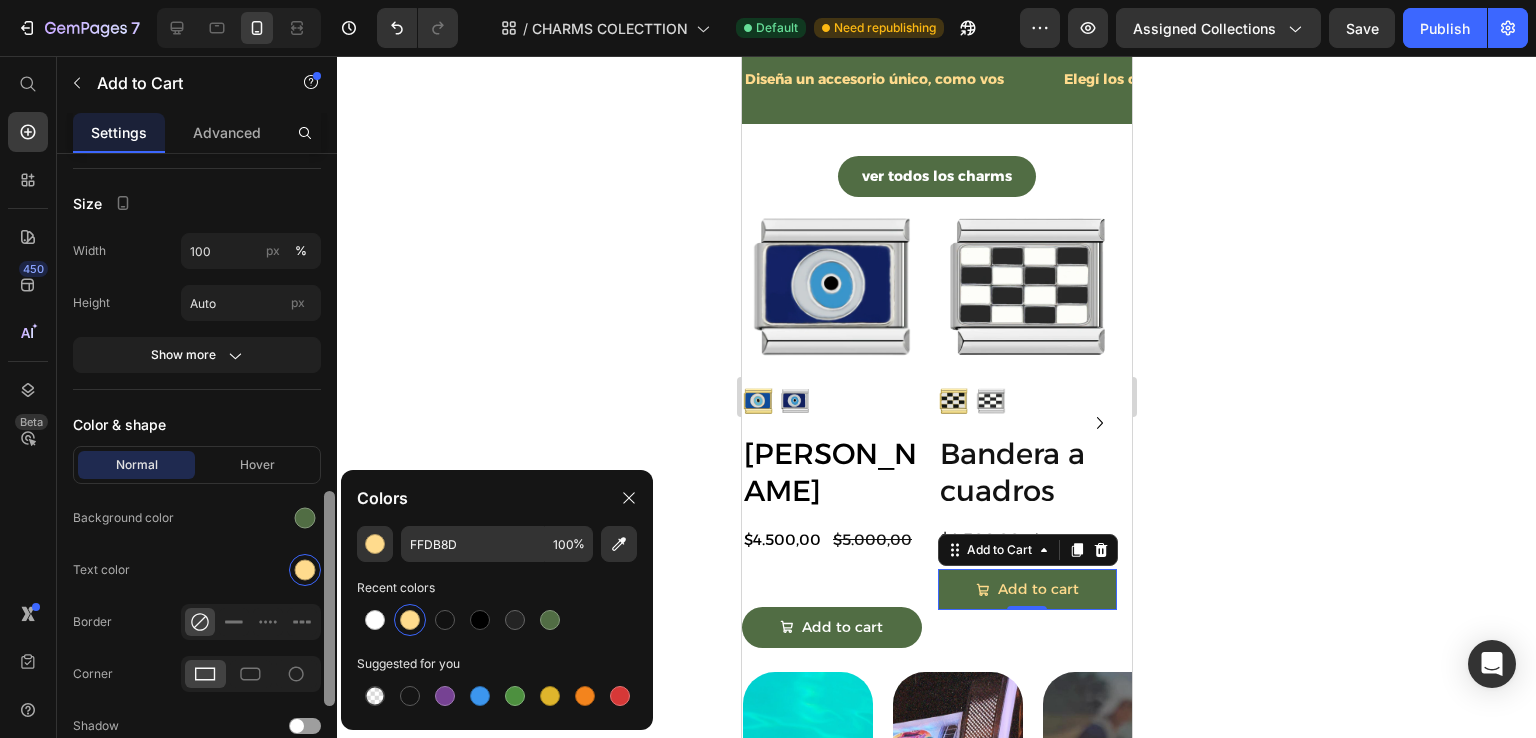 type on "FFFFFF" 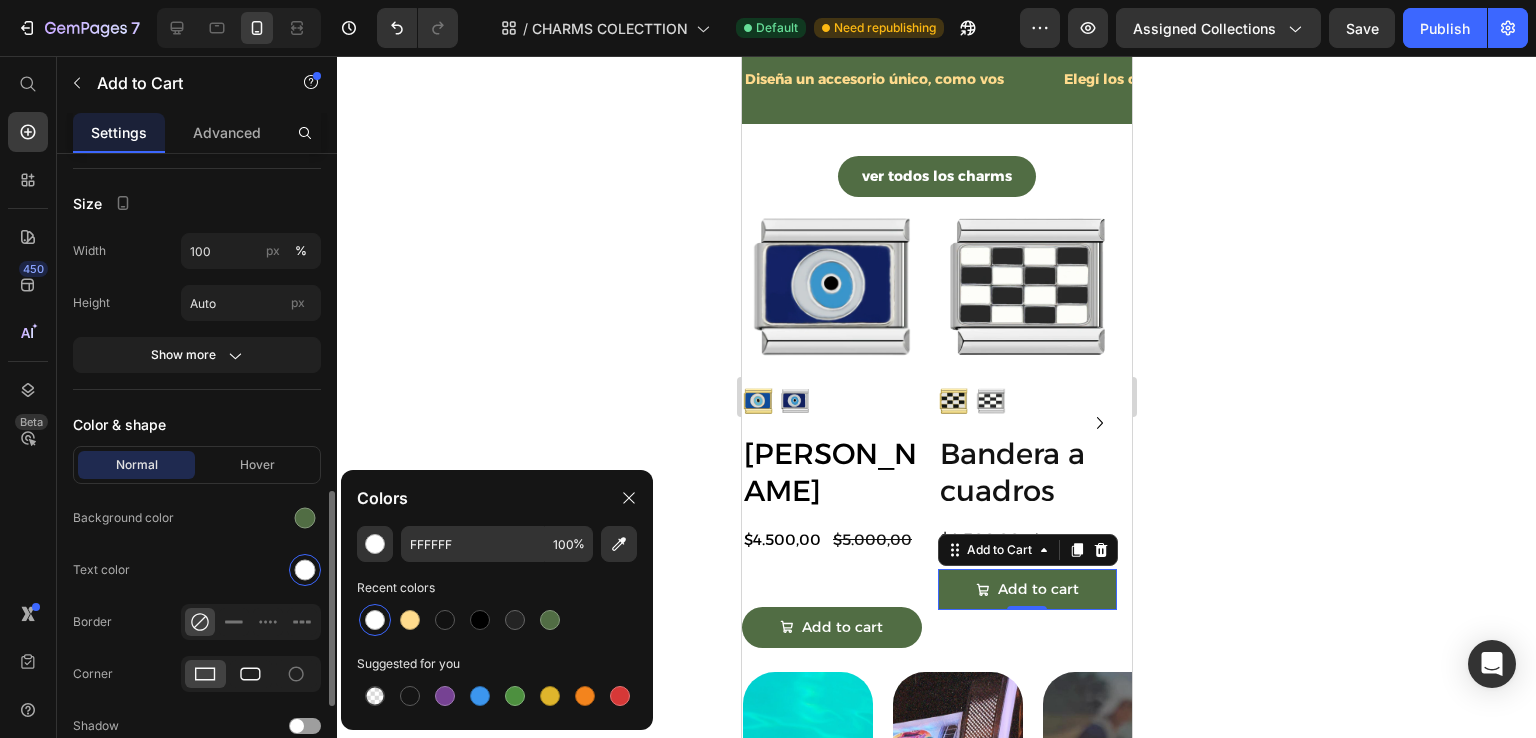 click 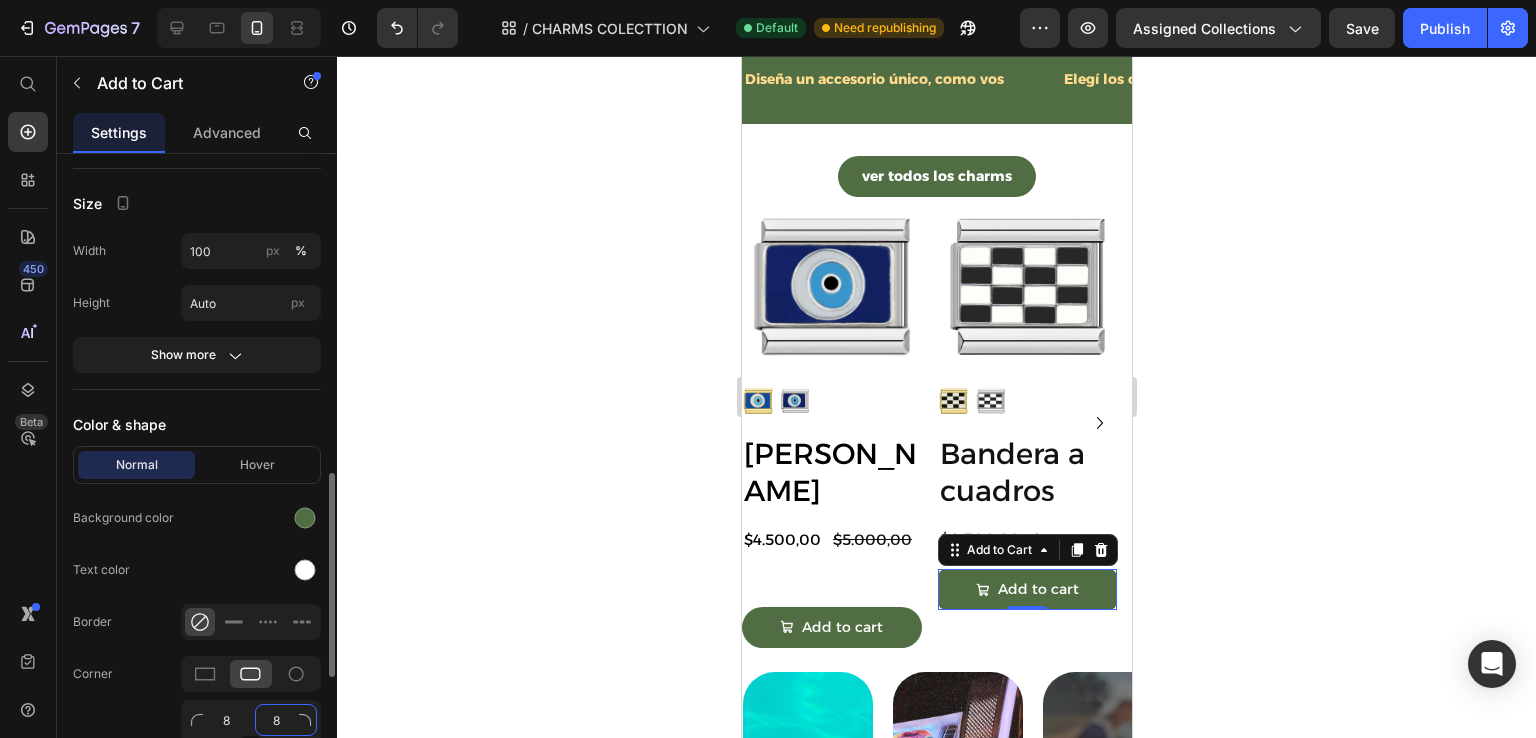 click on "8" 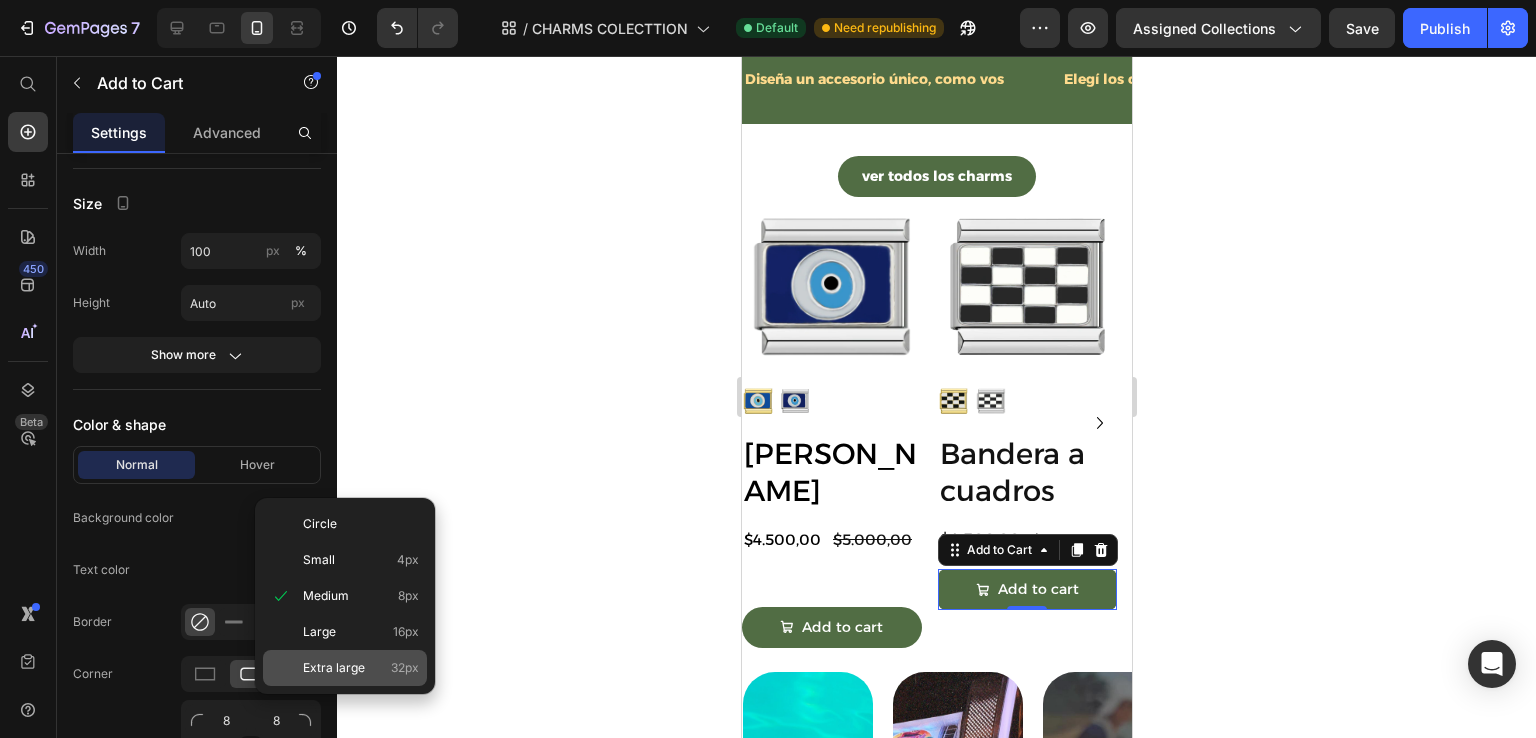 click on "Extra large" at bounding box center [334, 668] 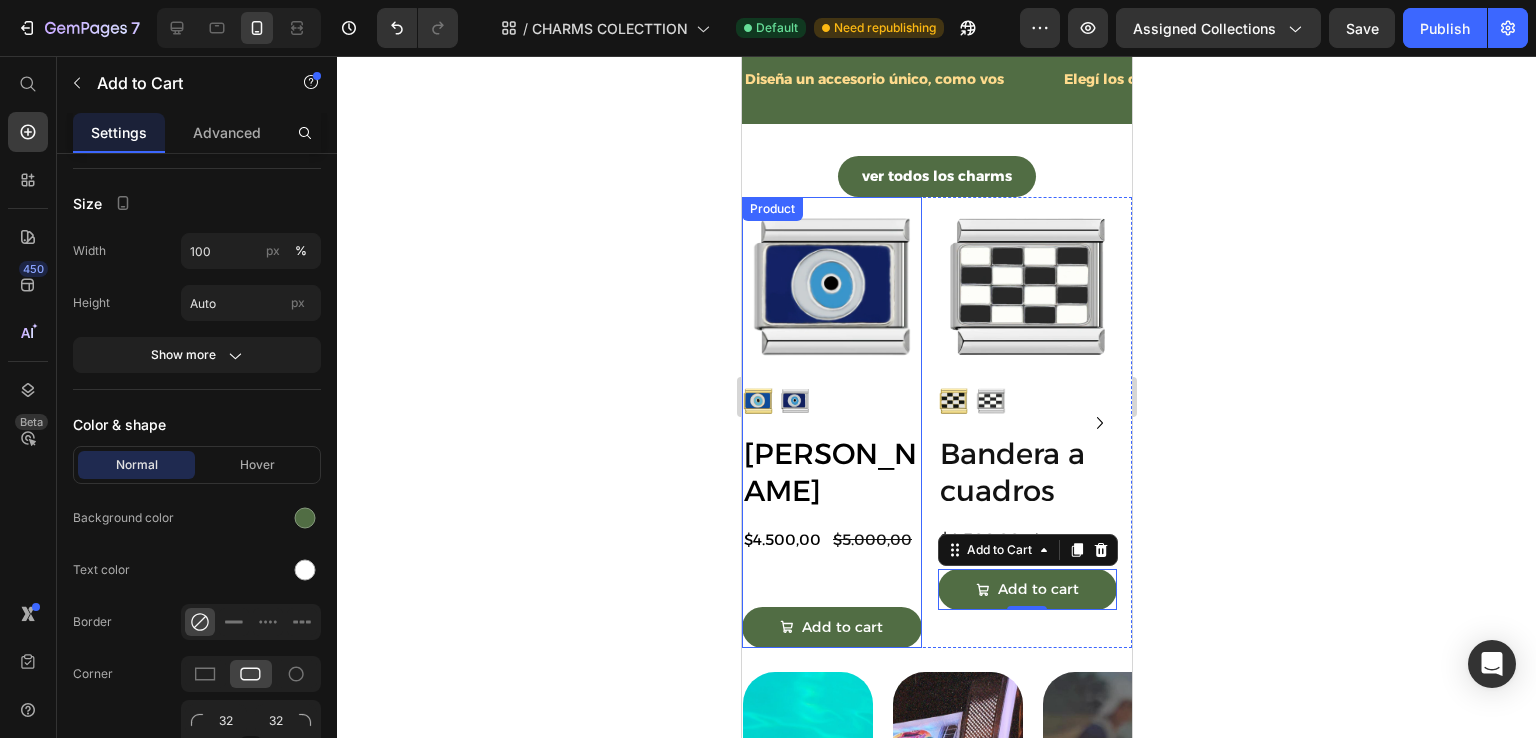 click 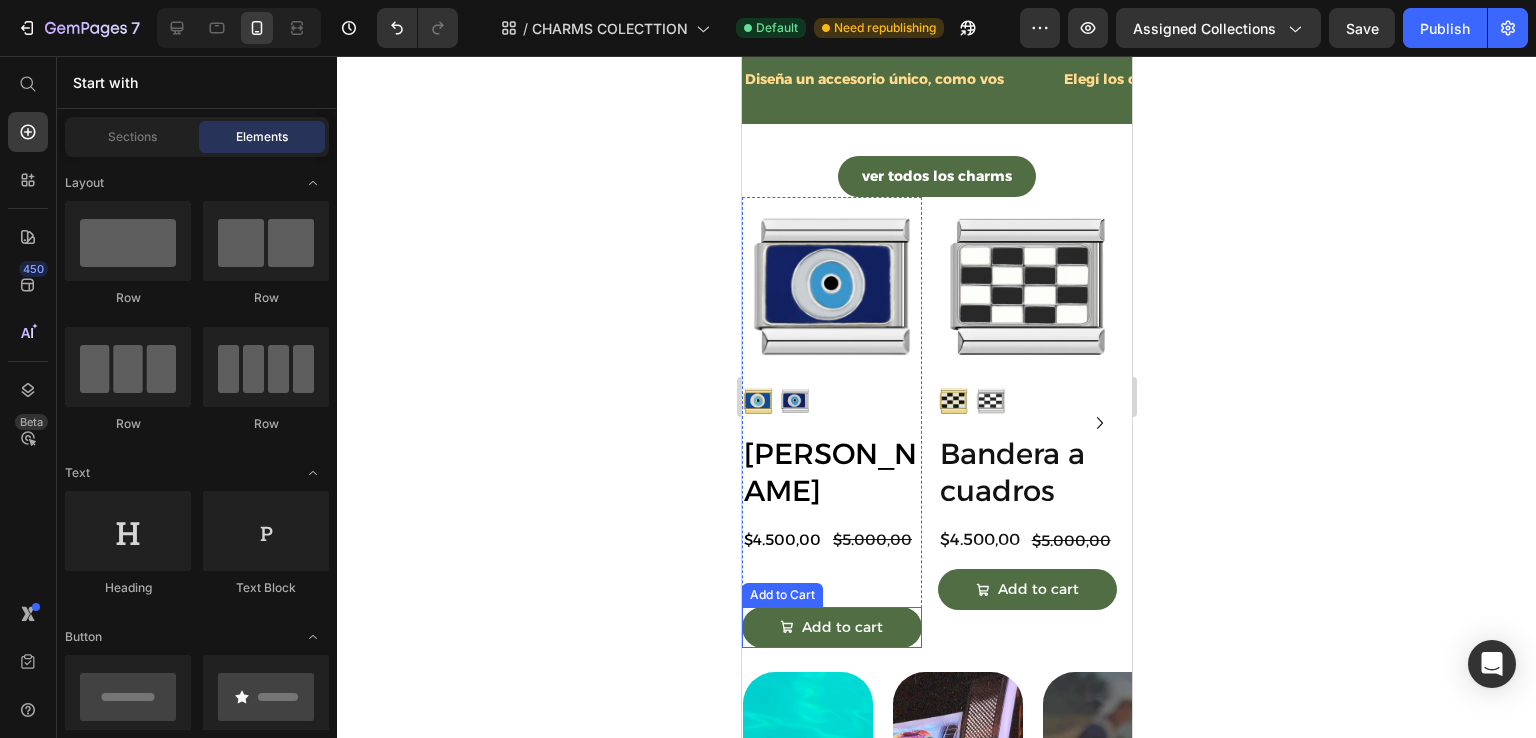 click on "Add to cart" at bounding box center (831, 627) 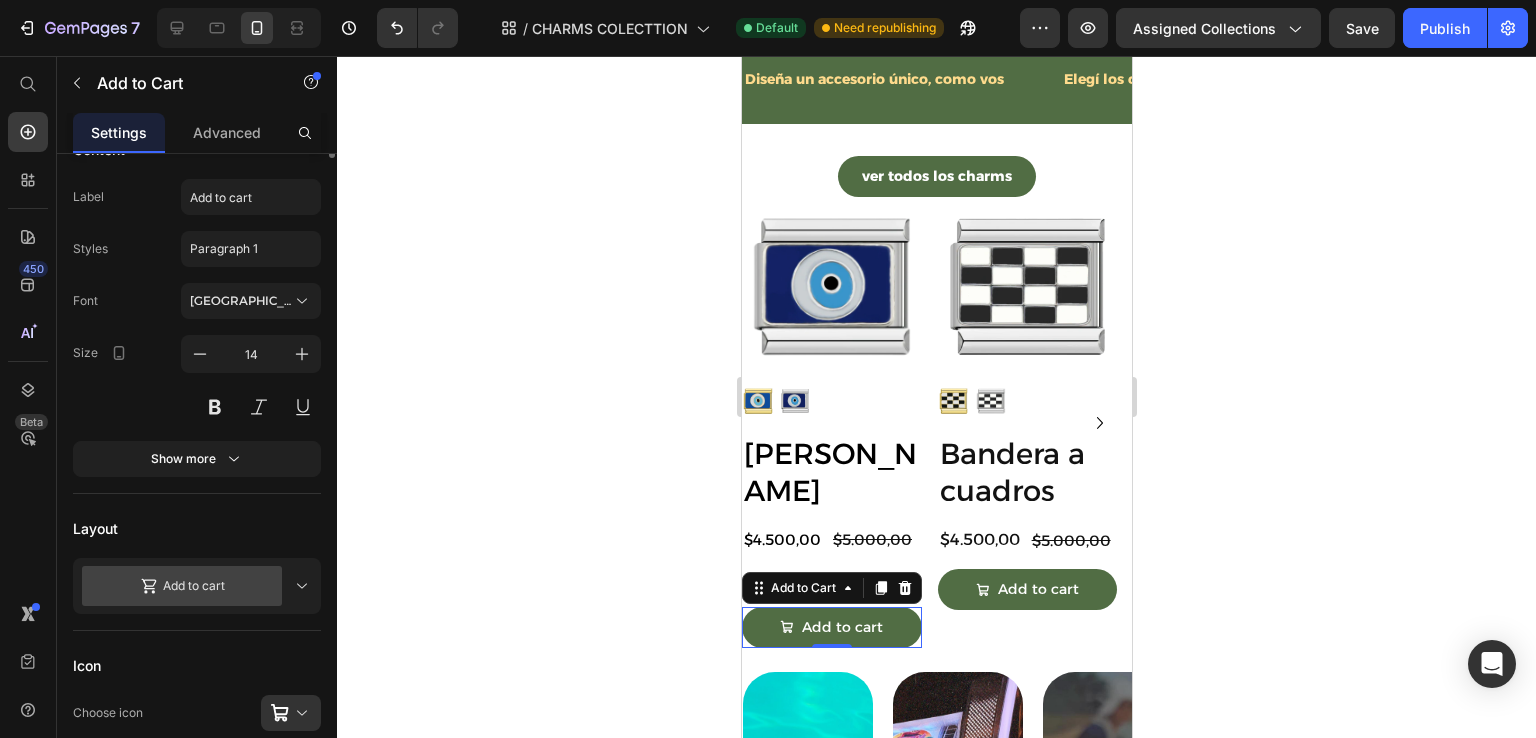 scroll, scrollTop: 0, scrollLeft: 0, axis: both 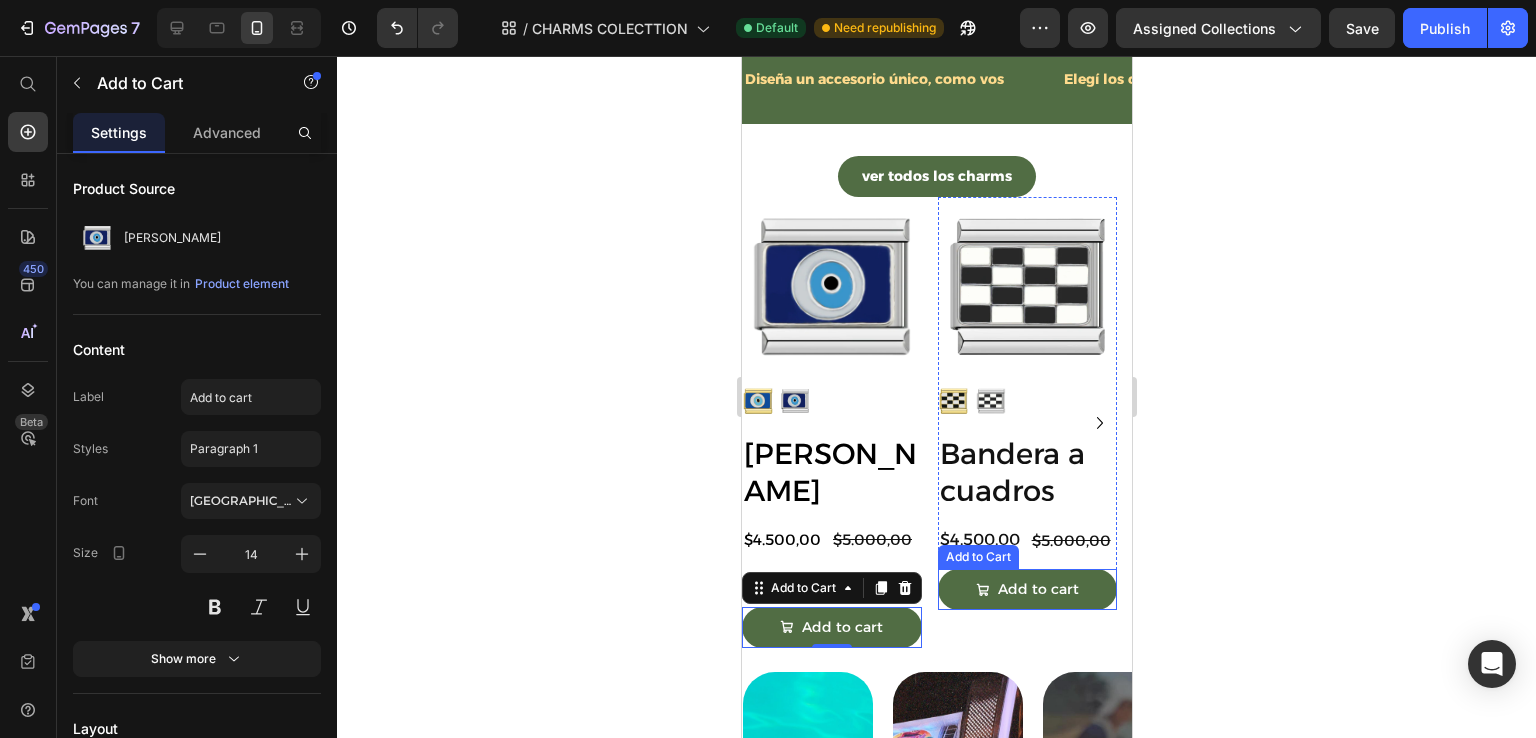 click on "Add to cart" at bounding box center [1027, 589] 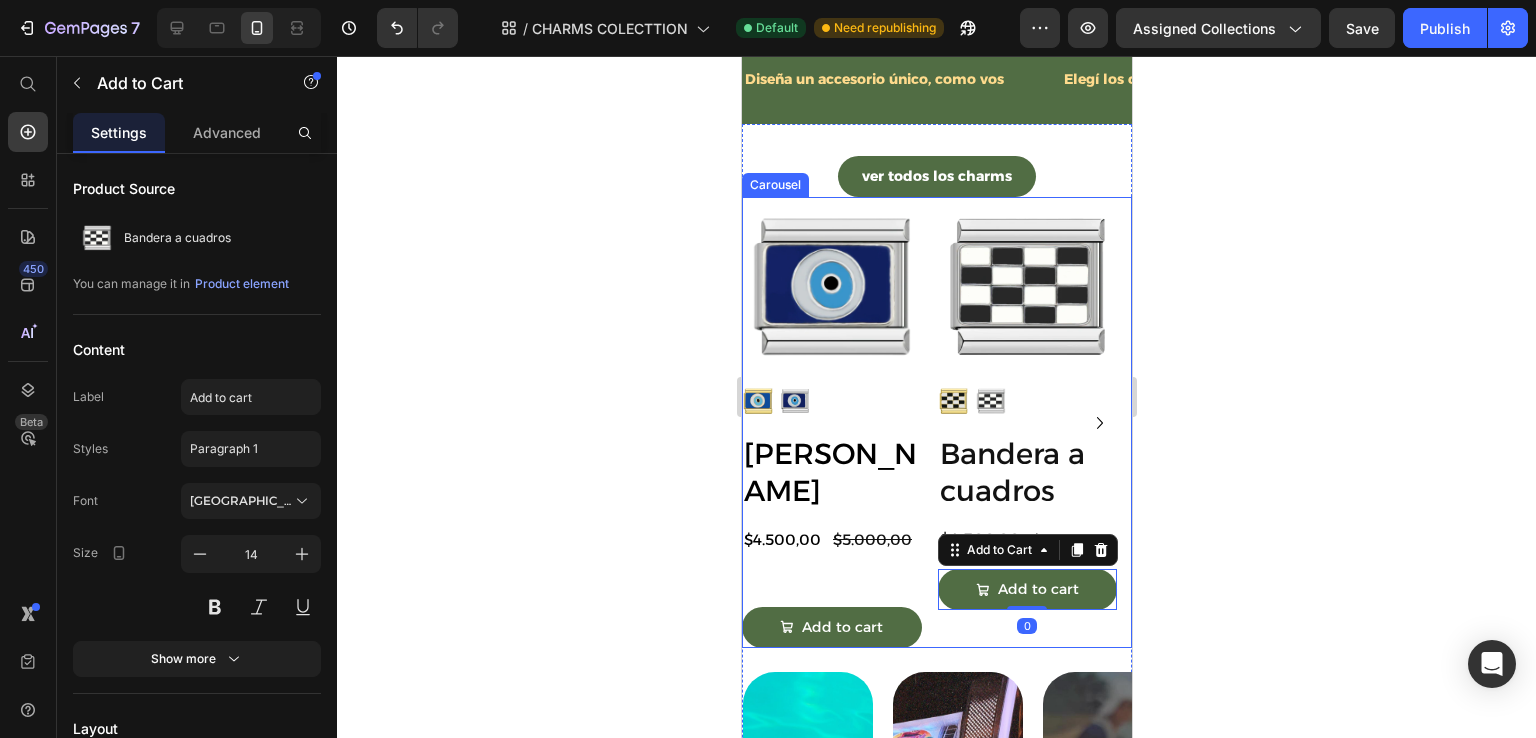 click 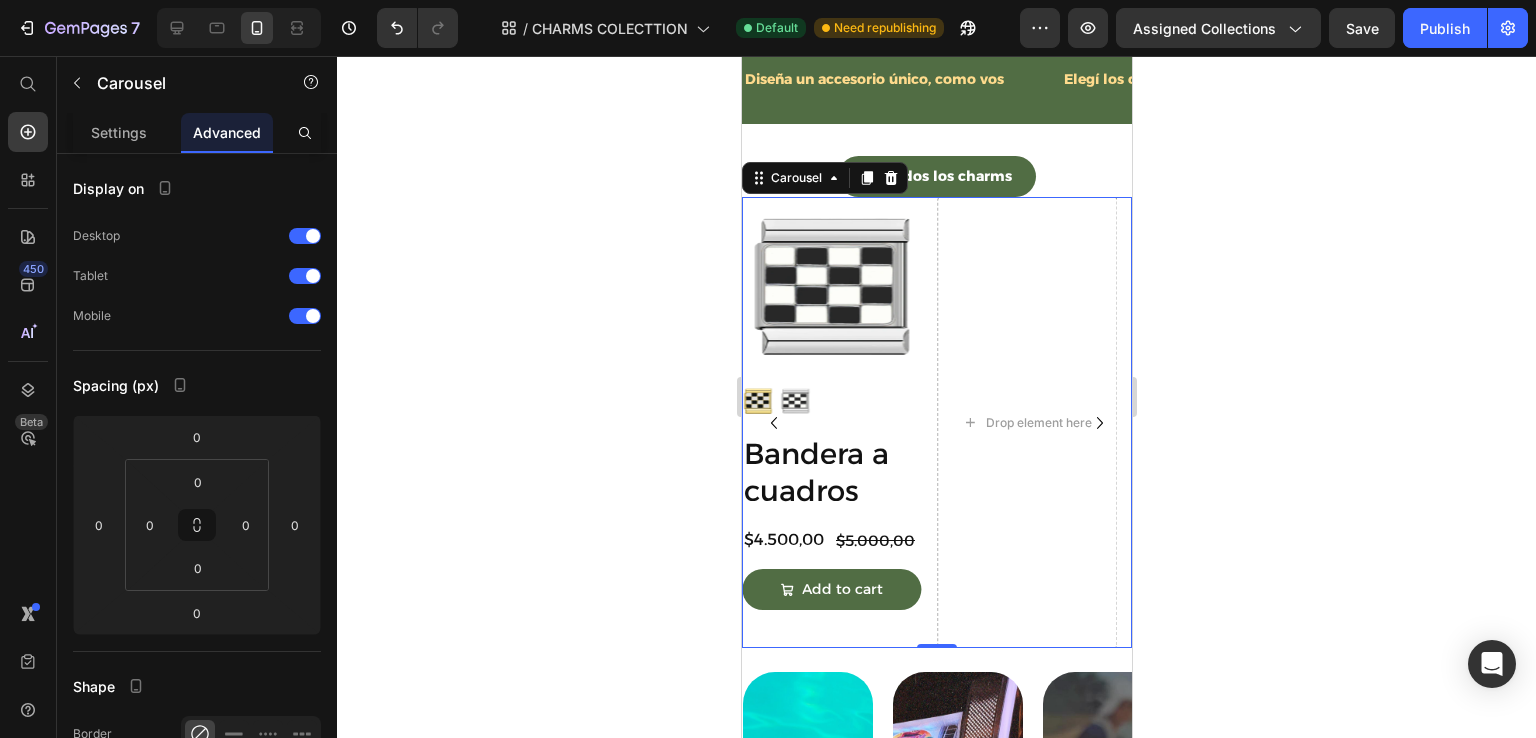 click on "Product Images Ojo [PERSON_NAME] Product Title $4.500,00 Product Price $5.000,00 Product Price Row
Add to cart Add to Cart Product Product Images Bandera a [PERSON_NAME] Product Title $4.500,00 Product Price $5.000,00 Product Price Row
Add to cart Add to Cart Product
Drop element here
Drop element here" at bounding box center (936, 422) 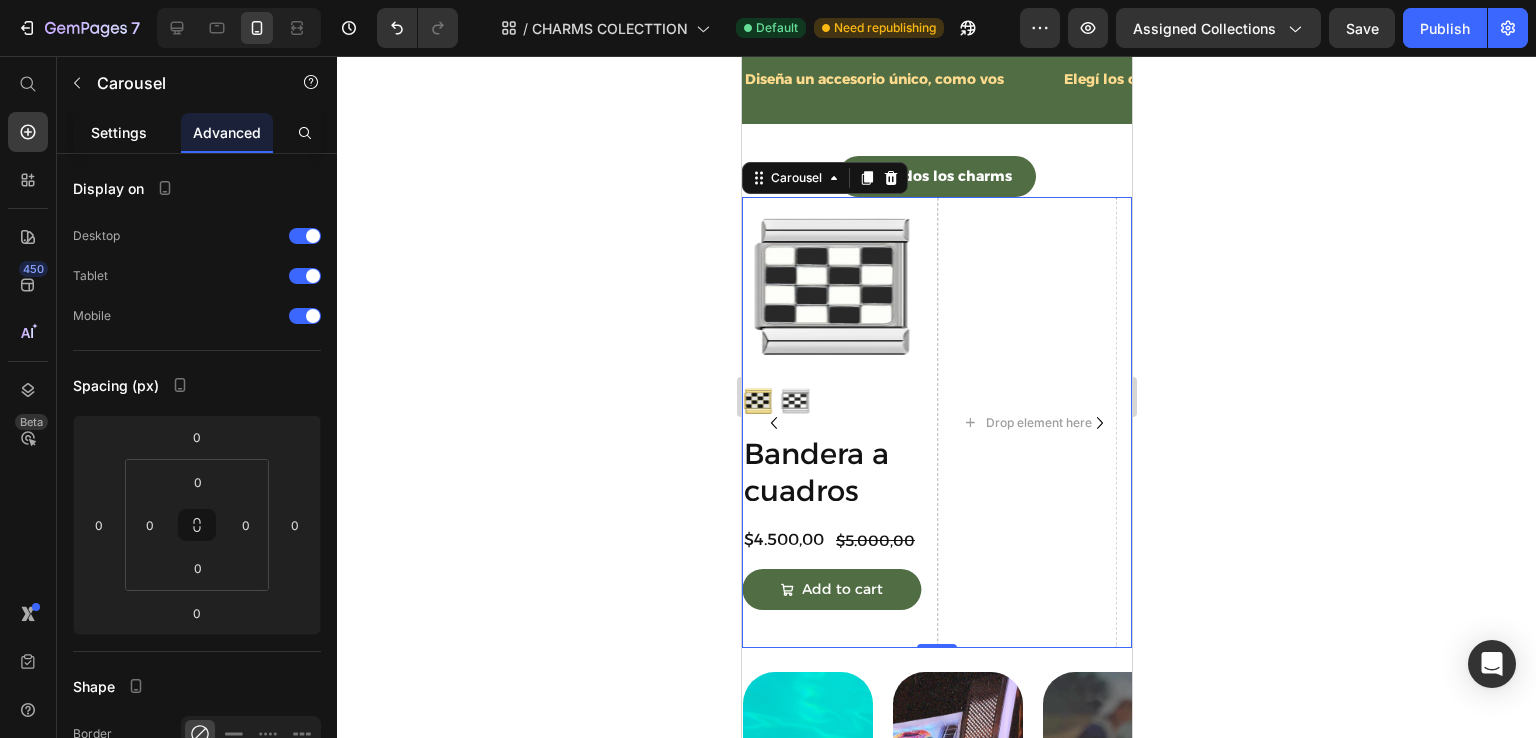 click on "Settings" 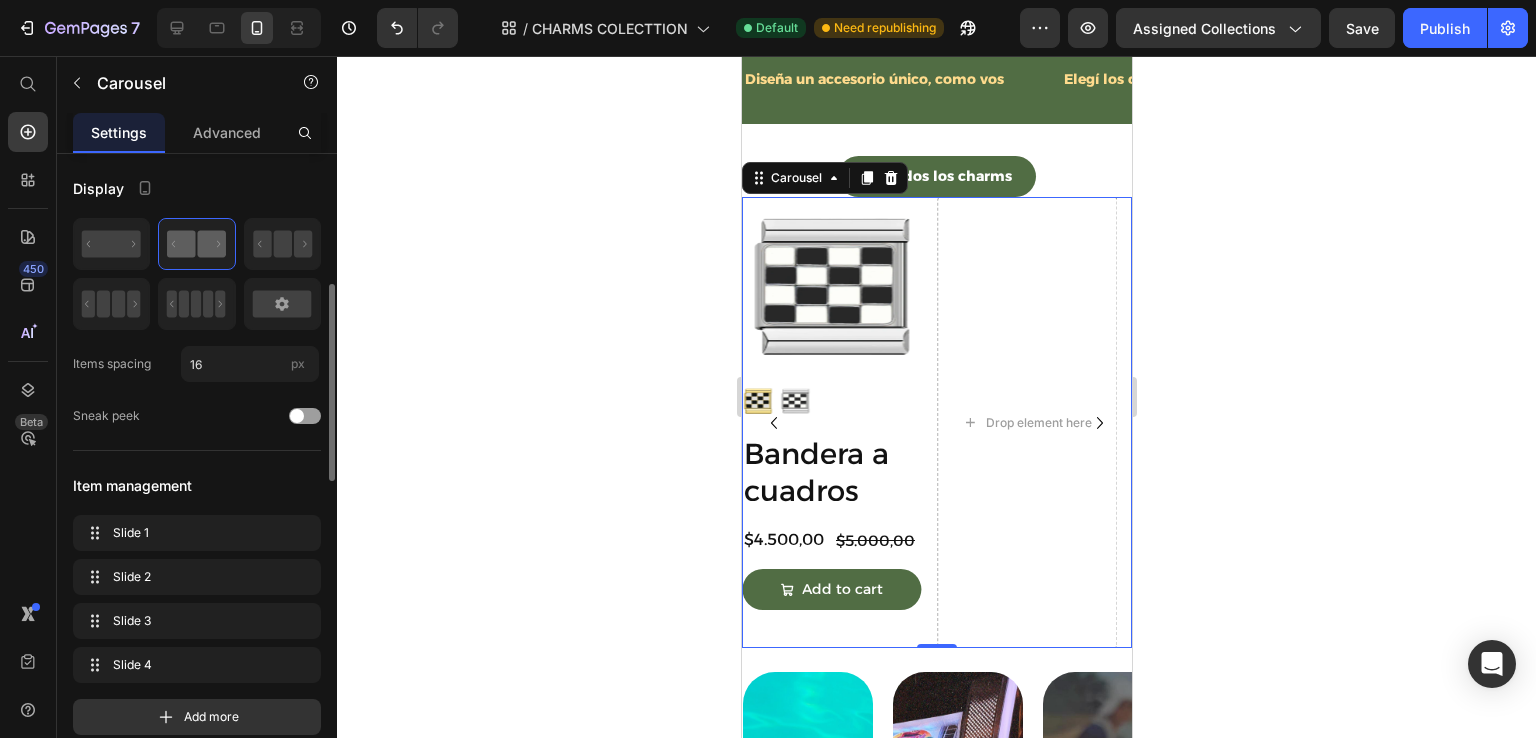 scroll, scrollTop: 200, scrollLeft: 0, axis: vertical 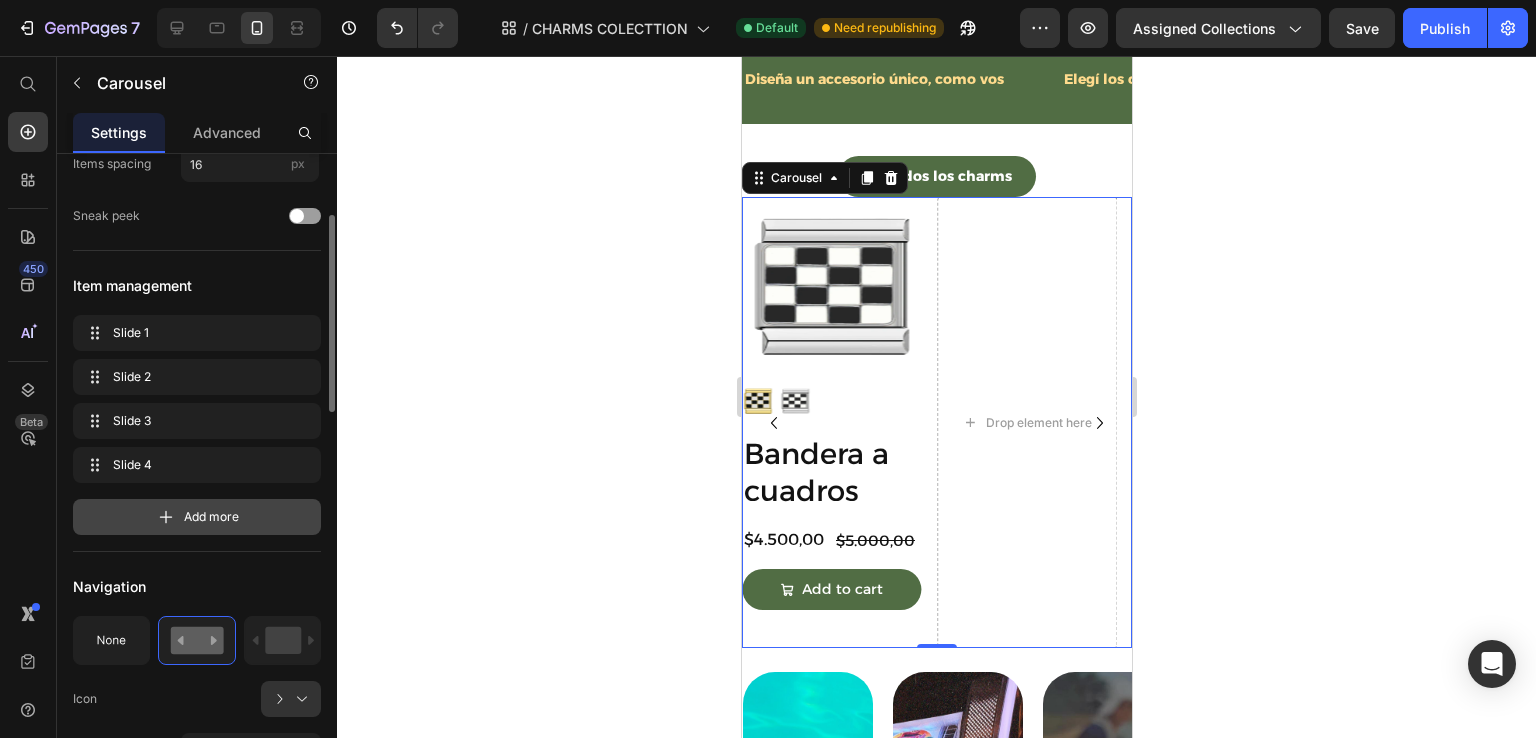 click on "Add more" at bounding box center (197, 517) 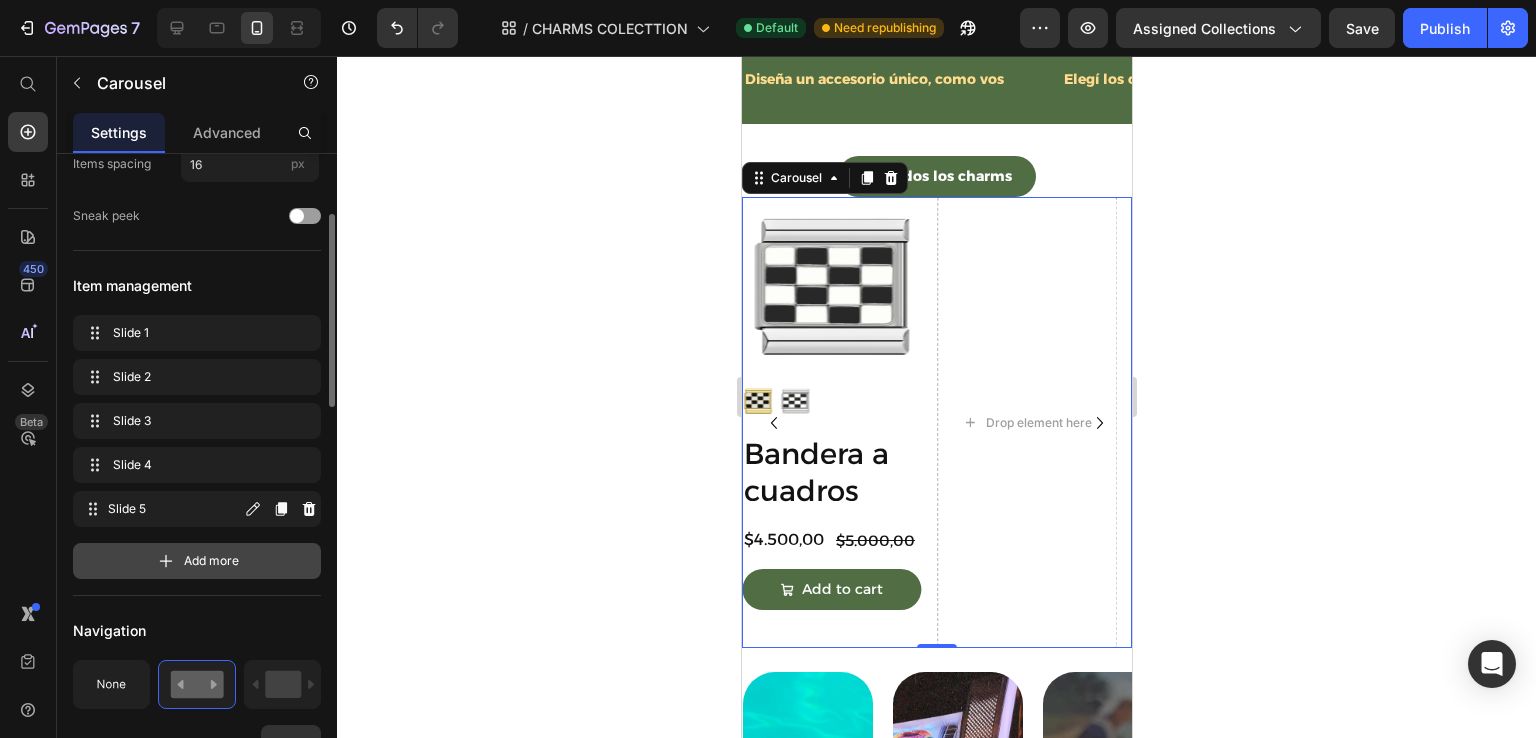 click on "Slide 5" at bounding box center (174, 509) 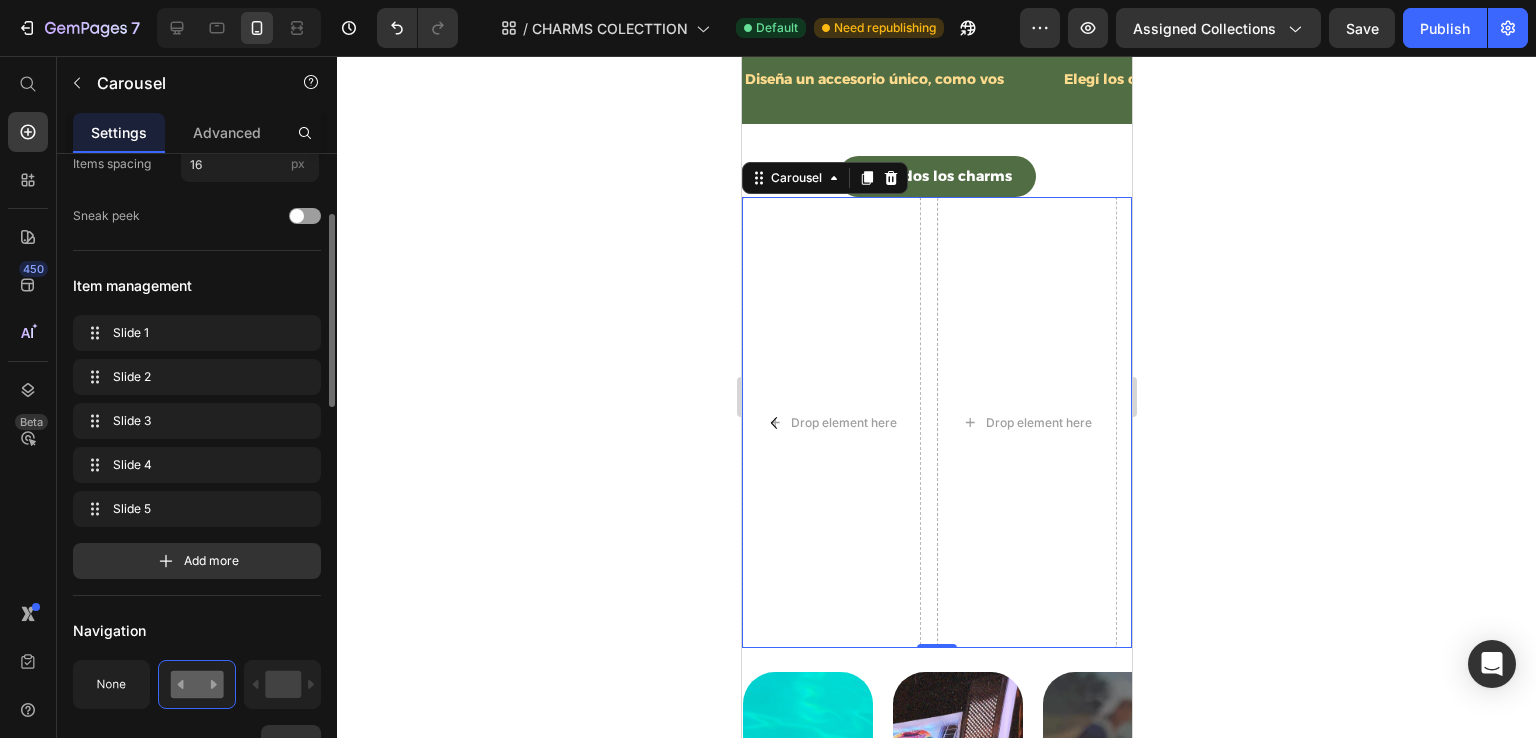 click on "Slide 1 Slide 1 Slide 2 Slide 2 Slide 3 Slide 3 Slide 4 Slide 4 Slide 5 Slide 5 Add more" 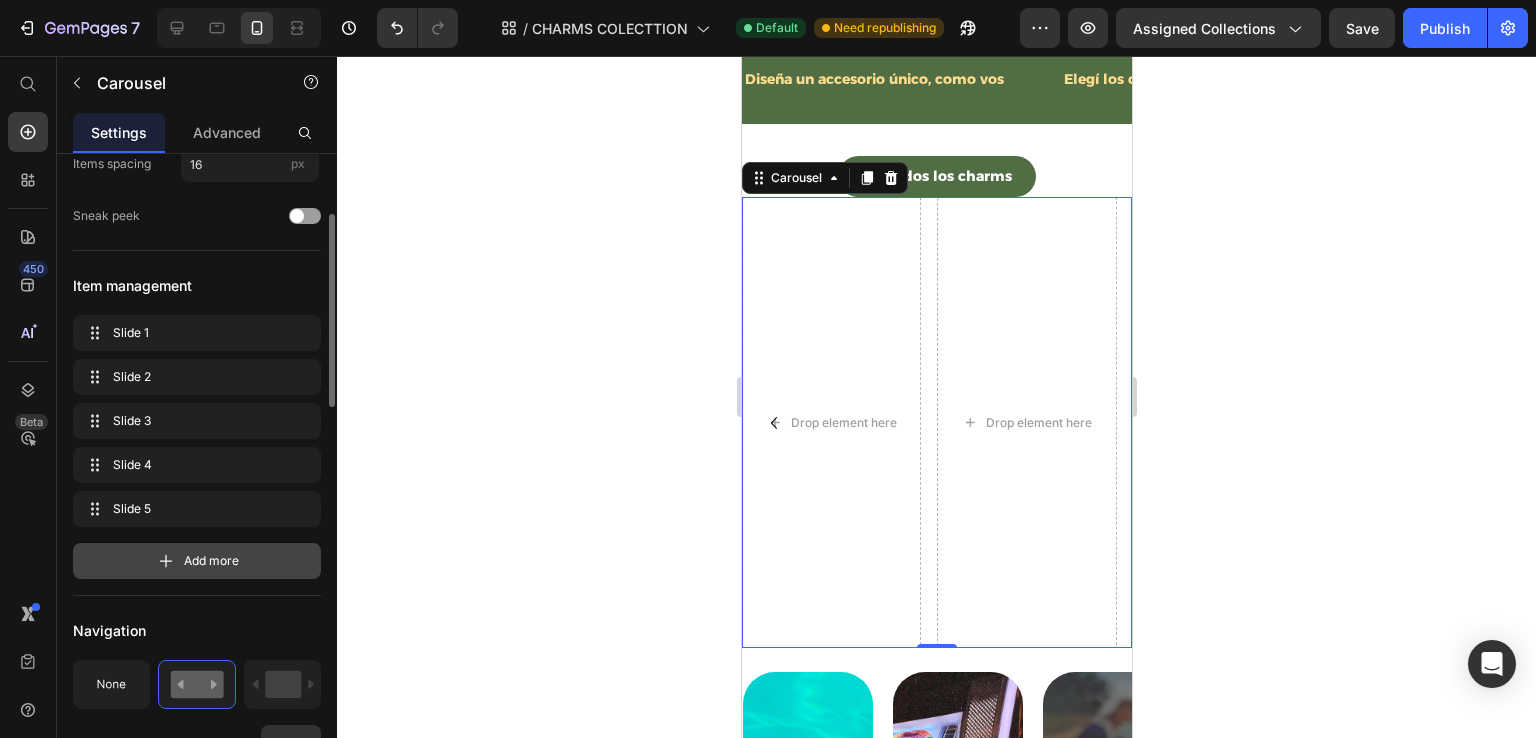 click on "Add more" at bounding box center (197, 561) 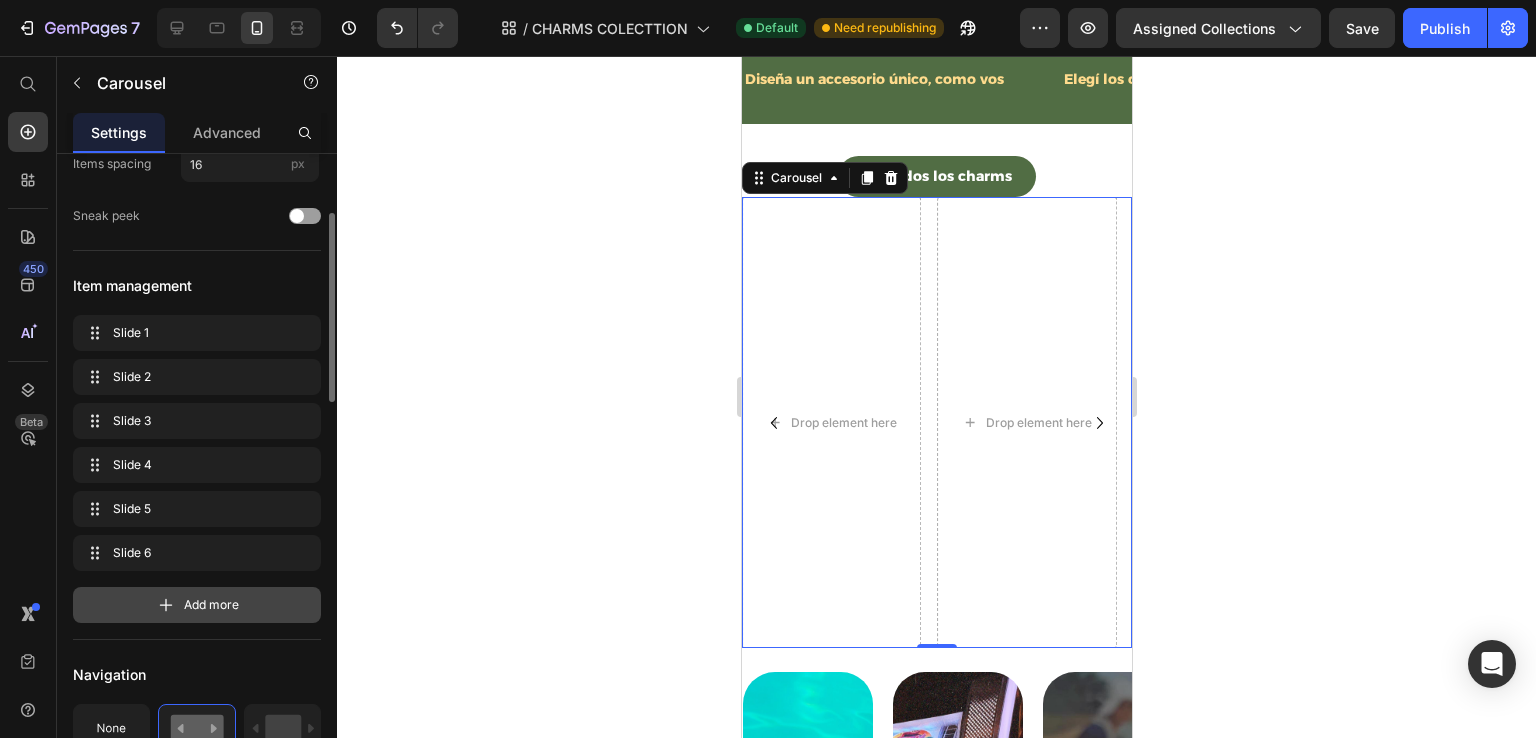 click on "Add more" at bounding box center [211, 605] 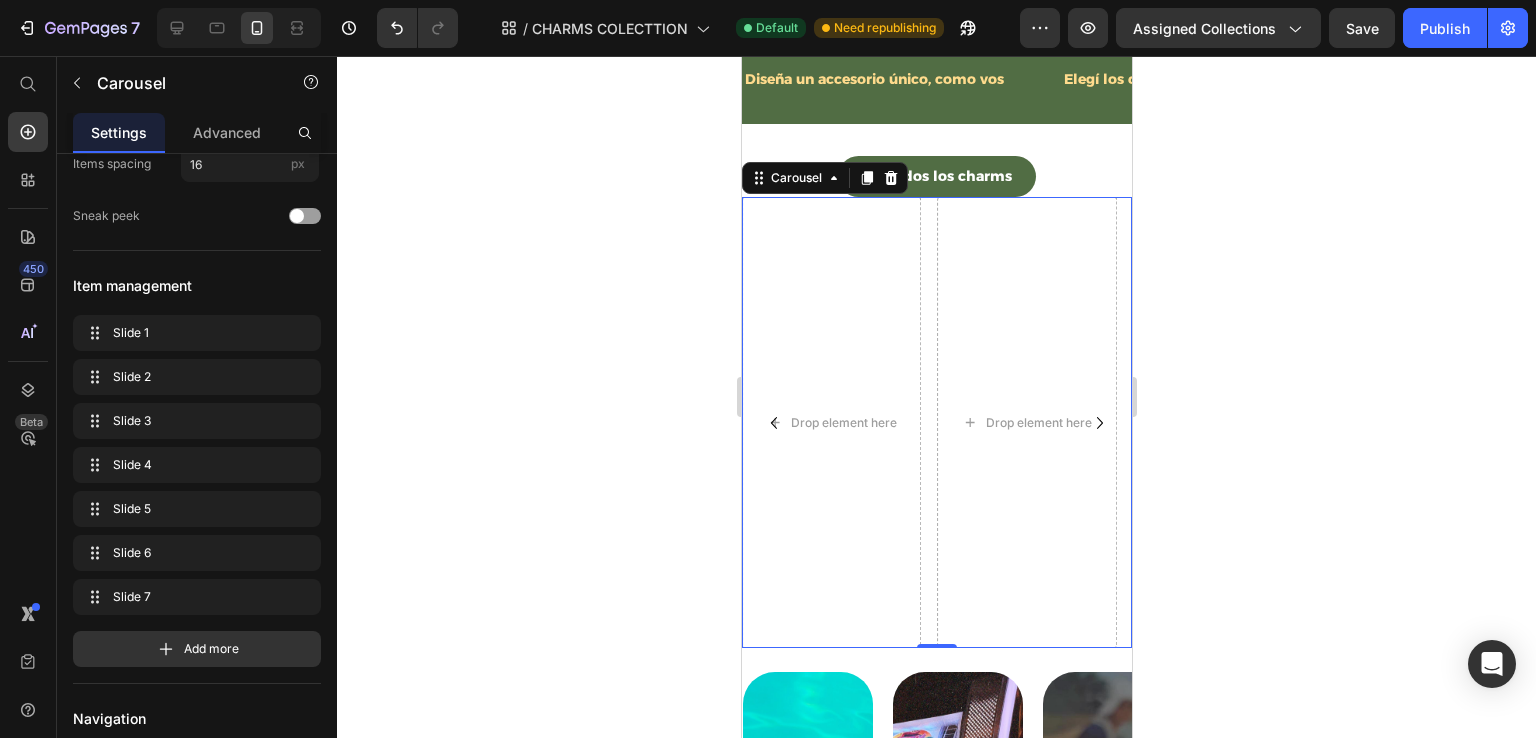 click 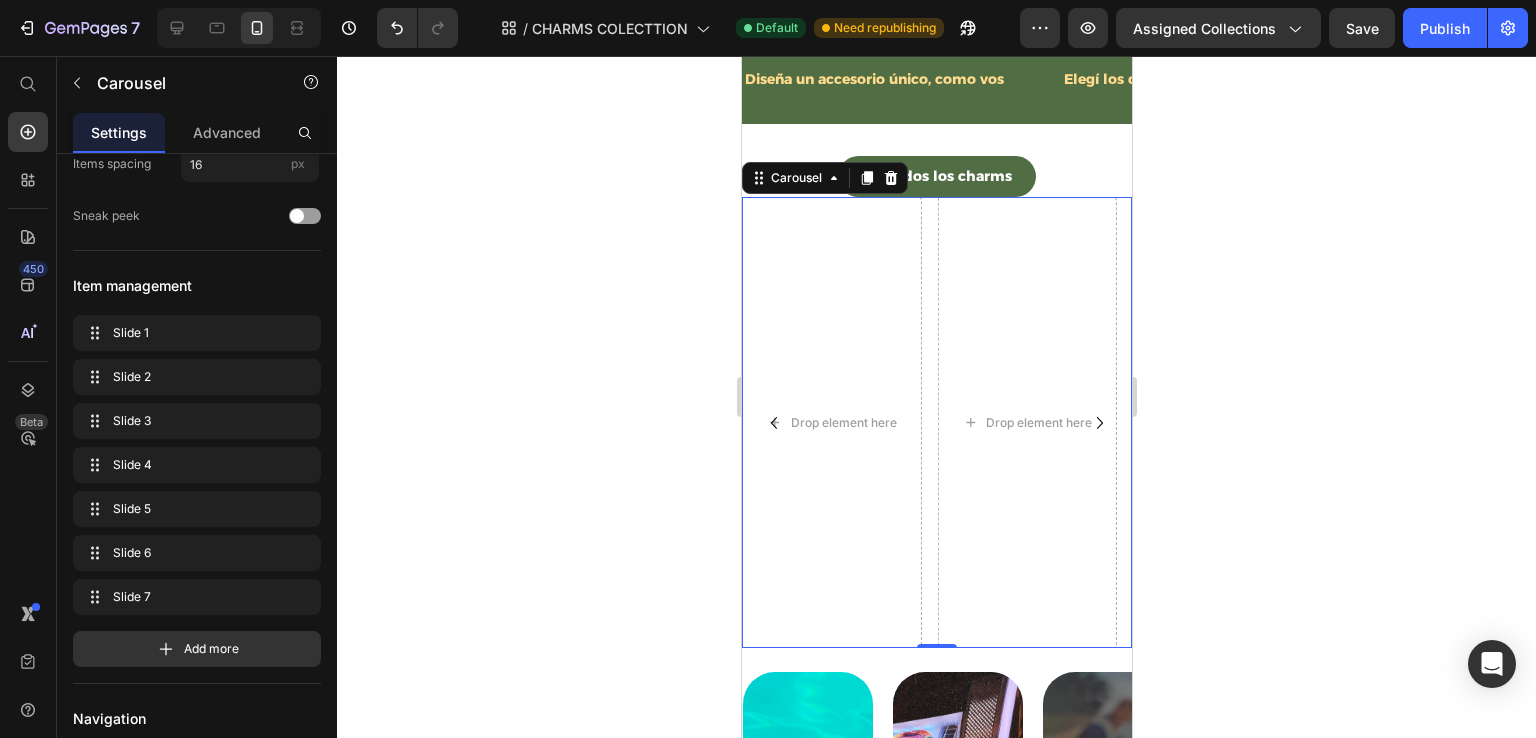 click 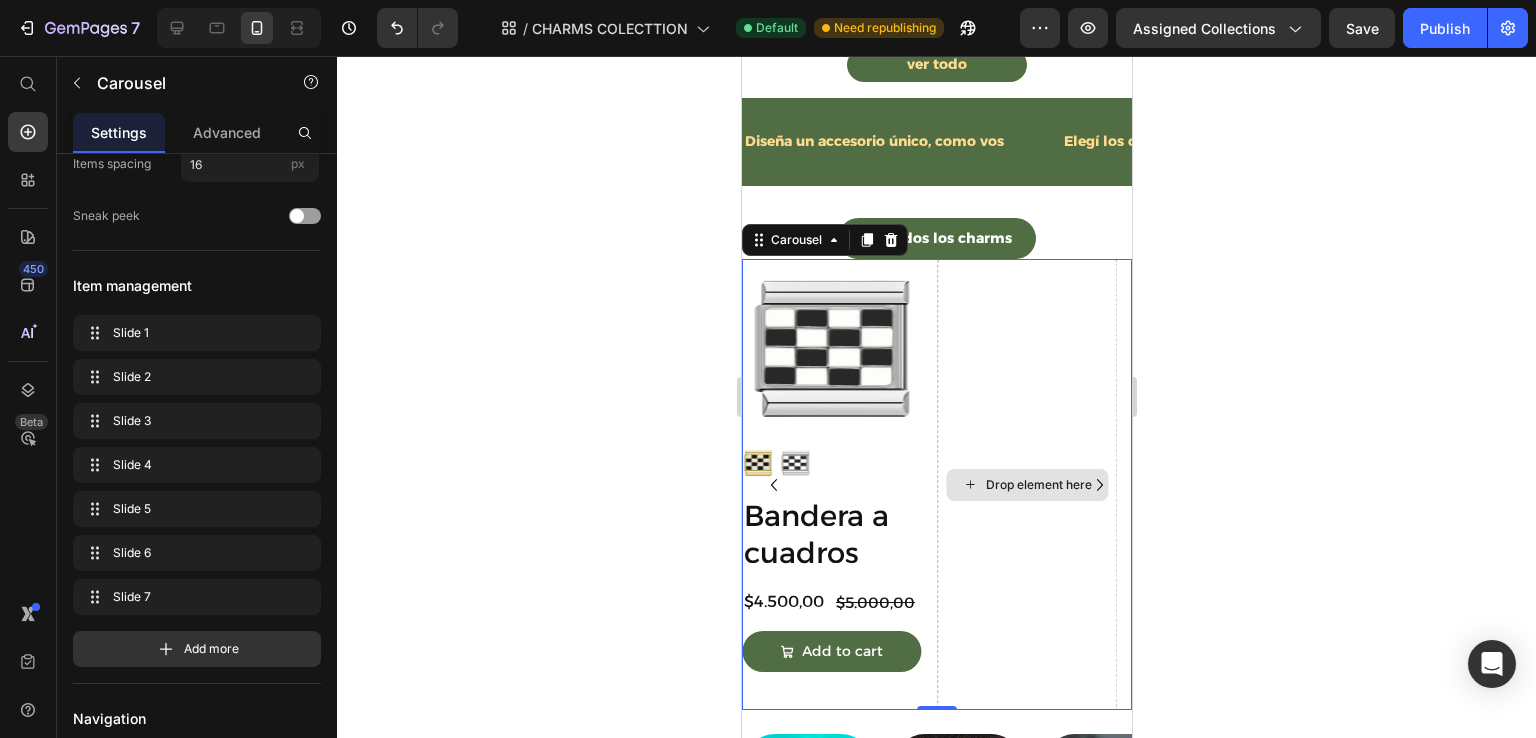 scroll, scrollTop: 1300, scrollLeft: 0, axis: vertical 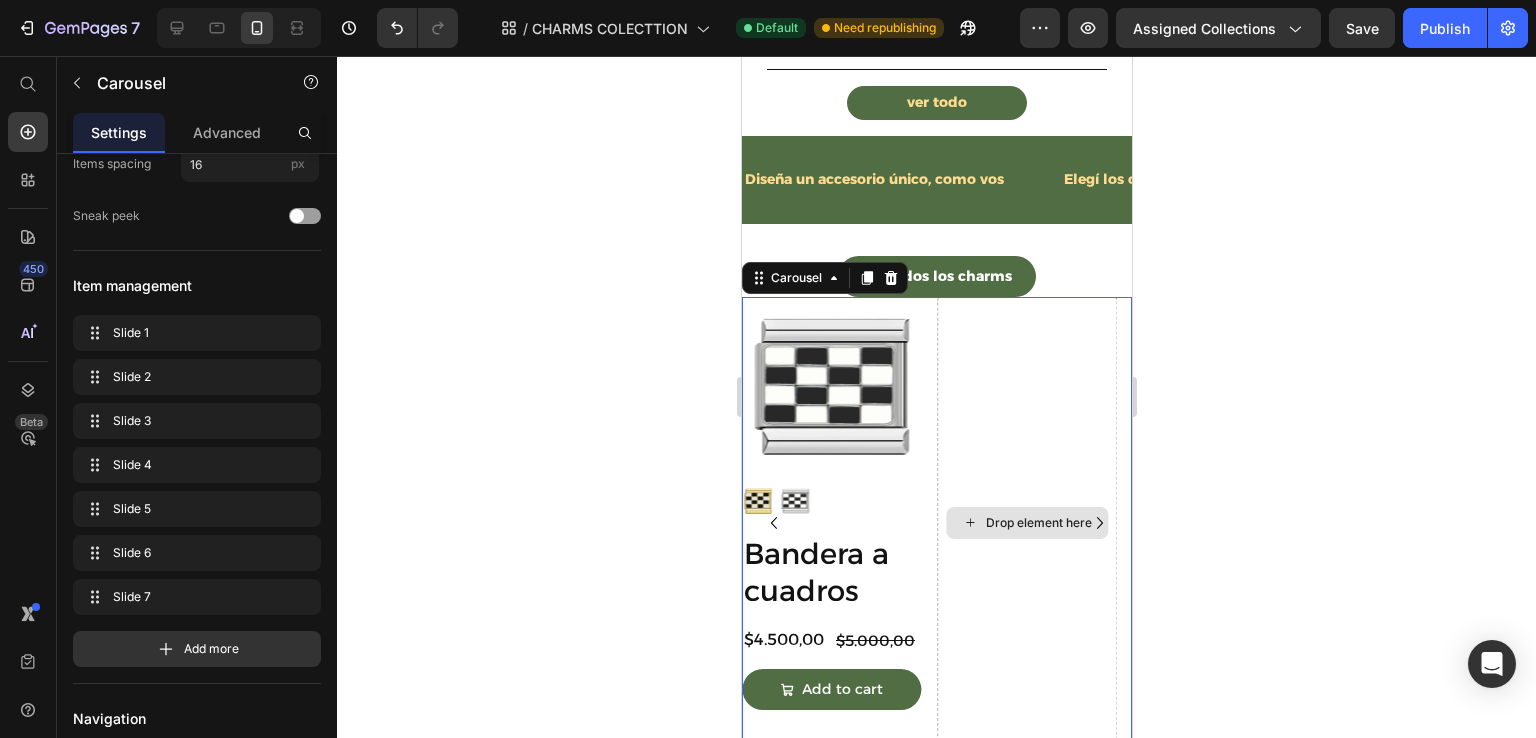 click on "Drop element here" at bounding box center [1027, 522] 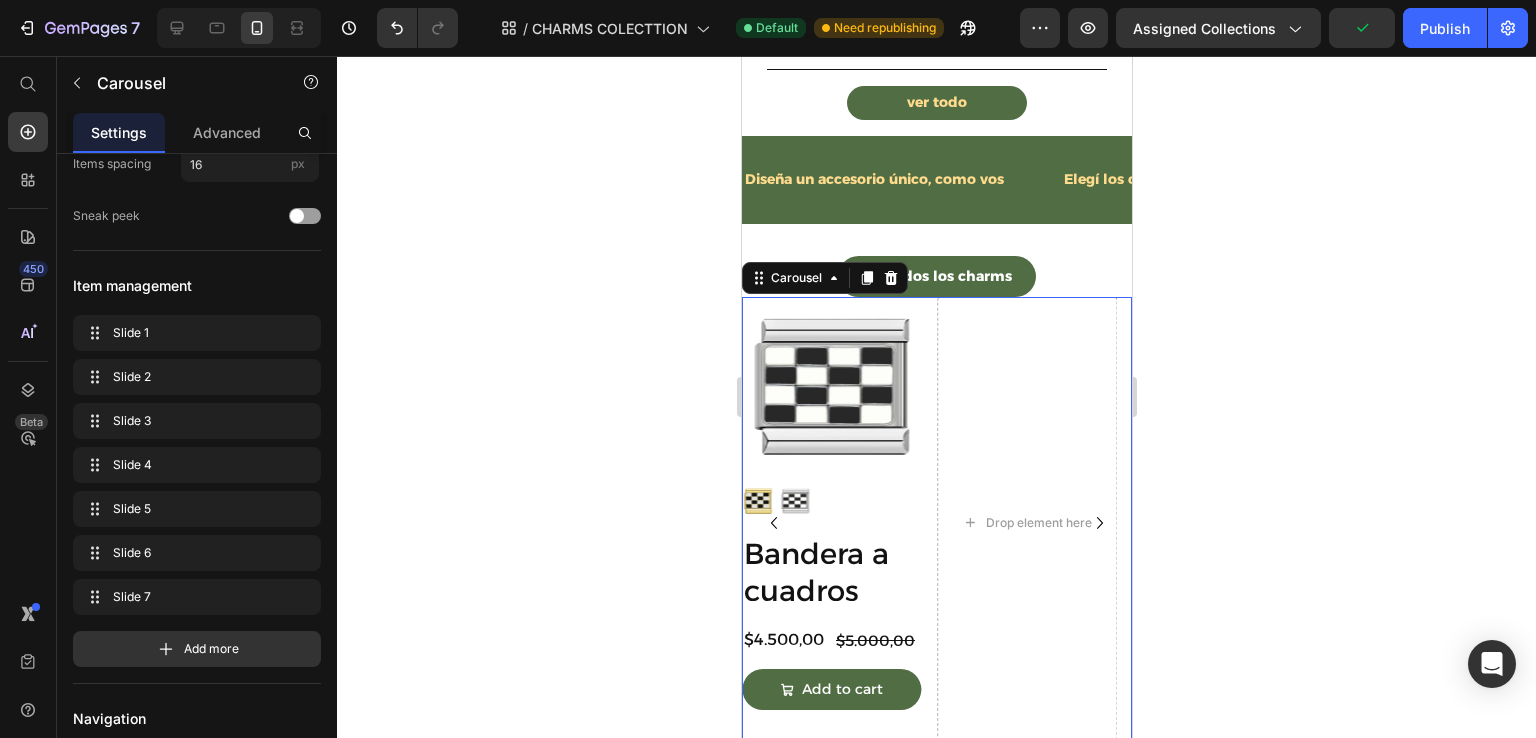 click on "Product Images Ojo [PERSON_NAME] Product Title $4.500,00 Product Price $5.000,00 Product Price Row
Add to cart Add to Cart Product Product Images Bandera a [PERSON_NAME] Product Title $4.500,00 Product Price $5.000,00 Product Price Row
Add to cart Add to Cart Product
Drop element here
Drop element here
Drop element here
Drop element here
Drop element here" at bounding box center (936, 522) 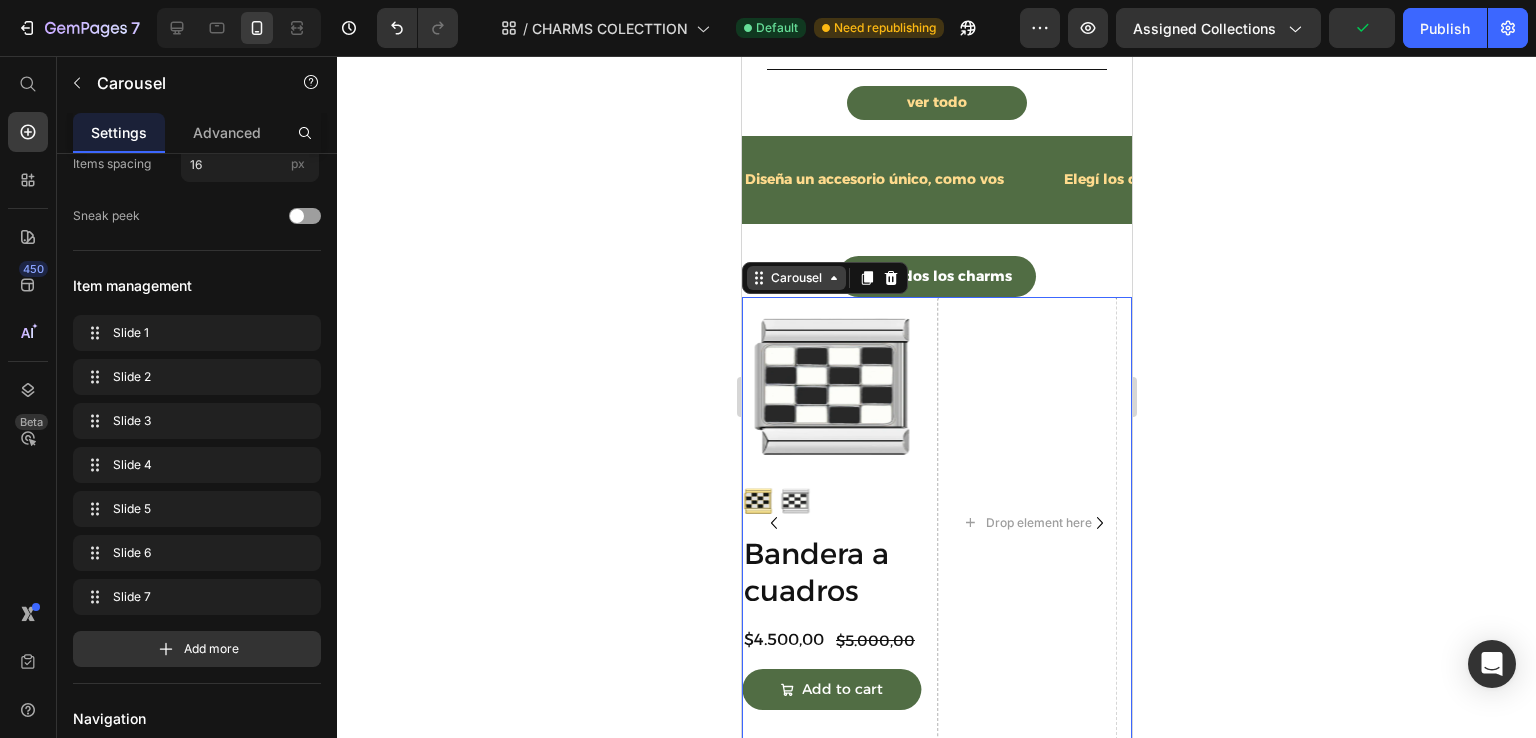 click on "Carousel" at bounding box center (795, 278) 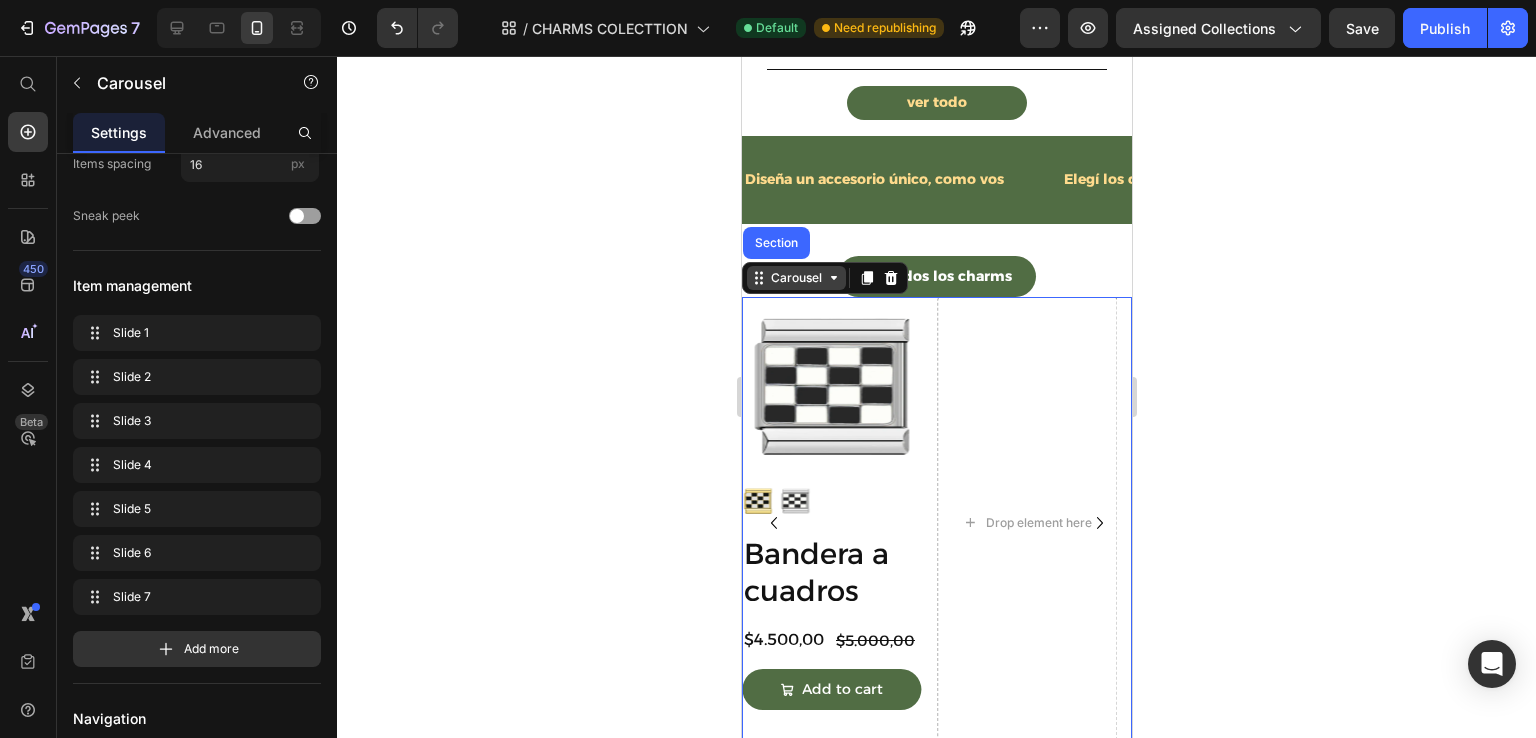 click on "Carousel" at bounding box center (795, 278) 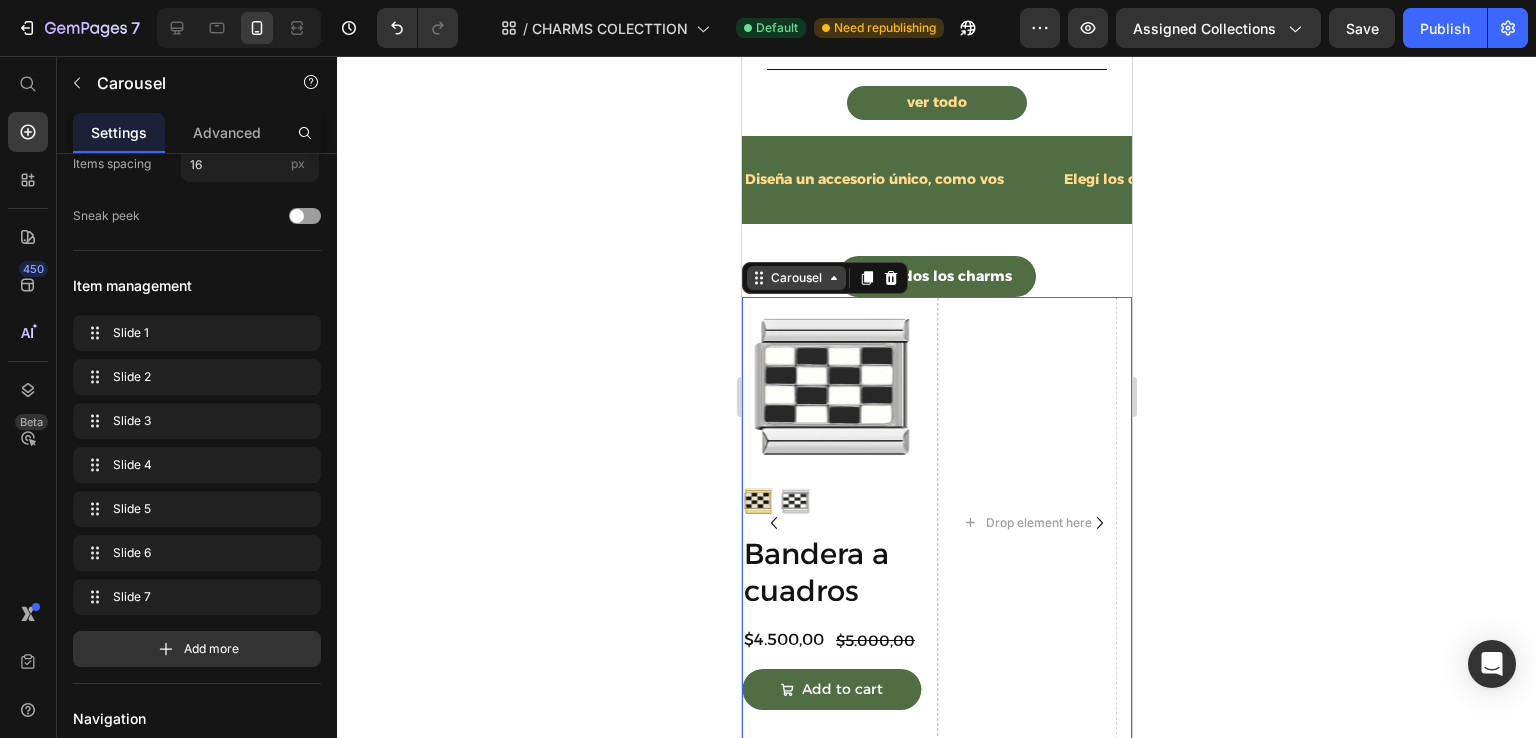 click on "Carousel" at bounding box center [795, 278] 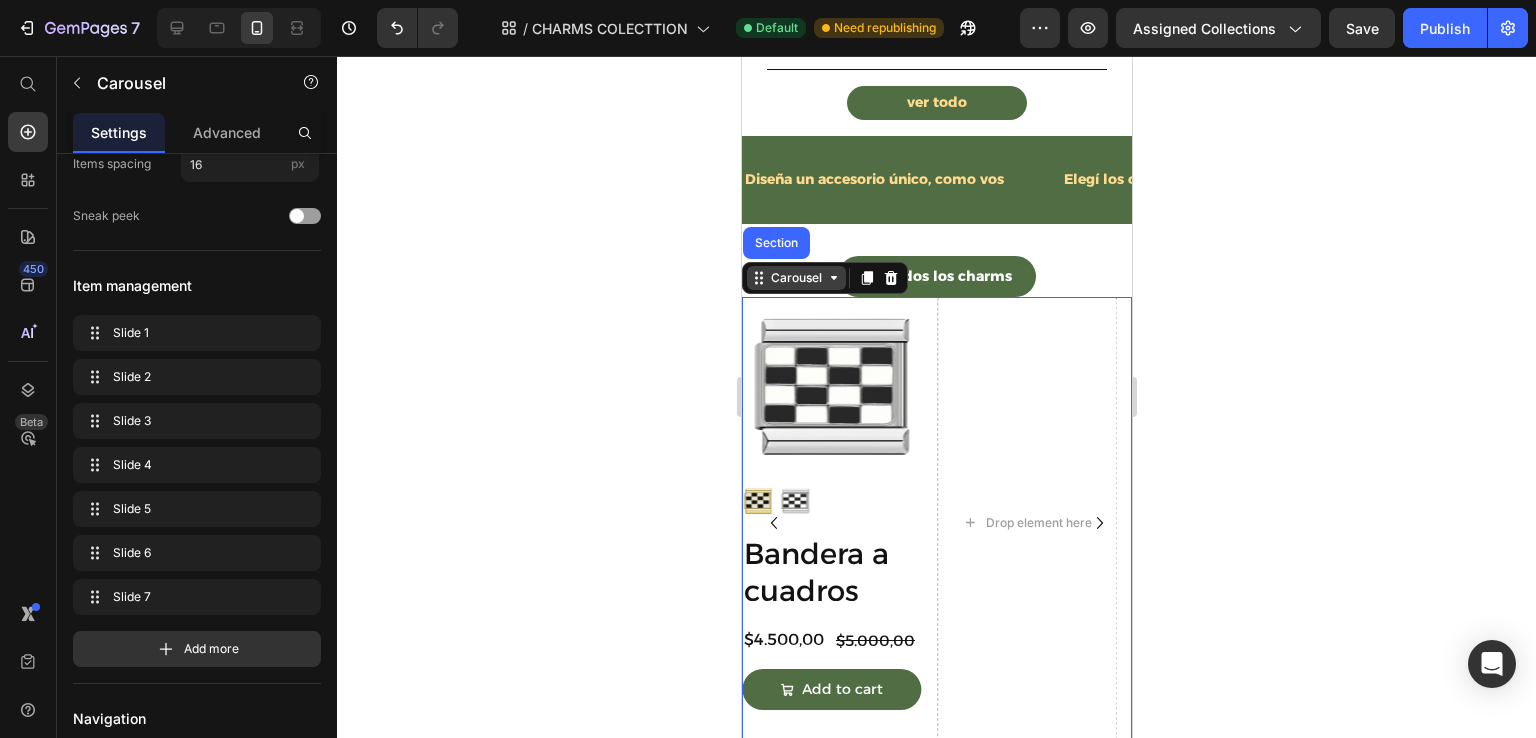 click on "Carousel" at bounding box center [795, 278] 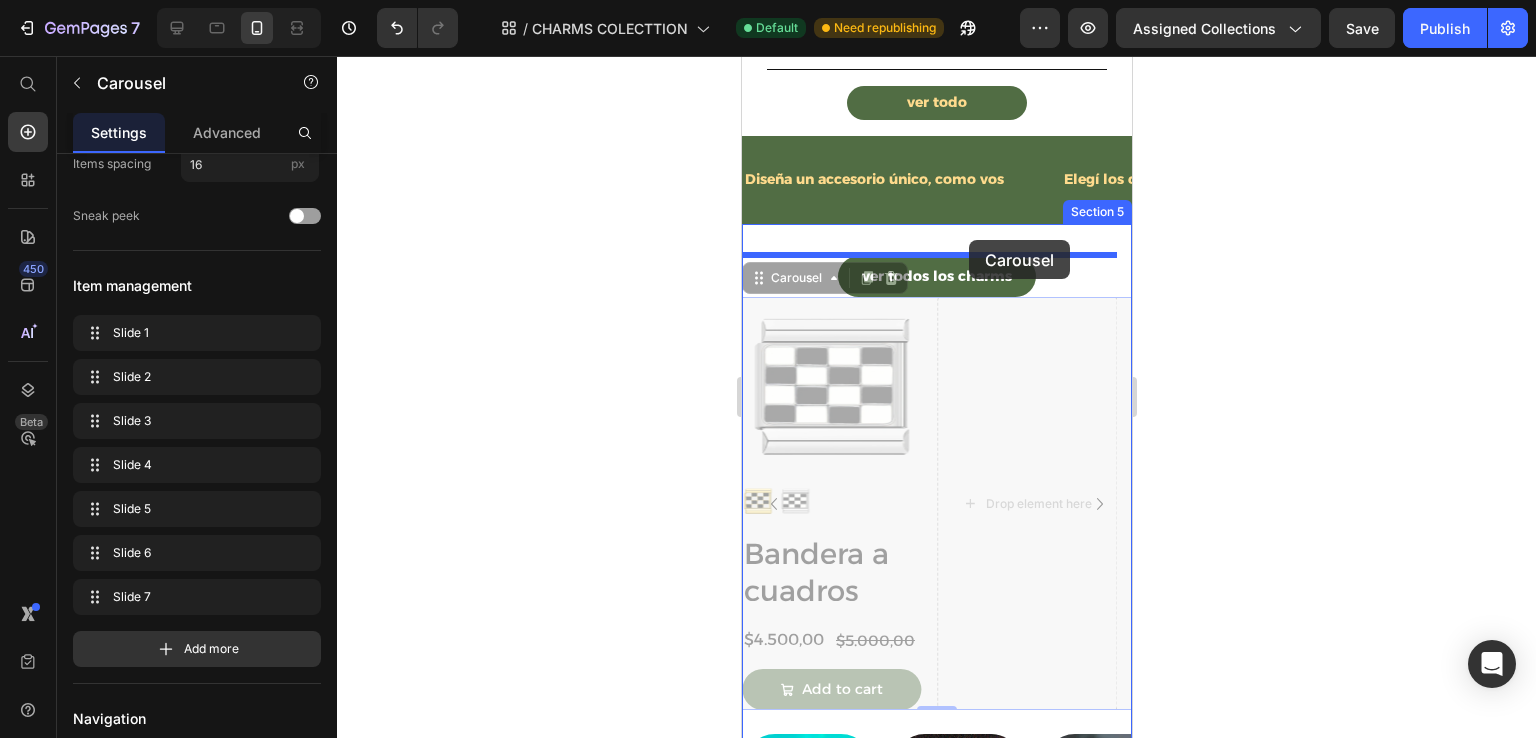 drag, startPoint x: 929, startPoint y: 305, endPoint x: 968, endPoint y: 240, distance: 75.802376 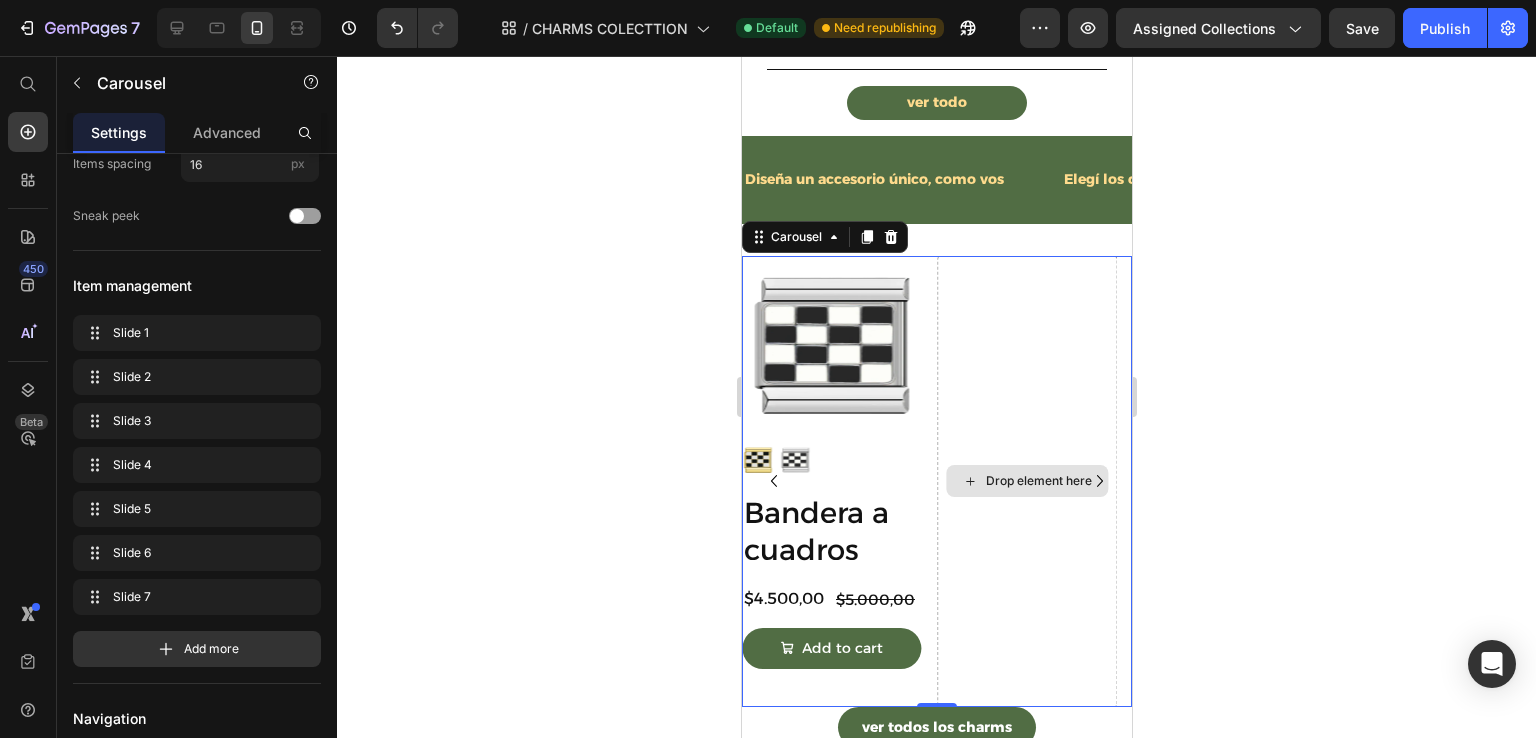 scroll, scrollTop: 1400, scrollLeft: 0, axis: vertical 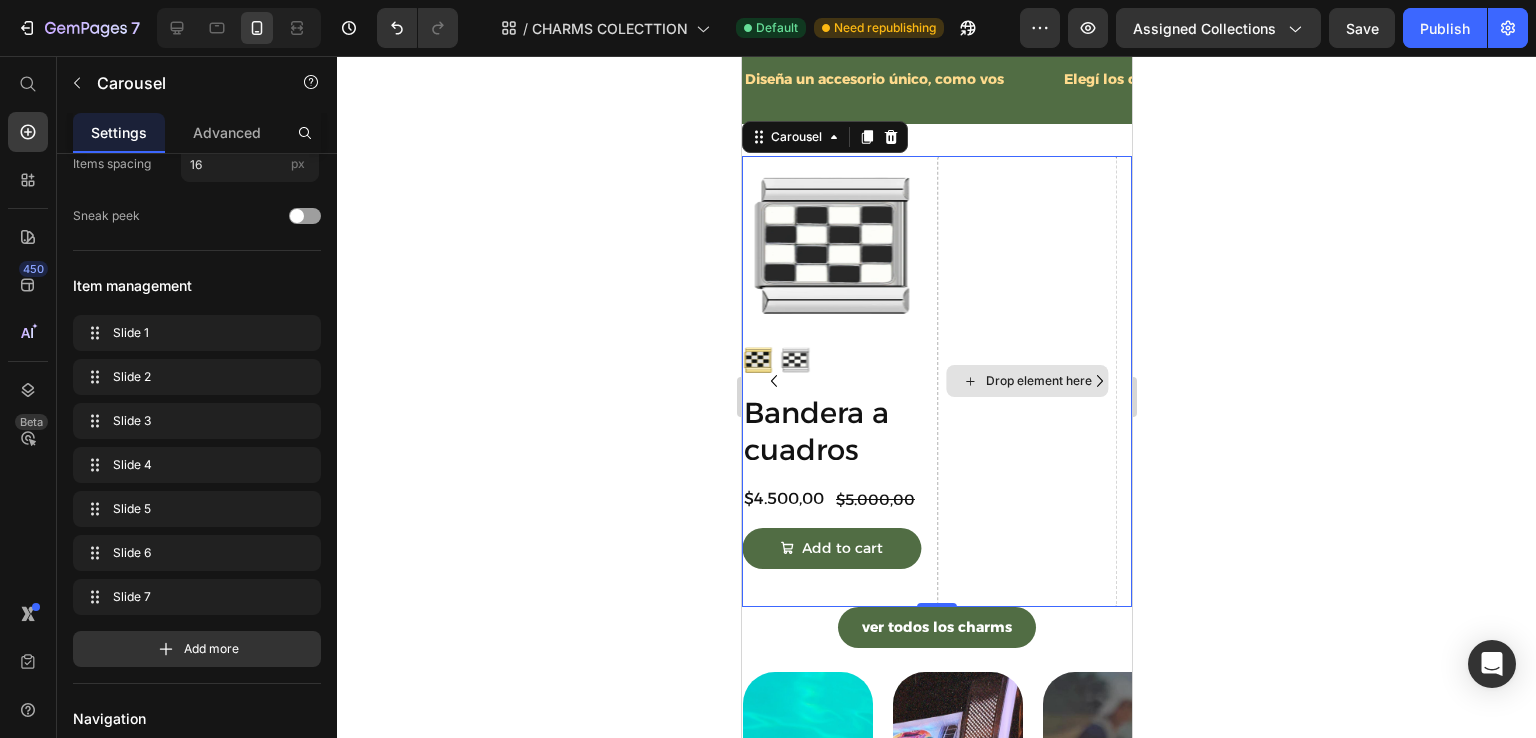 click on "Drop element here" at bounding box center (1027, 381) 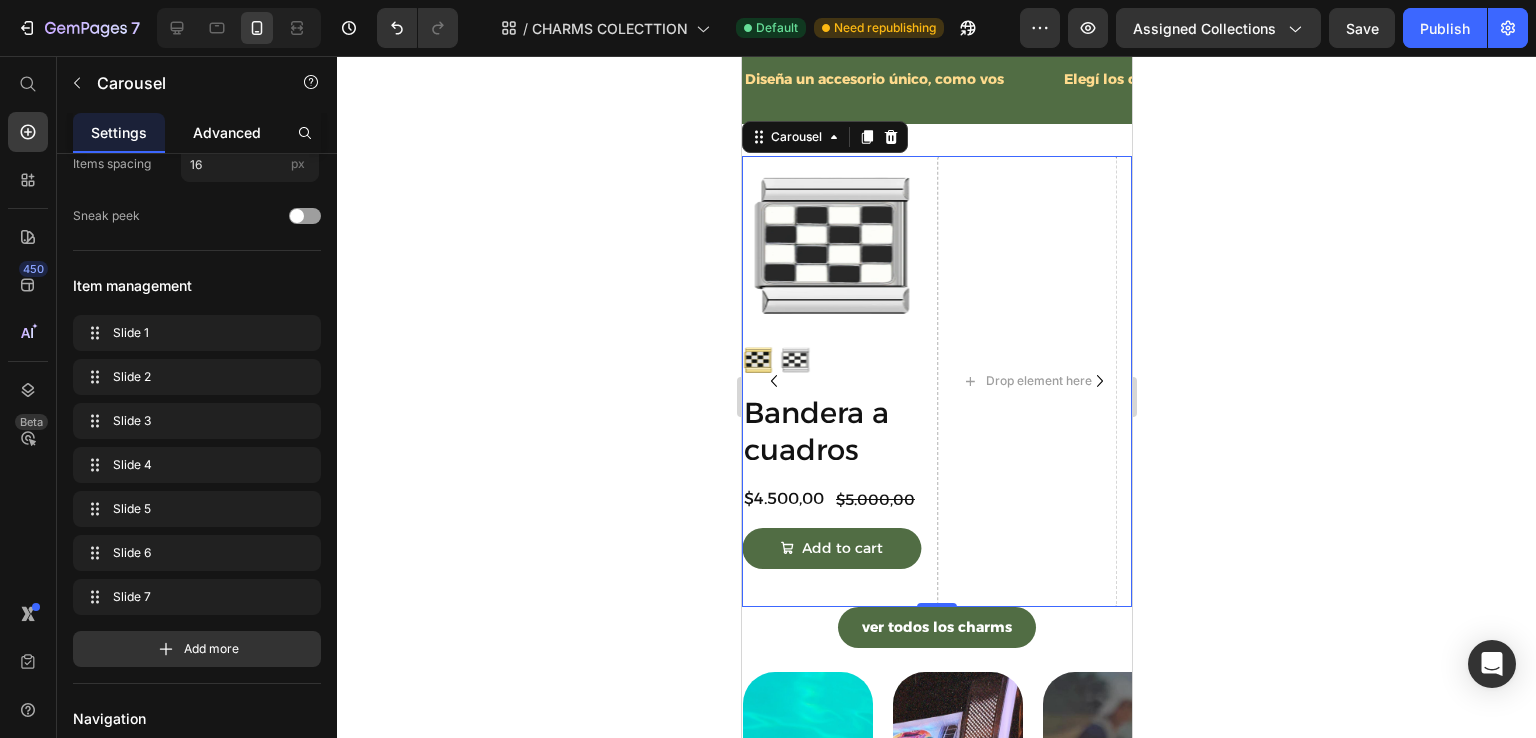 click on "Advanced" 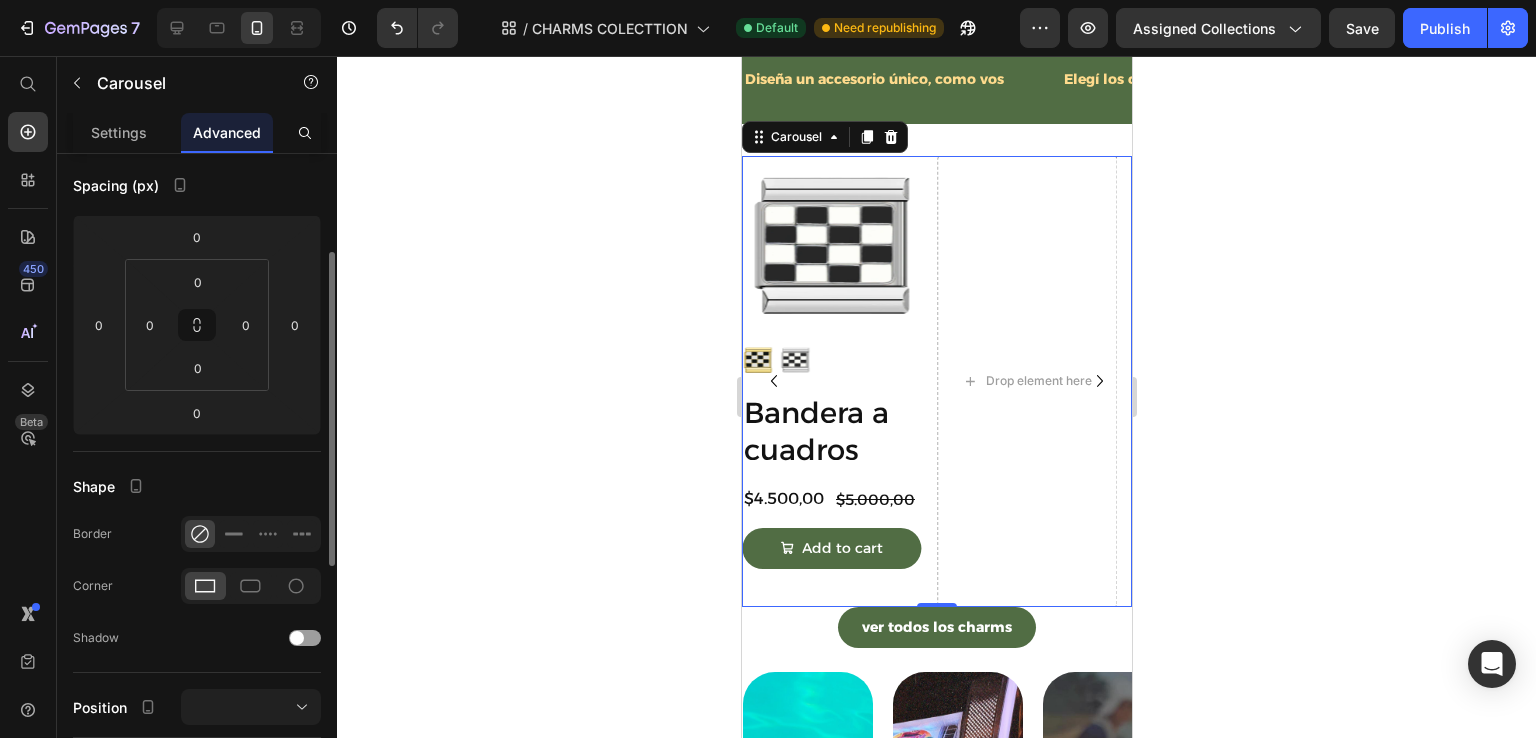 scroll, scrollTop: 0, scrollLeft: 0, axis: both 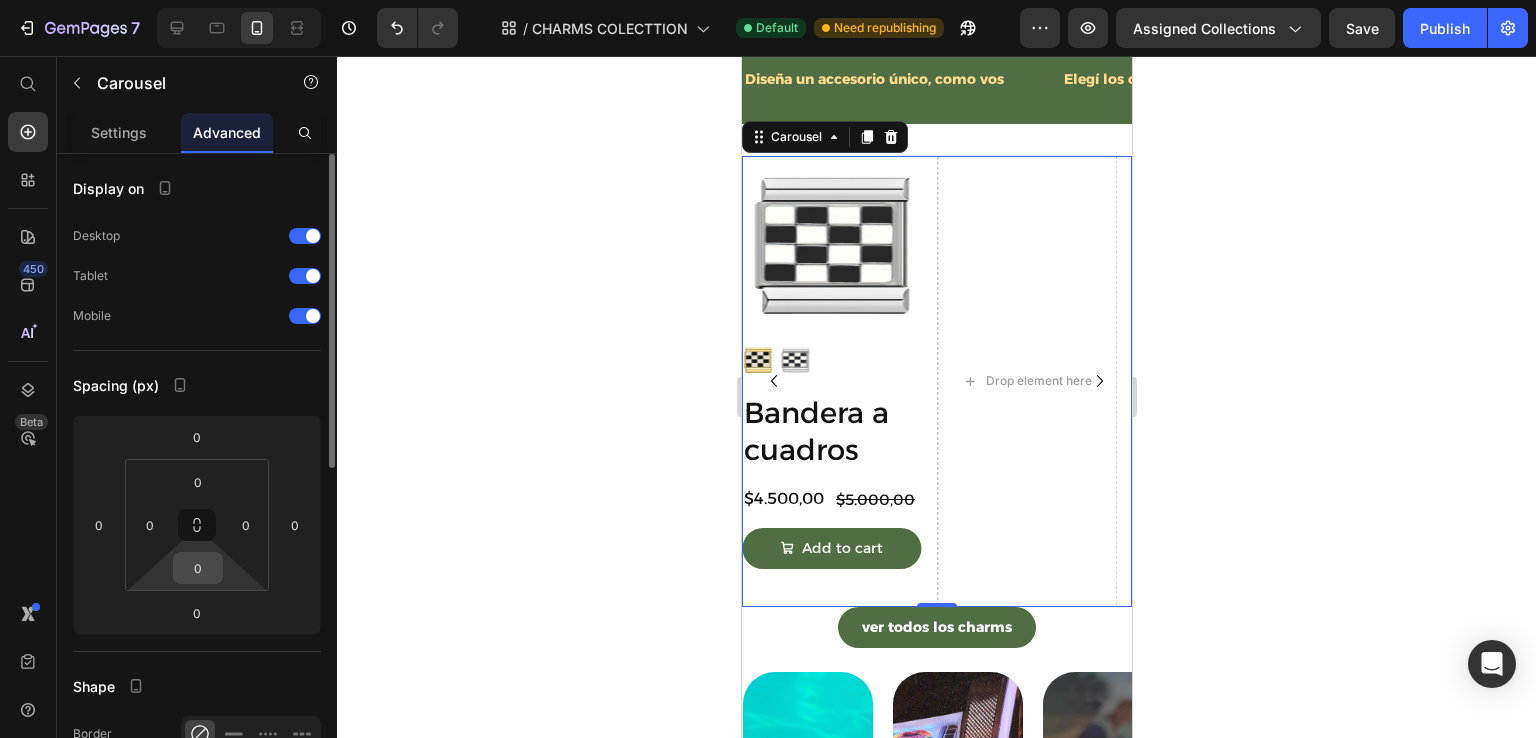 click on "0" at bounding box center (198, 568) 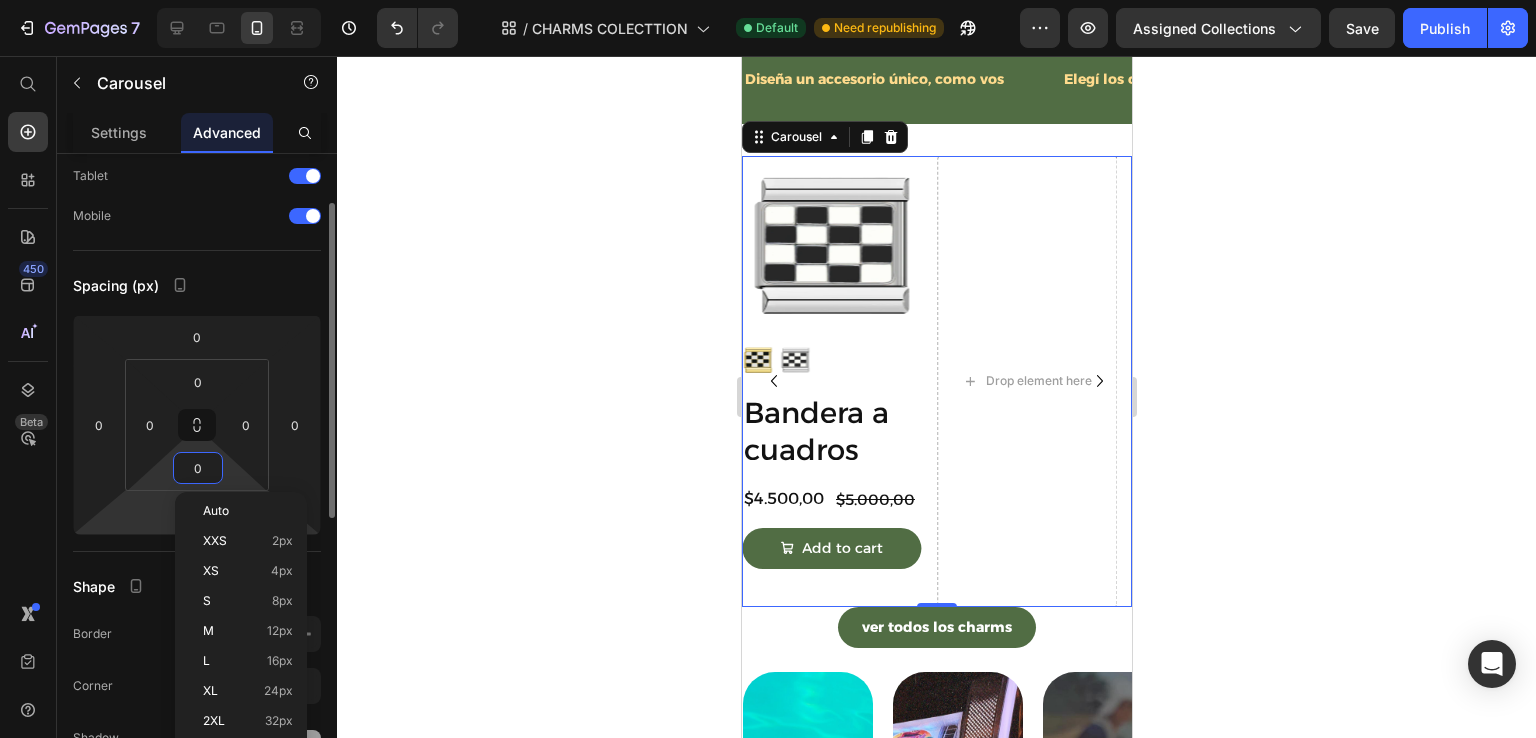 scroll, scrollTop: 200, scrollLeft: 0, axis: vertical 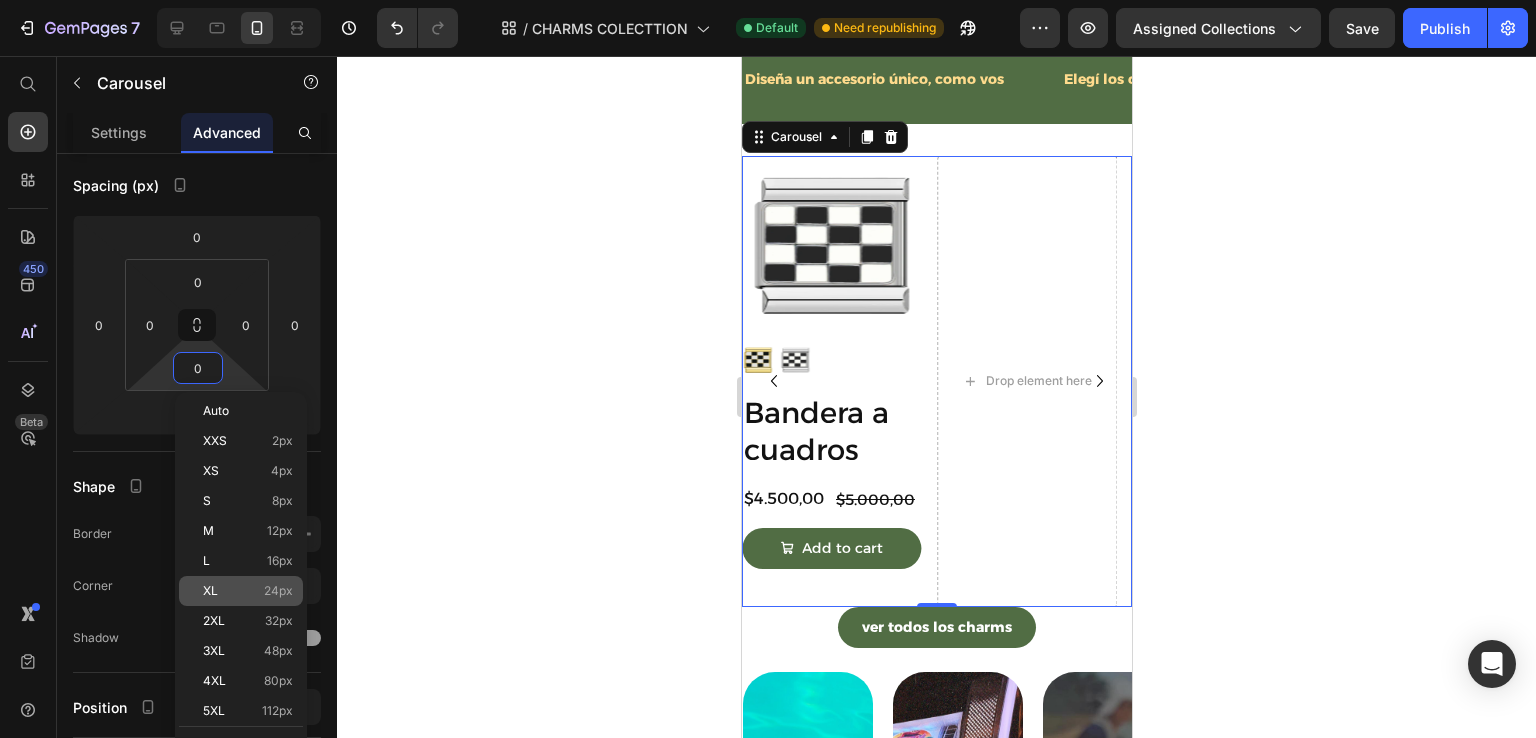 click on "XL 24px" at bounding box center [248, 591] 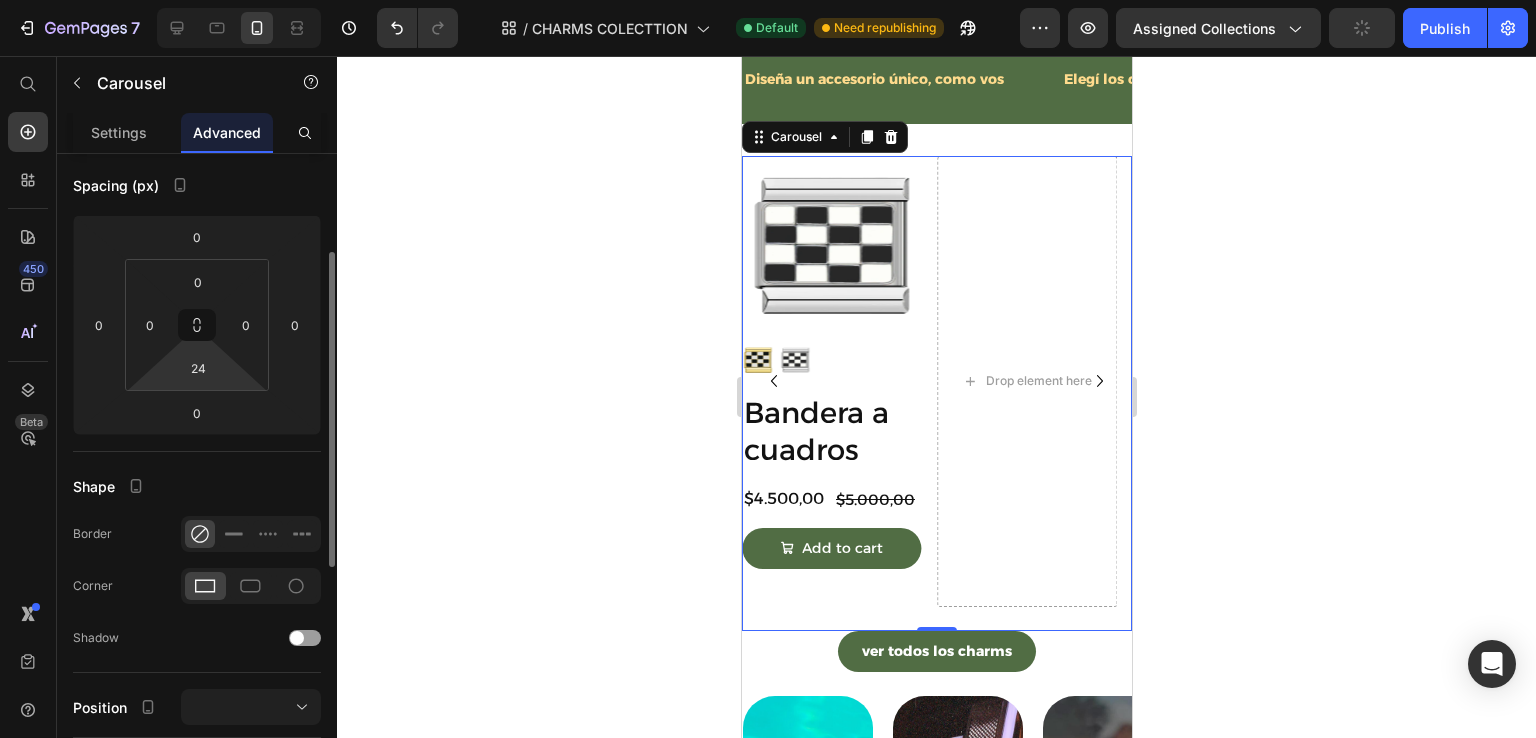 click on "7   /  CHARMS COLECTTION Default Need republishing Preview Assigned Collections  Publish  450 Beta Start with Sections Elements Hero Section Product Detail Brands Trusted Badges Guarantee Product Breakdown How to use Testimonials Compare Bundle FAQs Social Proof Brand Story Product List Collection Blog List Contact Sticky Add to Cart Custom Footer Browse Library 450 Layout
Row
Row
Row
Row Text
Heading
Text Block Button
Button
Button
Sticky Back to top Media
Image" at bounding box center (768, 0) 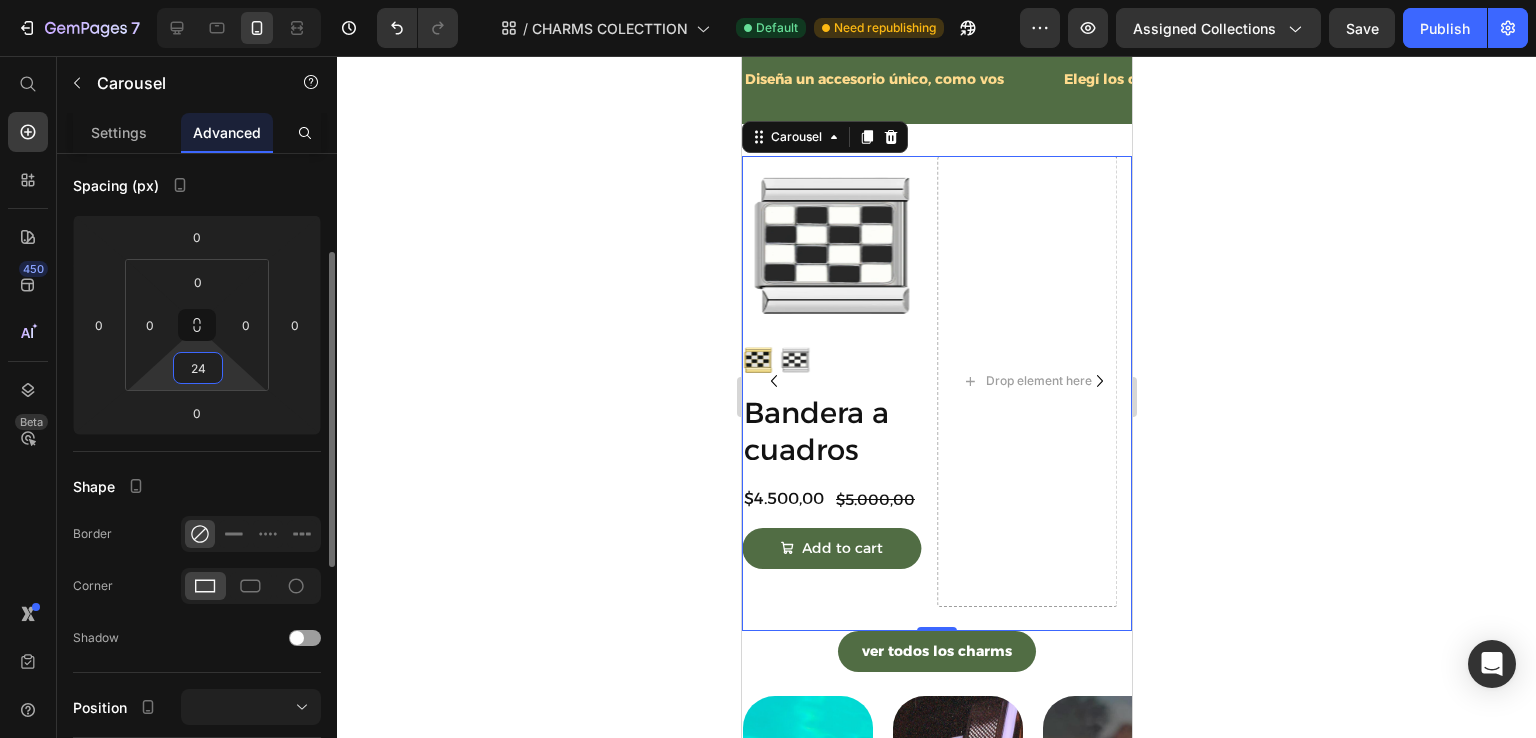 click on "24" at bounding box center [198, 368] 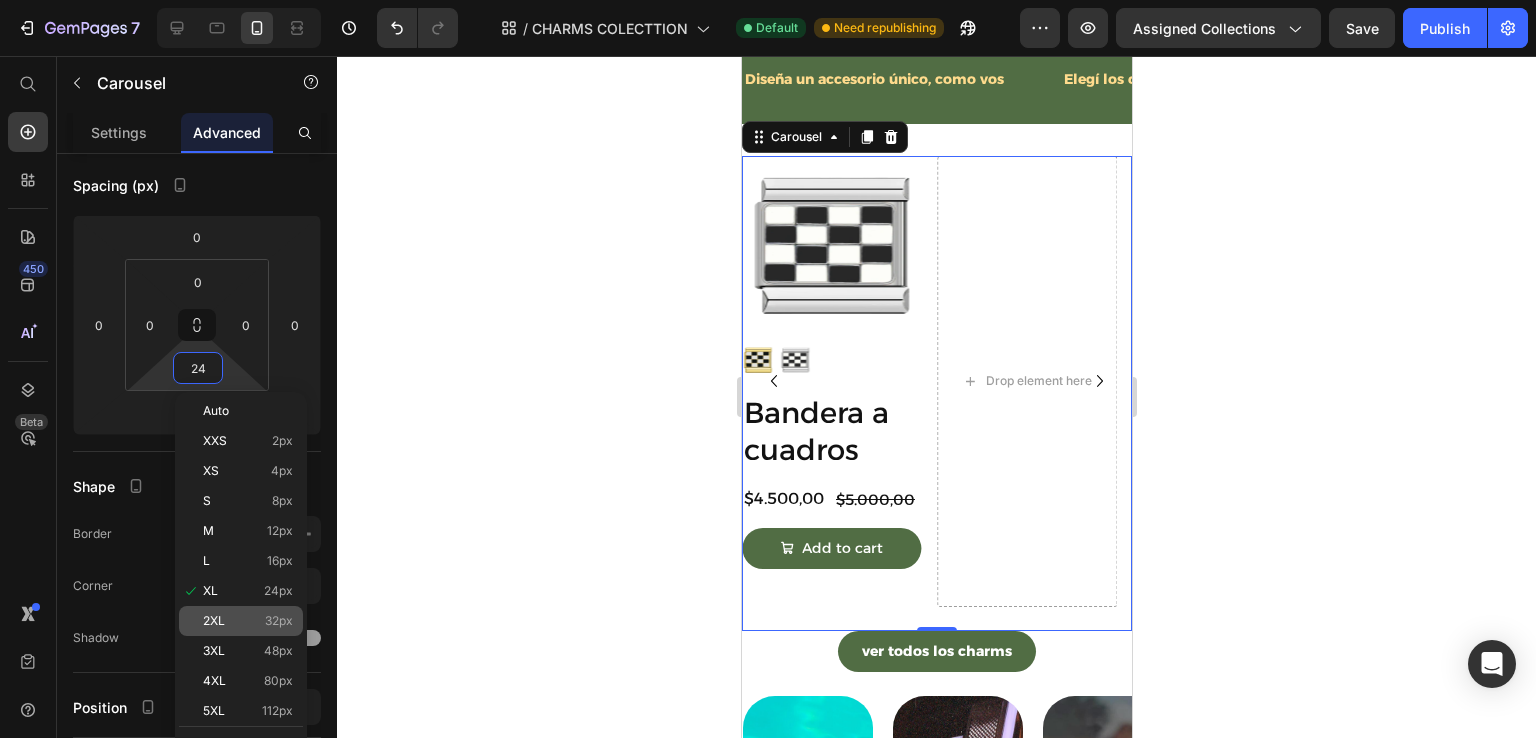 click on "2XL 32px" 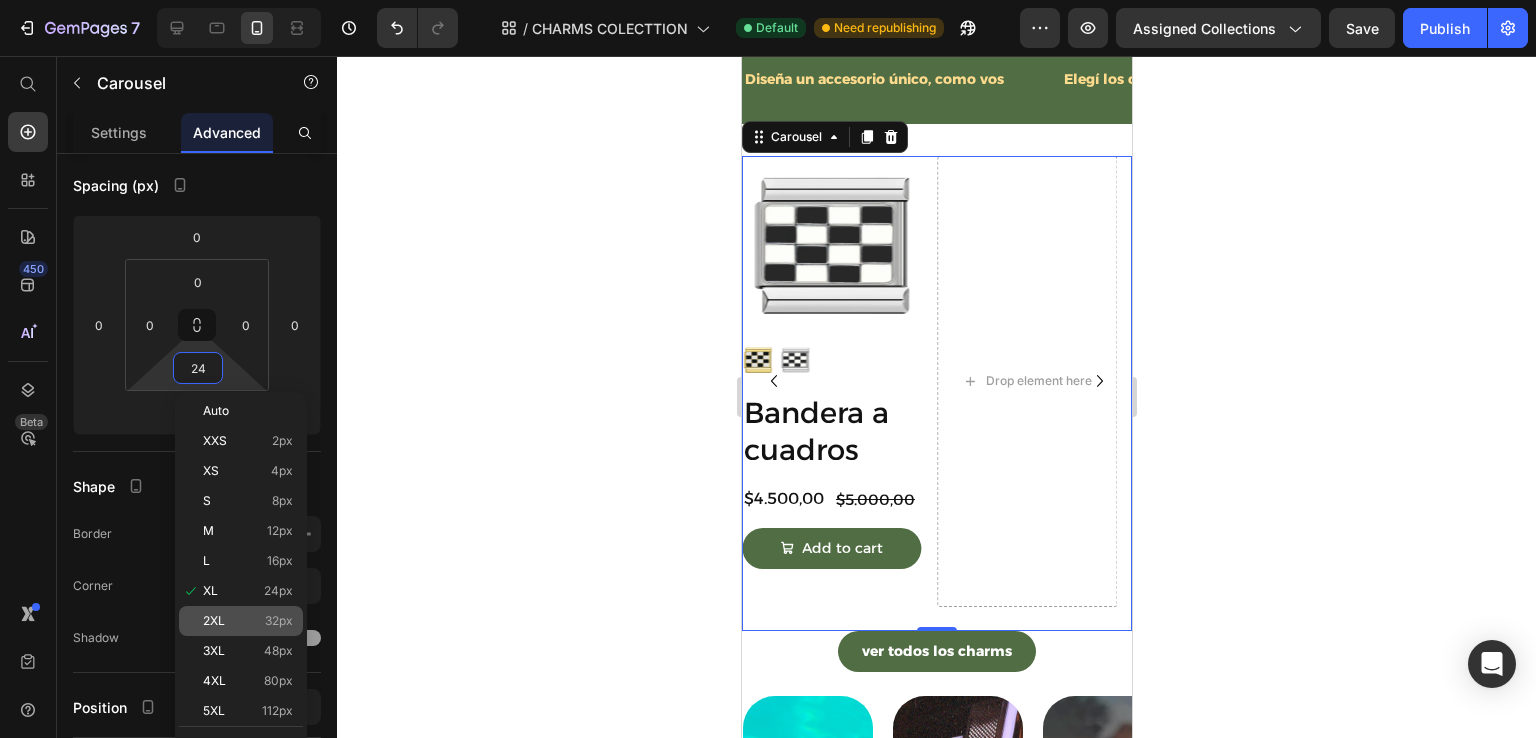 type on "32" 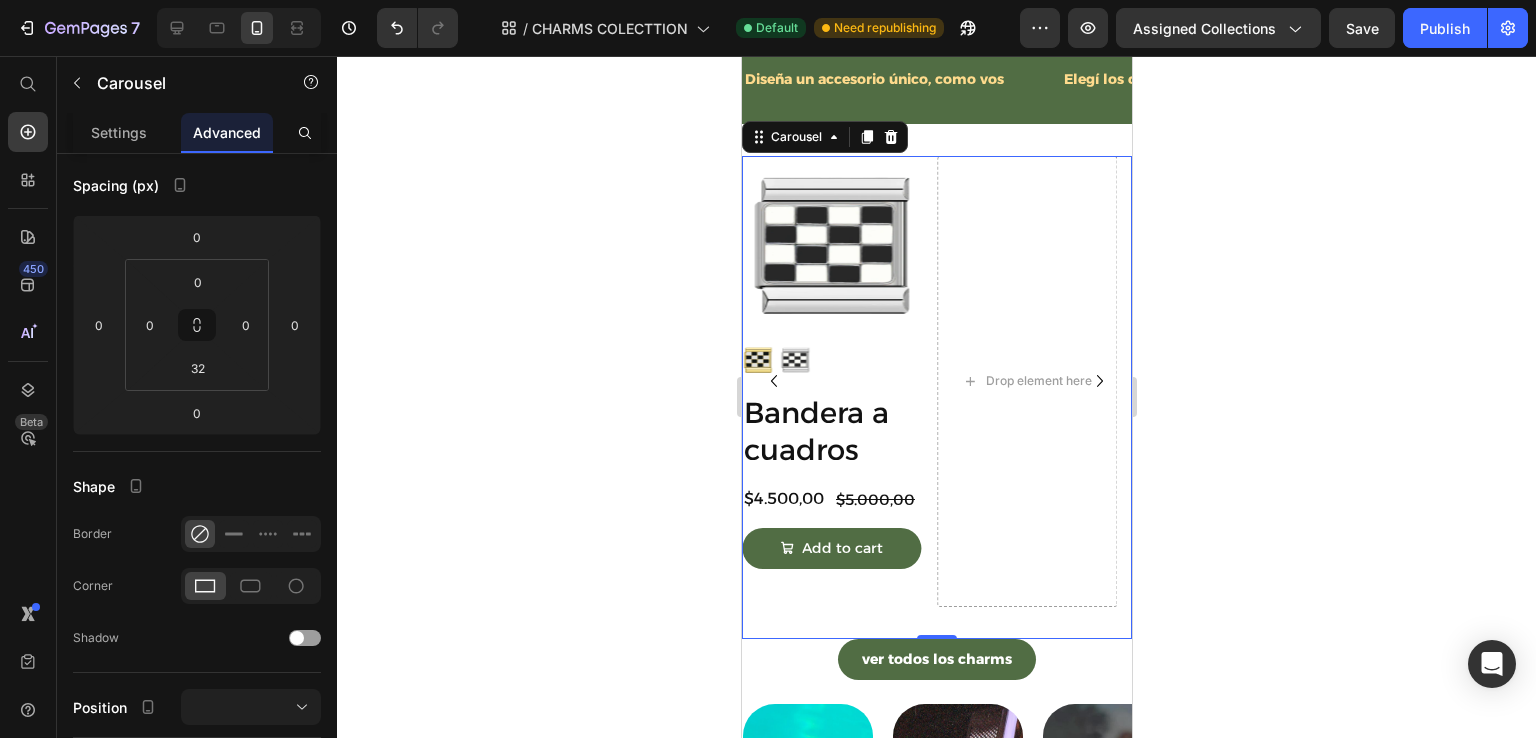 click 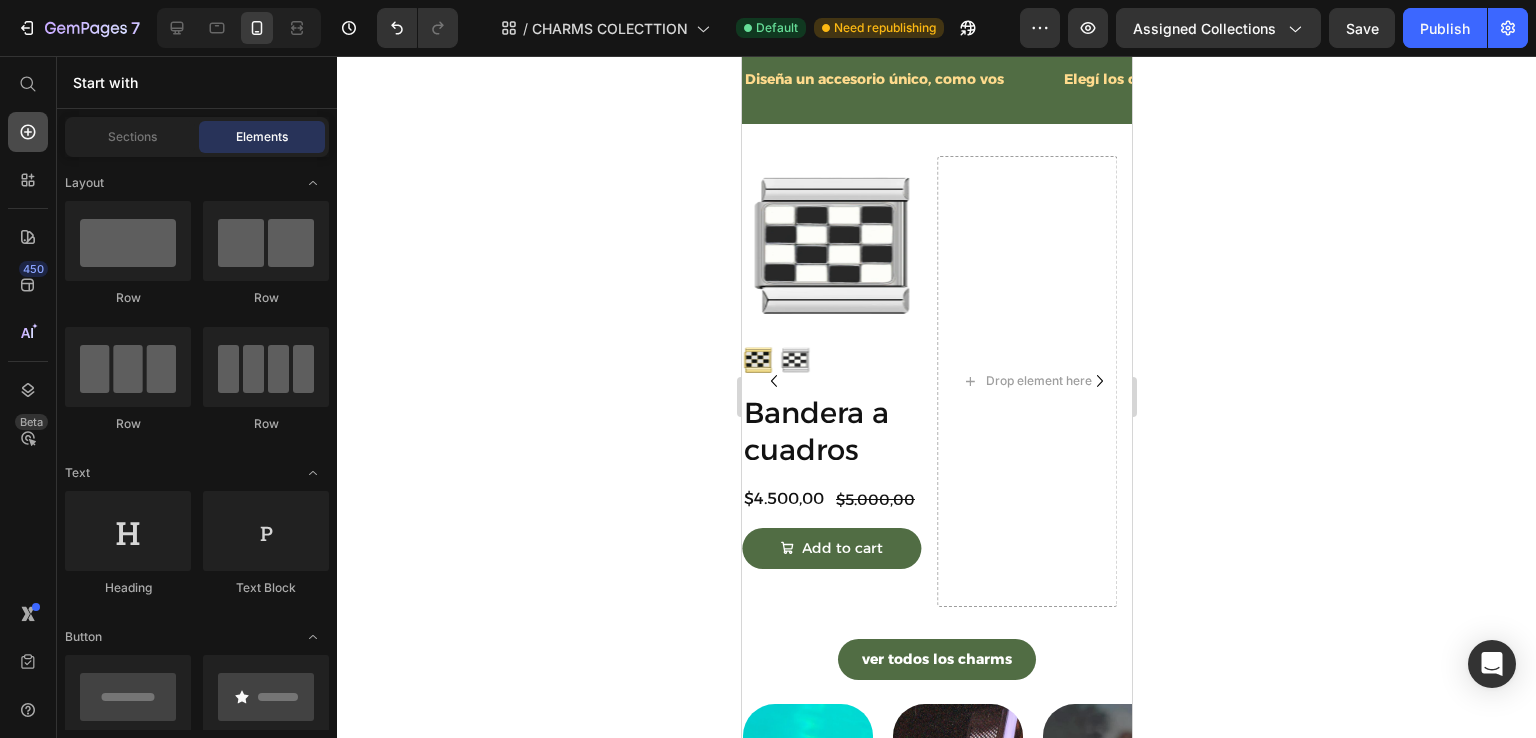 click 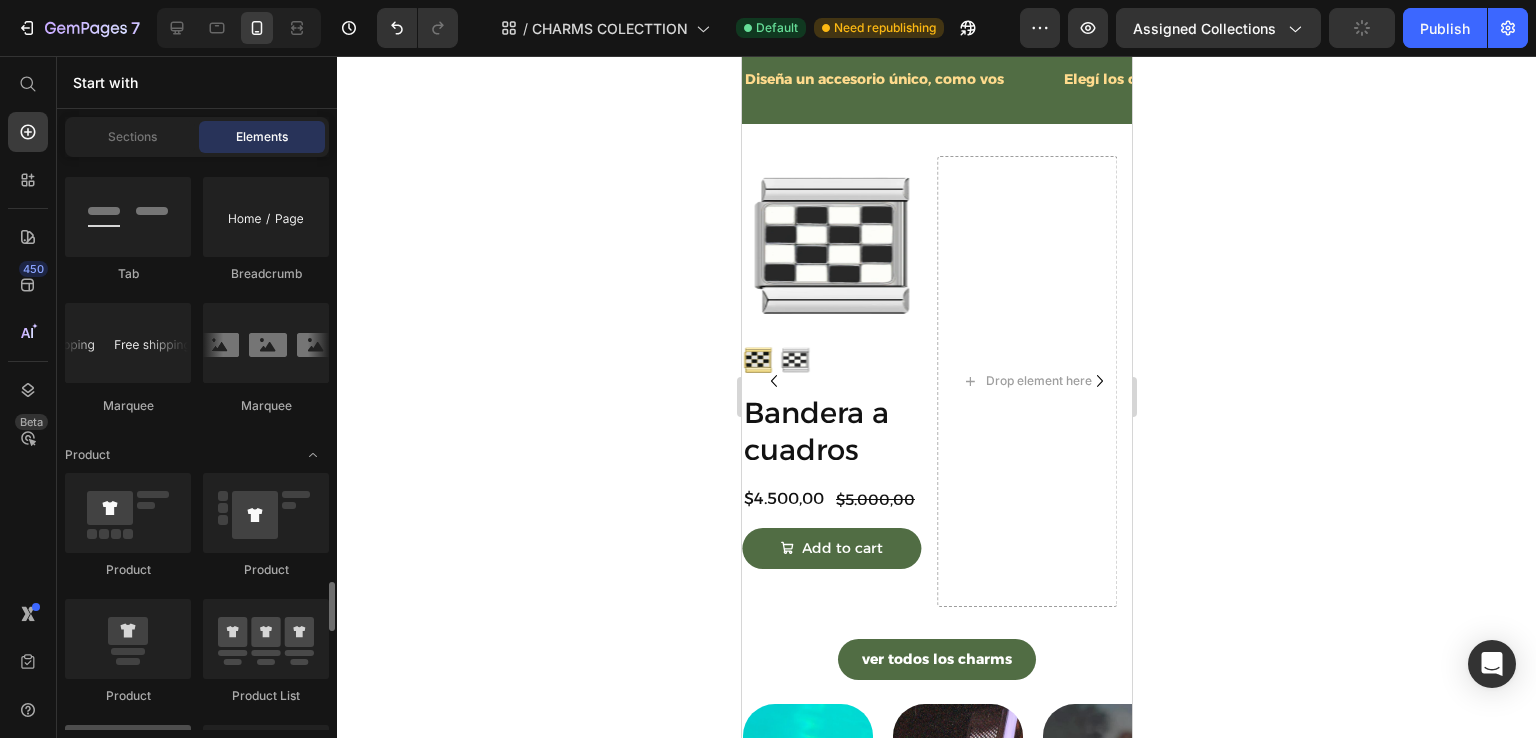 scroll, scrollTop: 2600, scrollLeft: 0, axis: vertical 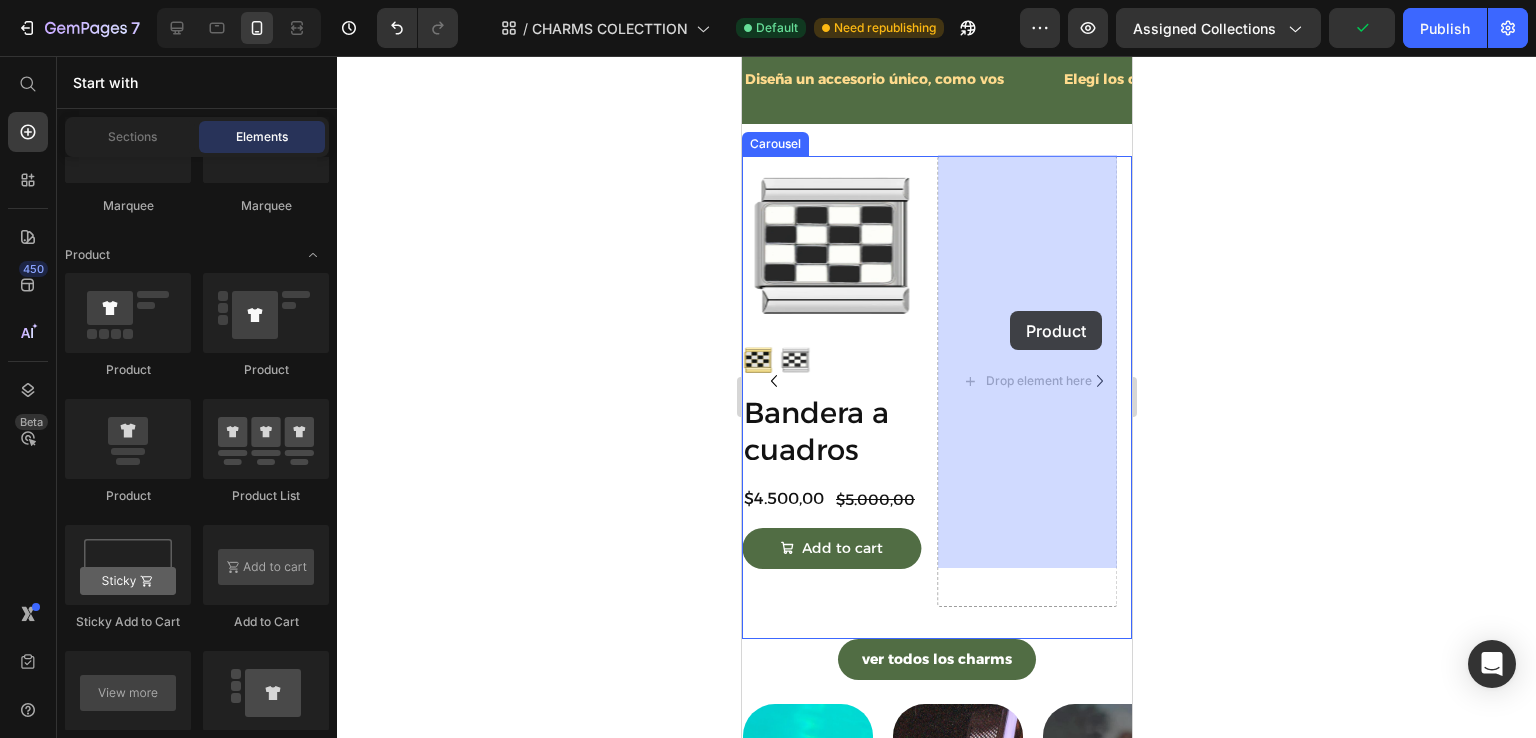 drag, startPoint x: 905, startPoint y: 509, endPoint x: 1009, endPoint y: 311, distance: 223.65152 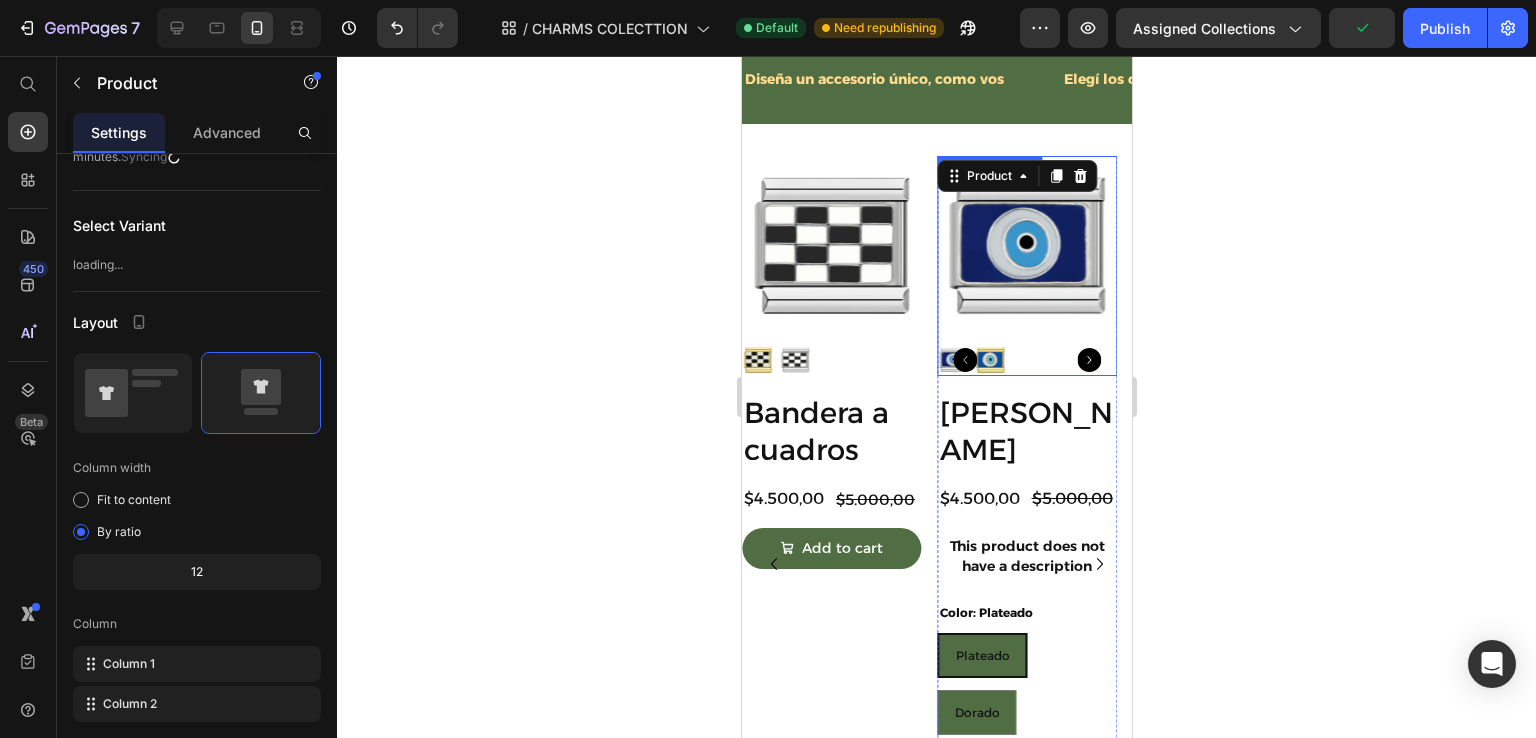scroll, scrollTop: 0, scrollLeft: 0, axis: both 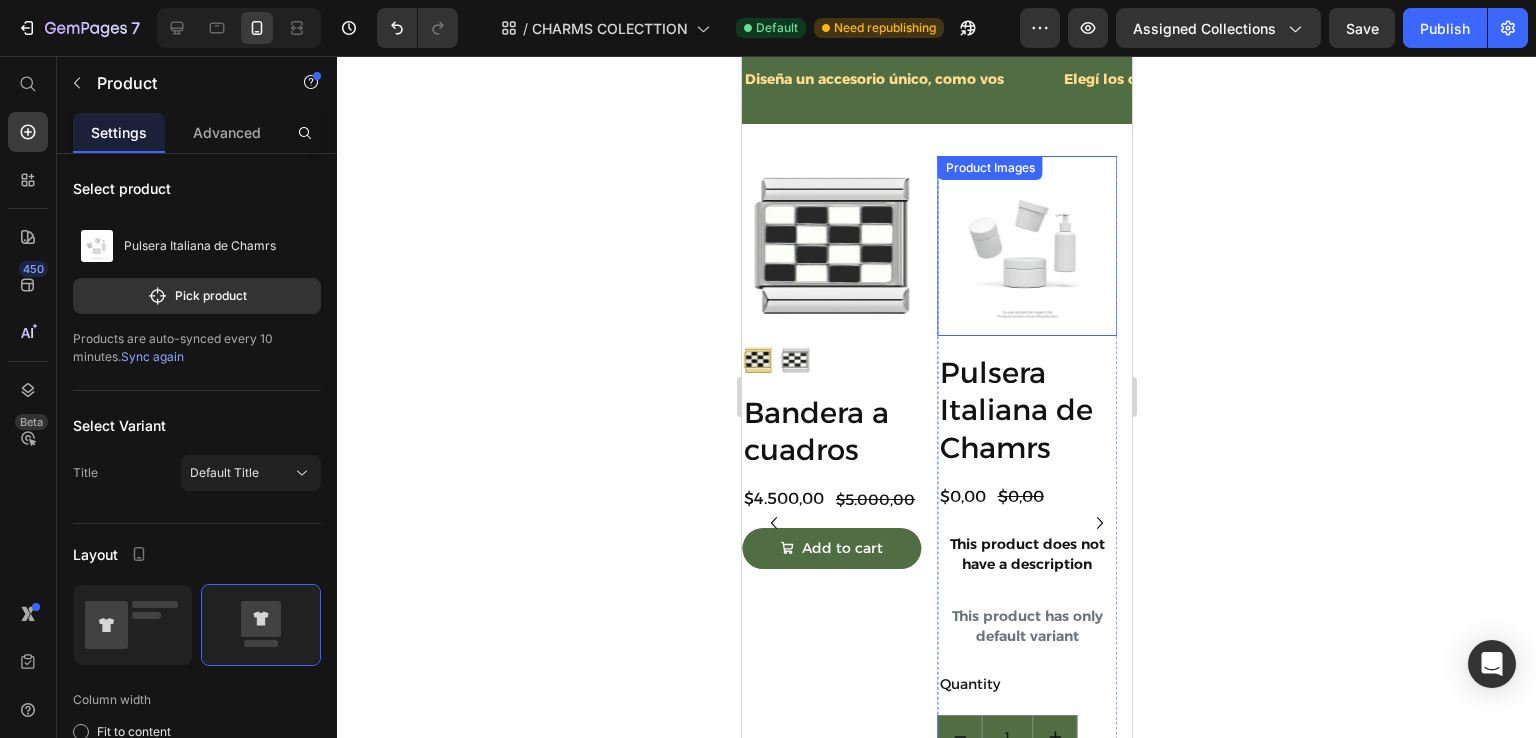 click at bounding box center [1027, 246] 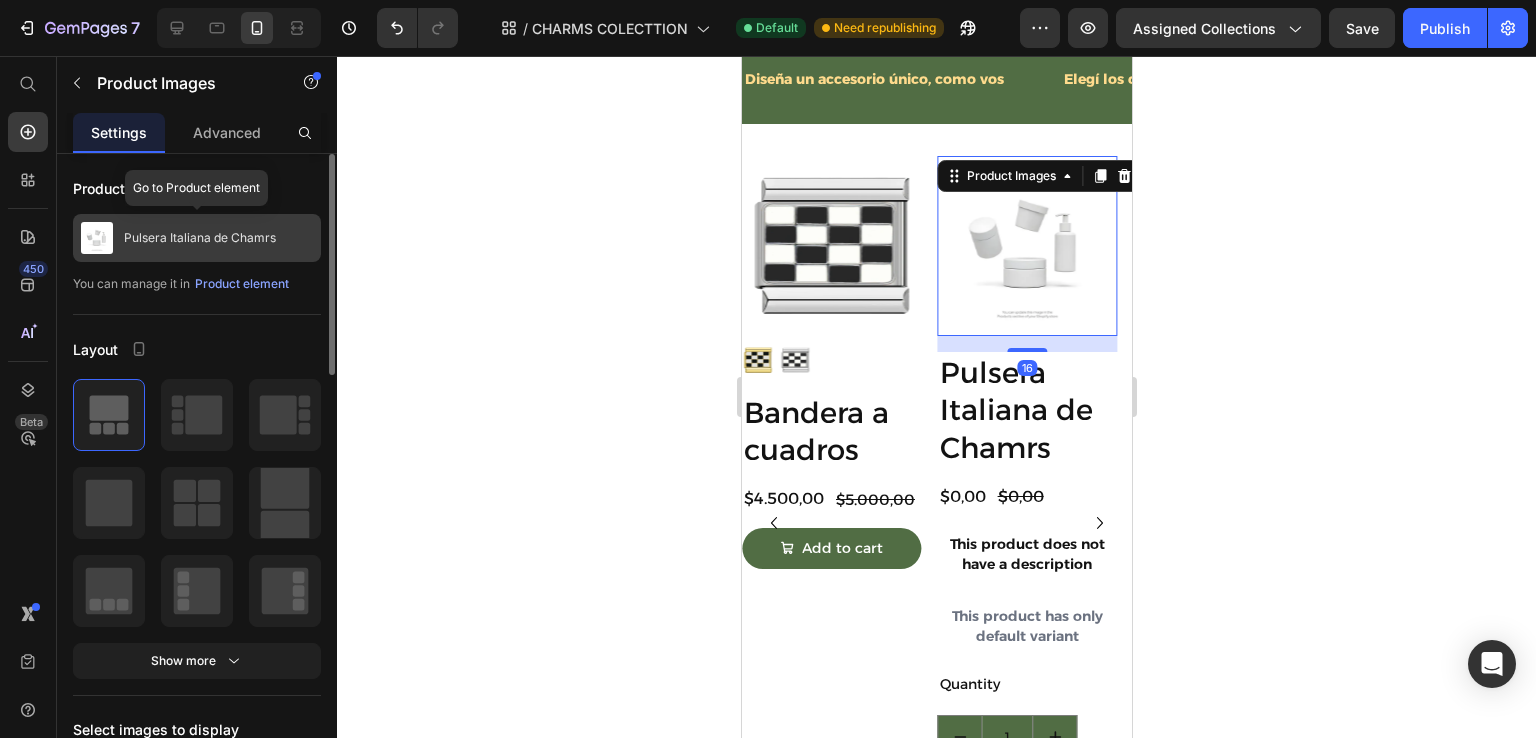 click on "Pulsera Italiana de Chamrs" at bounding box center (200, 238) 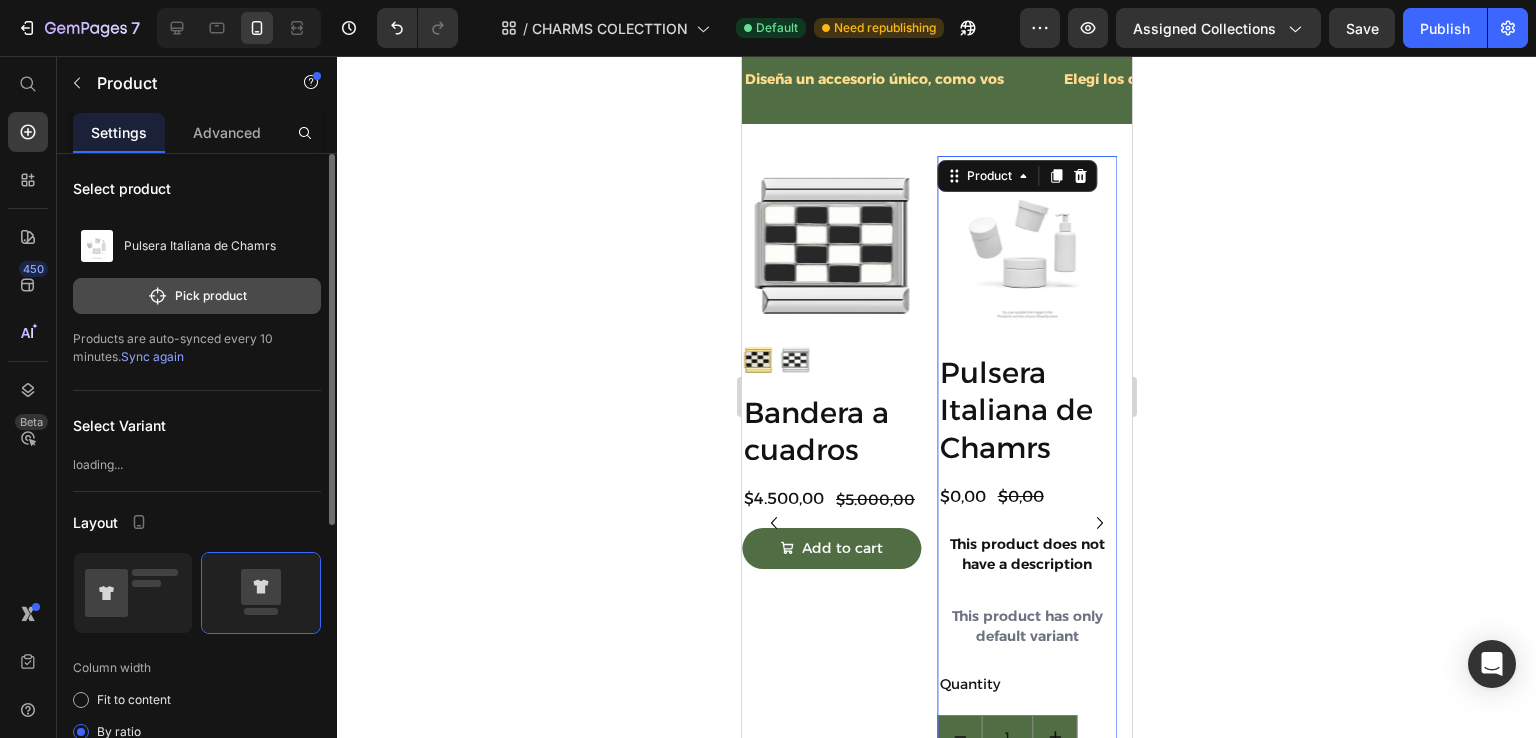 click on "Pick product" at bounding box center [197, 296] 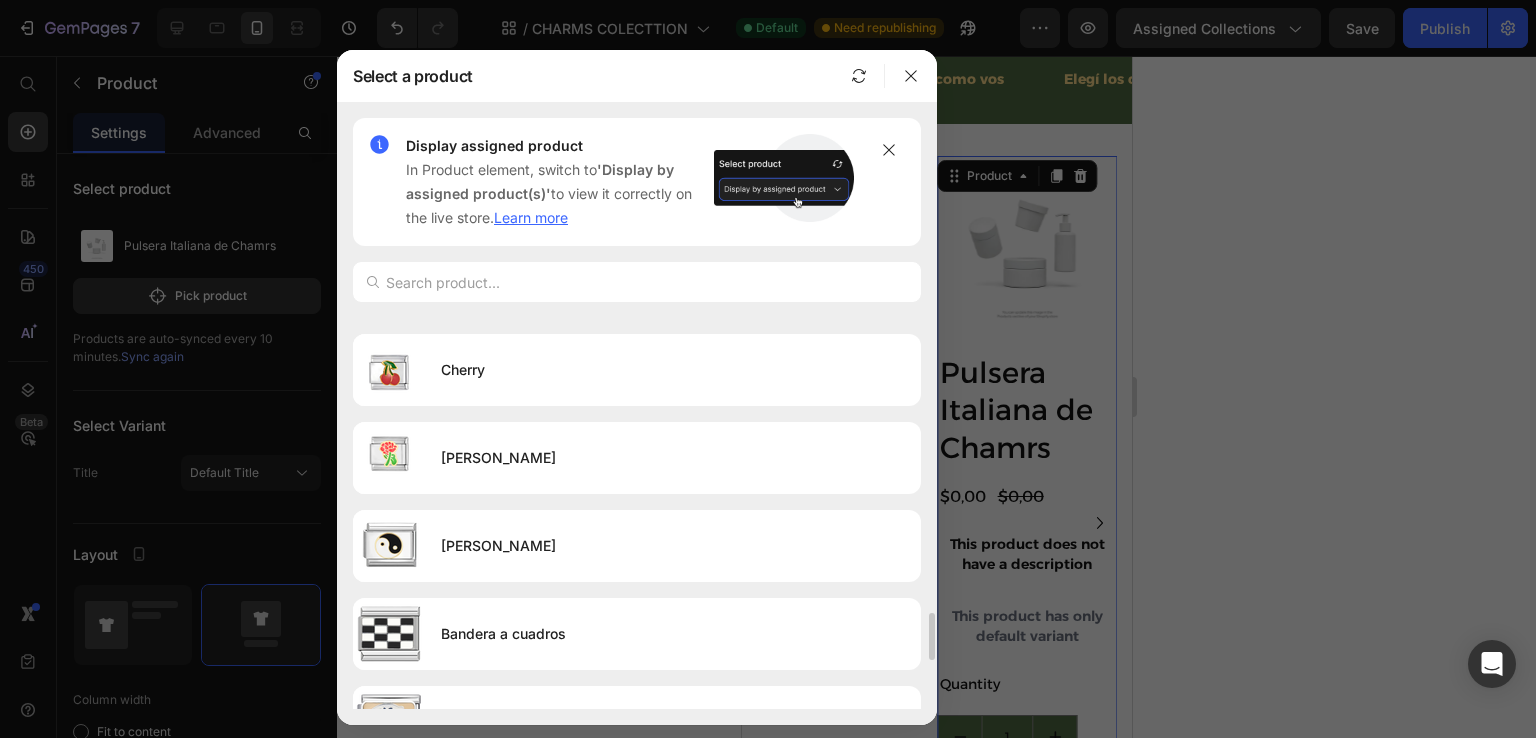 scroll, scrollTop: 2850, scrollLeft: 0, axis: vertical 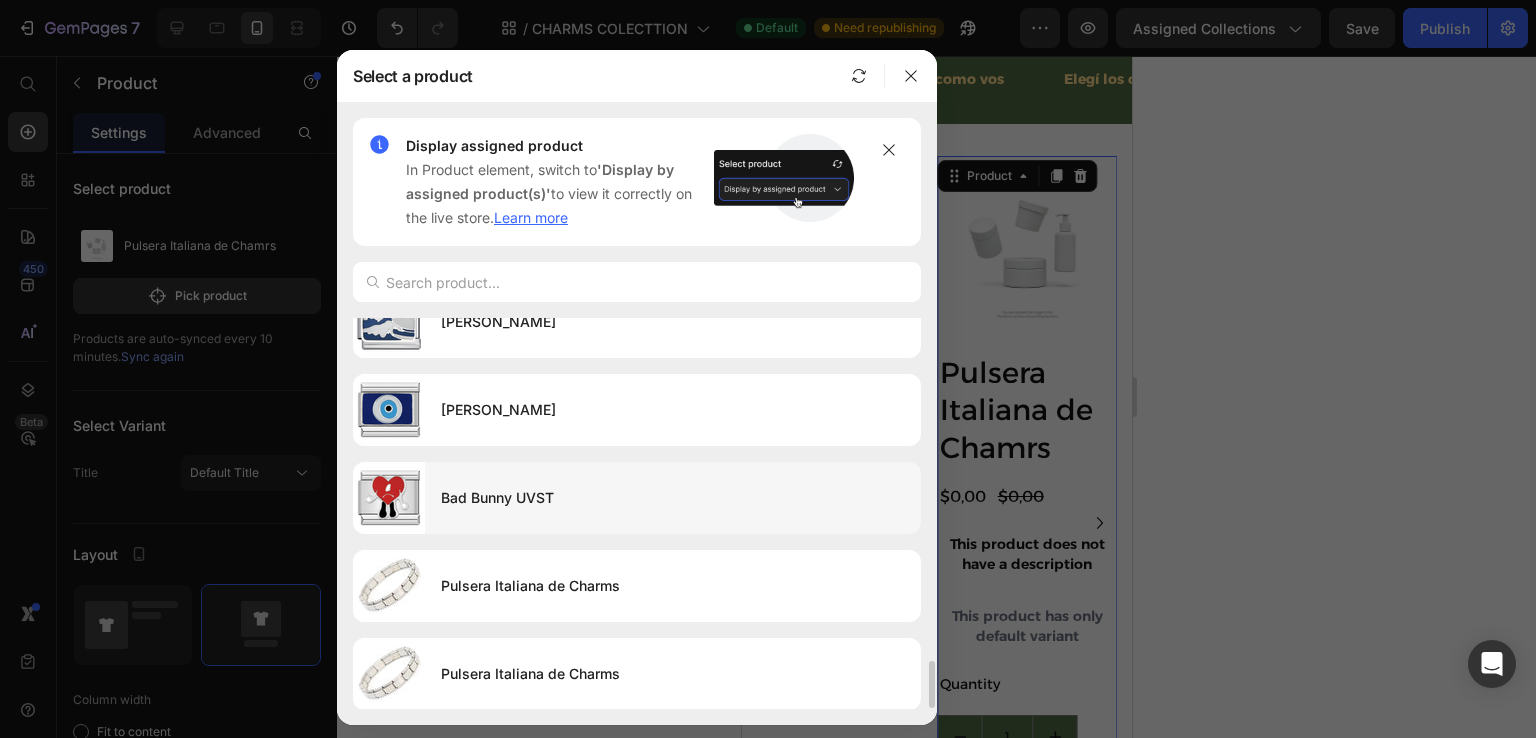 click on "Bad Bunny UVST" 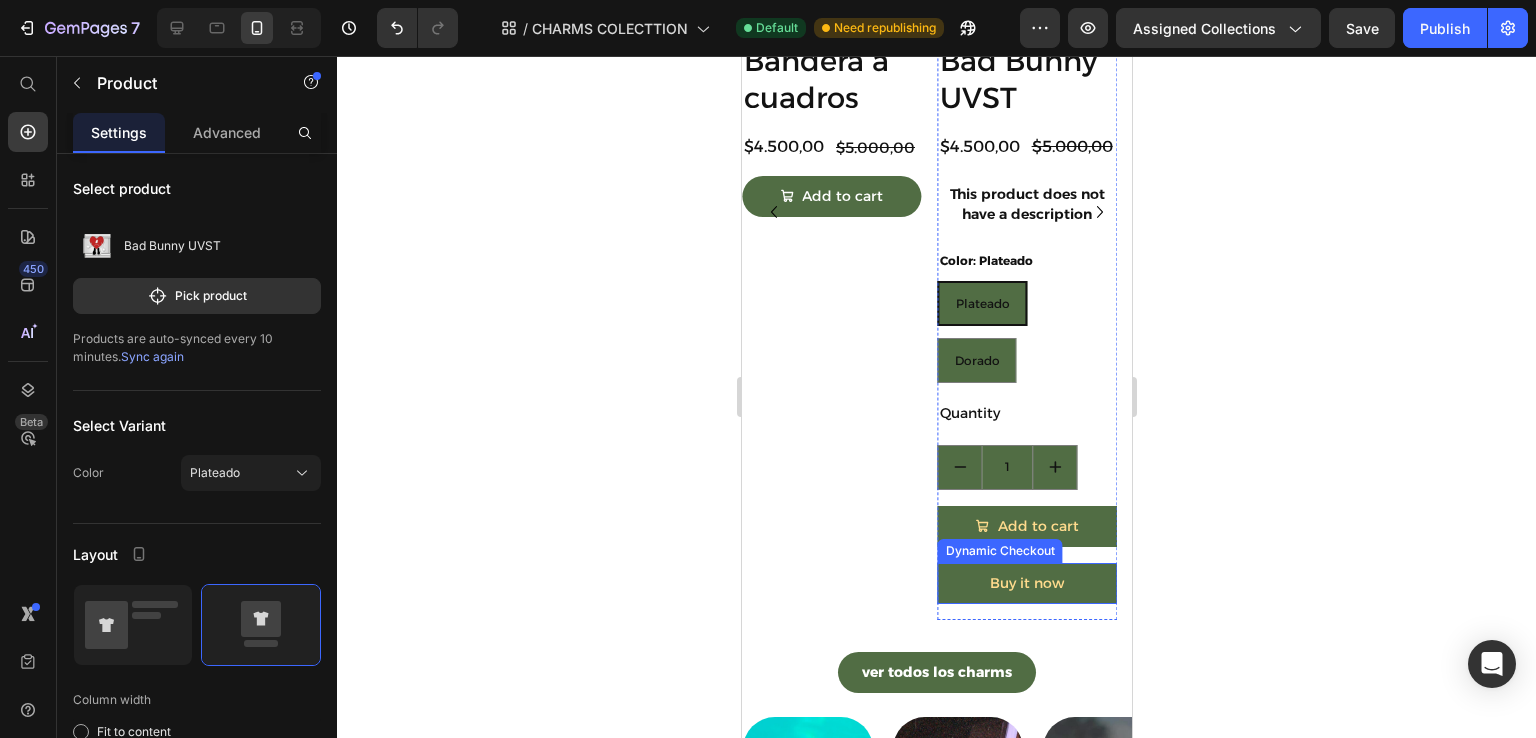 scroll, scrollTop: 1800, scrollLeft: 0, axis: vertical 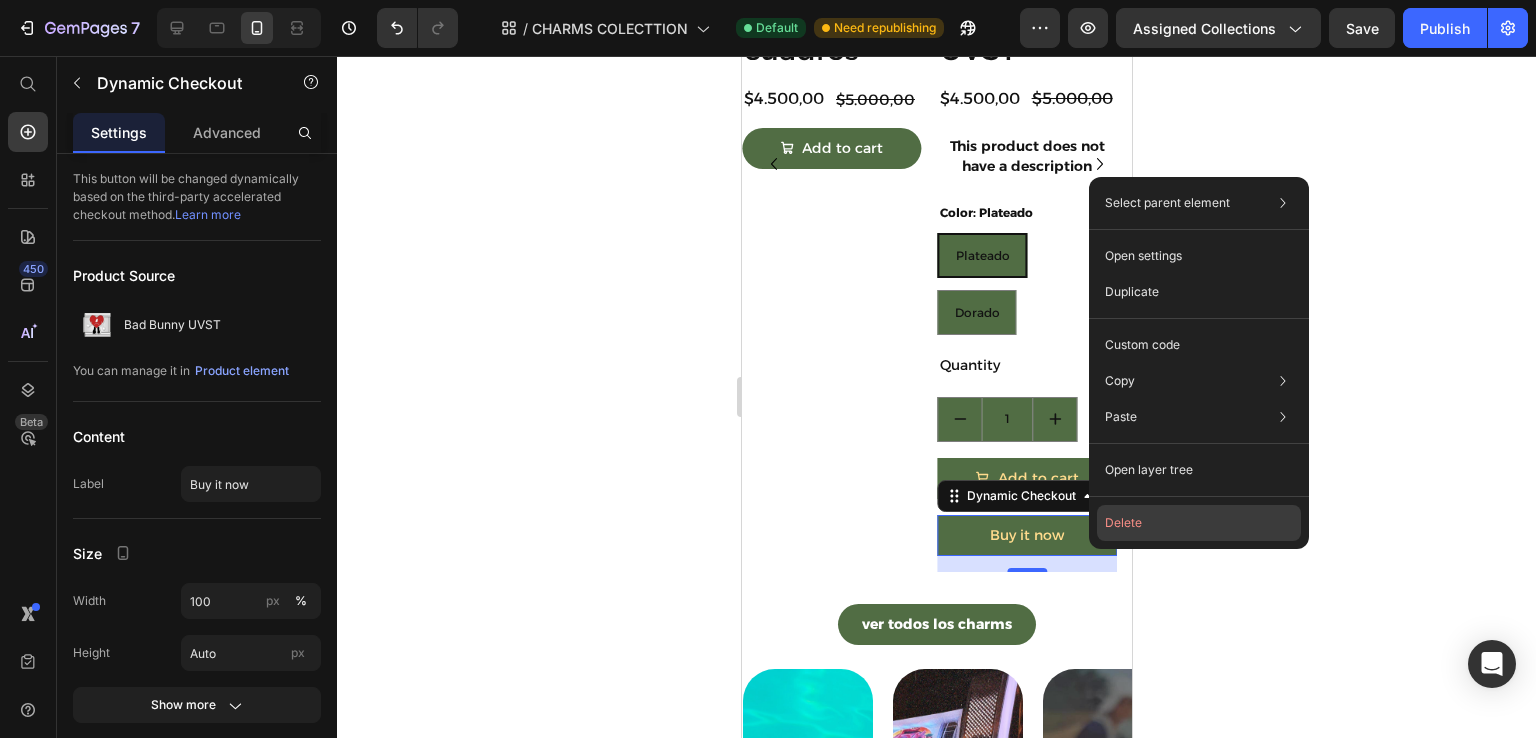 click on "Delete" 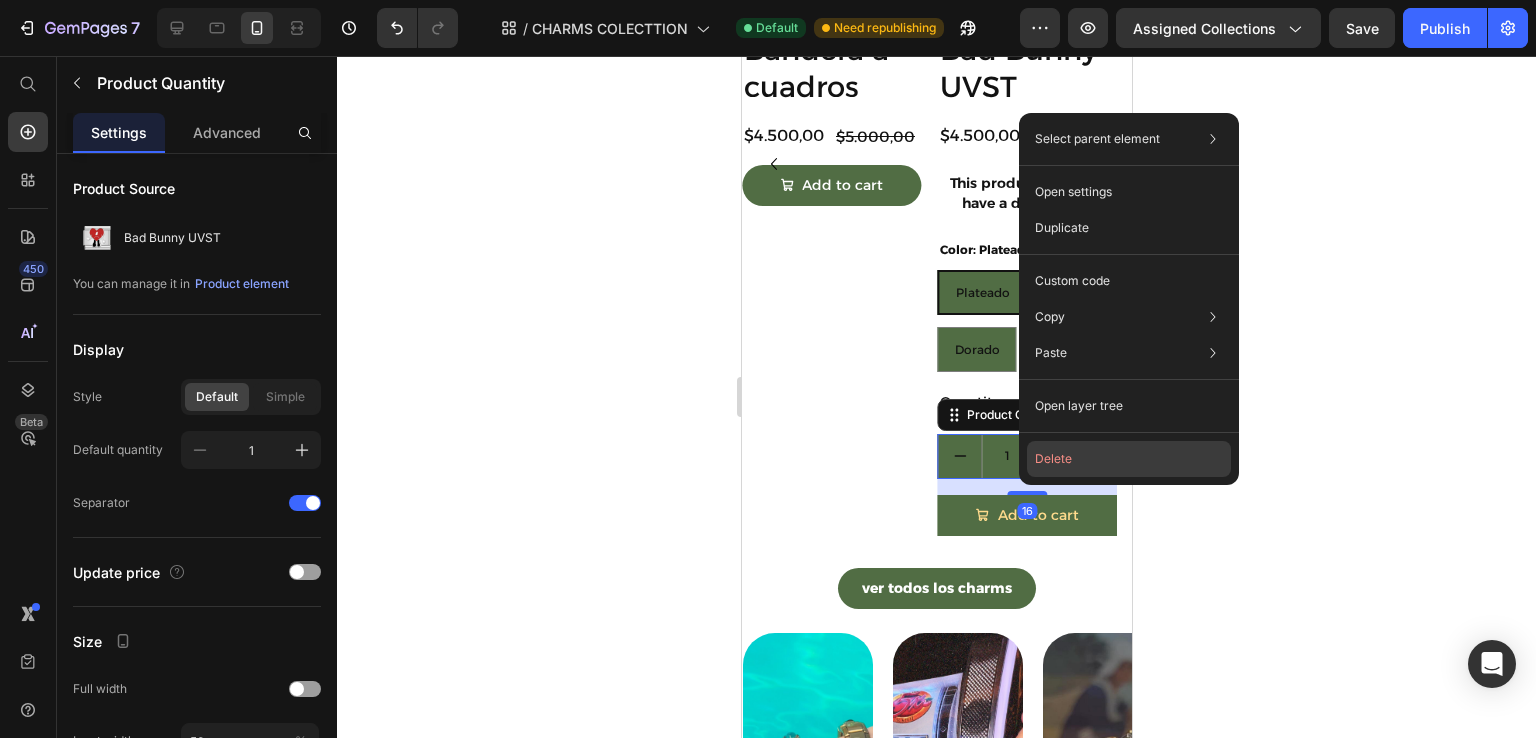 click on "Delete" 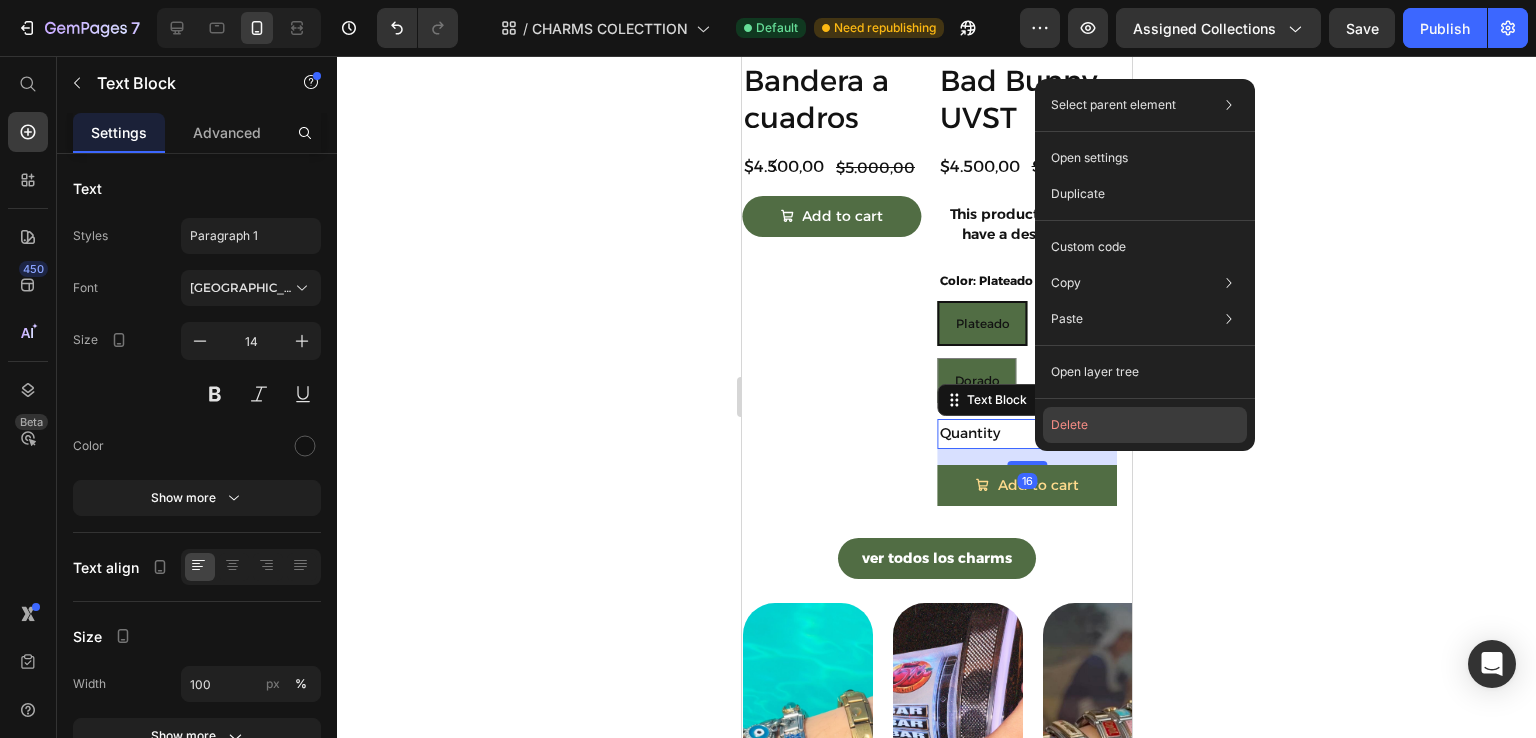 click on "Delete" 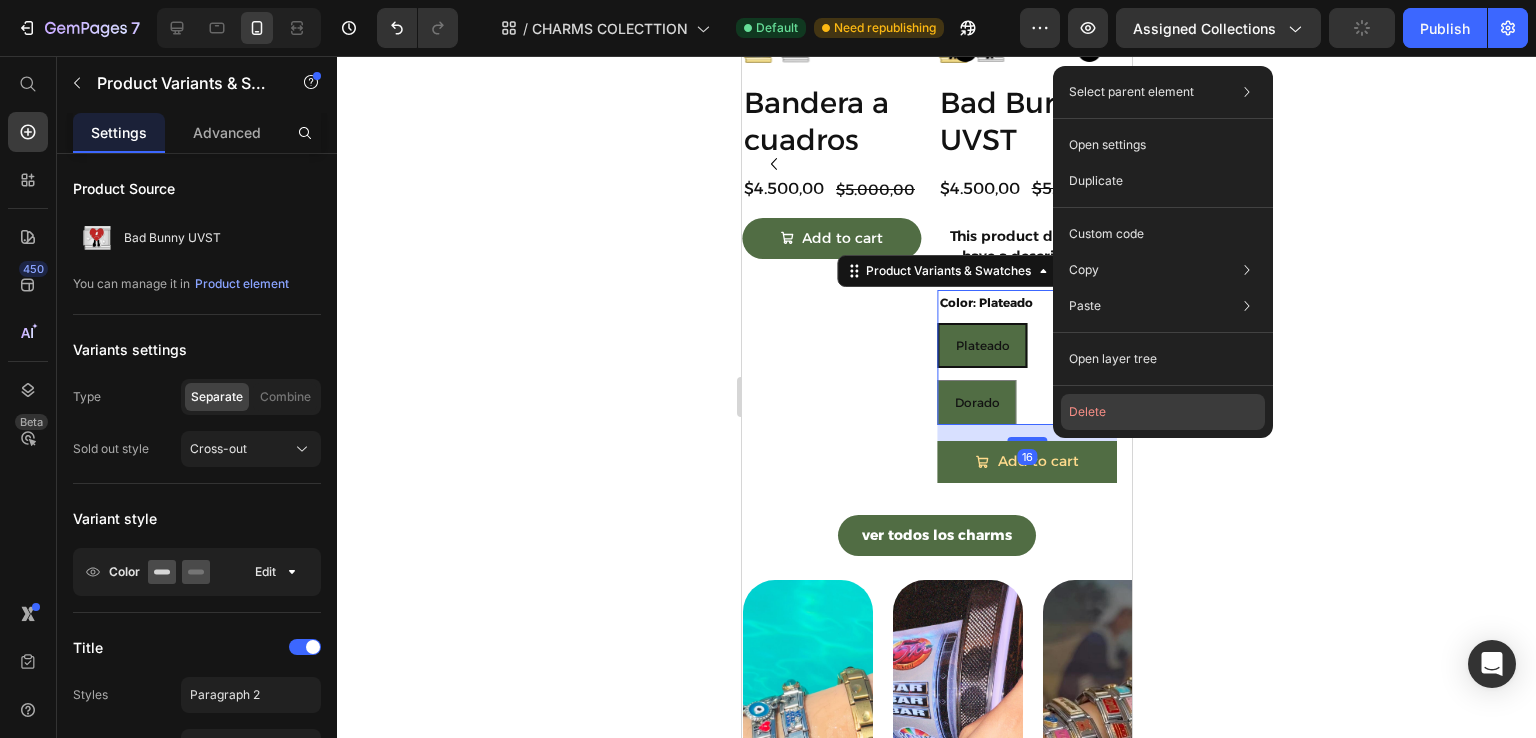 click on "Delete" 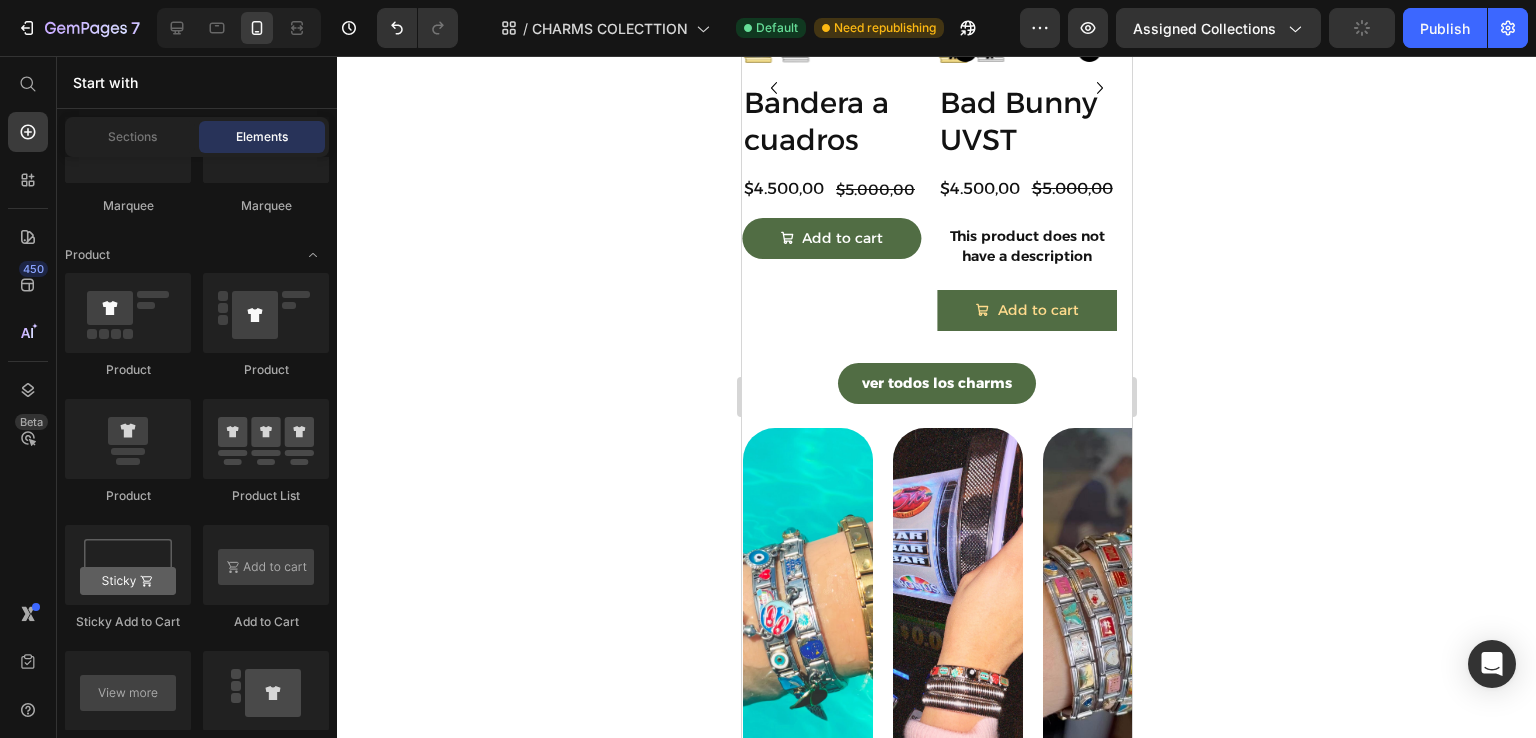 scroll, scrollTop: 1634, scrollLeft: 0, axis: vertical 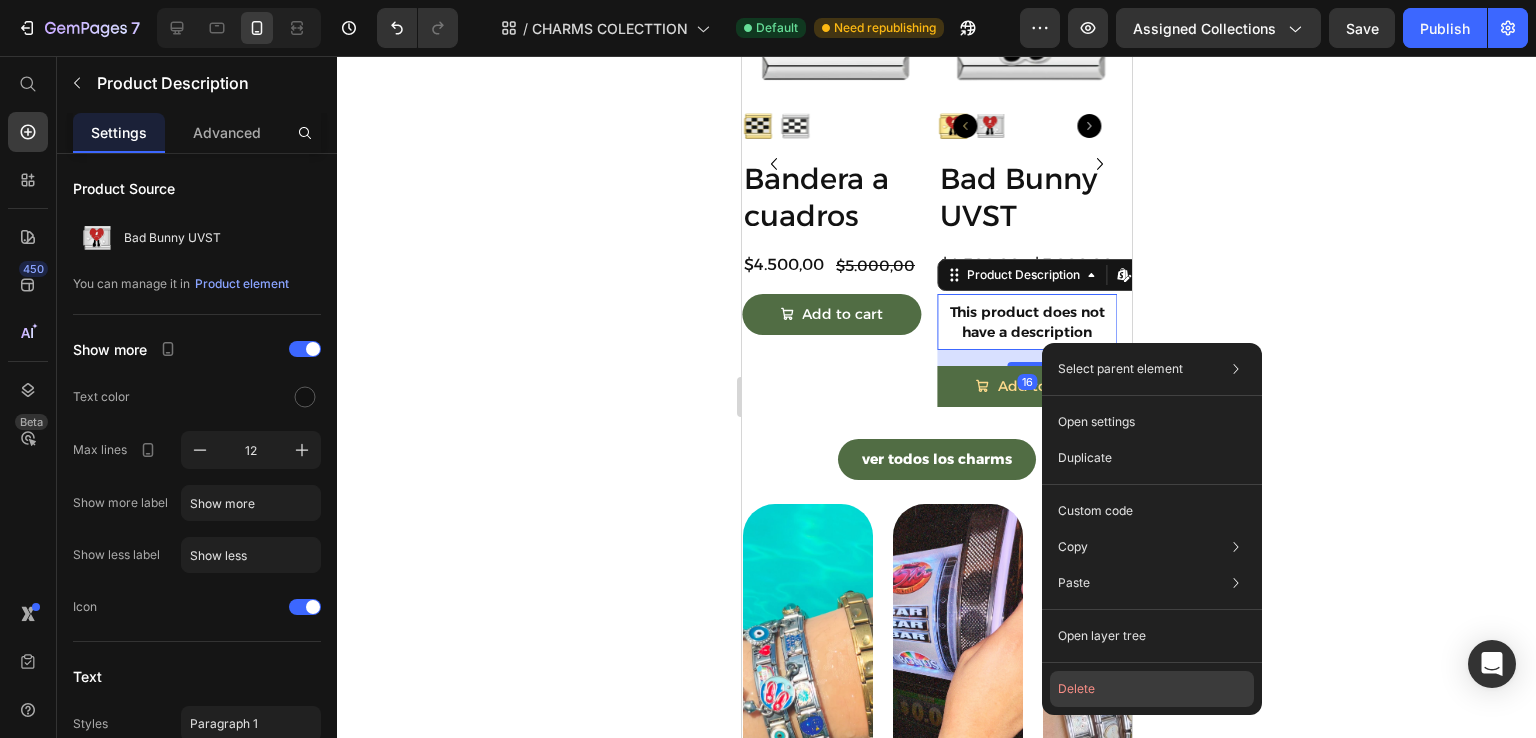 click on "Delete" 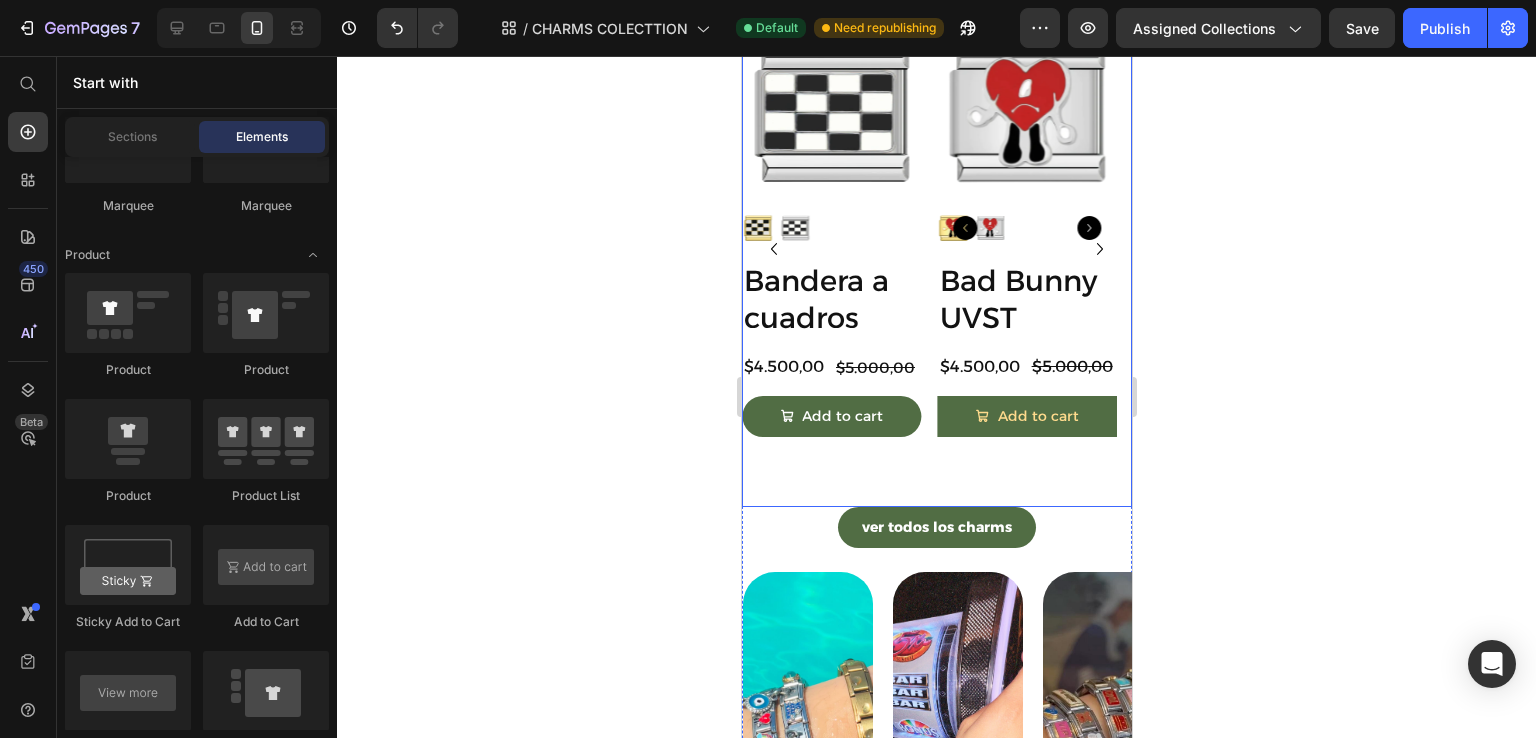 scroll, scrollTop: 1498, scrollLeft: 0, axis: vertical 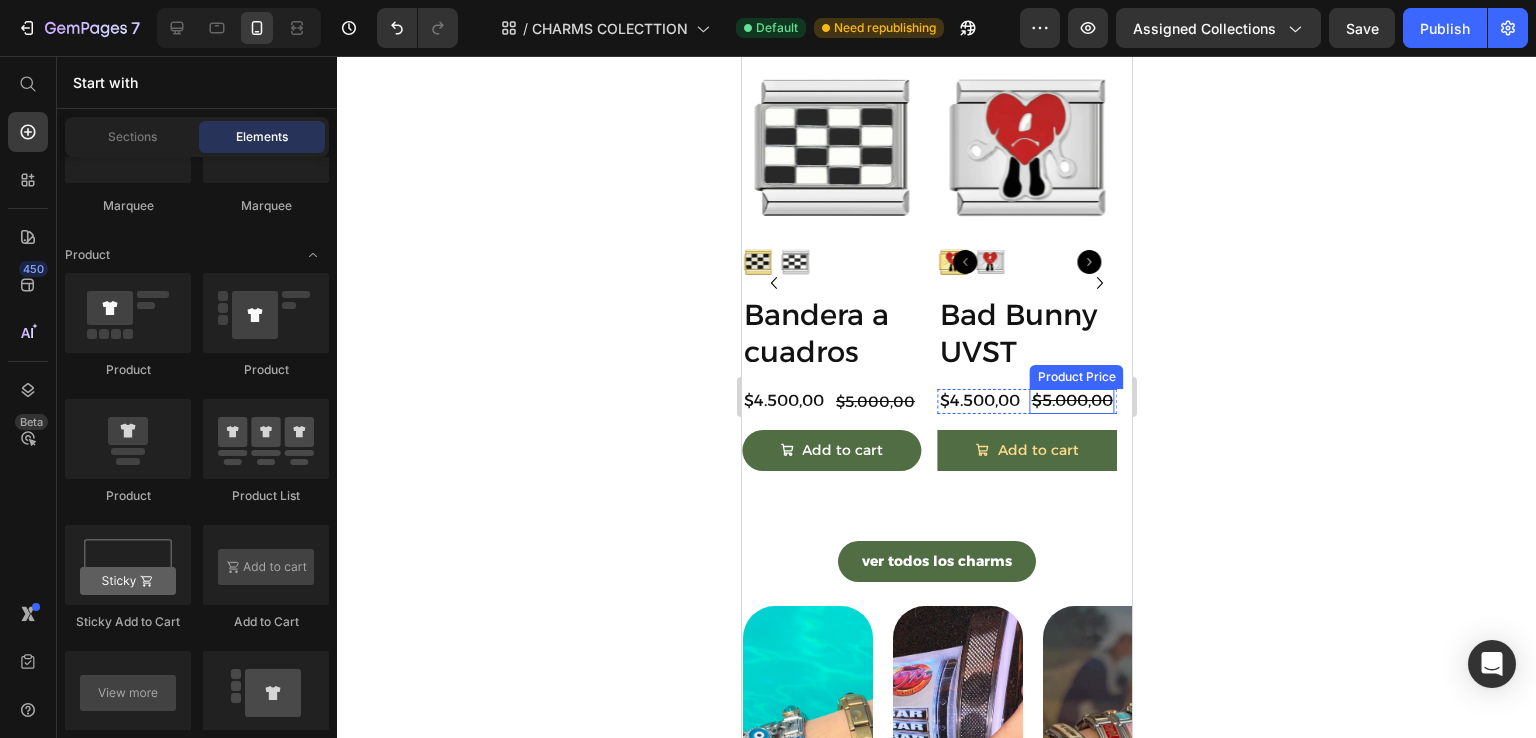 click on "$5.000,00" at bounding box center [1071, 401] 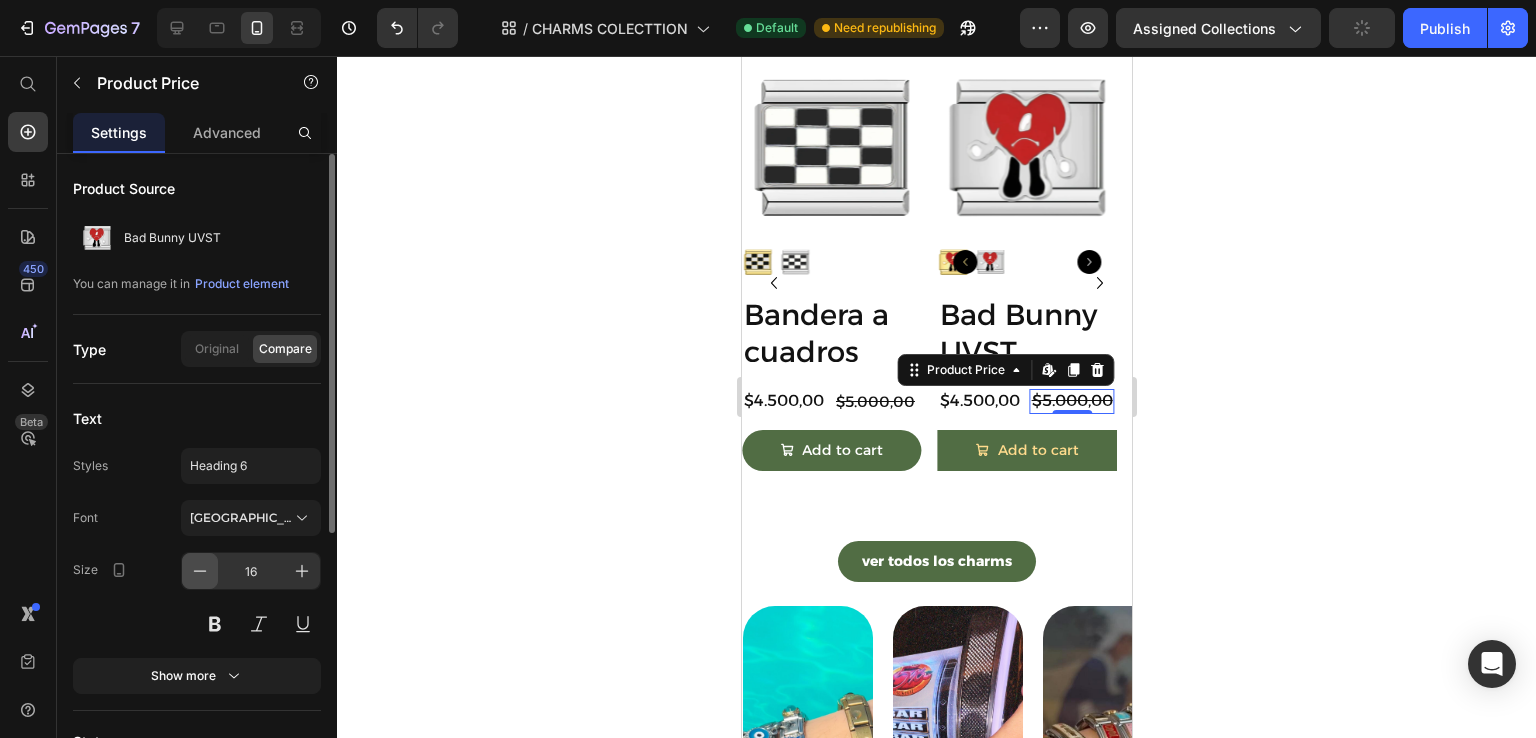 click 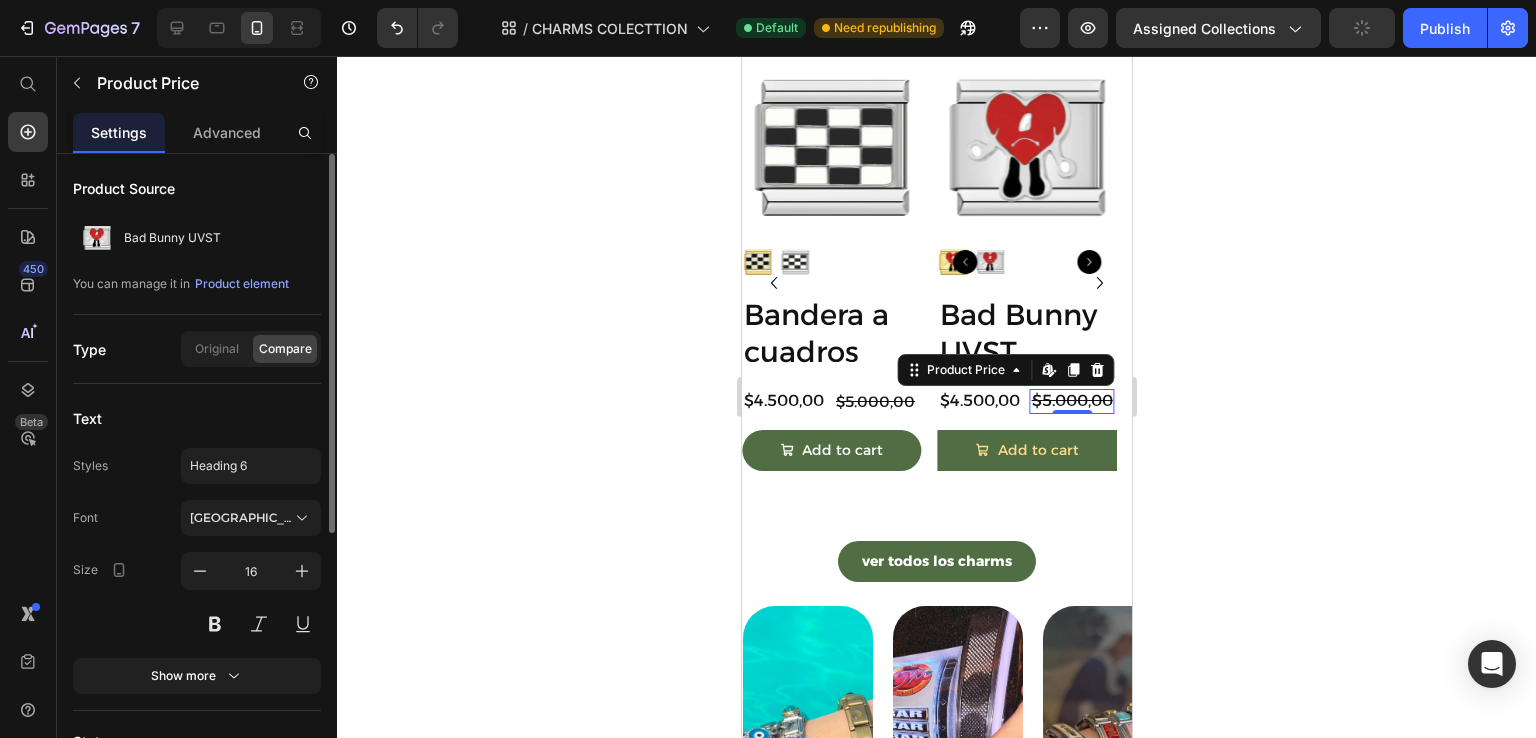 type on "15" 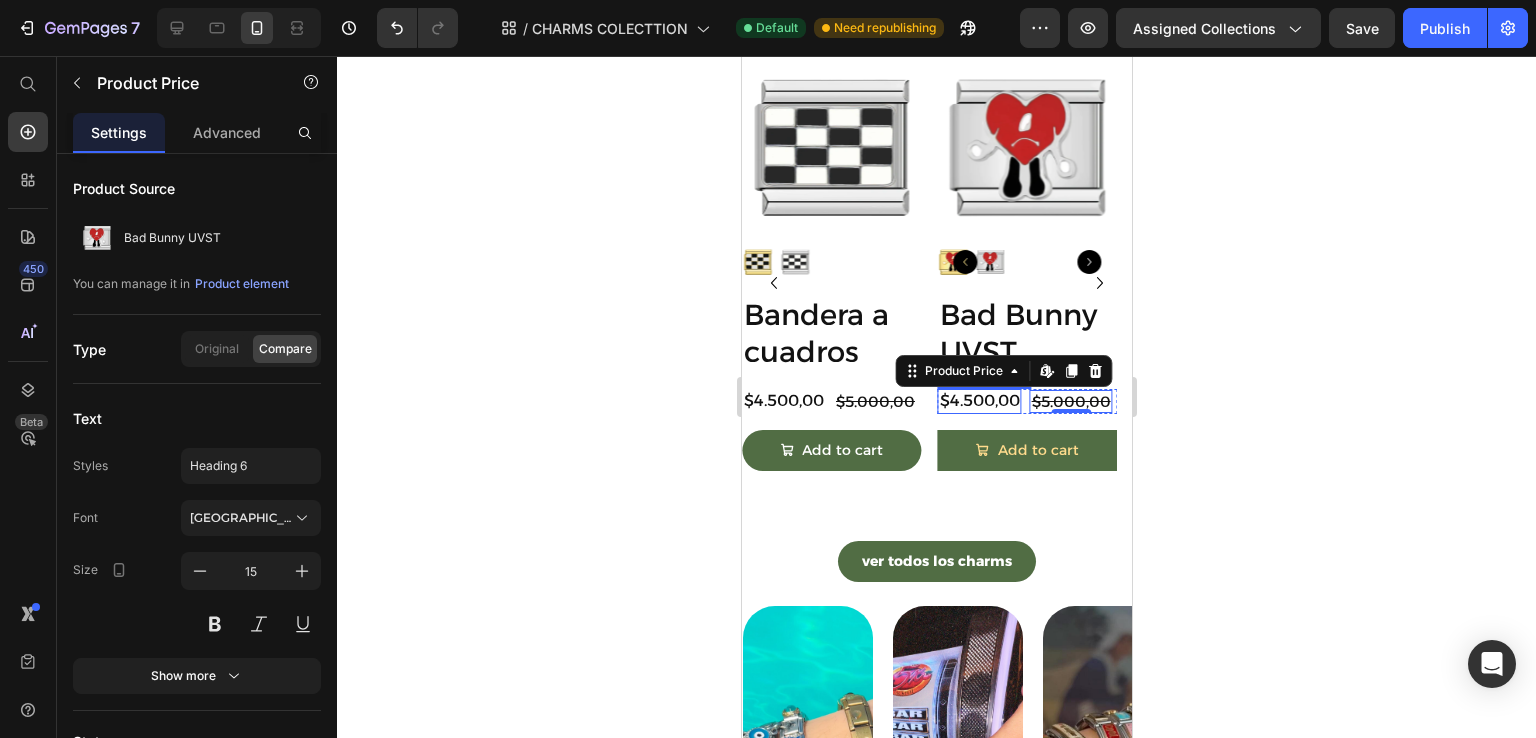 click on "$4.500,00" at bounding box center [979, 401] 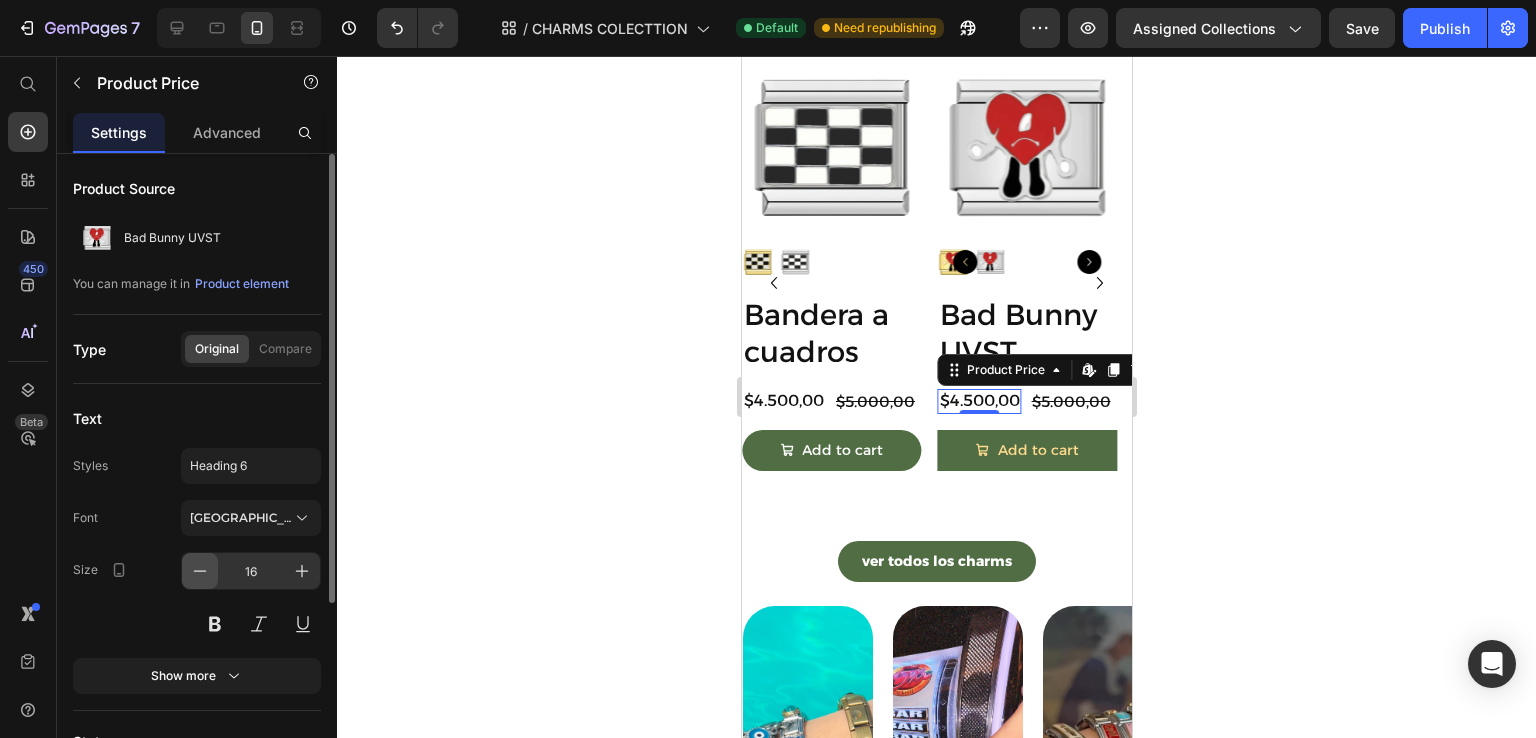 click 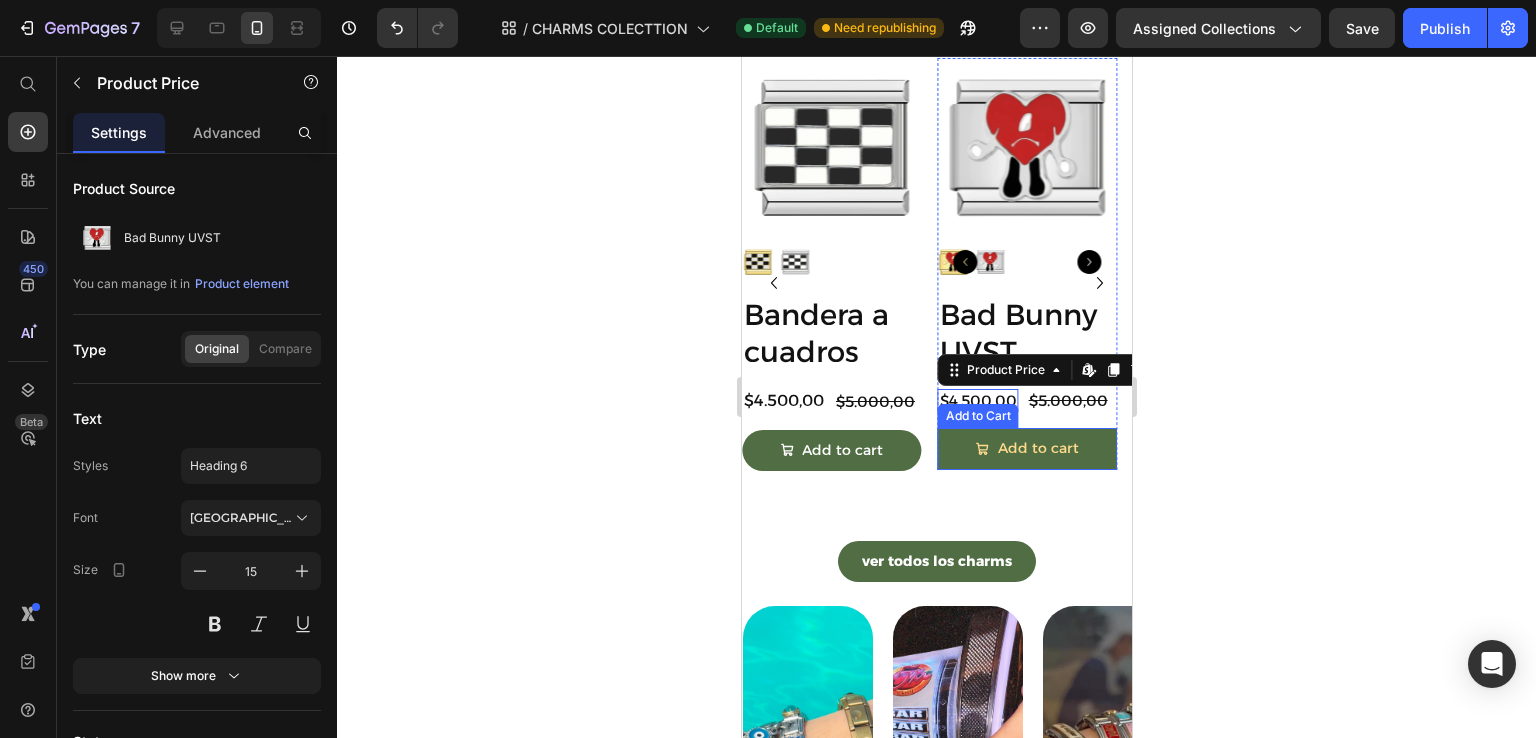 click on "Add to cart" at bounding box center [1027, 448] 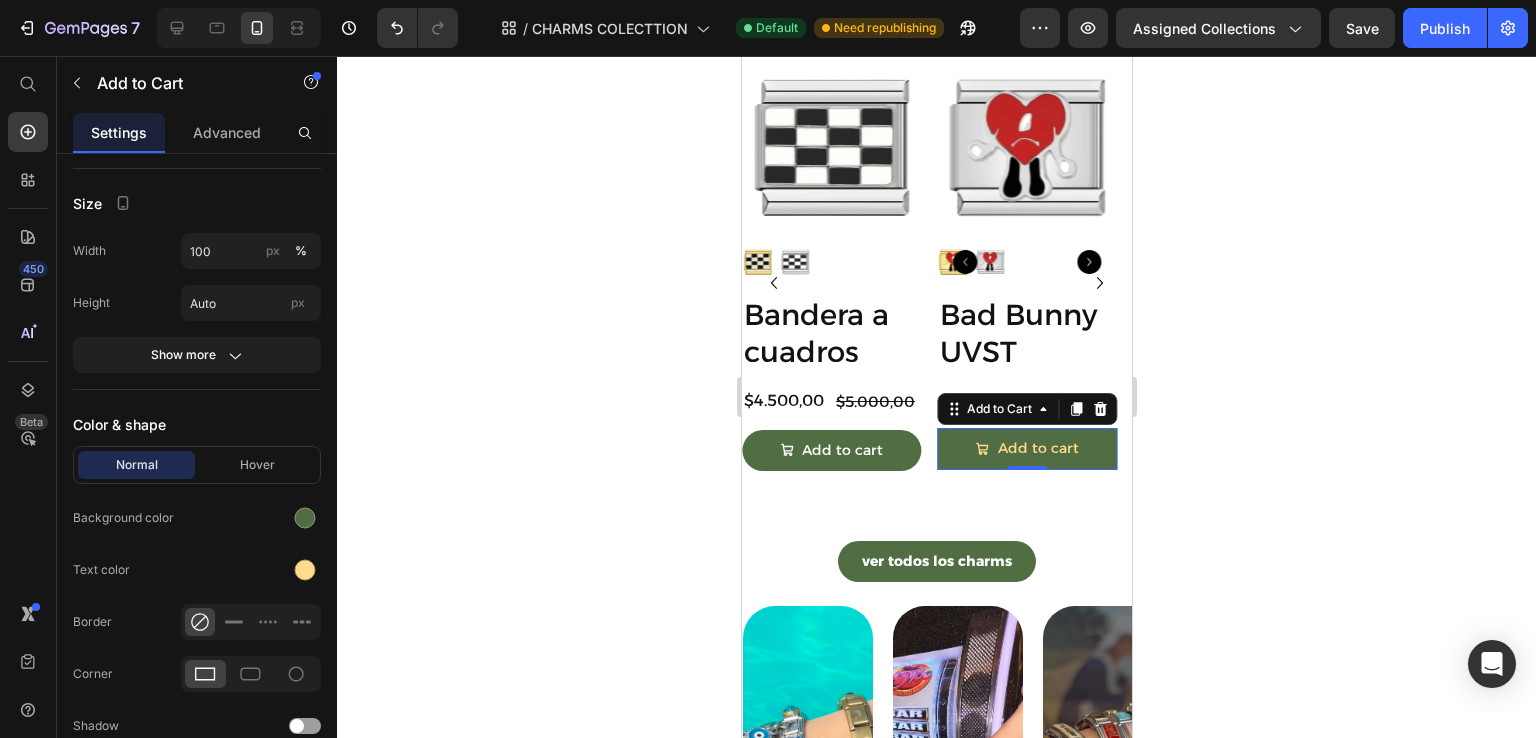 scroll, scrollTop: 1200, scrollLeft: 0, axis: vertical 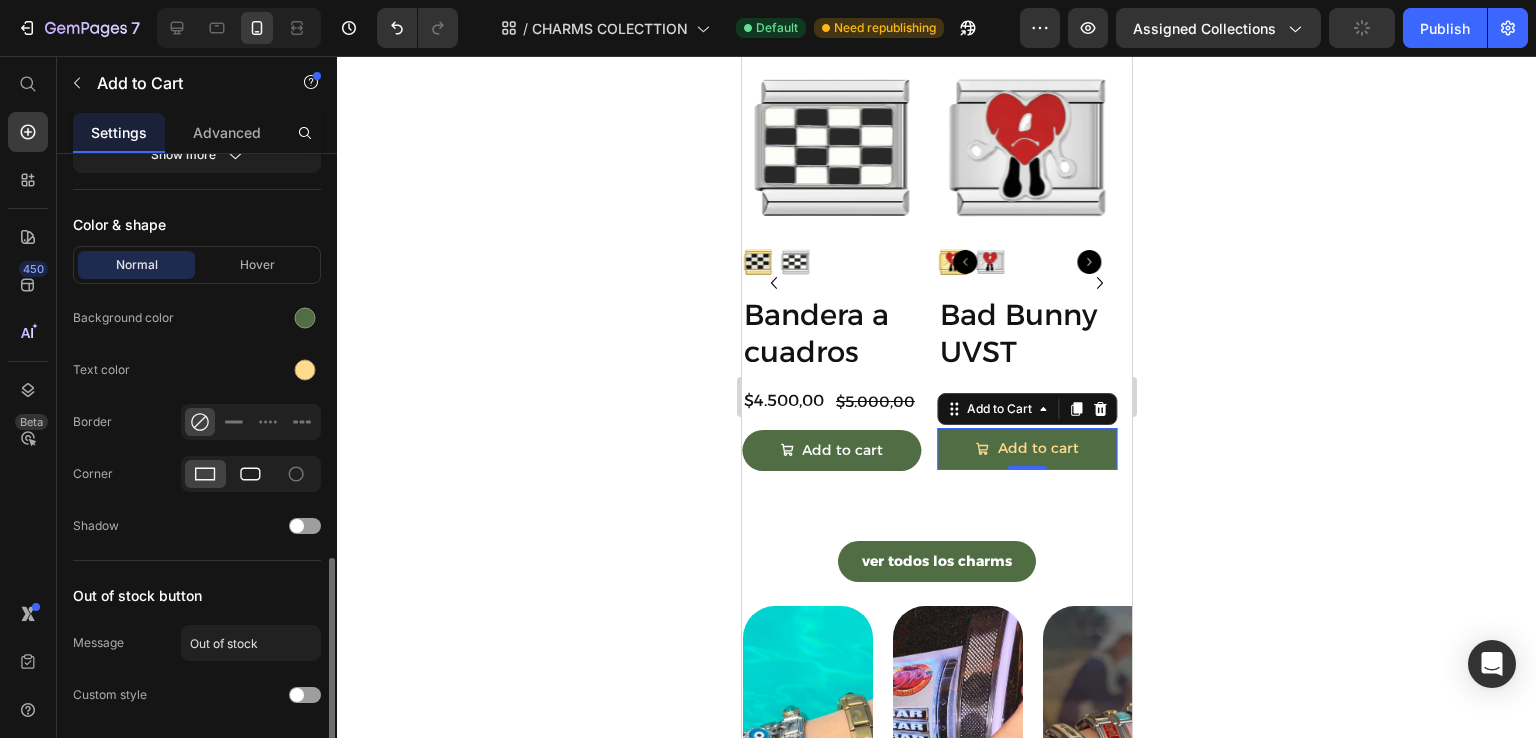click 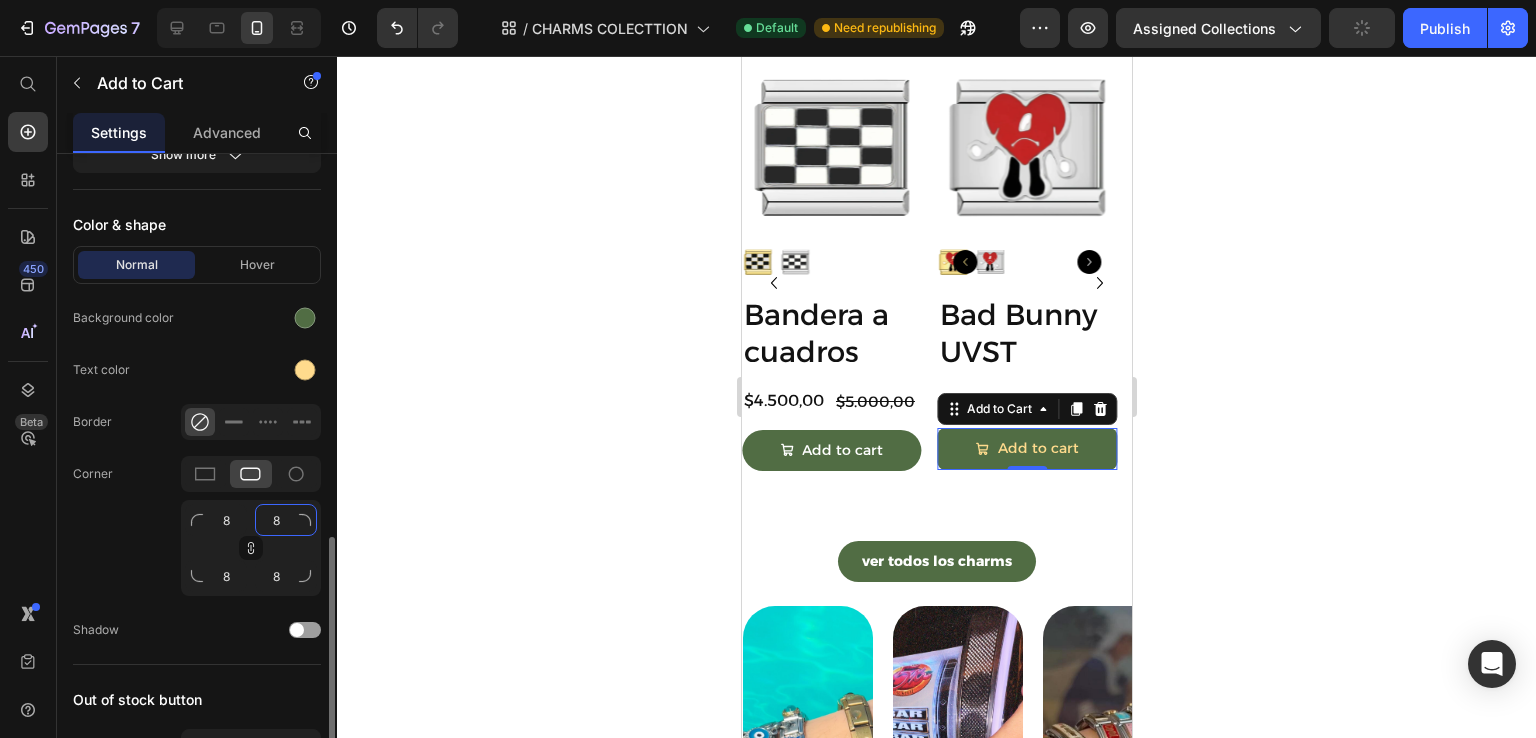 click on "8" 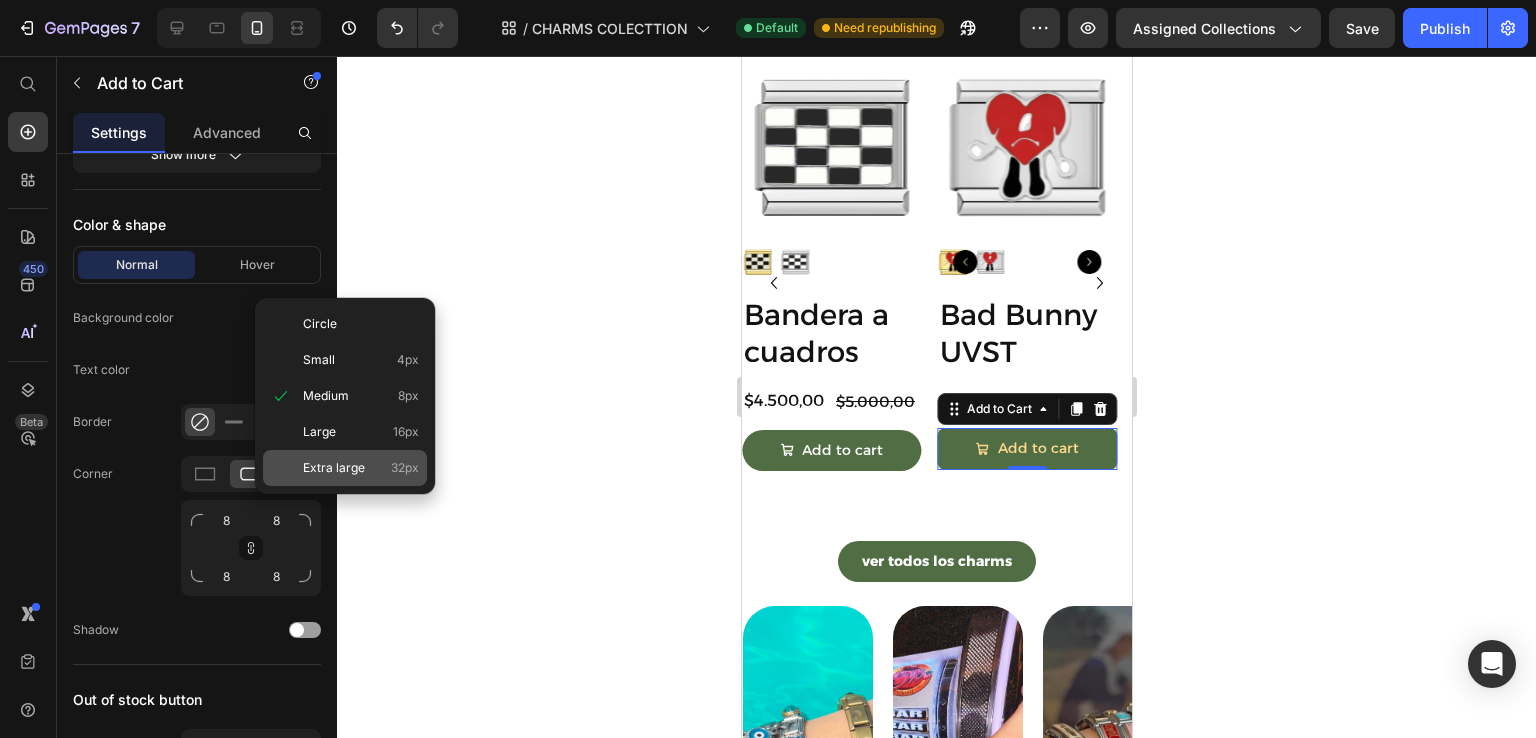 click on "Extra large" at bounding box center (334, 468) 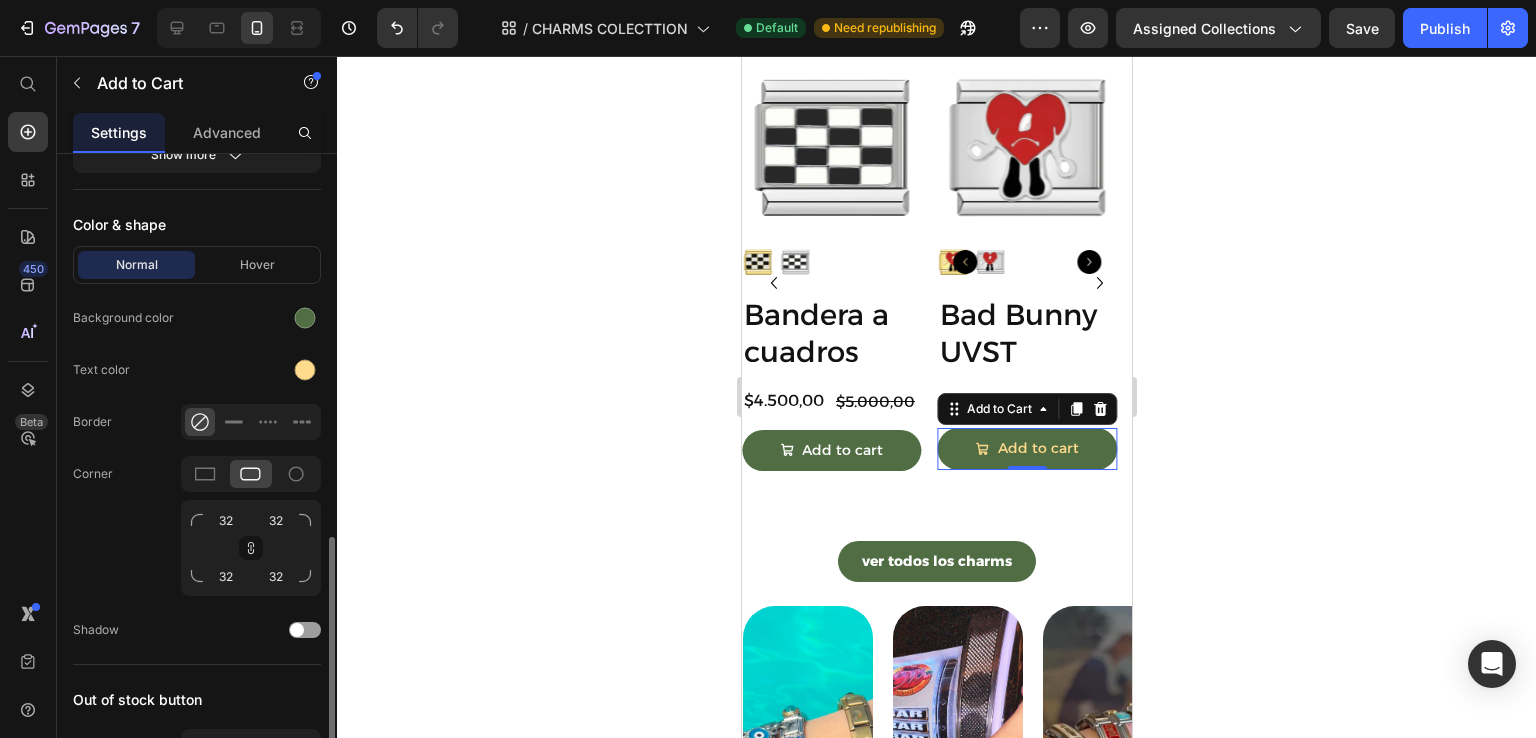 scroll, scrollTop: 1300, scrollLeft: 0, axis: vertical 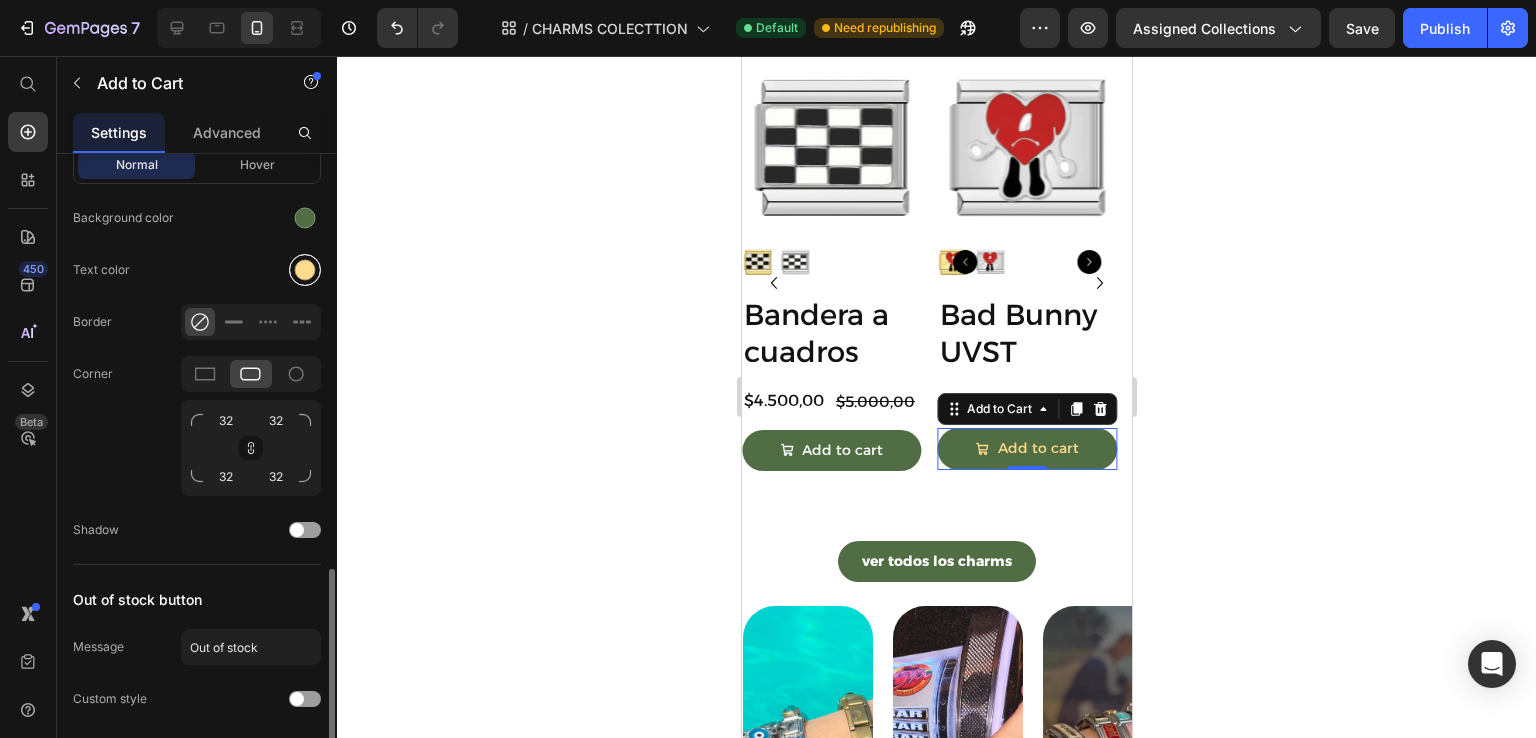 click at bounding box center [305, 270] 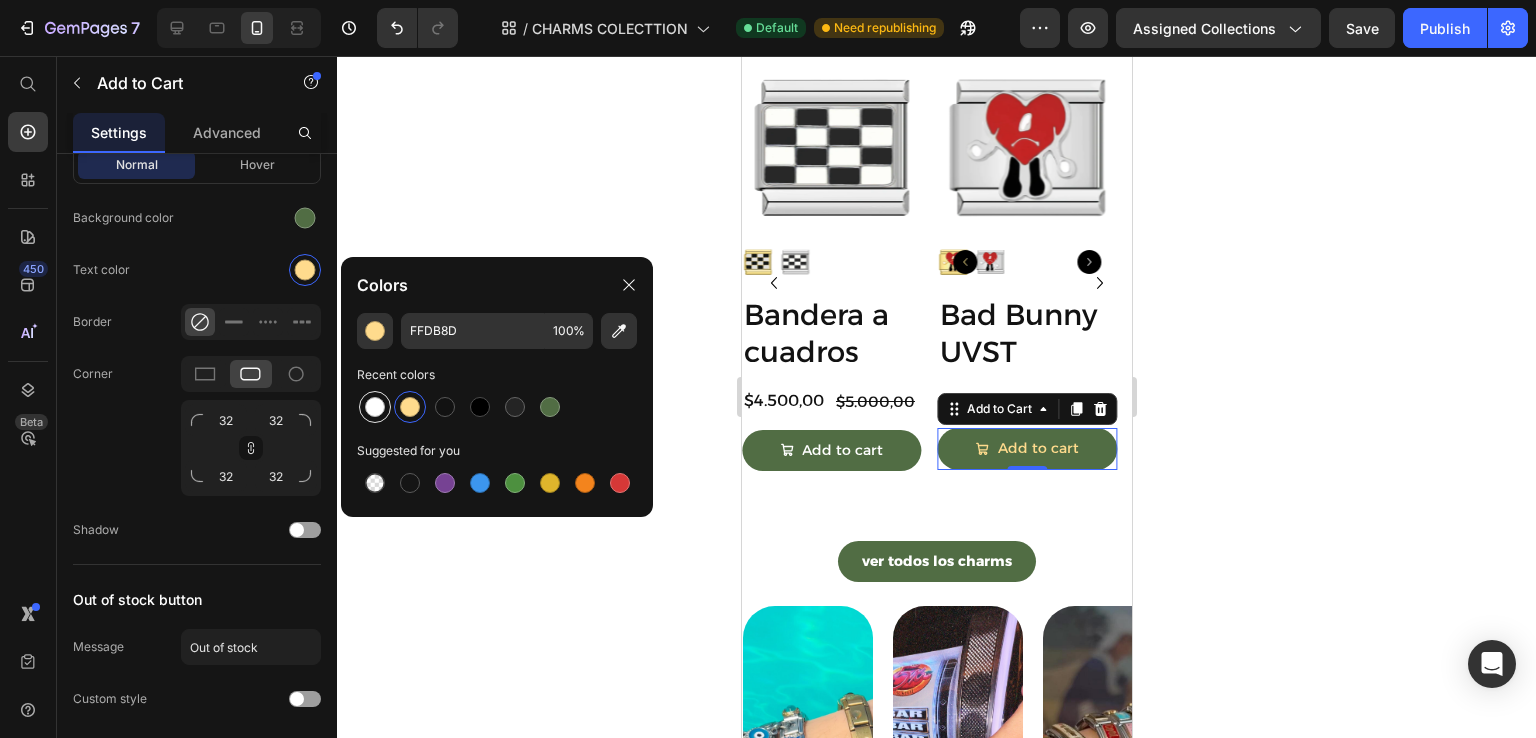 click at bounding box center [375, 407] 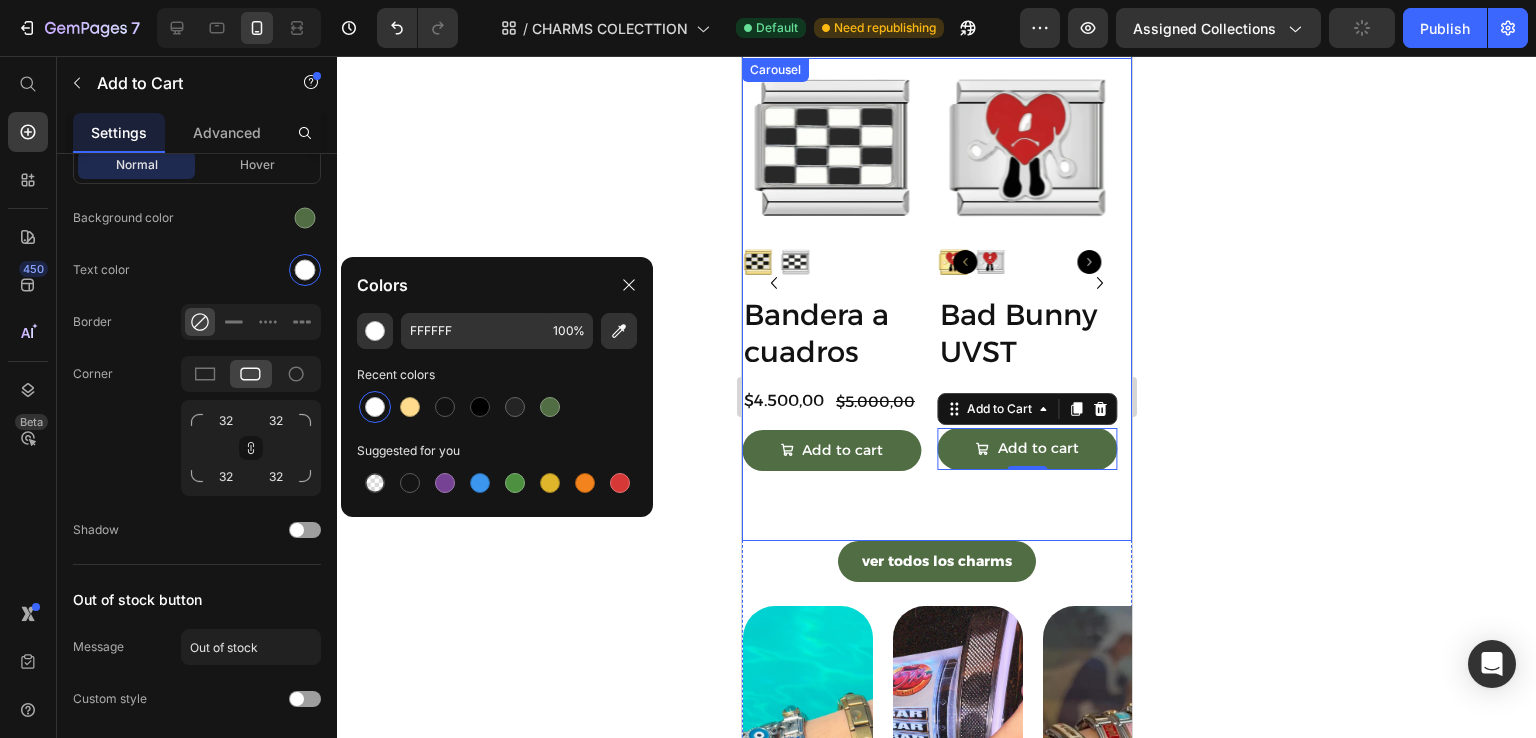 click at bounding box center [1099, 283] 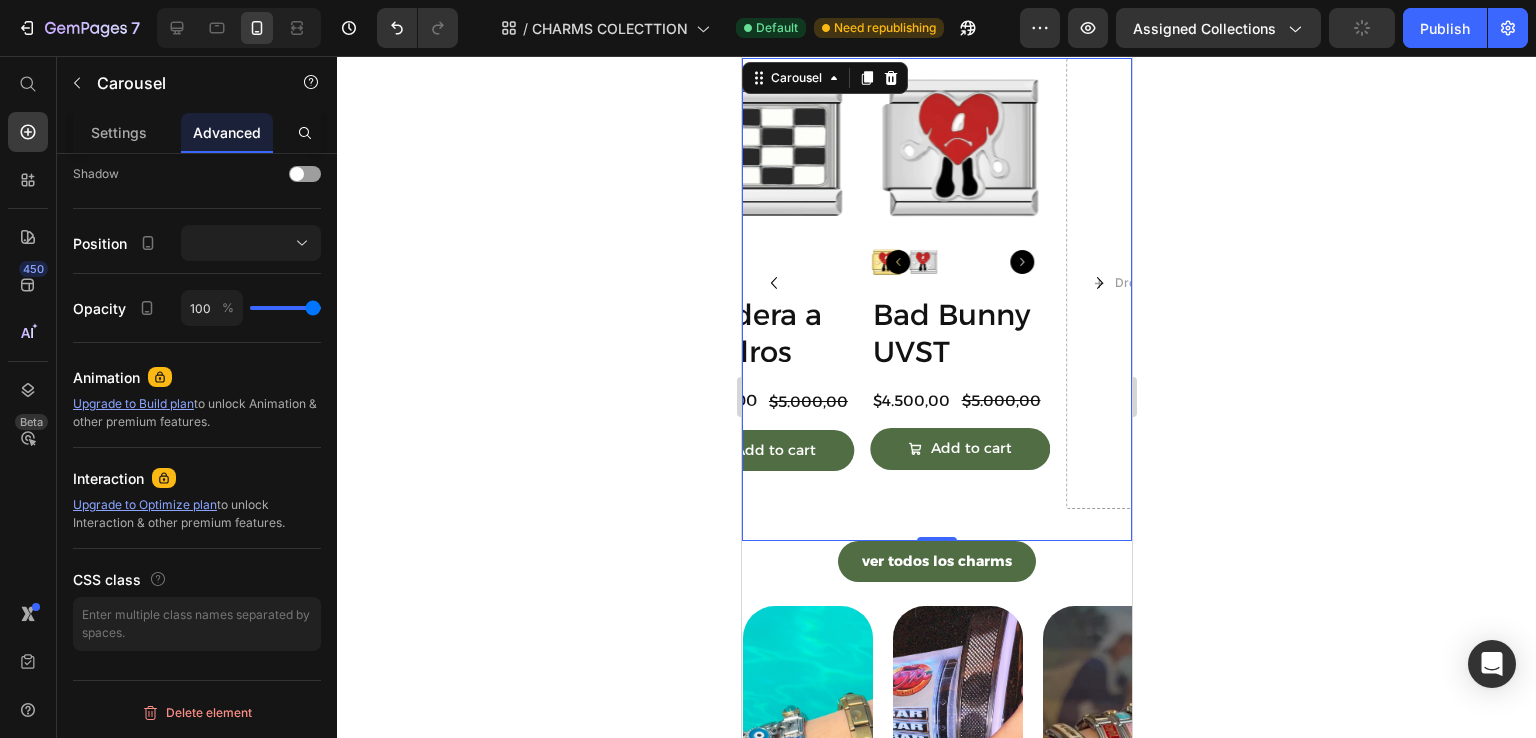 scroll, scrollTop: 0, scrollLeft: 0, axis: both 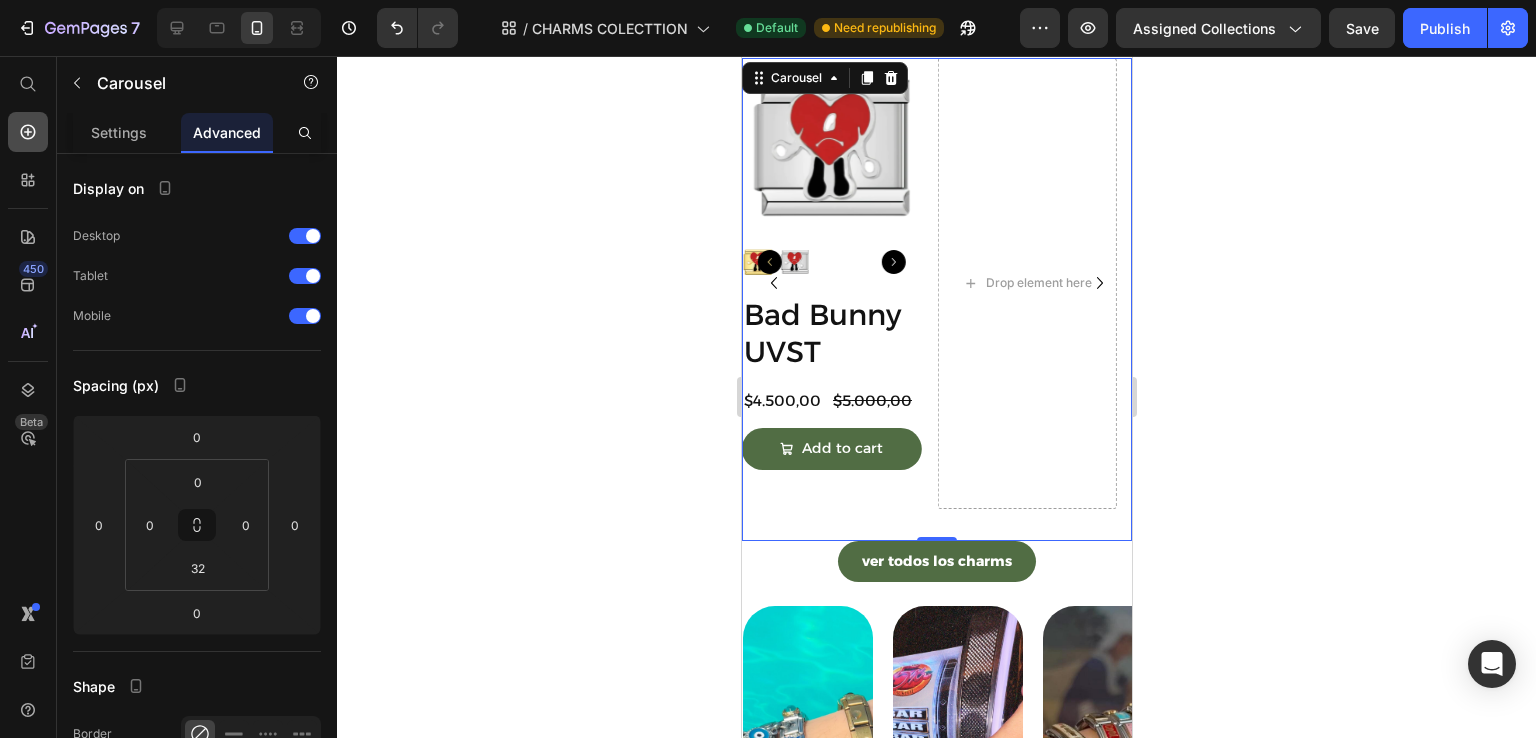 click 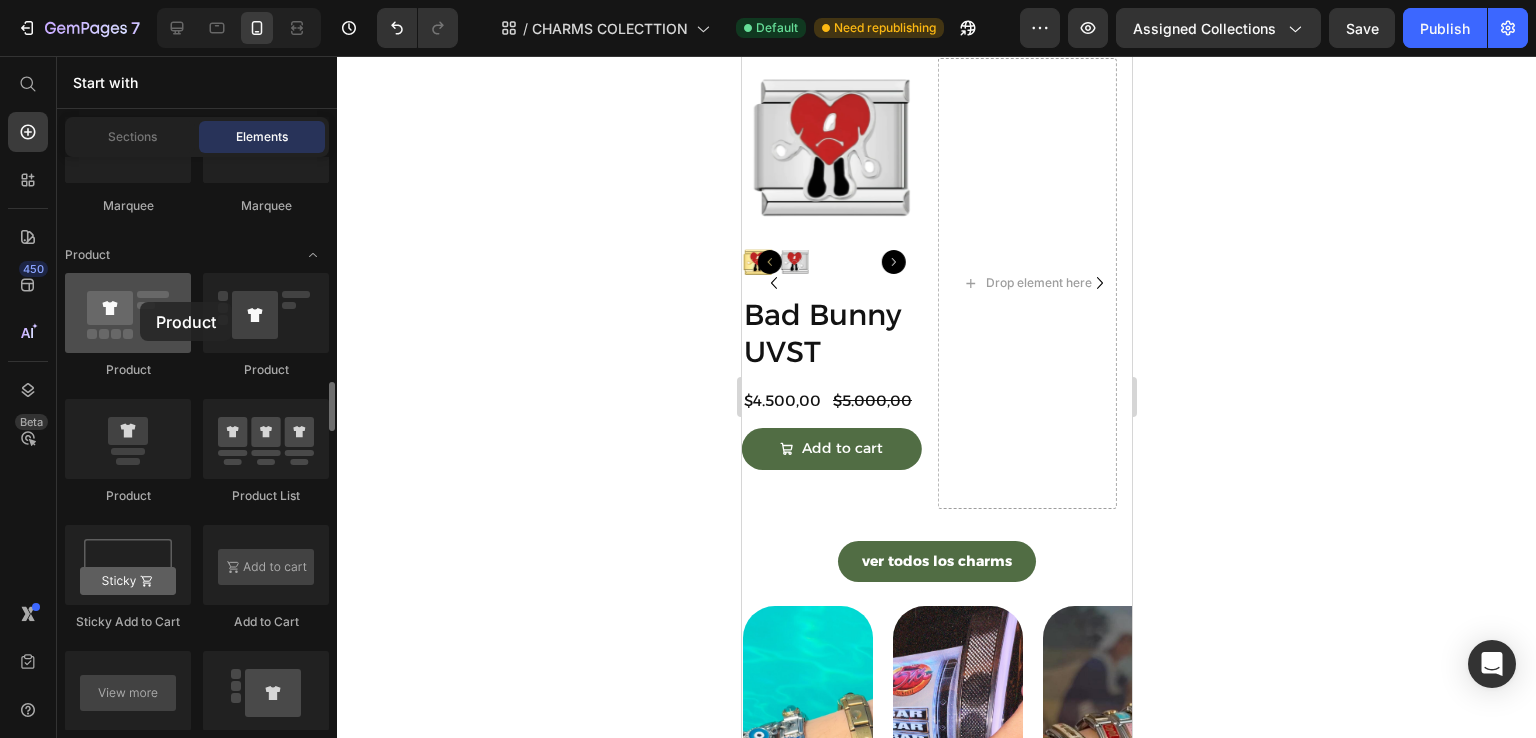 drag, startPoint x: 142, startPoint y: 327, endPoint x: 140, endPoint y: 302, distance: 25.079872 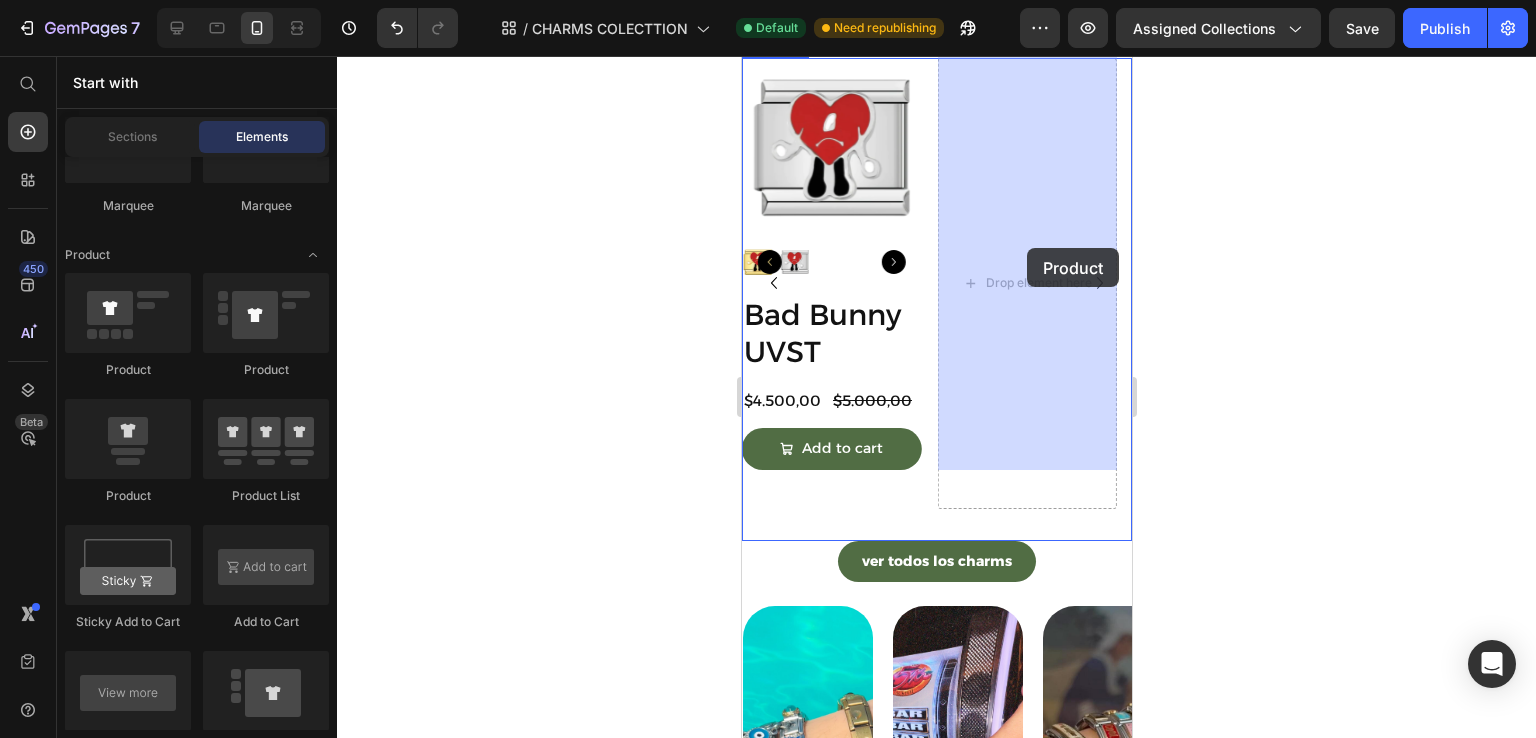 drag, startPoint x: 883, startPoint y: 493, endPoint x: 1026, endPoint y: 248, distance: 283.67938 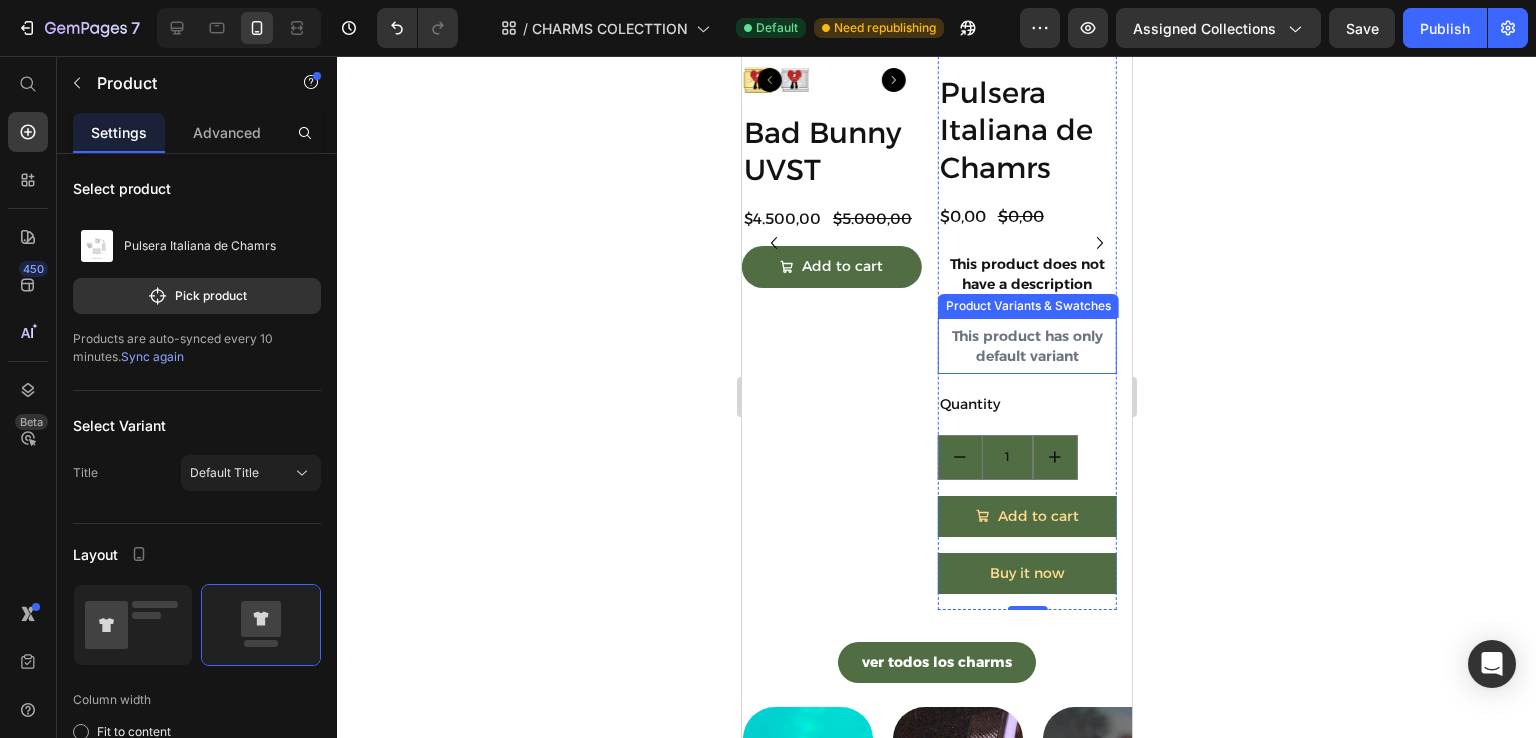 scroll, scrollTop: 1798, scrollLeft: 0, axis: vertical 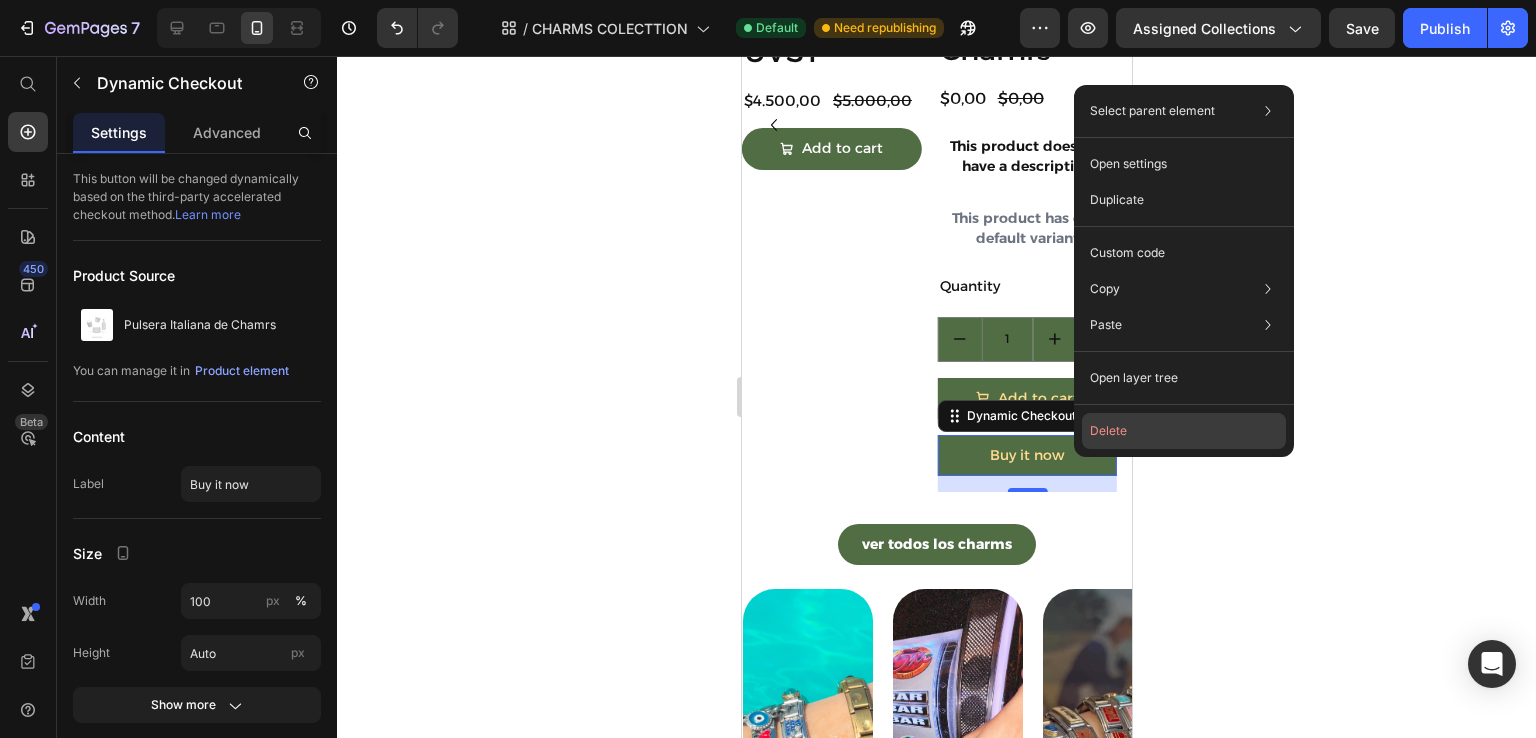 click on "Delete" 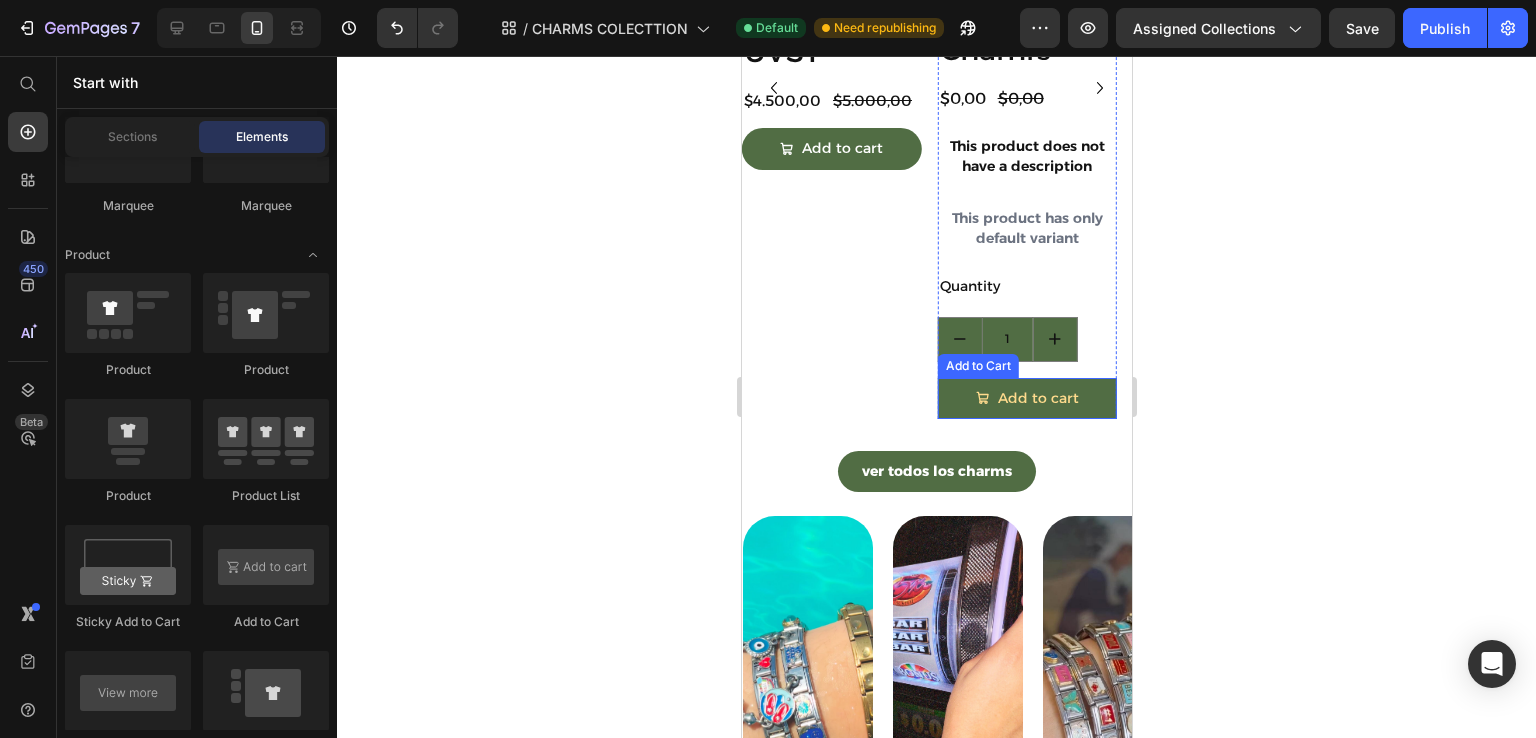 scroll, scrollTop: 1761, scrollLeft: 0, axis: vertical 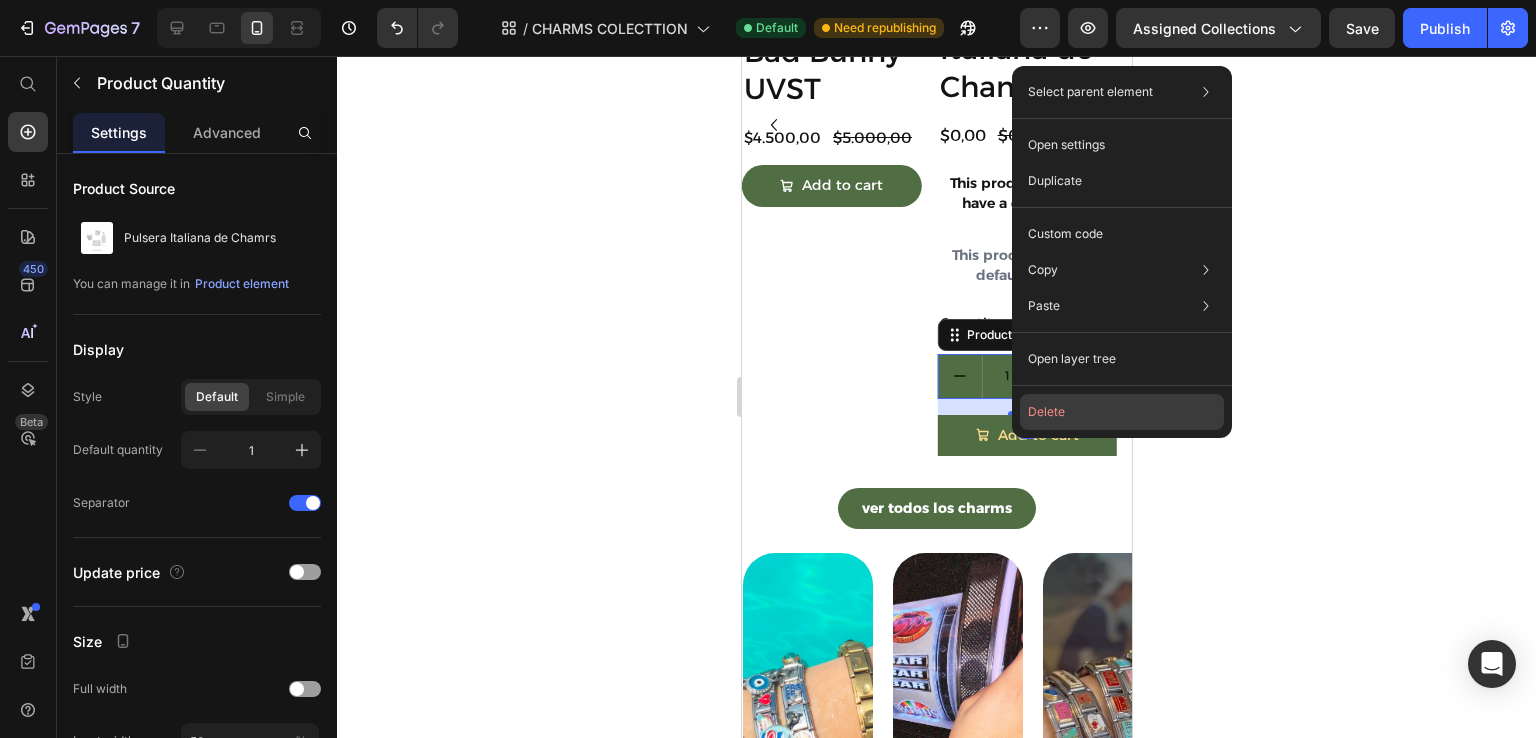 click on "Delete" 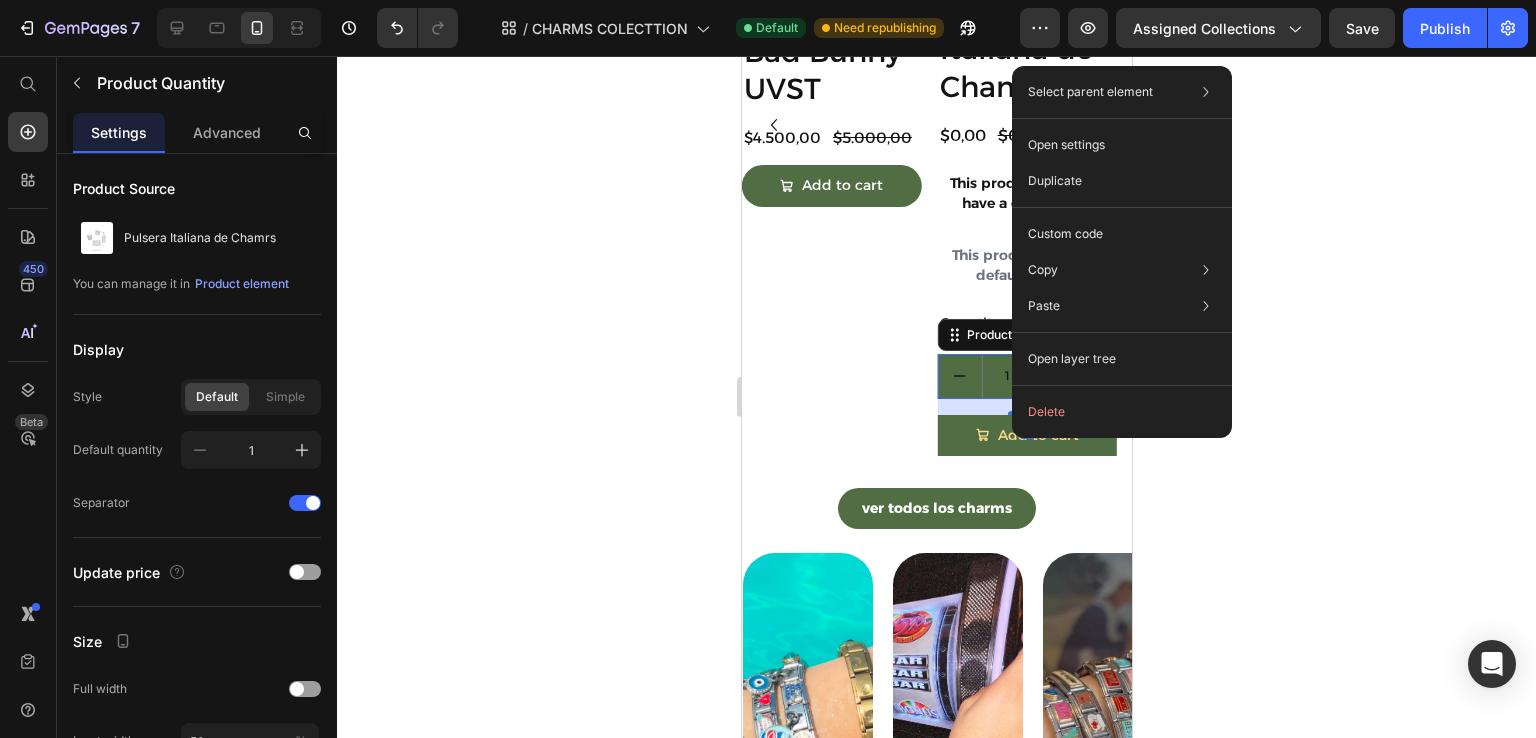 scroll, scrollTop: 1731, scrollLeft: 0, axis: vertical 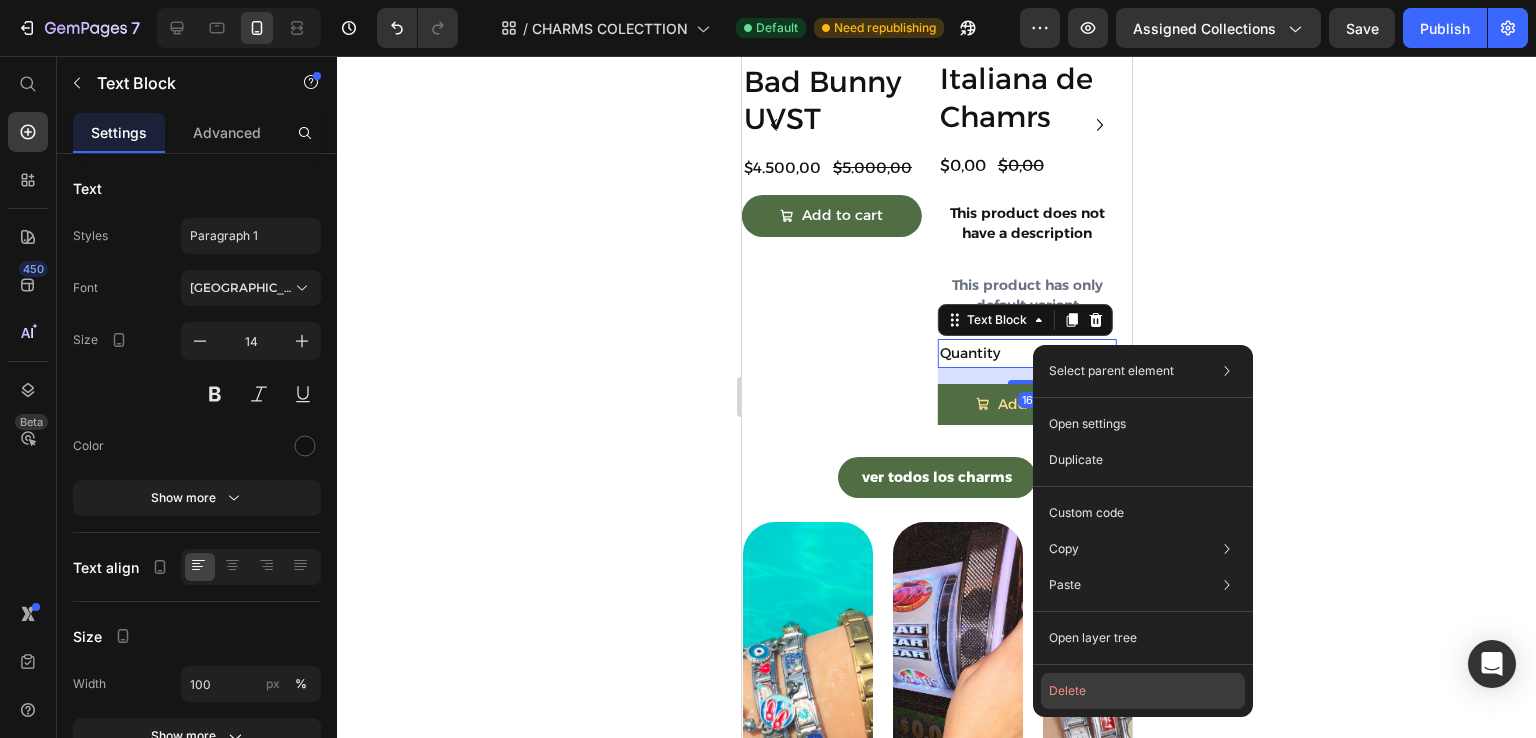 click on "Delete" 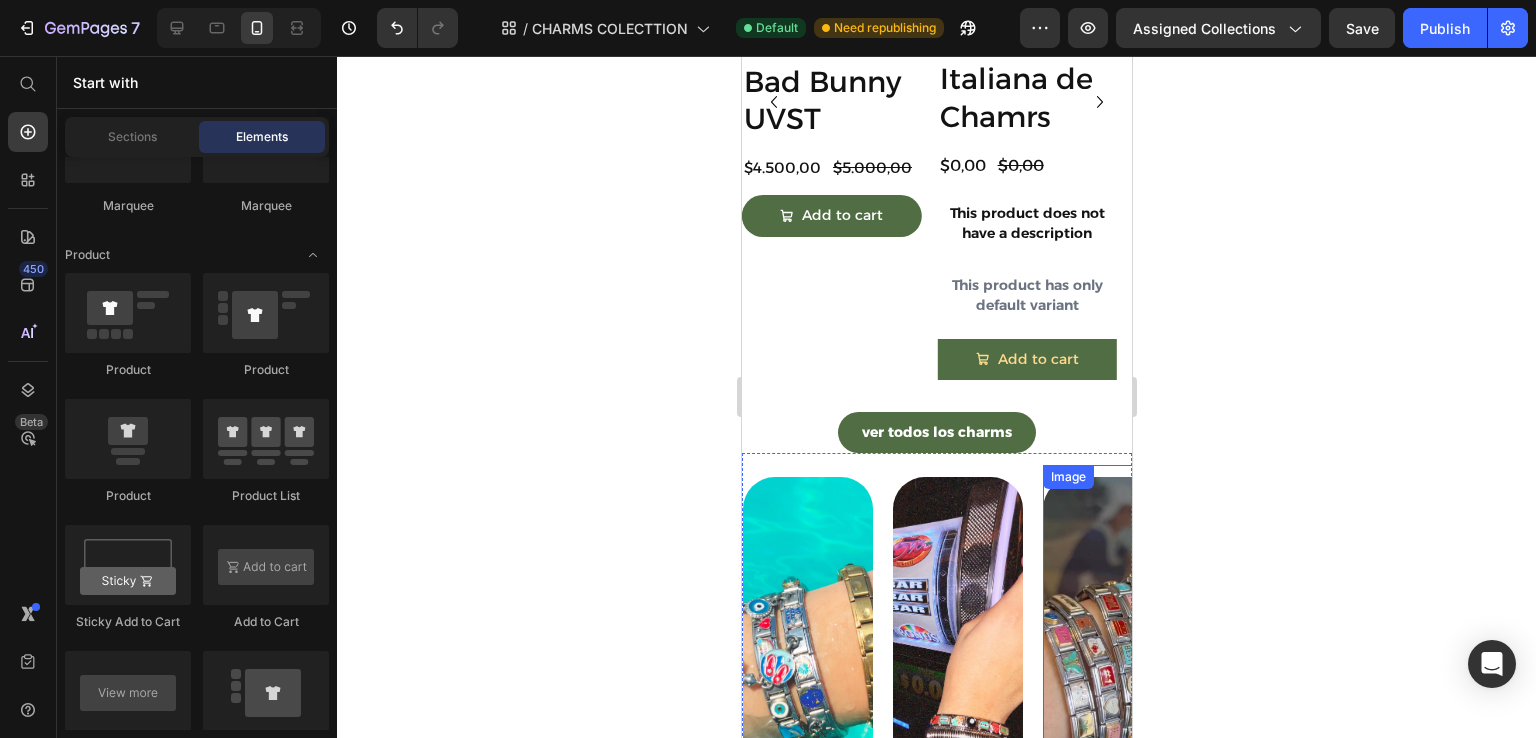 scroll, scrollTop: 1708, scrollLeft: 0, axis: vertical 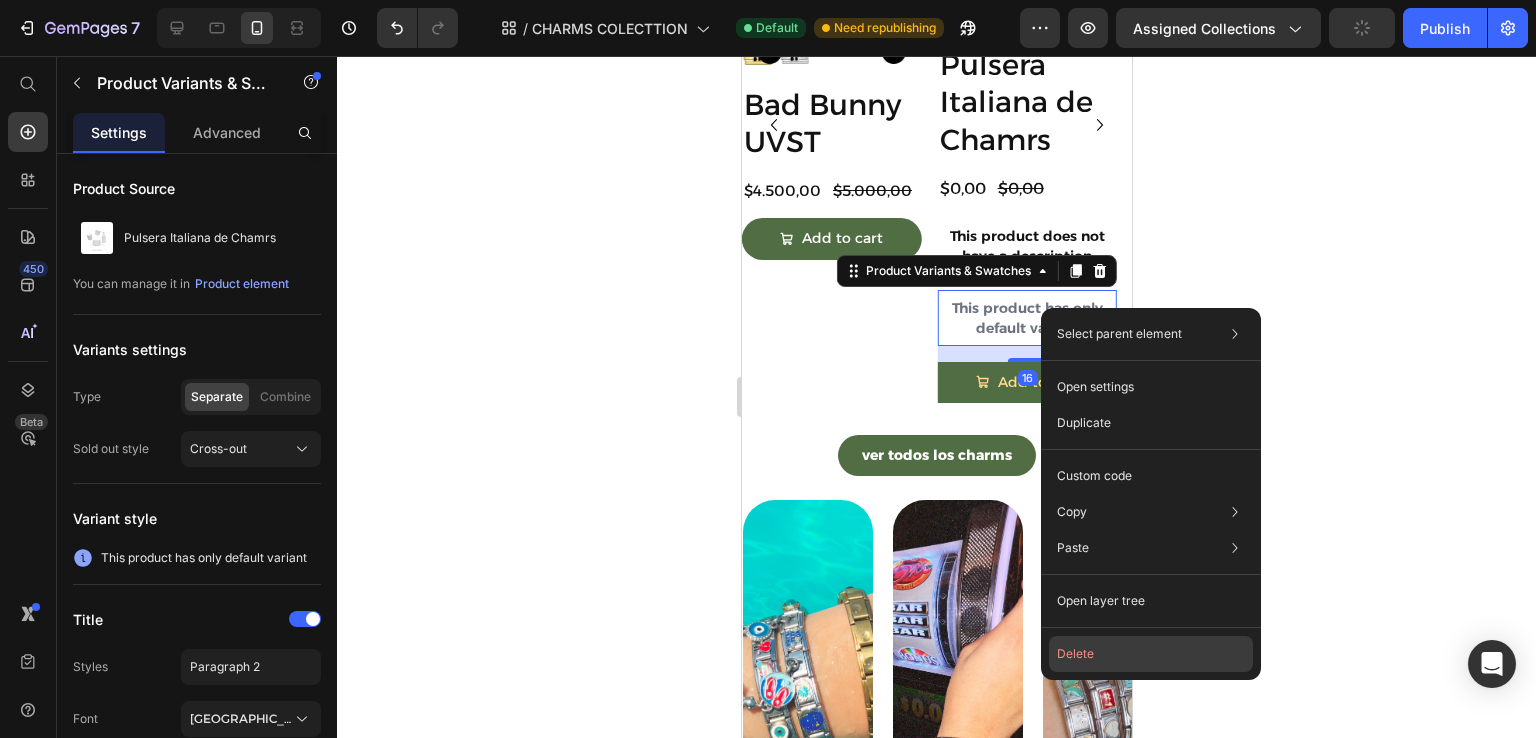 click on "Delete" 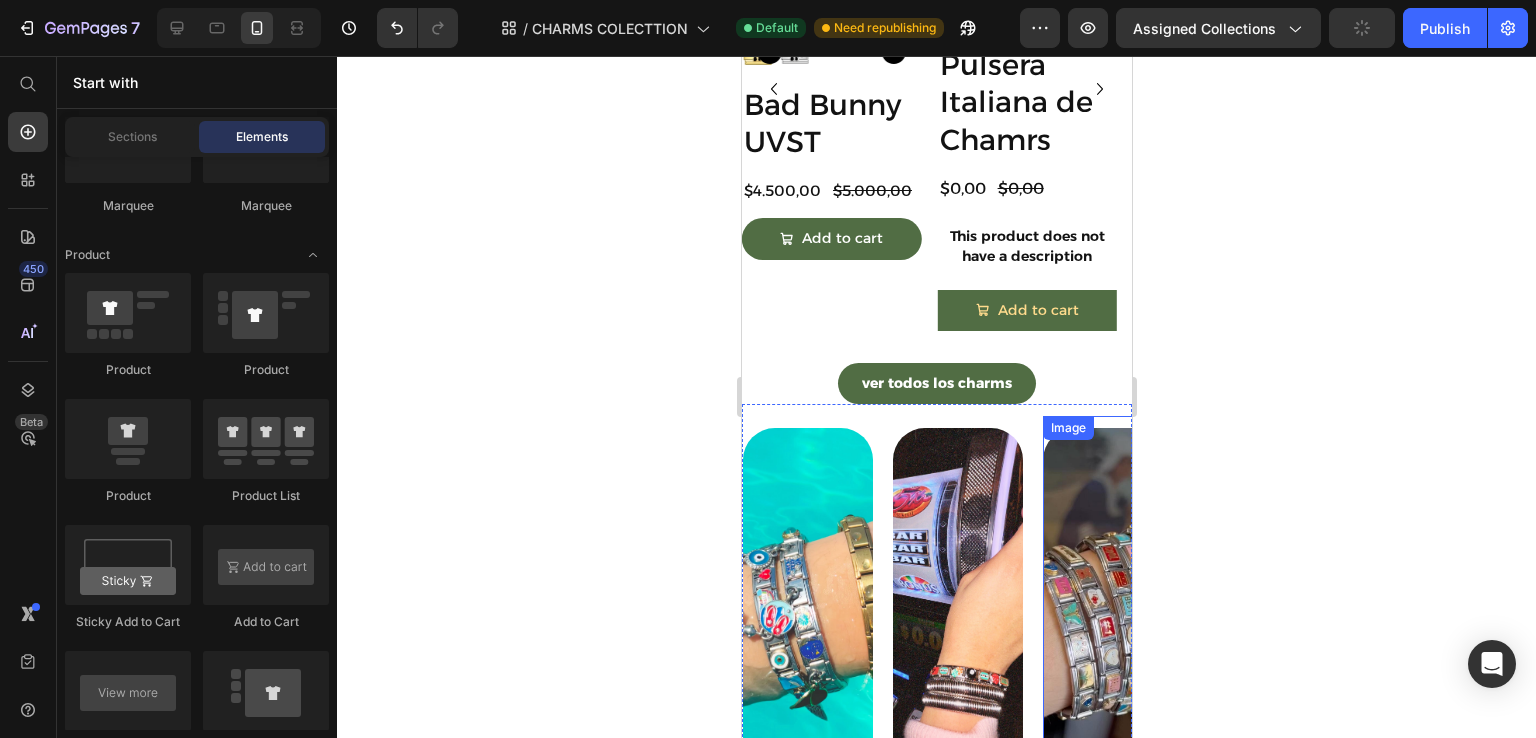 scroll, scrollTop: 1672, scrollLeft: 0, axis: vertical 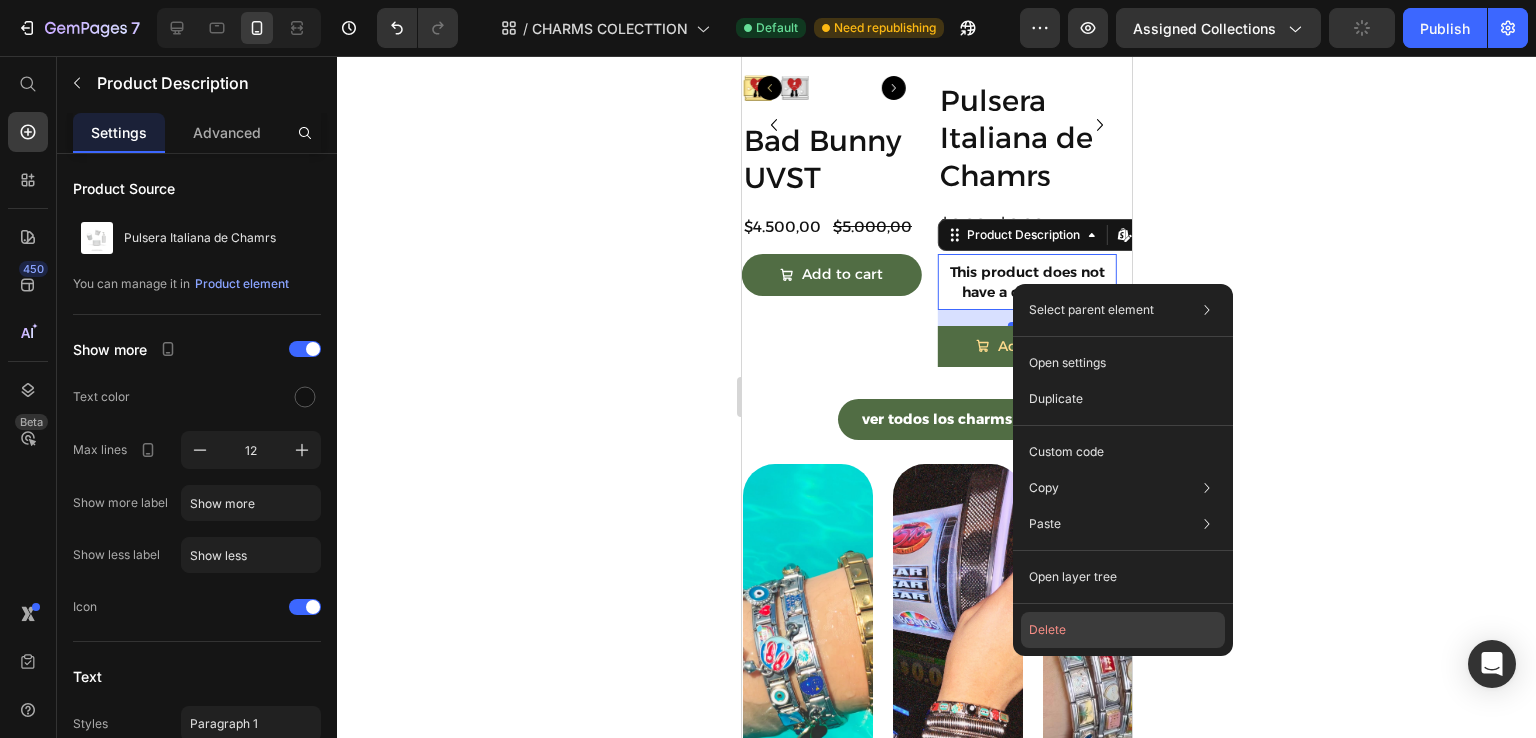 click on "Delete" 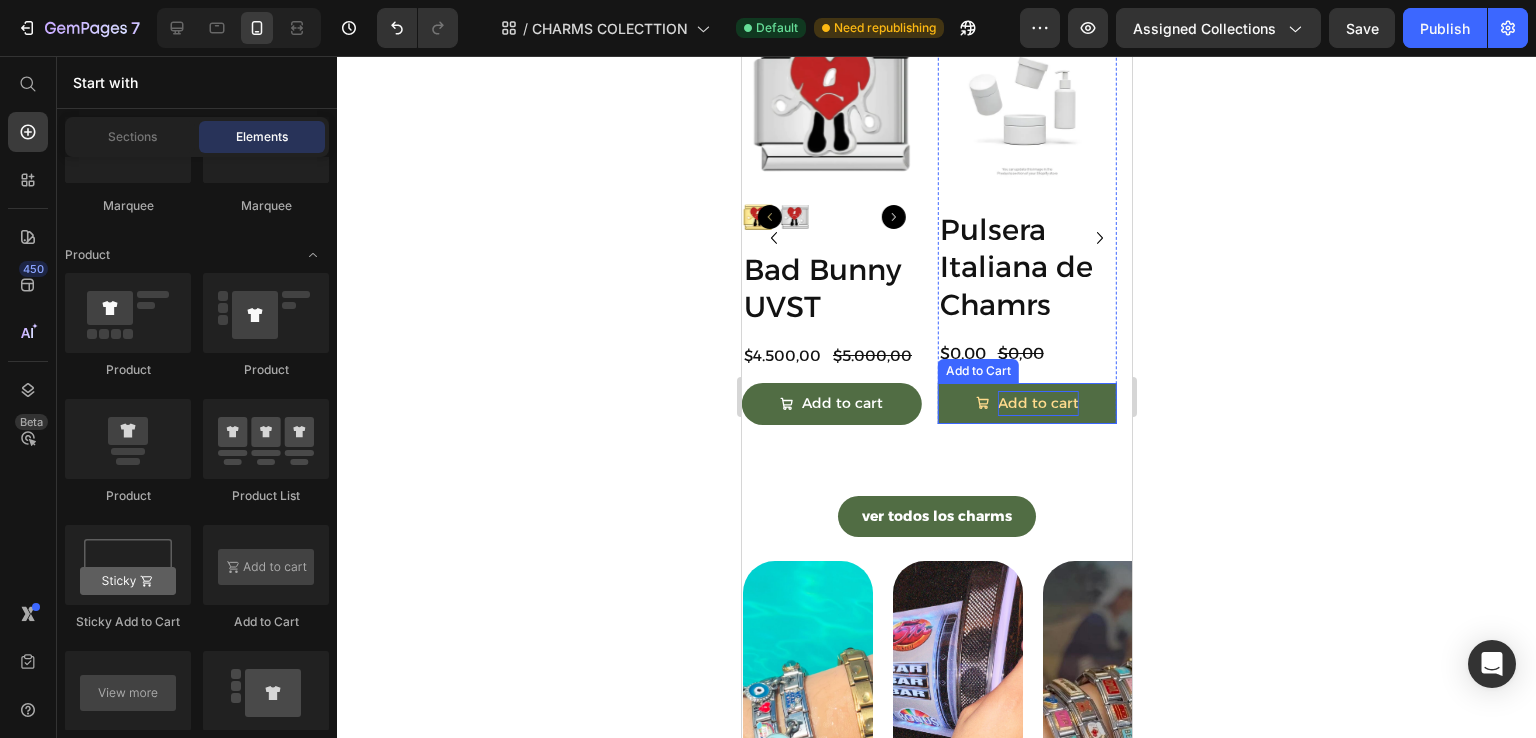 scroll, scrollTop: 1437, scrollLeft: 0, axis: vertical 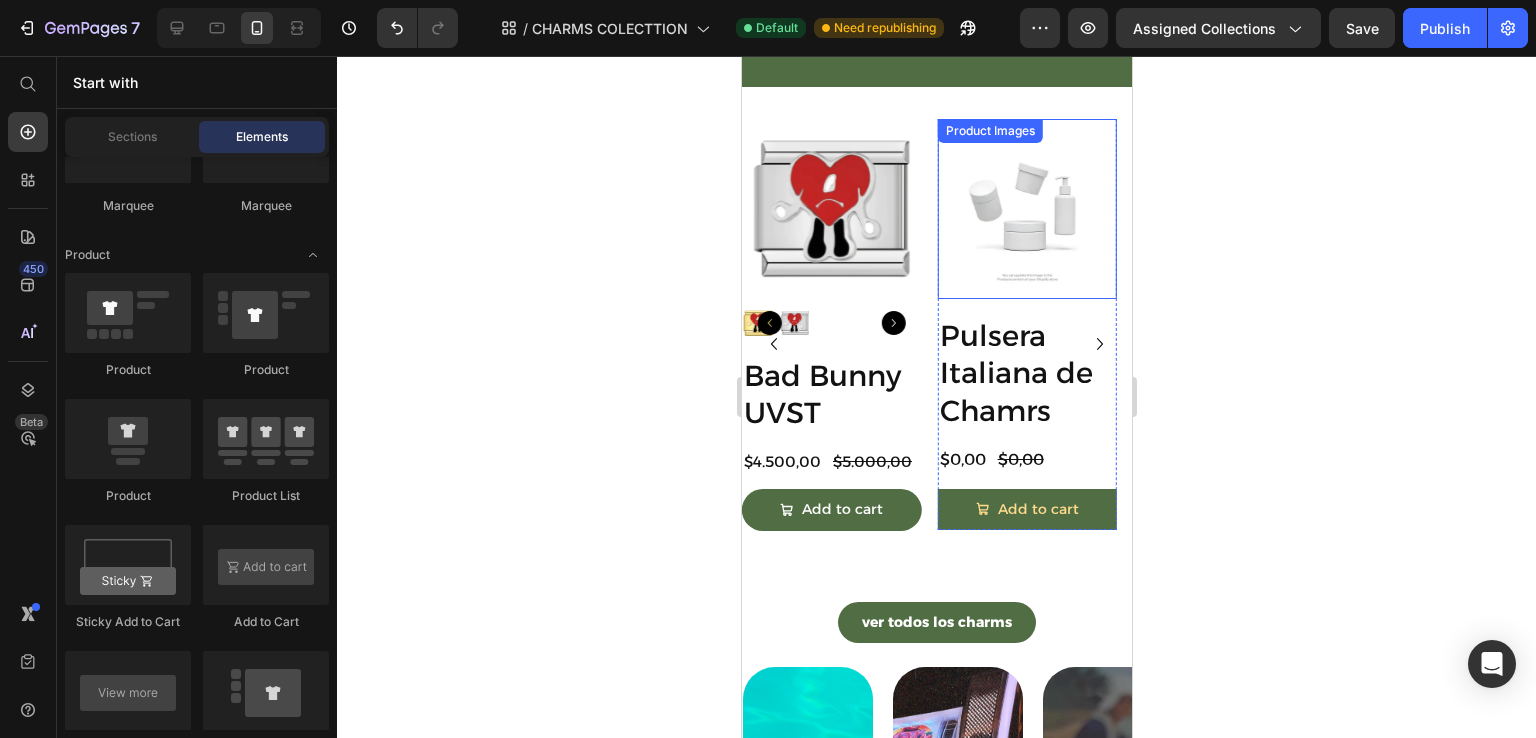 click at bounding box center (1027, 209) 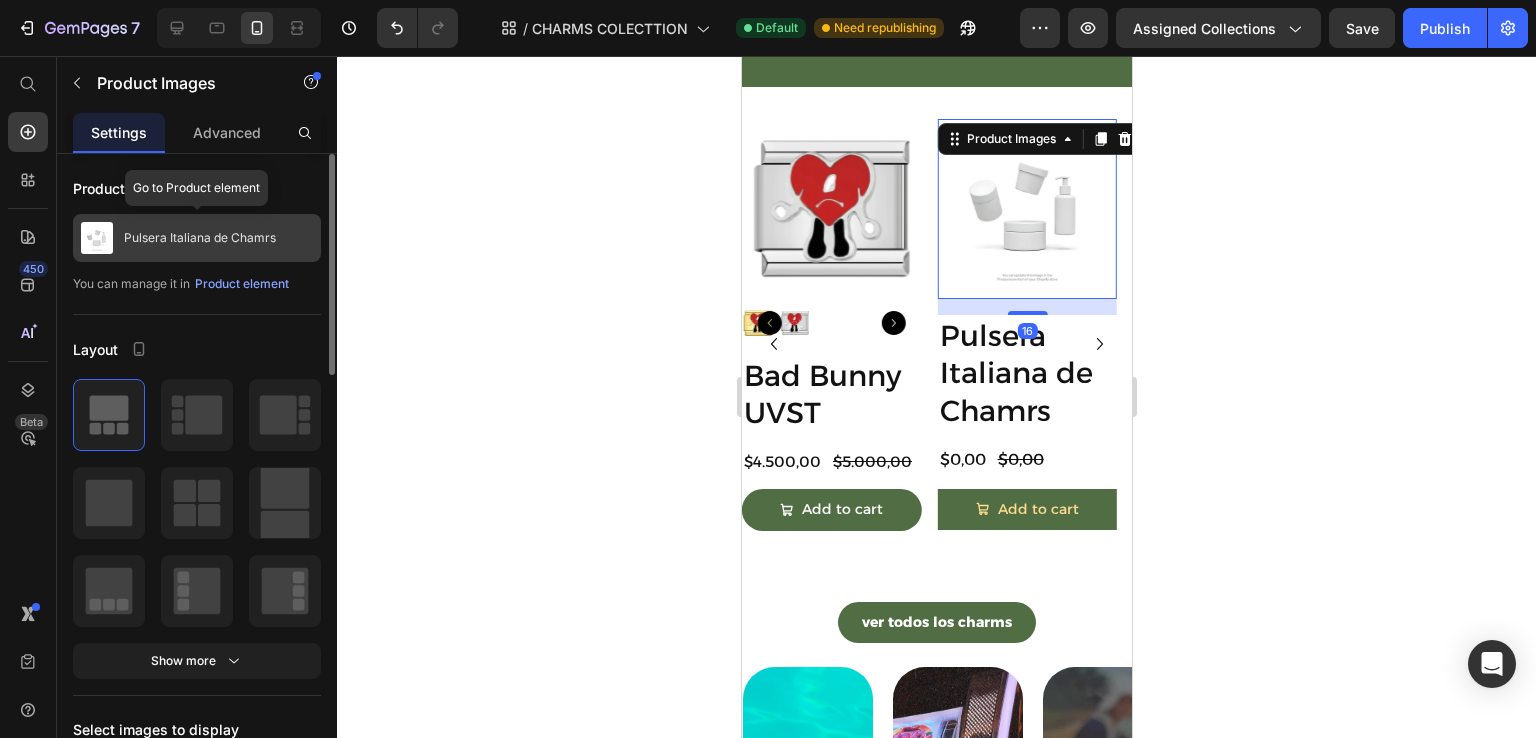 click on "Pulsera Italiana de Chamrs" at bounding box center [200, 238] 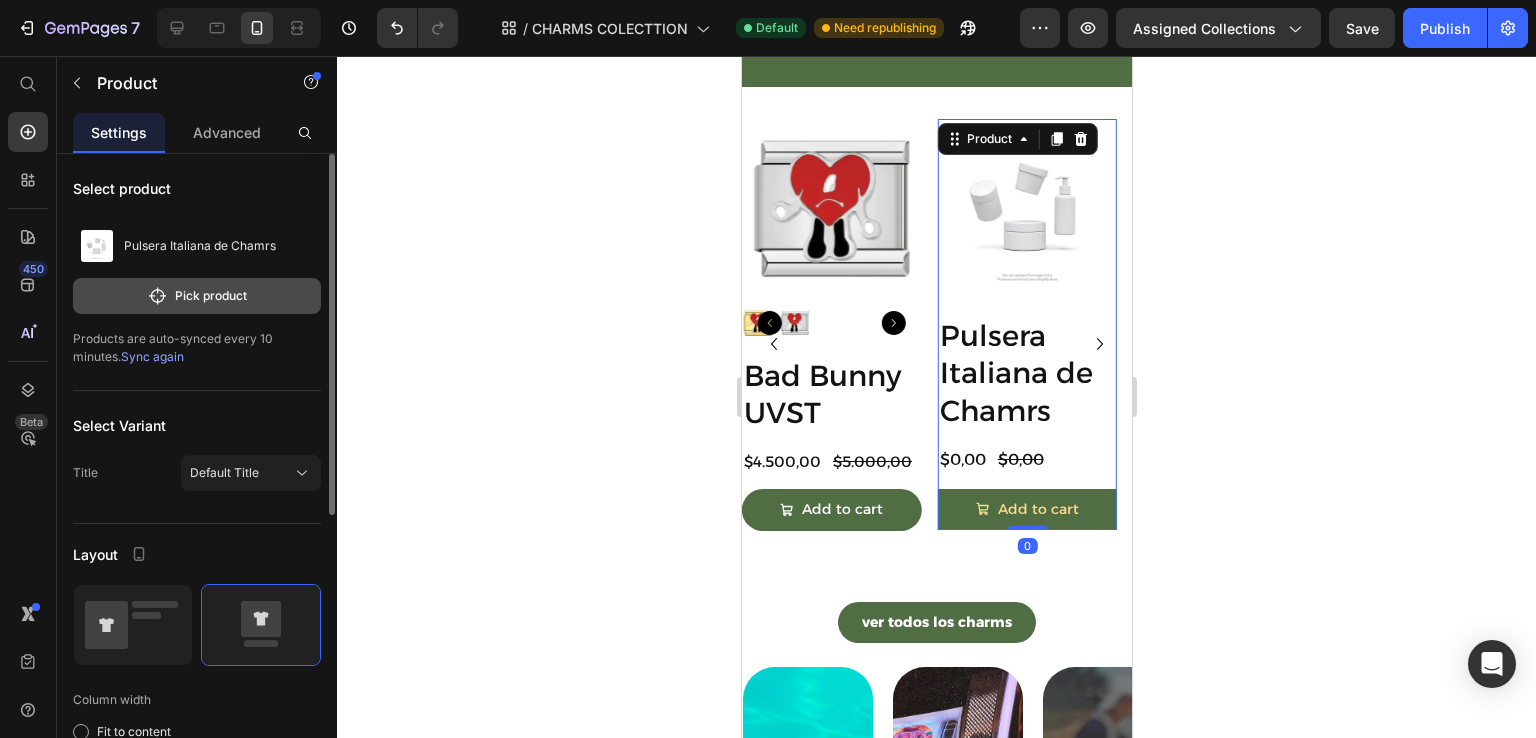 click on "Pick product" at bounding box center (197, 296) 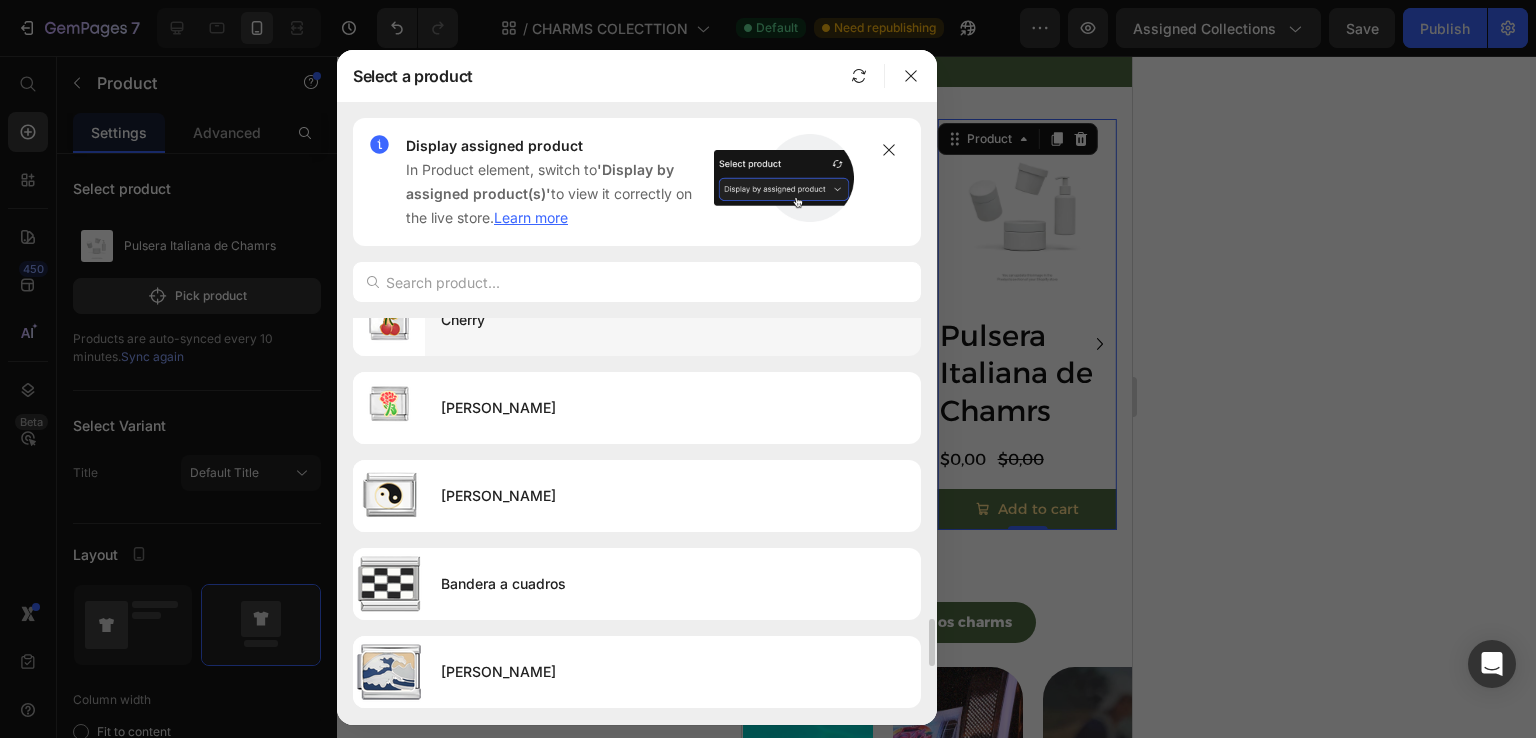 scroll, scrollTop: 2600, scrollLeft: 0, axis: vertical 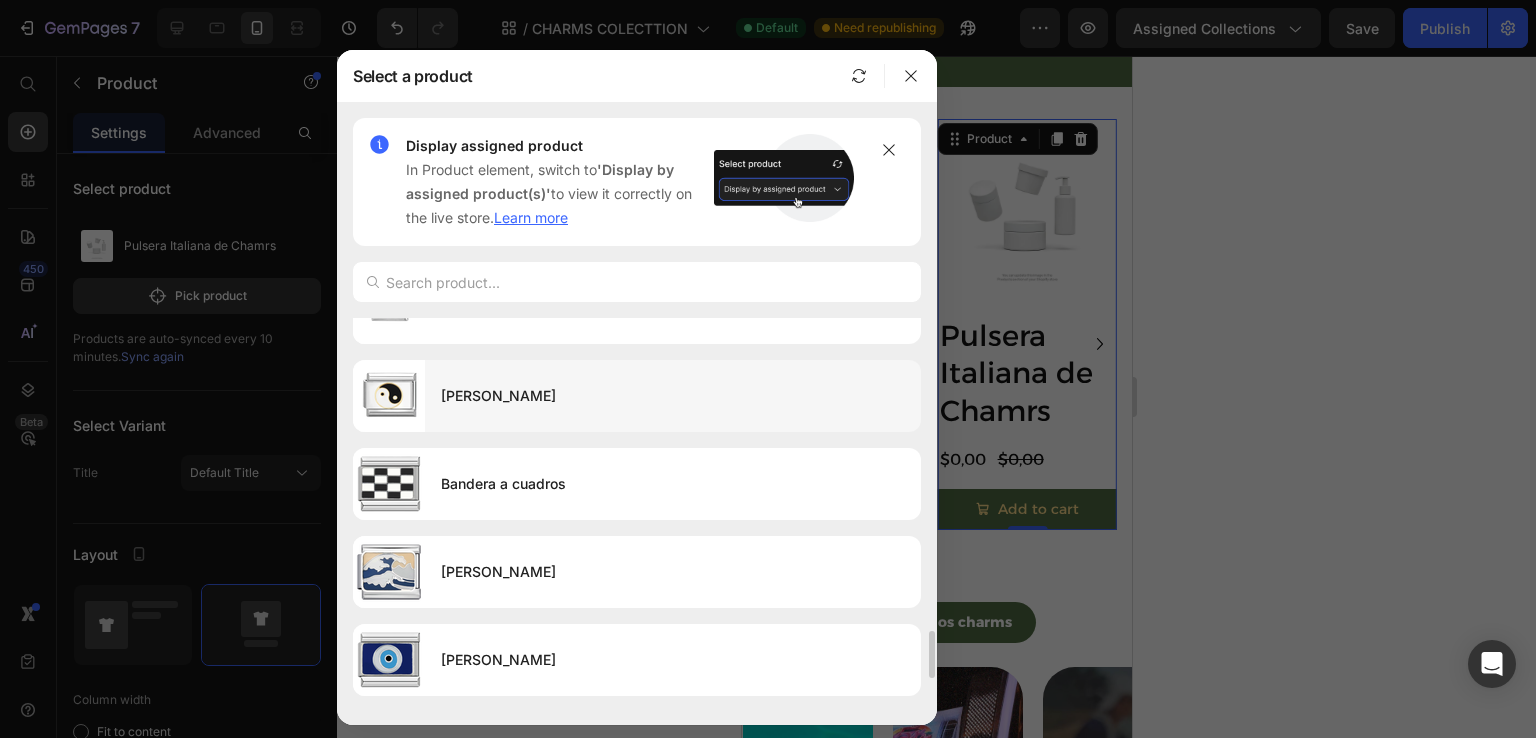 click on "[PERSON_NAME]" at bounding box center [673, 396] 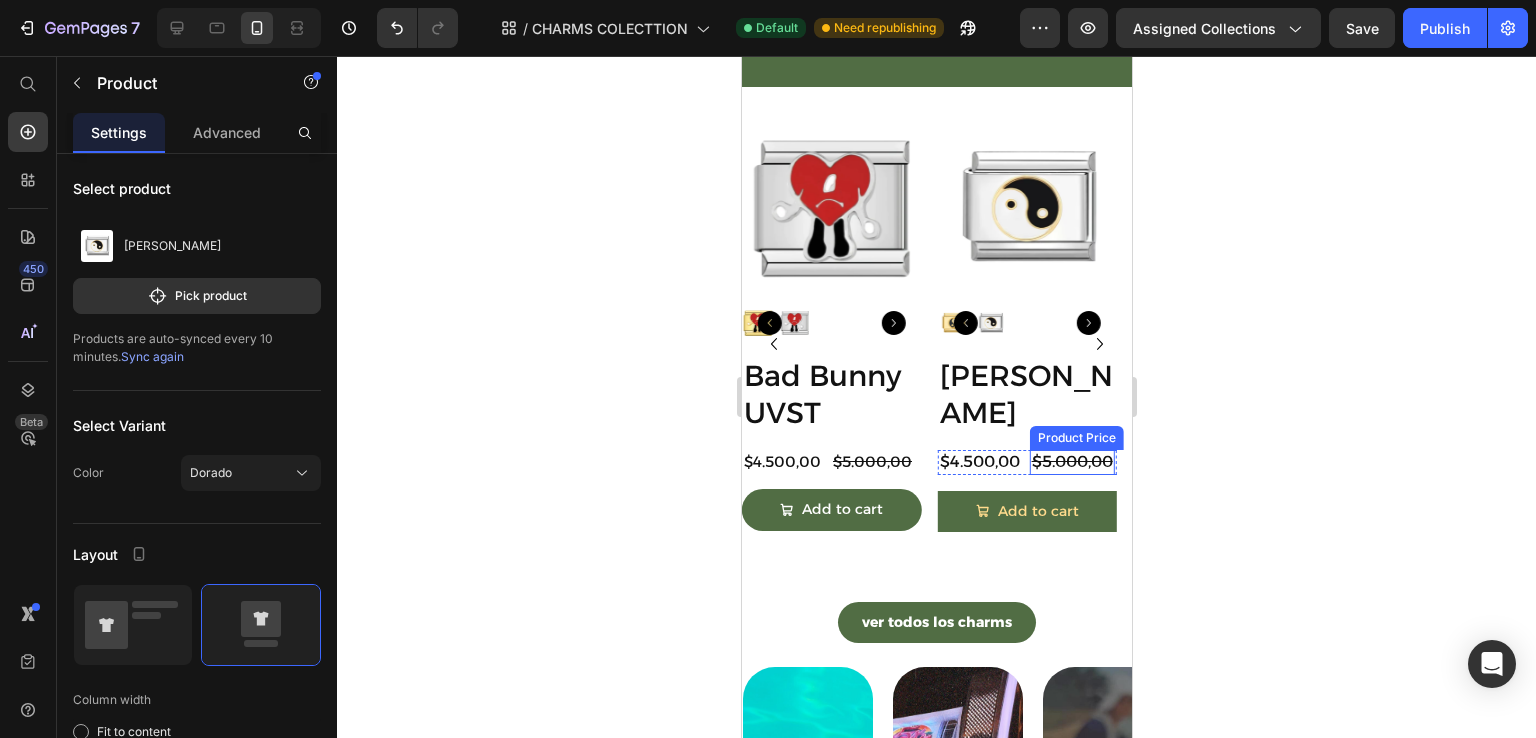 click on "$5.000,00" at bounding box center (1071, 462) 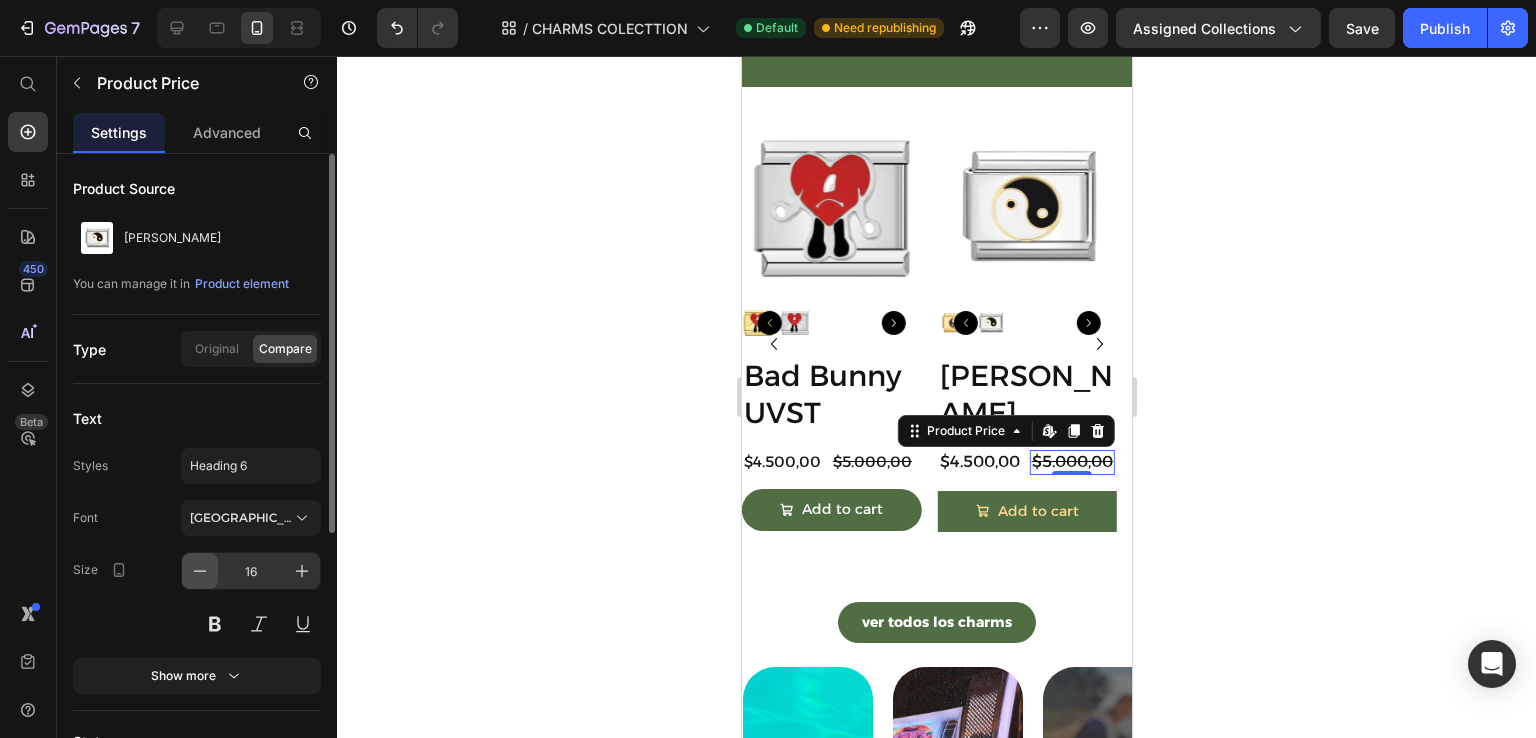 click 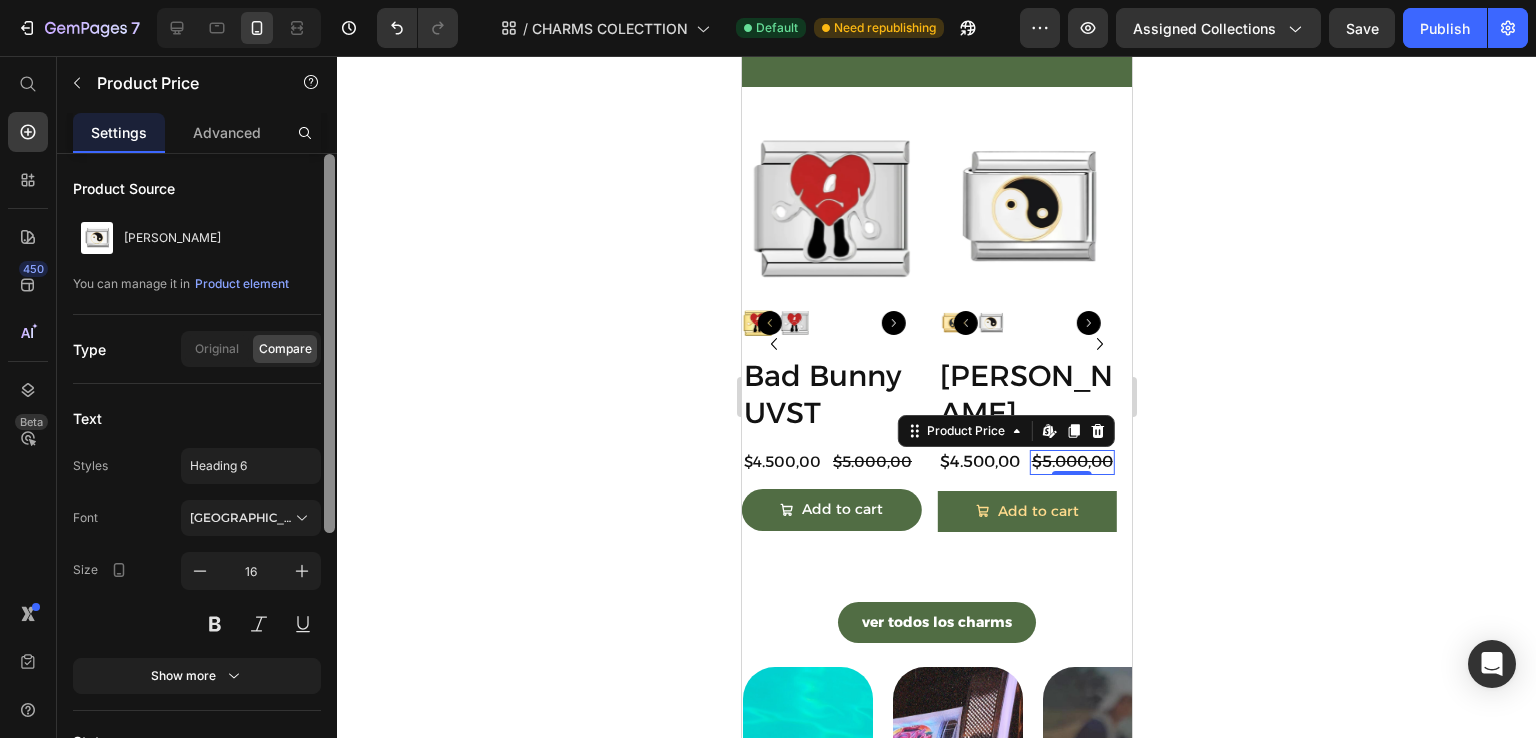 type on "15" 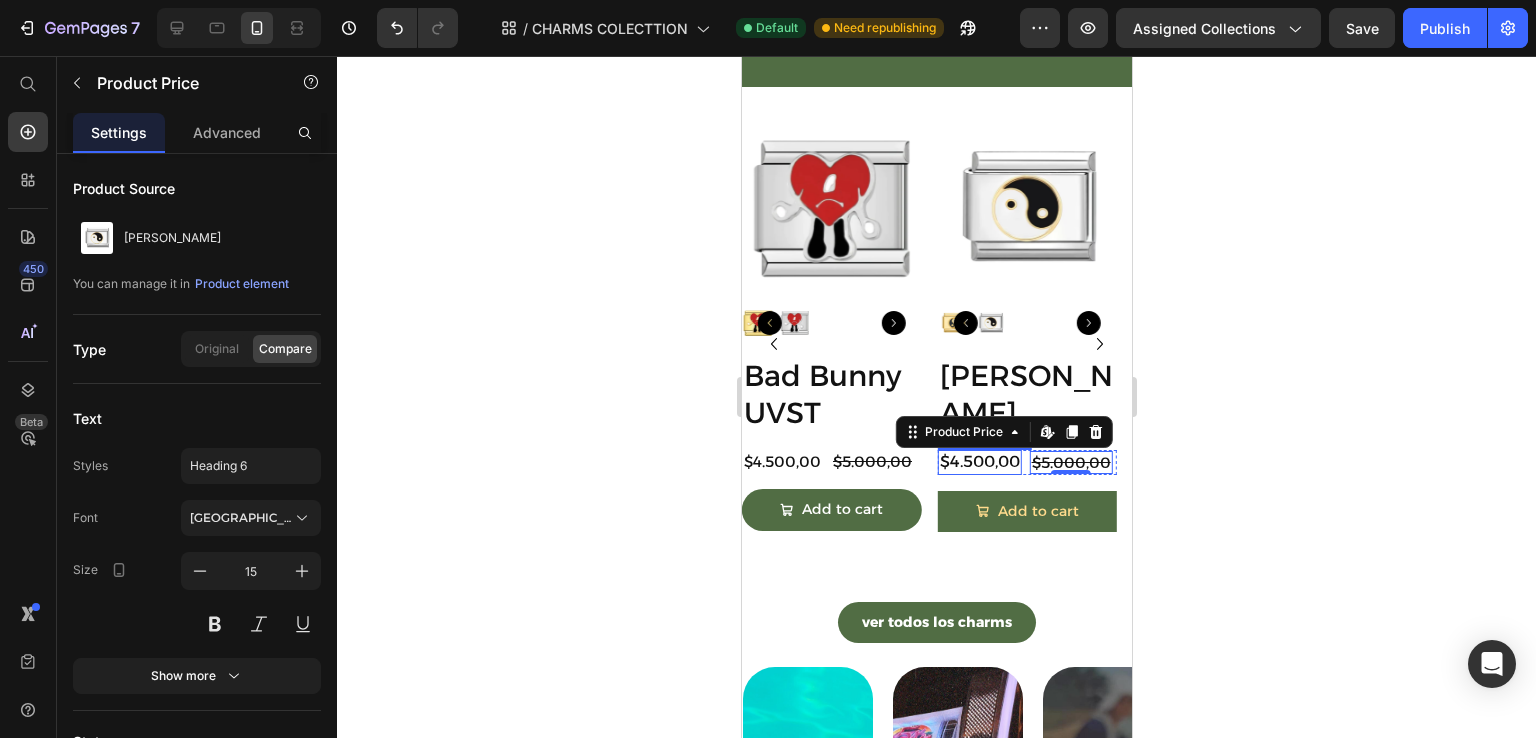click on "$4.500,00" at bounding box center (979, 462) 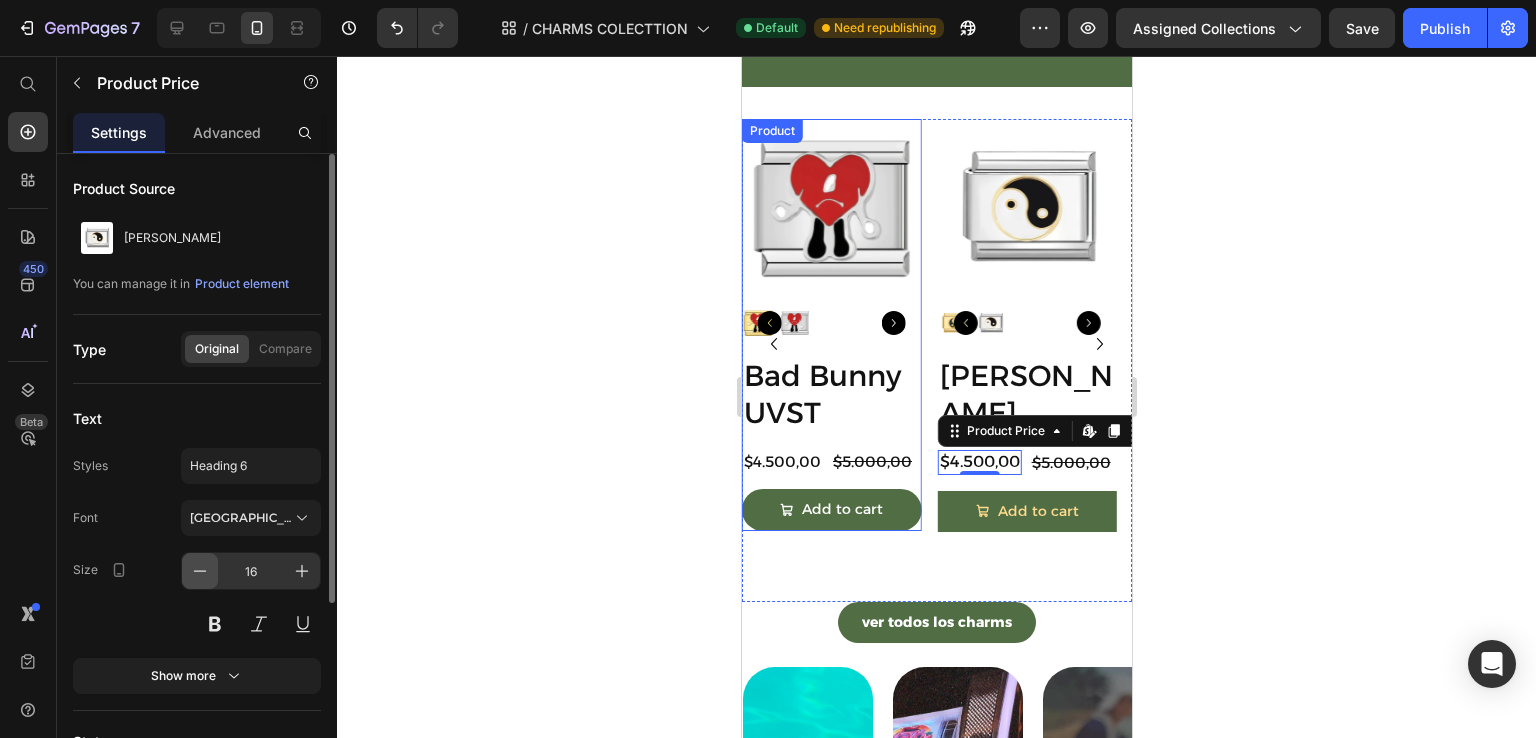 click at bounding box center (200, 571) 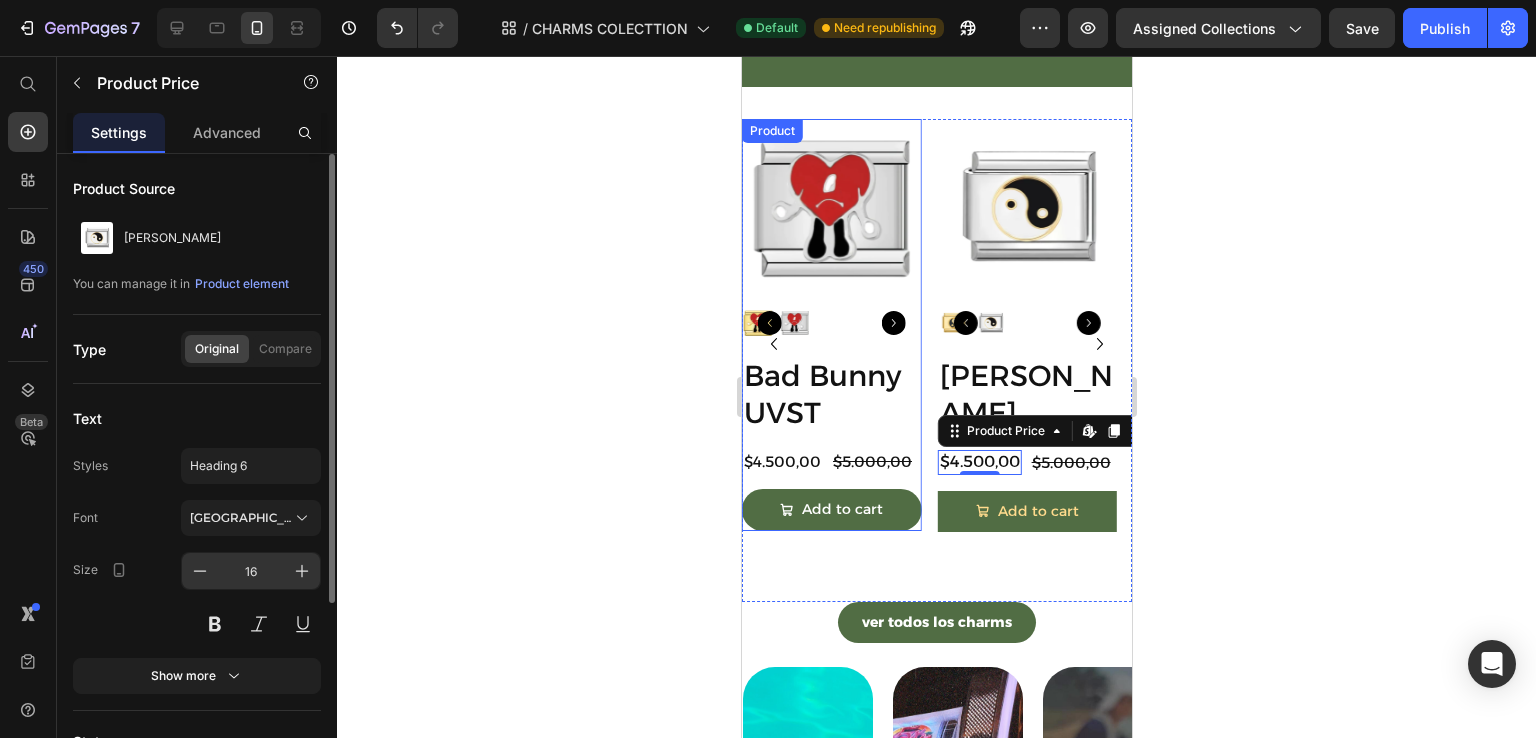 type on "15" 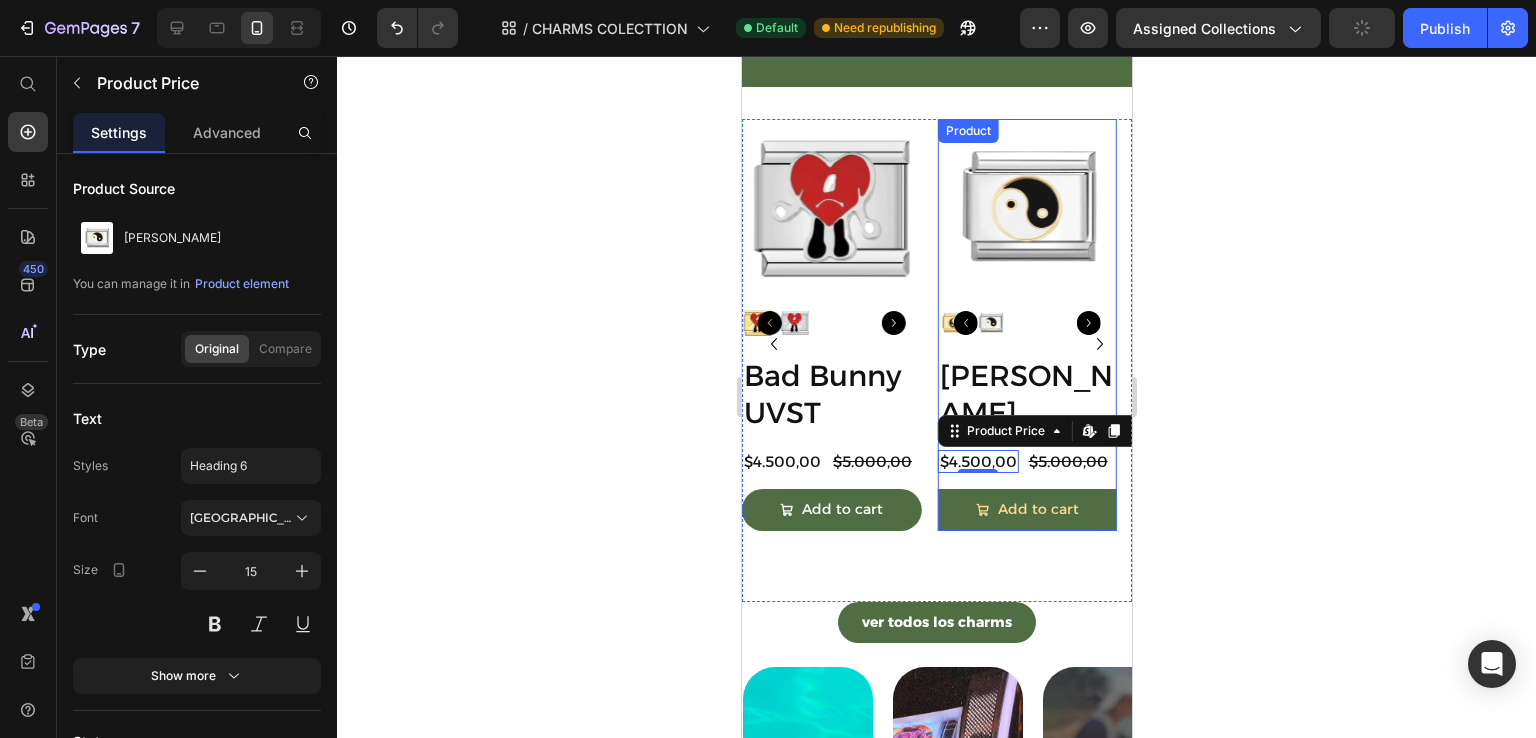 click on "[PERSON_NAME] Product Title $4.500,00 Product Price   Edit content in Shopify 0 $5.000,00 Product Price Row
Add to cart Add to Cart" at bounding box center [1027, 443] 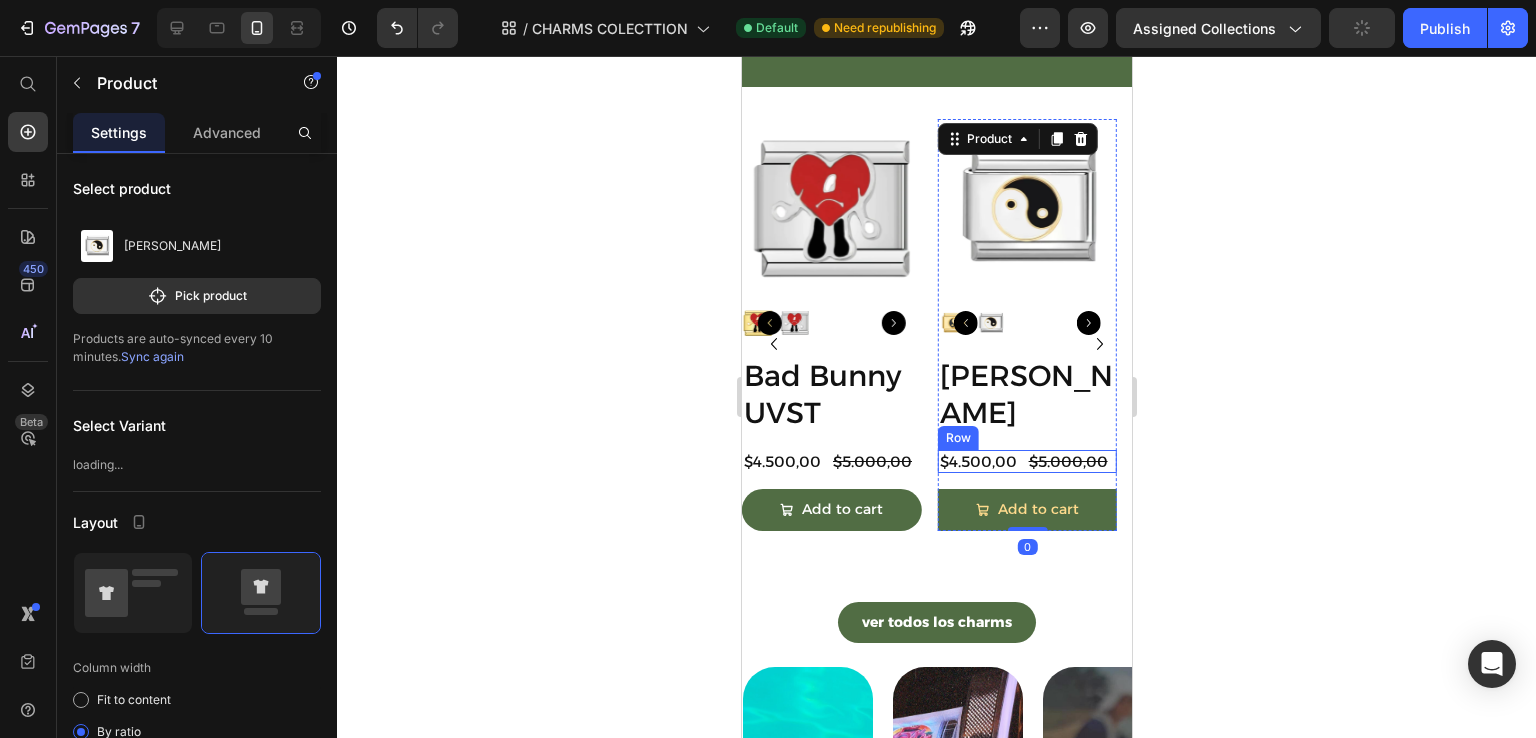 click on "$4.500,00 Product Price $5.000,00 Product Price Row" at bounding box center (1027, 462) 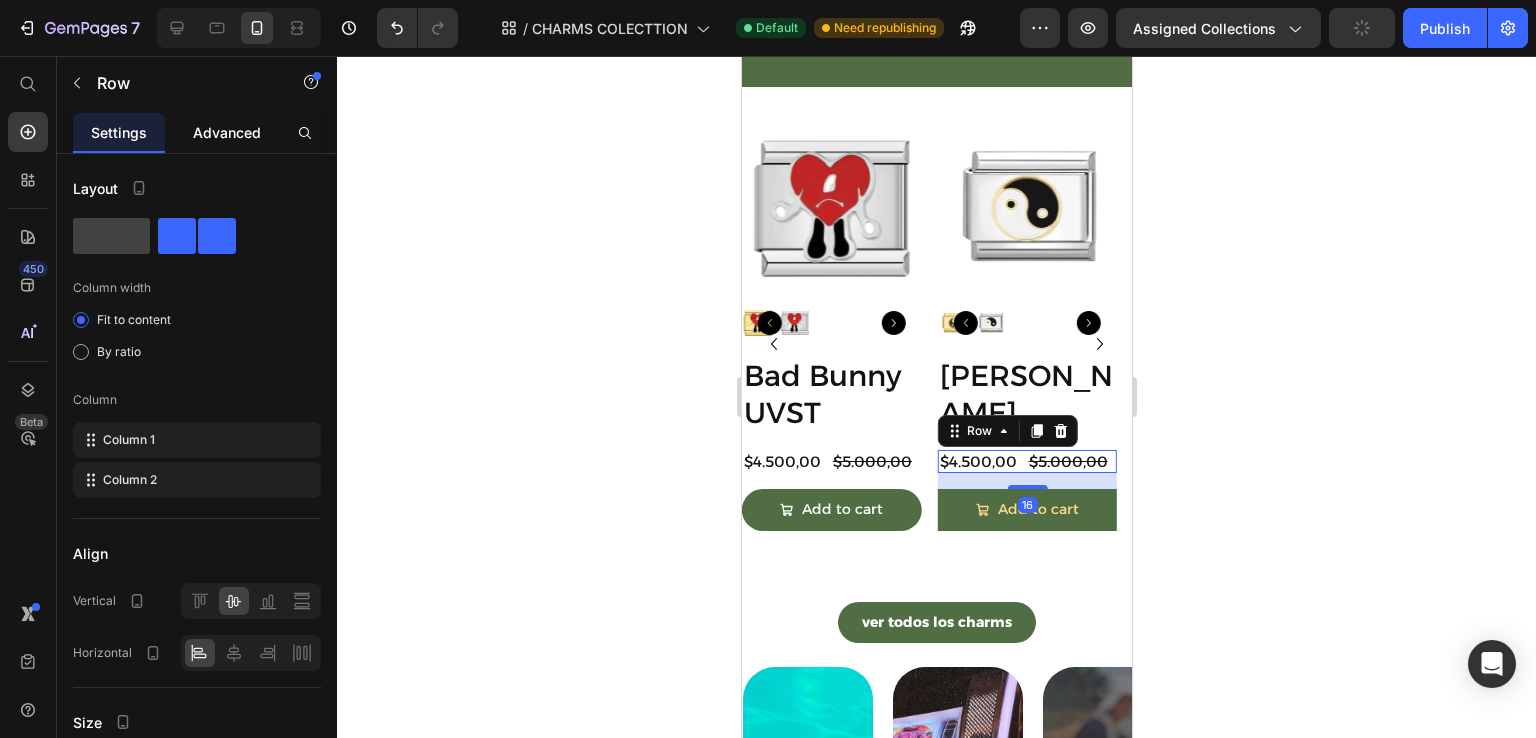 click on "Advanced" at bounding box center (227, 132) 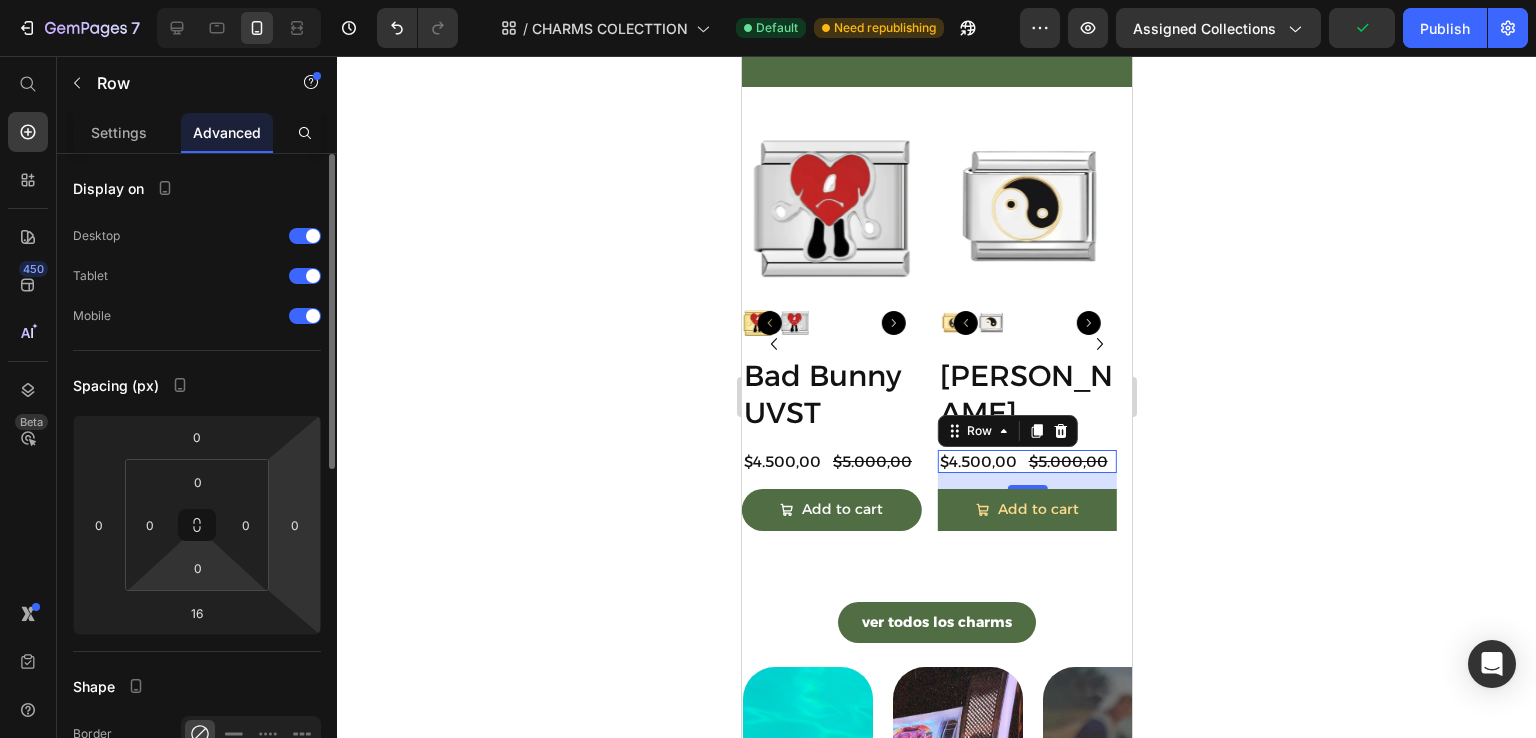 click on "7   /  CHARMS COLECTTION Default Need republishing Preview Assigned Collections  Publish  450 Beta Start with Sections Elements Hero Section Product Detail Brands Trusted Badges Guarantee Product Breakdown How to use Testimonials Compare Bundle FAQs Social Proof Brand Story Product List Collection Blog List Contact Sticky Add to Cart Custom Footer Browse Library 450 Layout
Row
Row
Row
Row Text
Heading
Text Block Button
Button
Button
Sticky Back to top Media
Image" at bounding box center [768, 0] 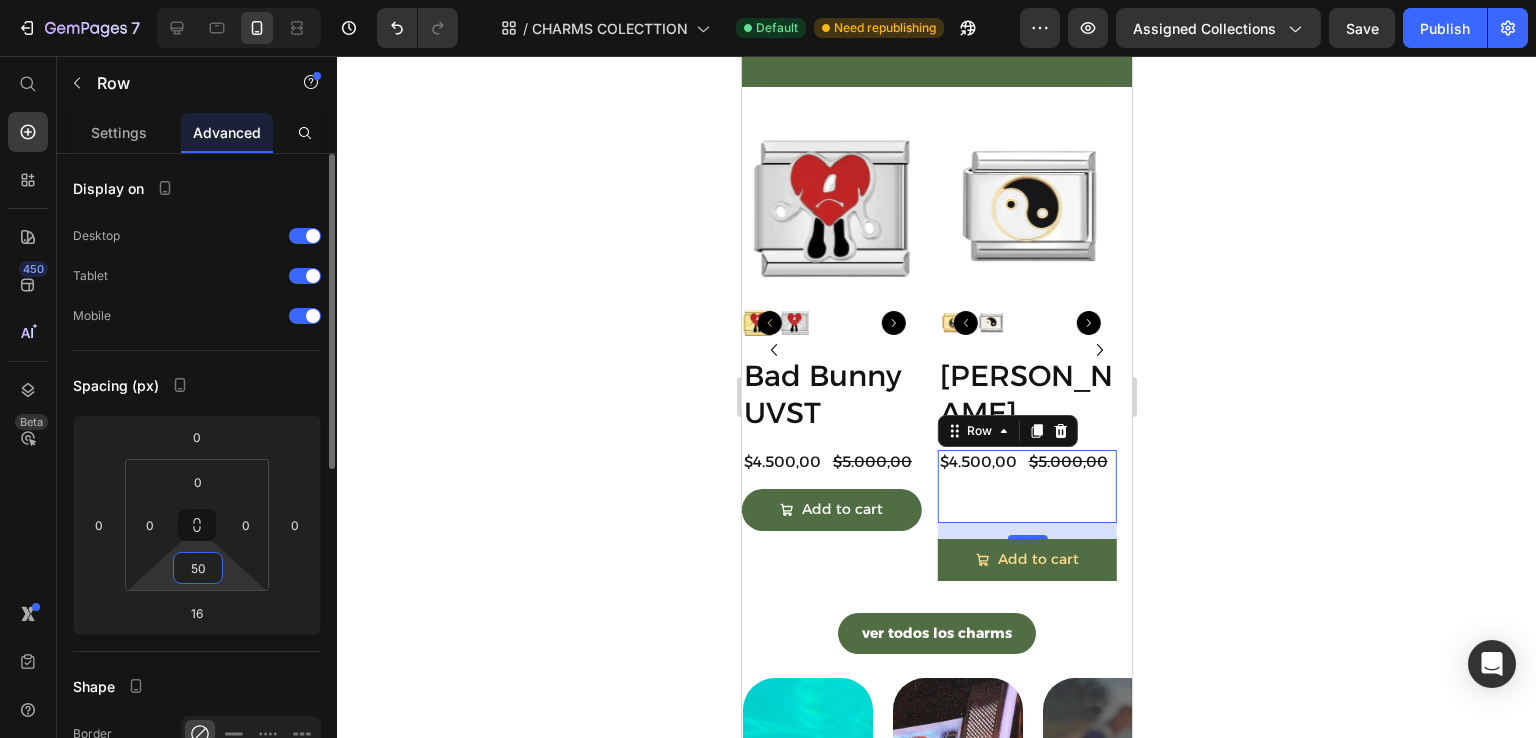 type on "5" 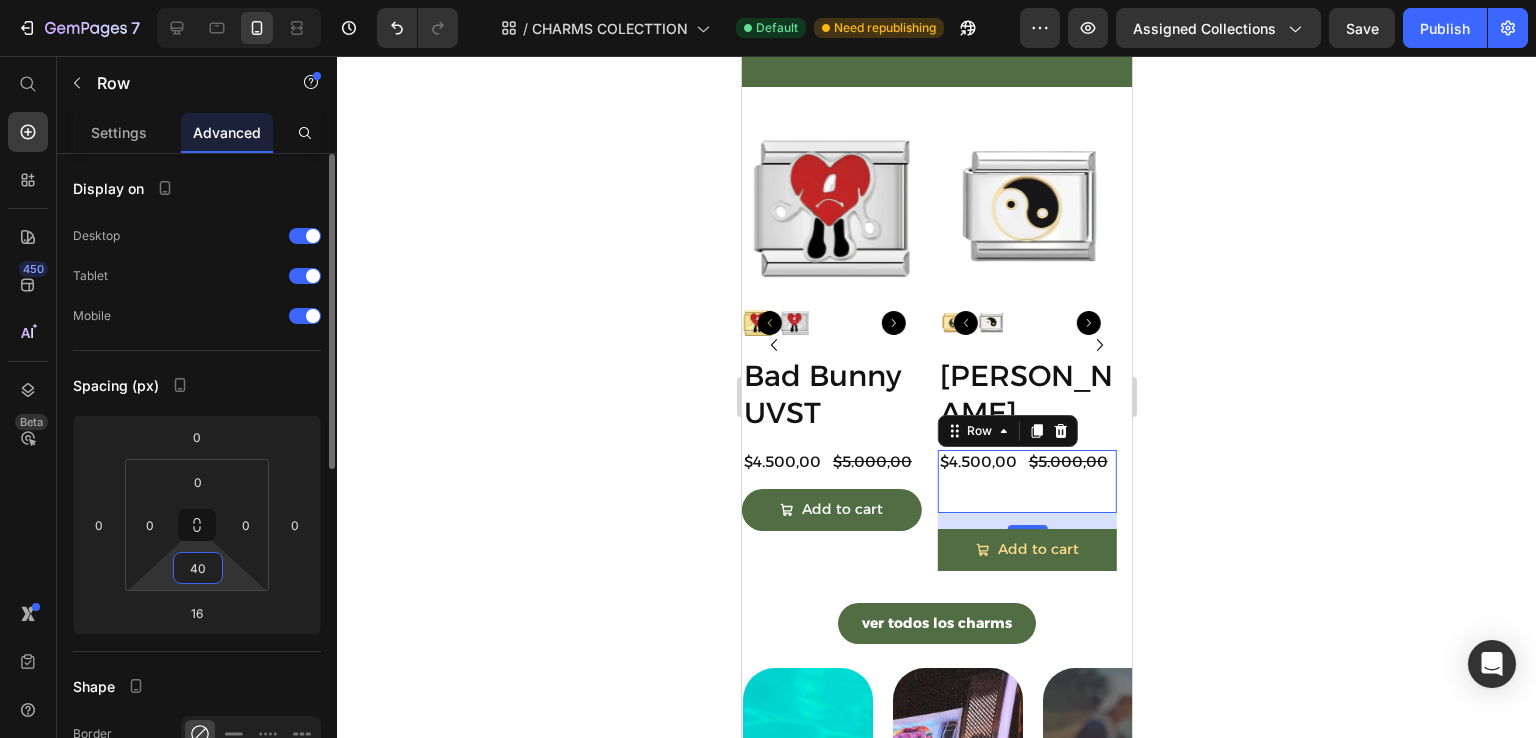 type on "4" 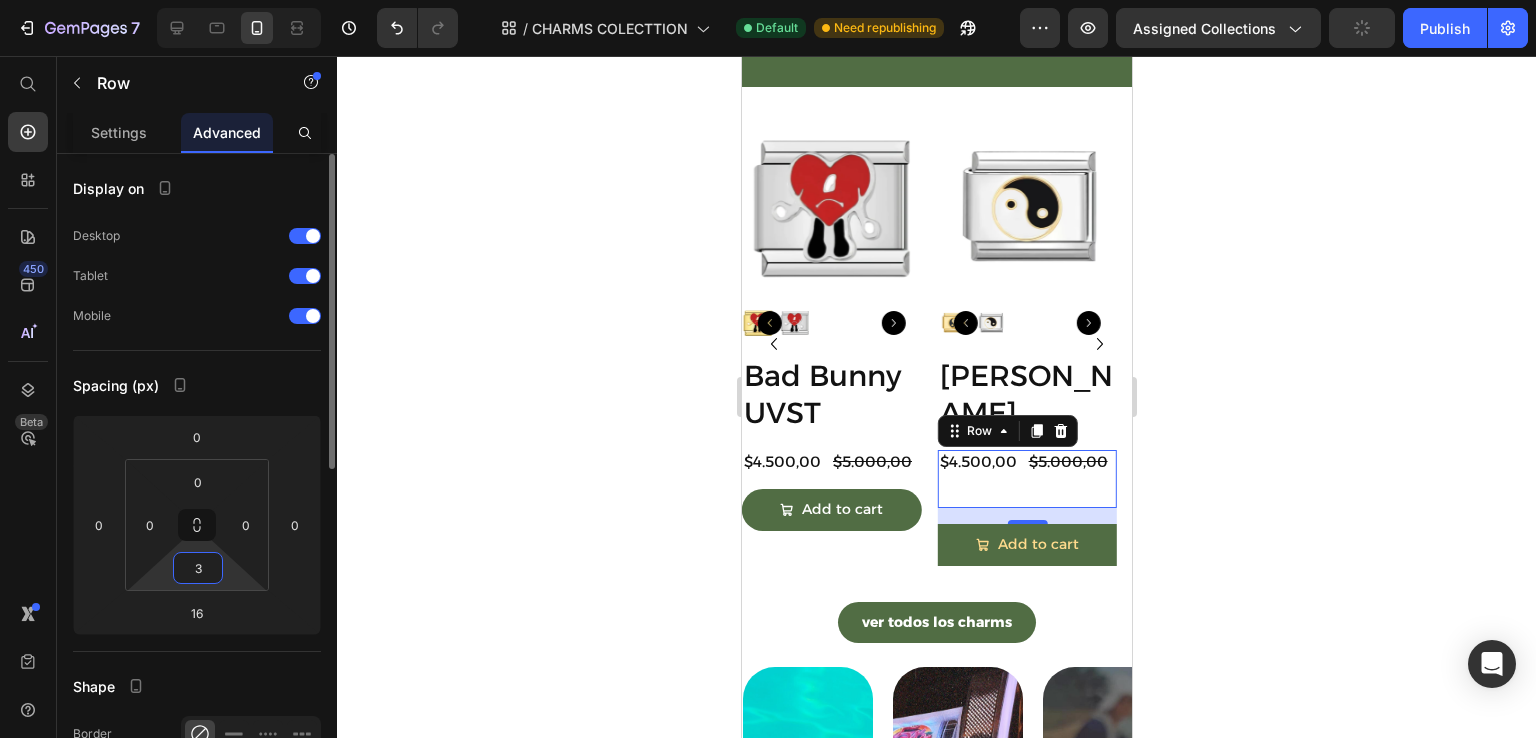 type on "37" 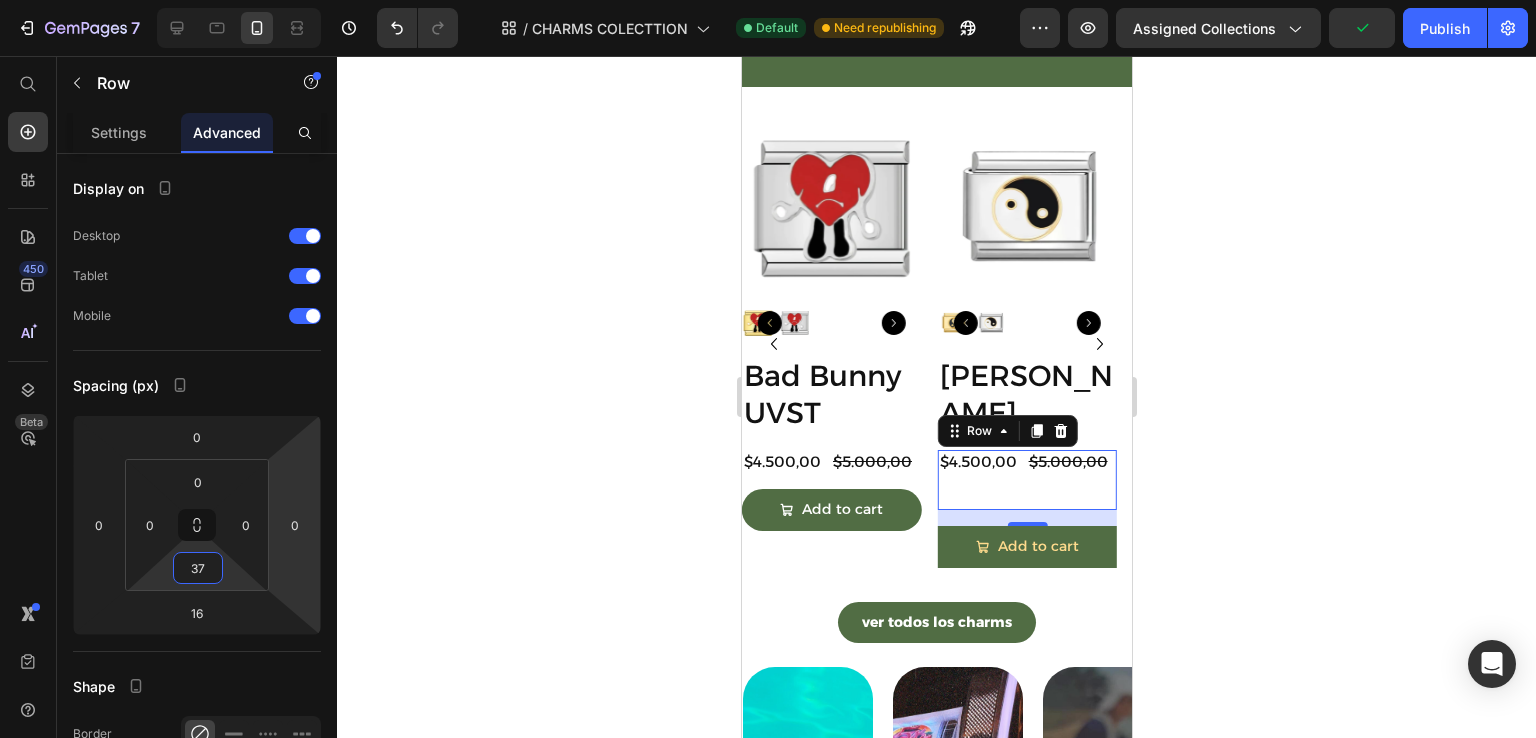 click 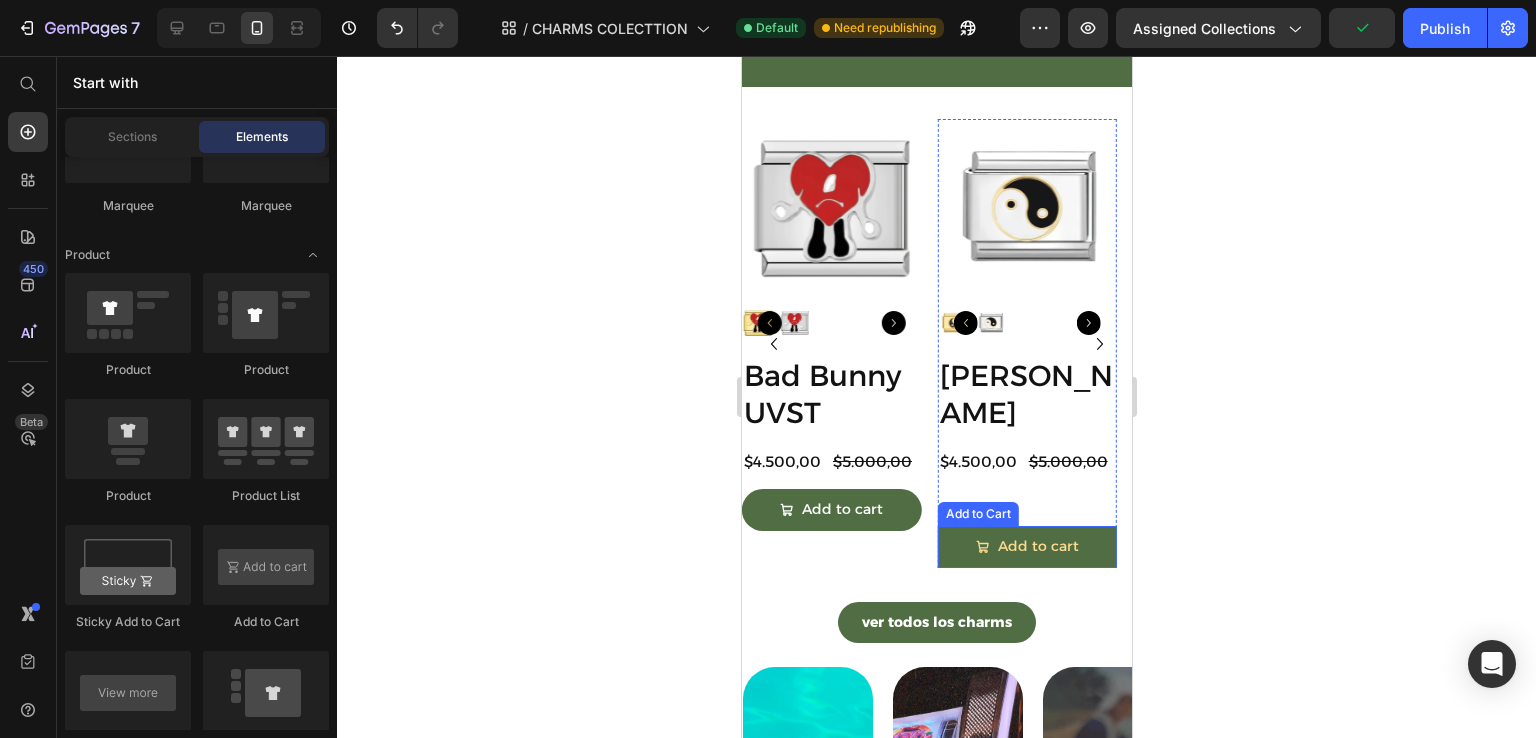 click on "Add to cart" at bounding box center [1027, 546] 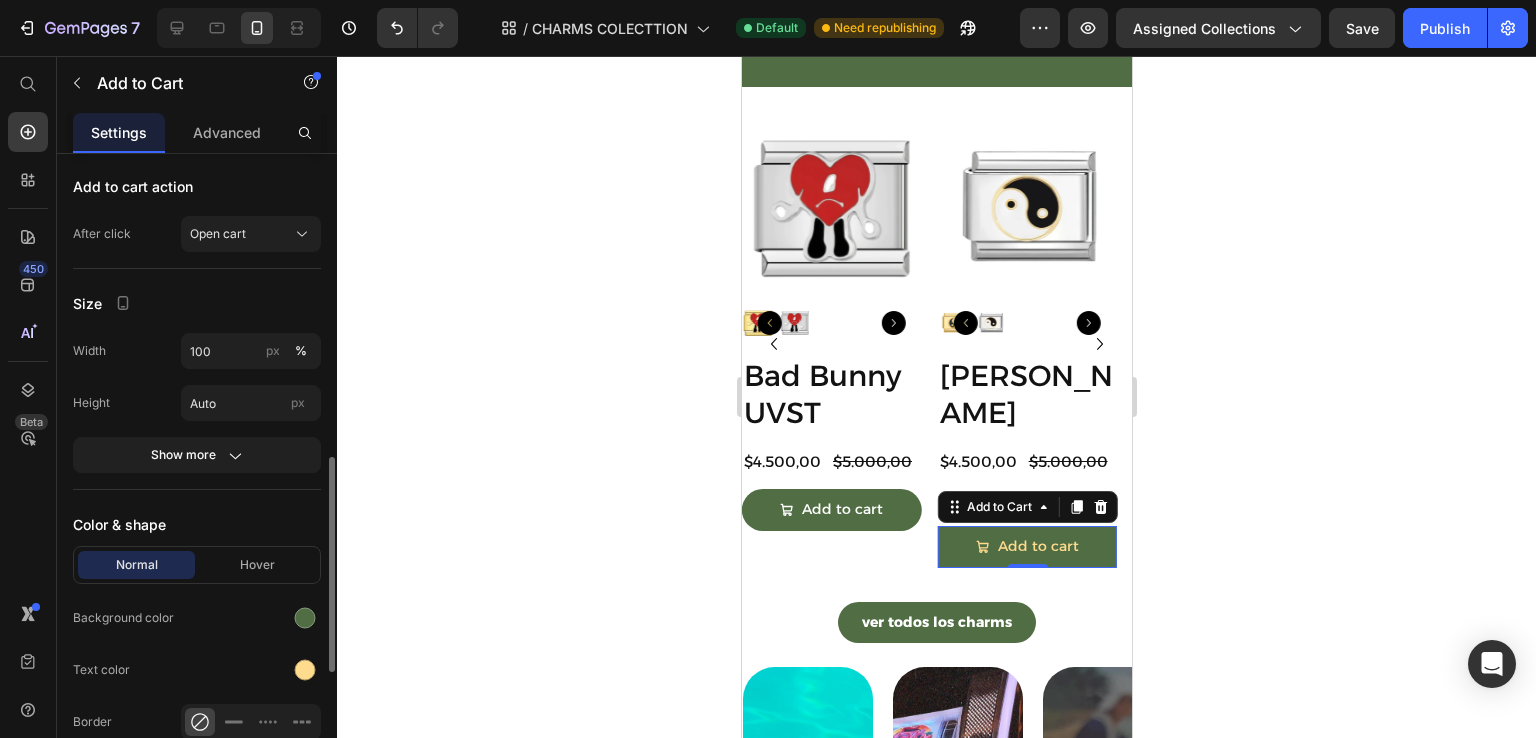 scroll, scrollTop: 1100, scrollLeft: 0, axis: vertical 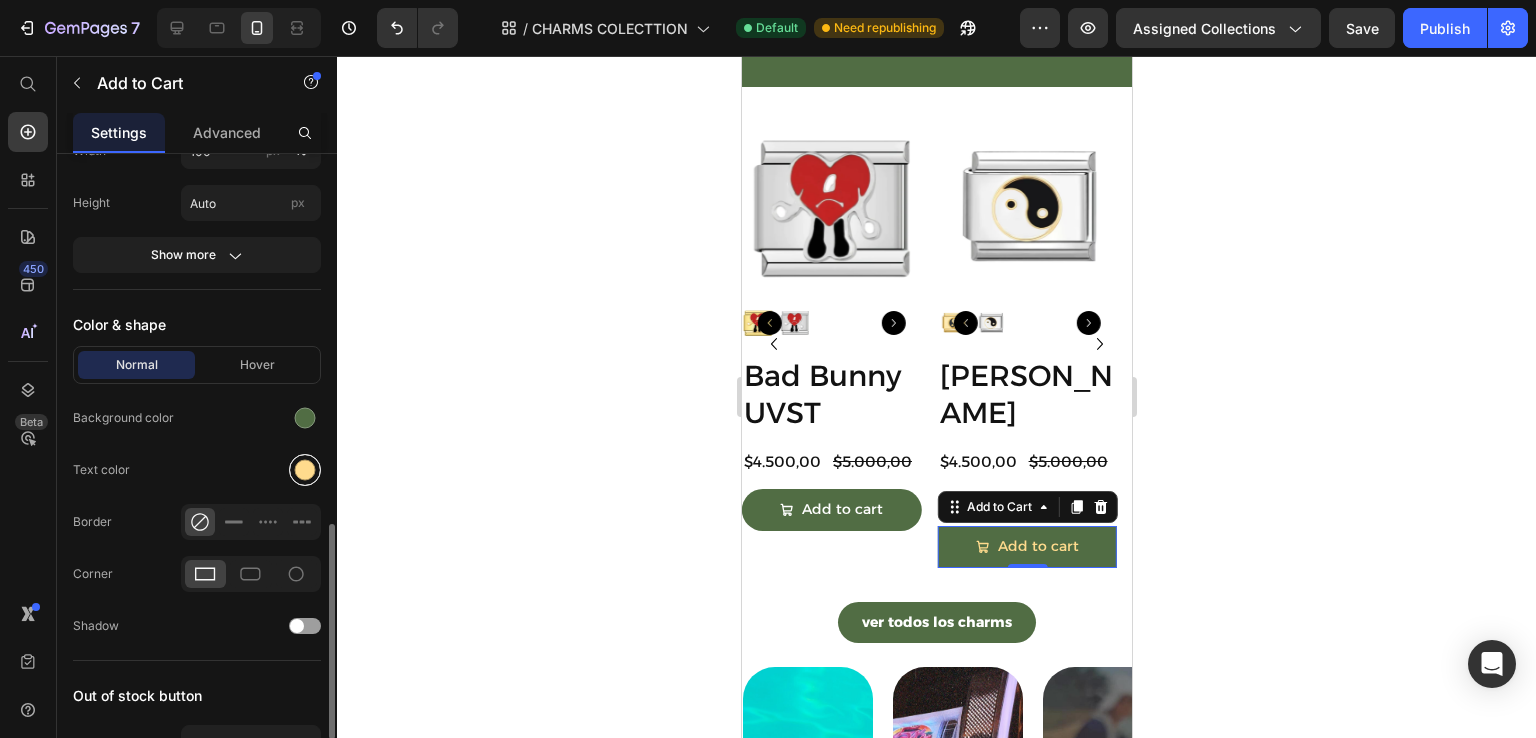 click at bounding box center (305, 470) 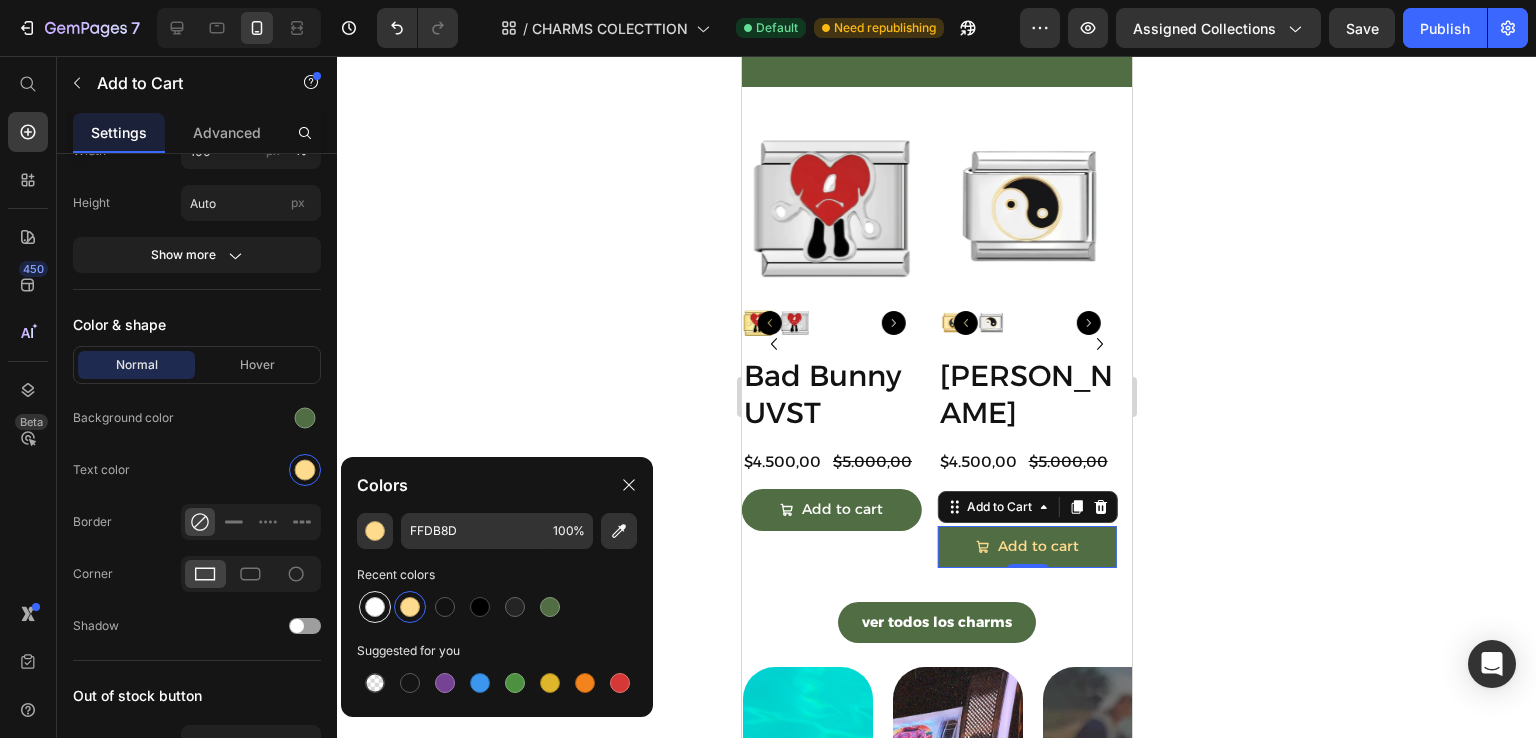 click at bounding box center (375, 607) 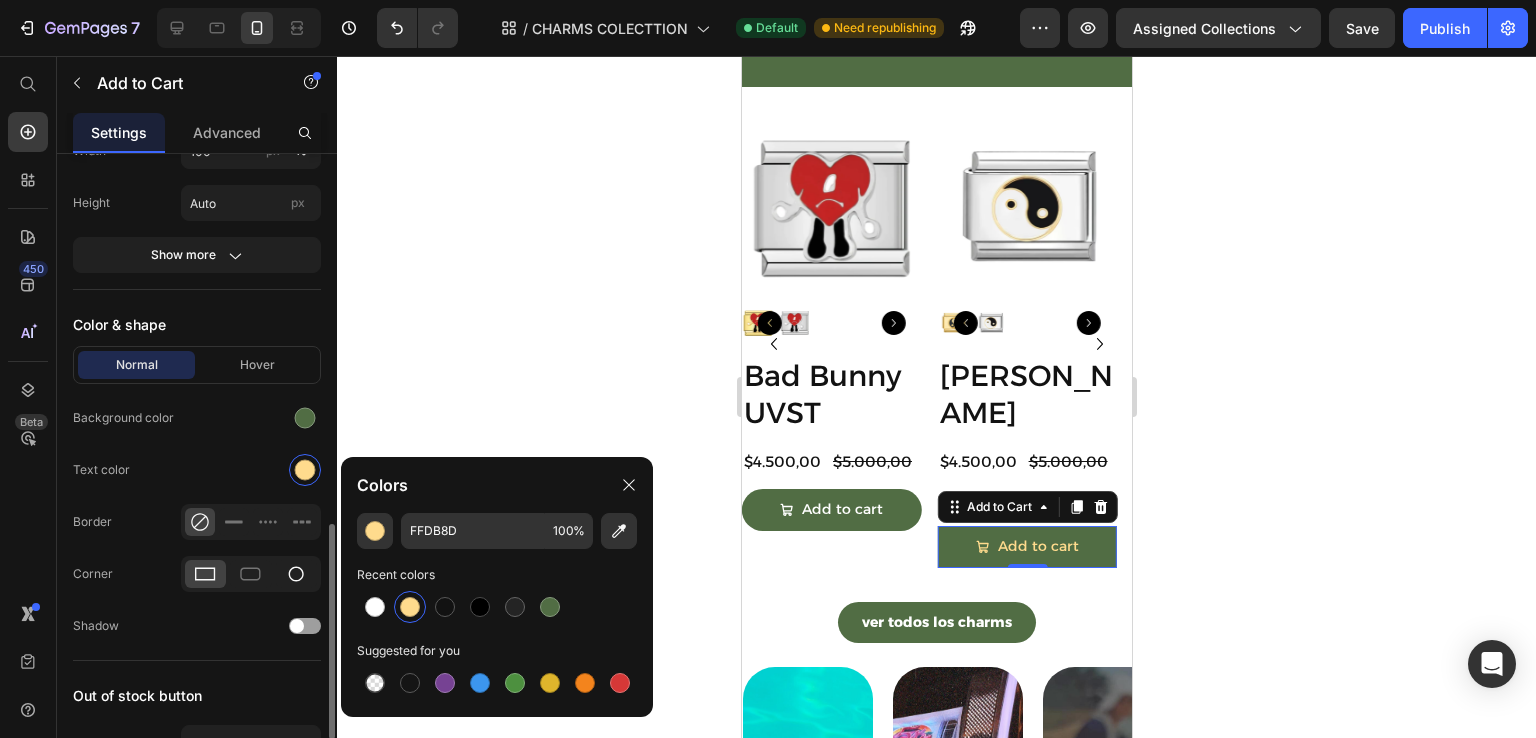 type on "FFFFFF" 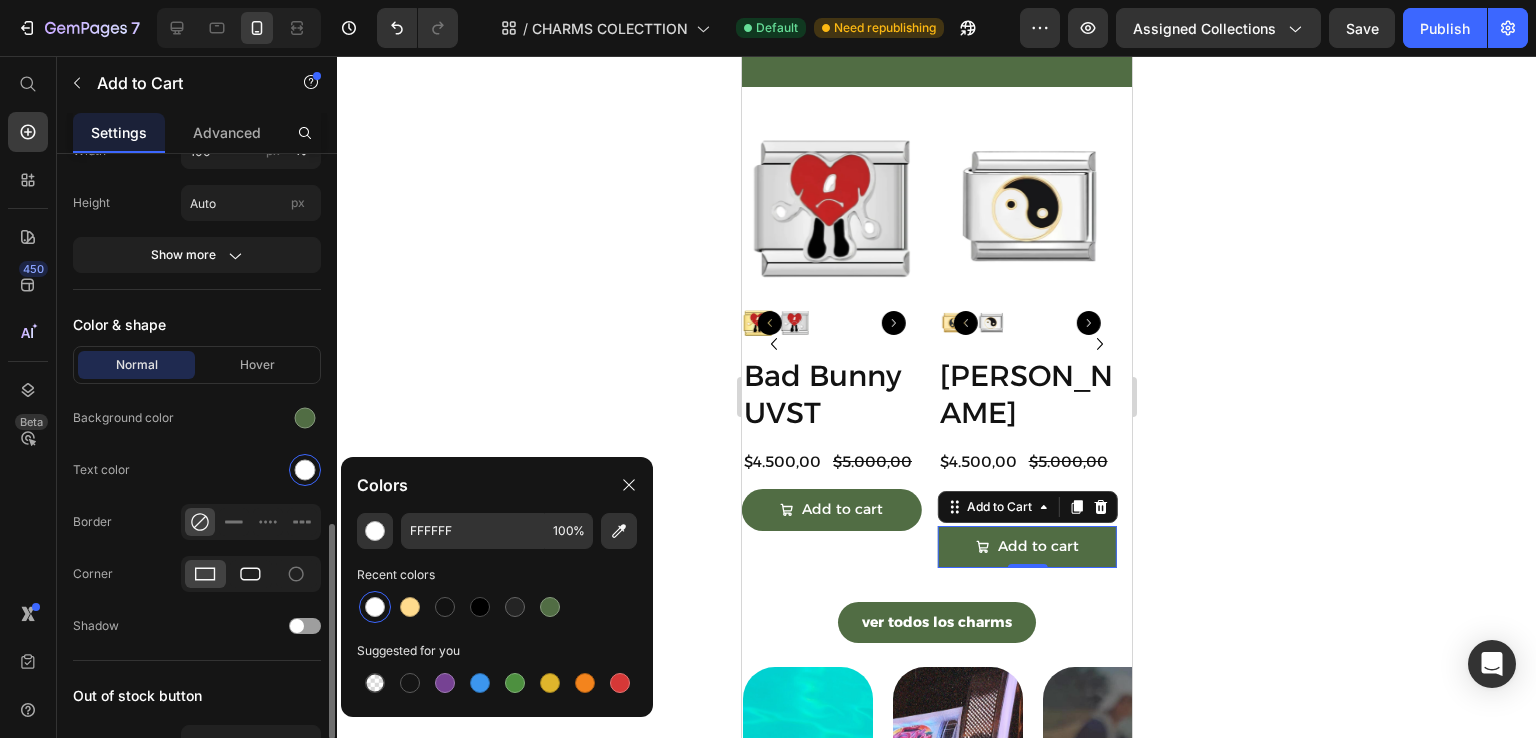 click 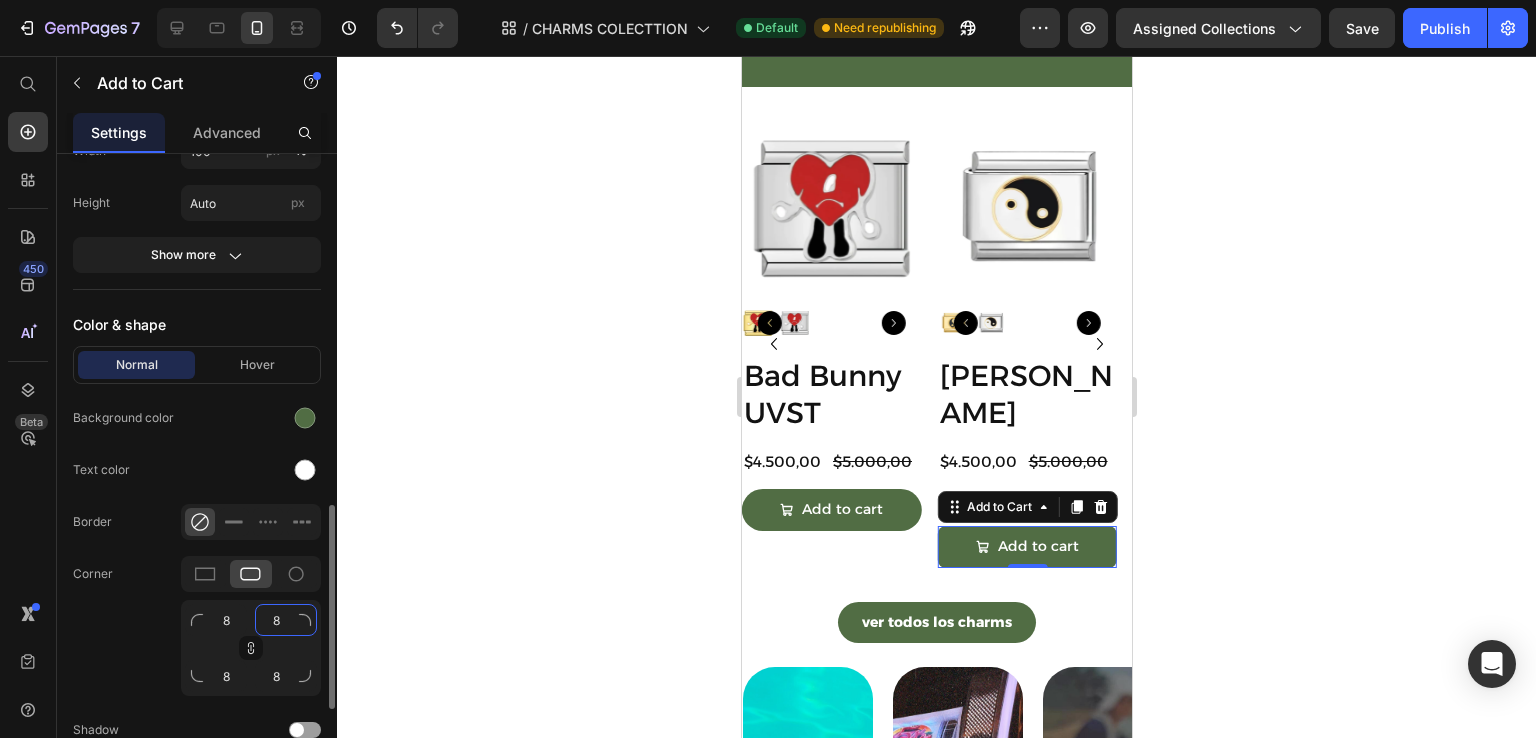 click on "8" 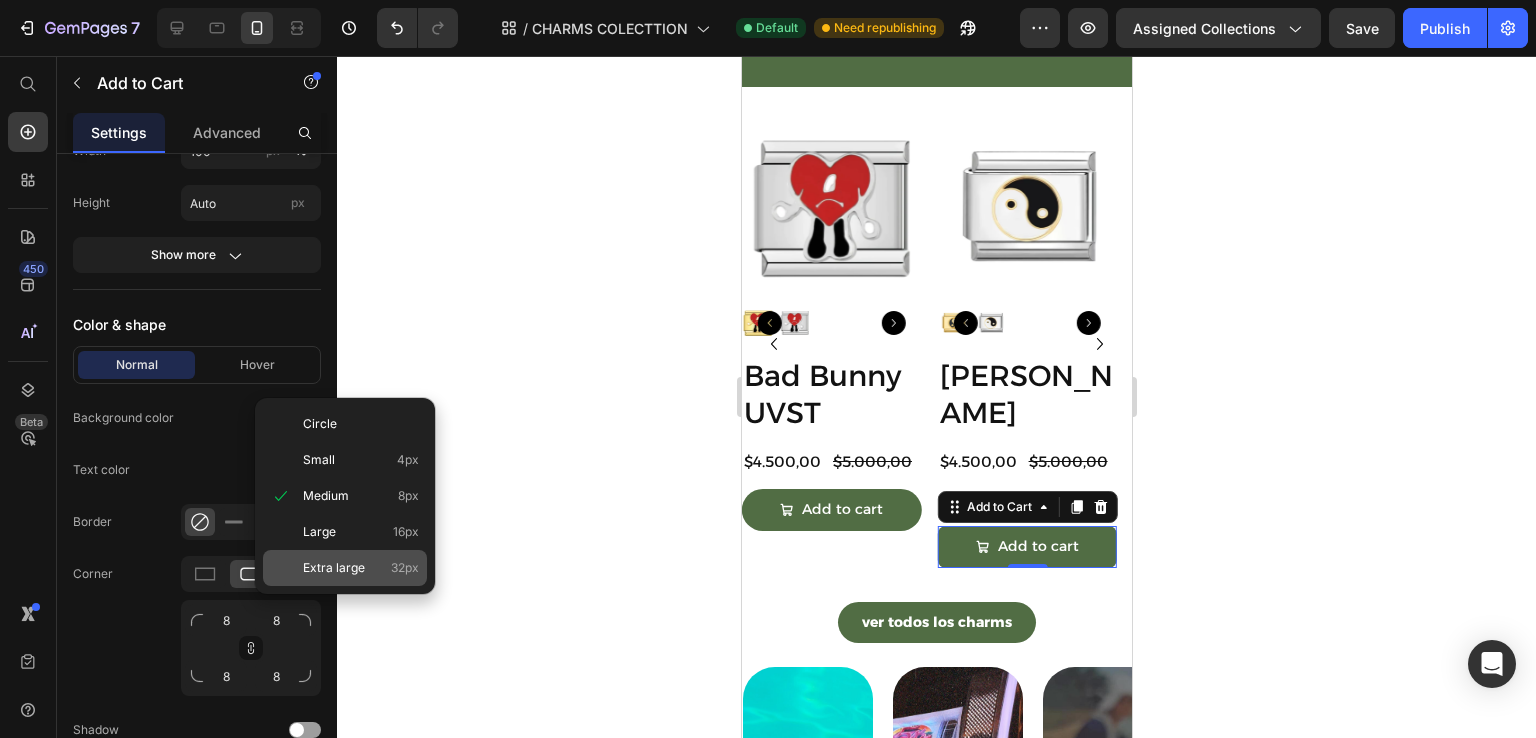 click on "Extra large 32px" 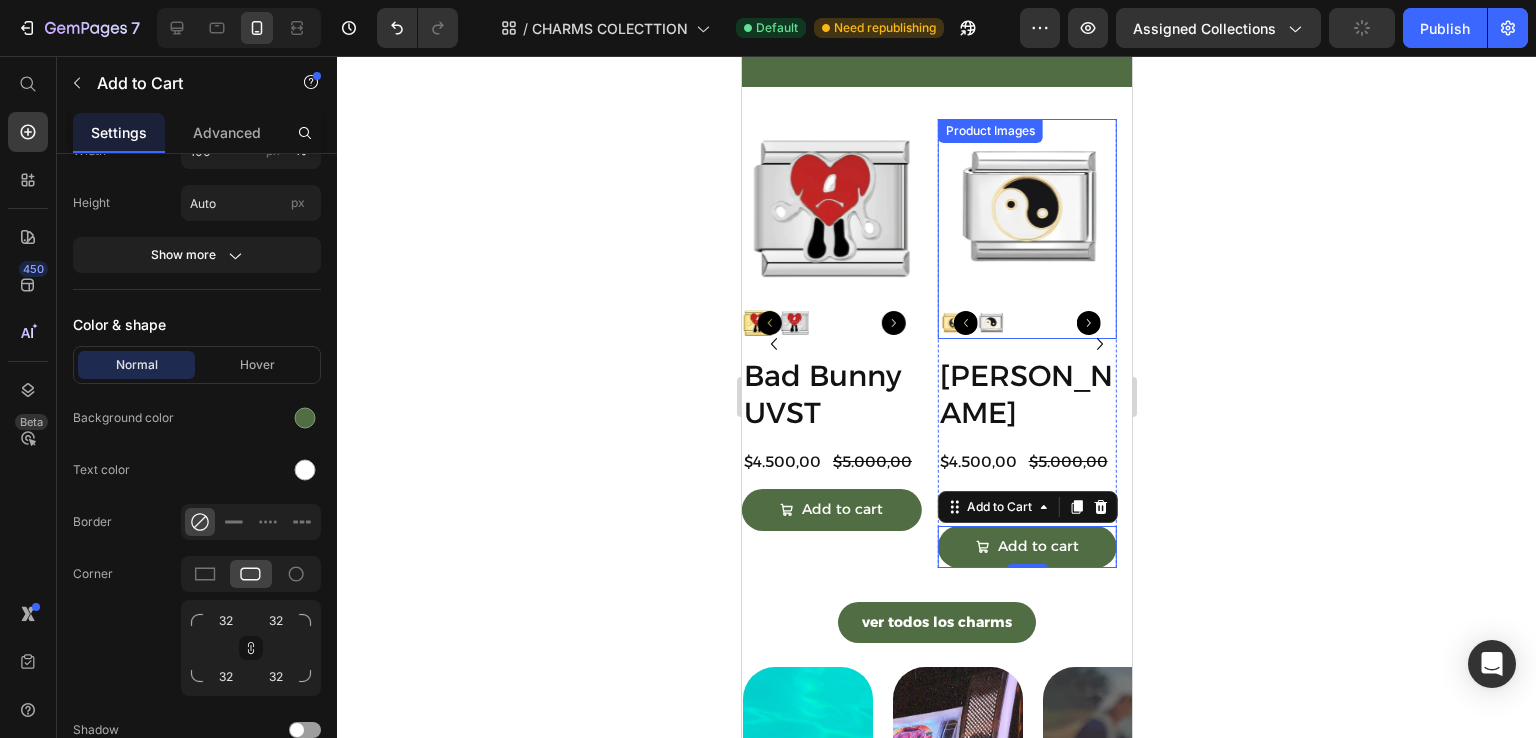 click at bounding box center [1027, 323] 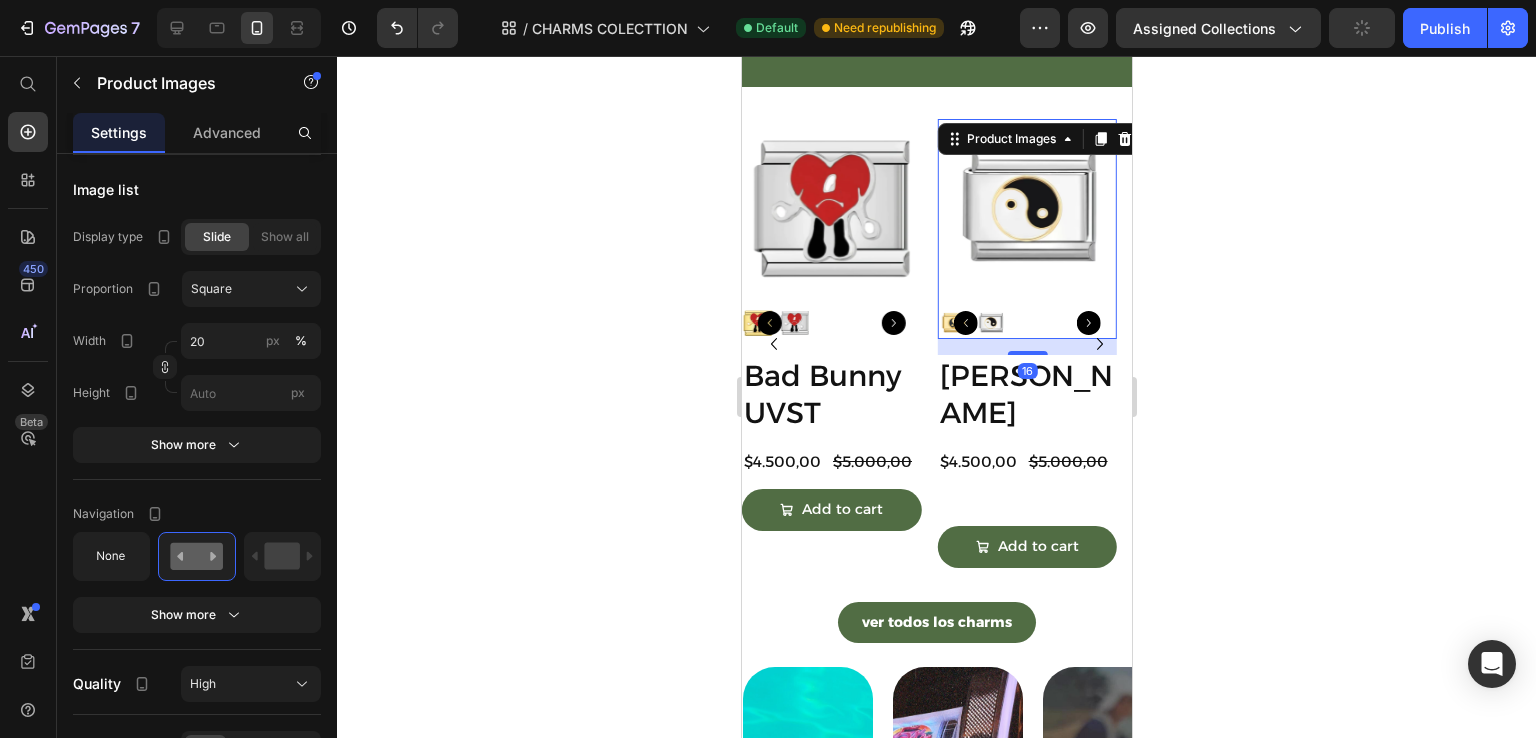 scroll, scrollTop: 0, scrollLeft: 0, axis: both 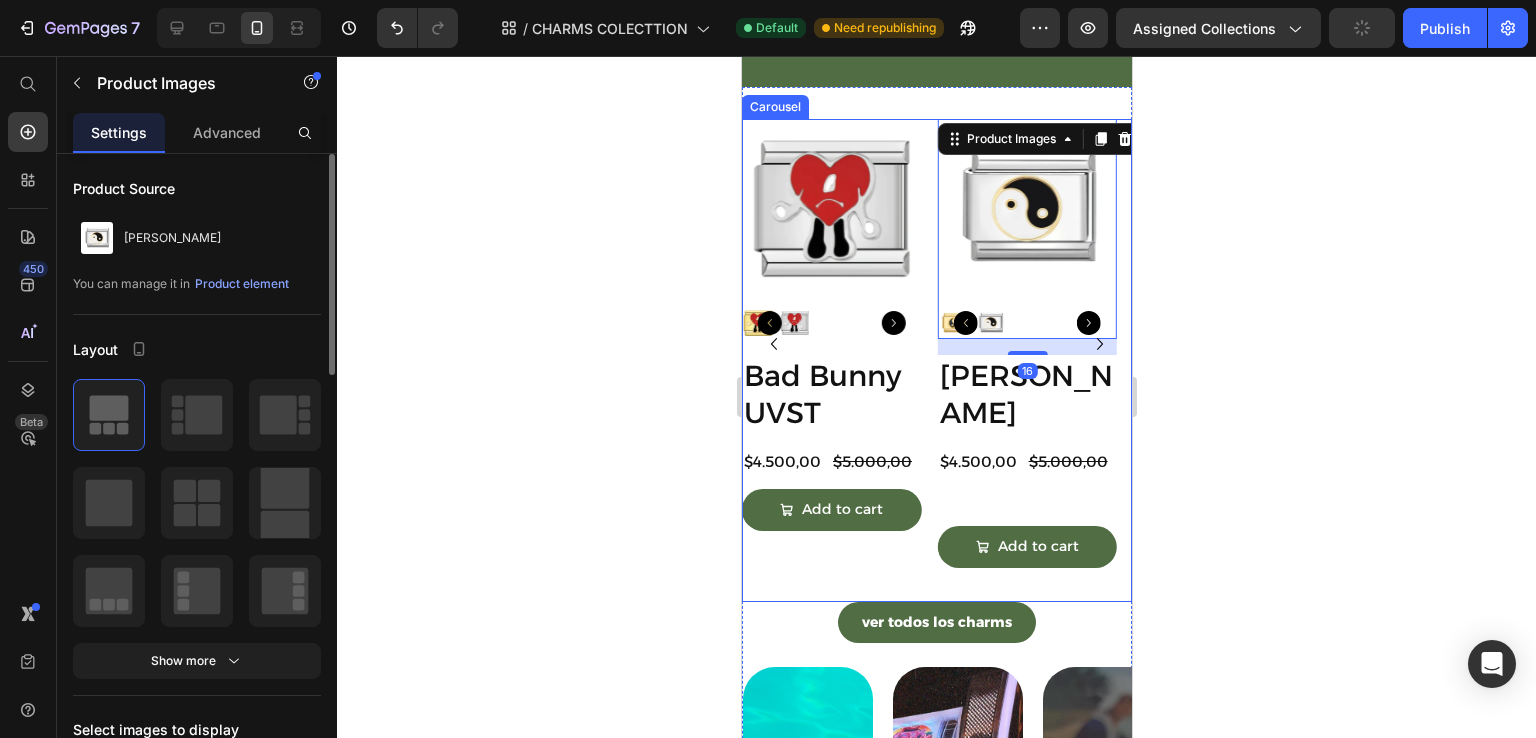 click 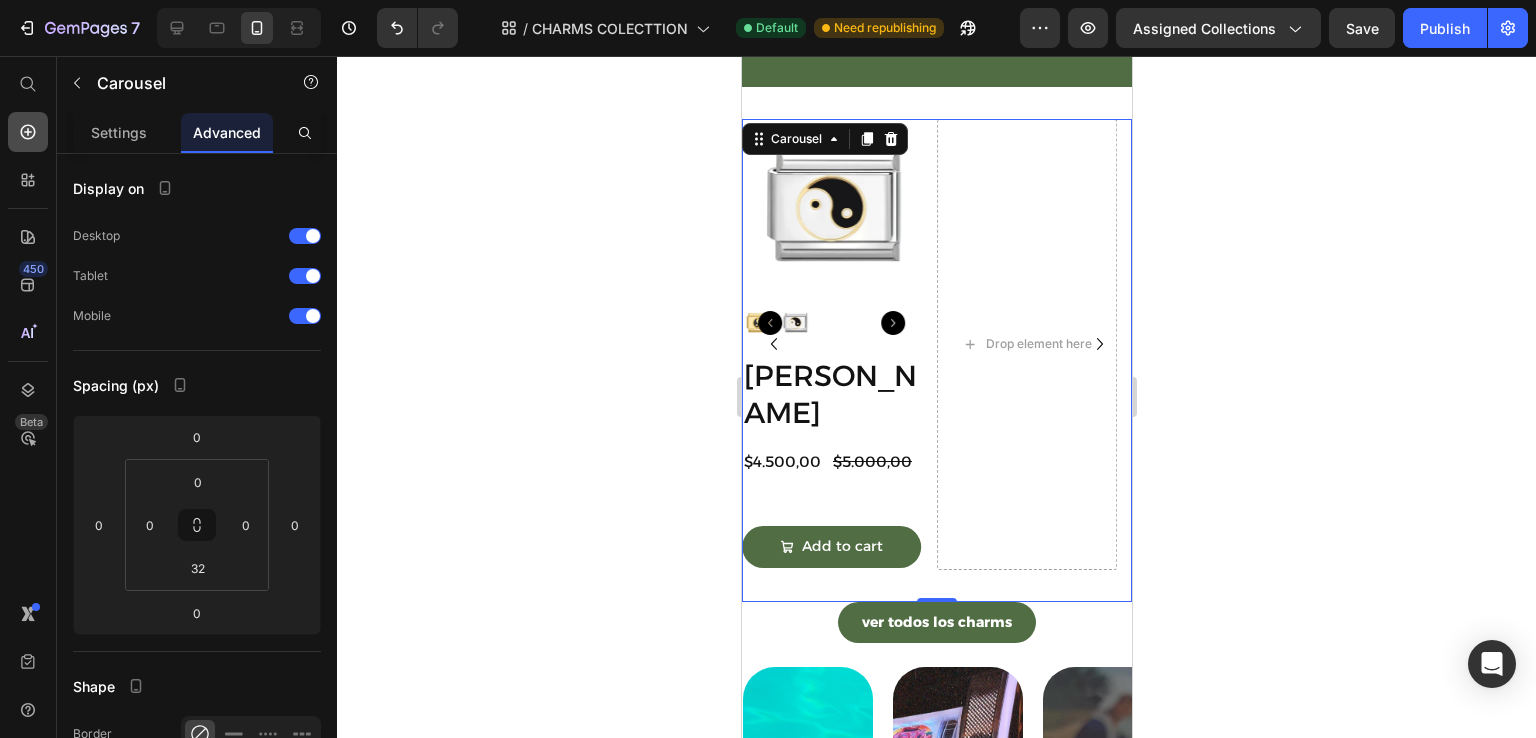 click 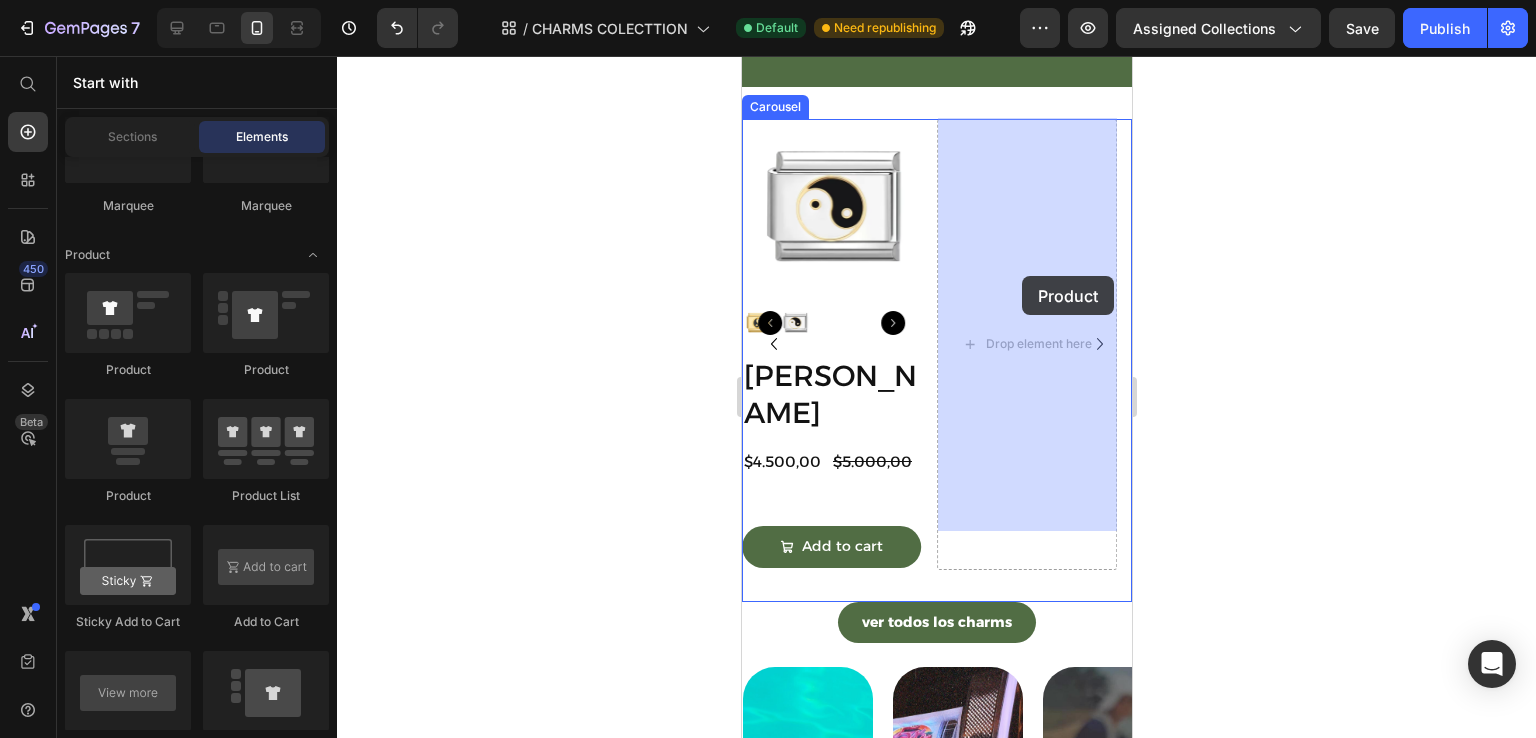 drag, startPoint x: 896, startPoint y: 527, endPoint x: 1021, endPoint y: 276, distance: 280.4033 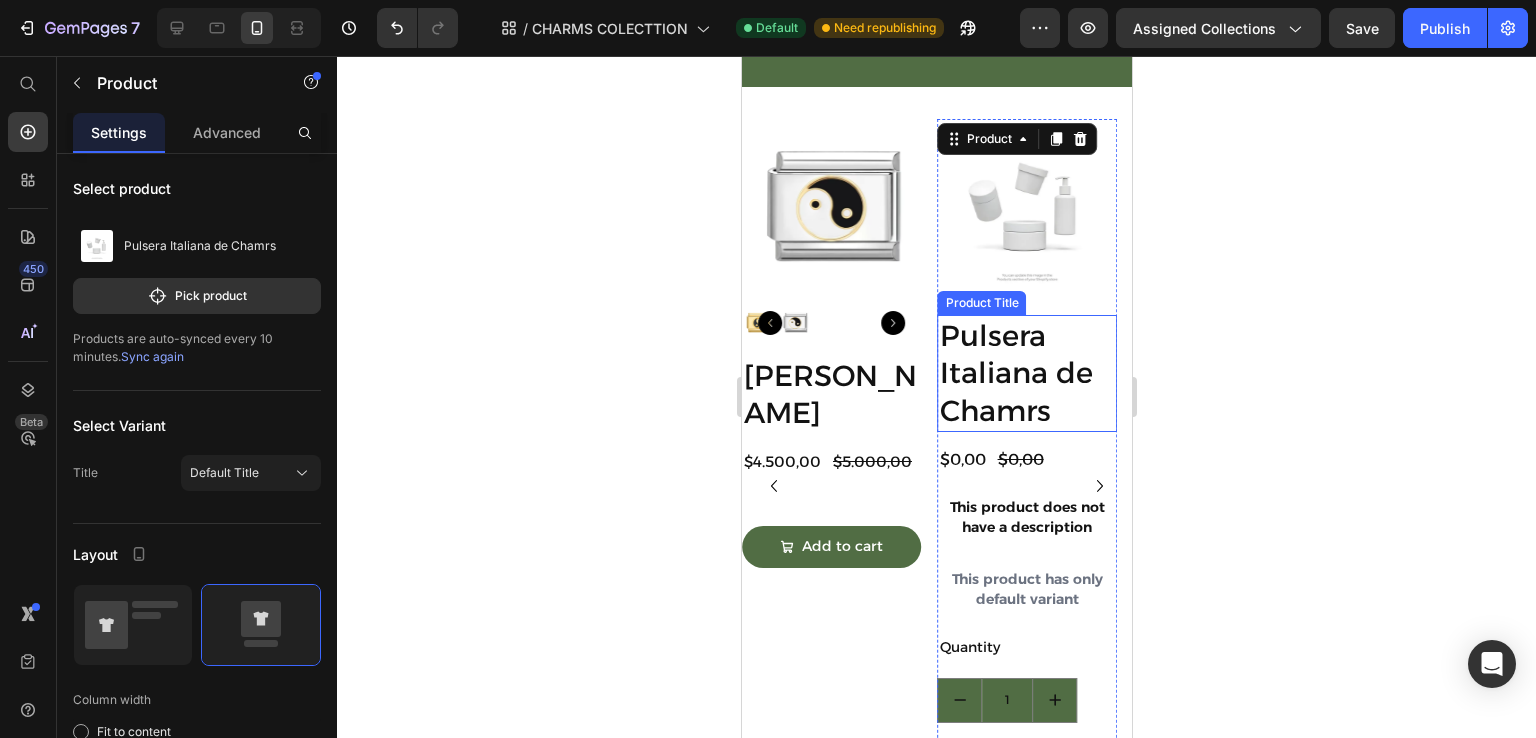 click at bounding box center (1027, 209) 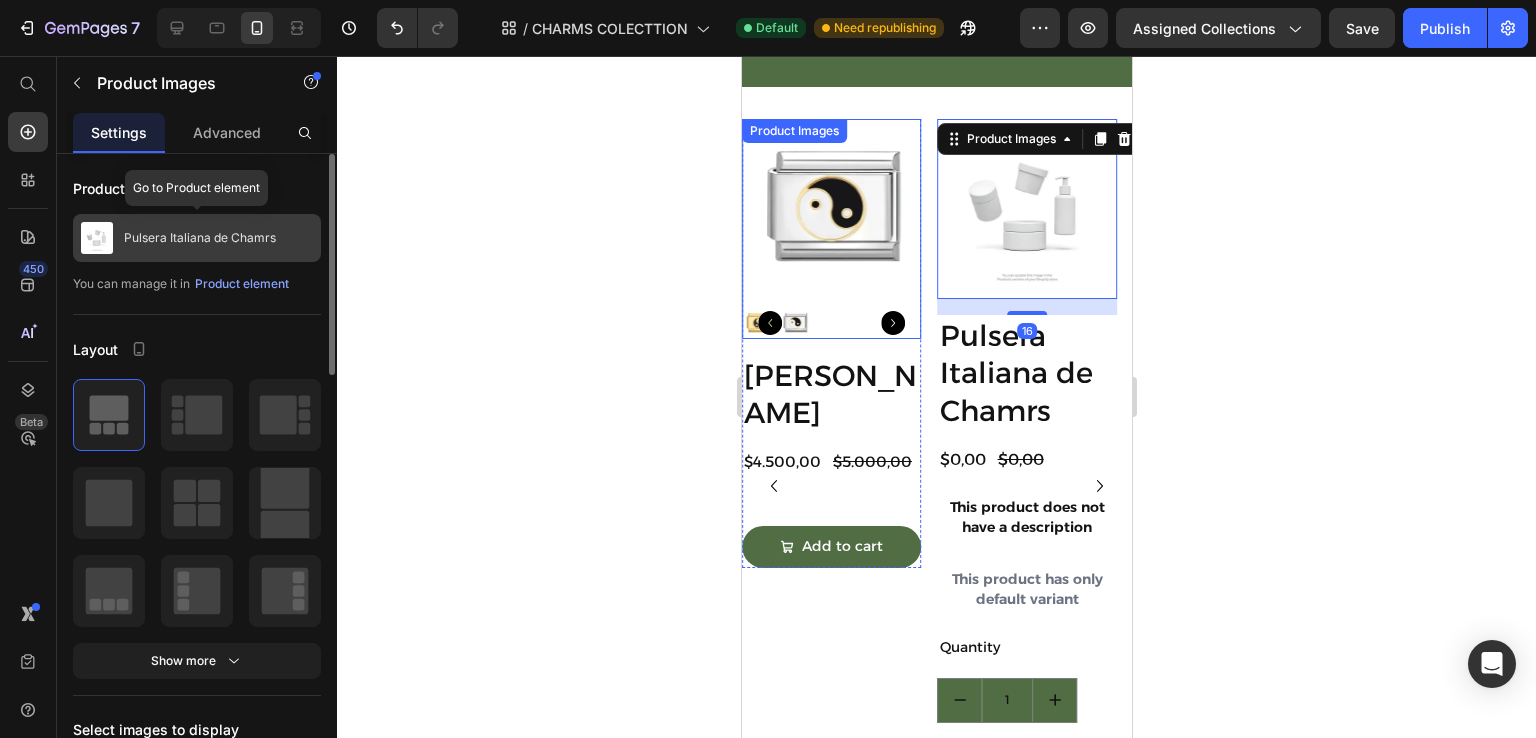 click on "Pulsera Italiana de Chamrs" at bounding box center [200, 238] 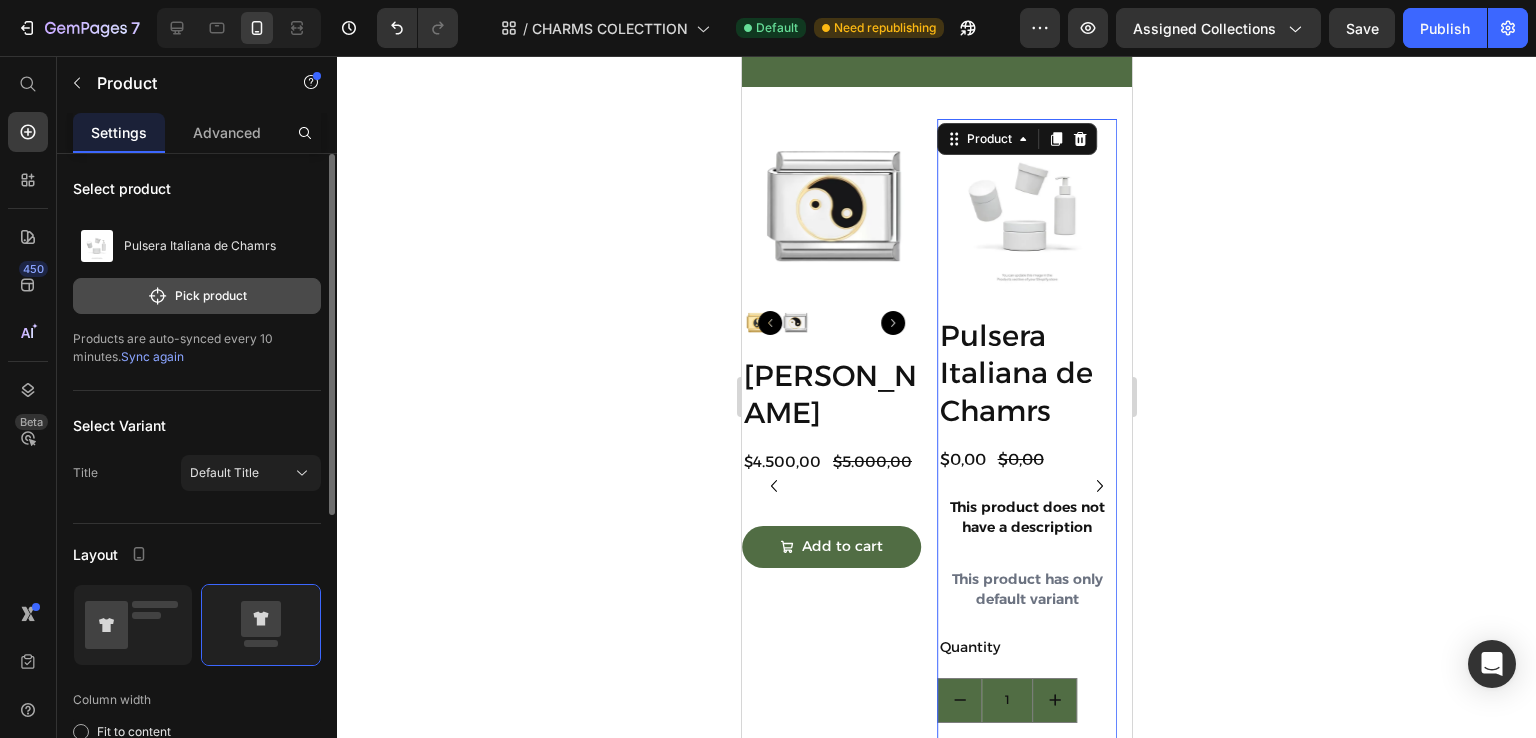 click on "Pick product" at bounding box center (197, 296) 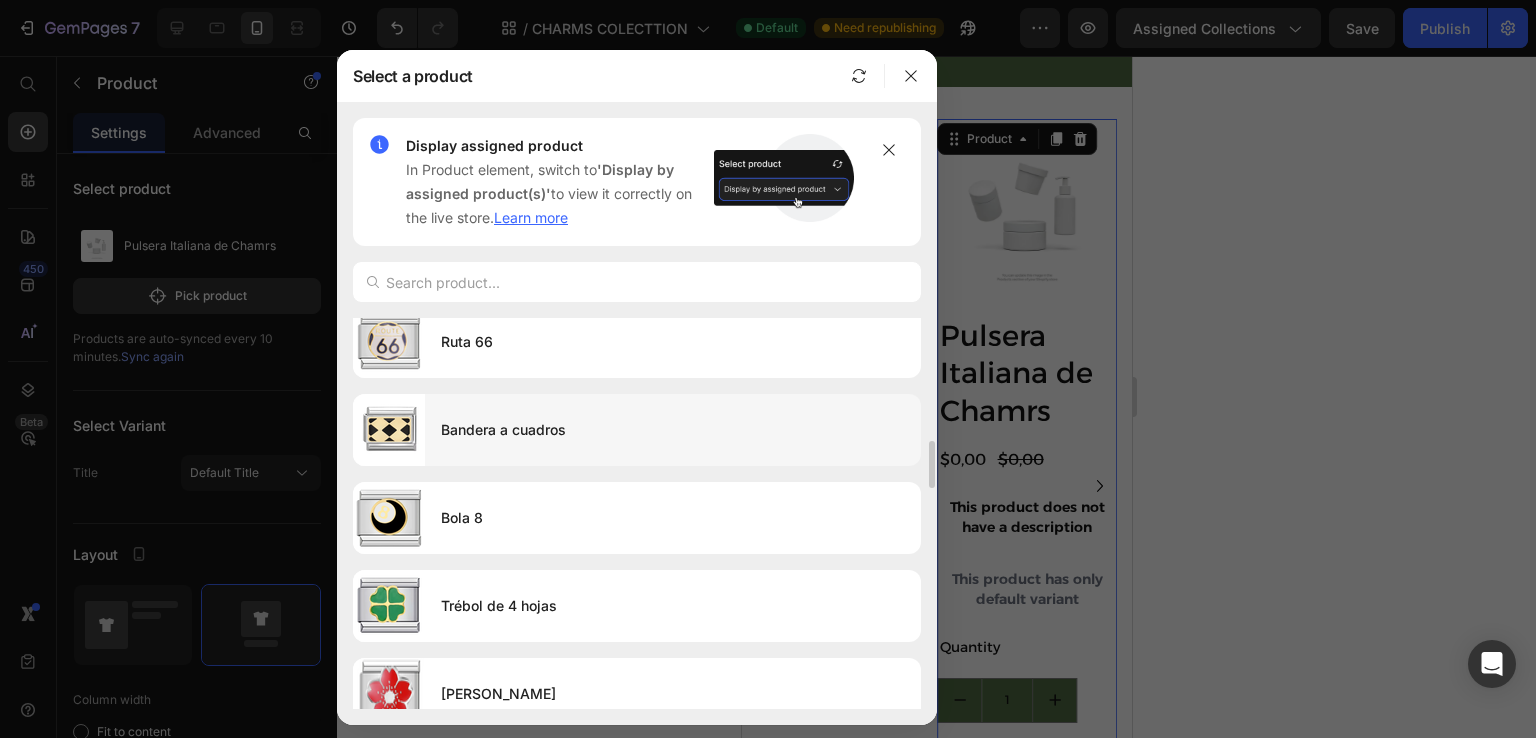 scroll, scrollTop: 1850, scrollLeft: 0, axis: vertical 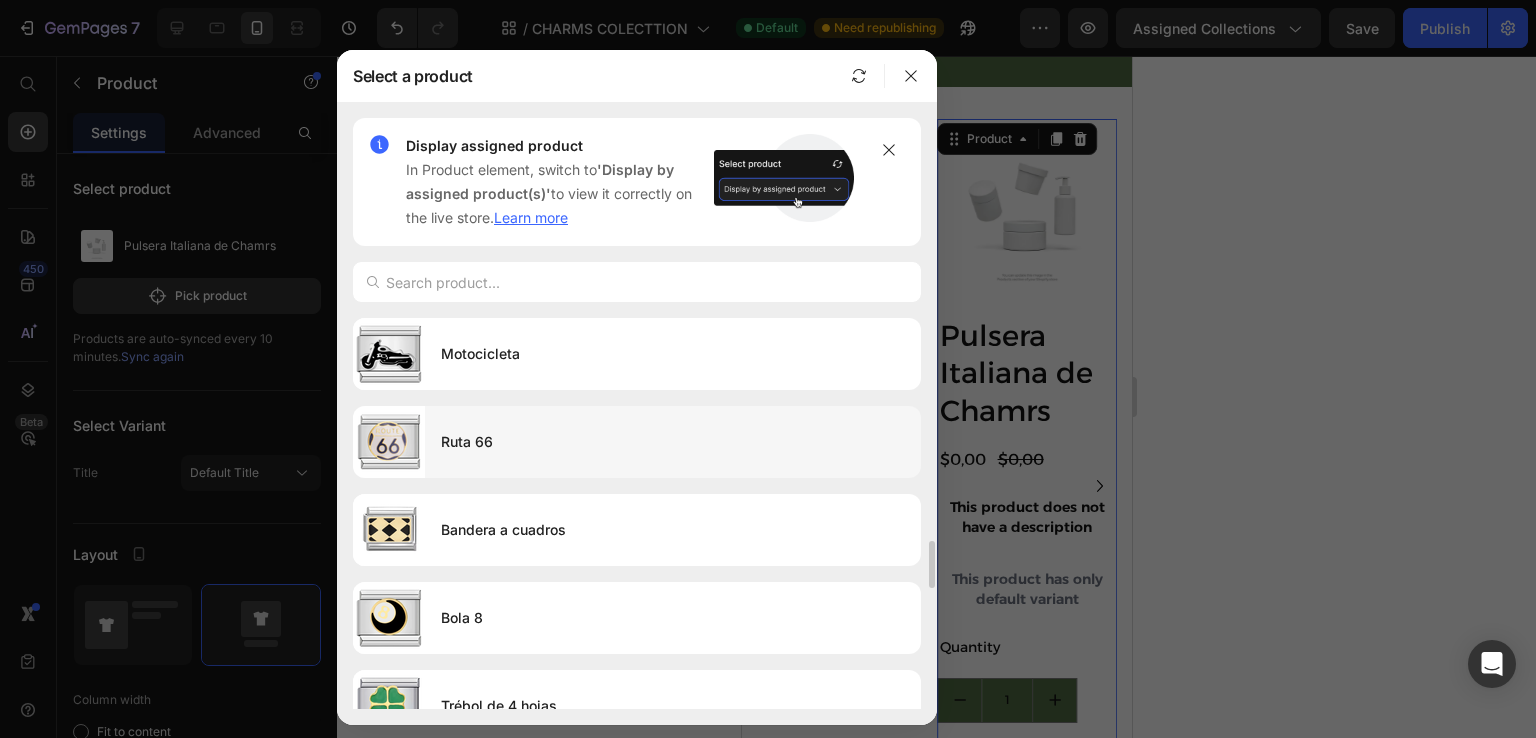 click on "Ruta 66" at bounding box center (673, 442) 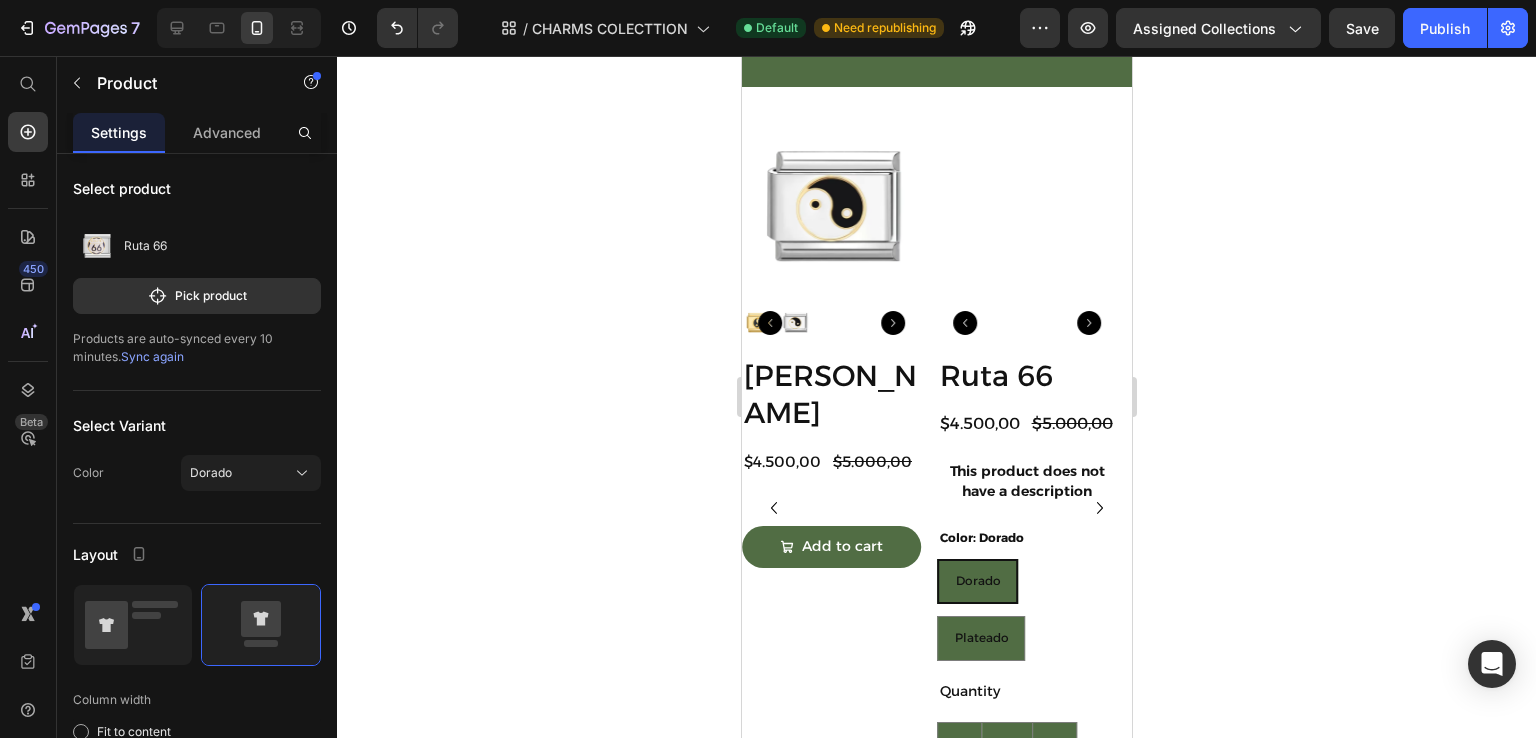click on "This product does not have a description" at bounding box center [1027, 481] 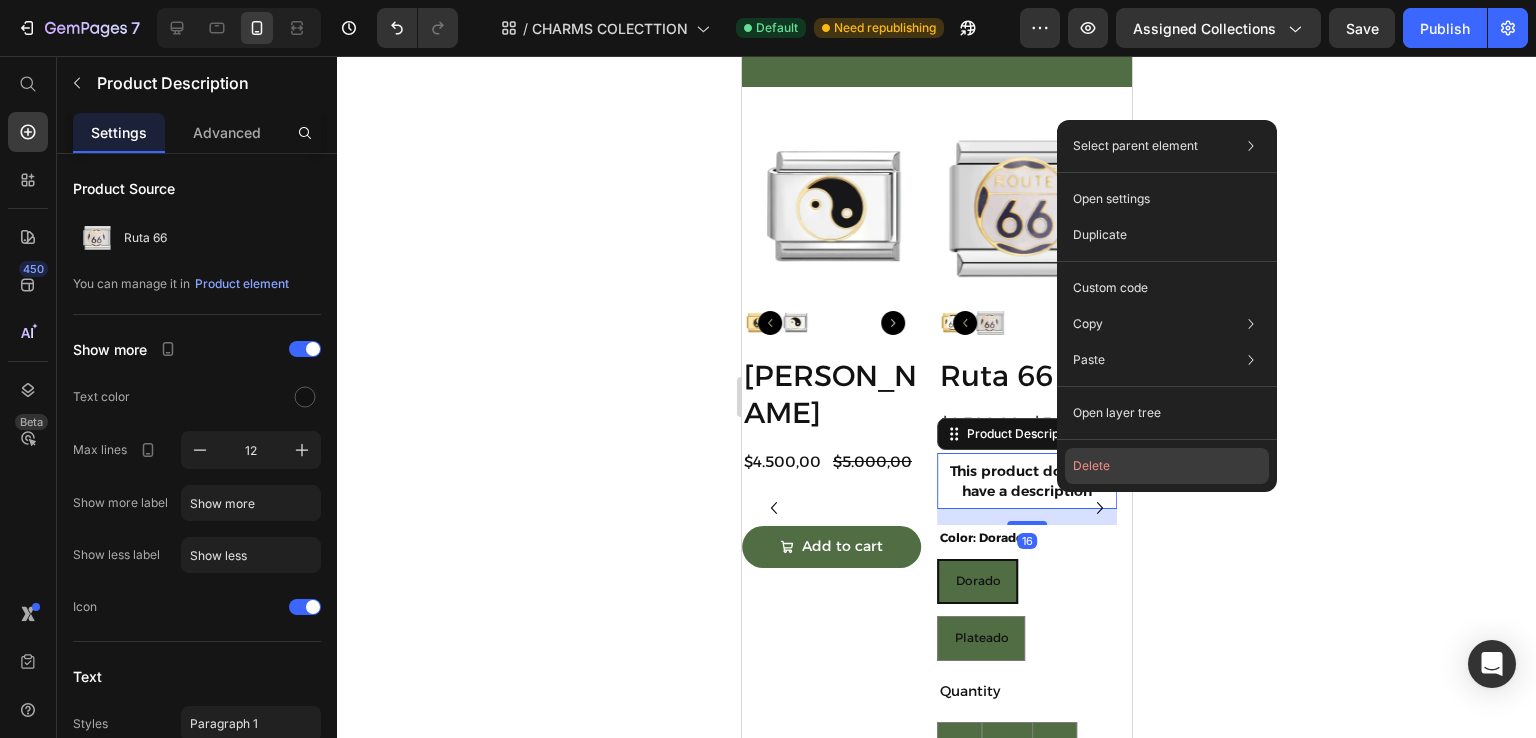 click on "Delete" 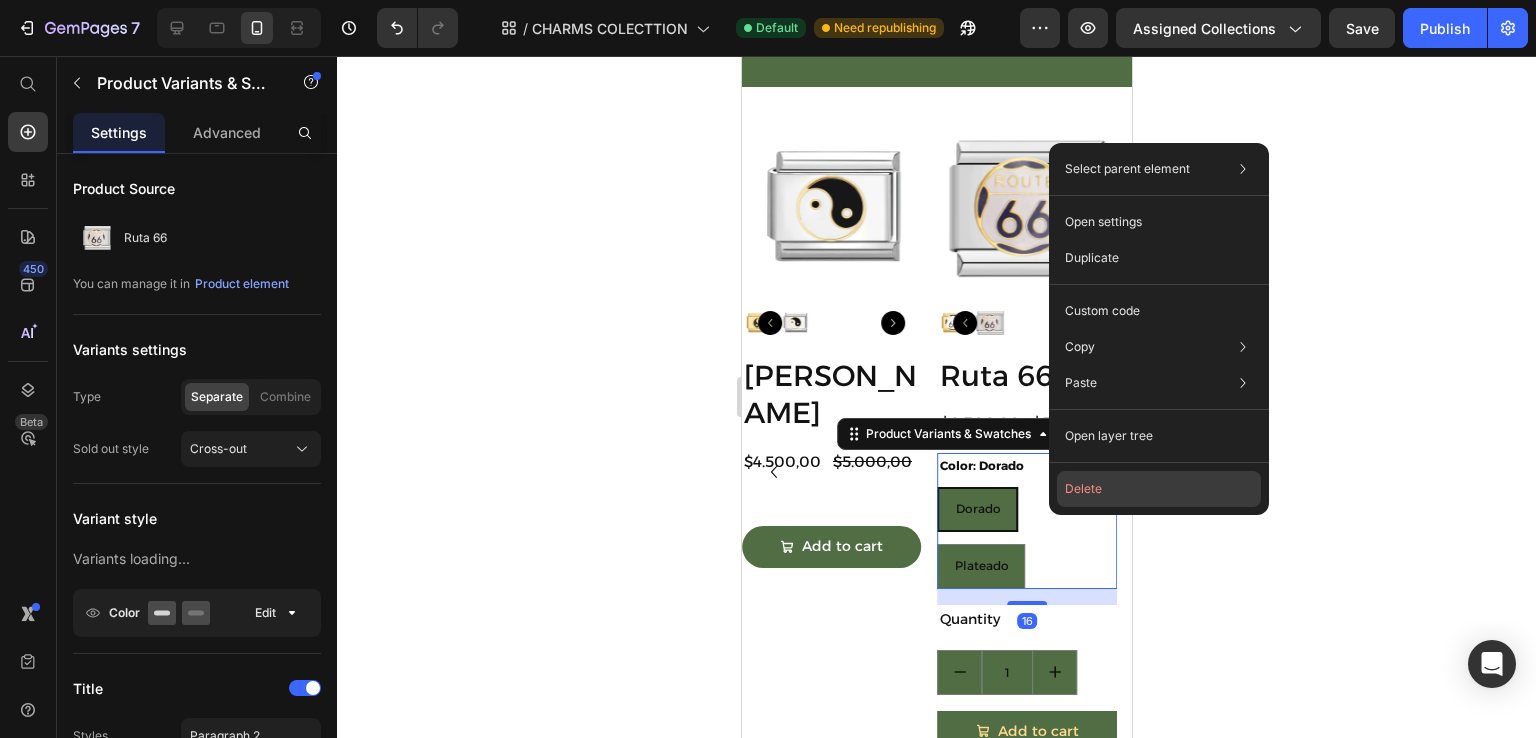click on "Delete" 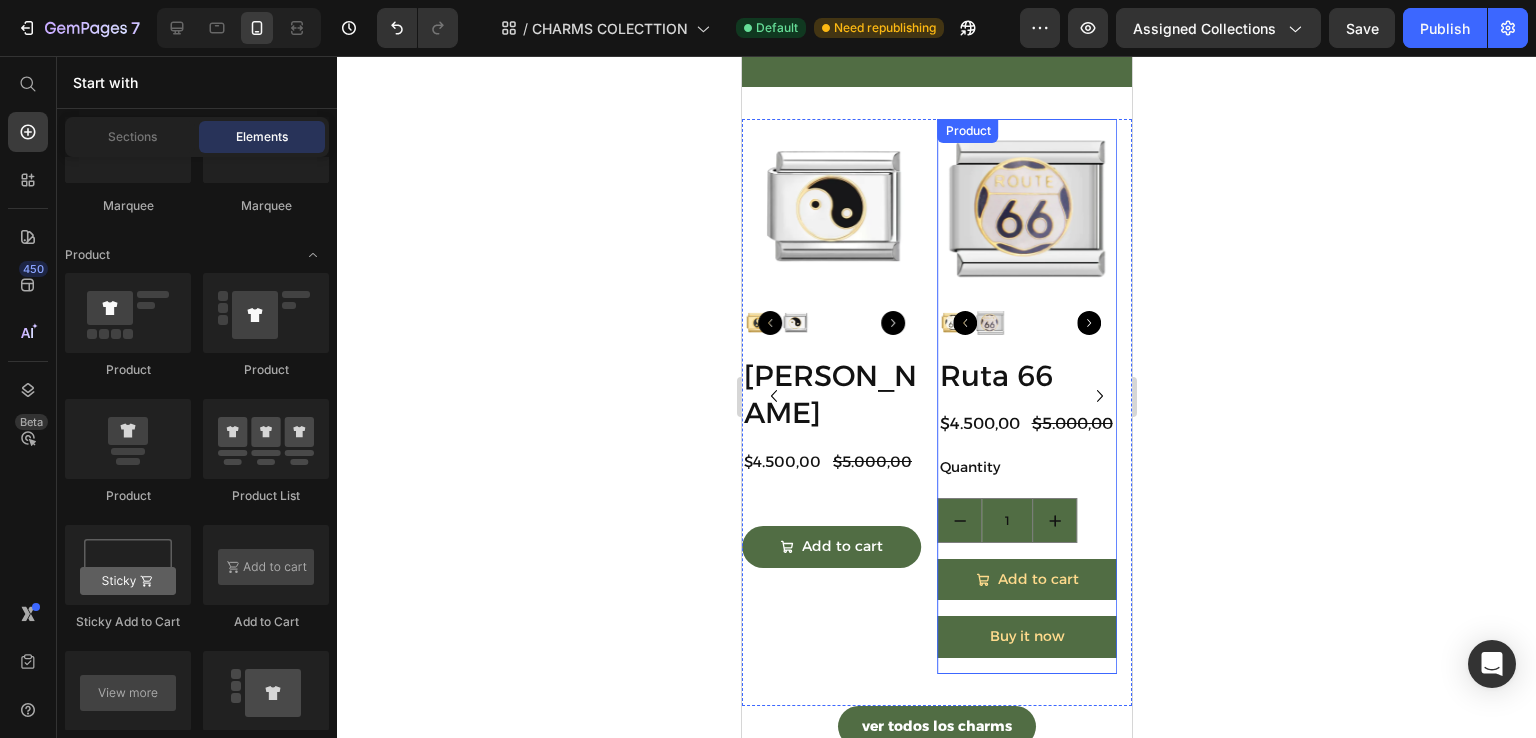 click on "Ruta 66 Product Title $4.500,00 Product Price $5.000,00 Product Price Row Quantity Text Block 1 Product Quantity
Add to cart Add to Cart Buy it now Dynamic Checkout" at bounding box center [1027, 514] 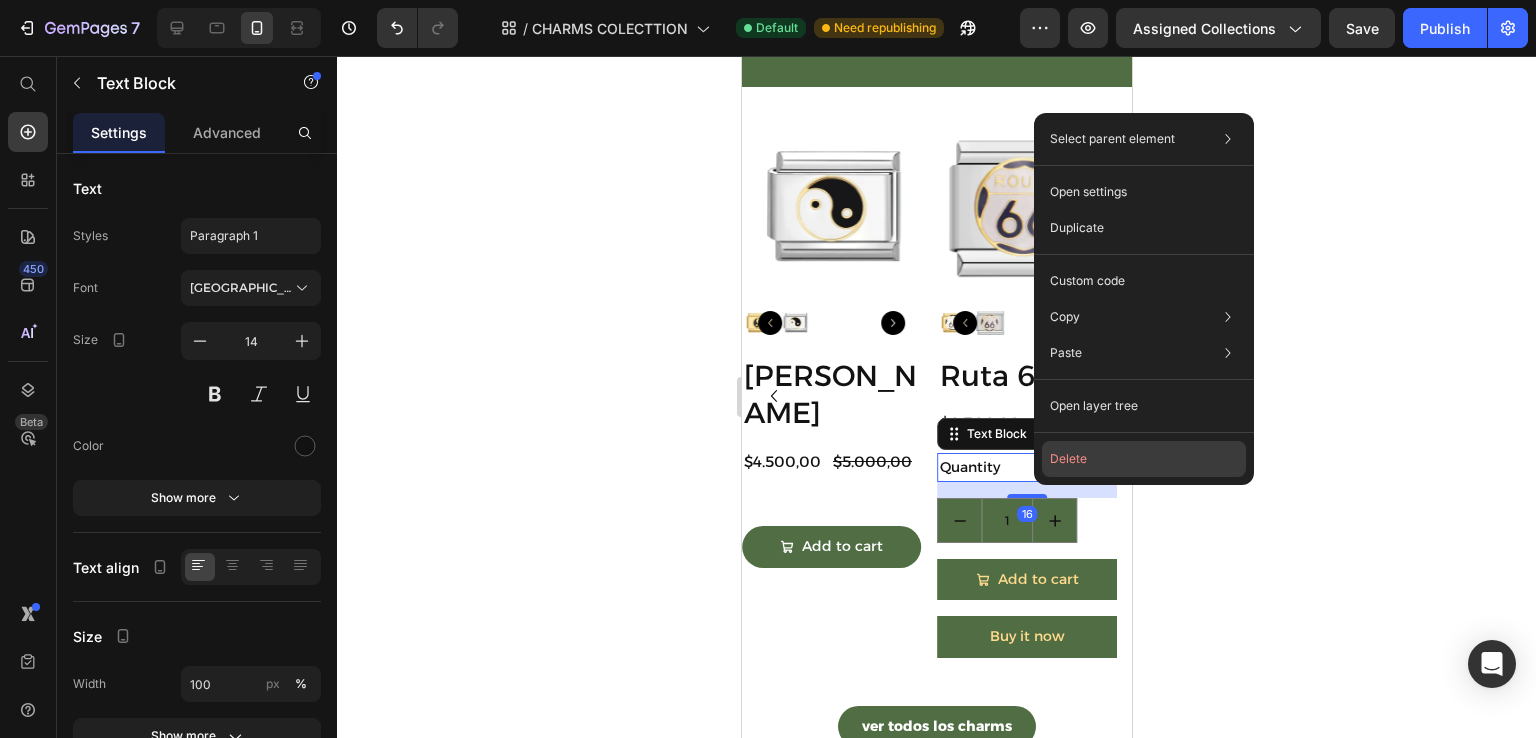 click on "Delete" 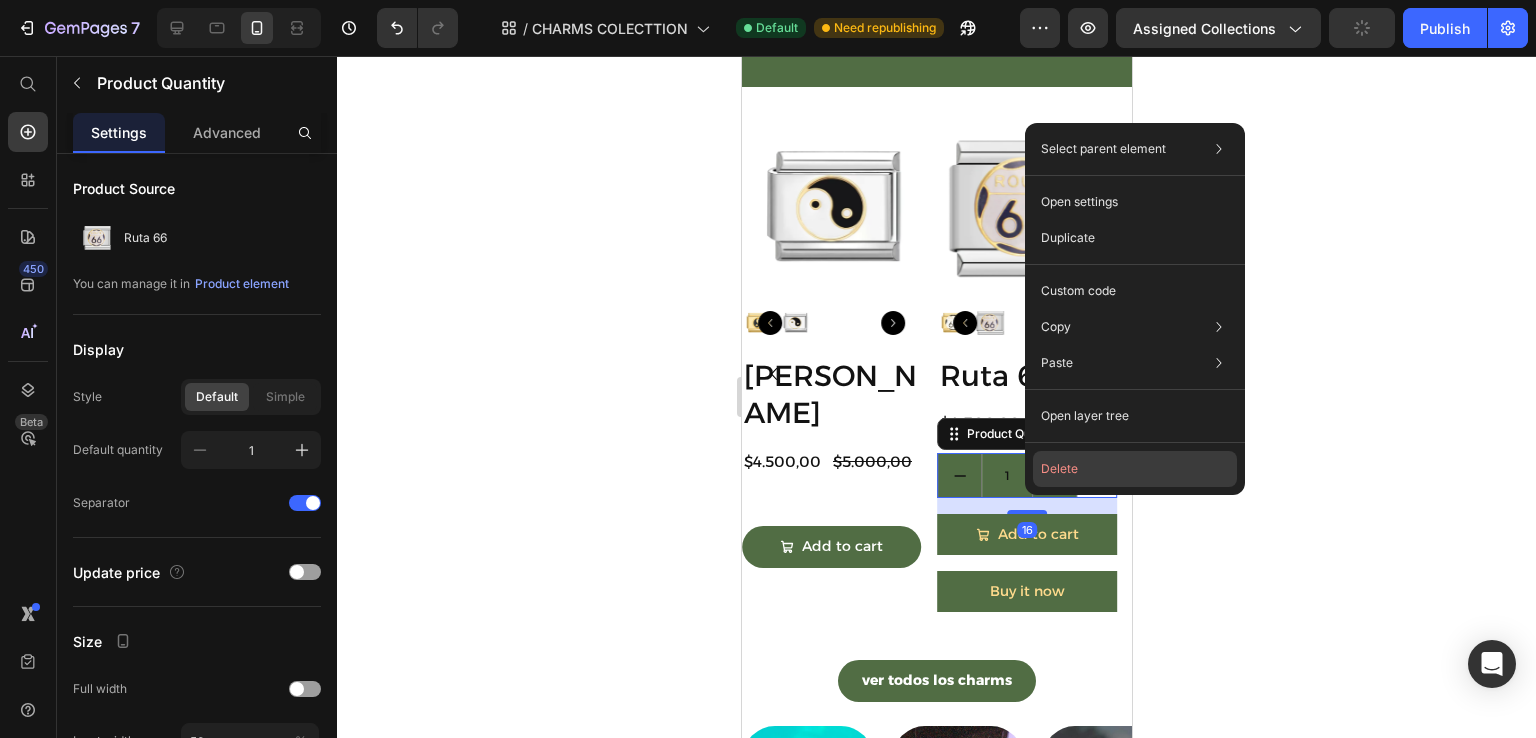 click on "Delete" 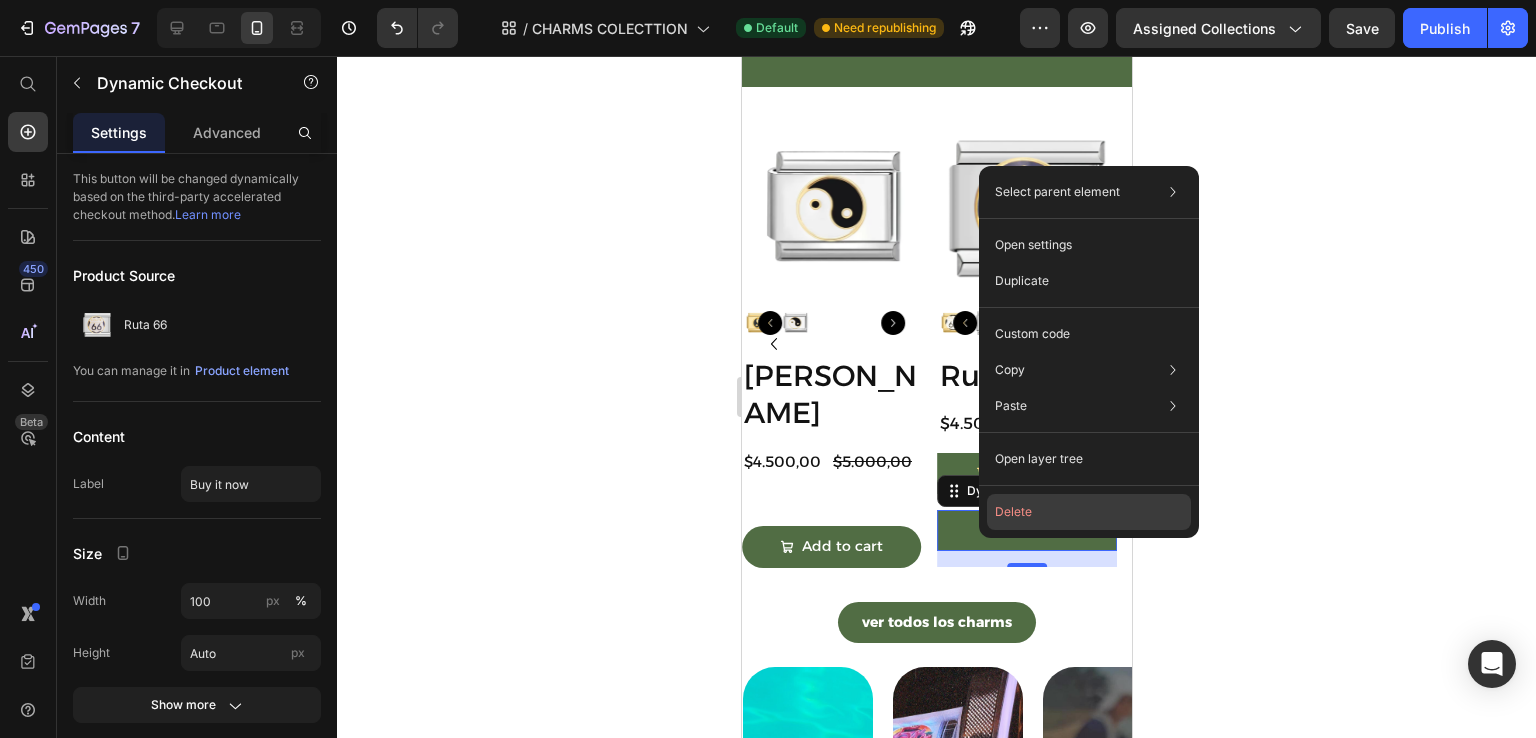 click on "Delete" 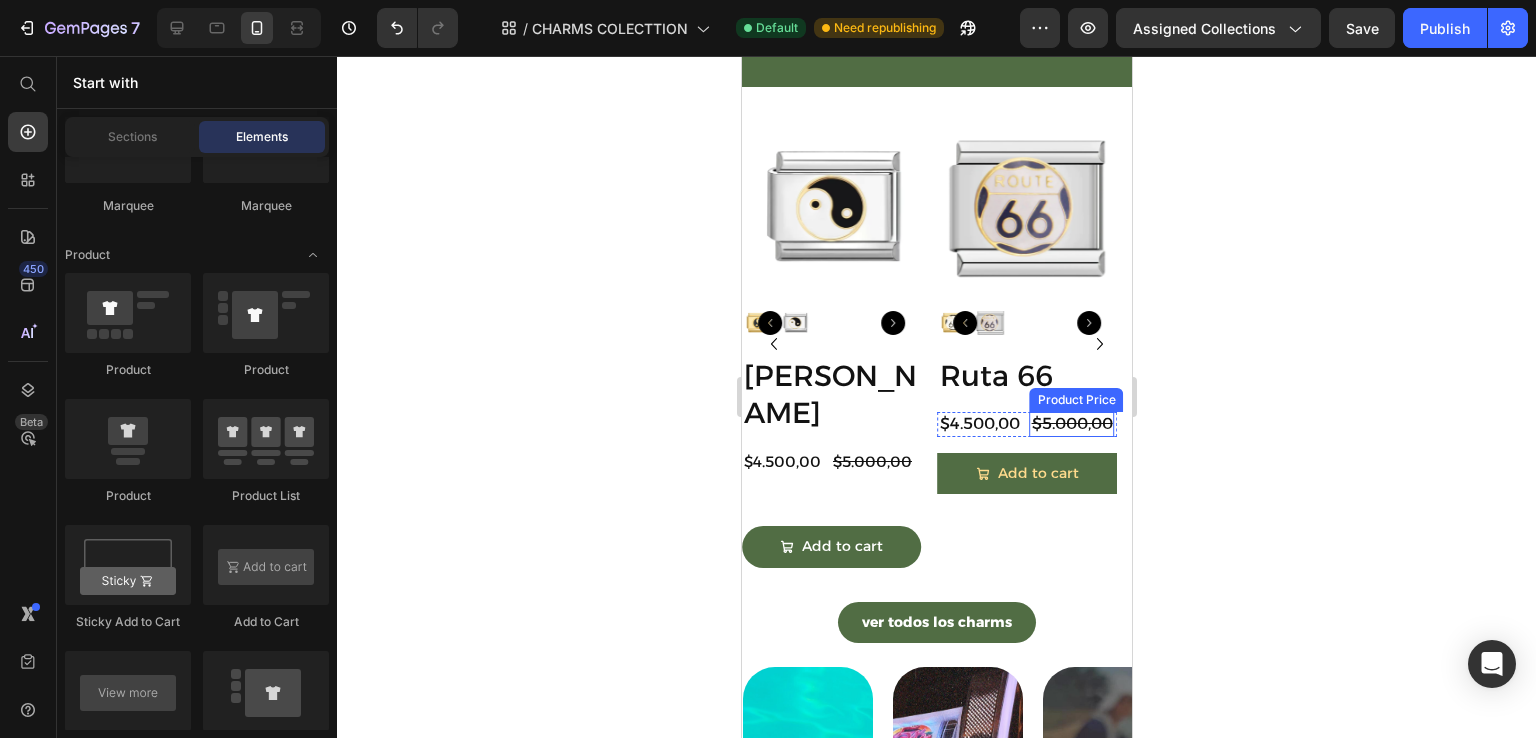 click on "$5.000,00" at bounding box center (1071, 424) 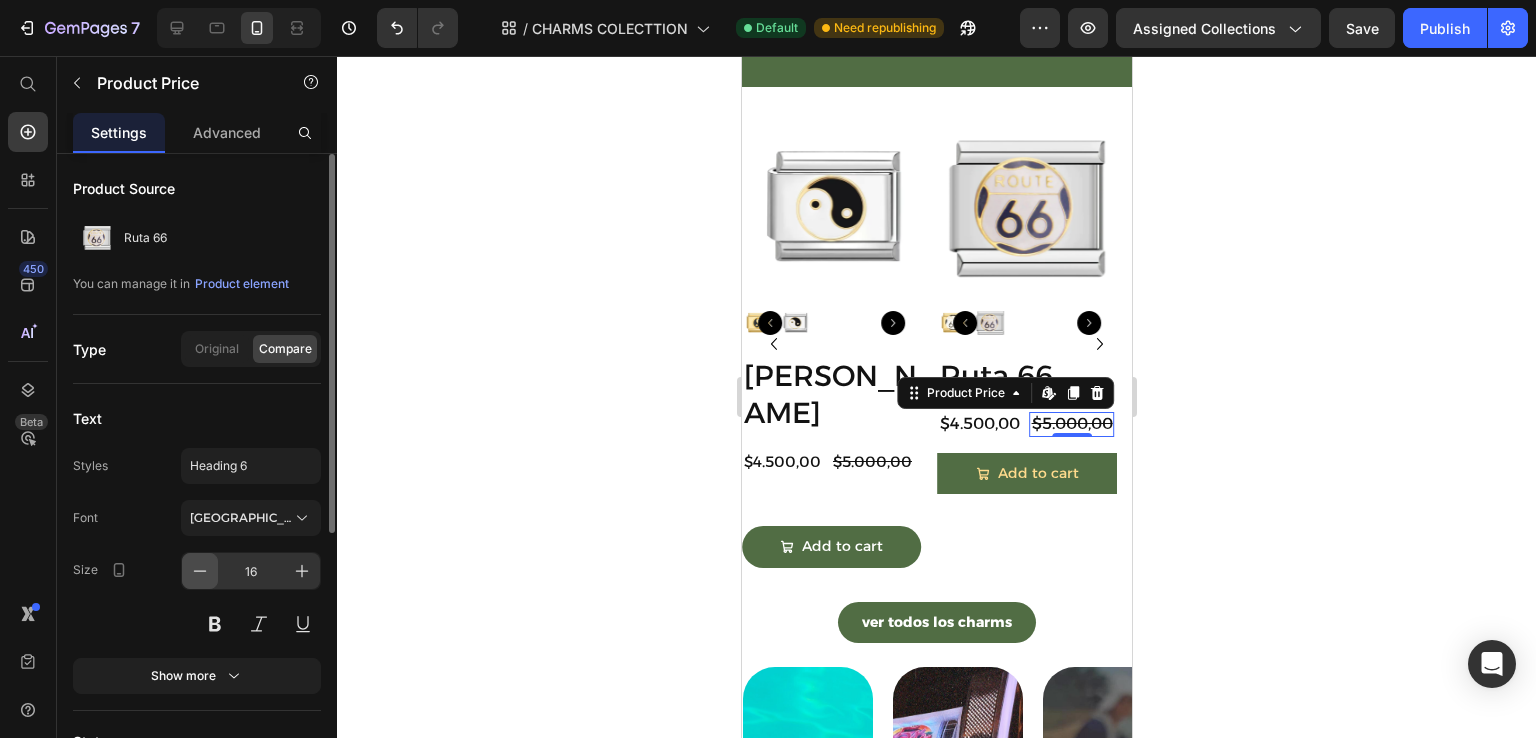 click 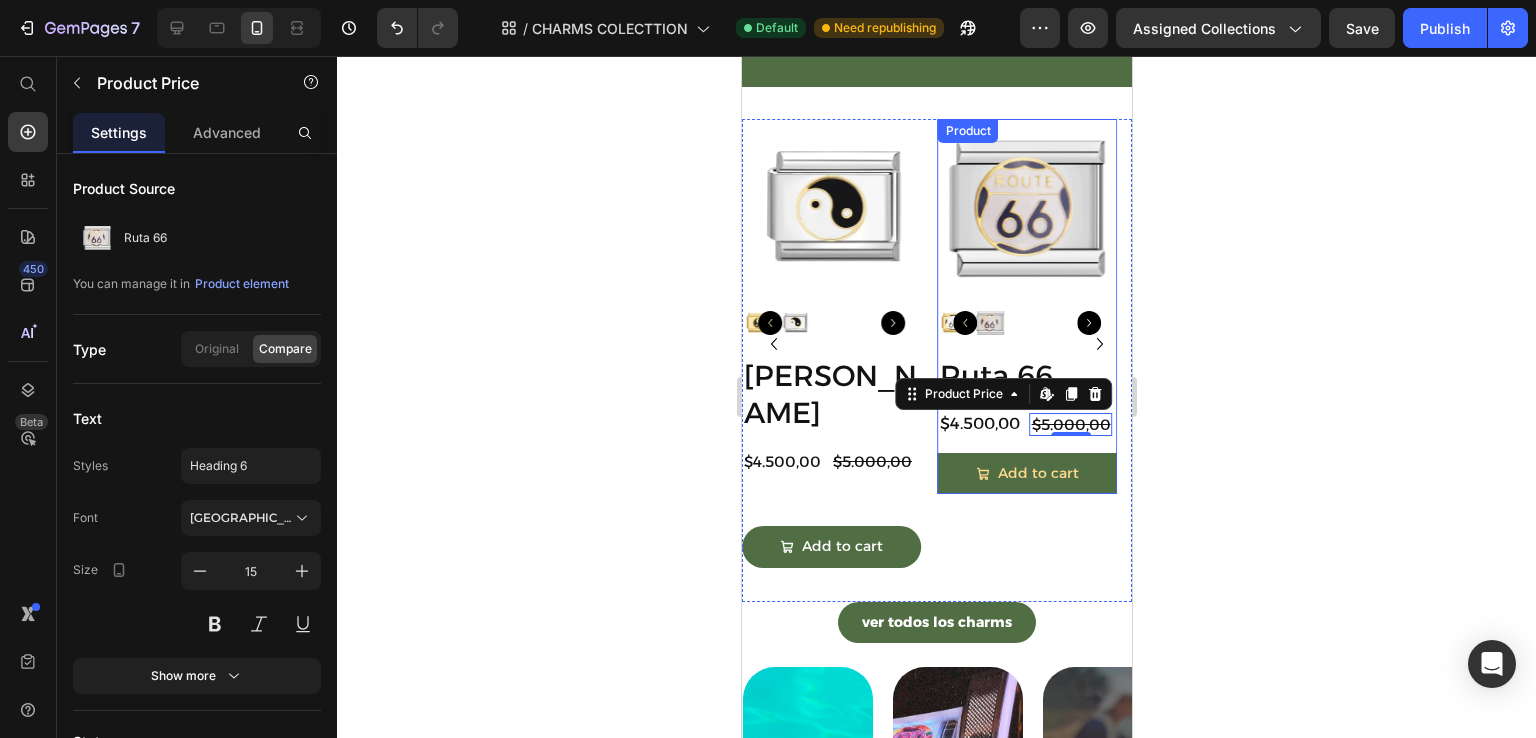click on "Ruta 66 Product Title $4.500,00 Product Price $5.000,00 Product Price   Edit content in Shopify 0 Row
Add to cart Add to Cart" at bounding box center (1027, 425) 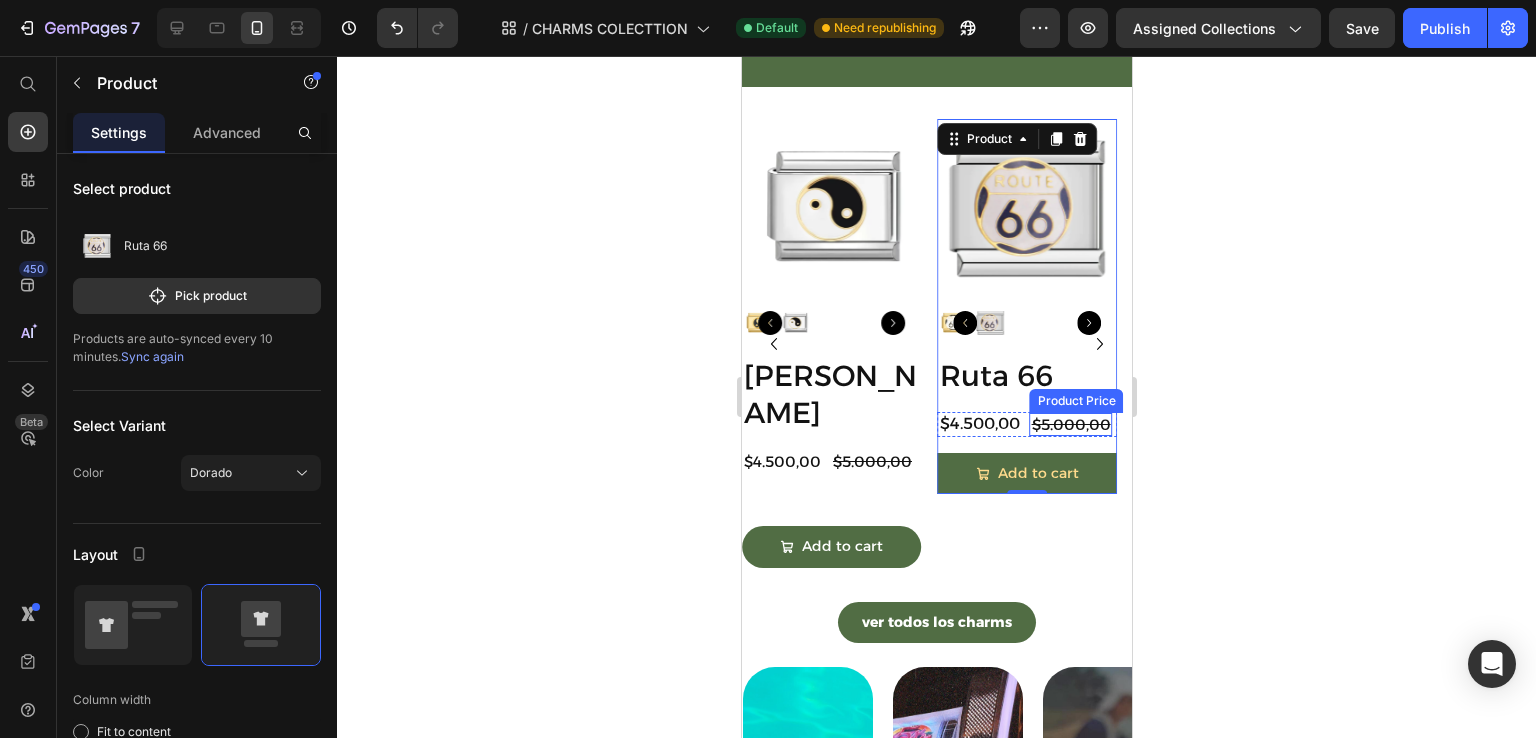 click on "$5.000,00" at bounding box center (1070, 425) 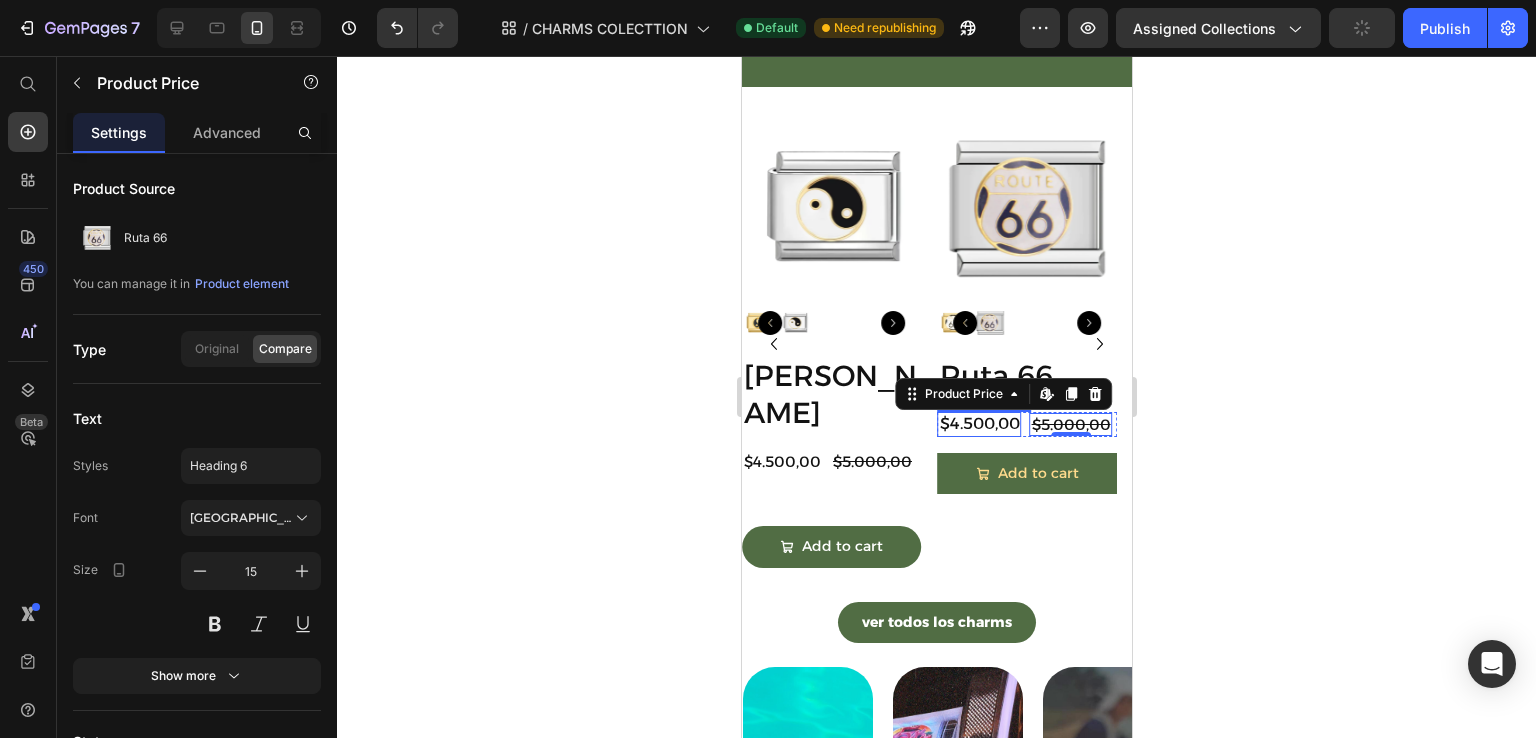 click on "$4.500,00 Product Price $5.000,00 Product Price   Edit content in Shopify 0 Row" at bounding box center [1027, 424] 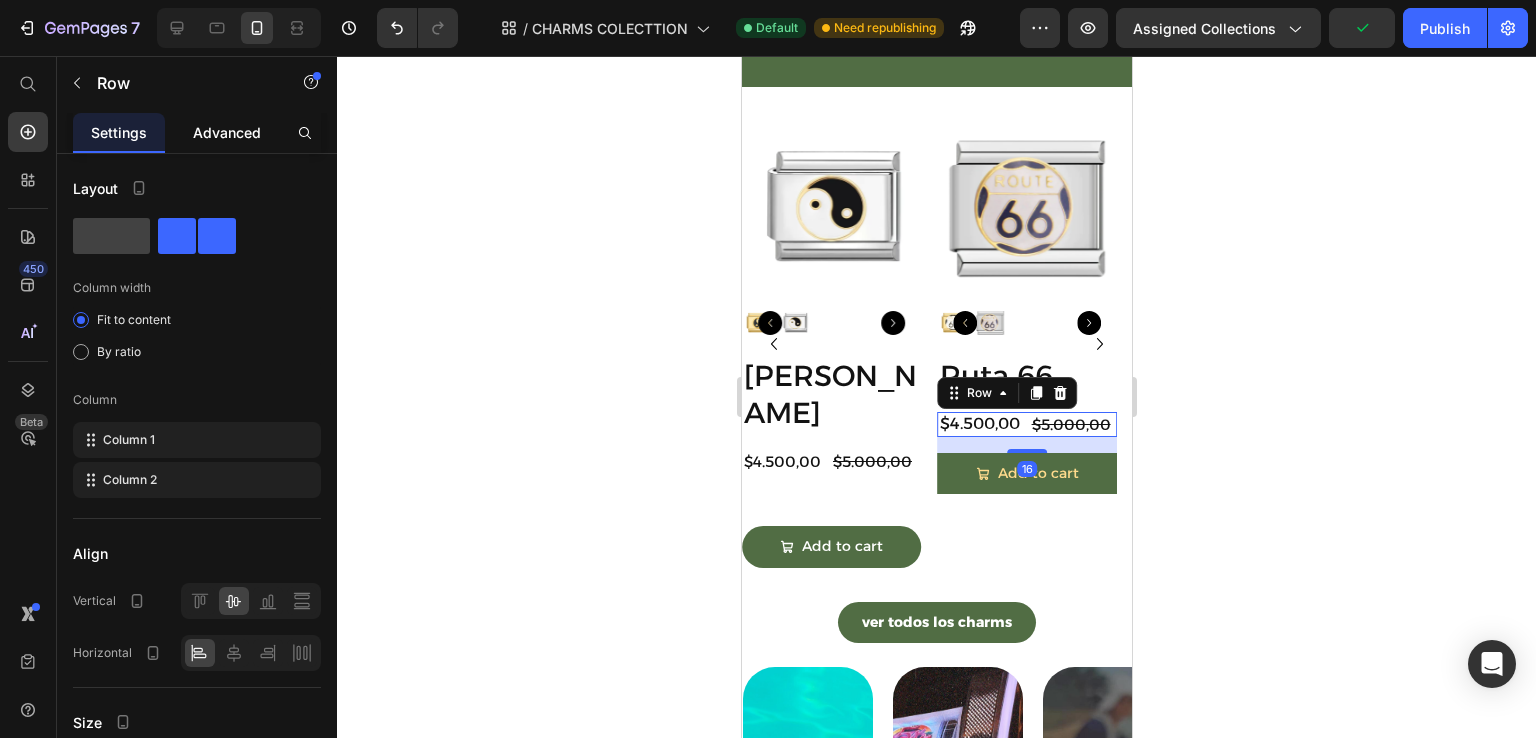 click on "Advanced" at bounding box center [227, 132] 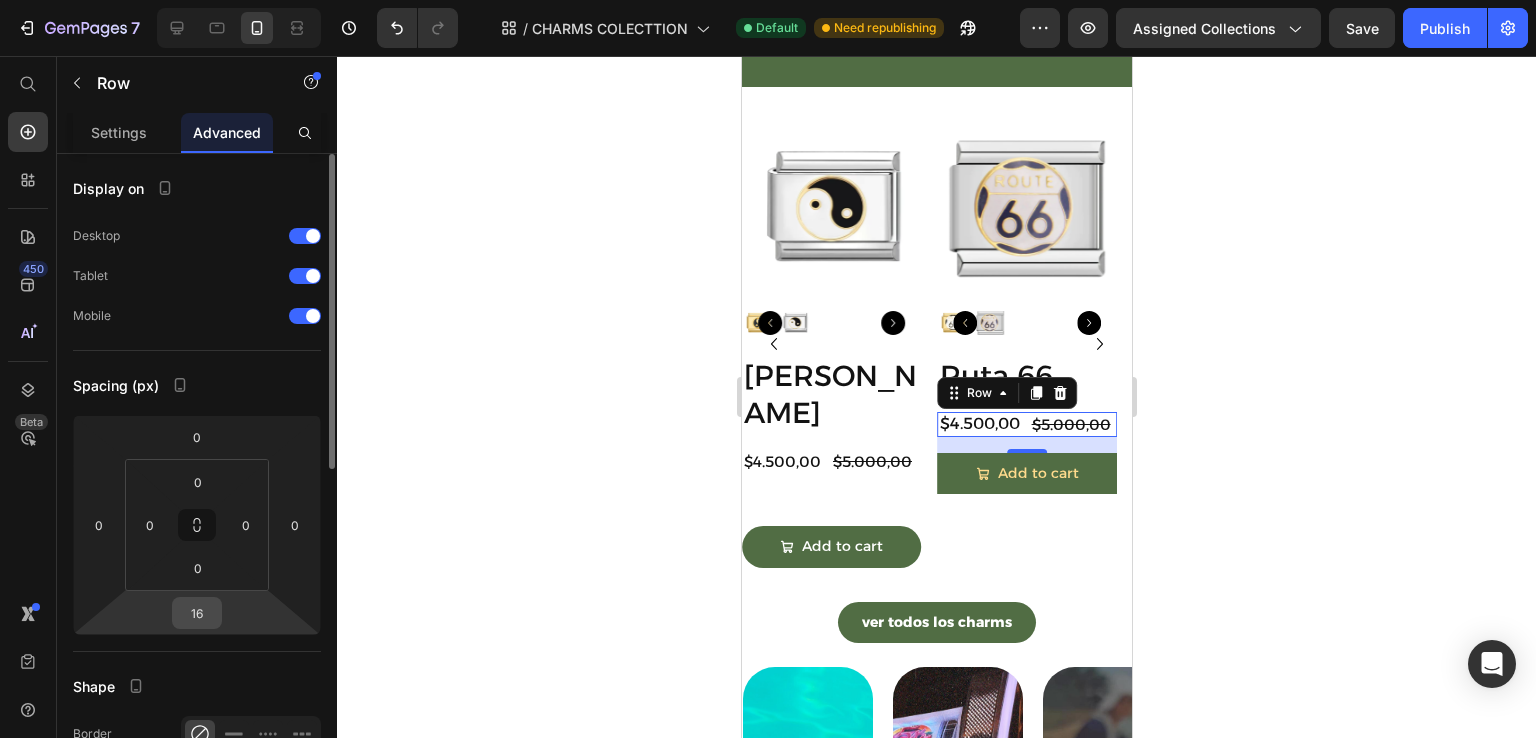 click on "16" at bounding box center [197, 613] 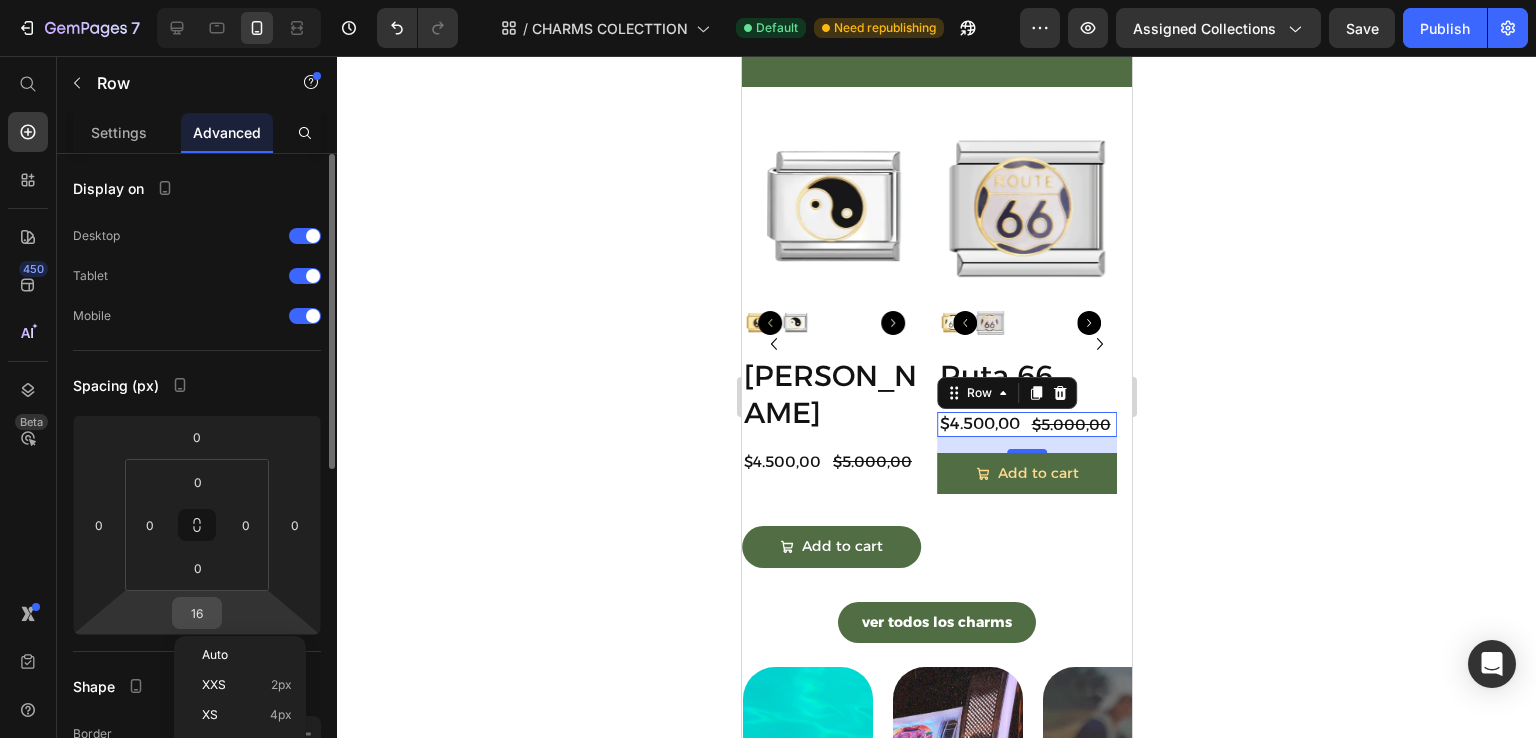 click on "16" at bounding box center [197, 613] 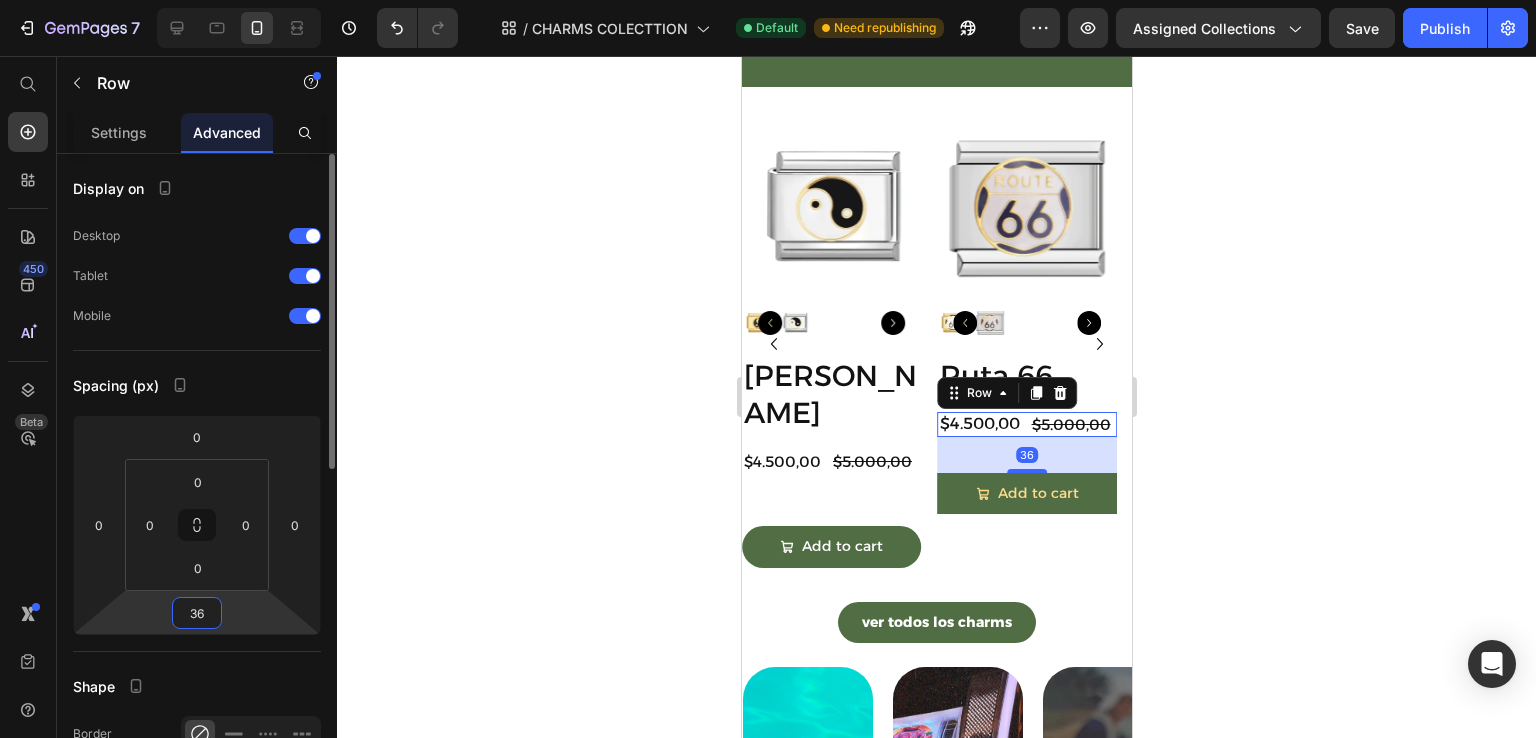 type on "3" 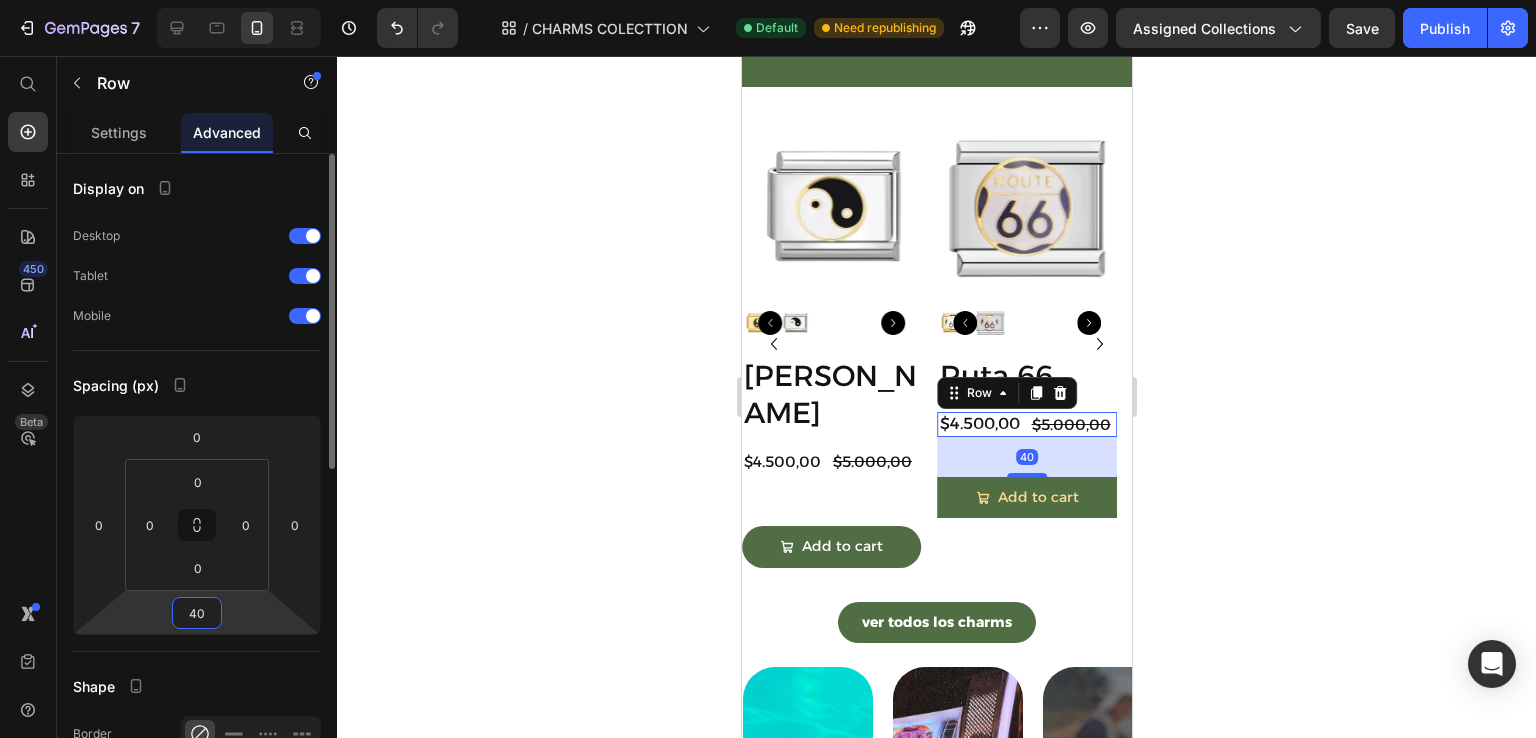 type on "4" 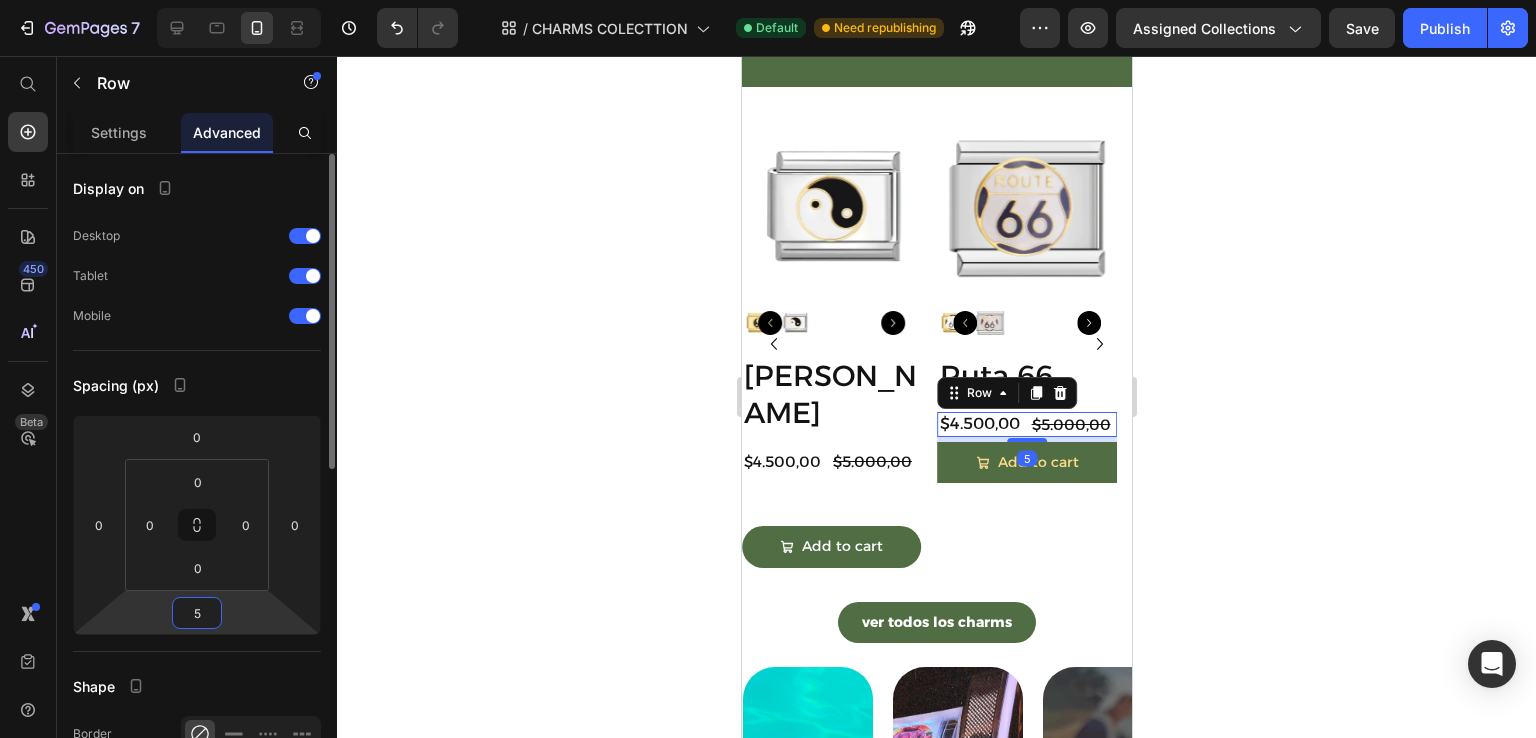 type on "51" 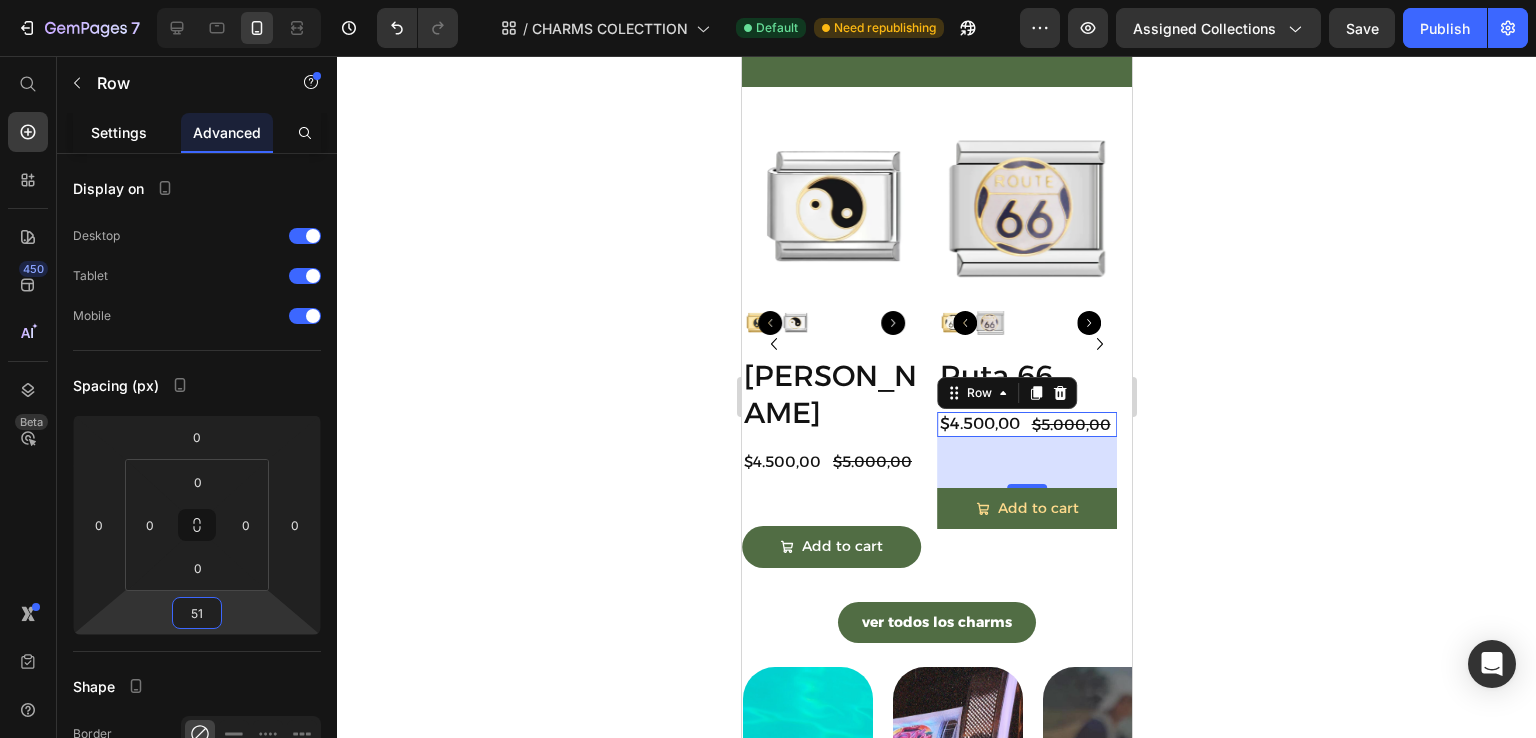 click on "Settings" at bounding box center [119, 132] 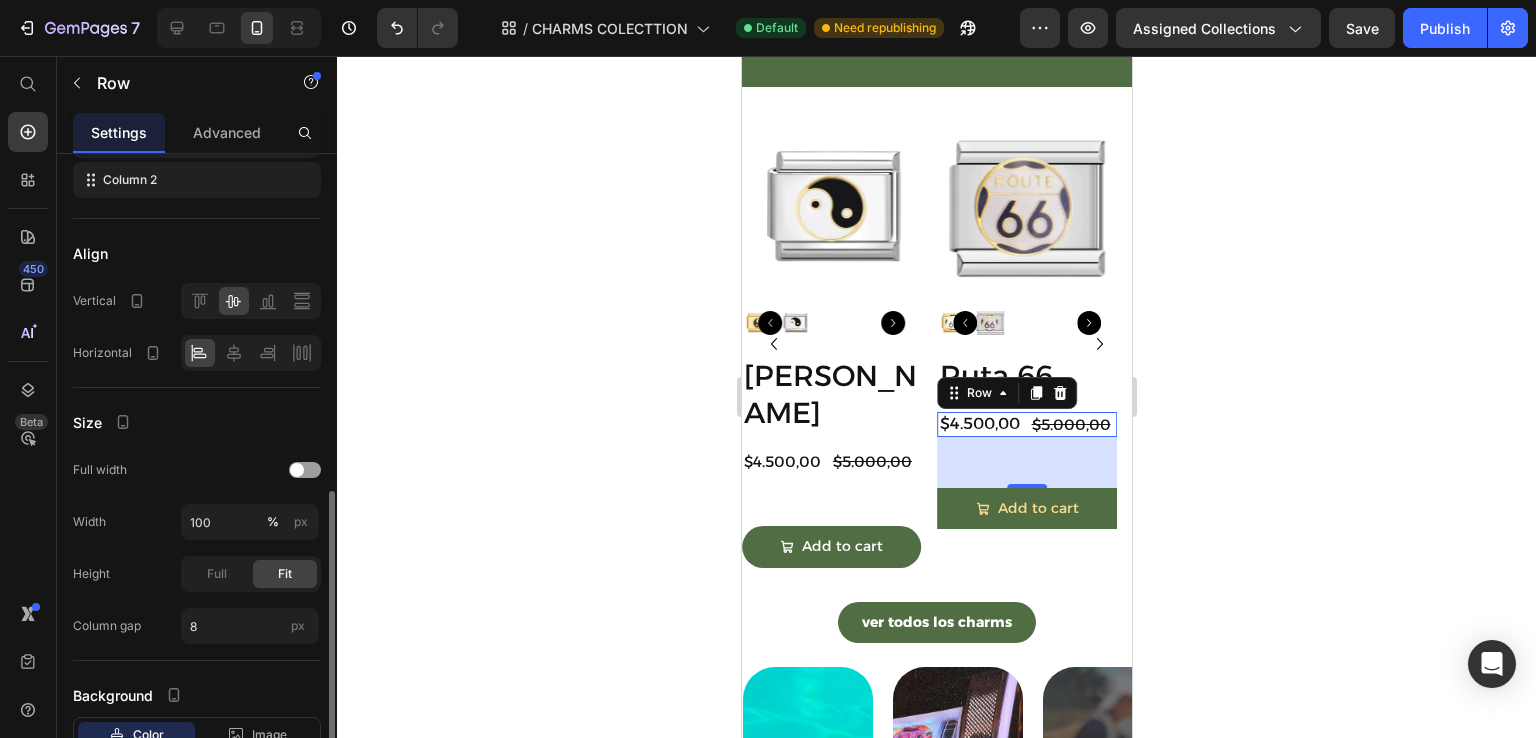 scroll, scrollTop: 442, scrollLeft: 0, axis: vertical 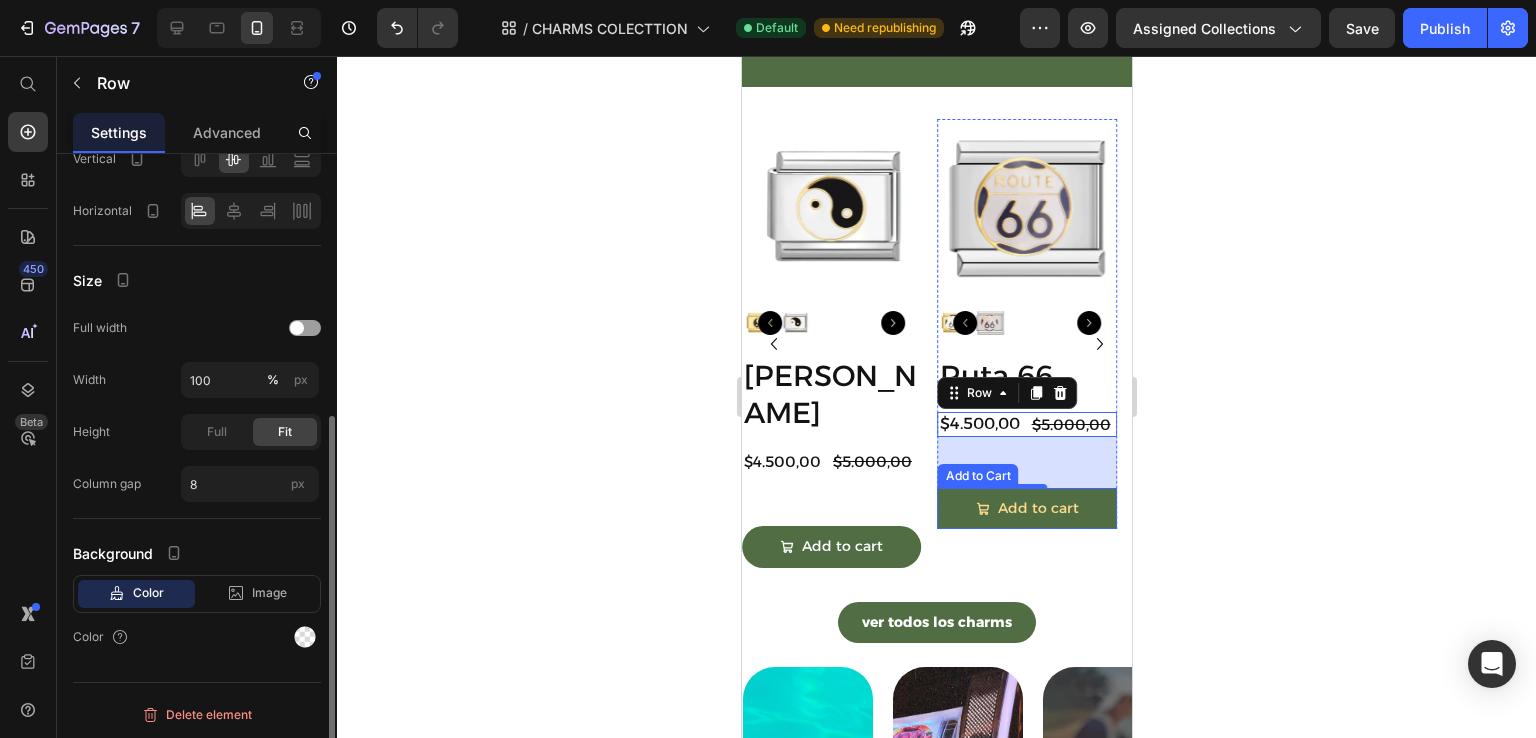 click on "Add to cart" at bounding box center [1027, 508] 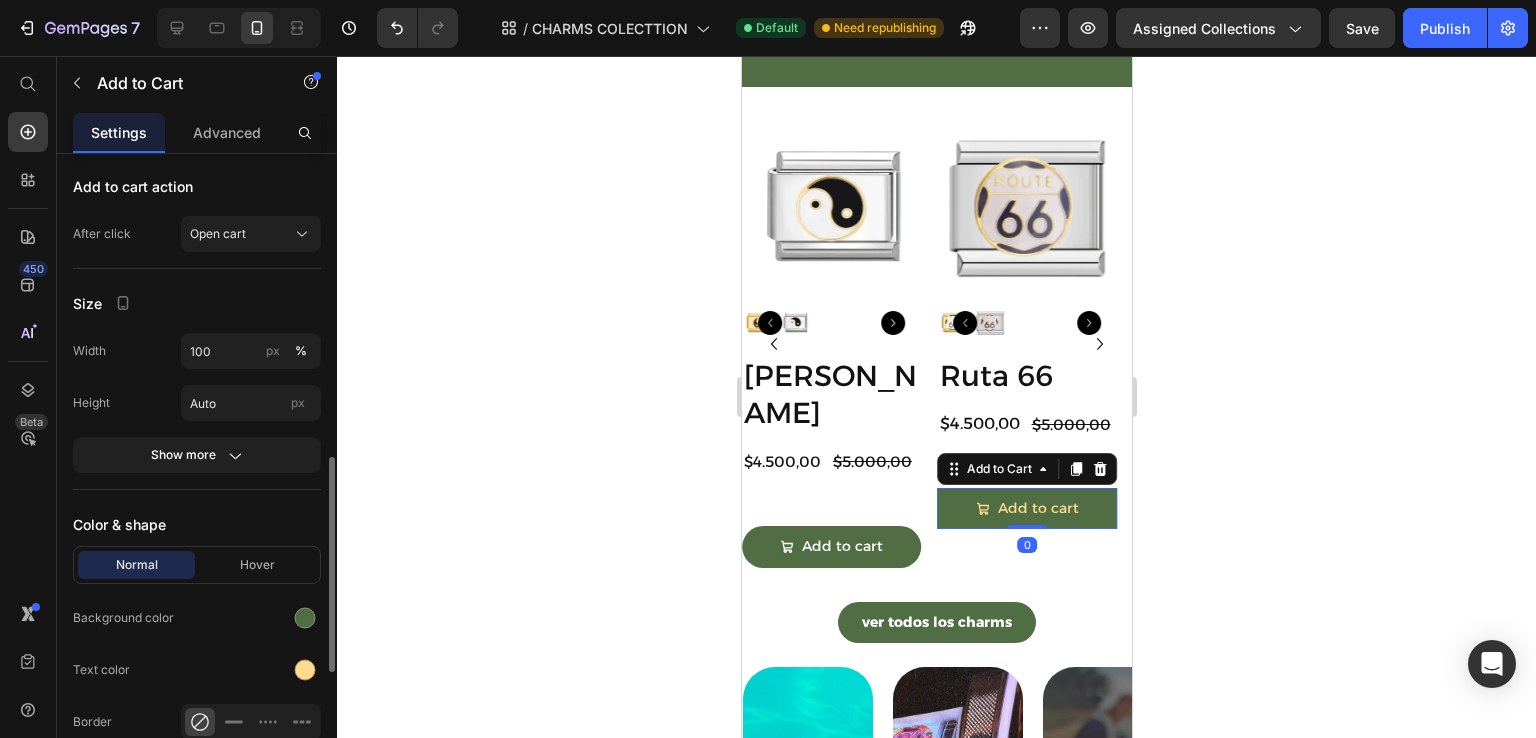 scroll, scrollTop: 1000, scrollLeft: 0, axis: vertical 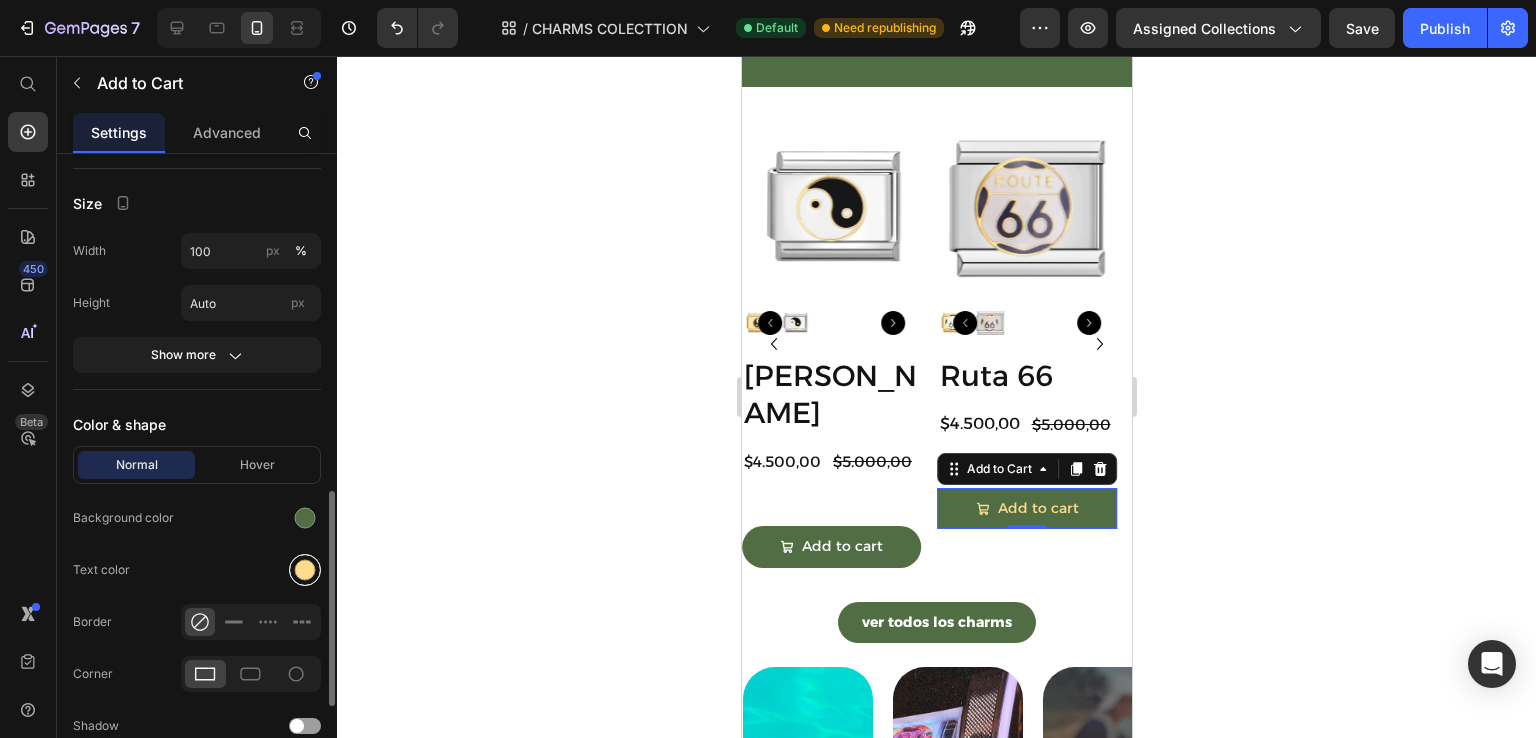 click at bounding box center [305, 570] 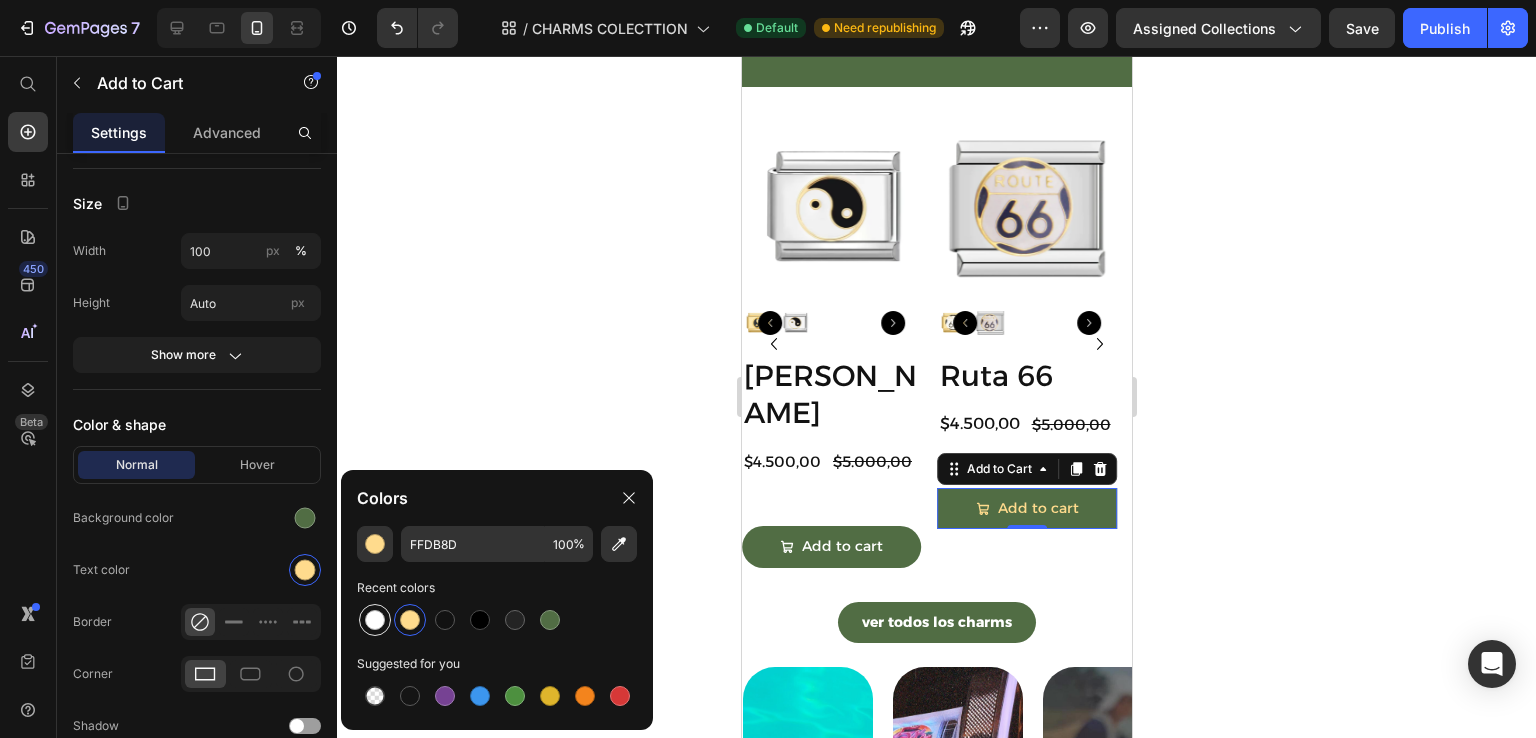 click at bounding box center (375, 620) 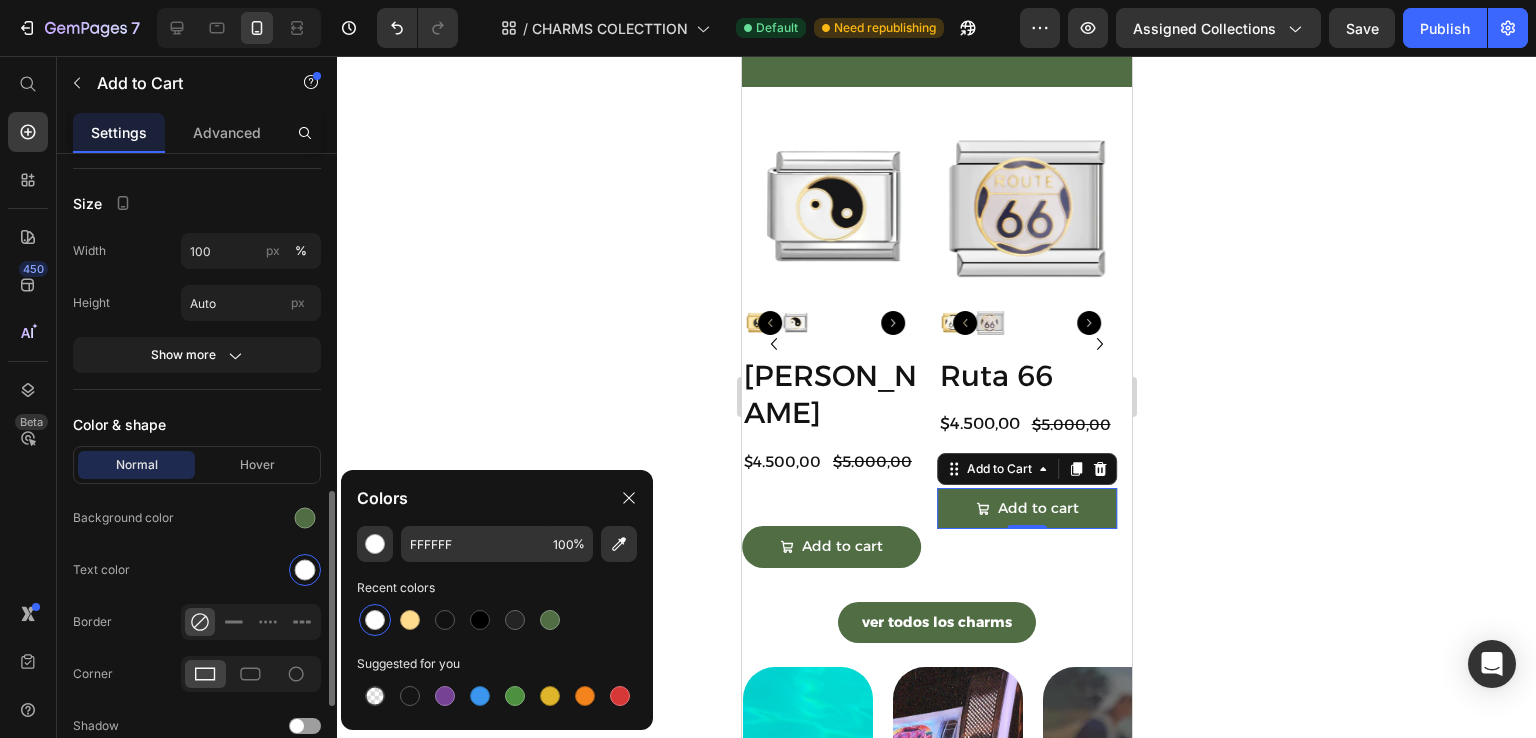 click 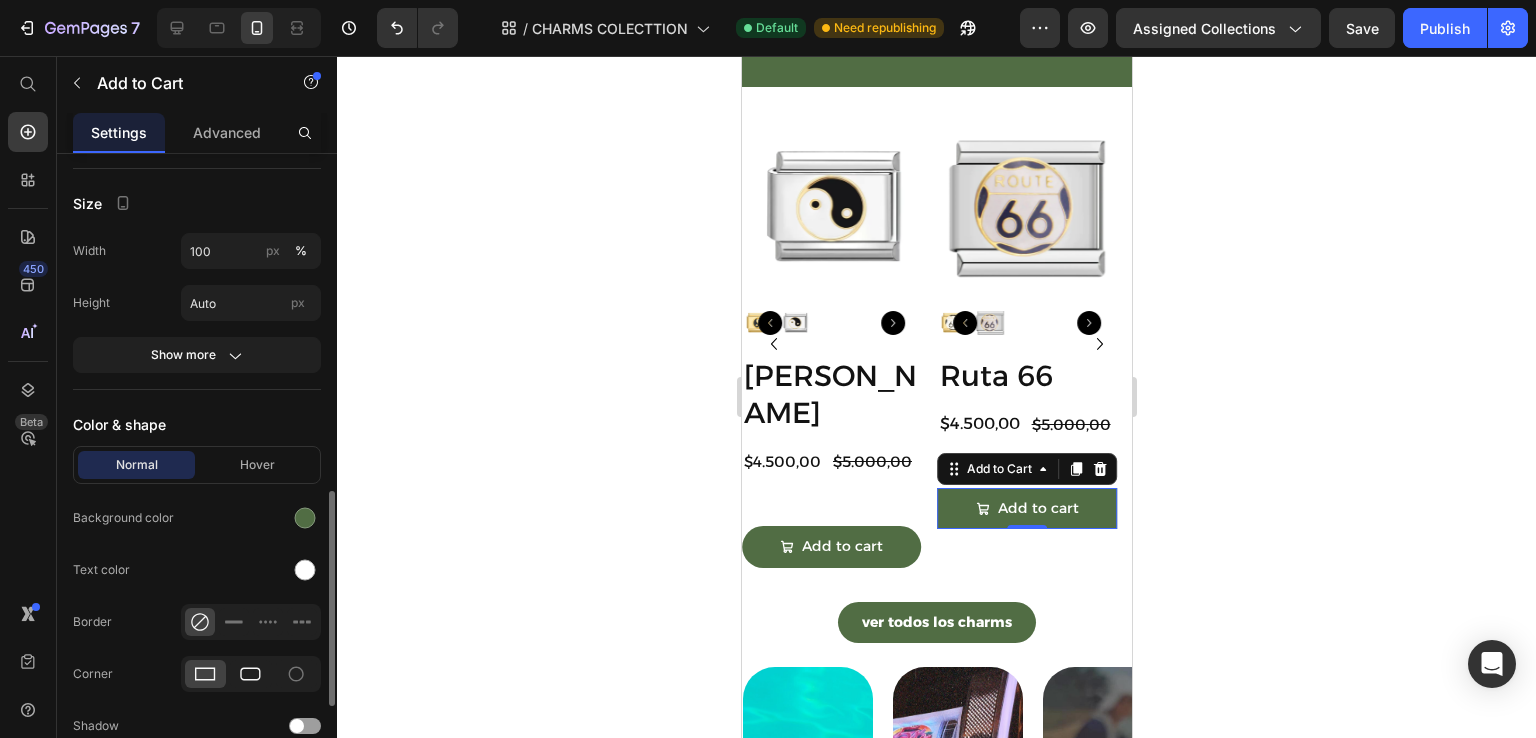 click 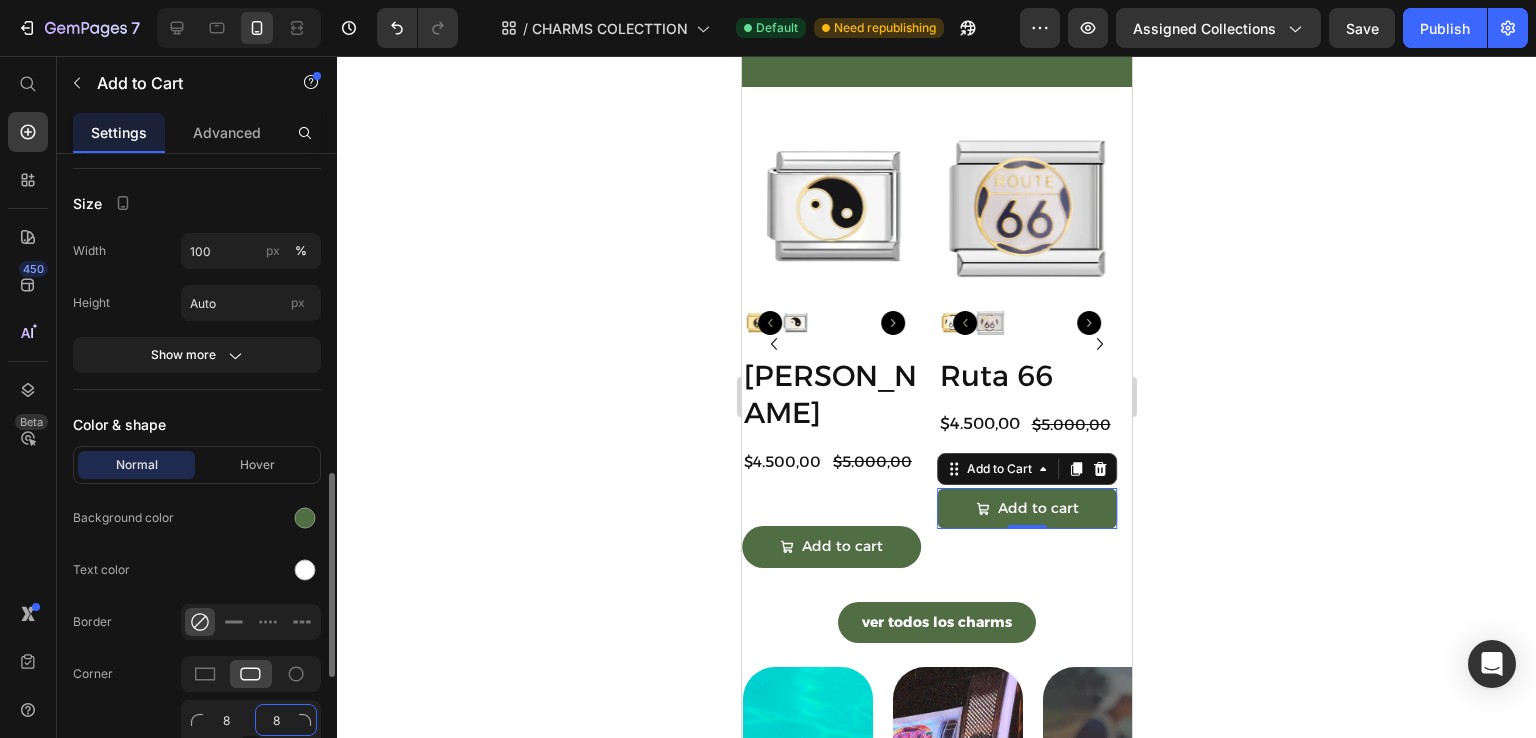 click on "8" 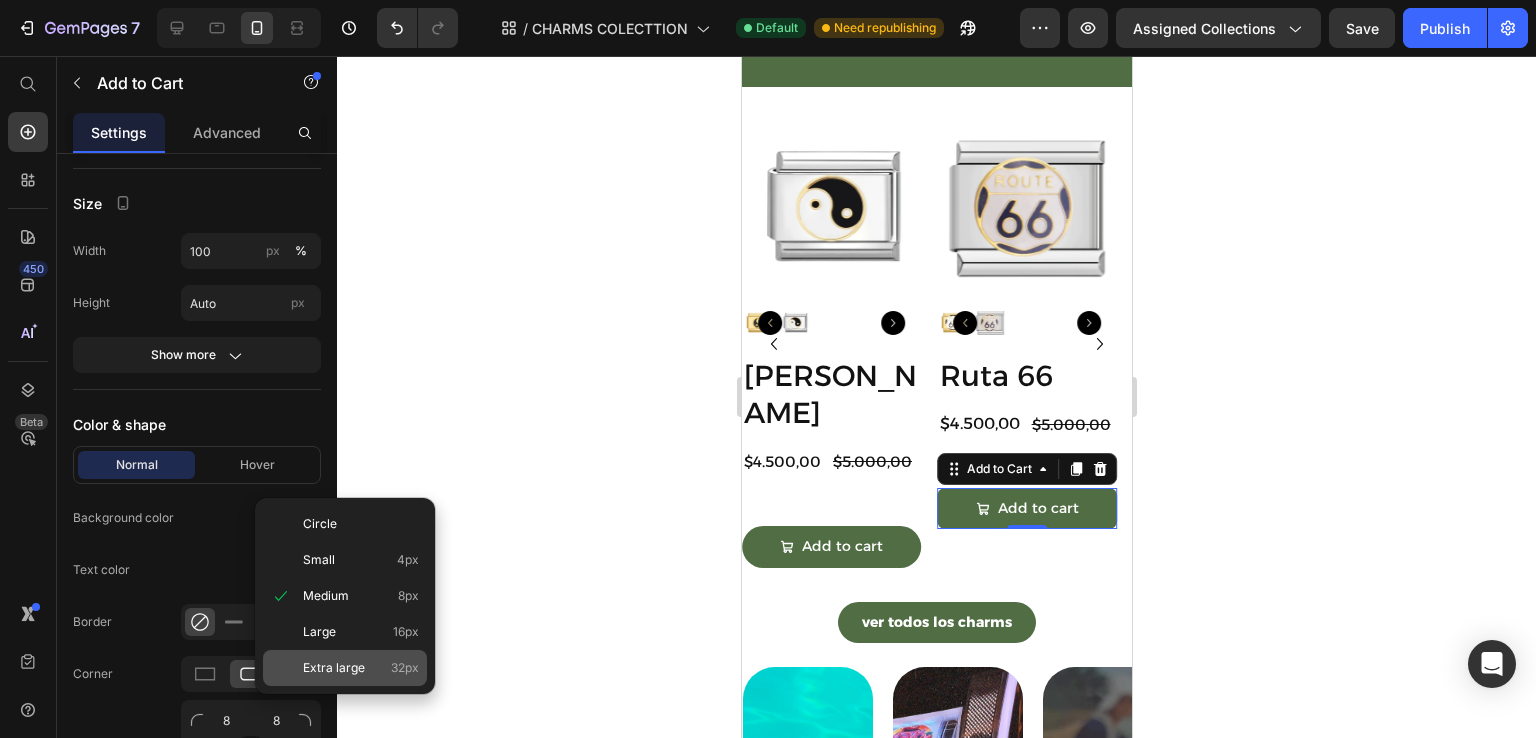 click on "Extra large" at bounding box center [334, 668] 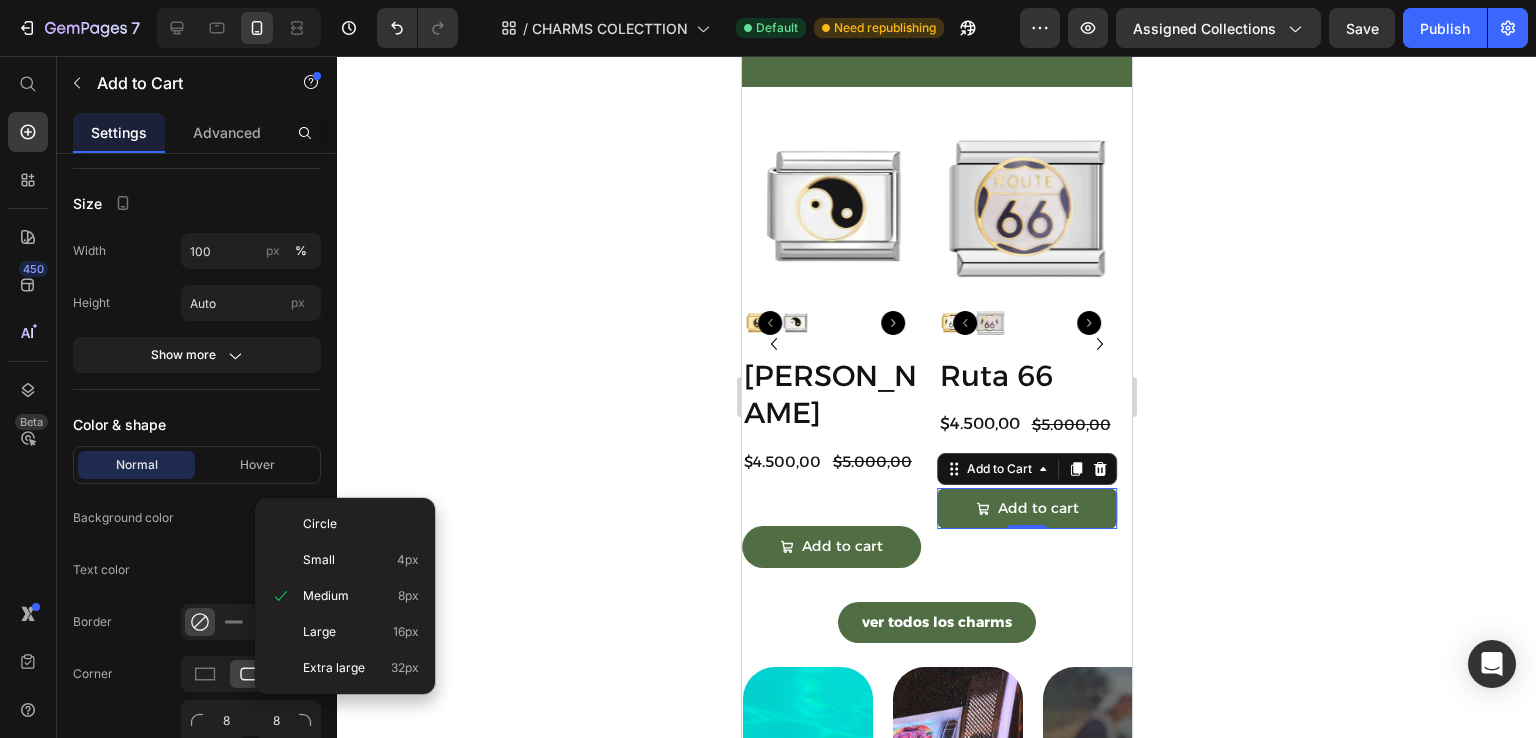type on "32" 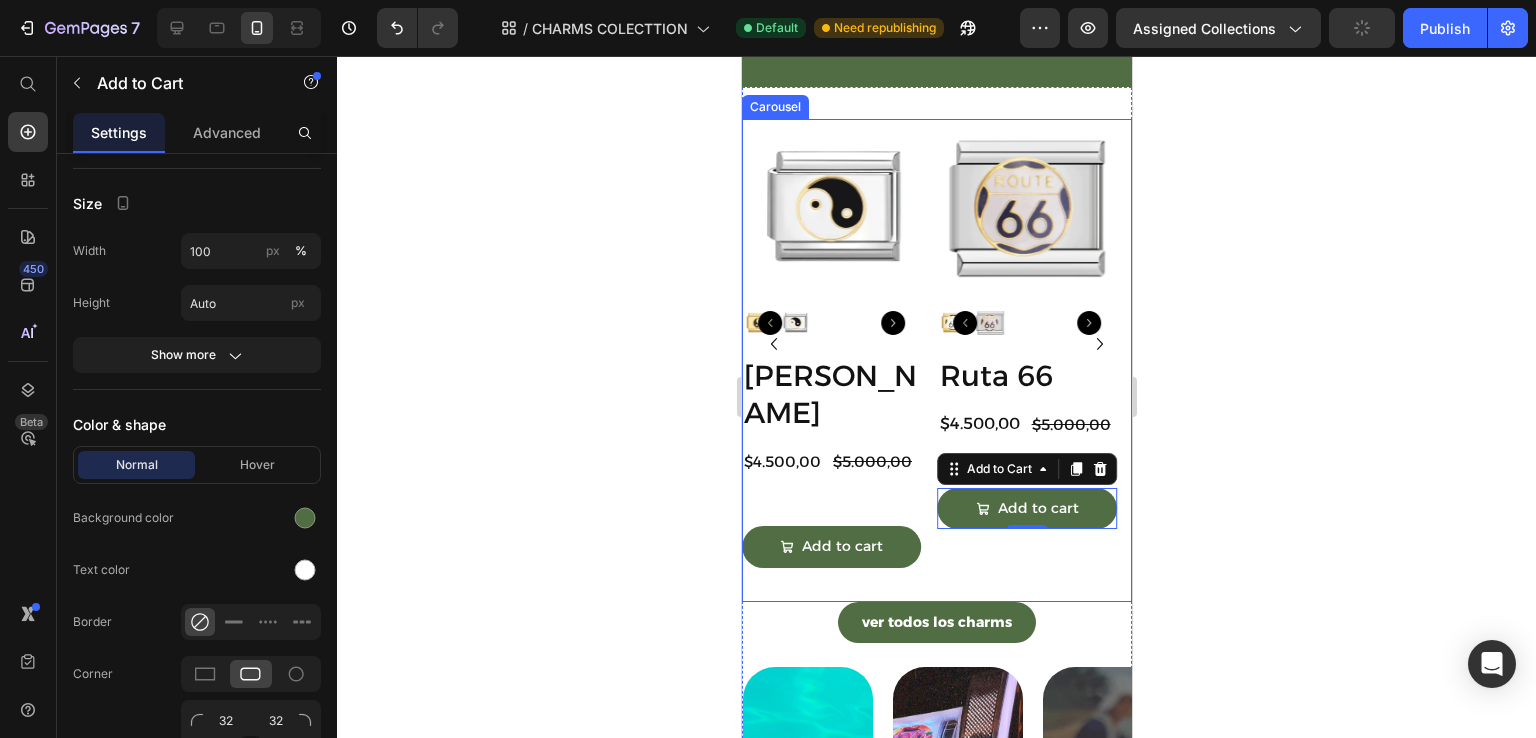 click 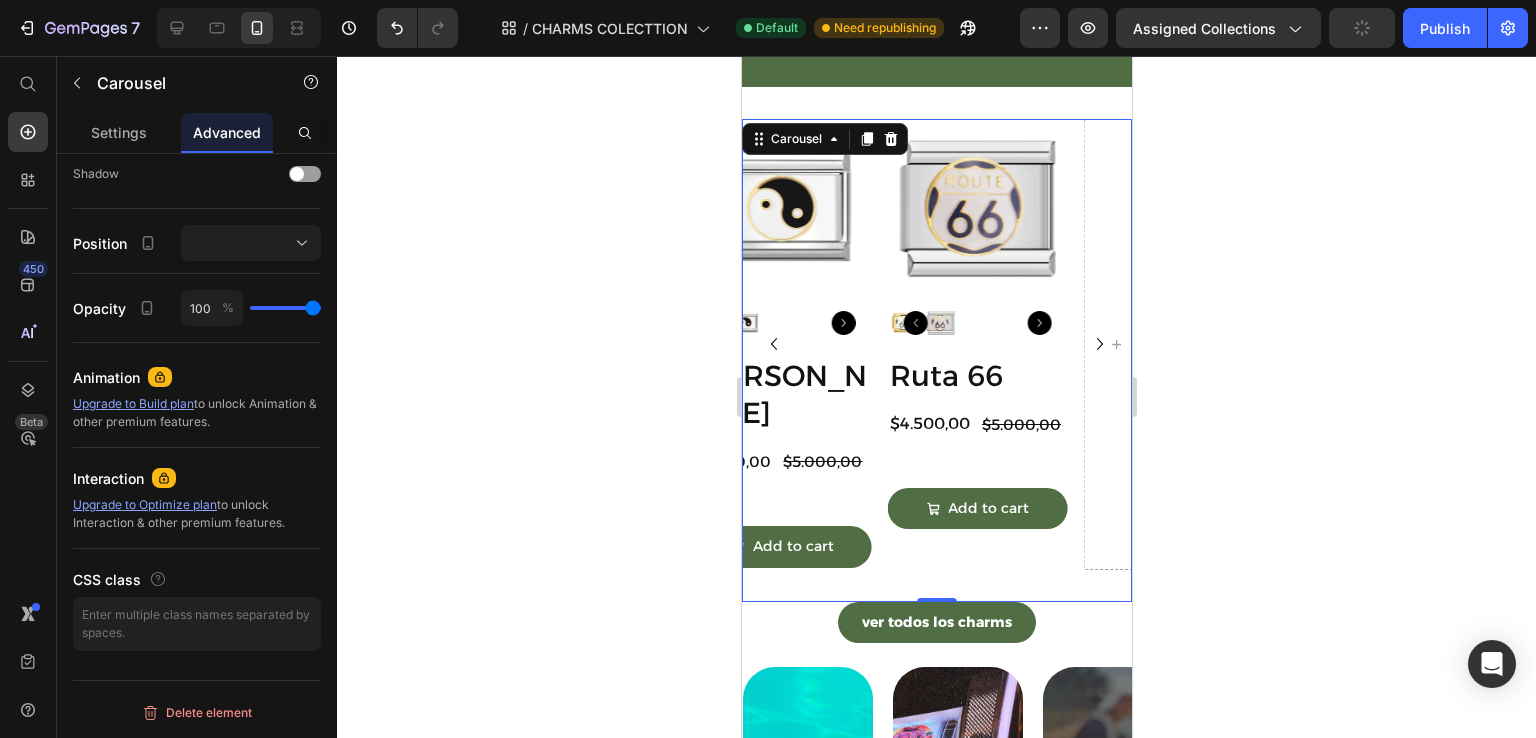 scroll, scrollTop: 0, scrollLeft: 0, axis: both 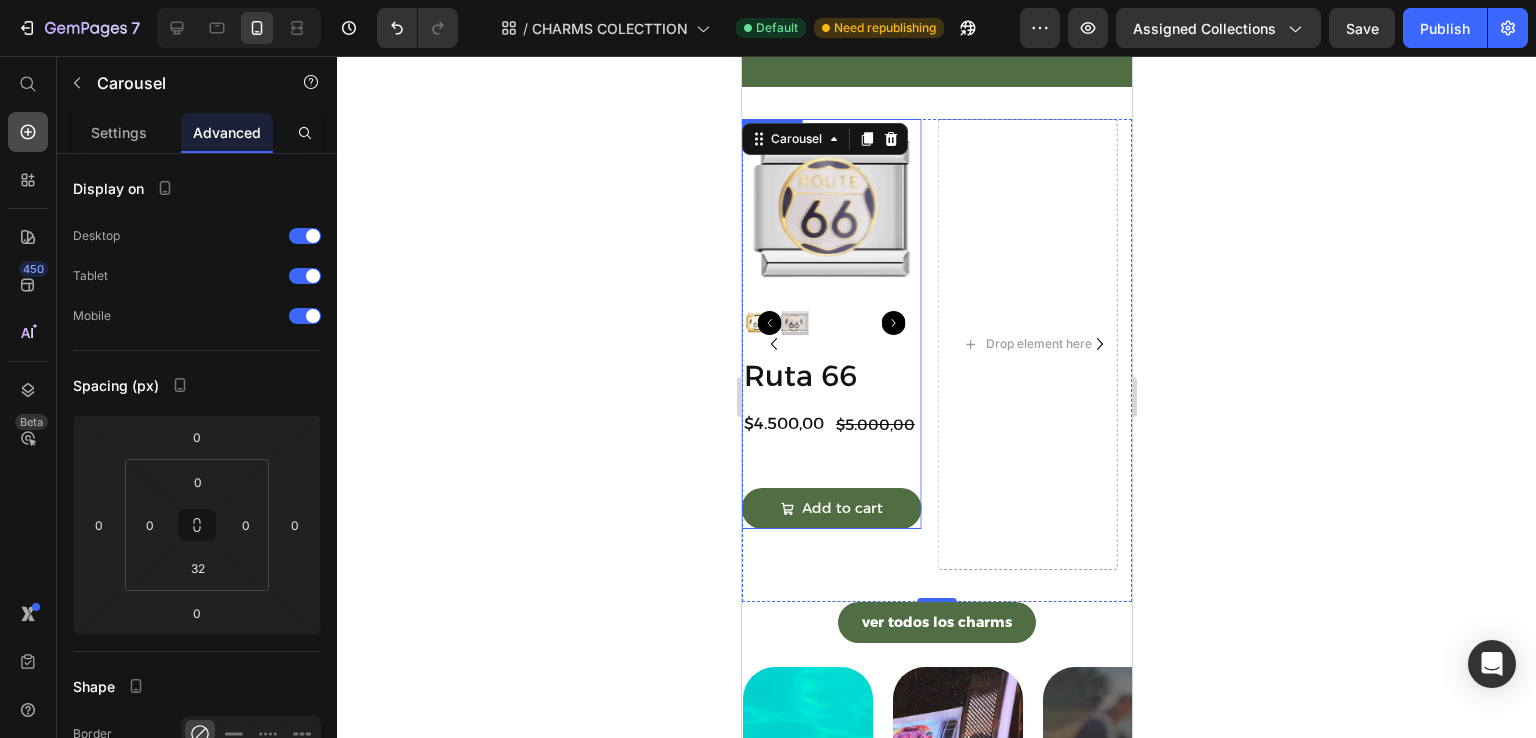 click 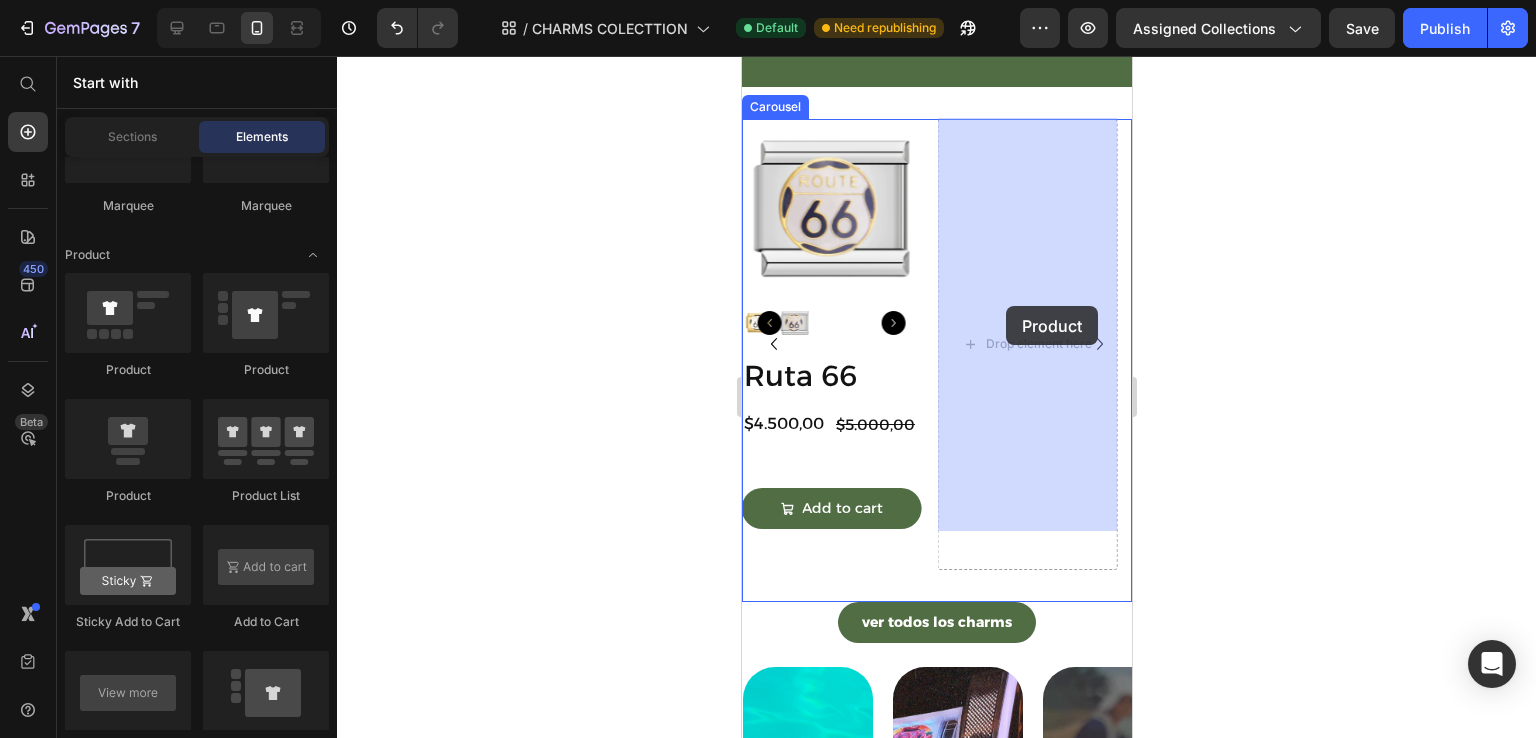 drag, startPoint x: 1465, startPoint y: 371, endPoint x: 1005, endPoint y: 306, distance: 464.5697 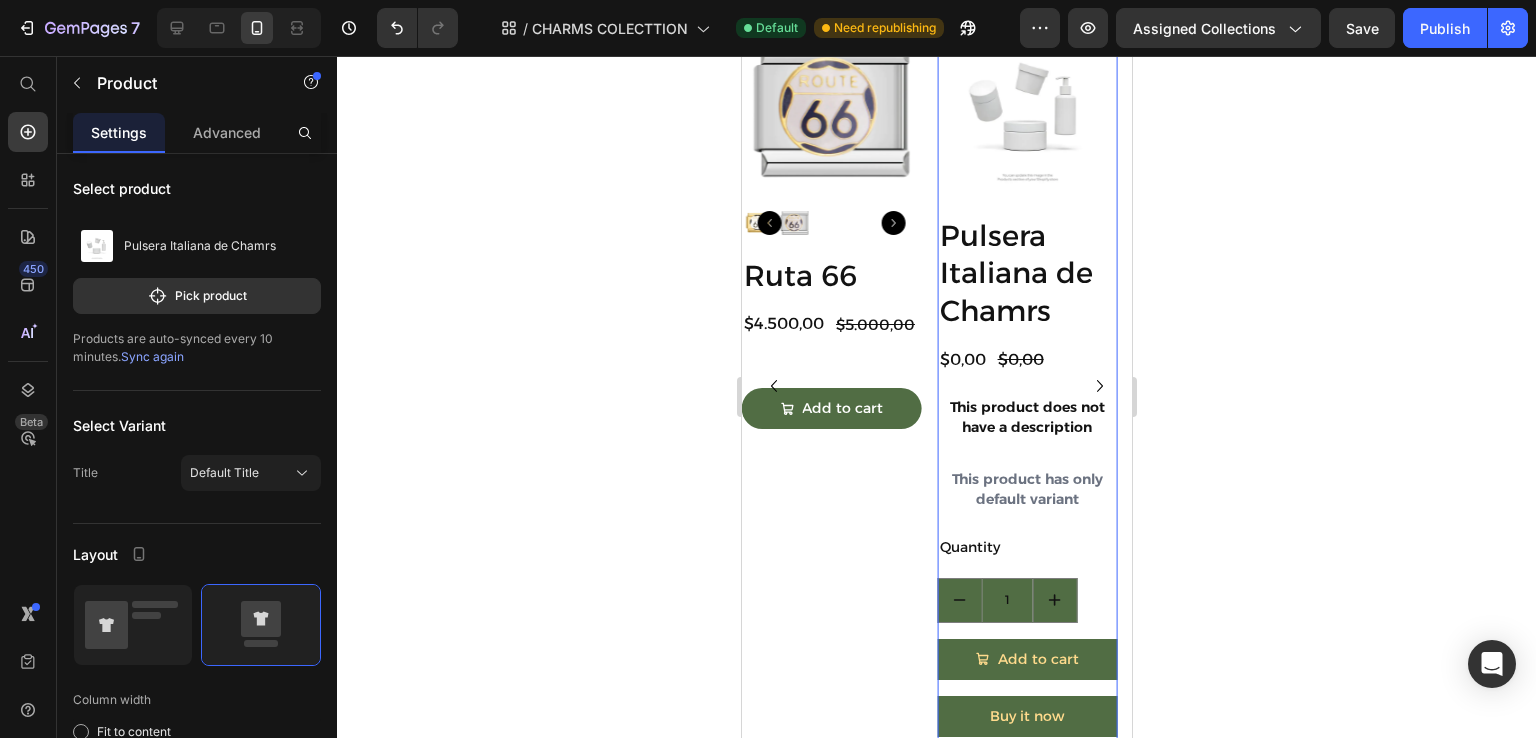 scroll, scrollTop: 1637, scrollLeft: 0, axis: vertical 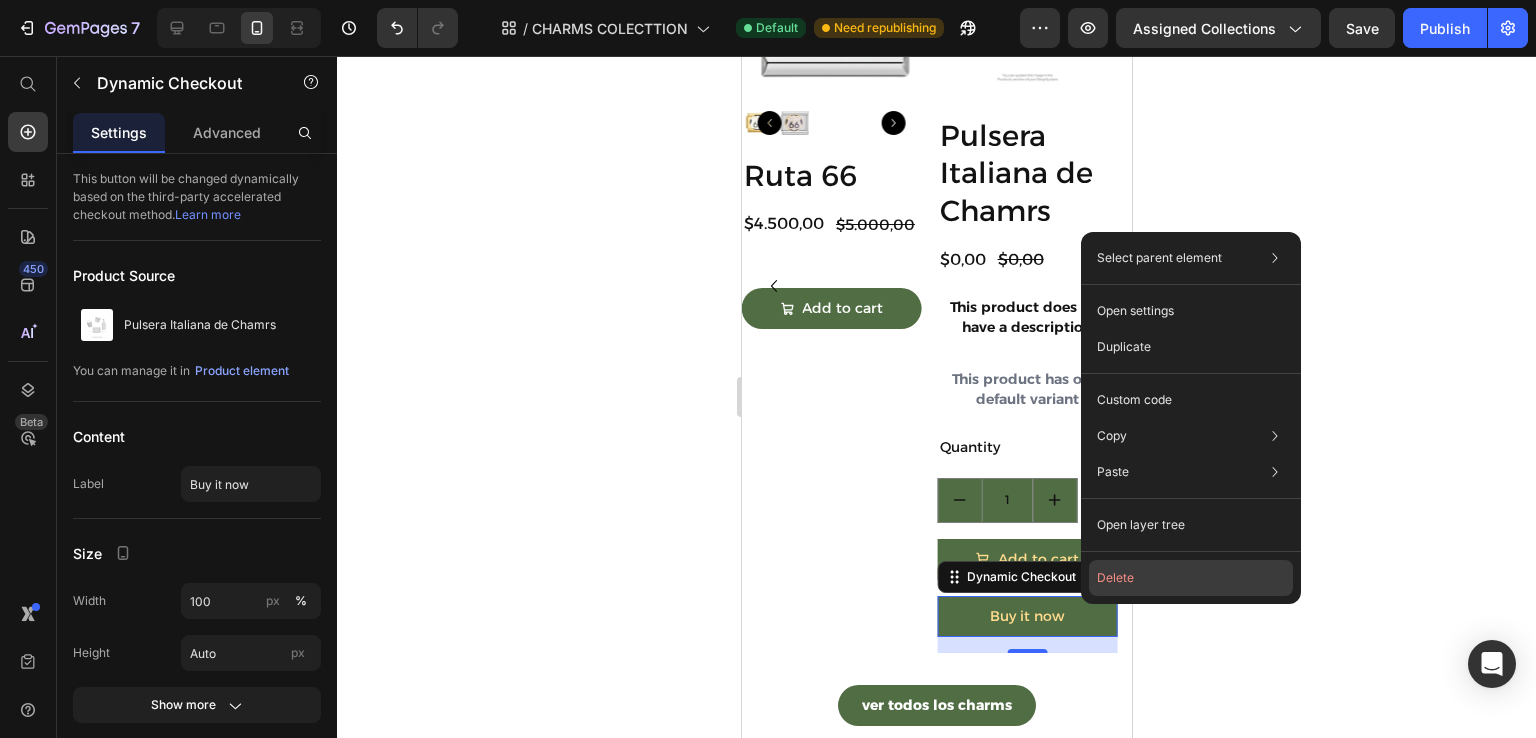 click on "Delete" 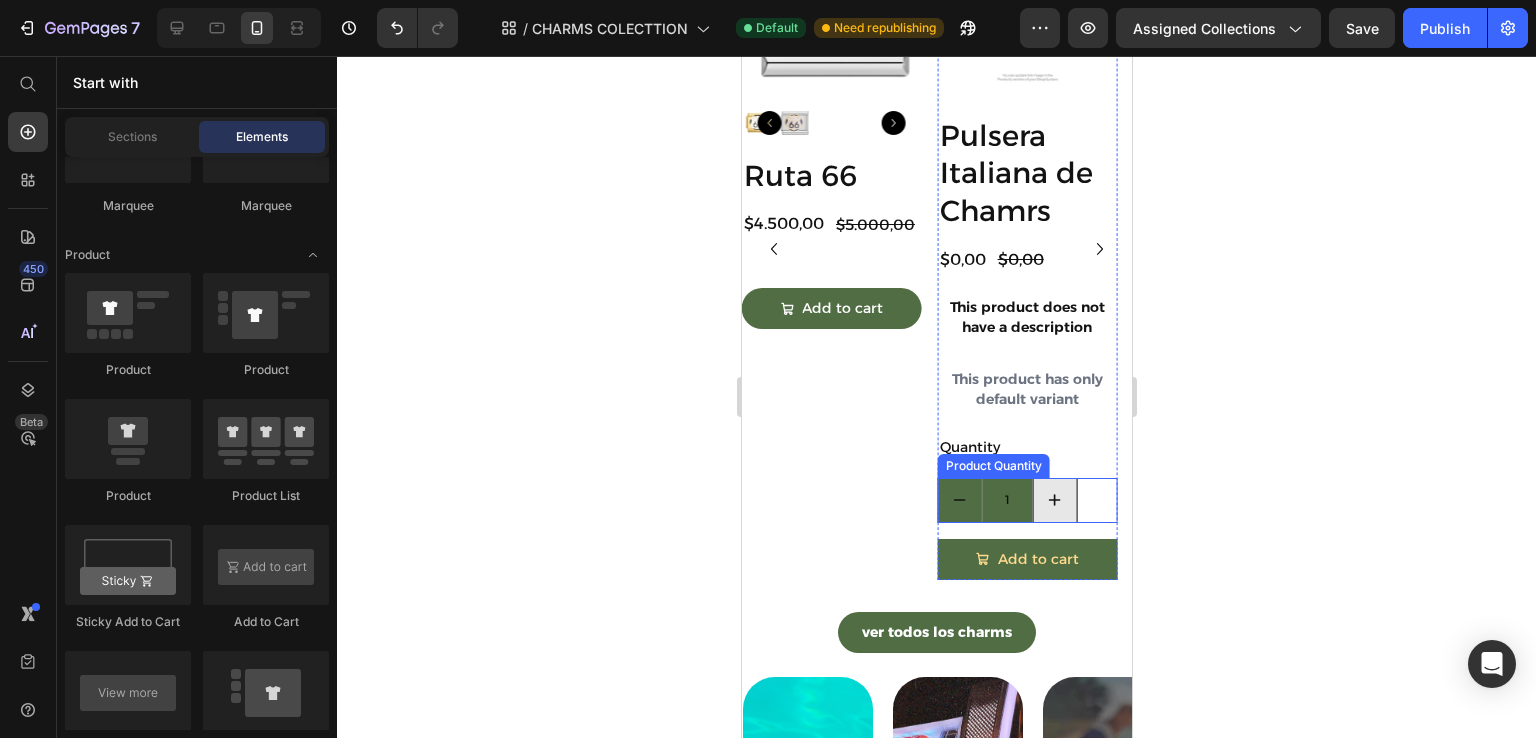 scroll, scrollTop: 1600, scrollLeft: 0, axis: vertical 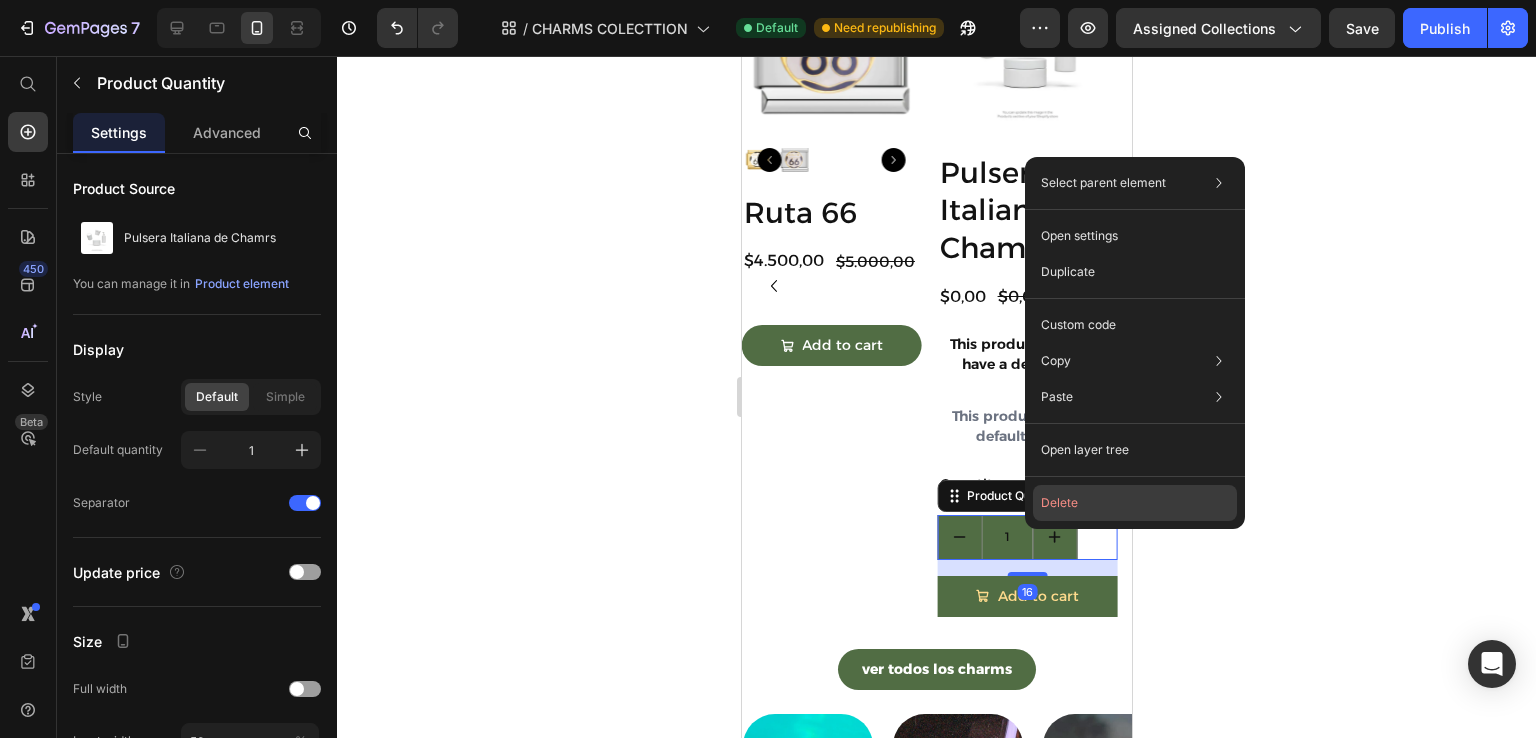 click on "Delete" 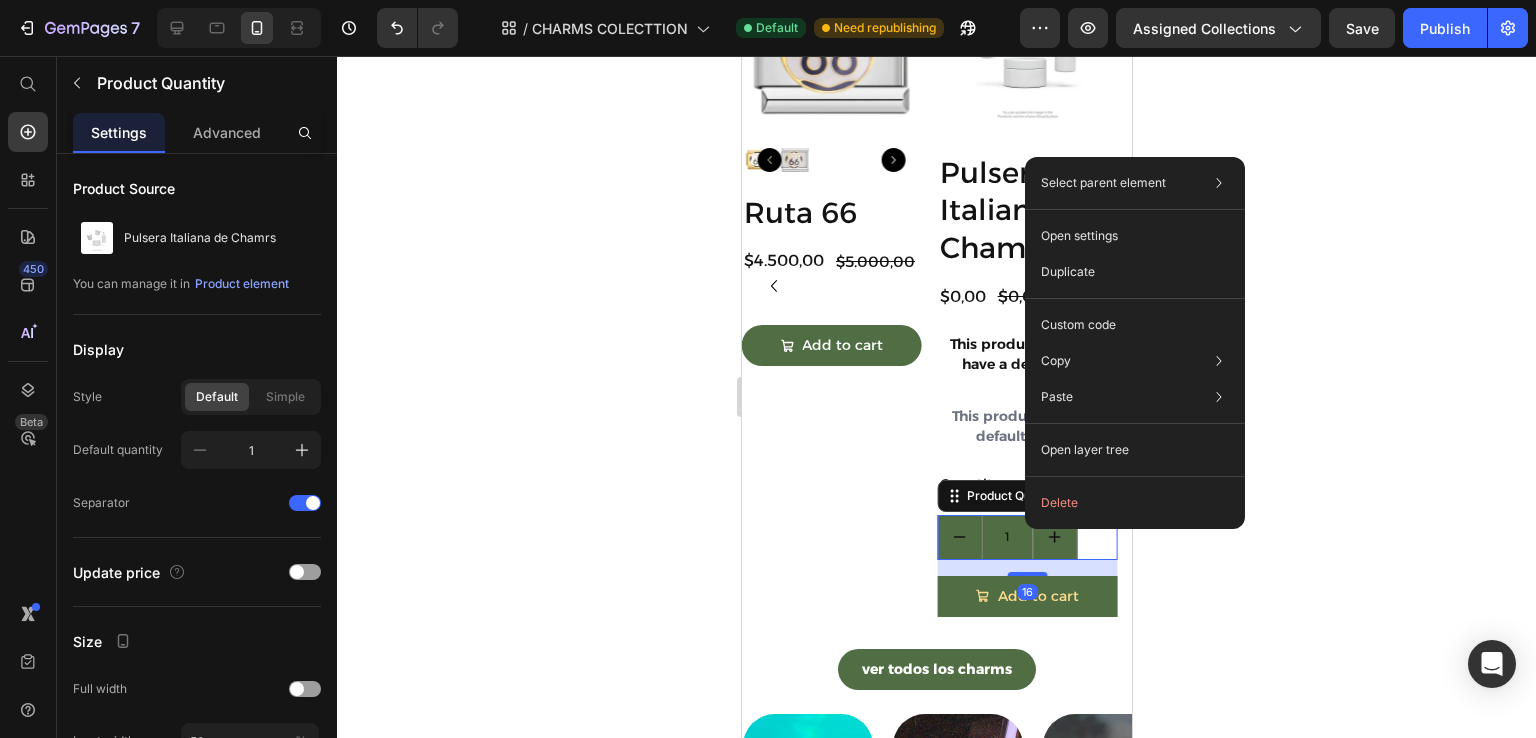 scroll, scrollTop: 1570, scrollLeft: 0, axis: vertical 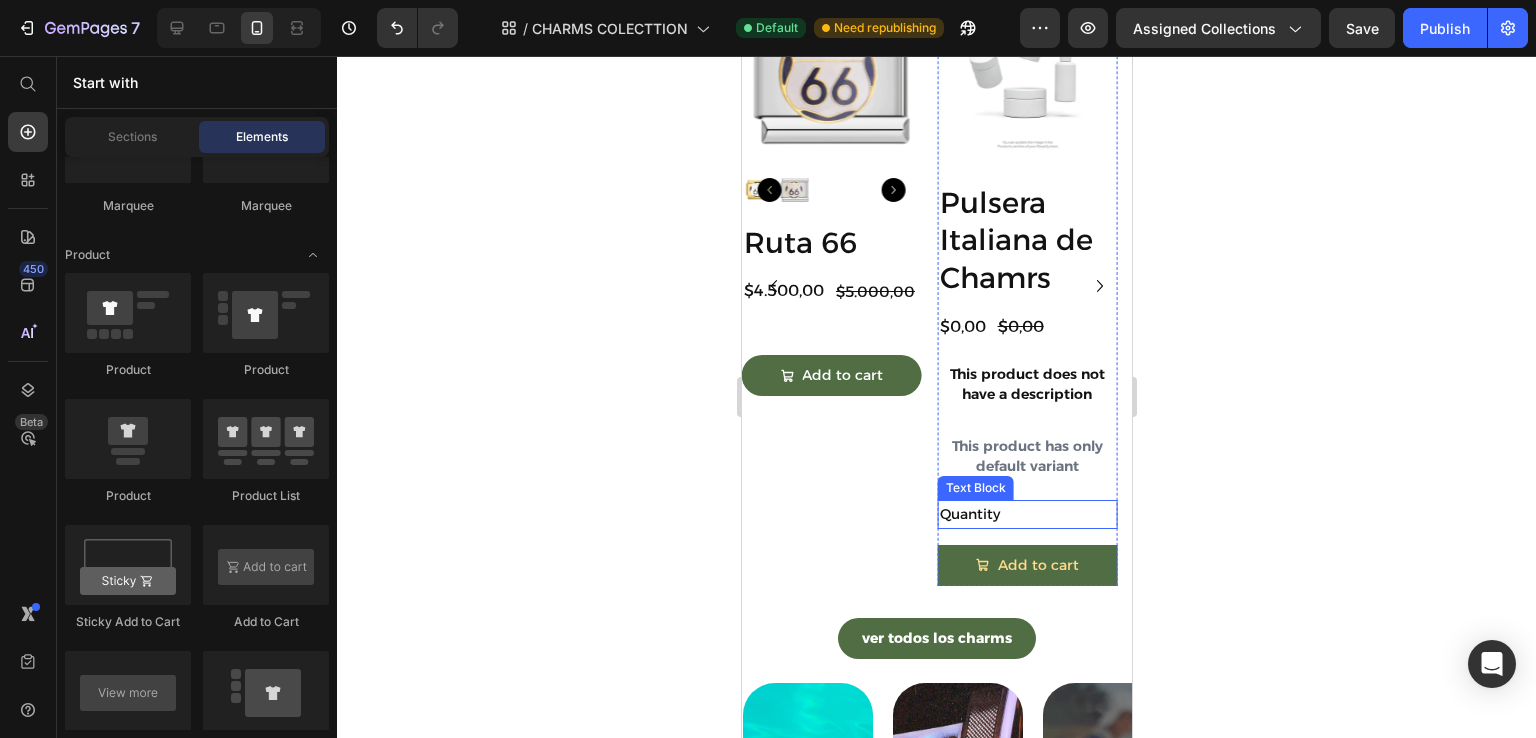 click on "Quantity" at bounding box center [1027, 514] 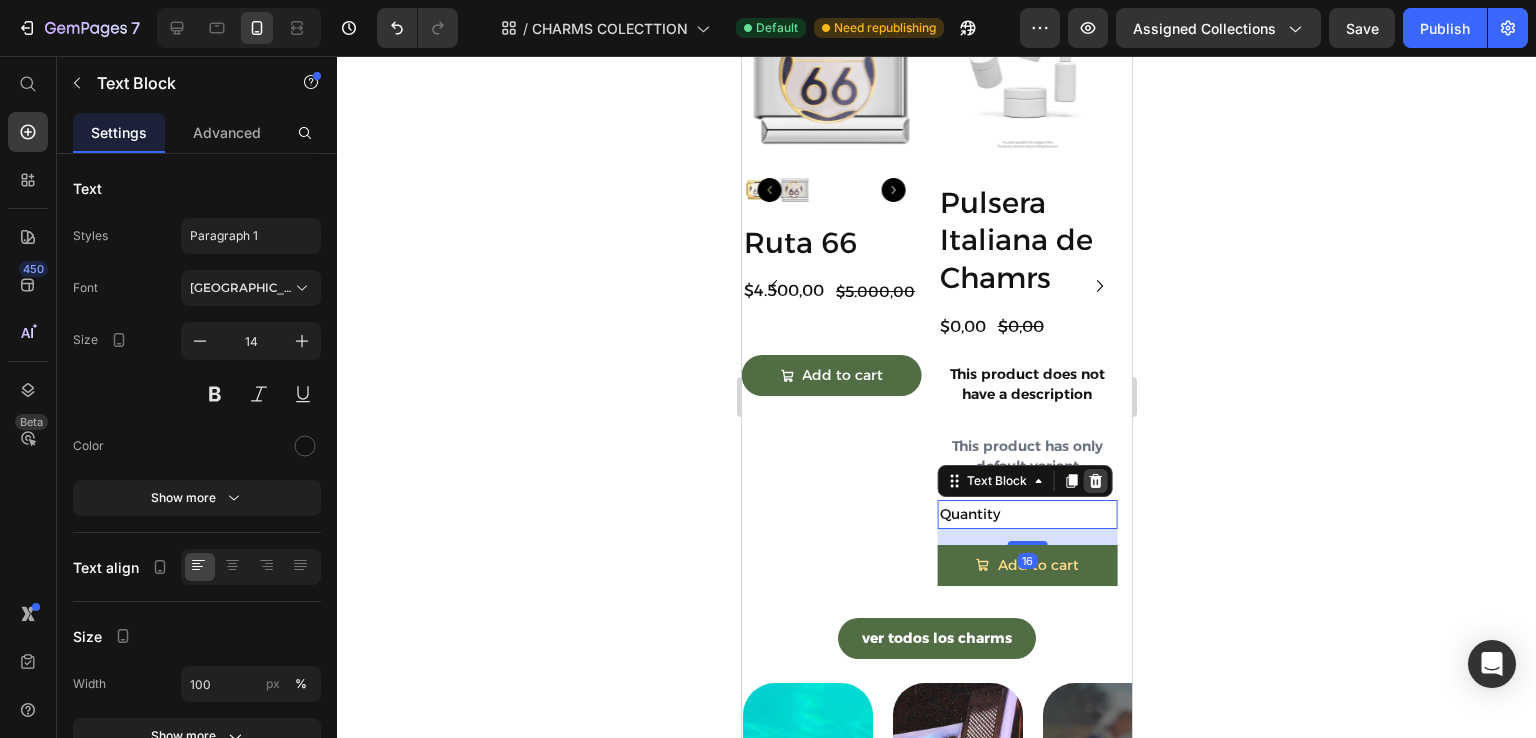 click 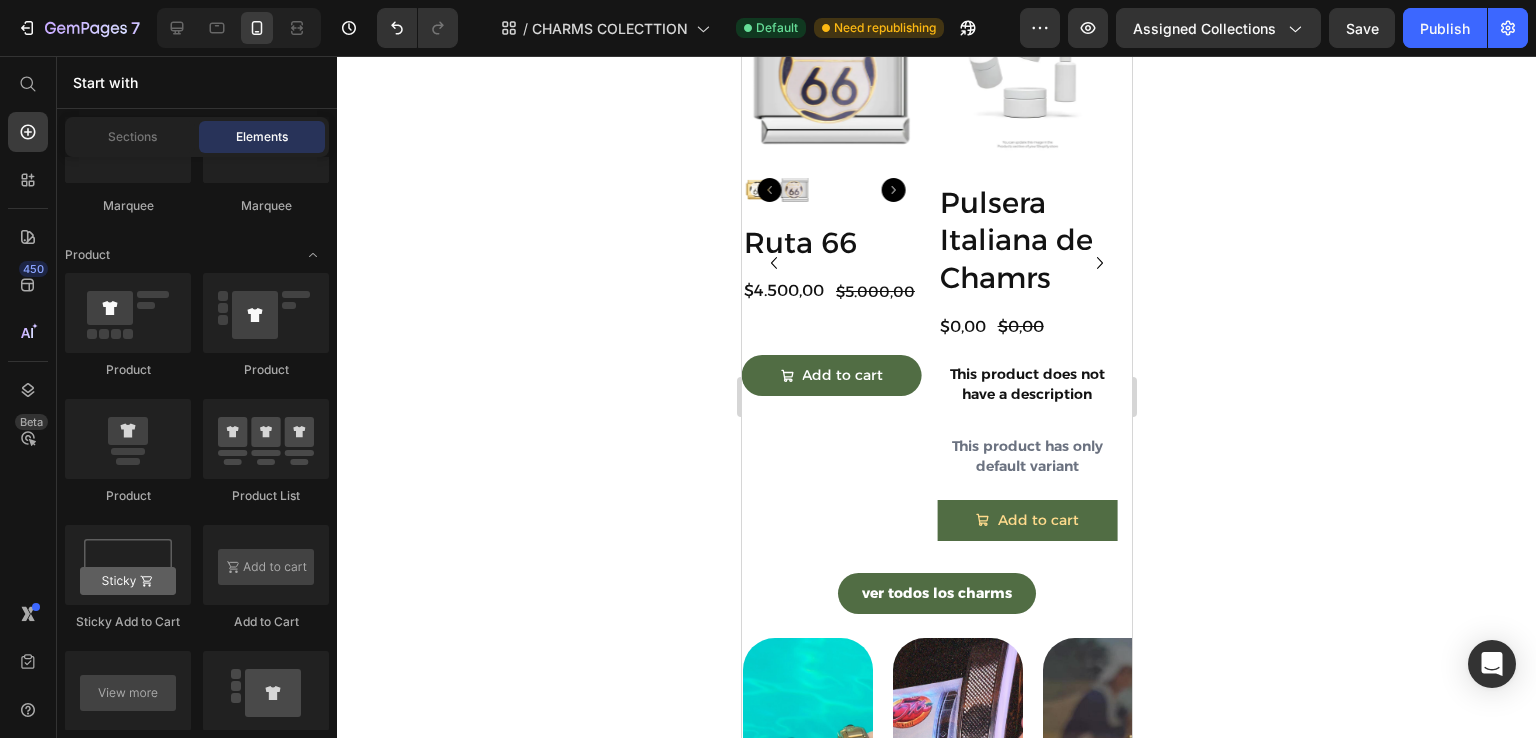 scroll, scrollTop: 1548, scrollLeft: 0, axis: vertical 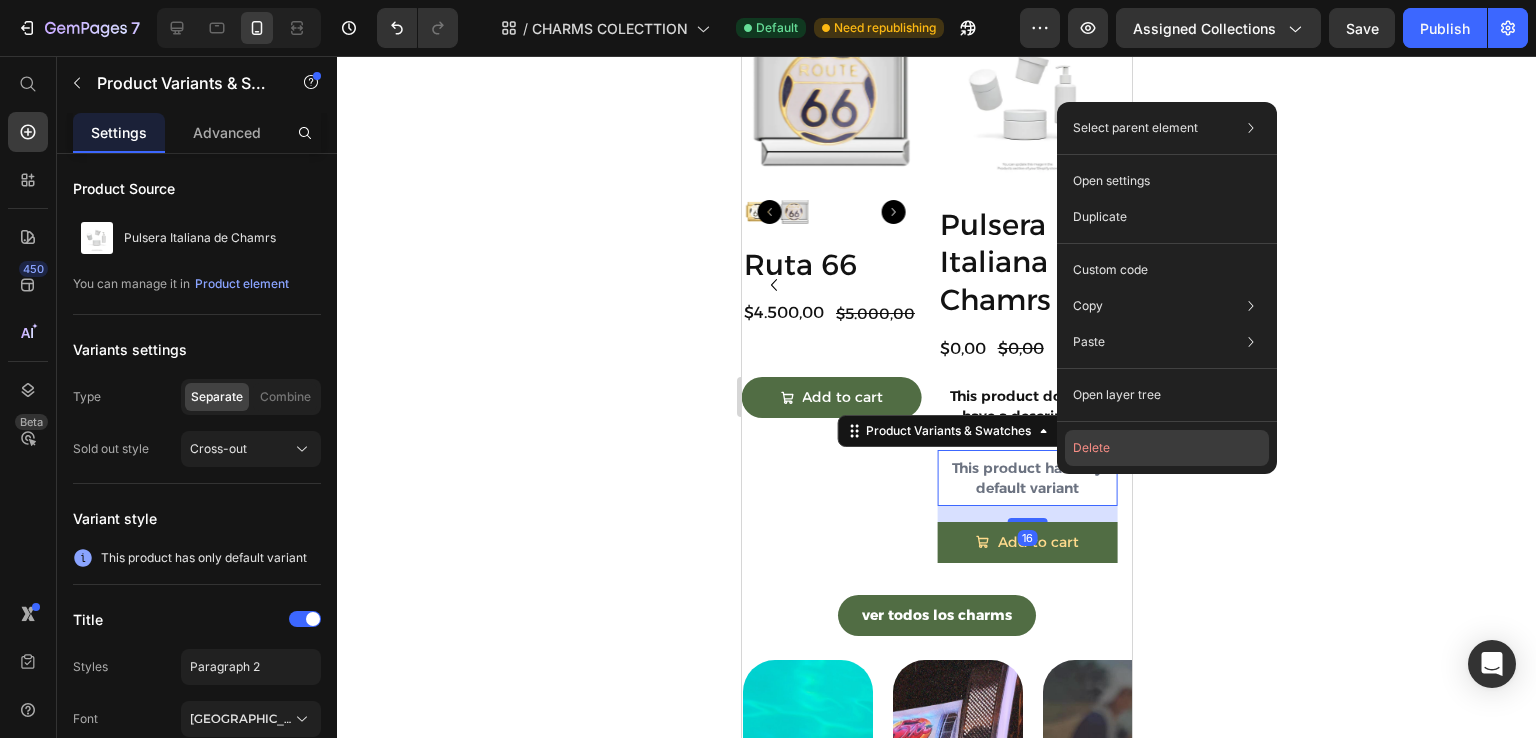 click on "Delete" 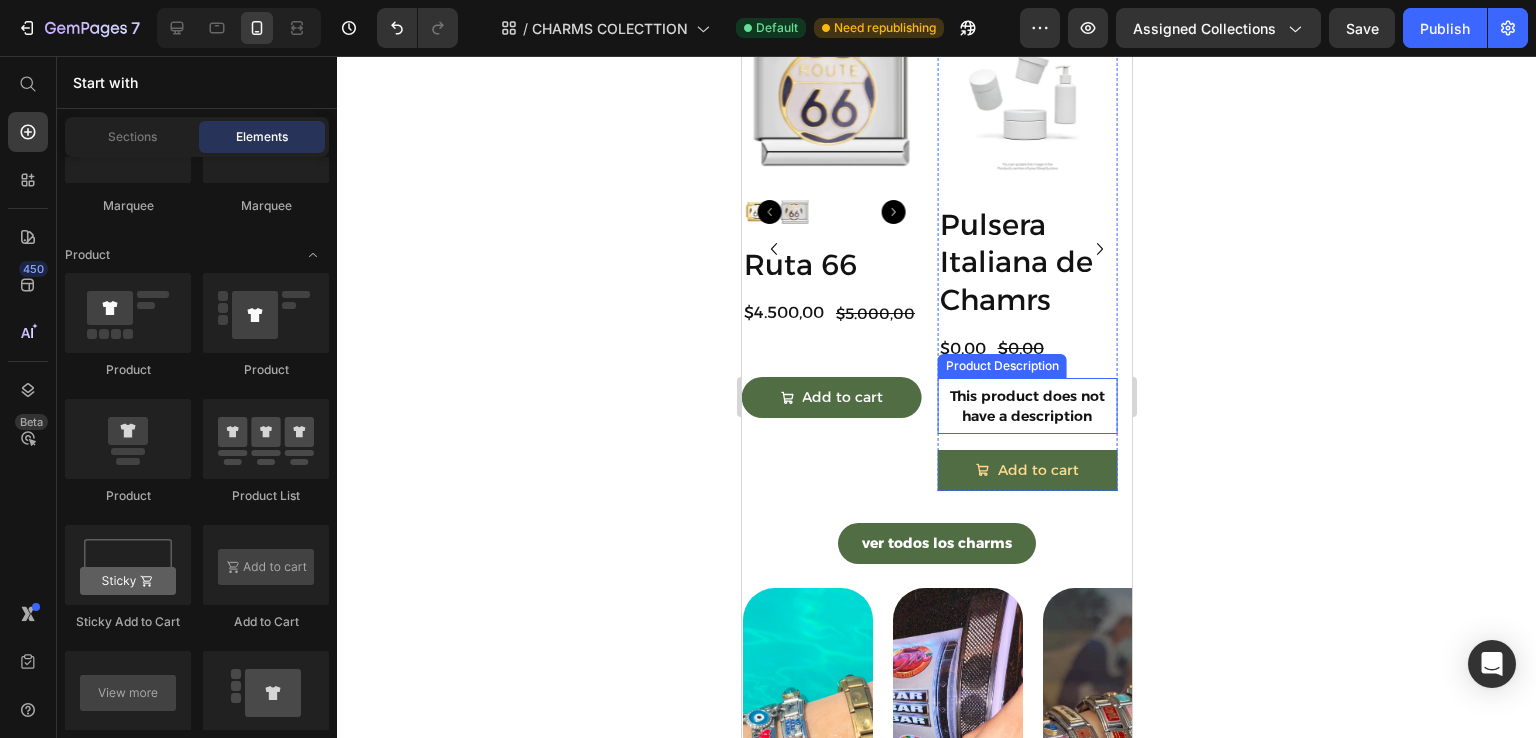 scroll, scrollTop: 1512, scrollLeft: 0, axis: vertical 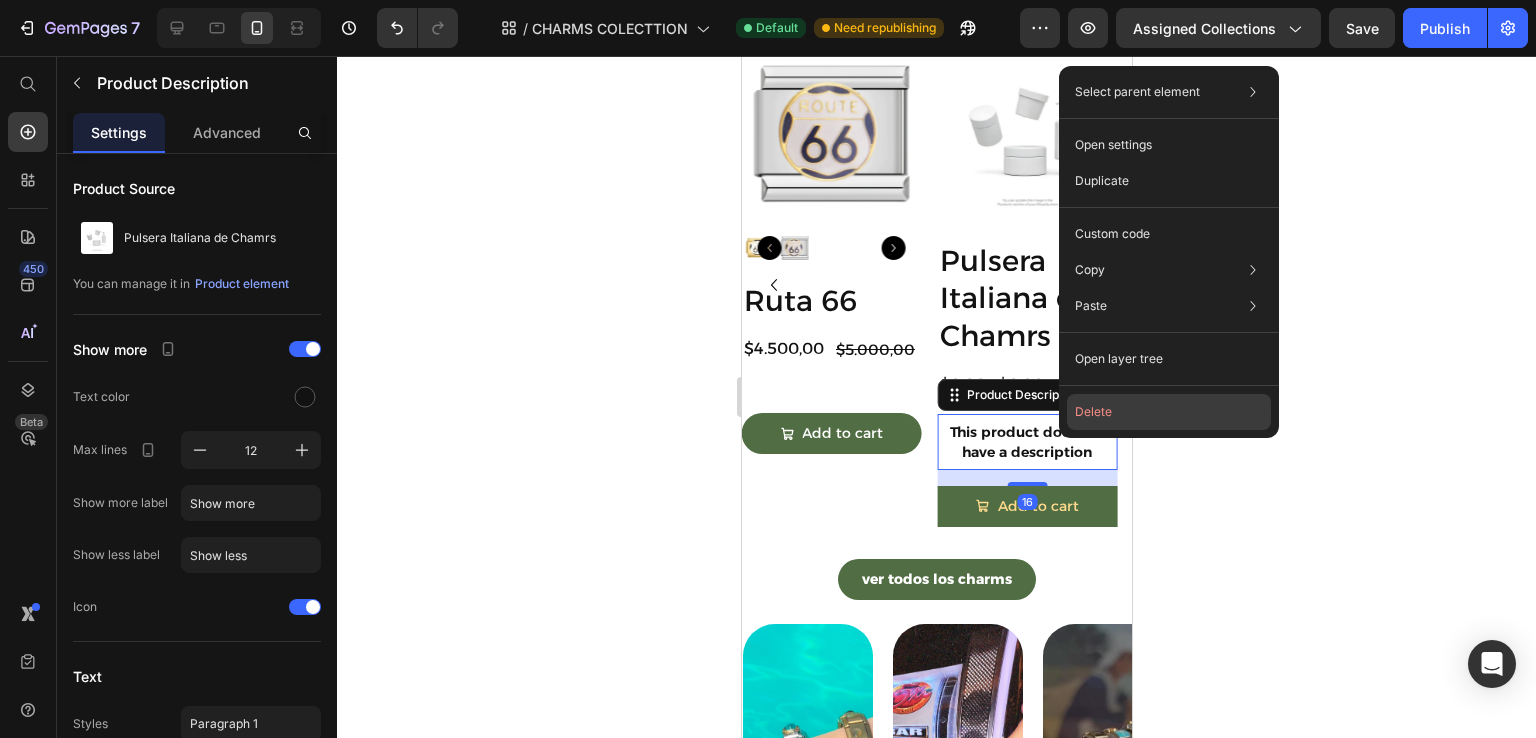 click on "Delete" 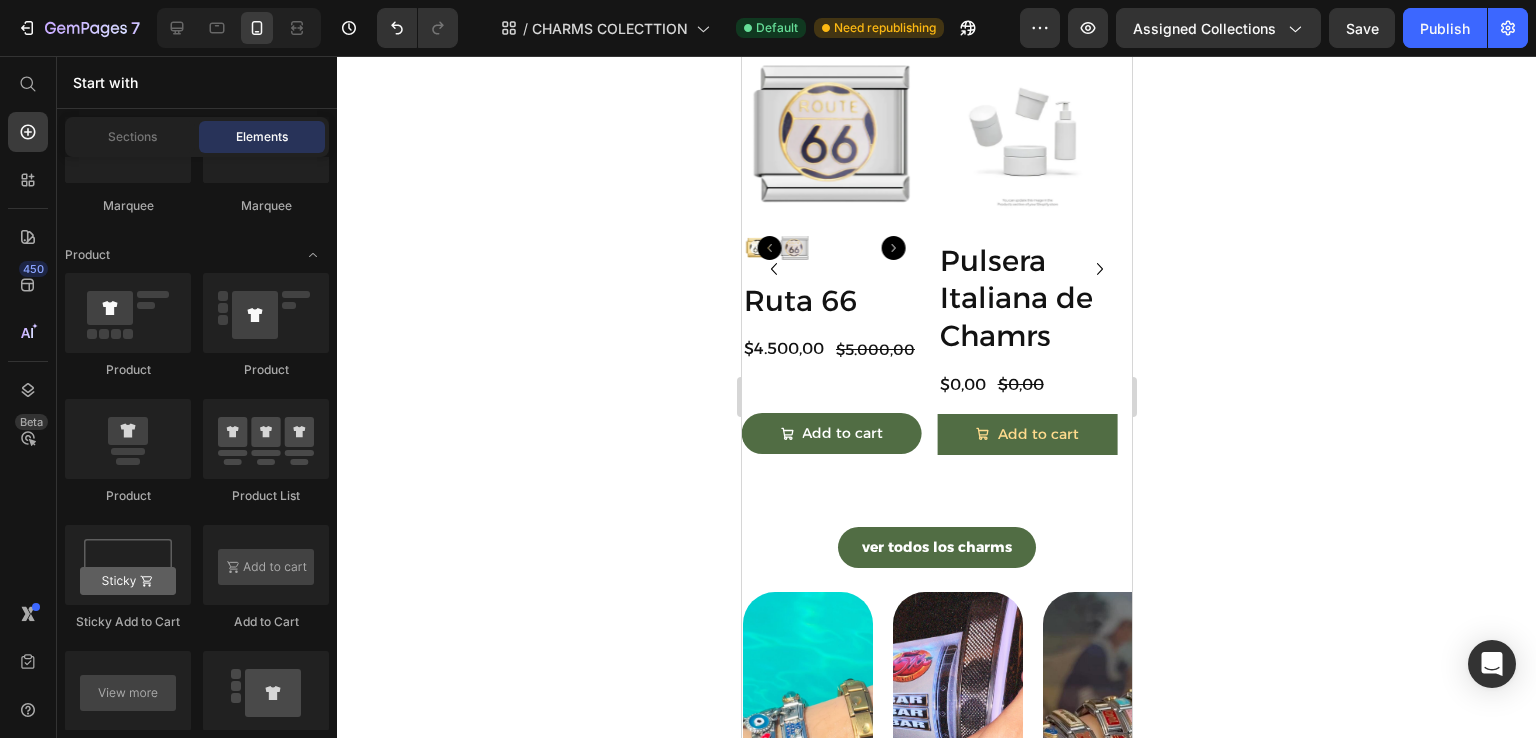 scroll, scrollTop: 1476, scrollLeft: 0, axis: vertical 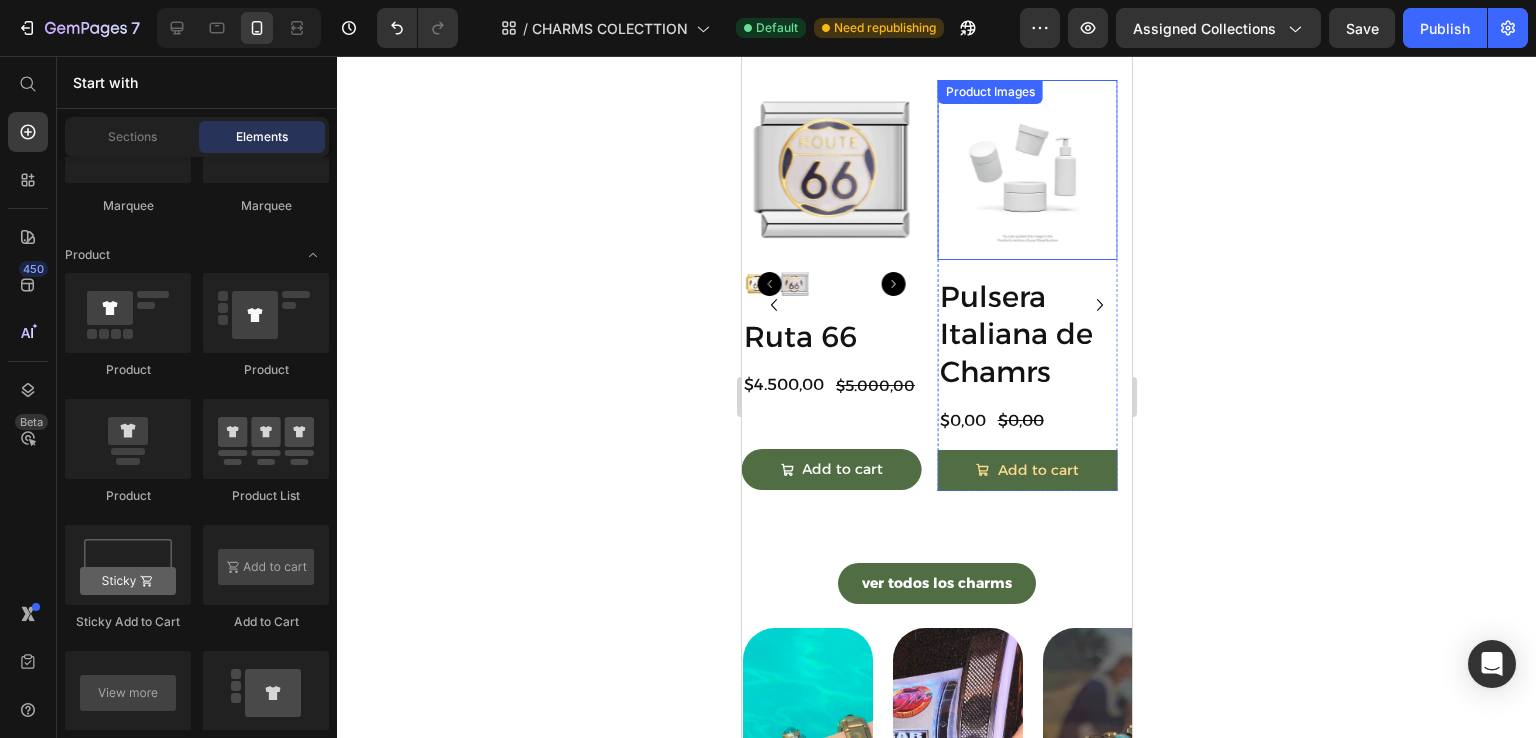 click at bounding box center (1027, 170) 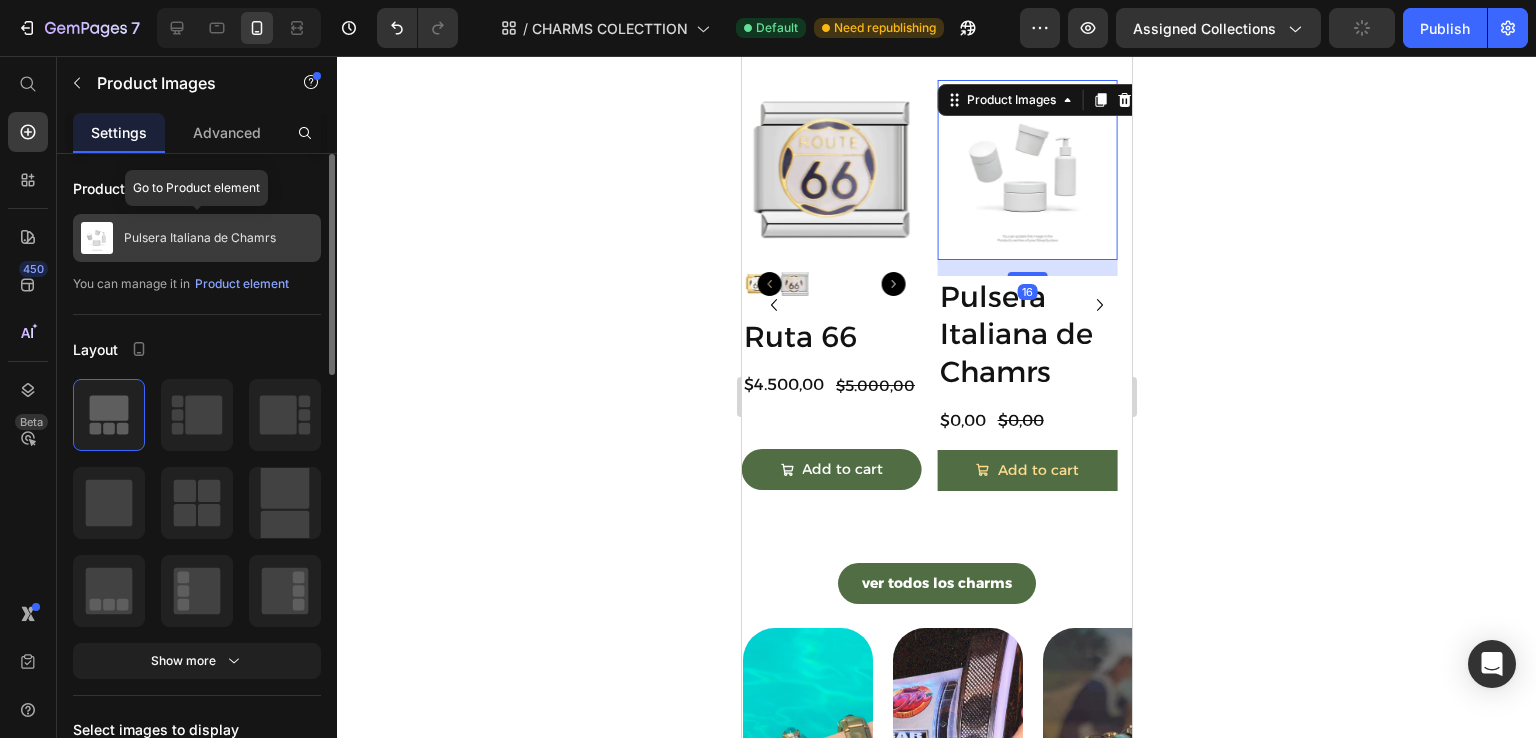 click on "Pulsera Italiana de Chamrs" at bounding box center (197, 238) 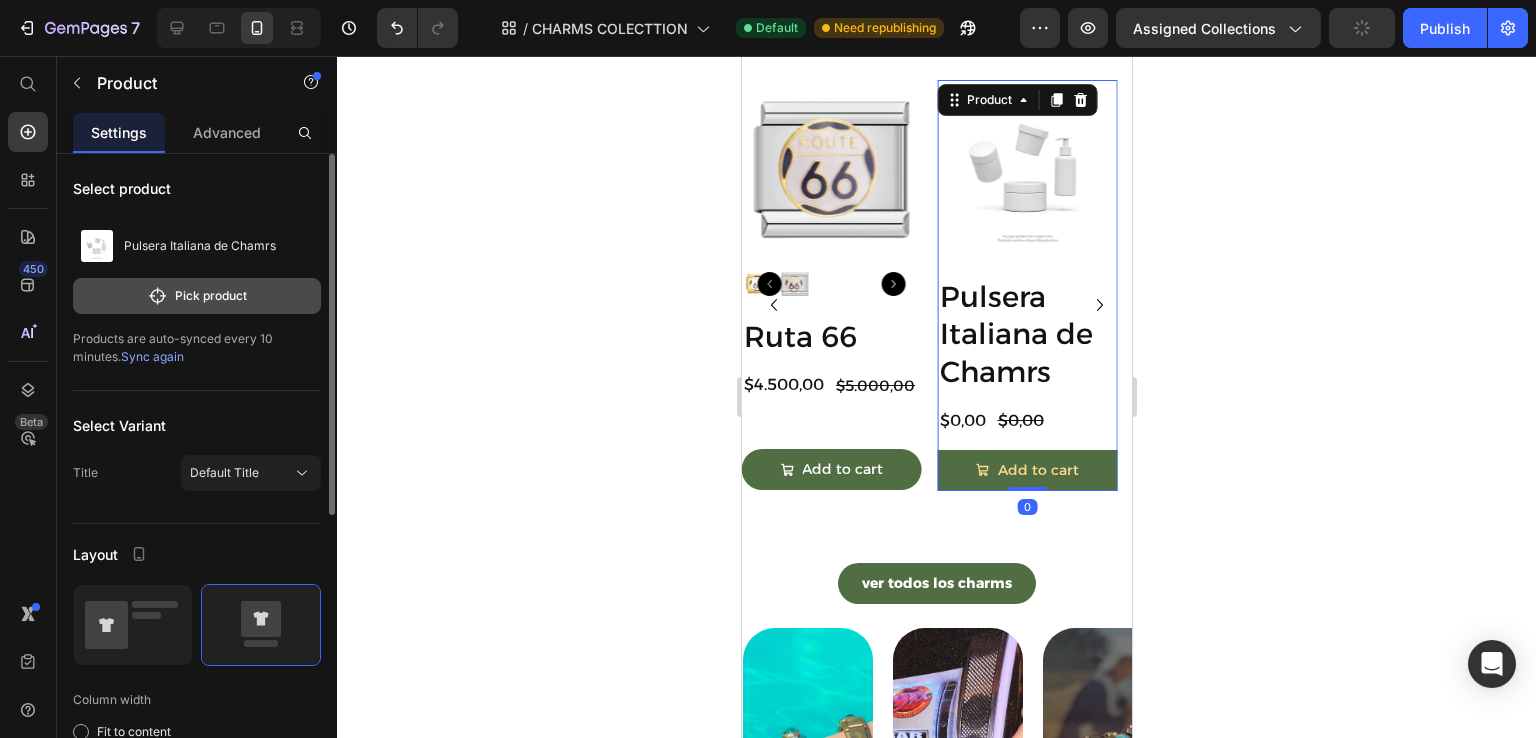 click on "Pick product" at bounding box center (197, 296) 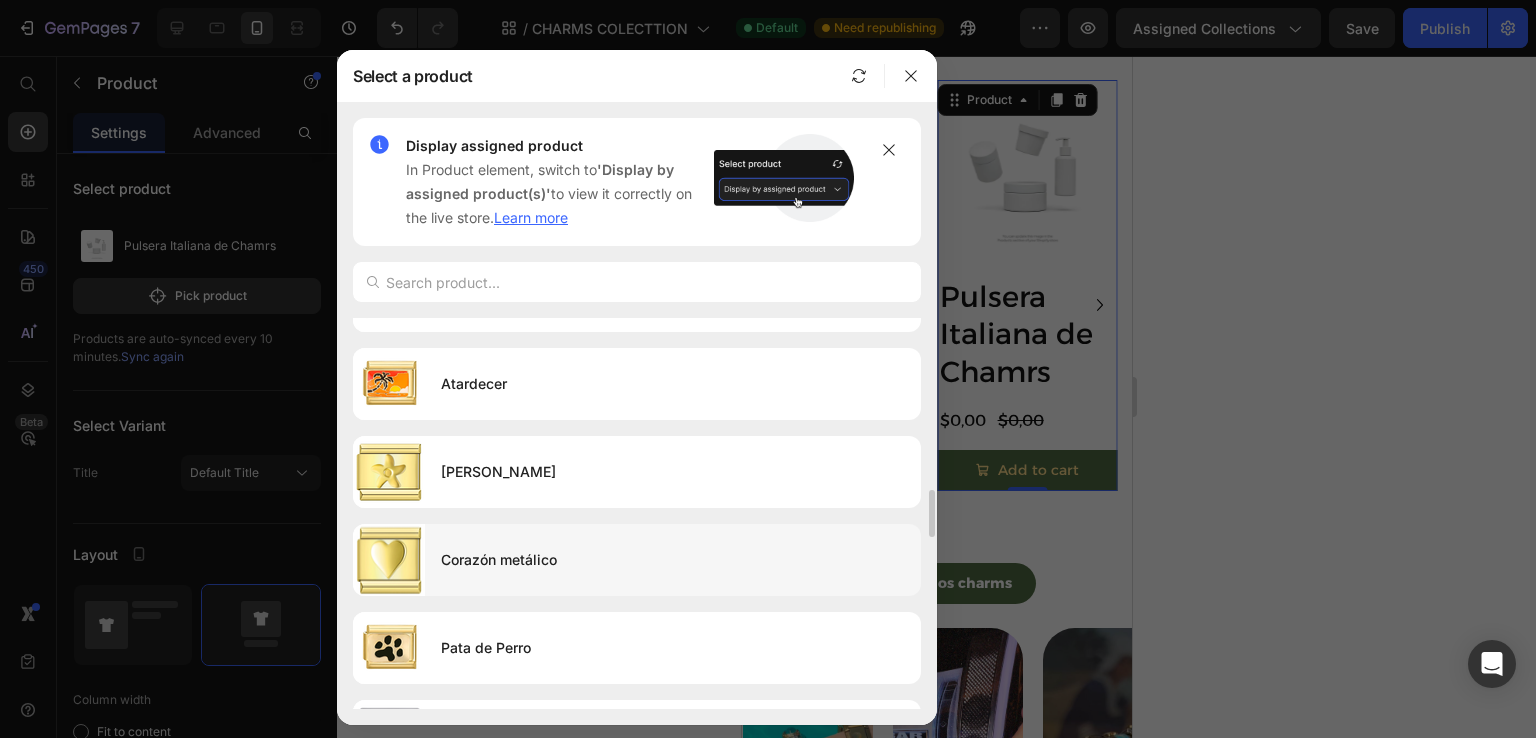 scroll, scrollTop: 600, scrollLeft: 0, axis: vertical 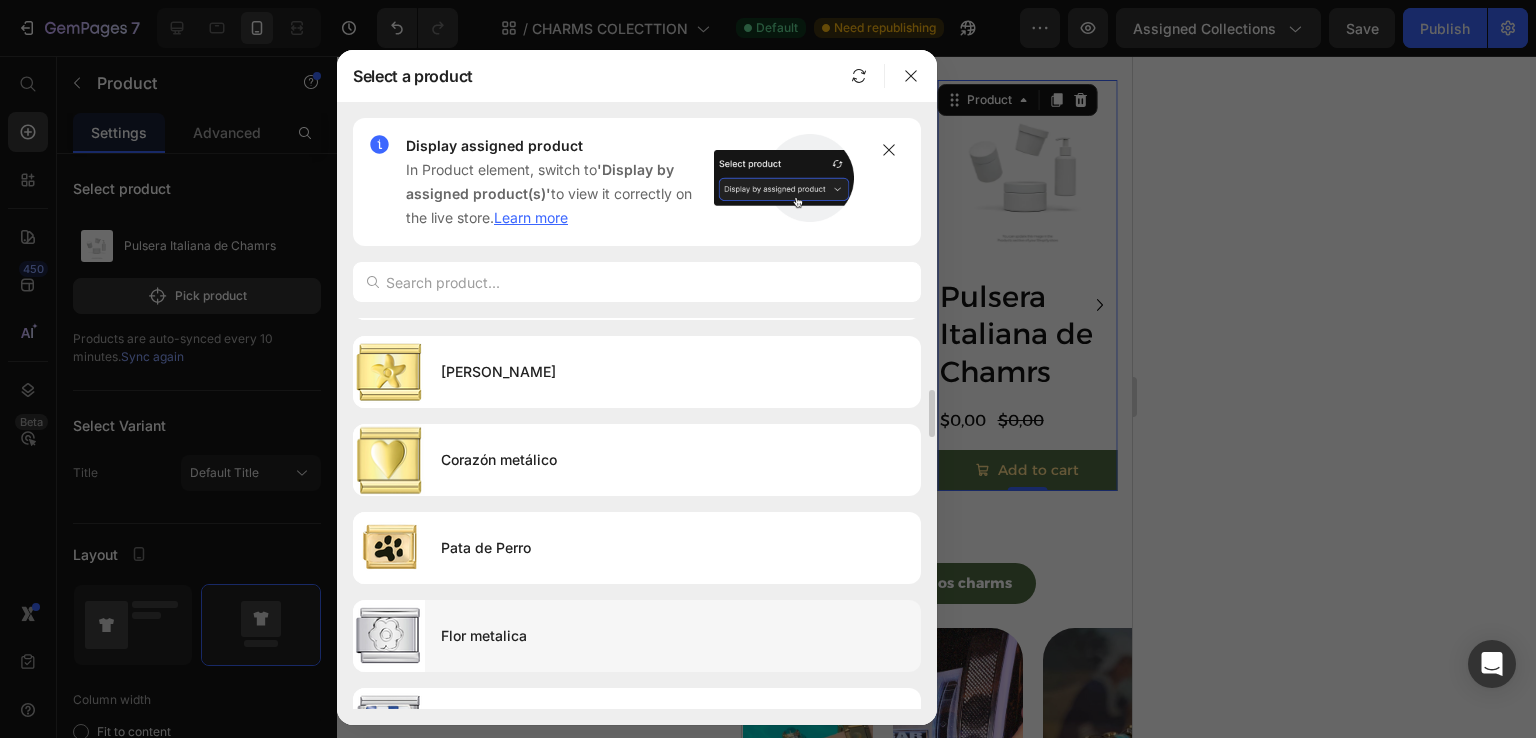 click on "Flor metalica" at bounding box center (673, 636) 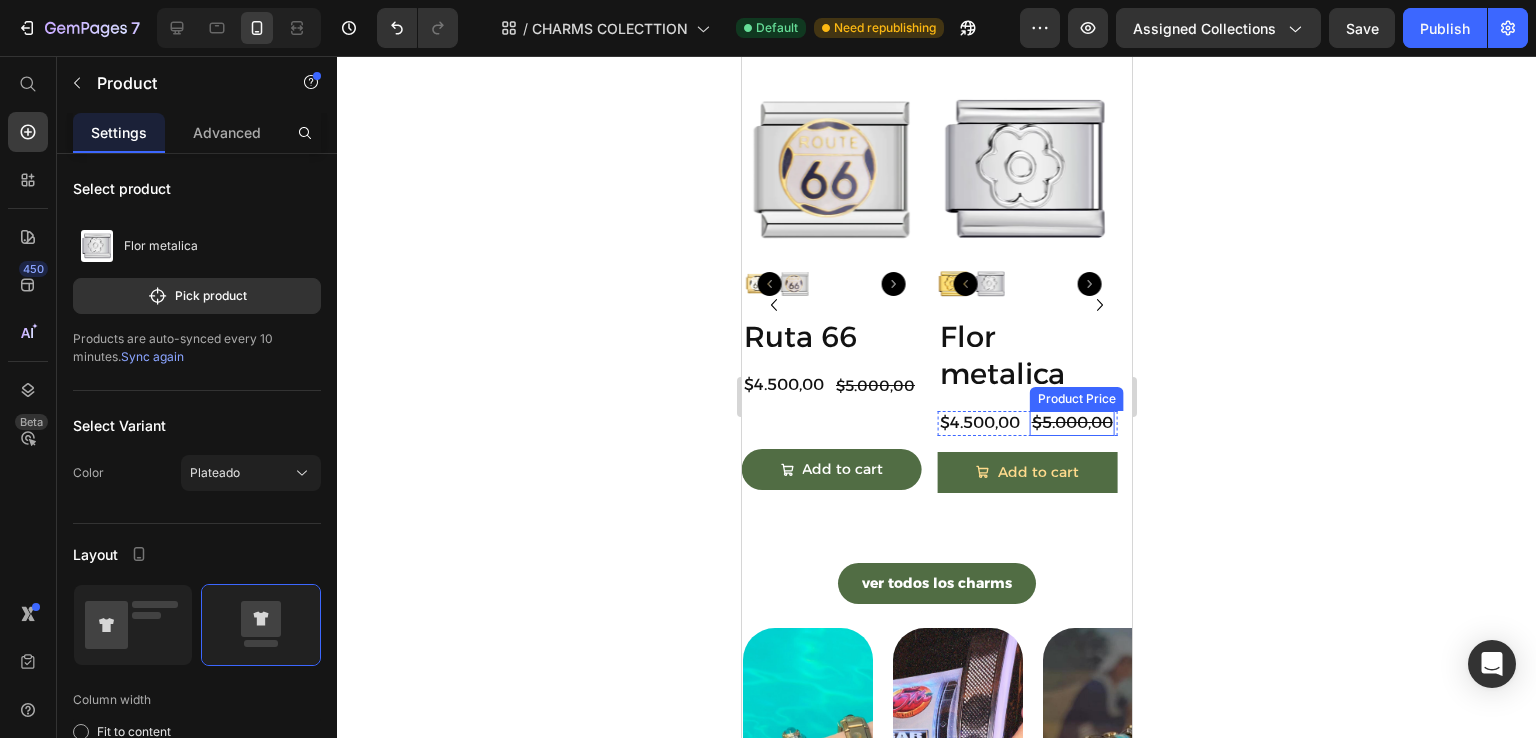 click on "$5.000,00" at bounding box center [1071, 423] 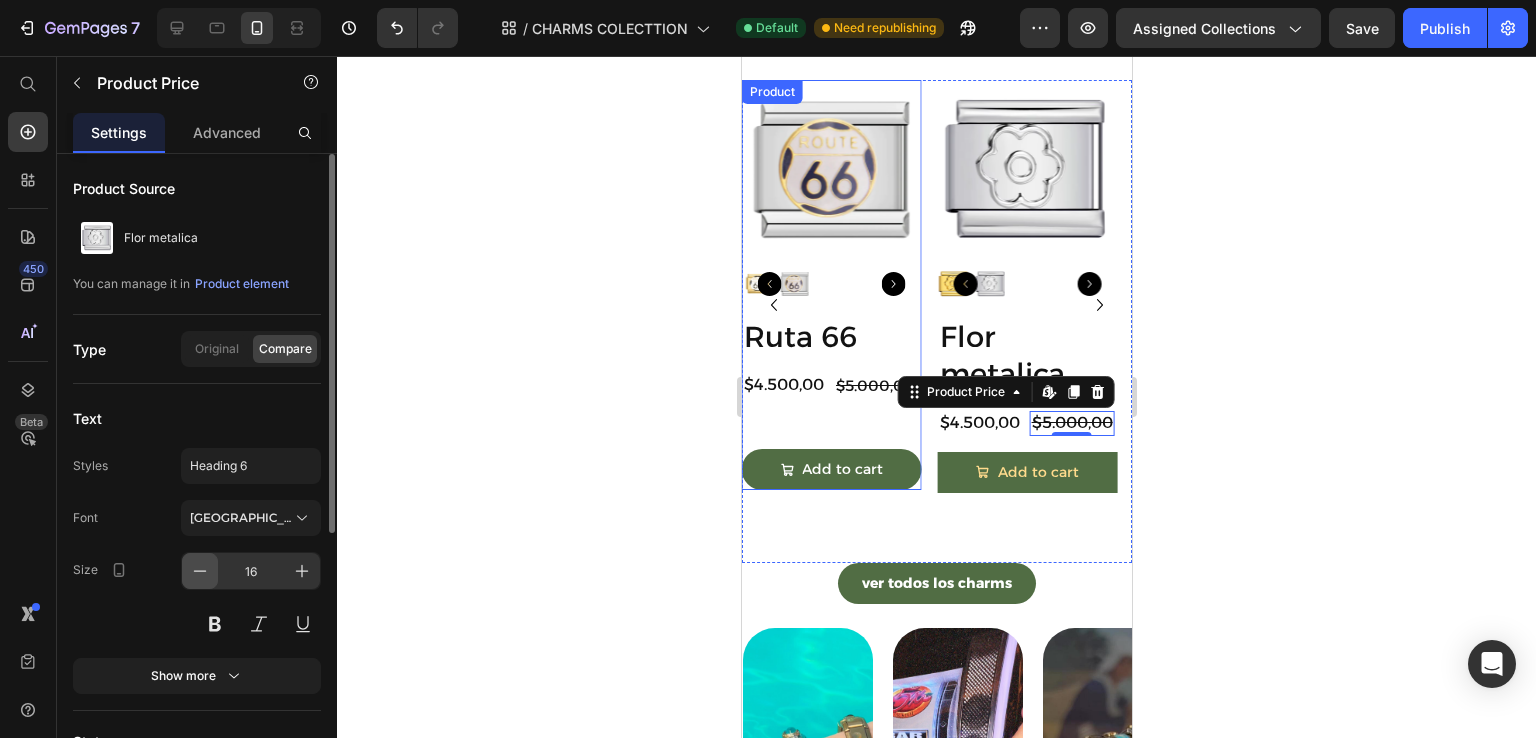 click at bounding box center (200, 571) 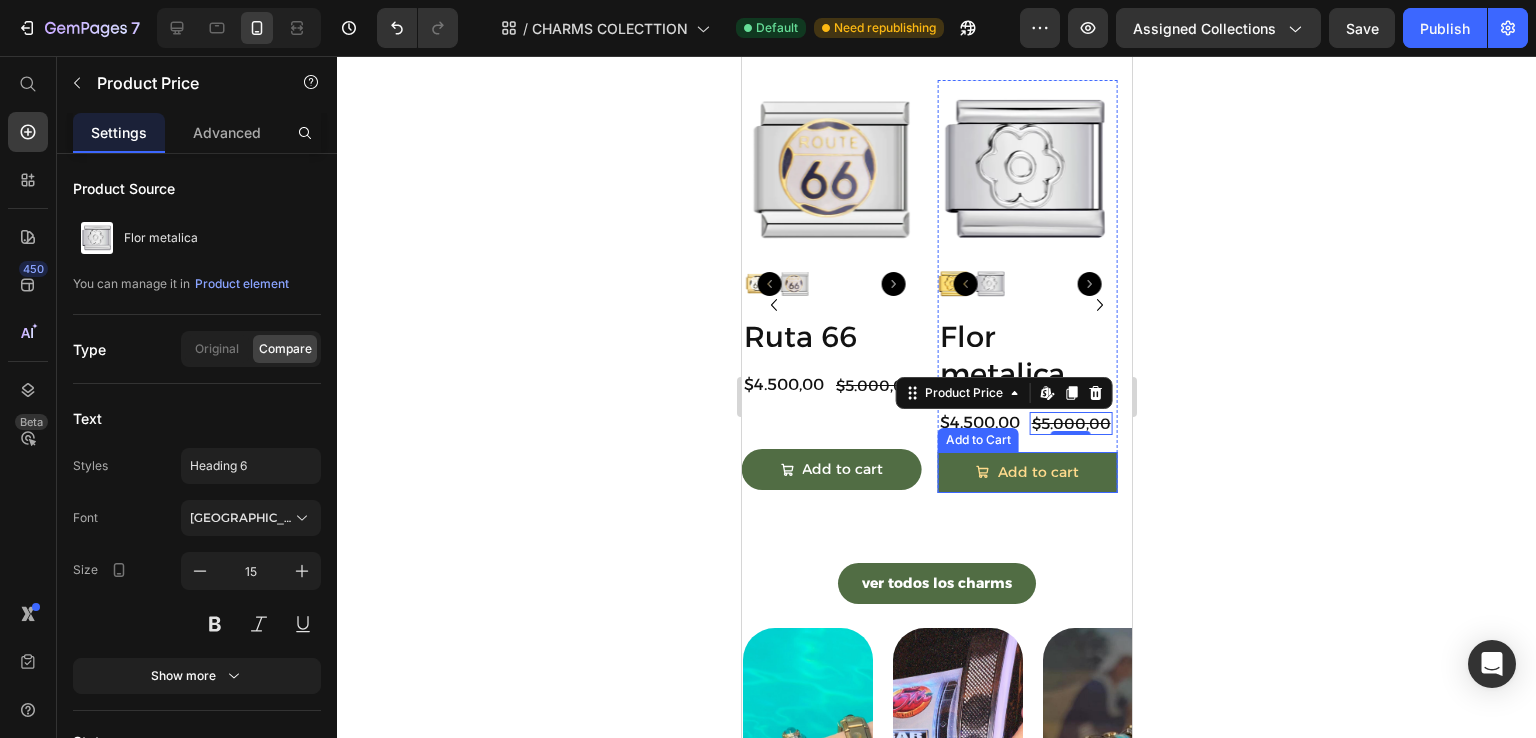 click on "Add to cart" at bounding box center [1027, 472] 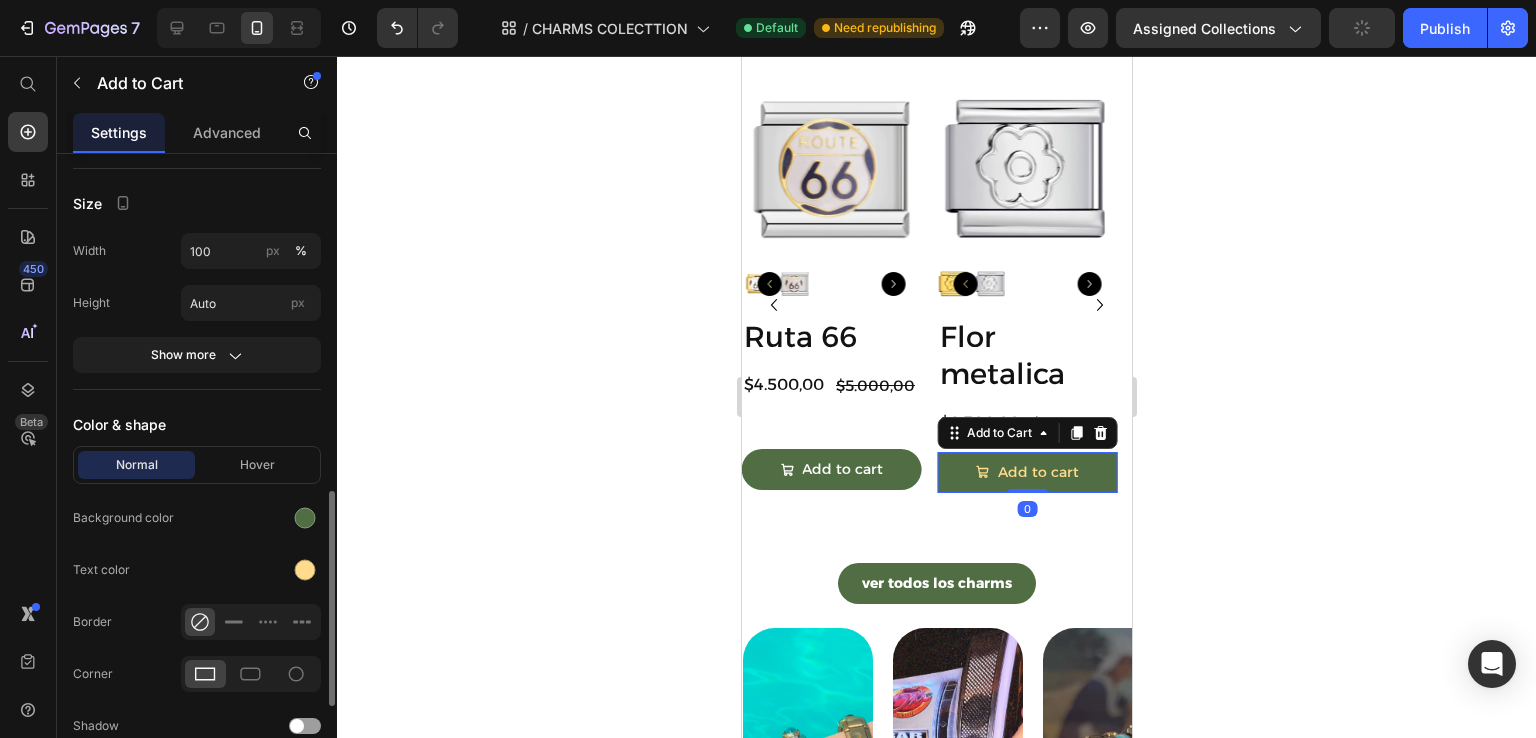scroll, scrollTop: 1100, scrollLeft: 0, axis: vertical 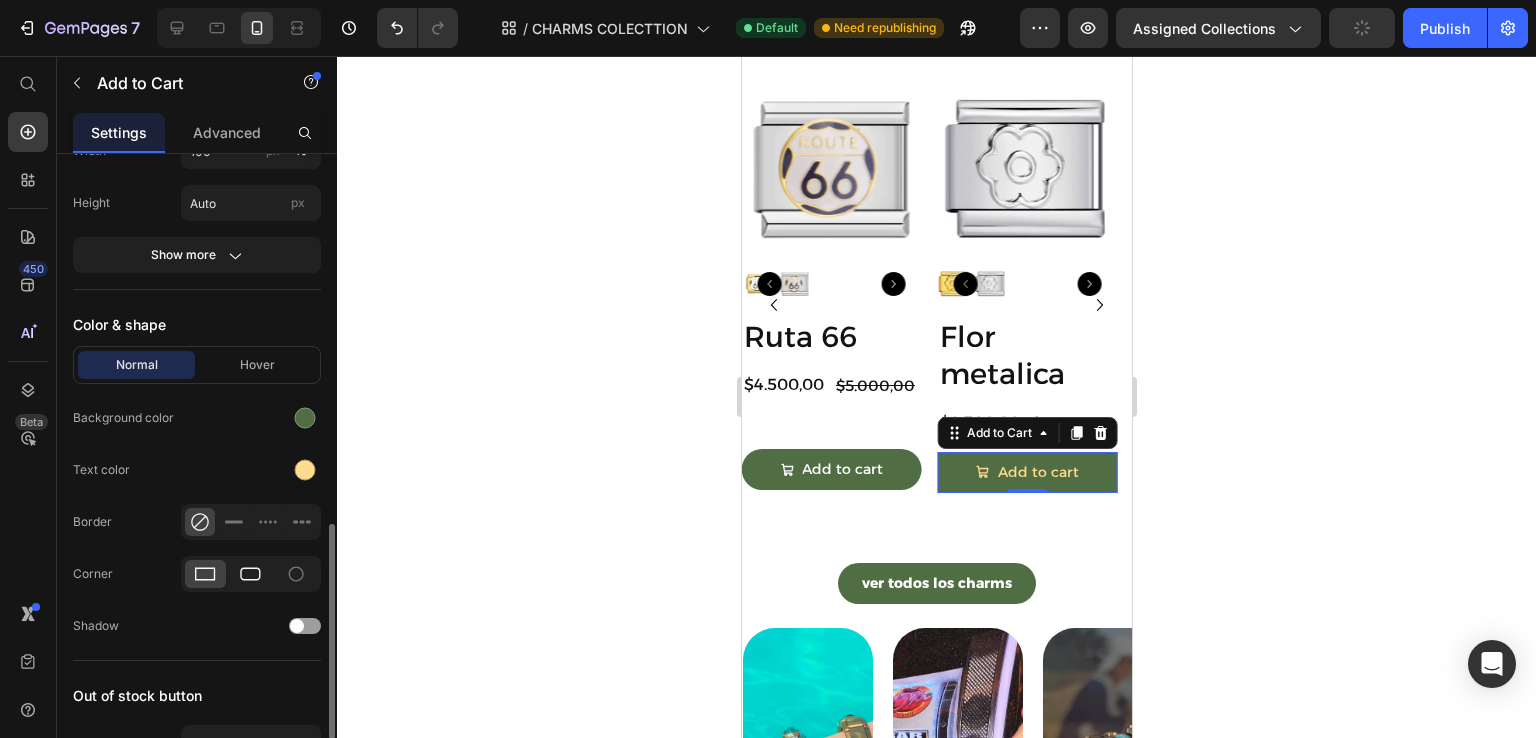 click 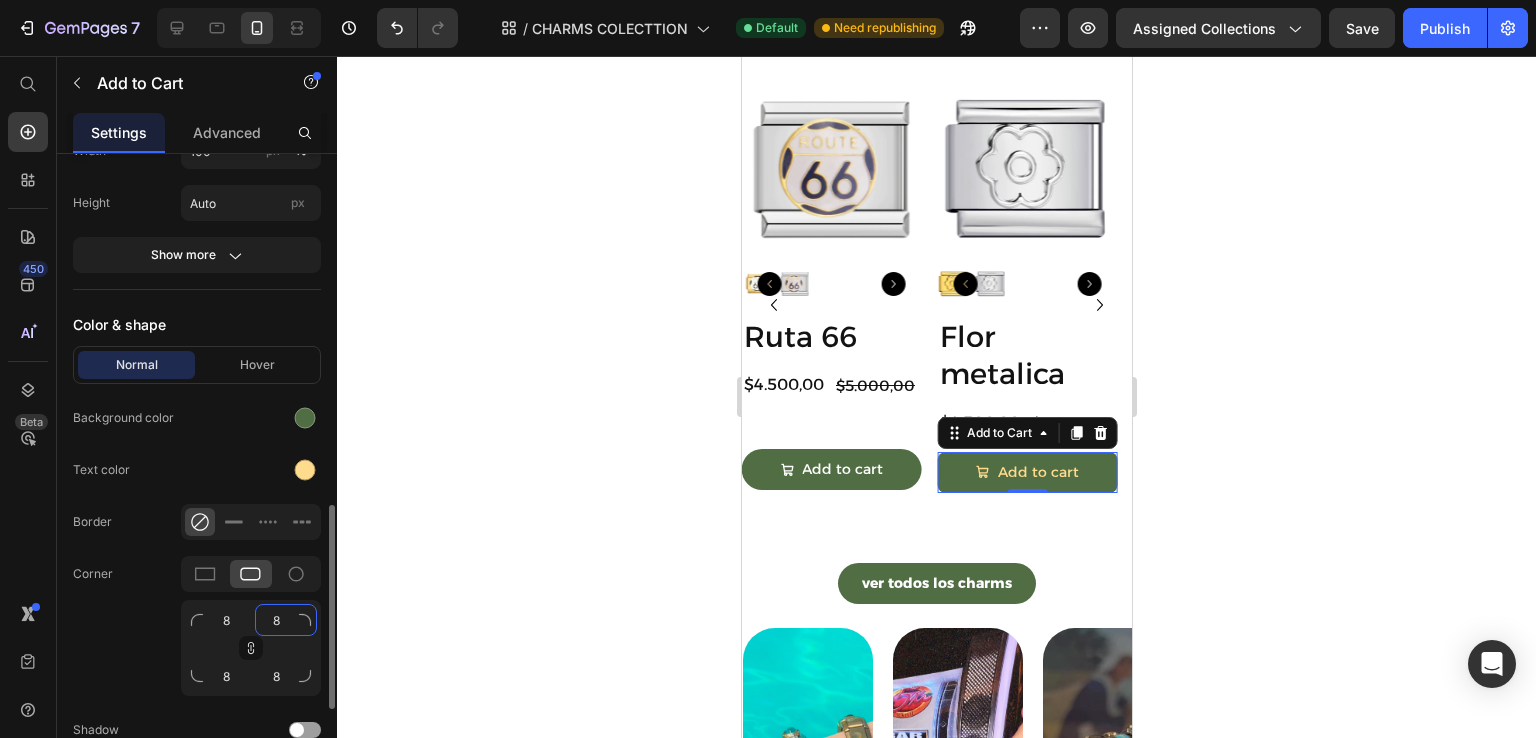 click on "8" 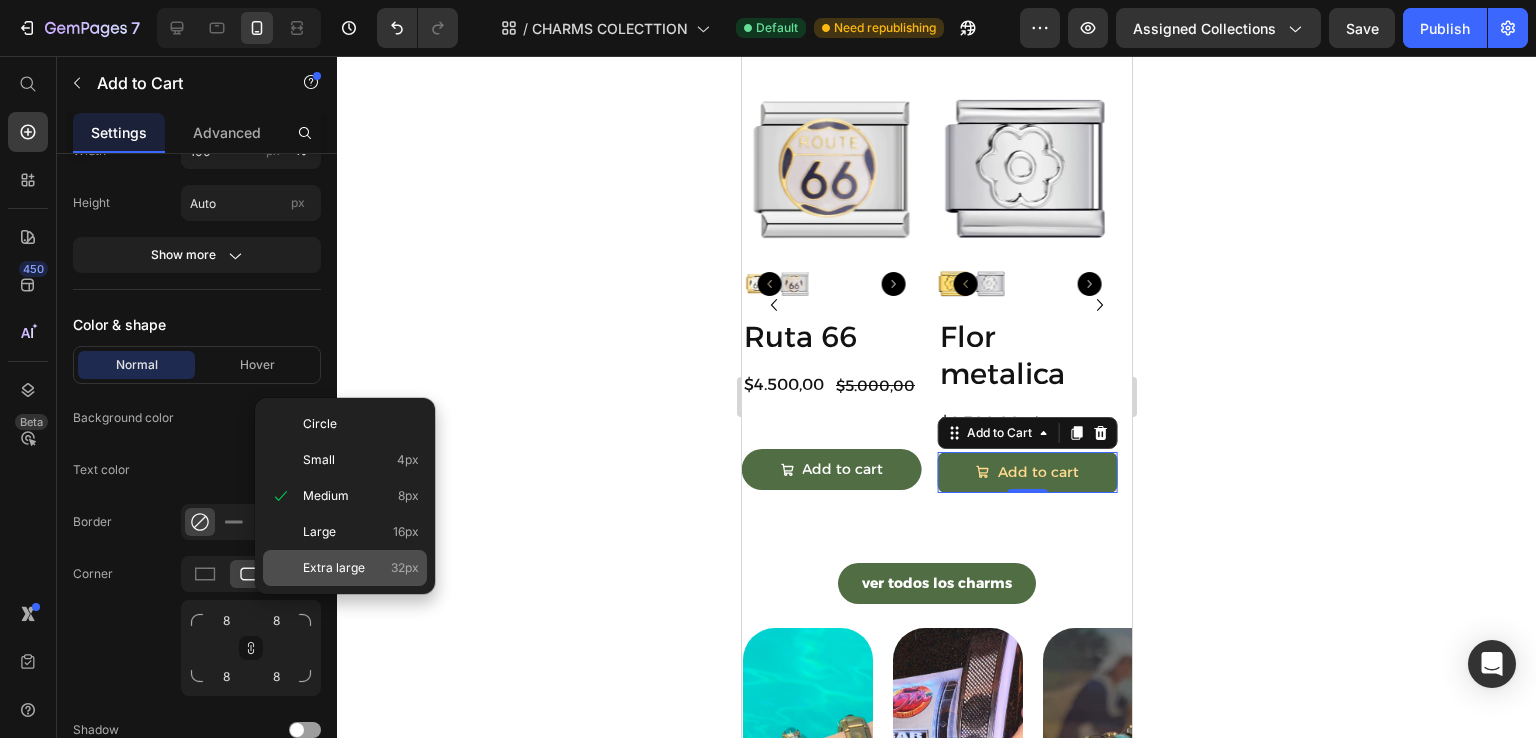 click on "Extra large" at bounding box center (334, 568) 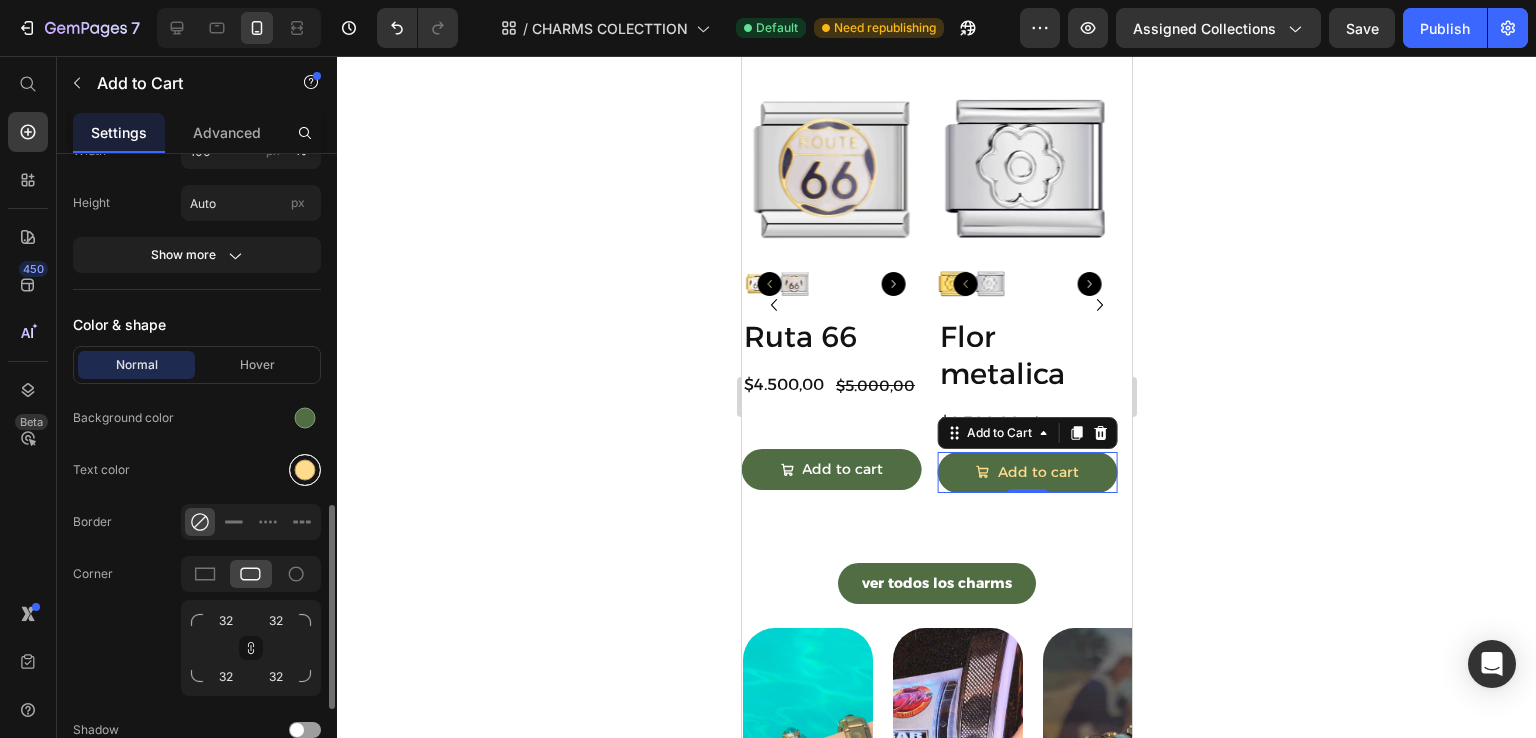 click at bounding box center (305, 470) 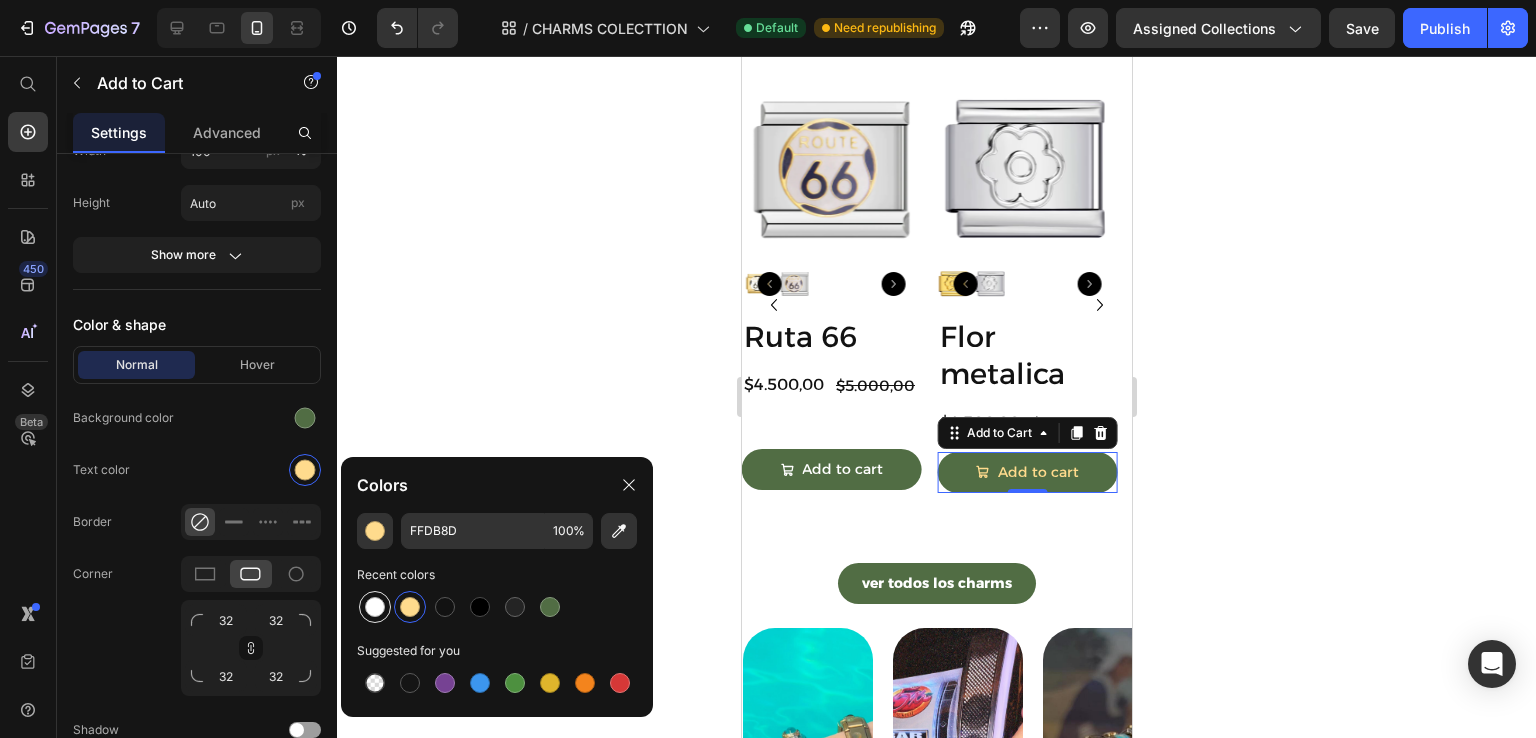 click at bounding box center [375, 607] 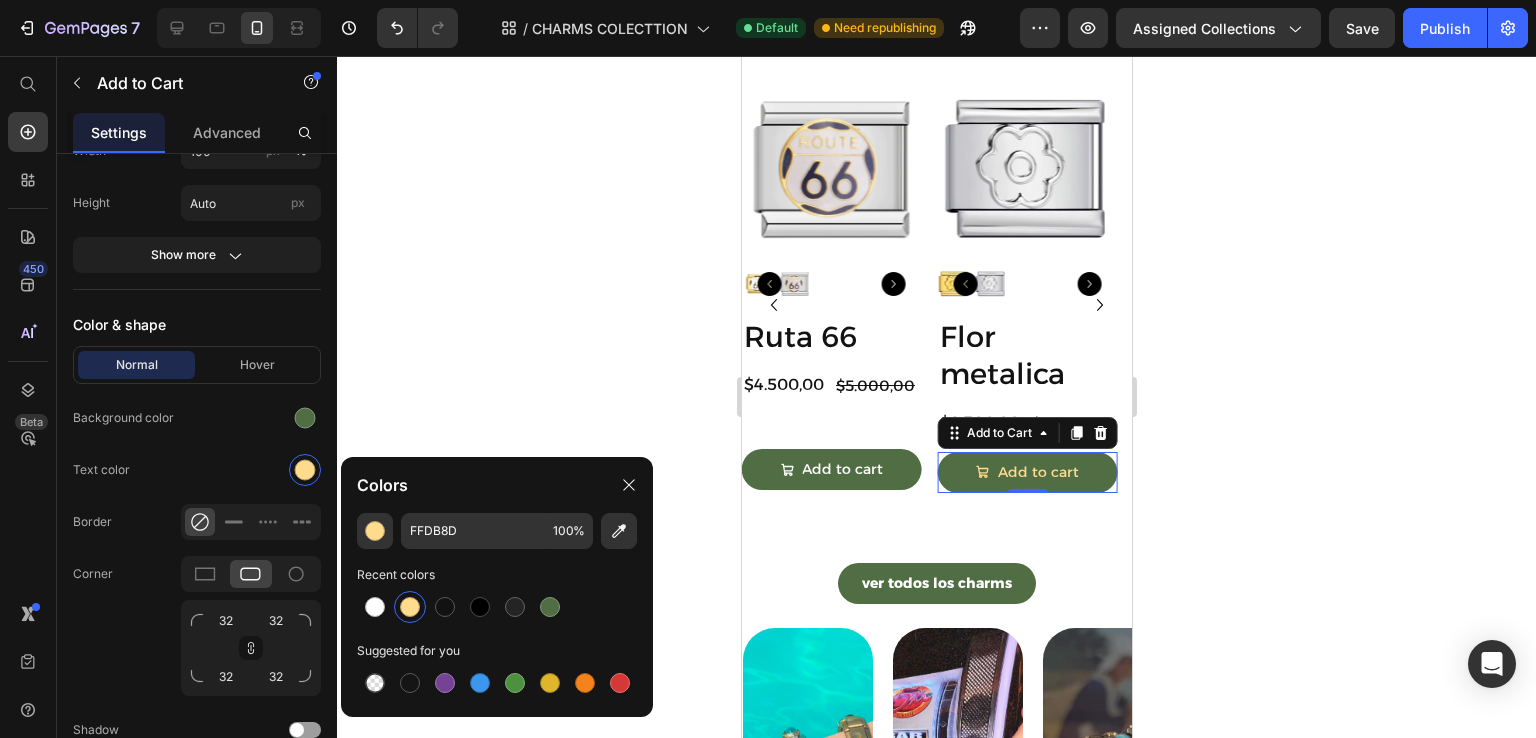 type on "FFFFFF" 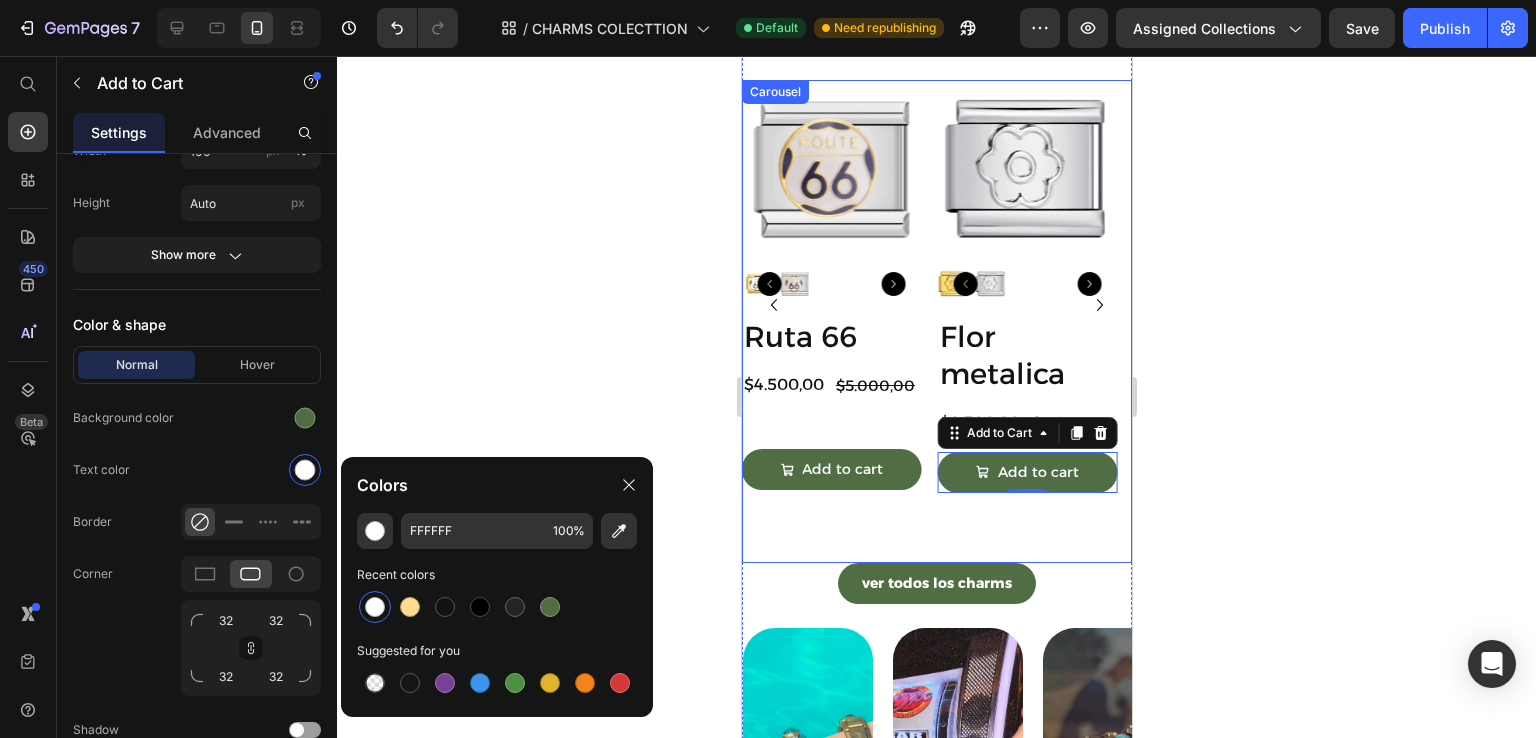 click 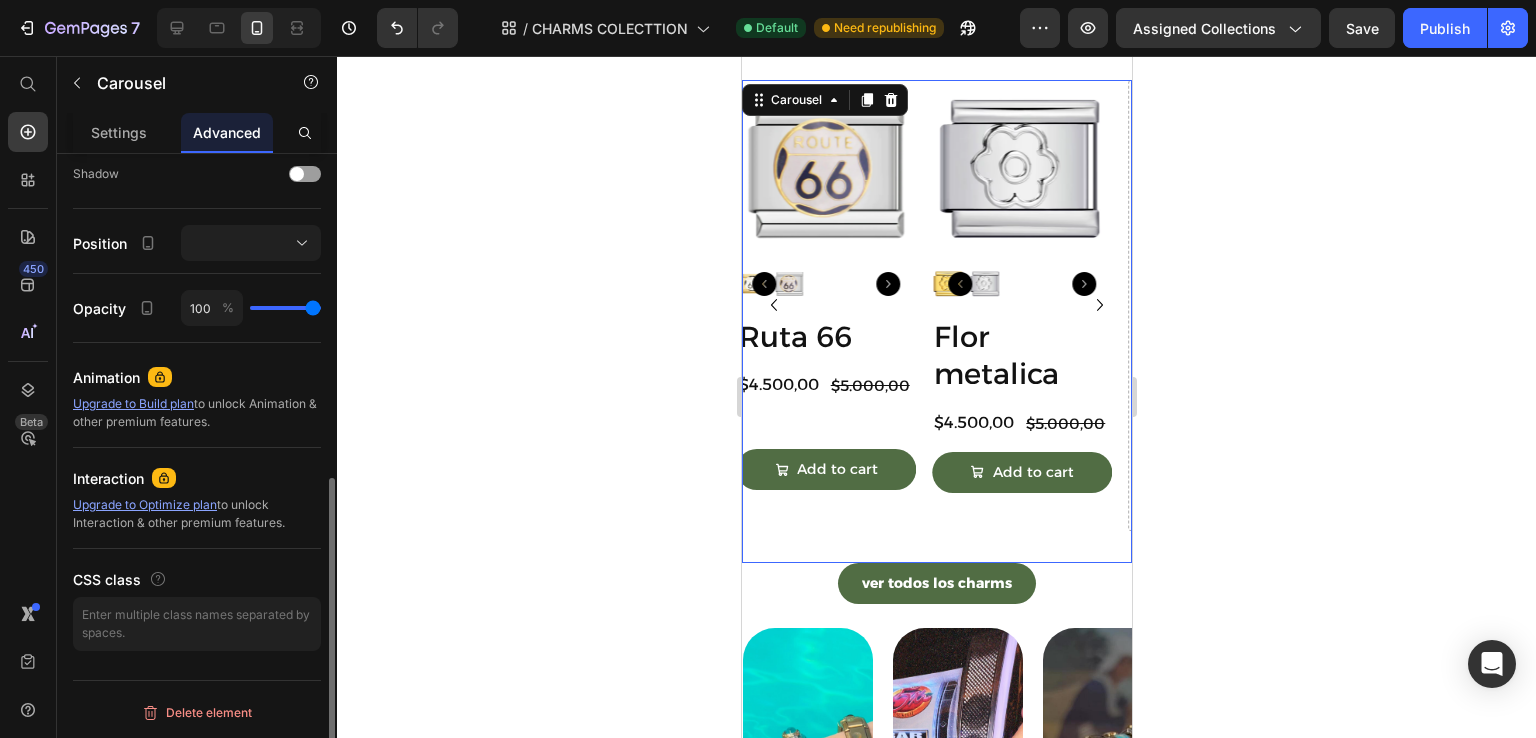 scroll, scrollTop: 0, scrollLeft: 0, axis: both 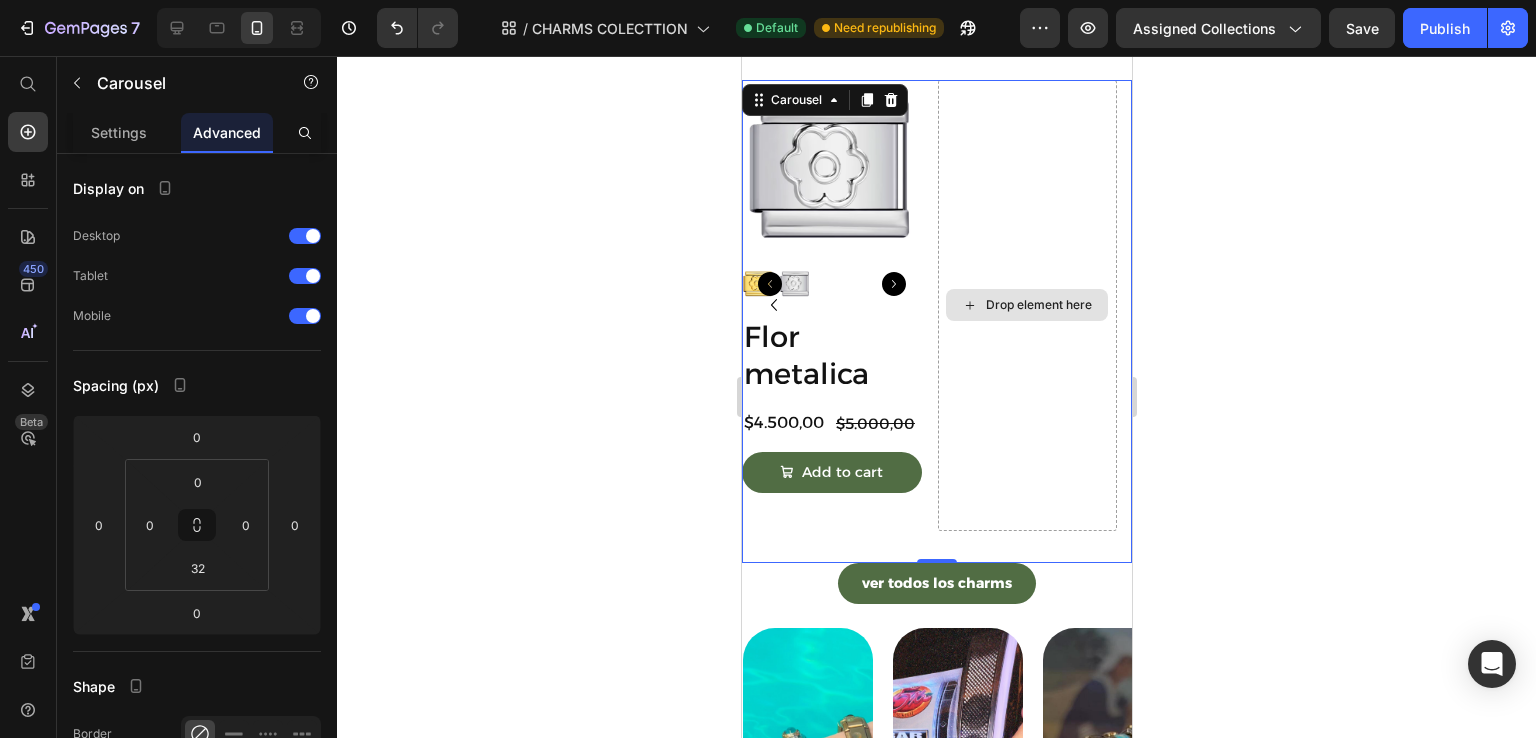 click on "Drop element here" at bounding box center [1038, 305] 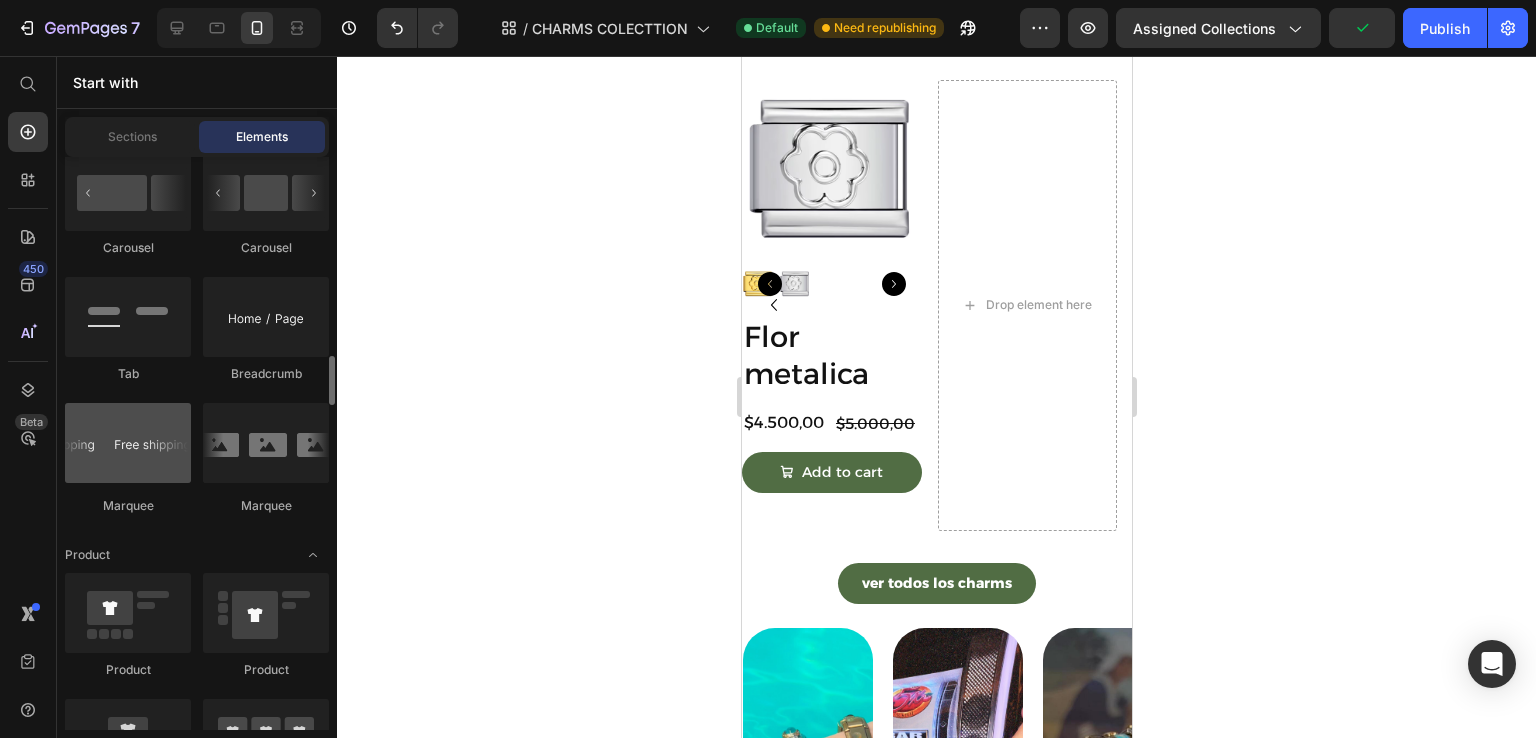 scroll, scrollTop: 2500, scrollLeft: 0, axis: vertical 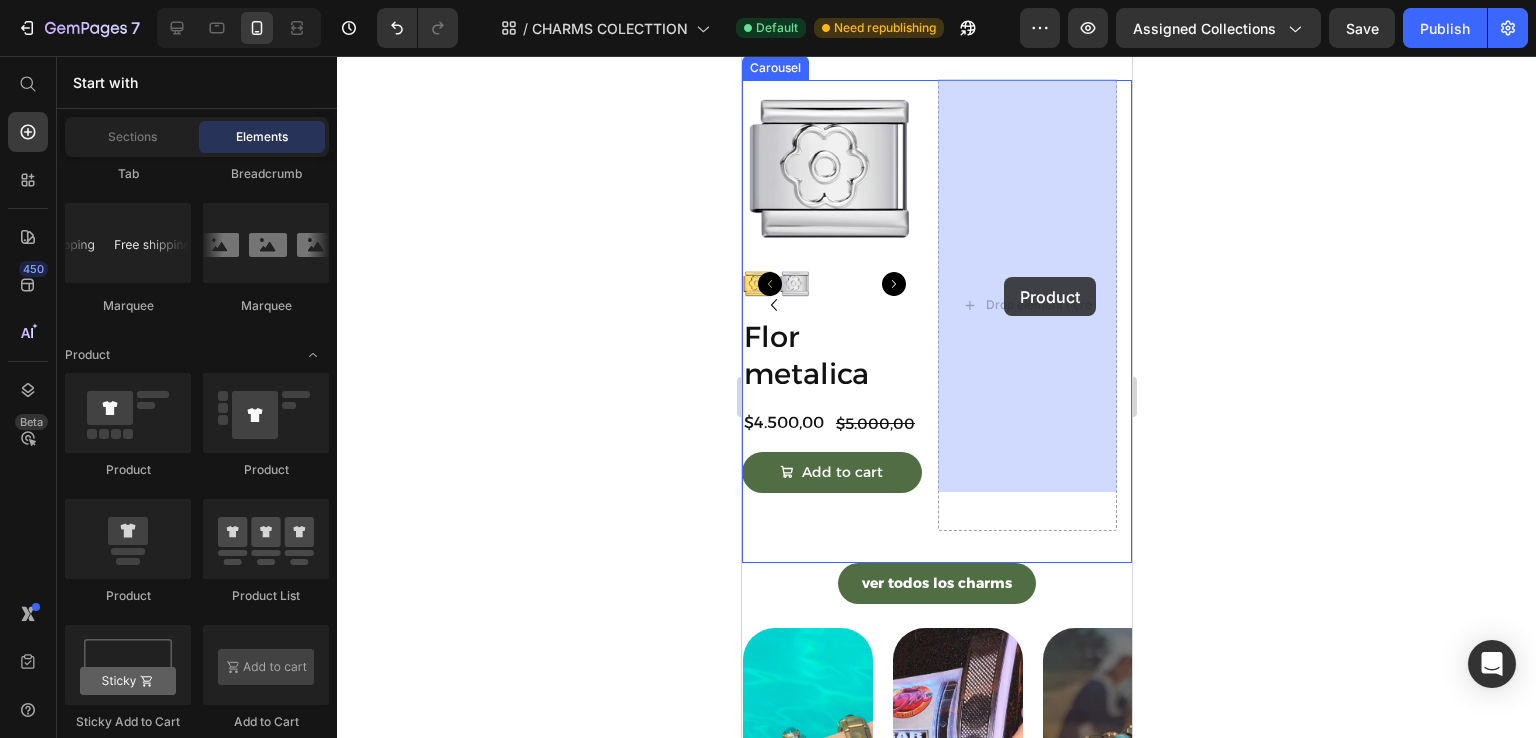 drag, startPoint x: 1569, startPoint y: 361, endPoint x: 1004, endPoint y: 277, distance: 571.21014 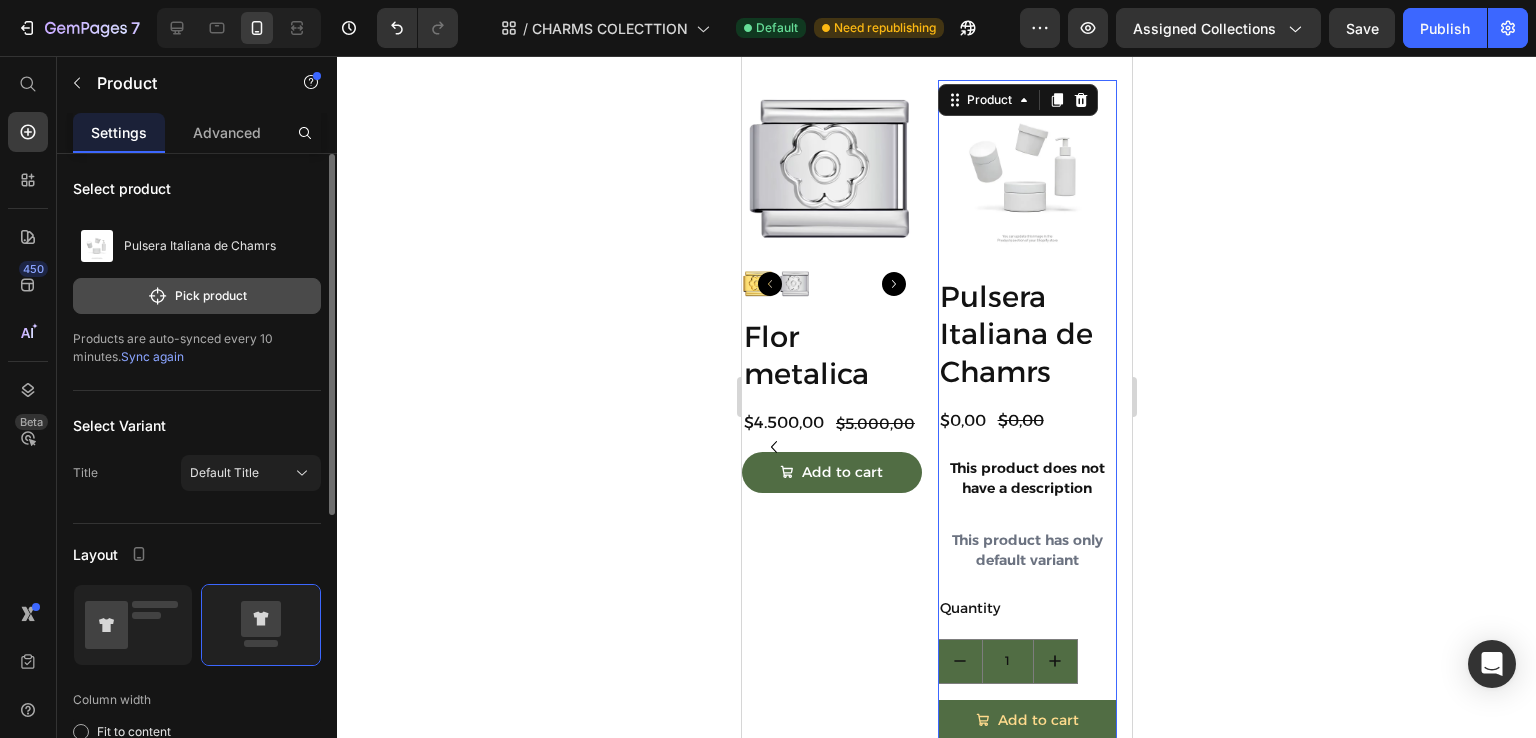click on "Pick product" 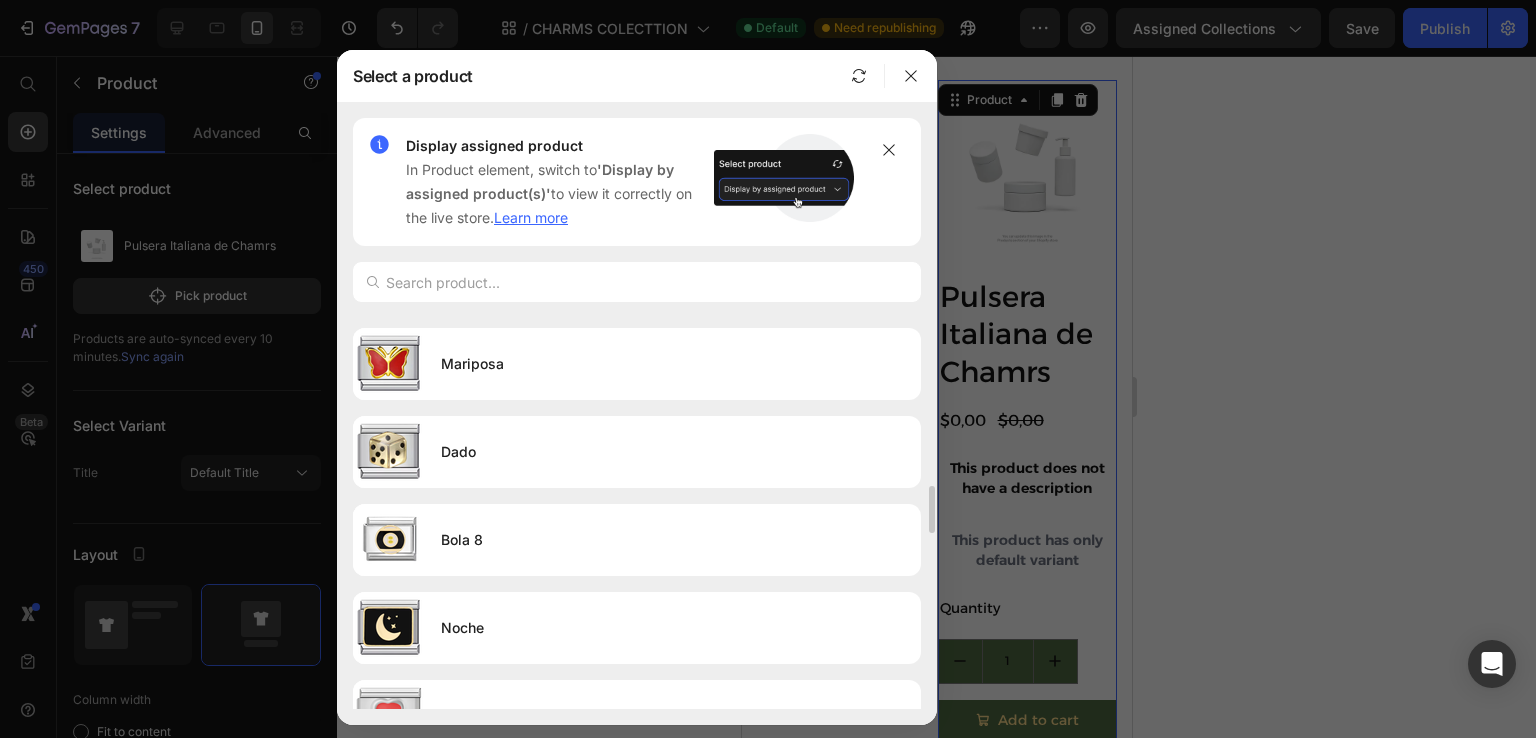 scroll, scrollTop: 1600, scrollLeft: 0, axis: vertical 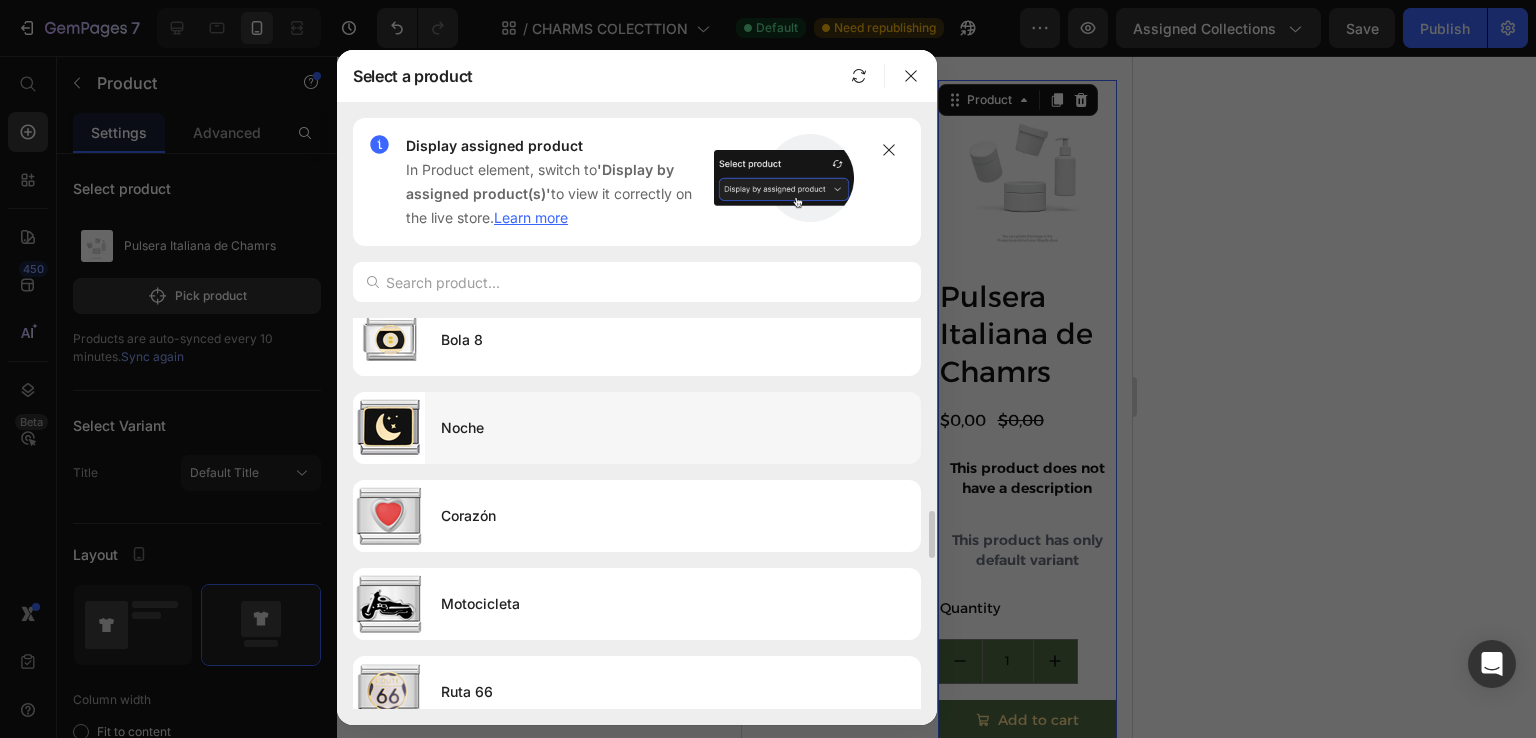 click on "Noche" at bounding box center (673, 428) 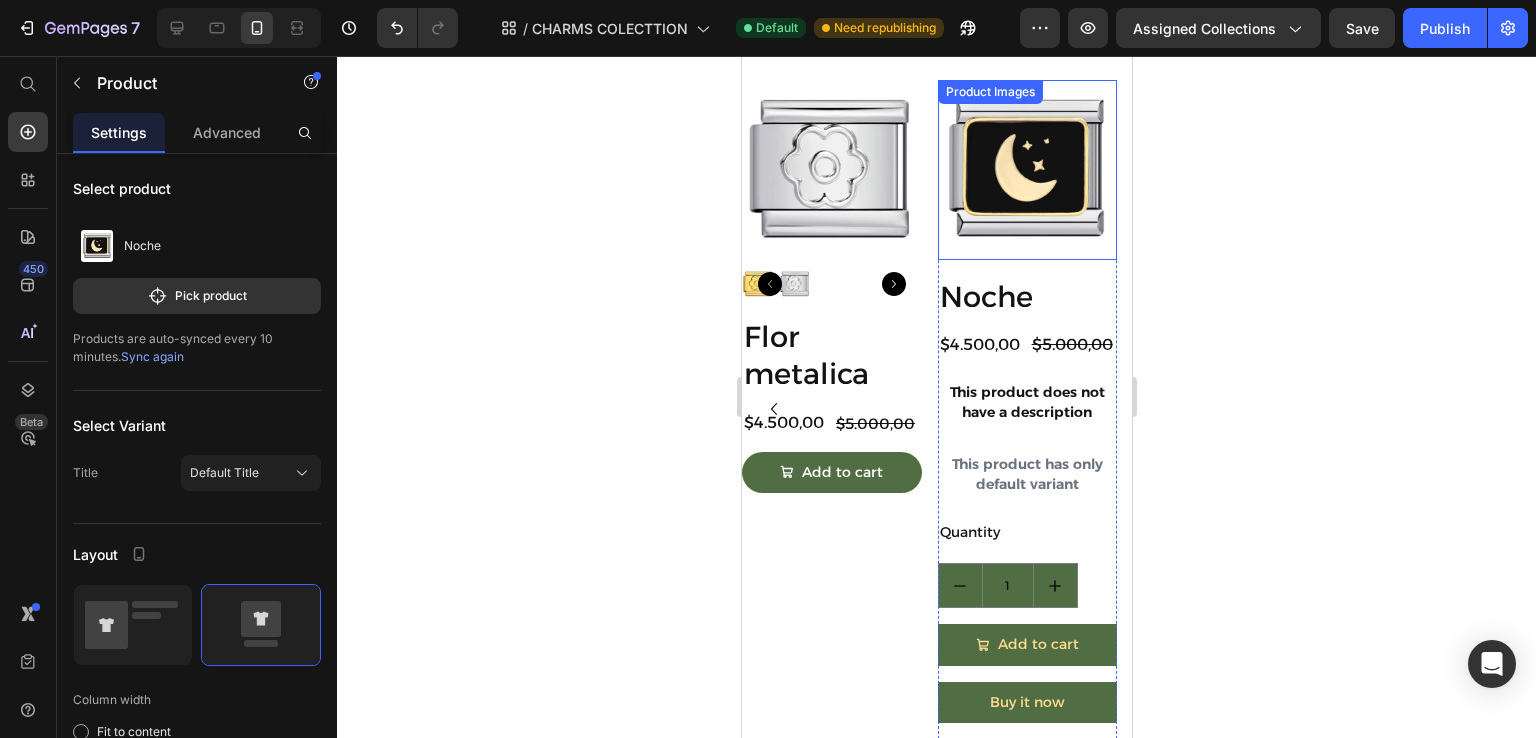 click at bounding box center [1027, 170] 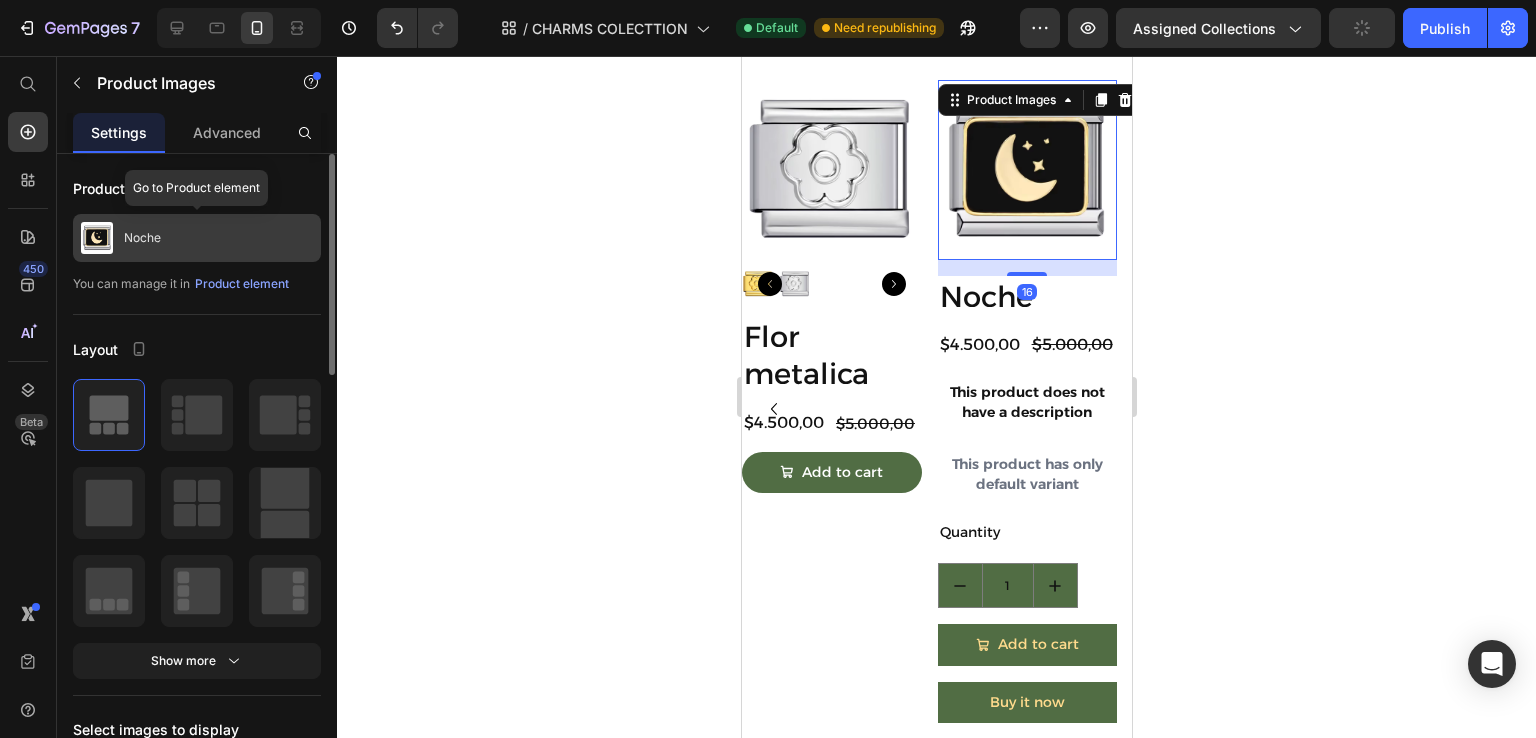 click on "Noche" at bounding box center (197, 238) 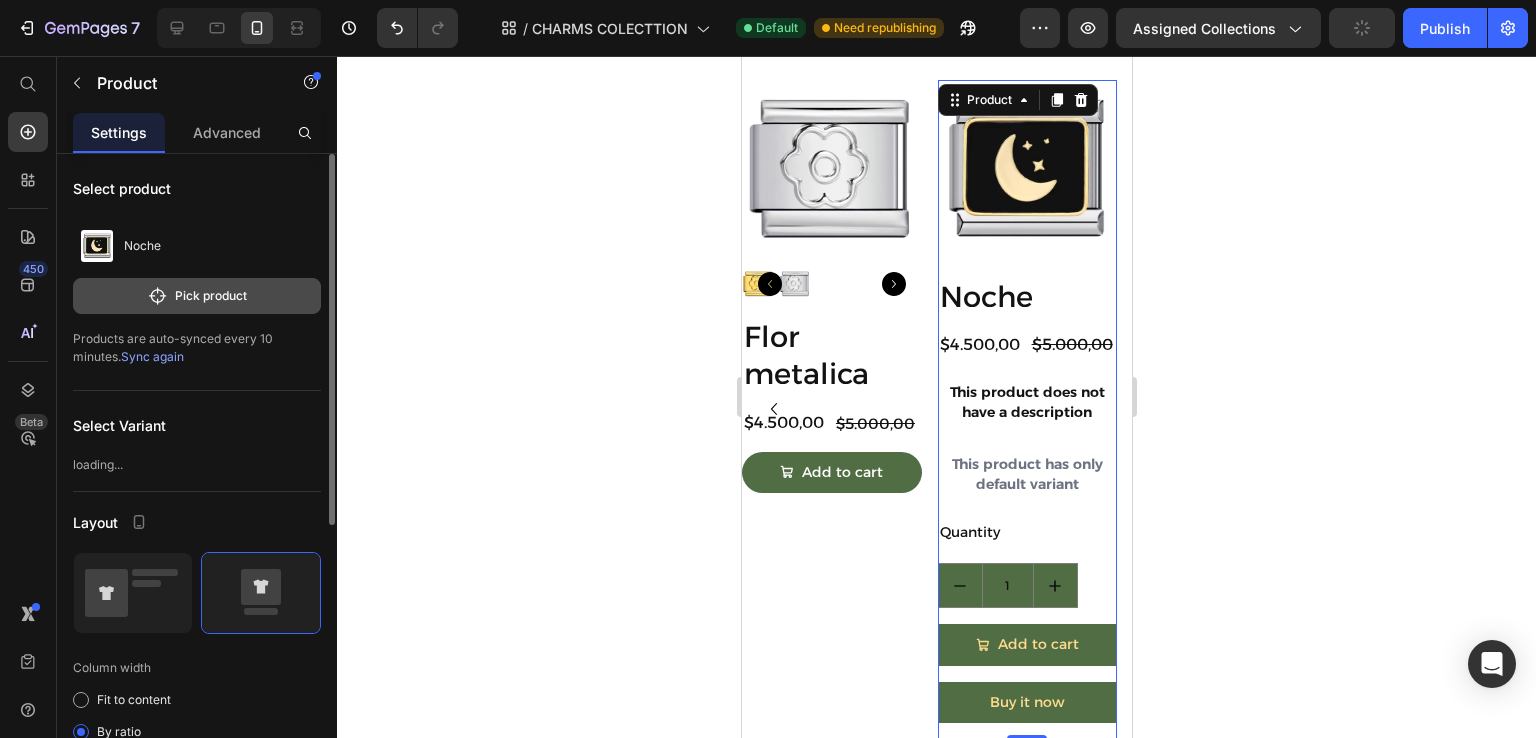 click on "Pick product" 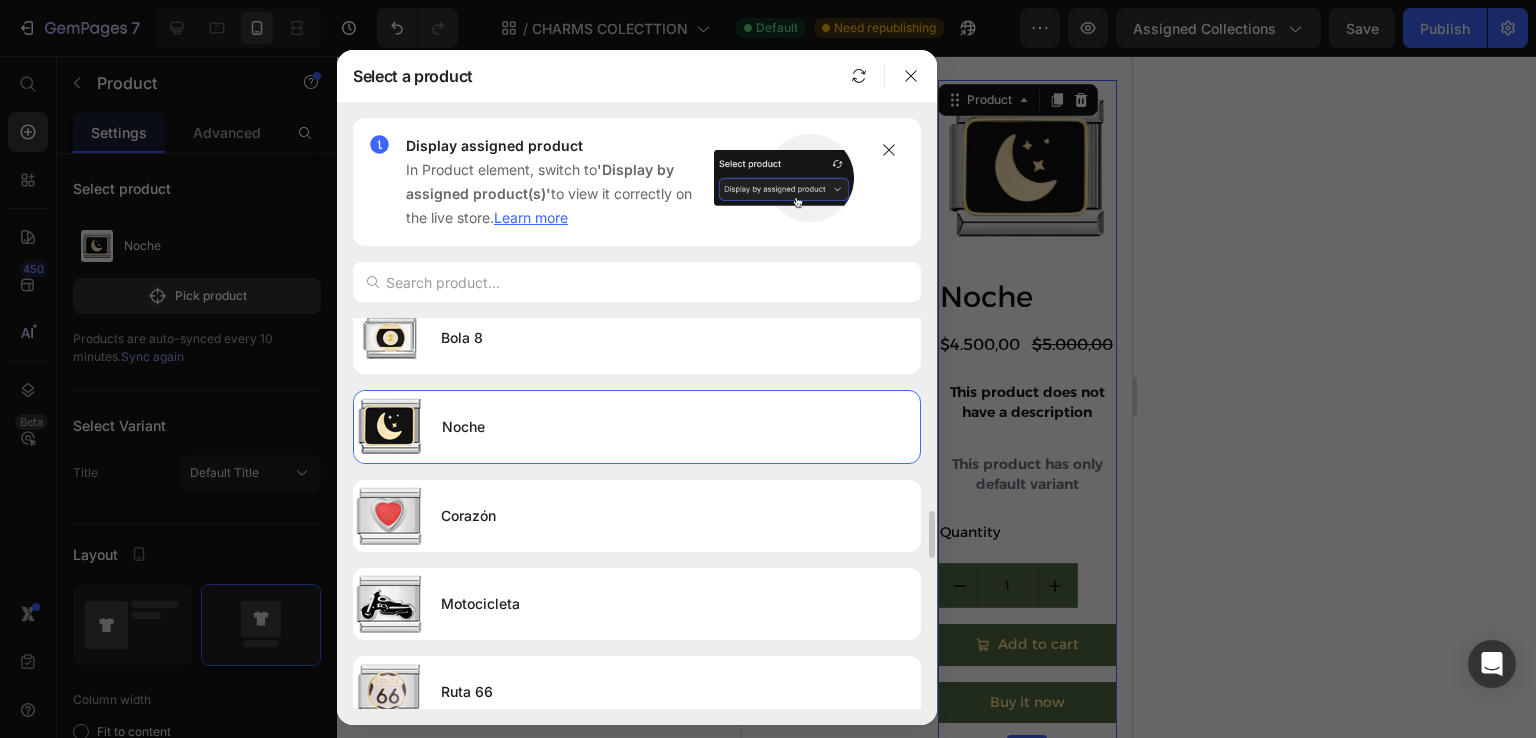 scroll, scrollTop: 1700, scrollLeft: 0, axis: vertical 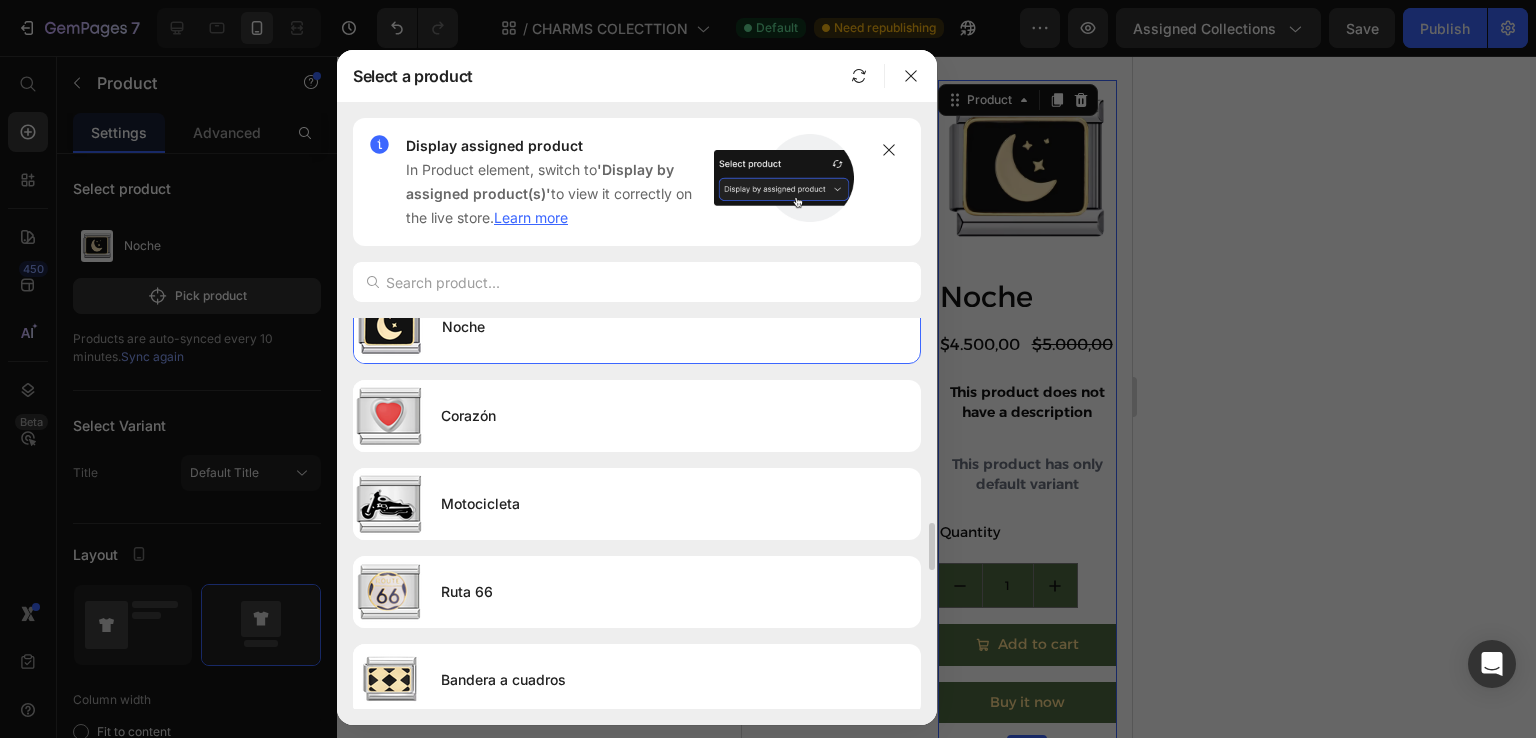 click on "Motocicleta" at bounding box center [673, 504] 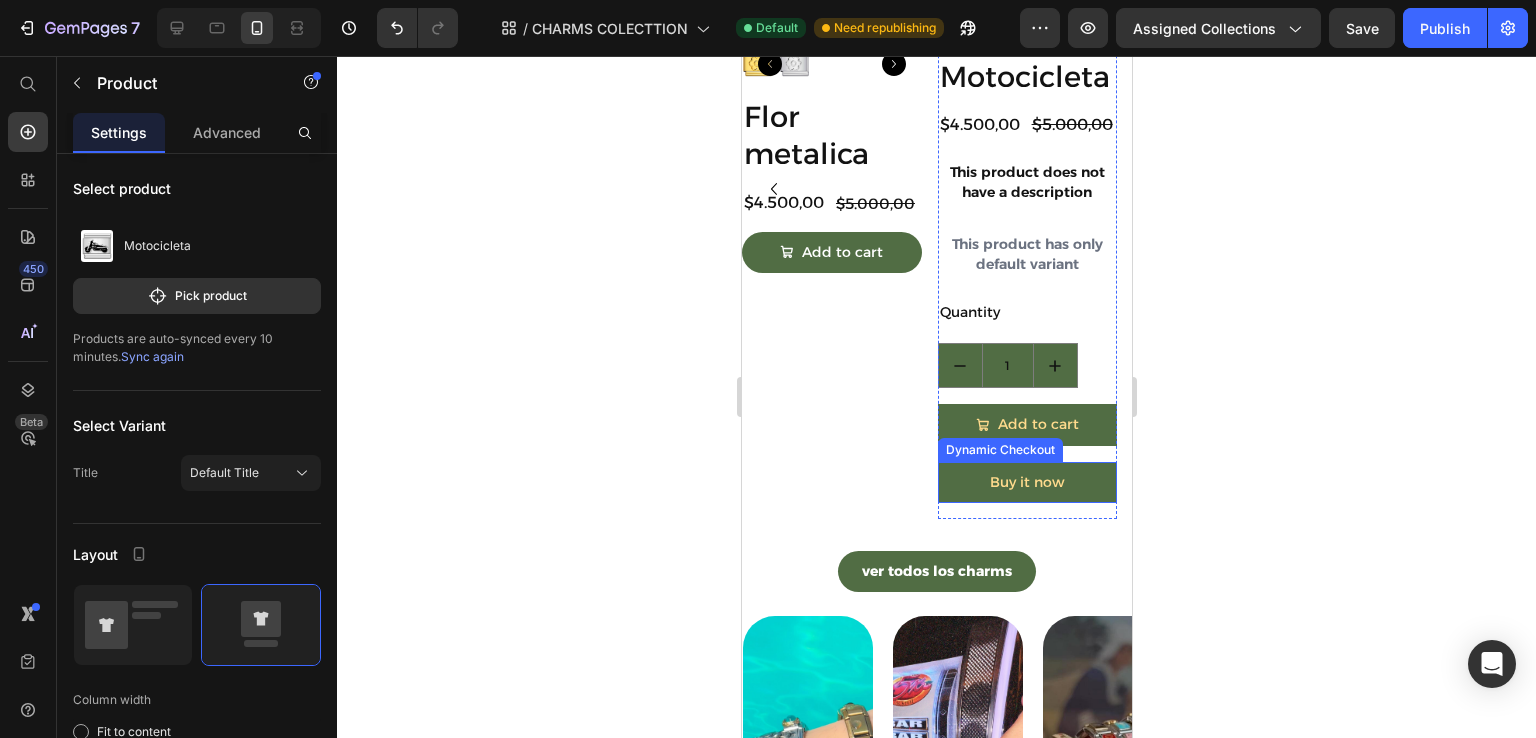 scroll, scrollTop: 1676, scrollLeft: 0, axis: vertical 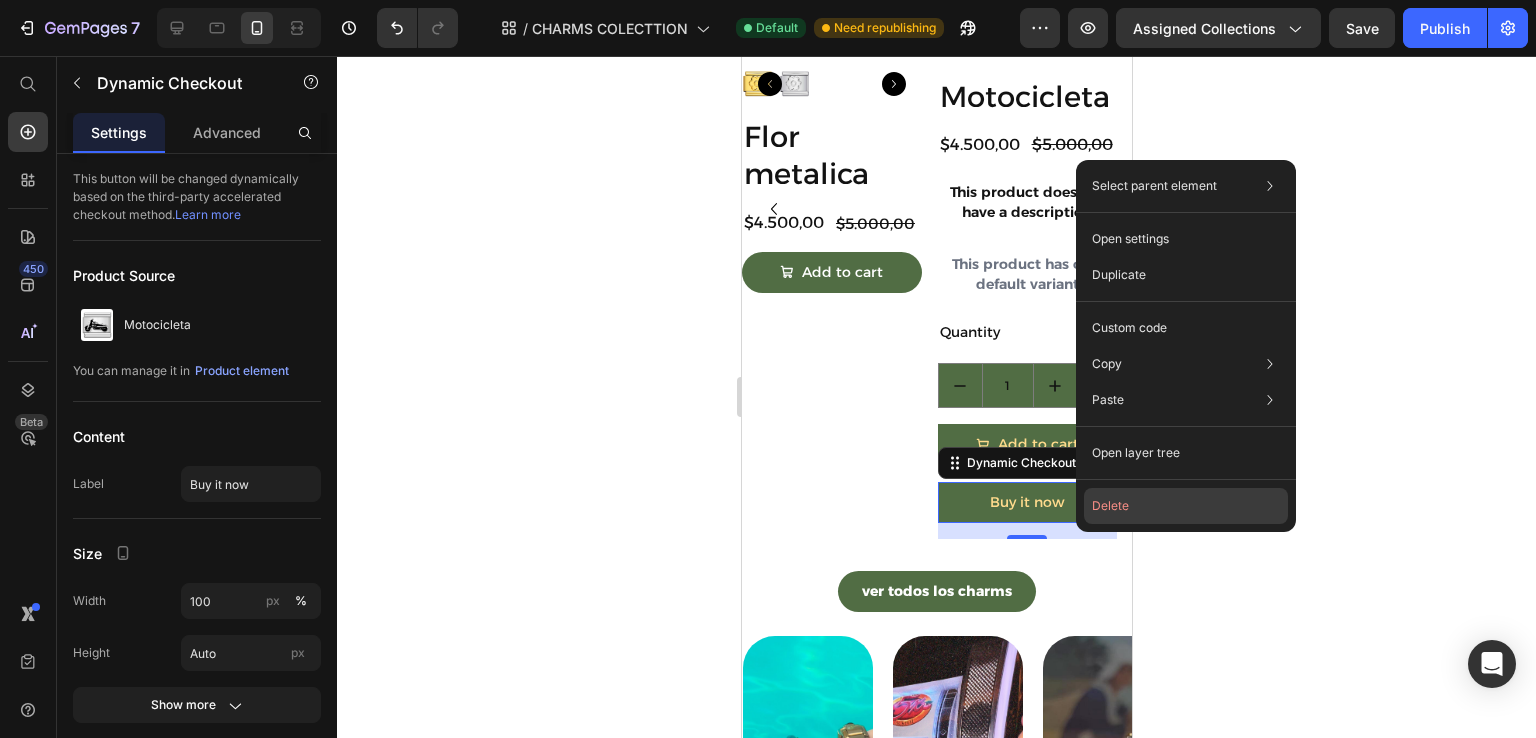 click on "Delete" 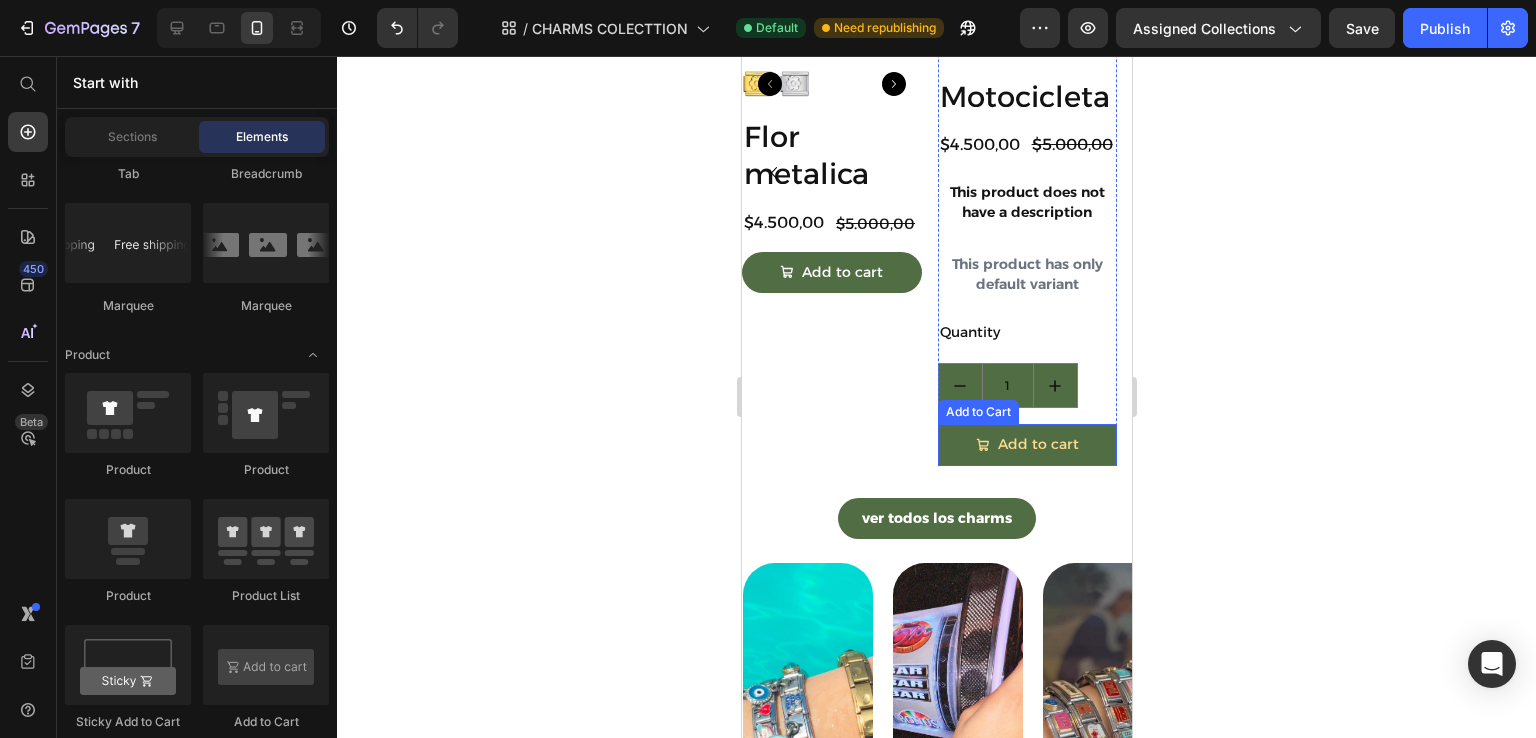 scroll, scrollTop: 1640, scrollLeft: 0, axis: vertical 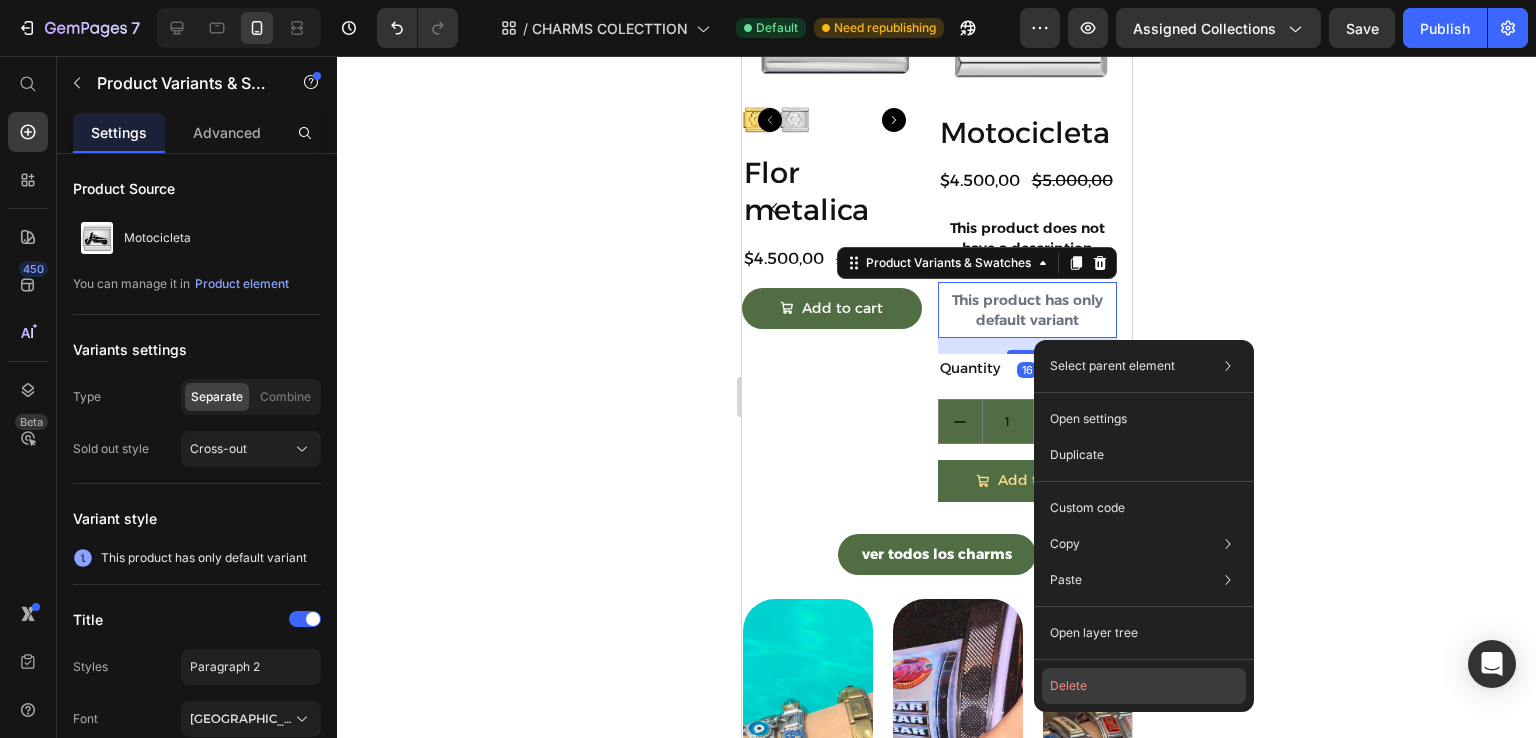 drag, startPoint x: 1128, startPoint y: 681, endPoint x: 376, endPoint y: 568, distance: 760.4426 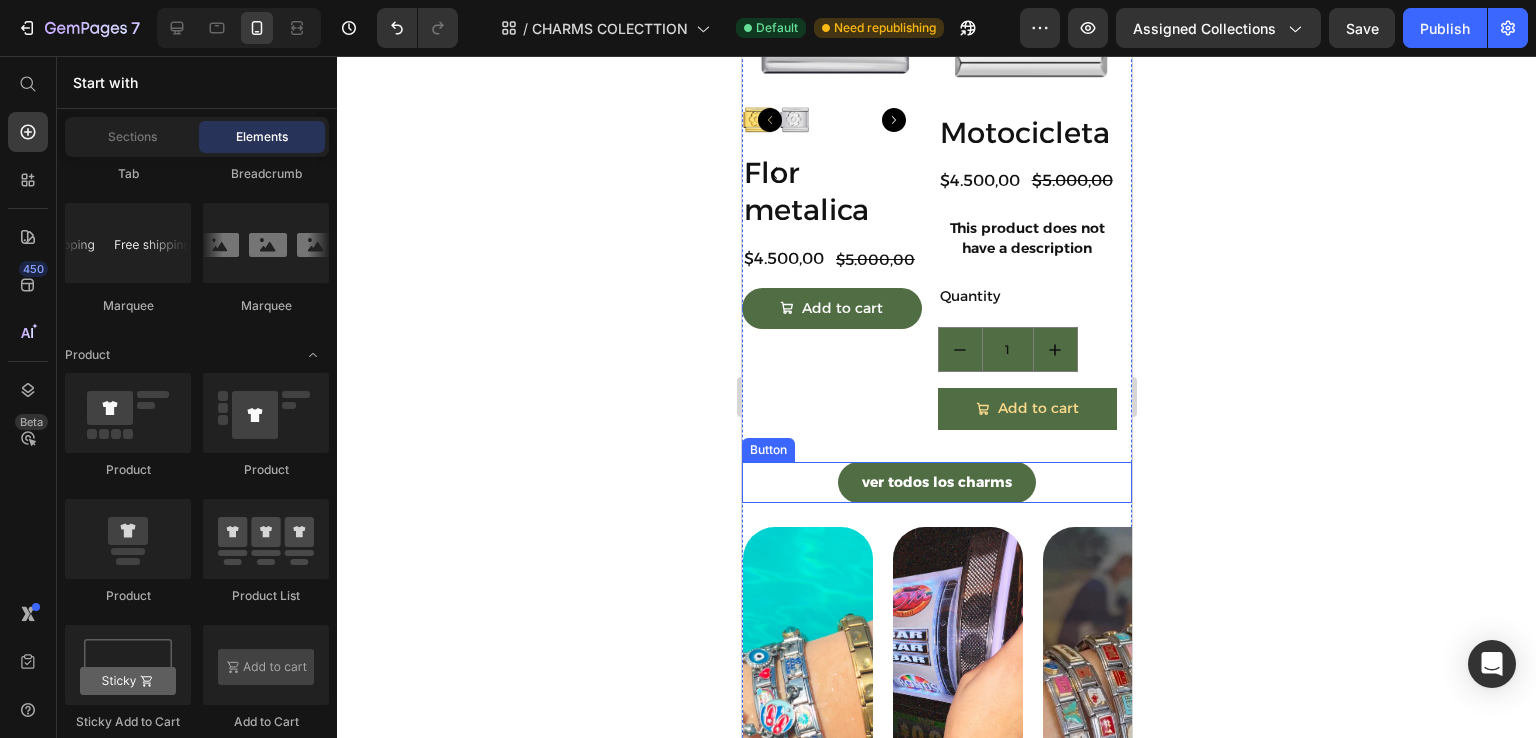 scroll, scrollTop: 1604, scrollLeft: 0, axis: vertical 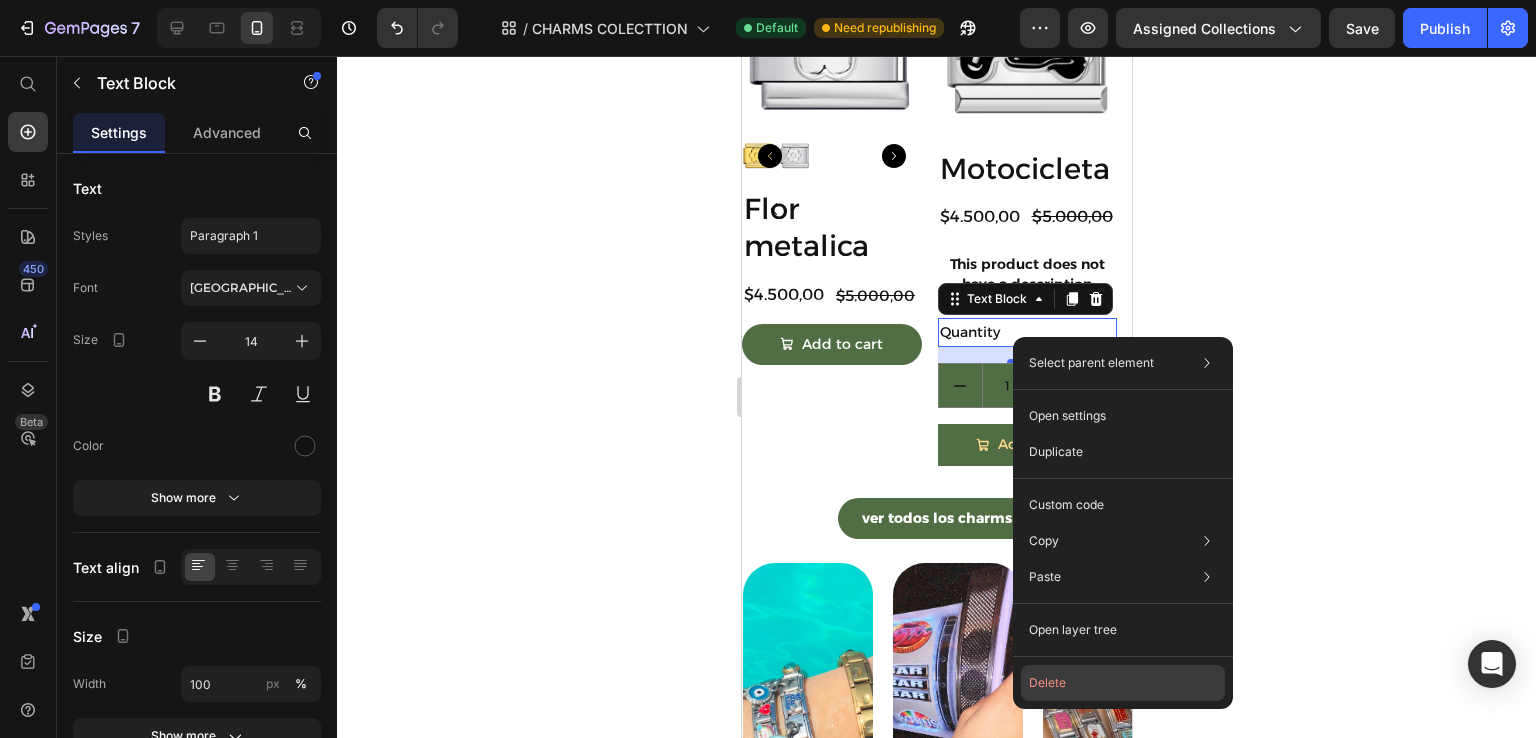 click on "Delete" 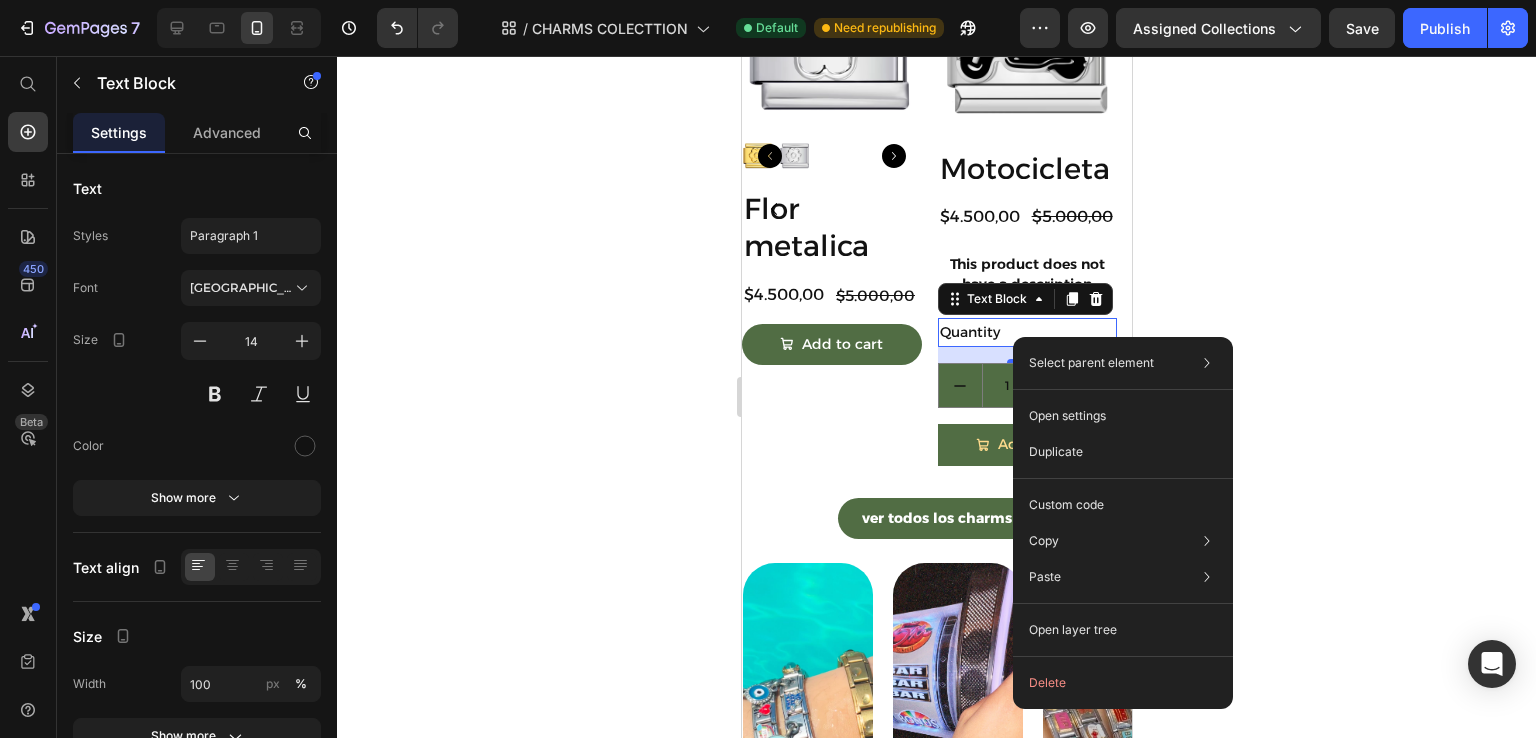 scroll, scrollTop: 1581, scrollLeft: 0, axis: vertical 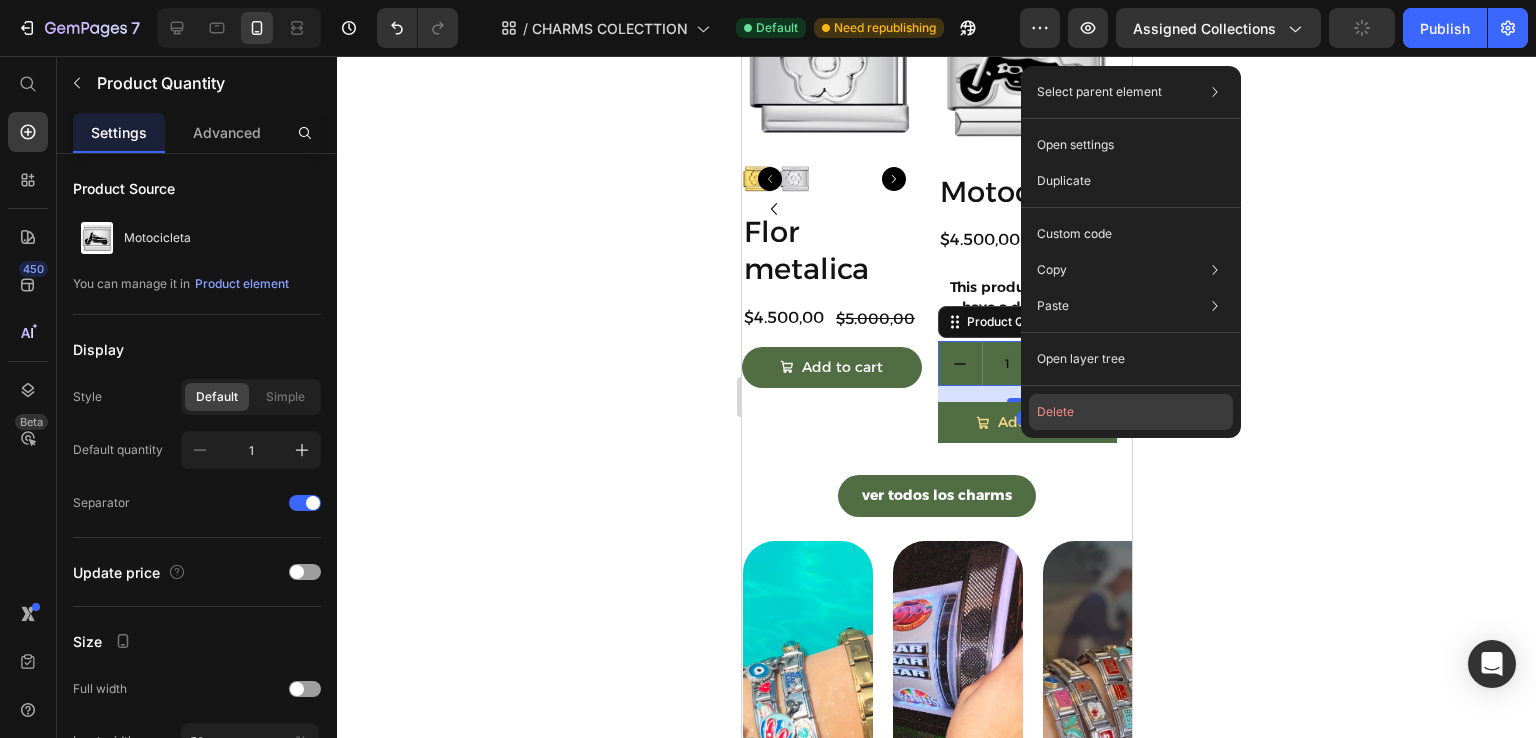 click on "Delete" 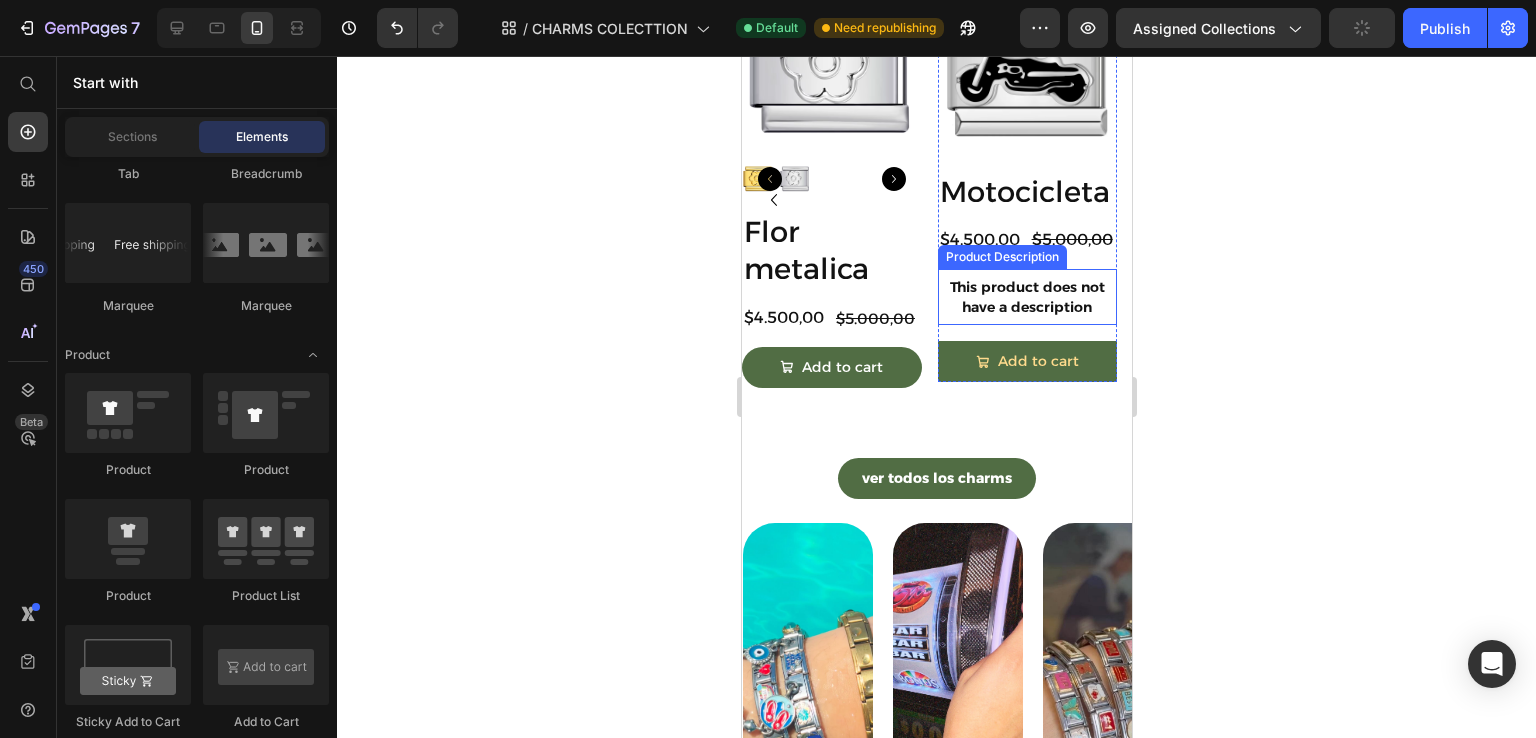 scroll, scrollTop: 1551, scrollLeft: 0, axis: vertical 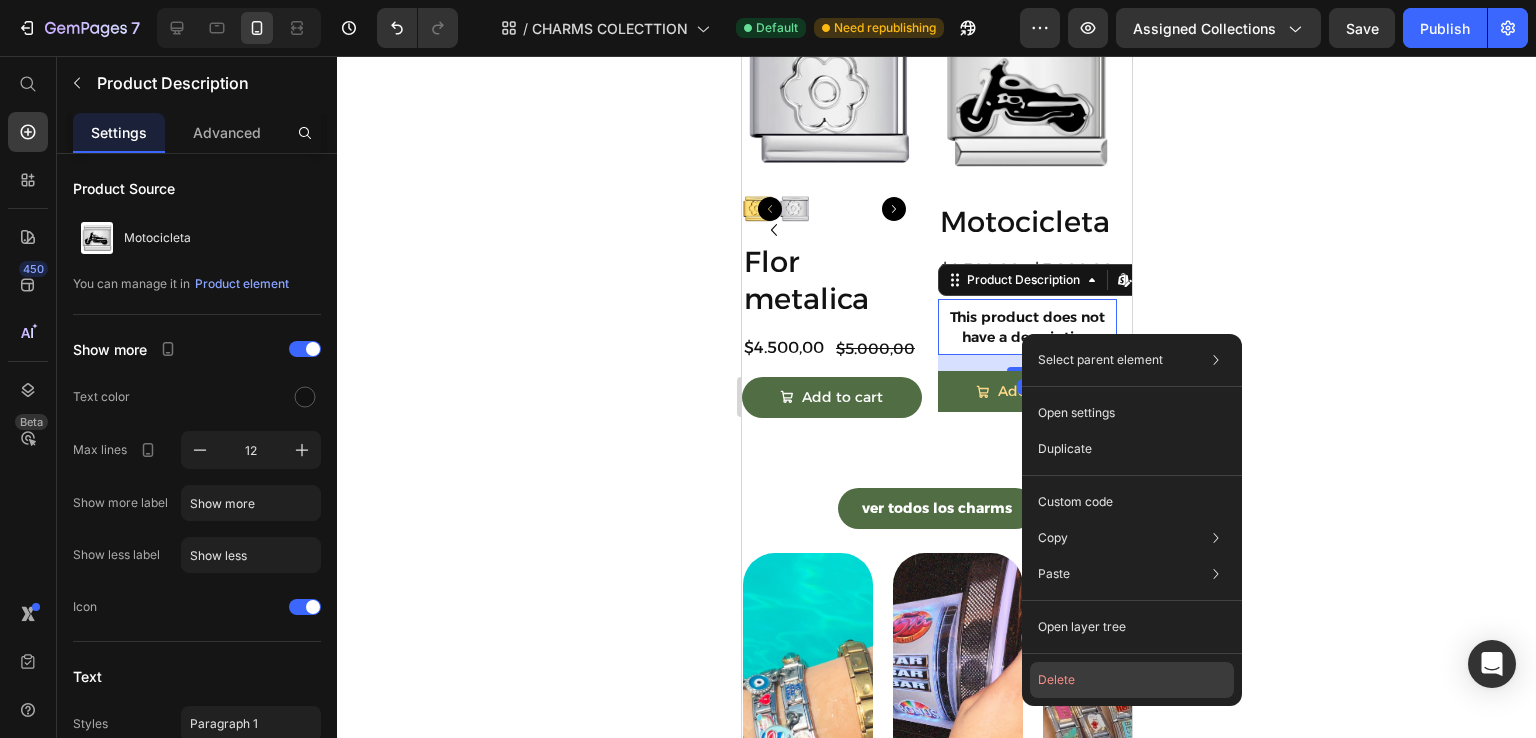 click on "Delete" 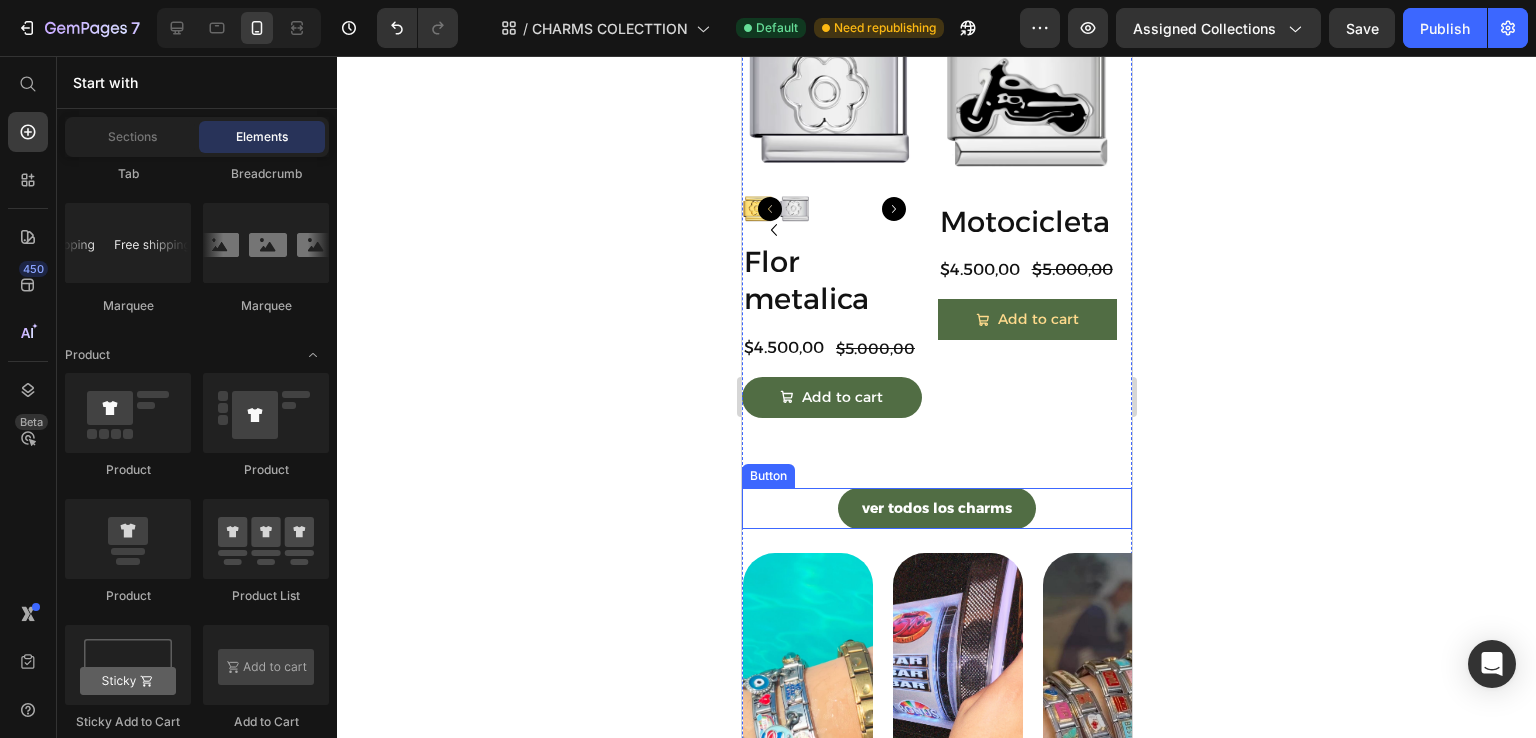 scroll, scrollTop: 1543, scrollLeft: 0, axis: vertical 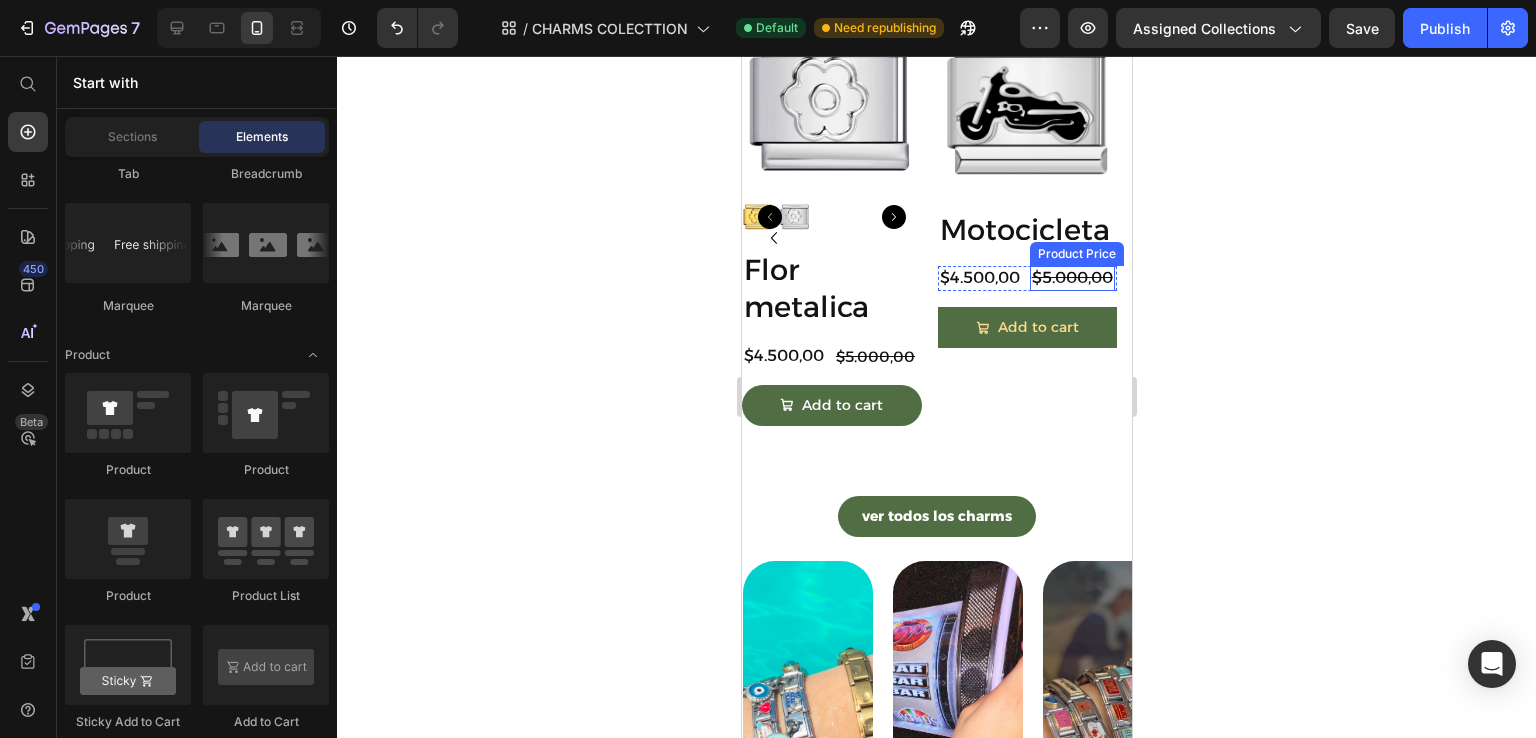 click on "$5.000,00" at bounding box center [1071, 278] 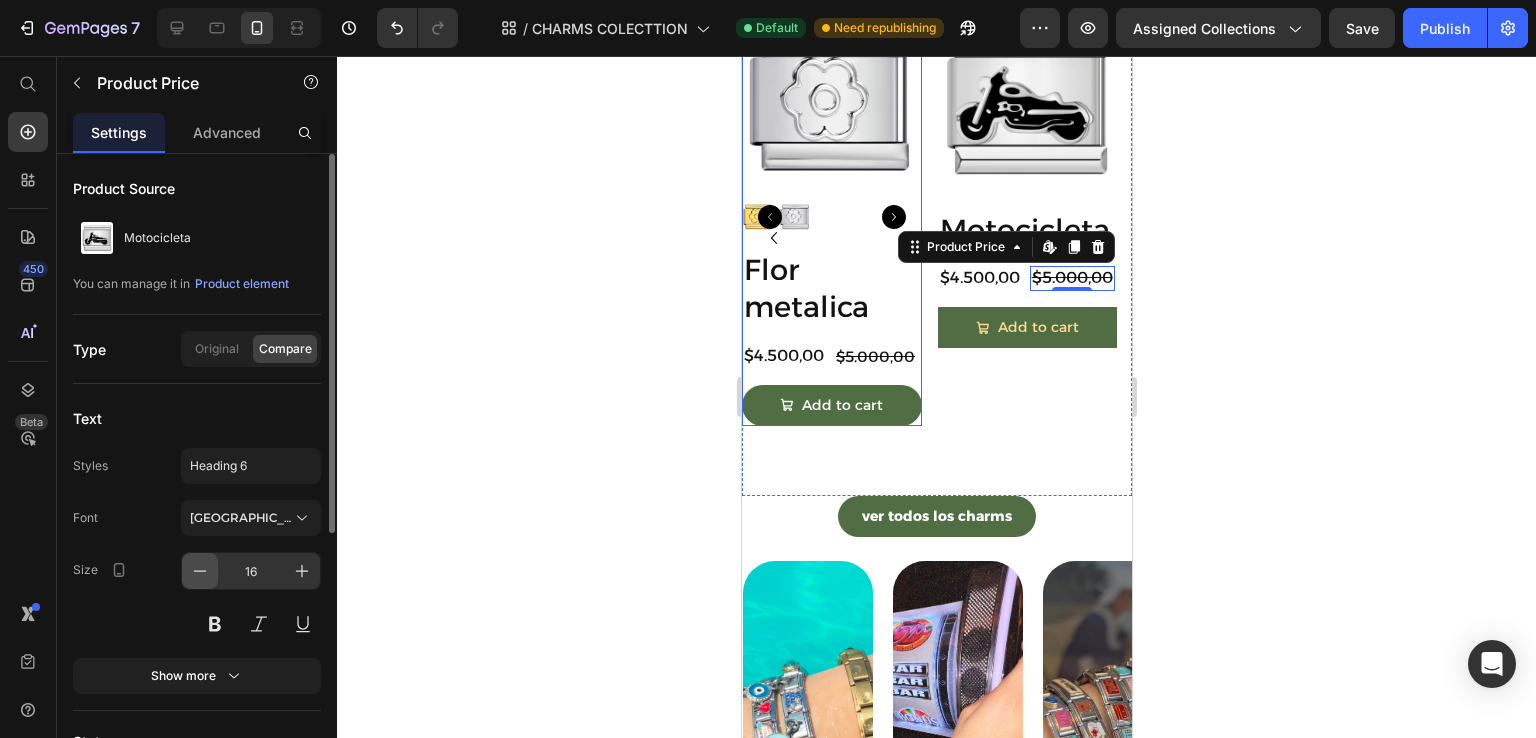 click at bounding box center (200, 571) 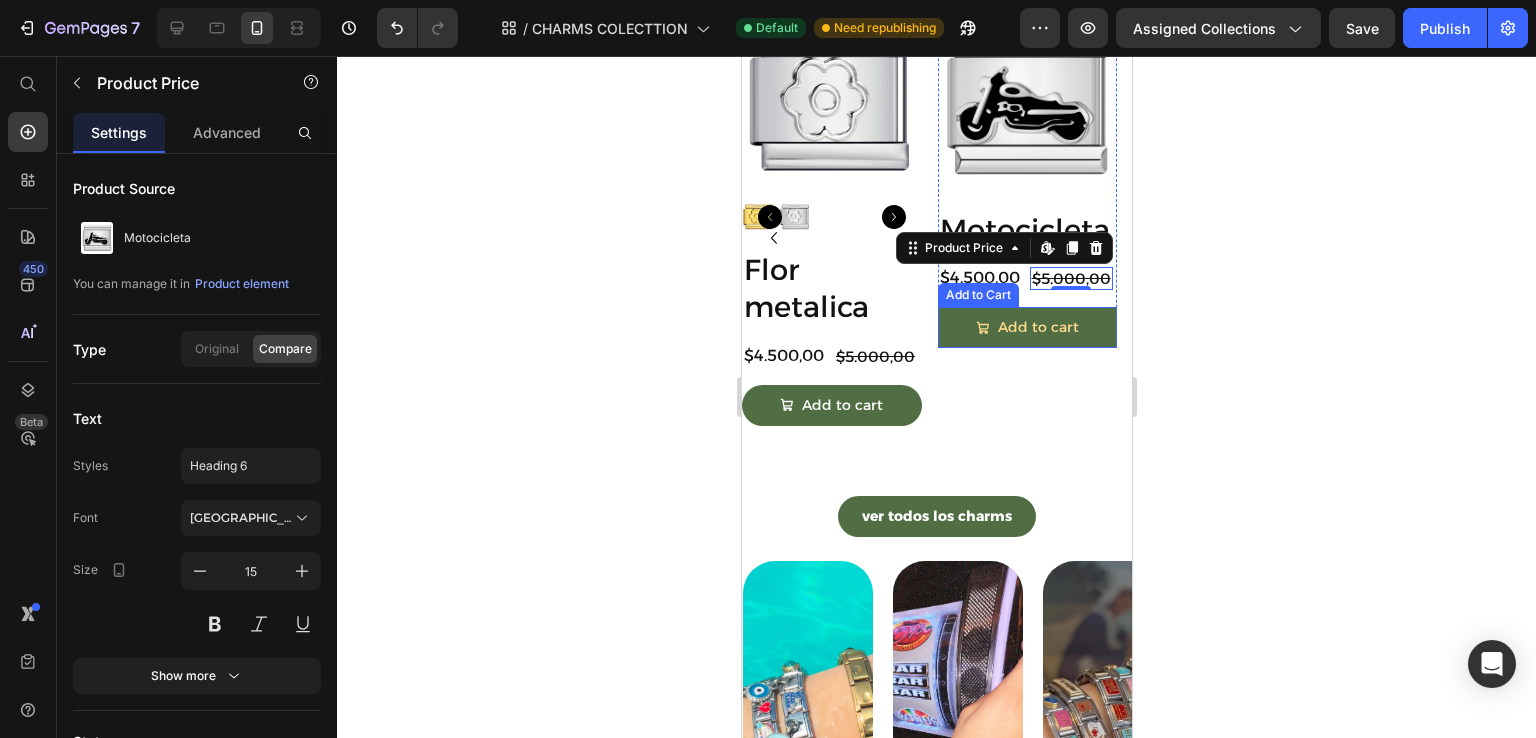 click on "Add to Cart" at bounding box center [977, 295] 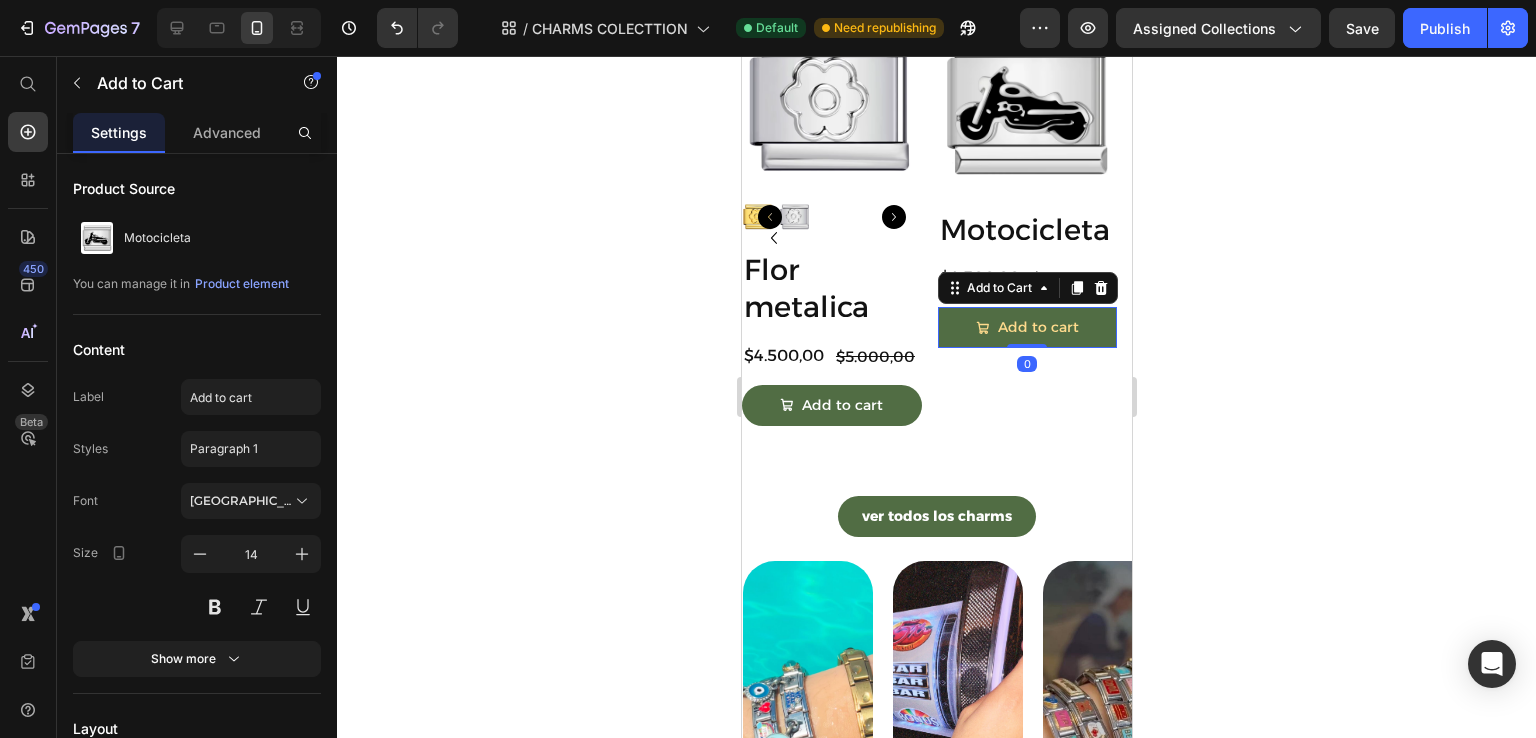click on "Motocicleta Product Title $4.500,00 Product Price $5.000,00 Product Price Row
Add to cart Add to Cart   0" at bounding box center [1027, 279] 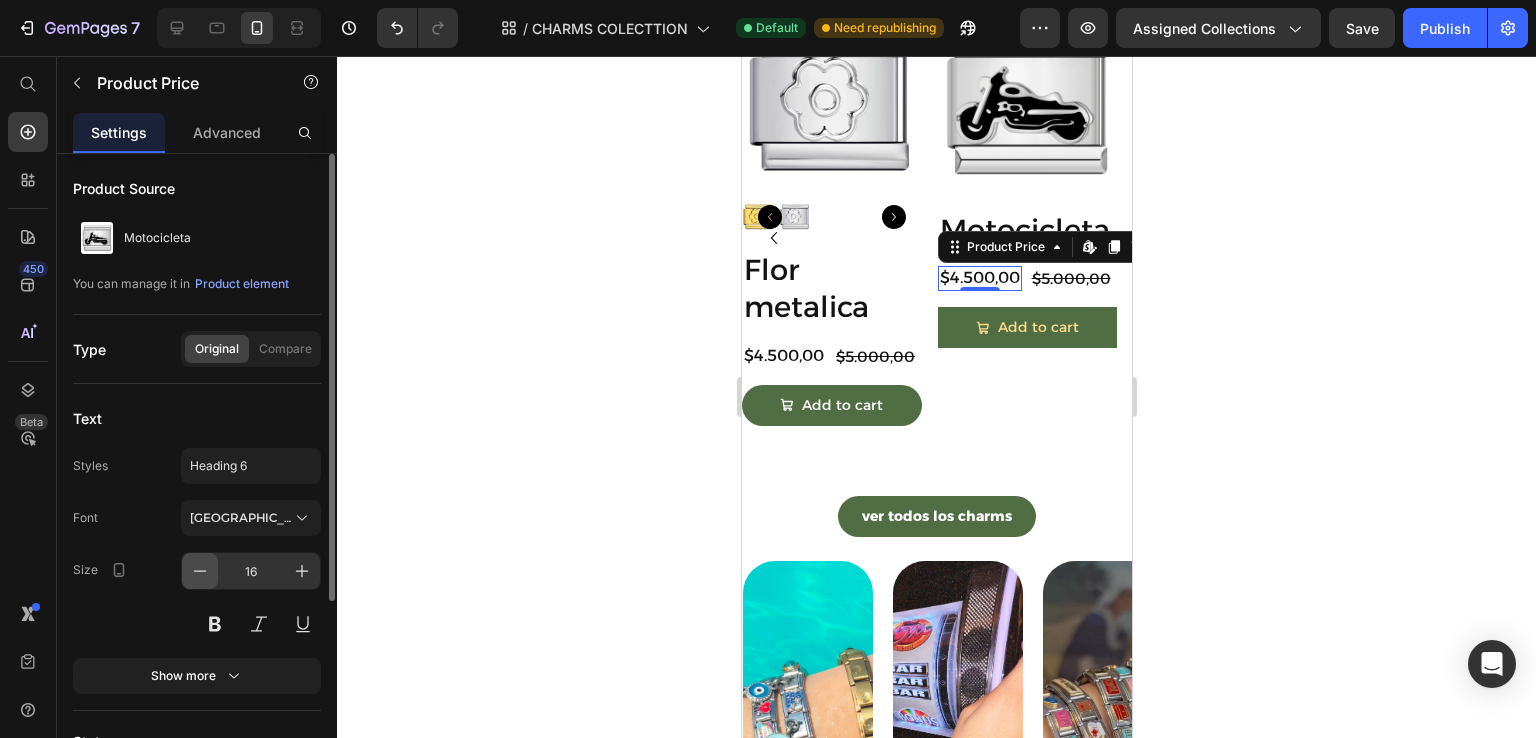 click 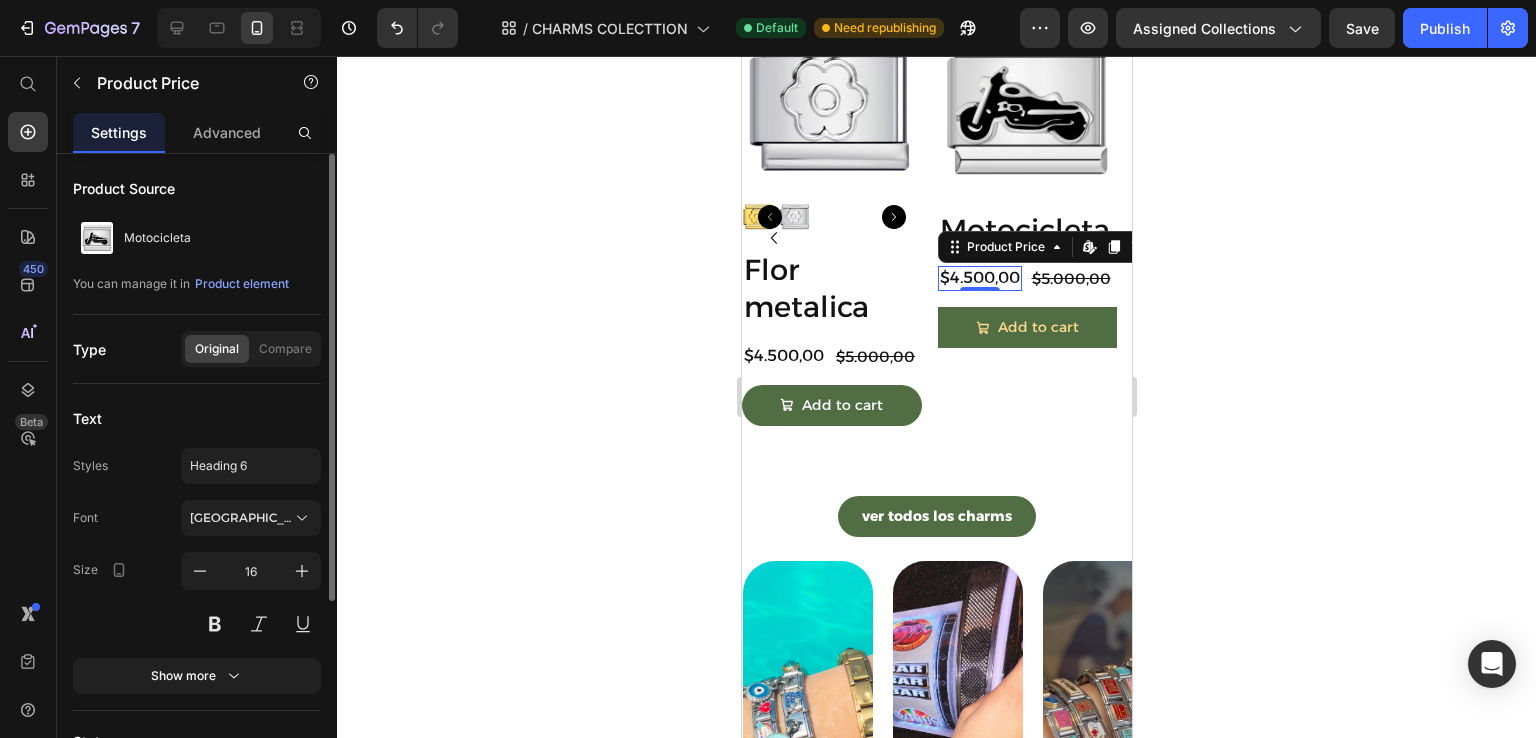 type on "15" 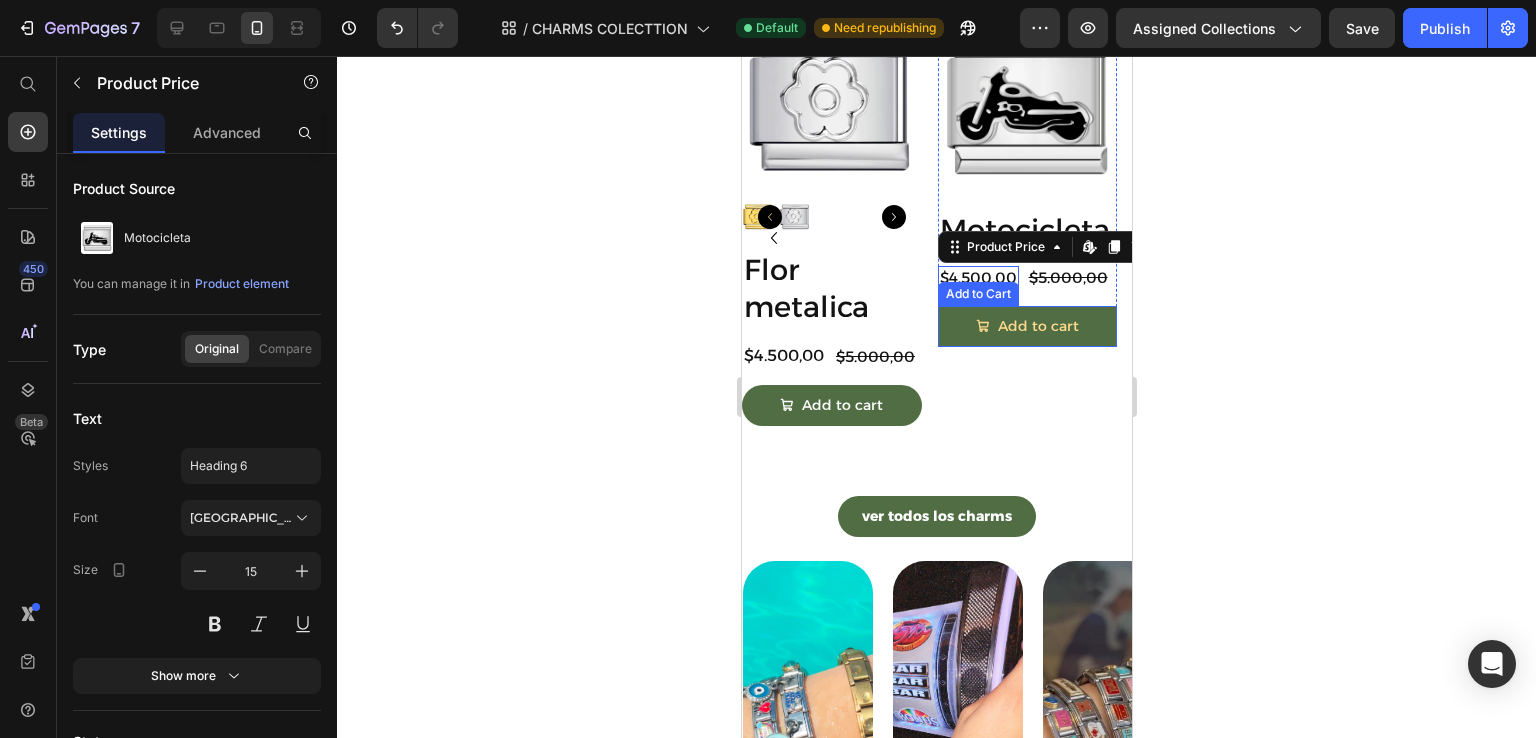 click on "Add to cart" at bounding box center [1027, 326] 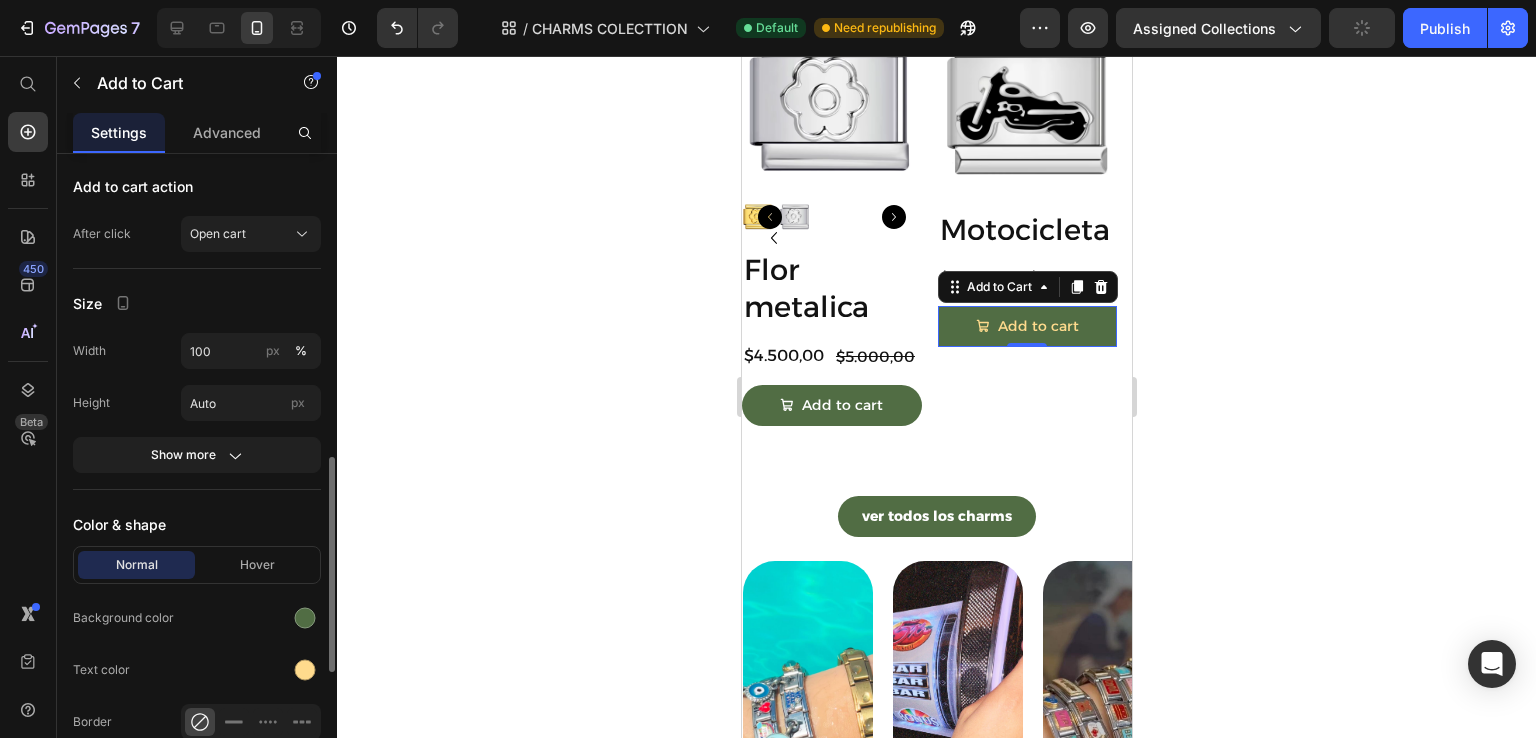 scroll, scrollTop: 1100, scrollLeft: 0, axis: vertical 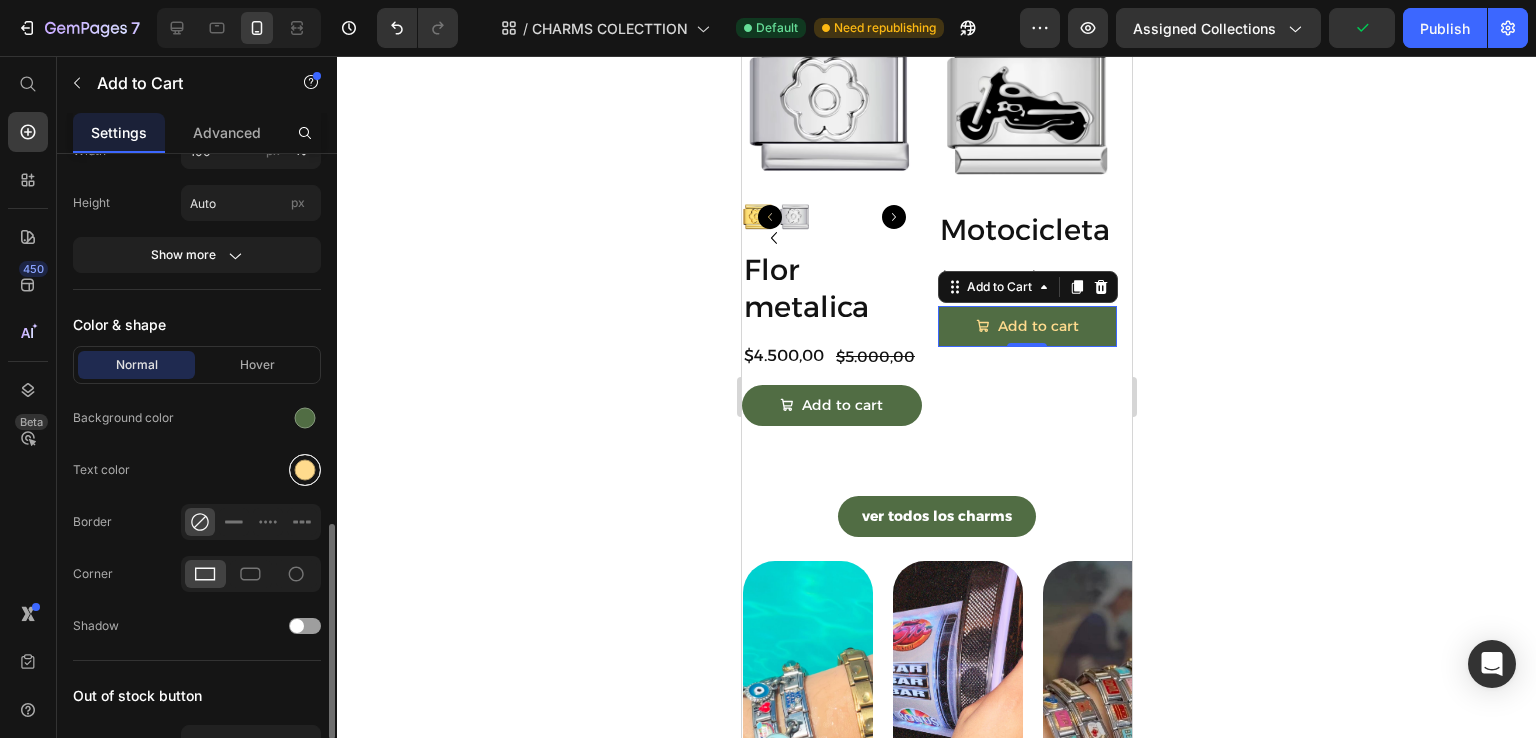 click at bounding box center [305, 470] 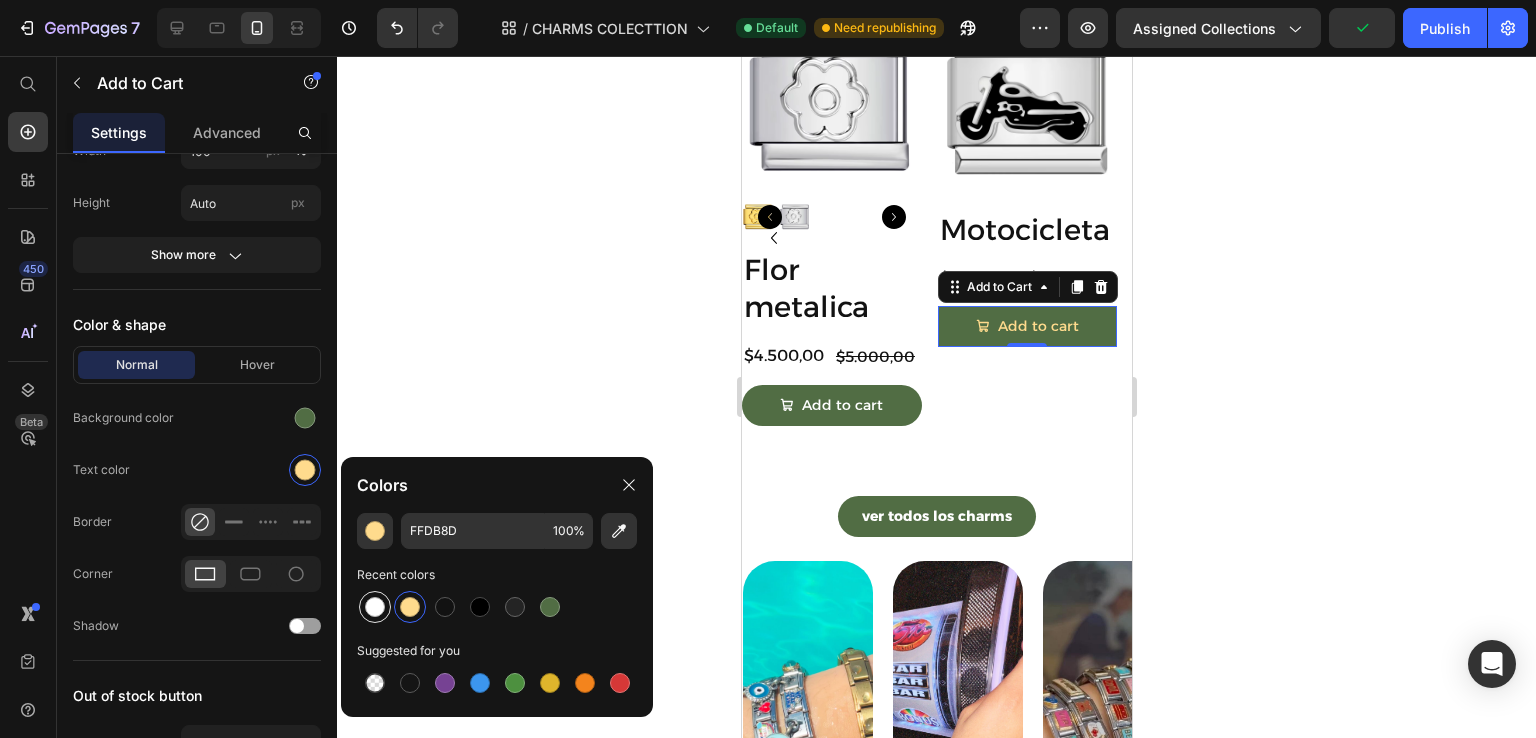 click at bounding box center [375, 607] 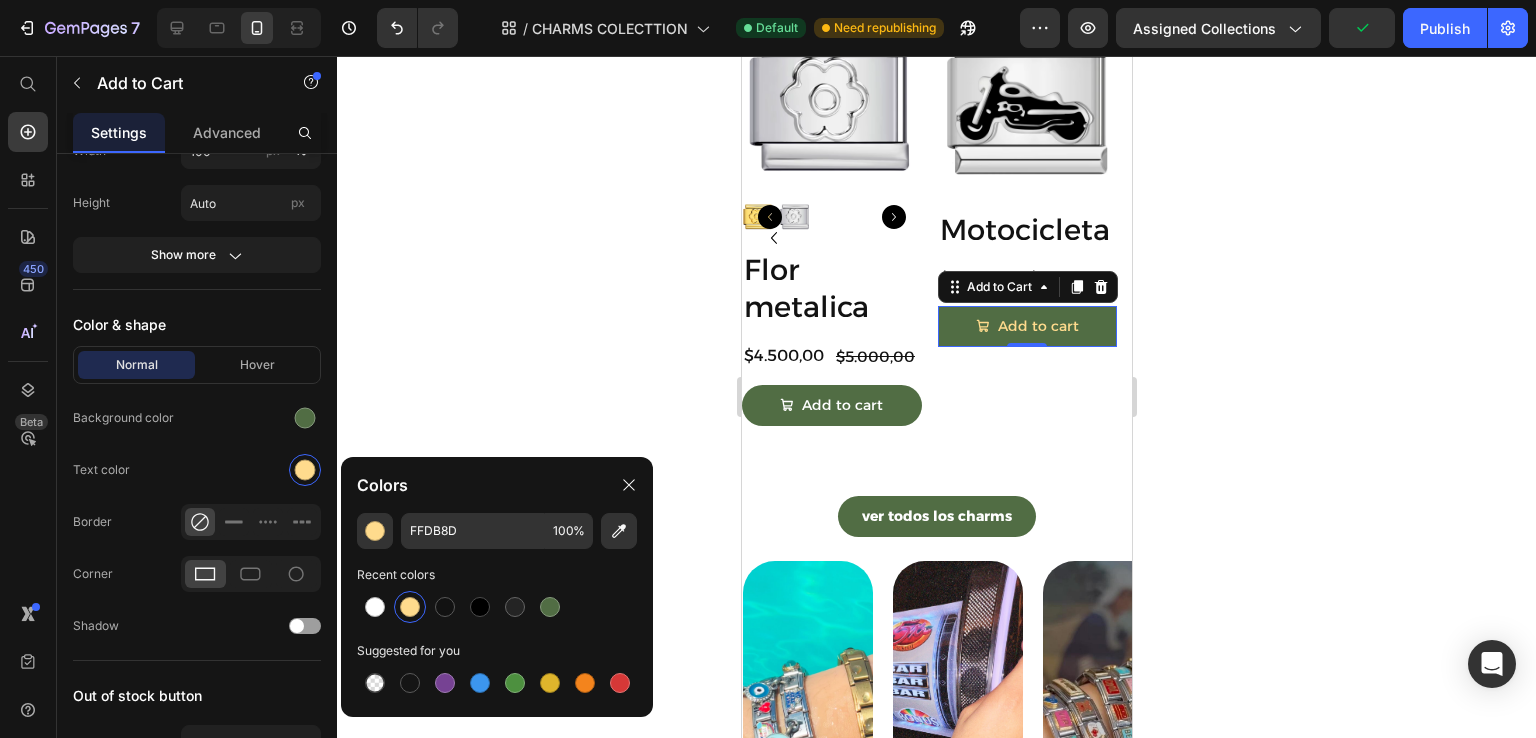 type on "FFFFFF" 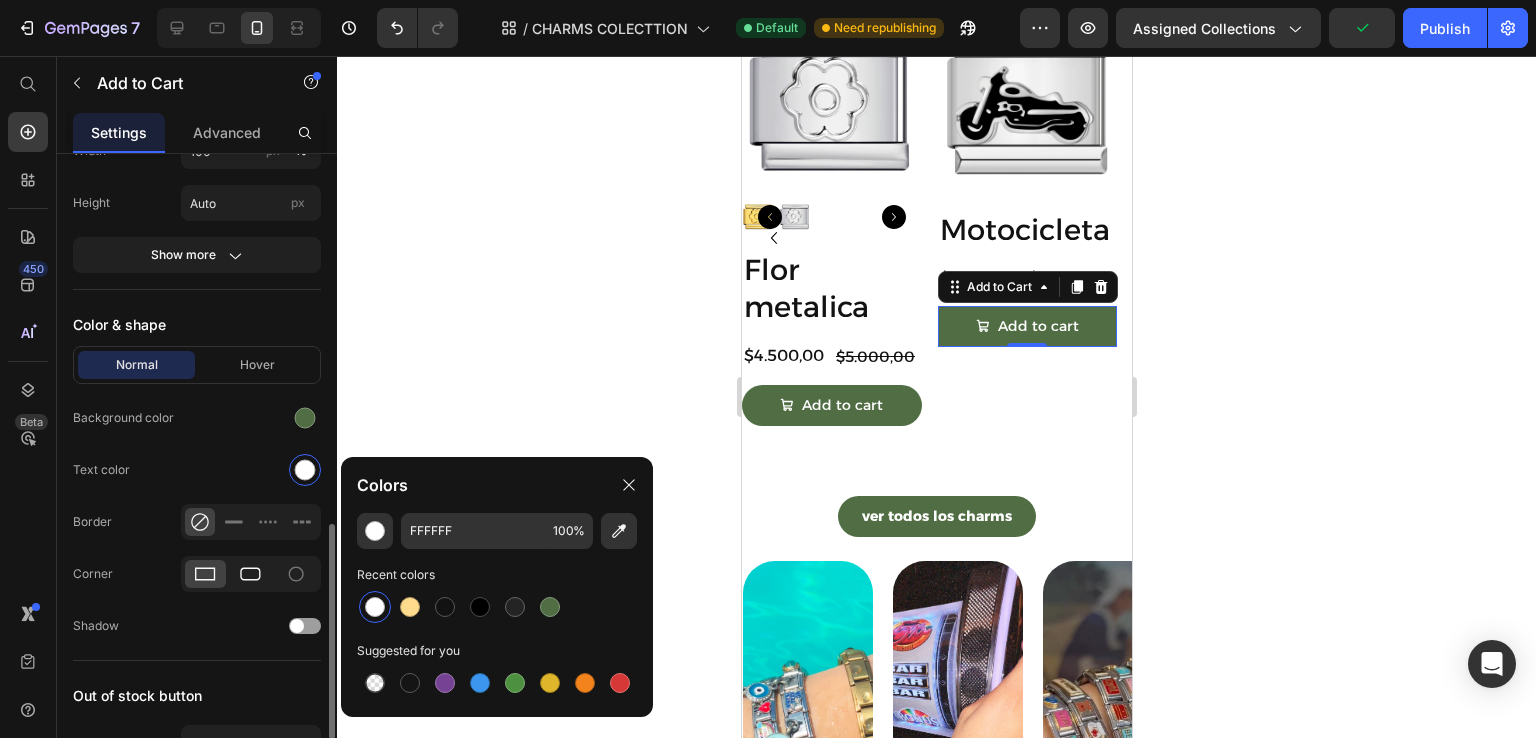 click 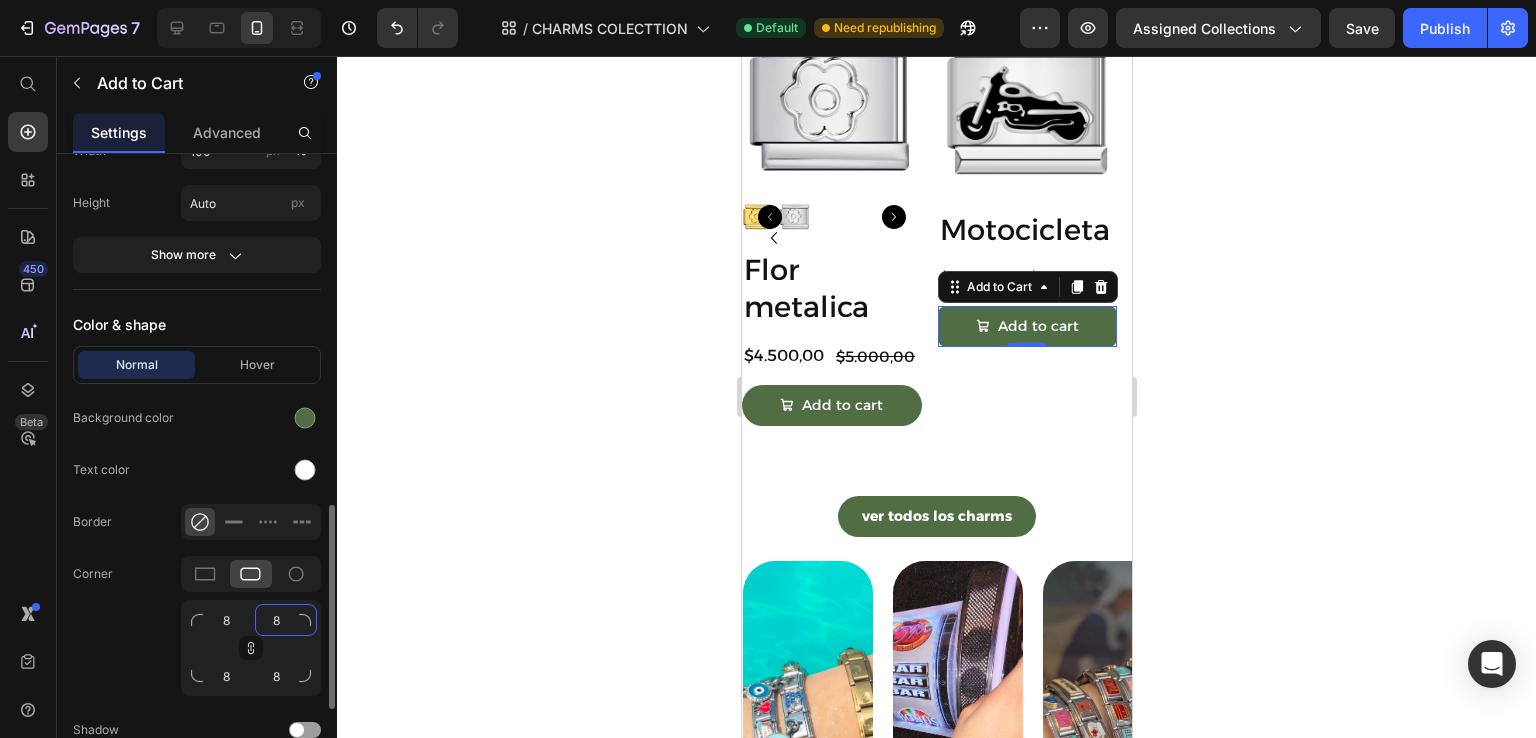 click on "8" 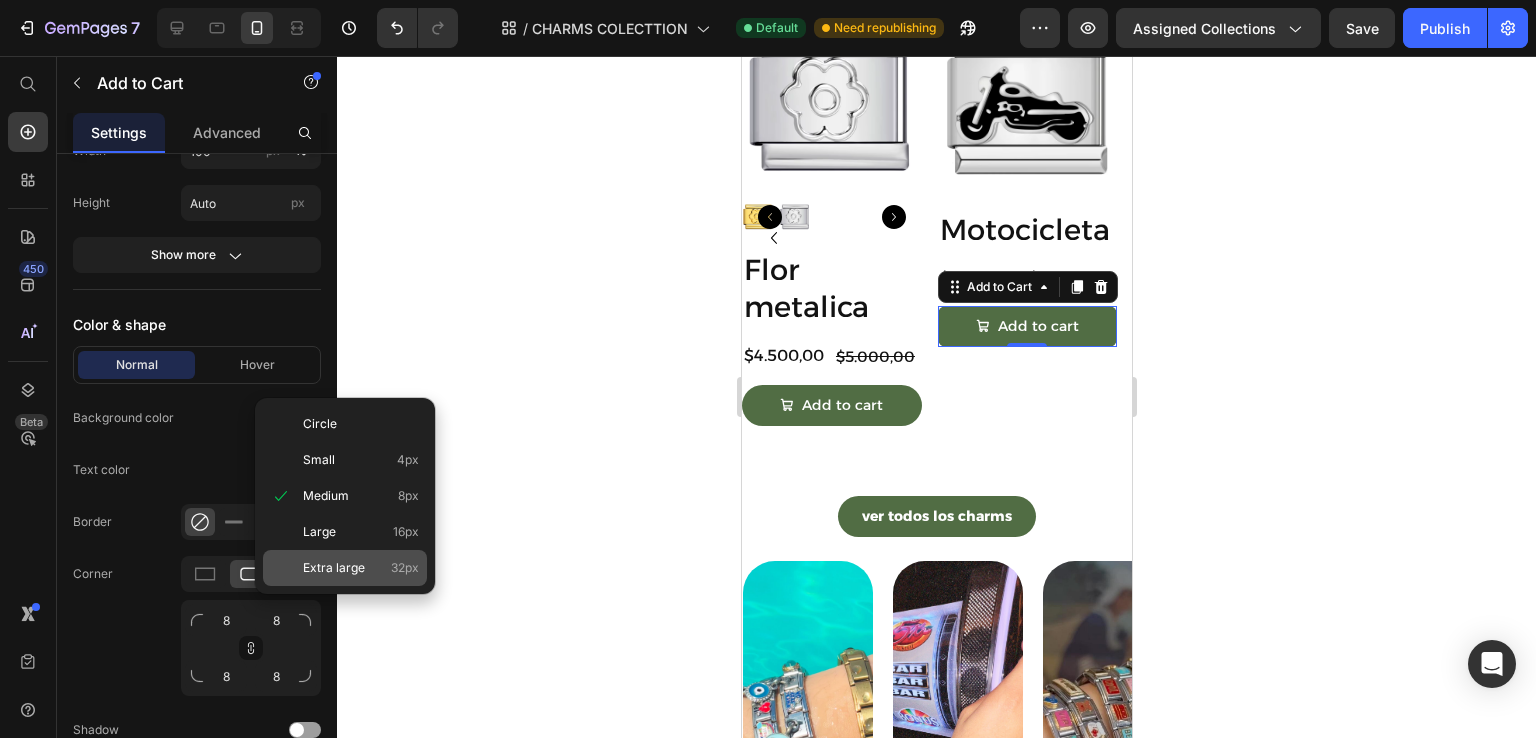 click on "Extra large" at bounding box center [334, 568] 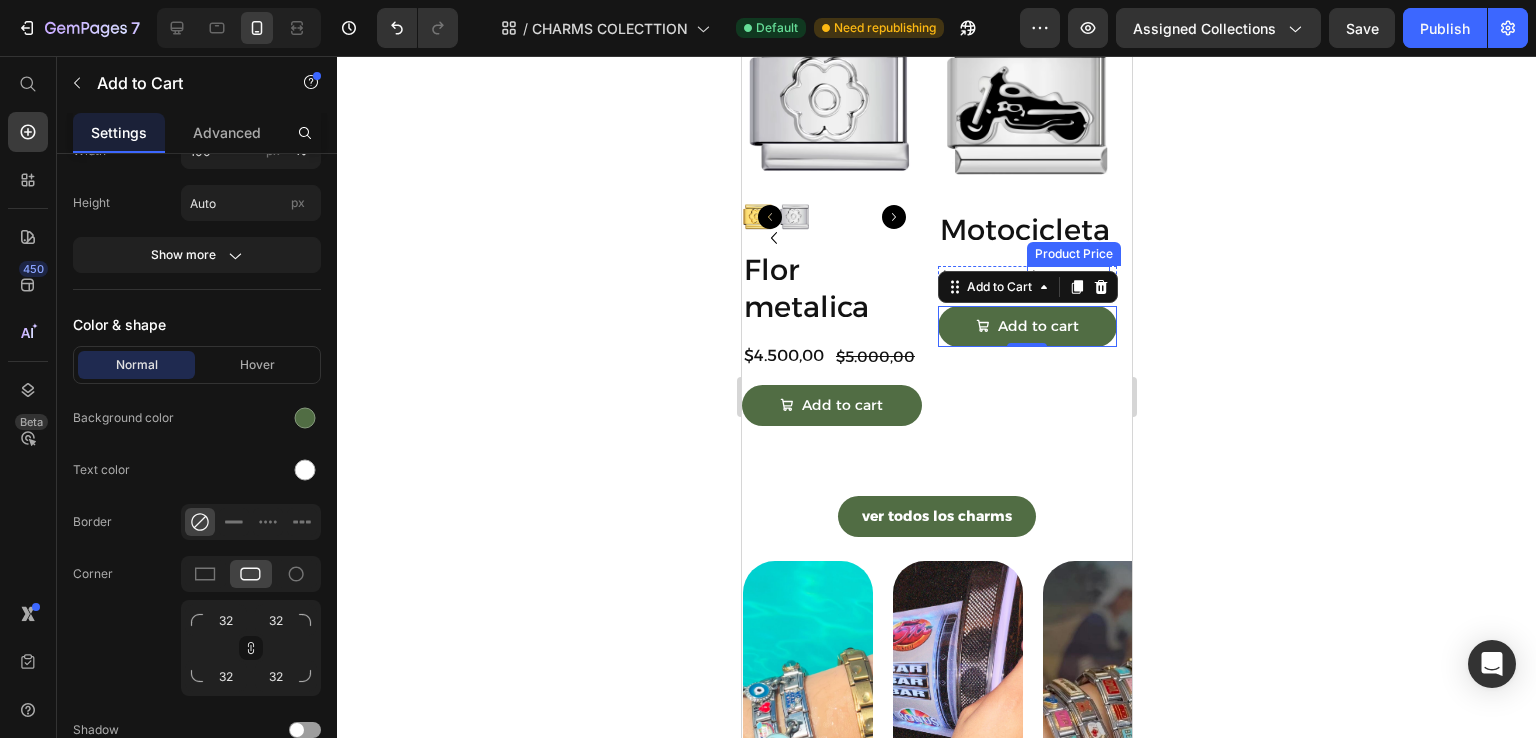 click on "Product Price" at bounding box center [1073, 254] 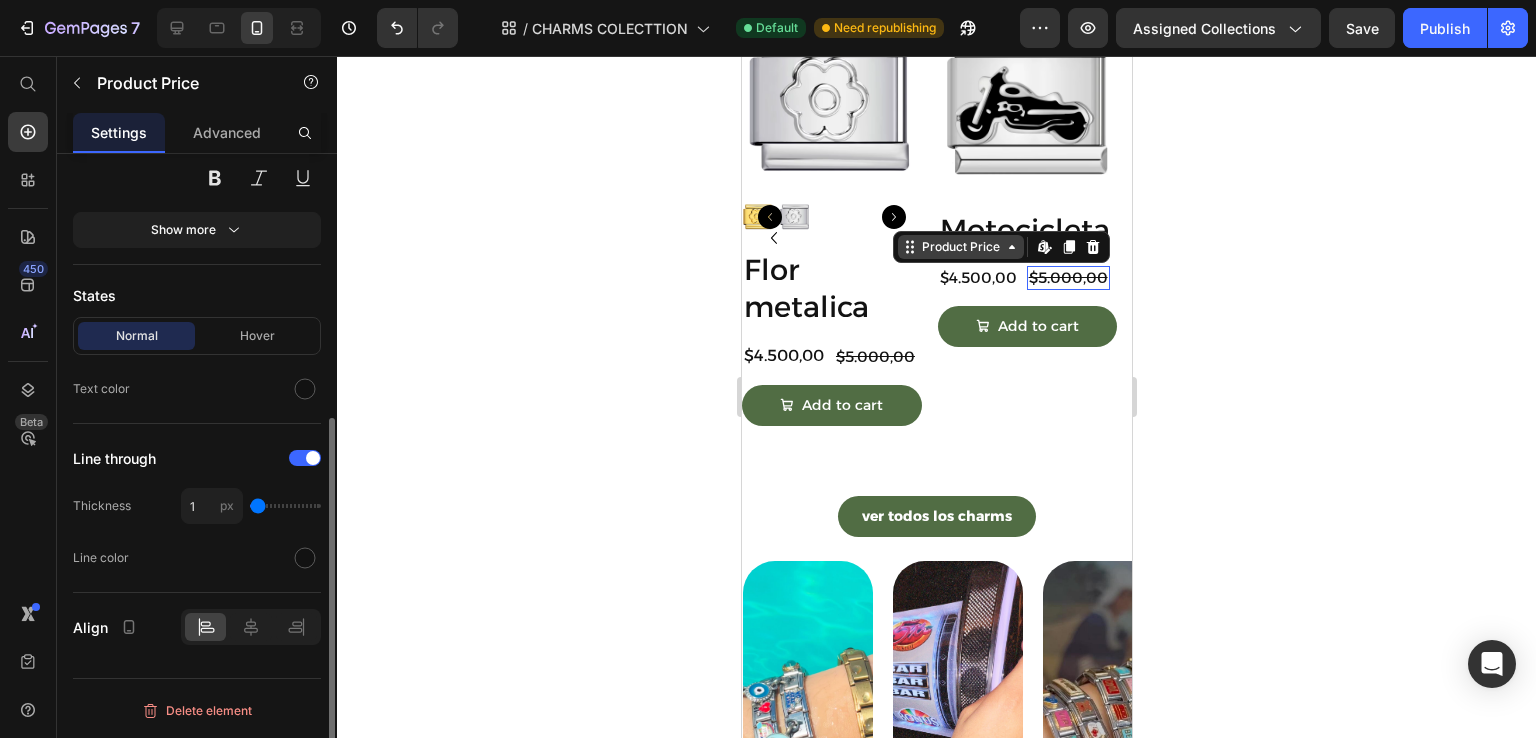 scroll, scrollTop: 0, scrollLeft: 0, axis: both 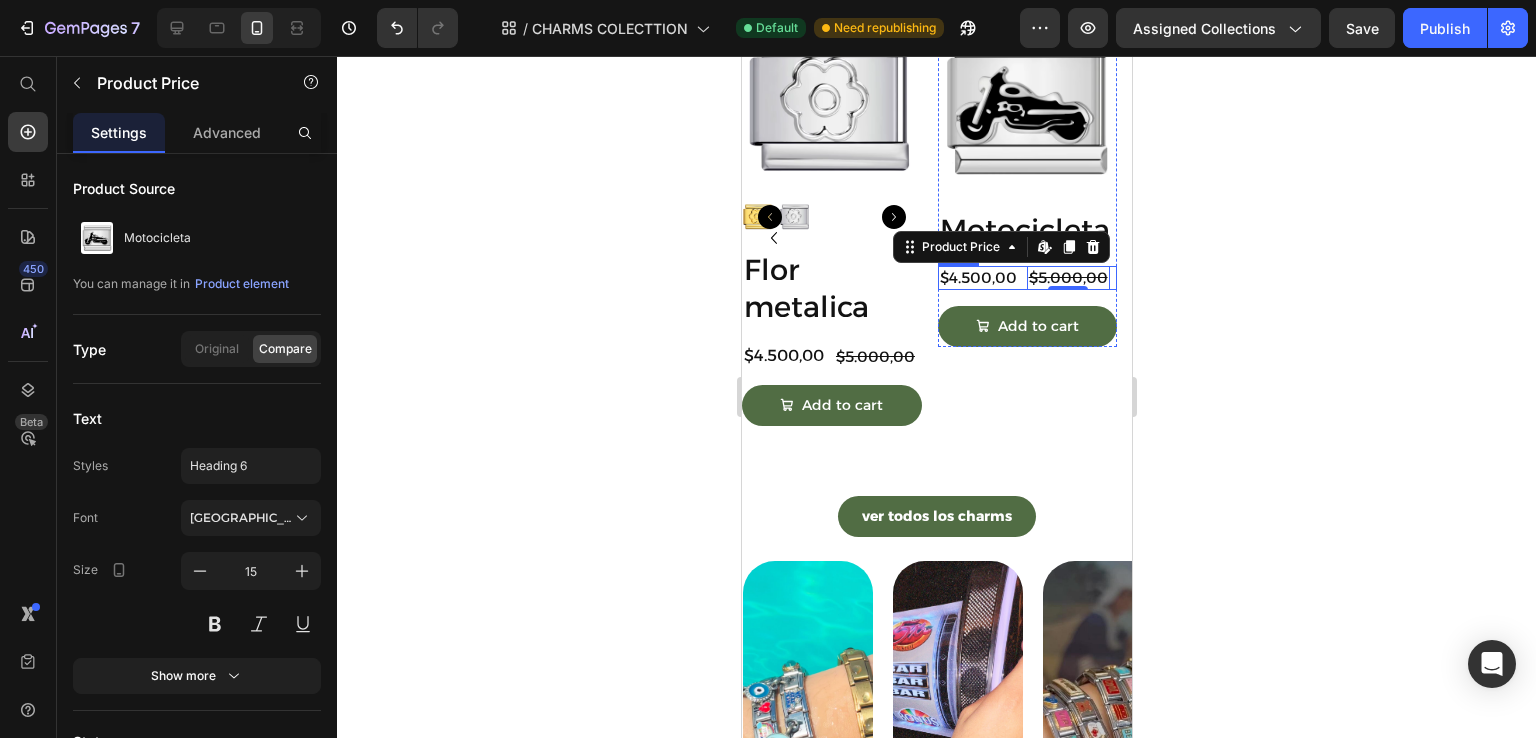 click on "$4.500,00 Product Price $5.000,00 Product Price   Edit content in Shopify 0 Row" at bounding box center [1027, 278] 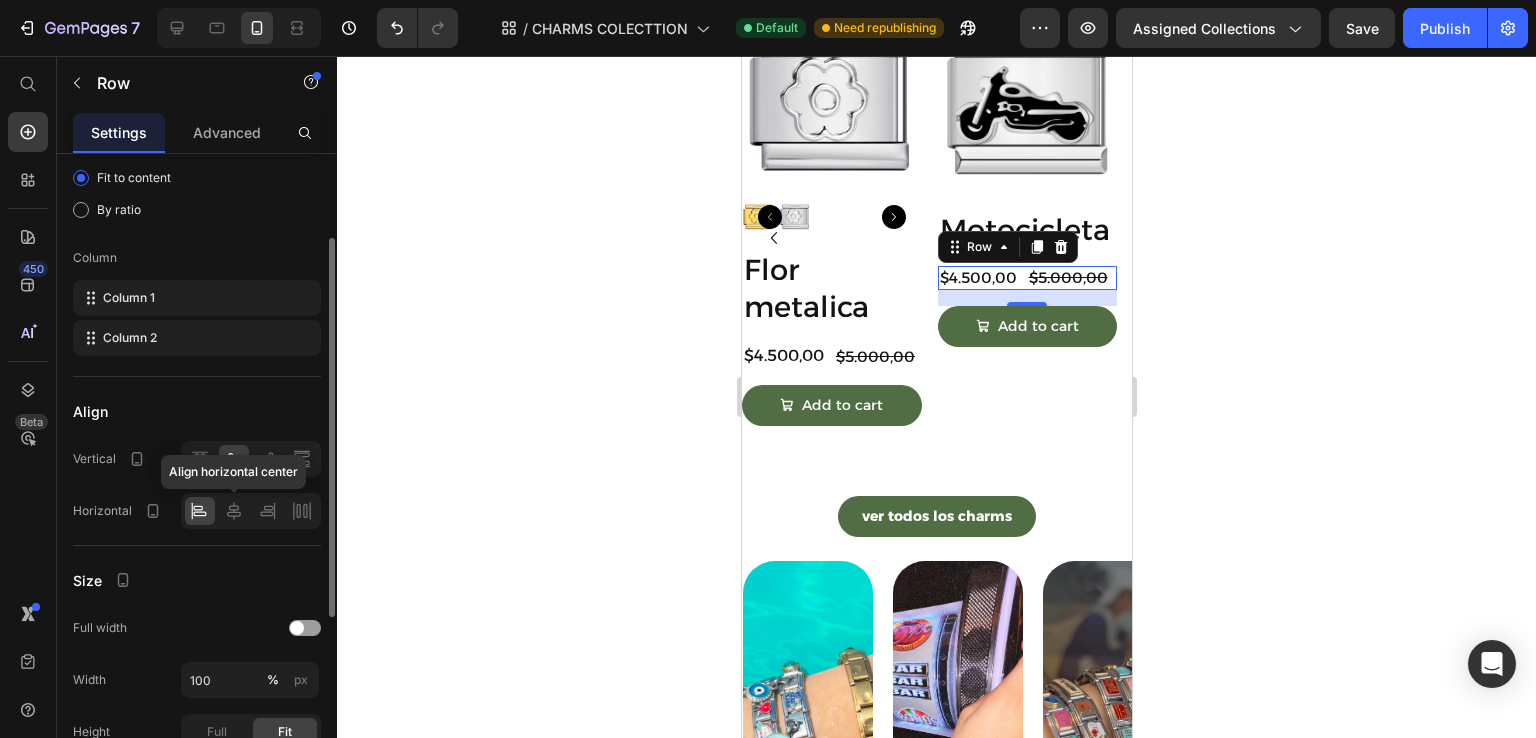scroll, scrollTop: 0, scrollLeft: 0, axis: both 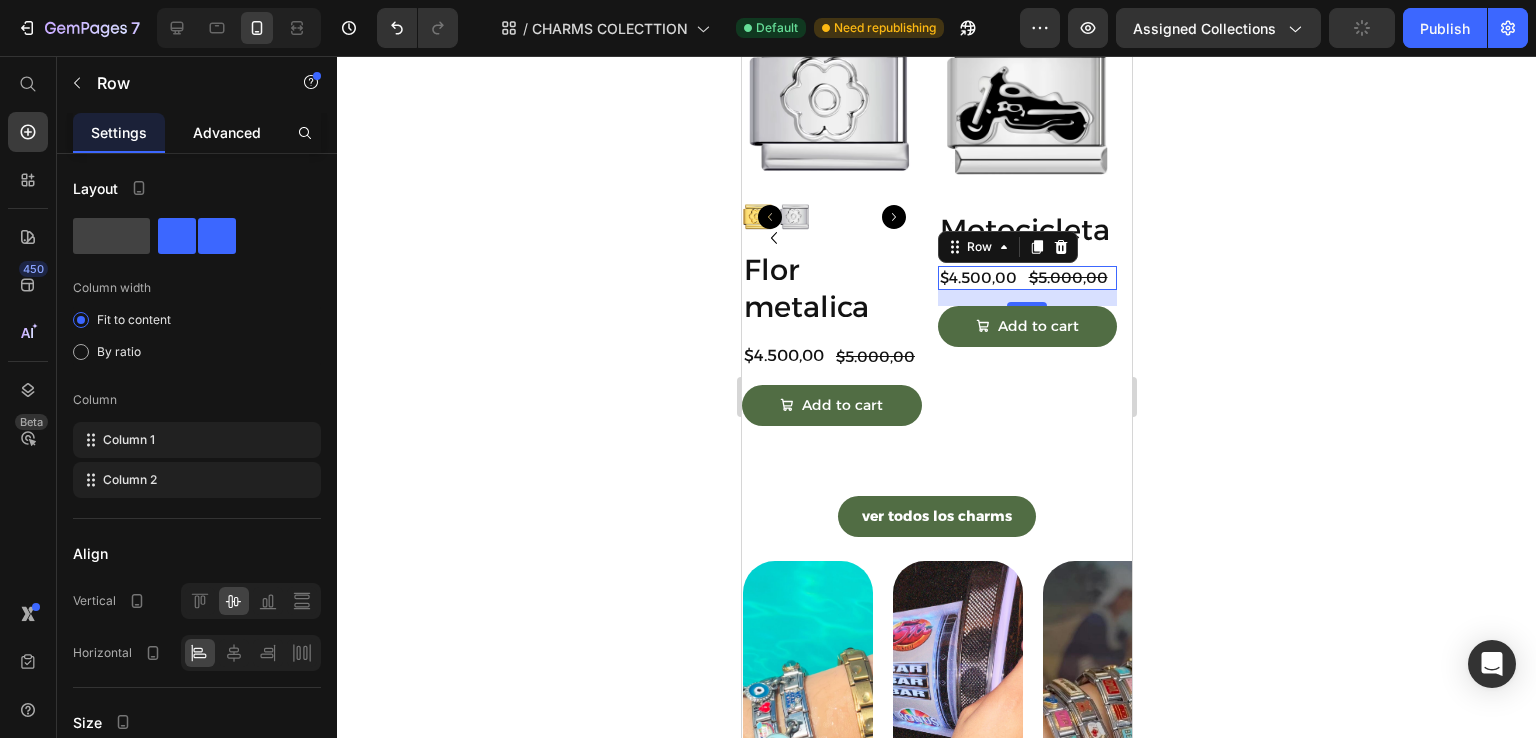click on "Advanced" at bounding box center [227, 132] 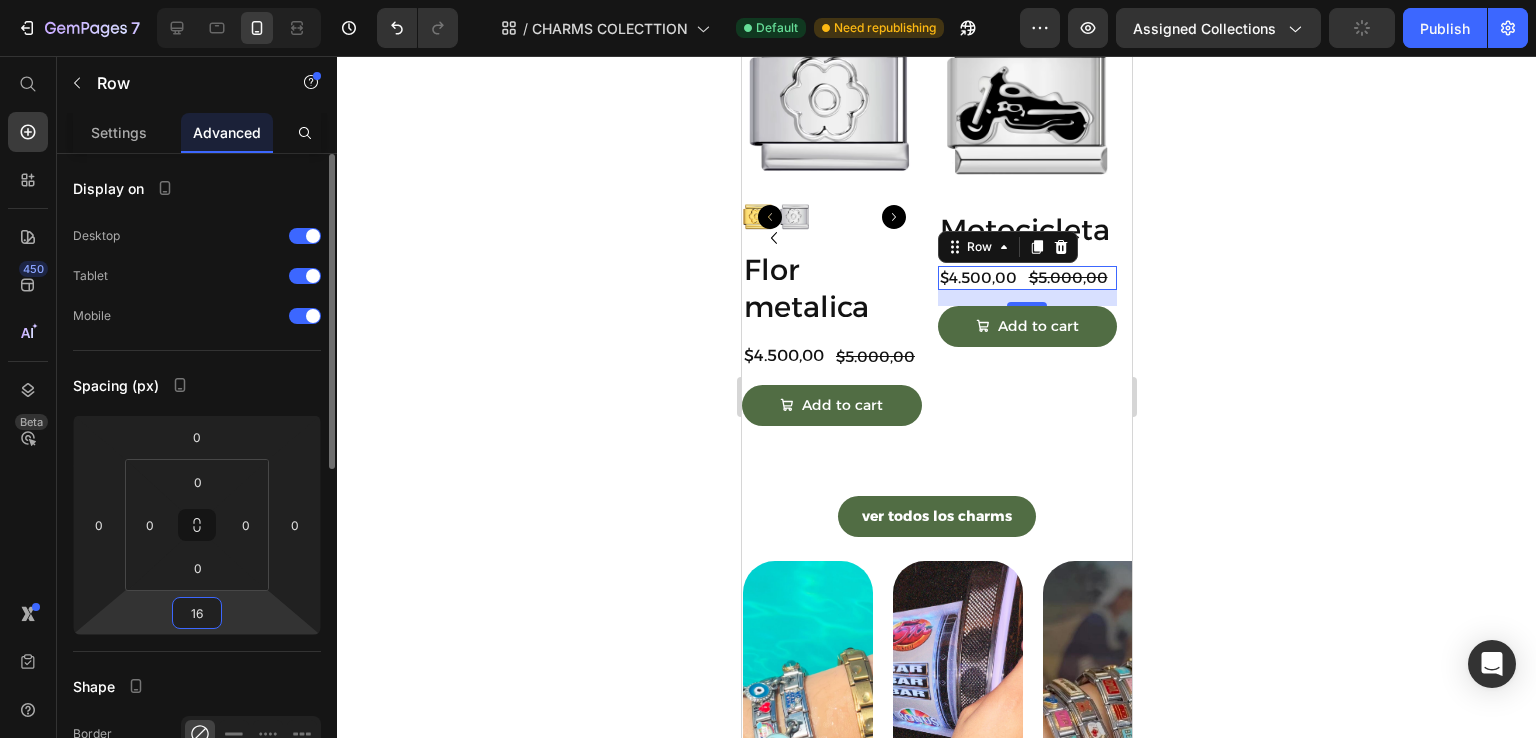 click on "16" at bounding box center (197, 613) 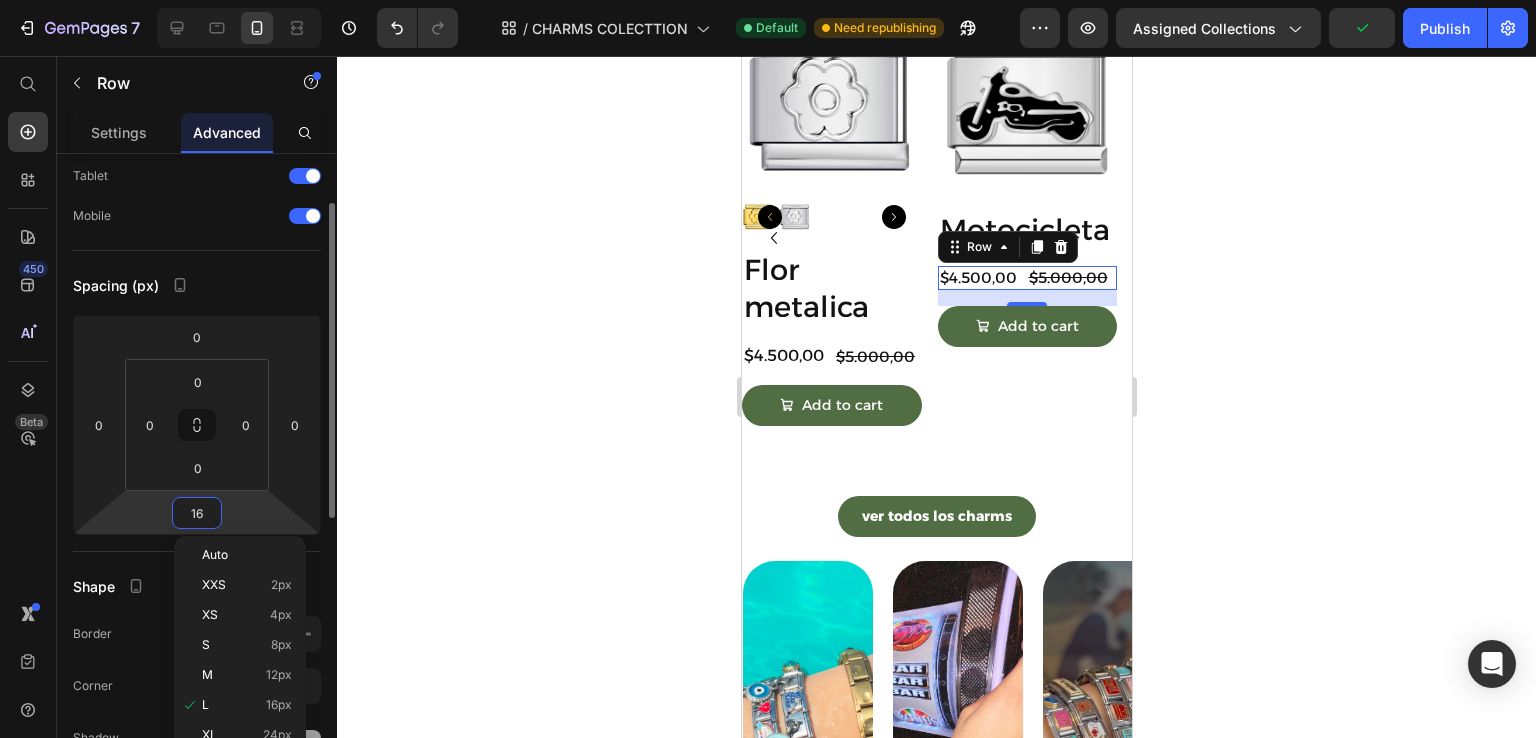 scroll, scrollTop: 200, scrollLeft: 0, axis: vertical 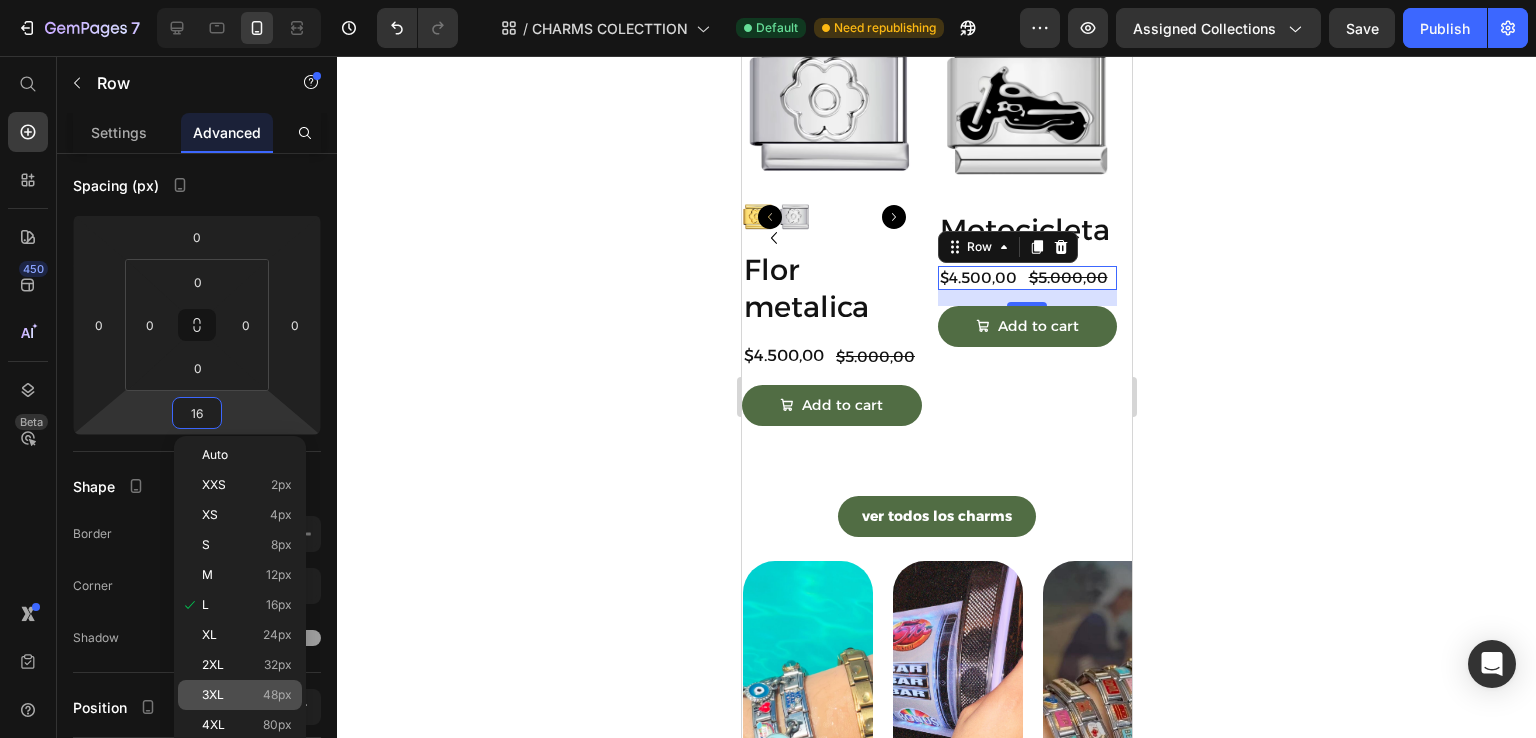click on "3XL 48px" at bounding box center [247, 695] 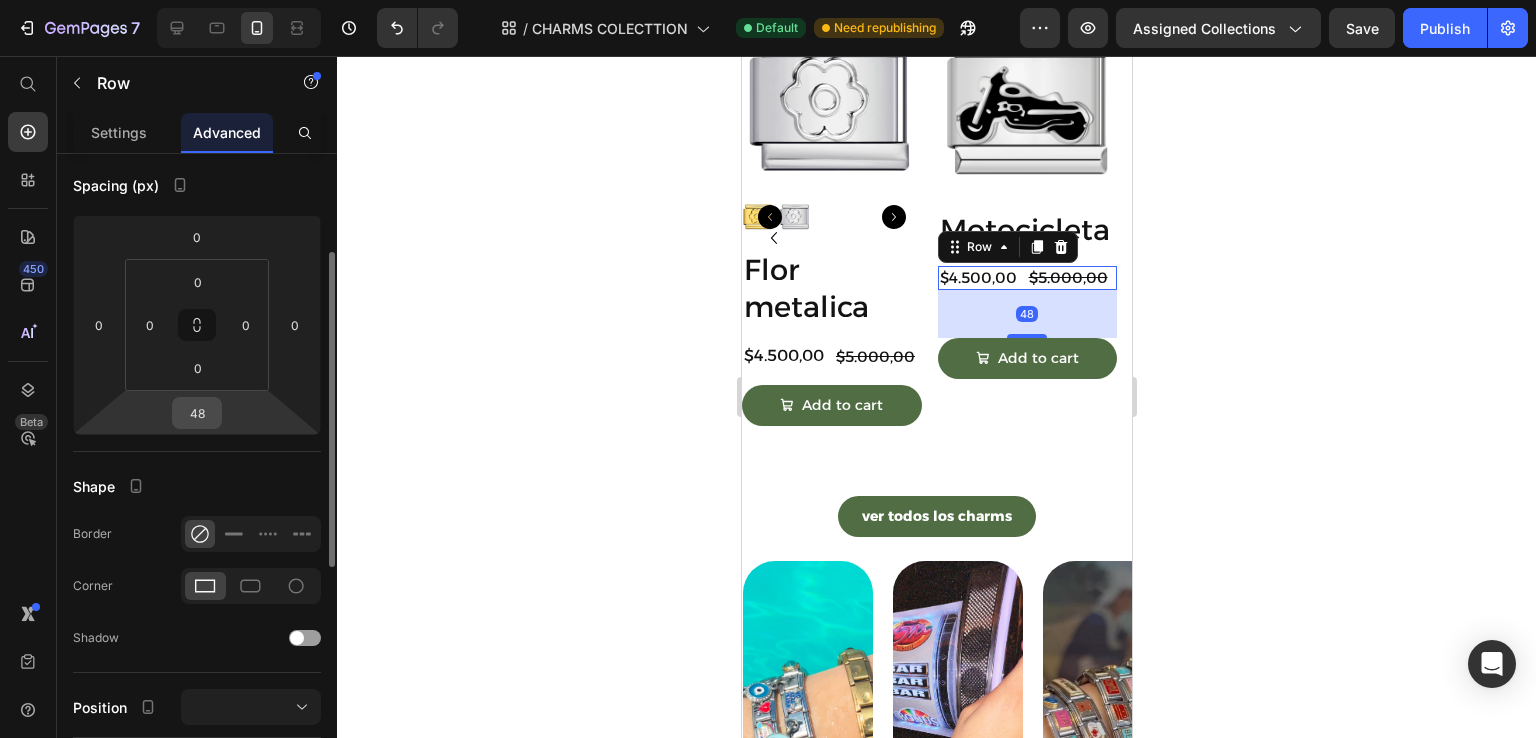 click on "48" at bounding box center [197, 413] 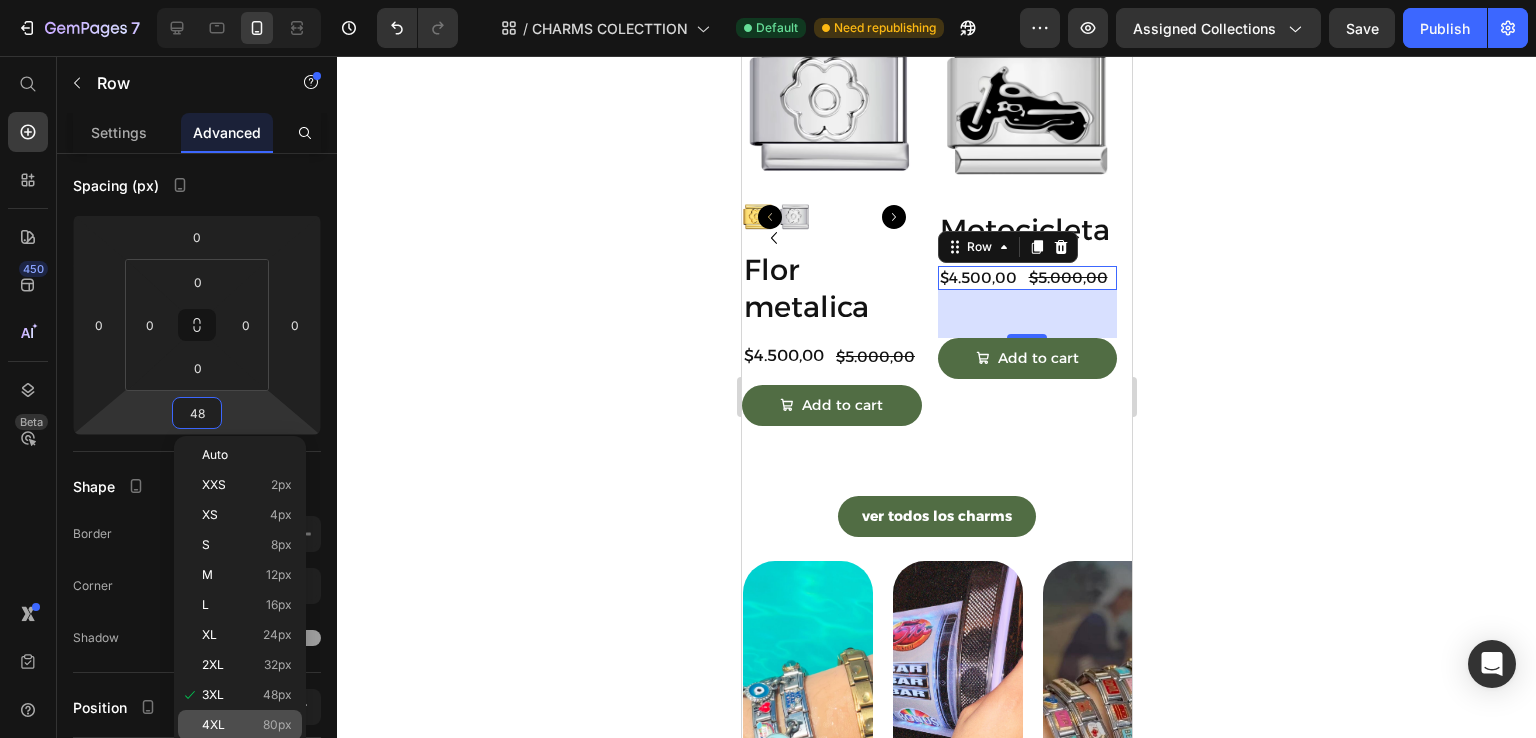 click on "4XL 80px" 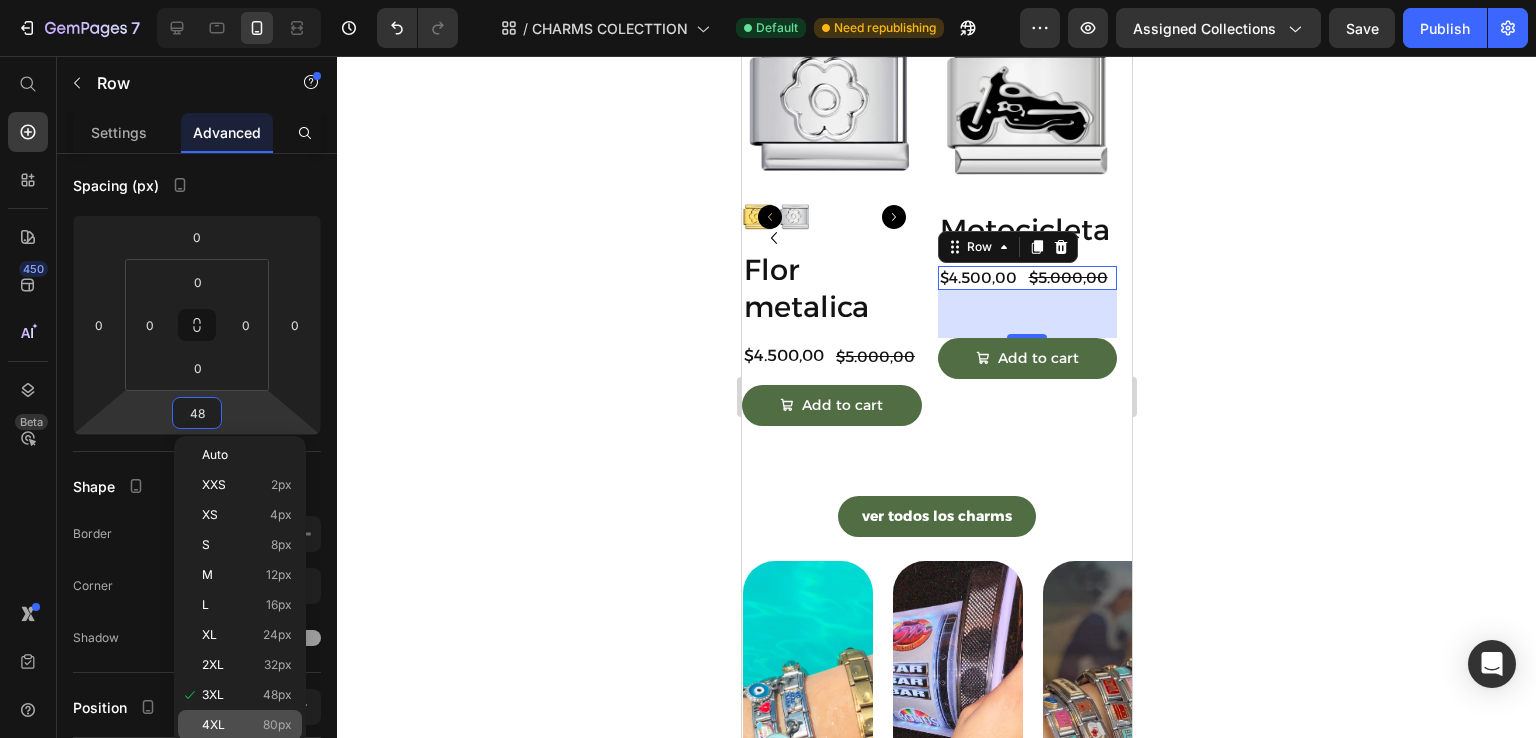 type on "80" 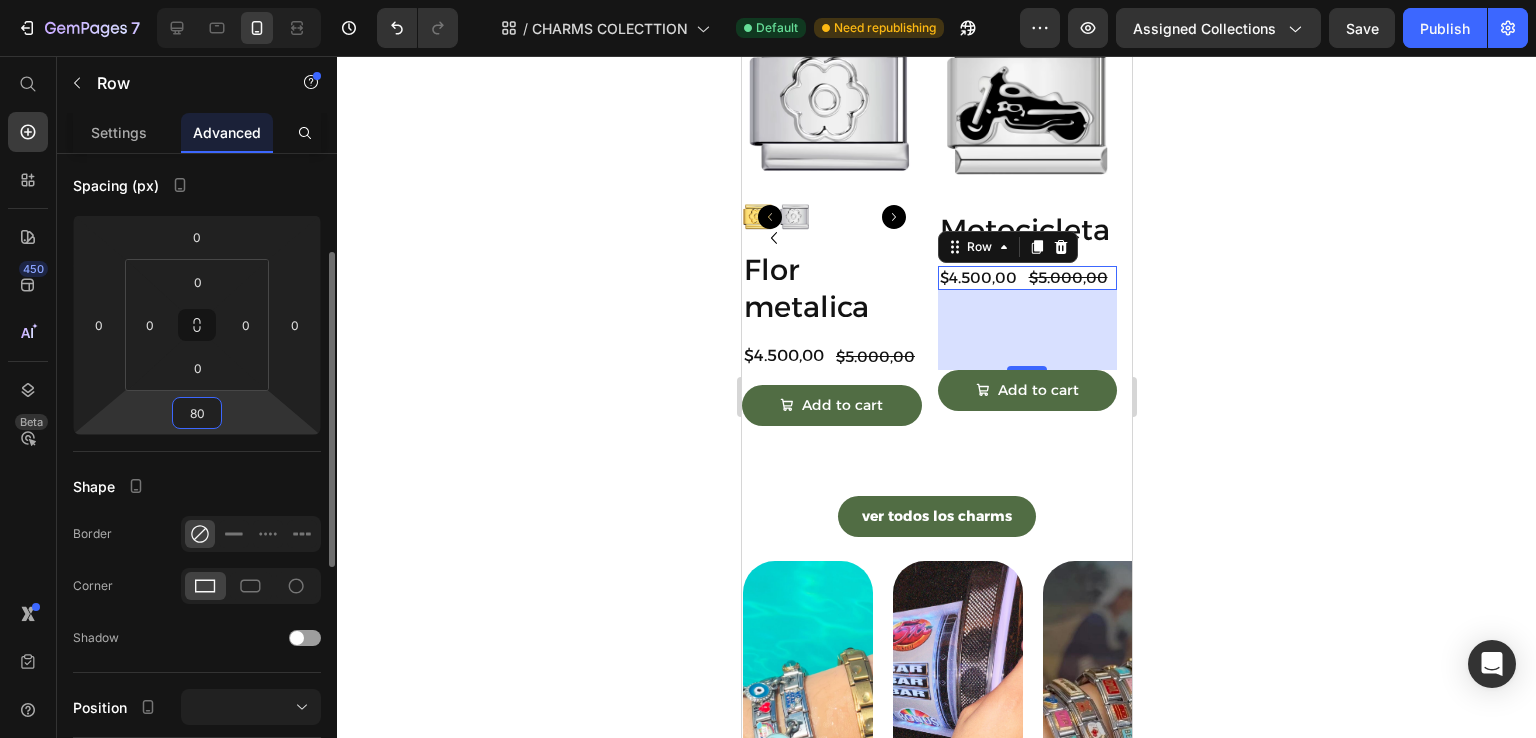 click on "80" at bounding box center (197, 413) 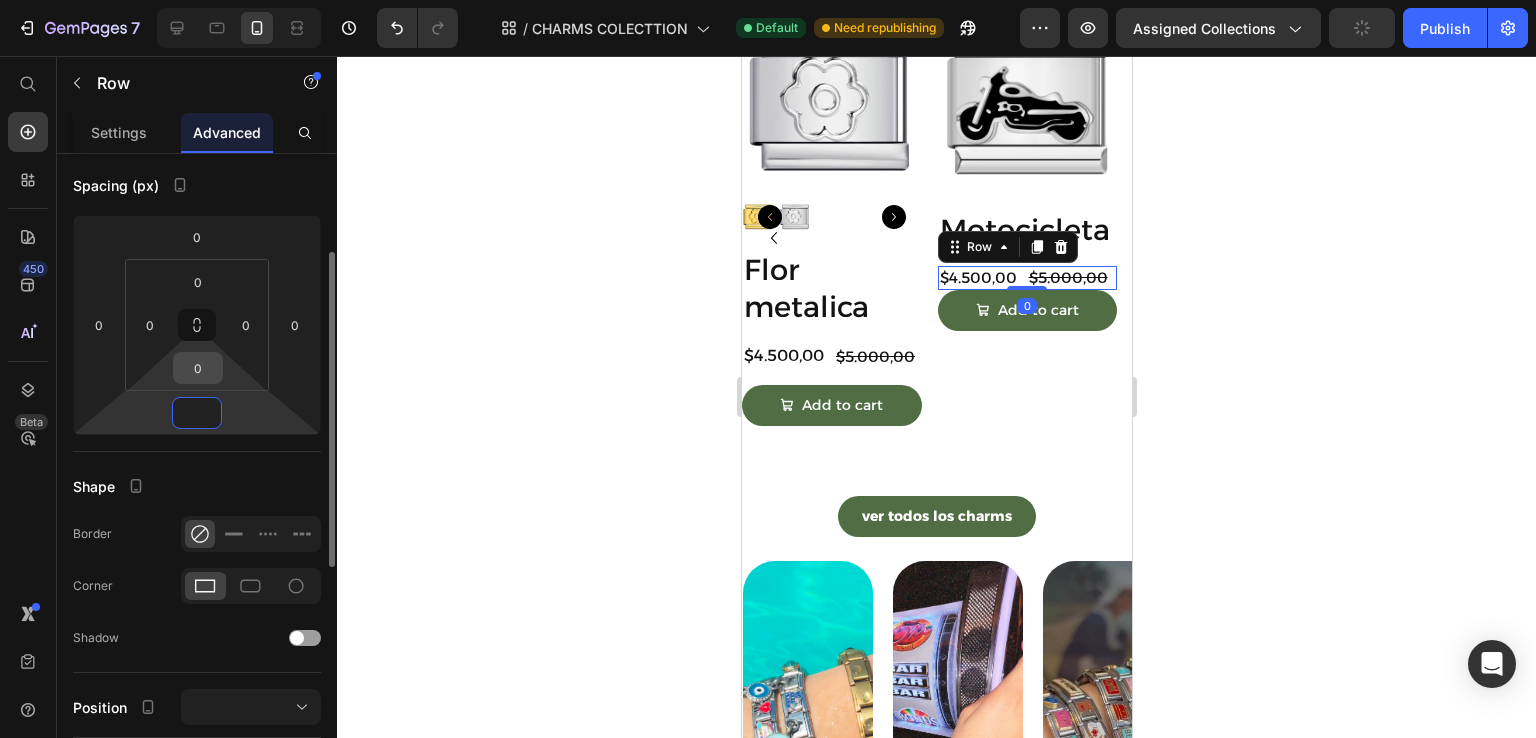 type on "0" 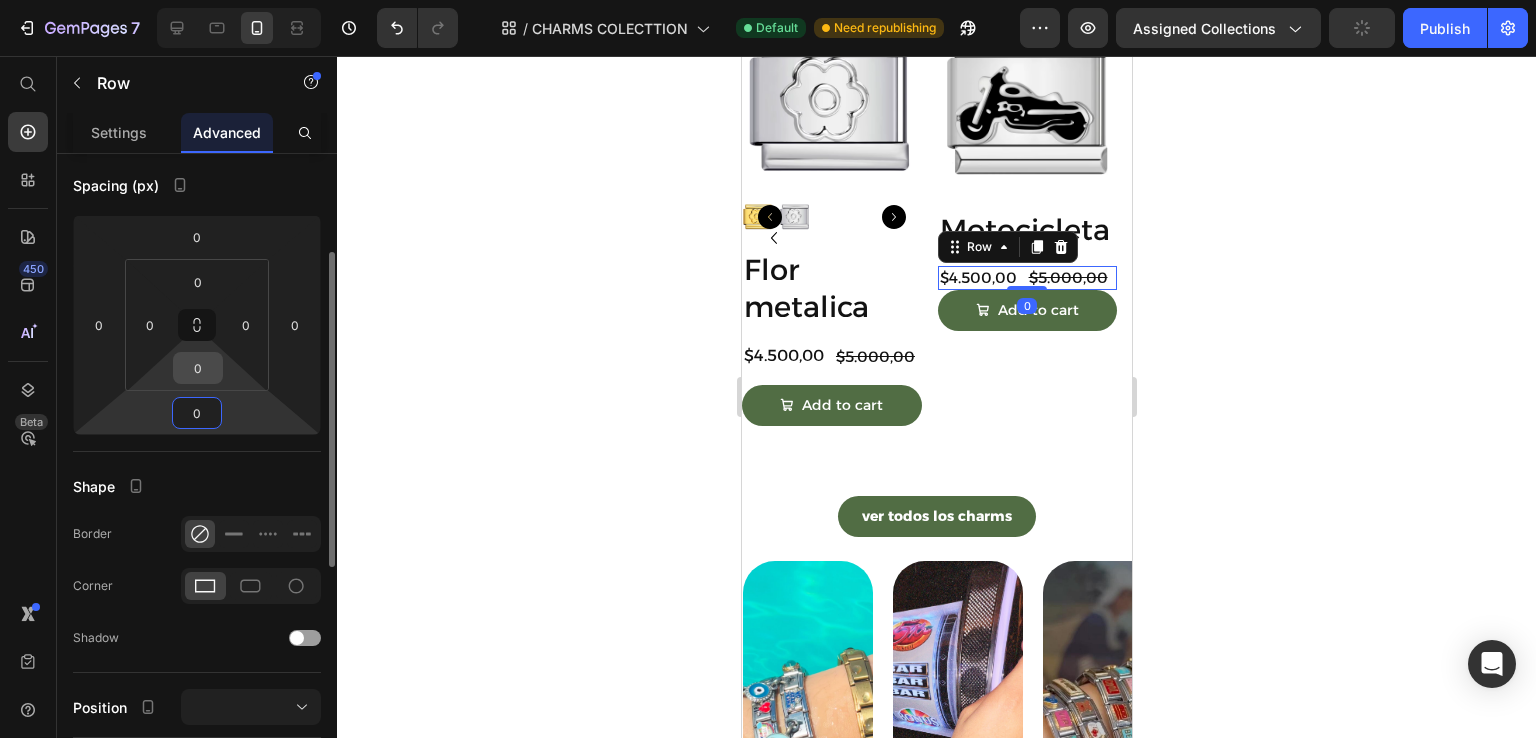 click on "0" at bounding box center (198, 368) 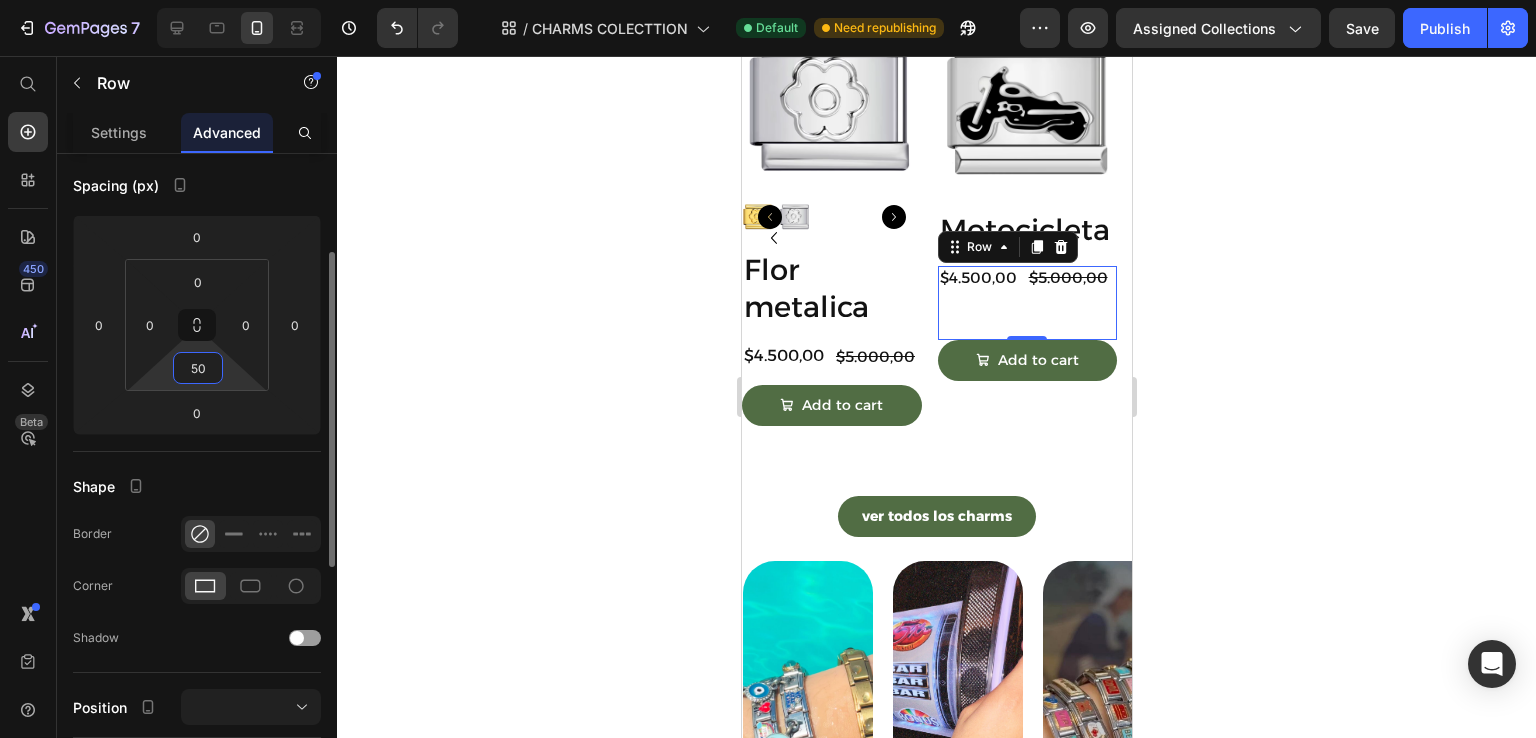 type on "5" 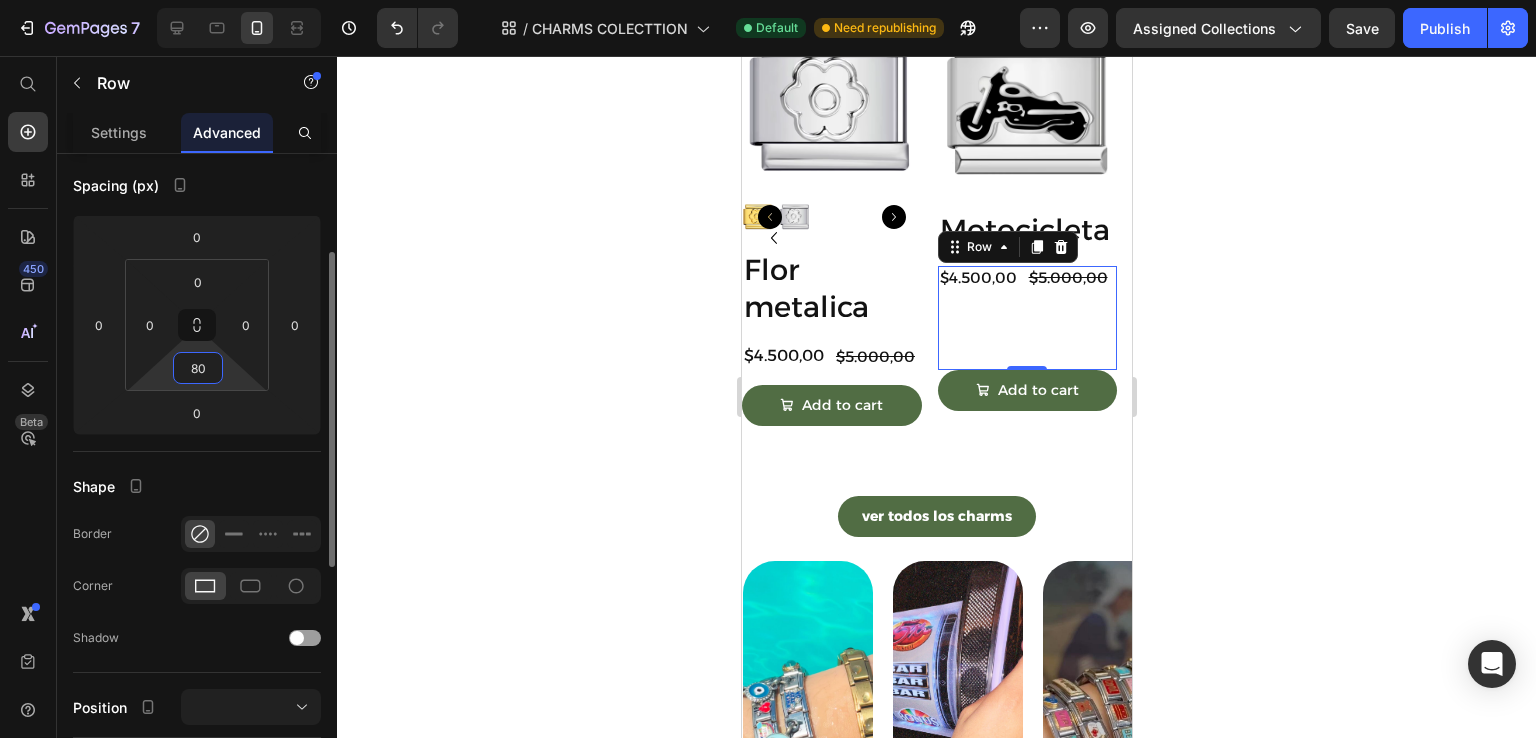 type on "8" 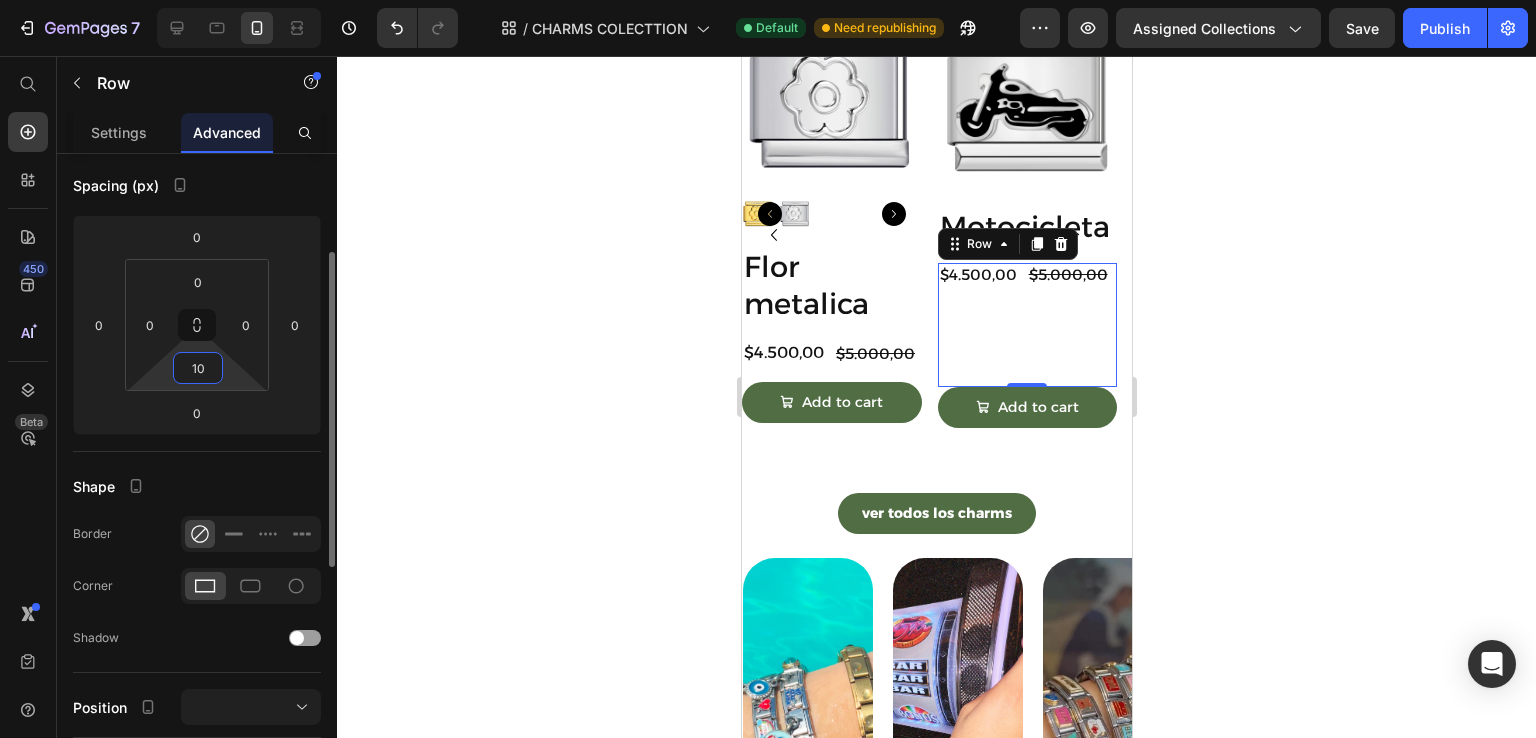 scroll, scrollTop: 1543, scrollLeft: 0, axis: vertical 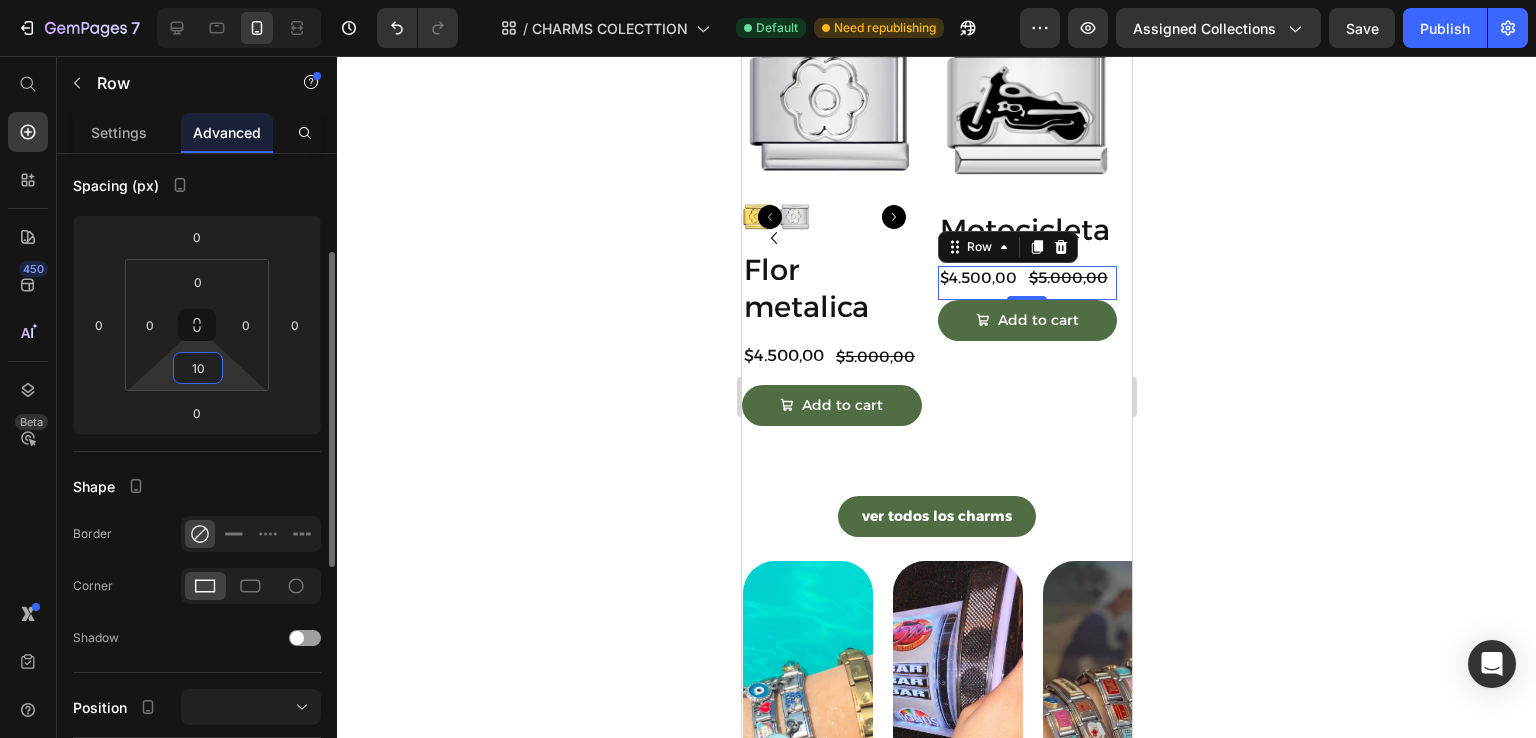 type on "1" 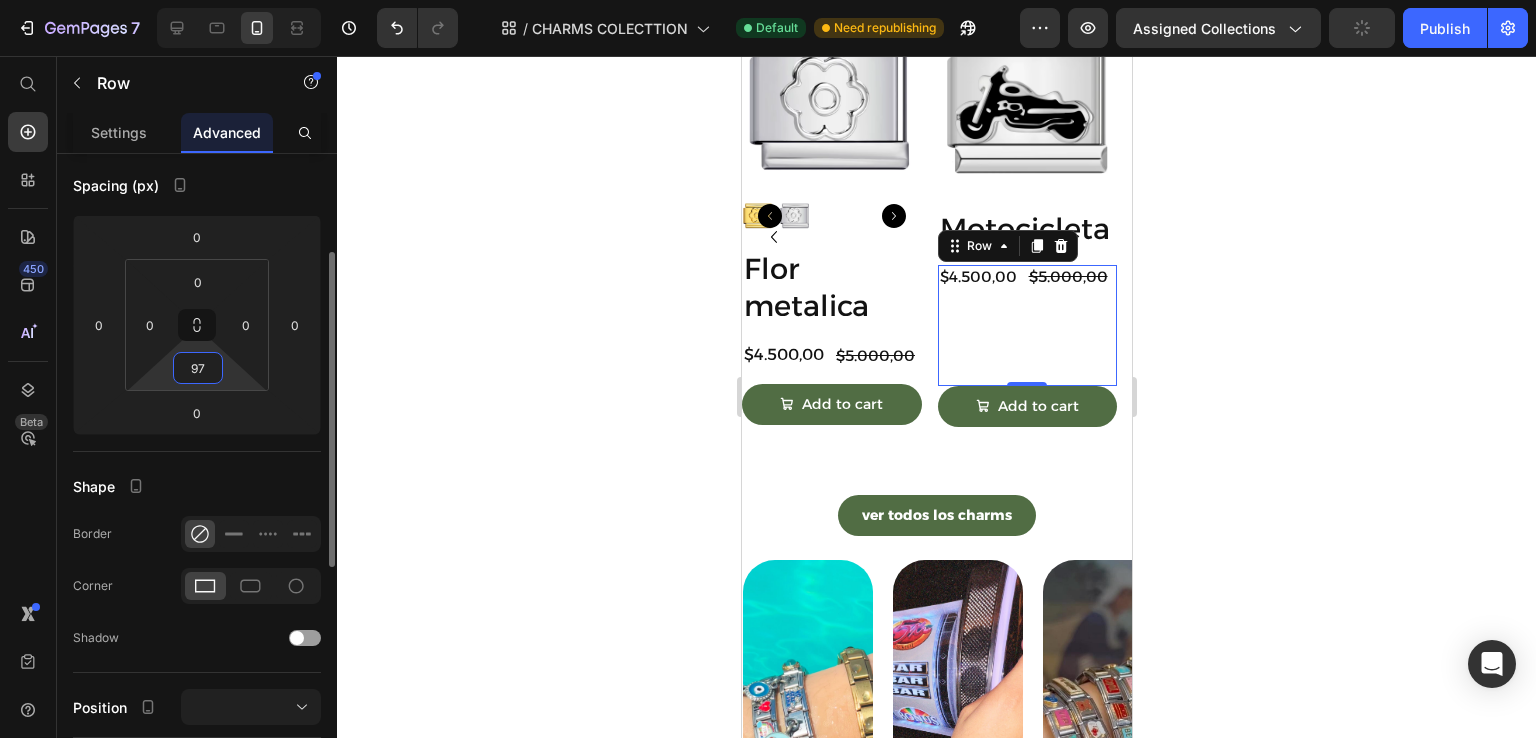 scroll, scrollTop: 1543, scrollLeft: 0, axis: vertical 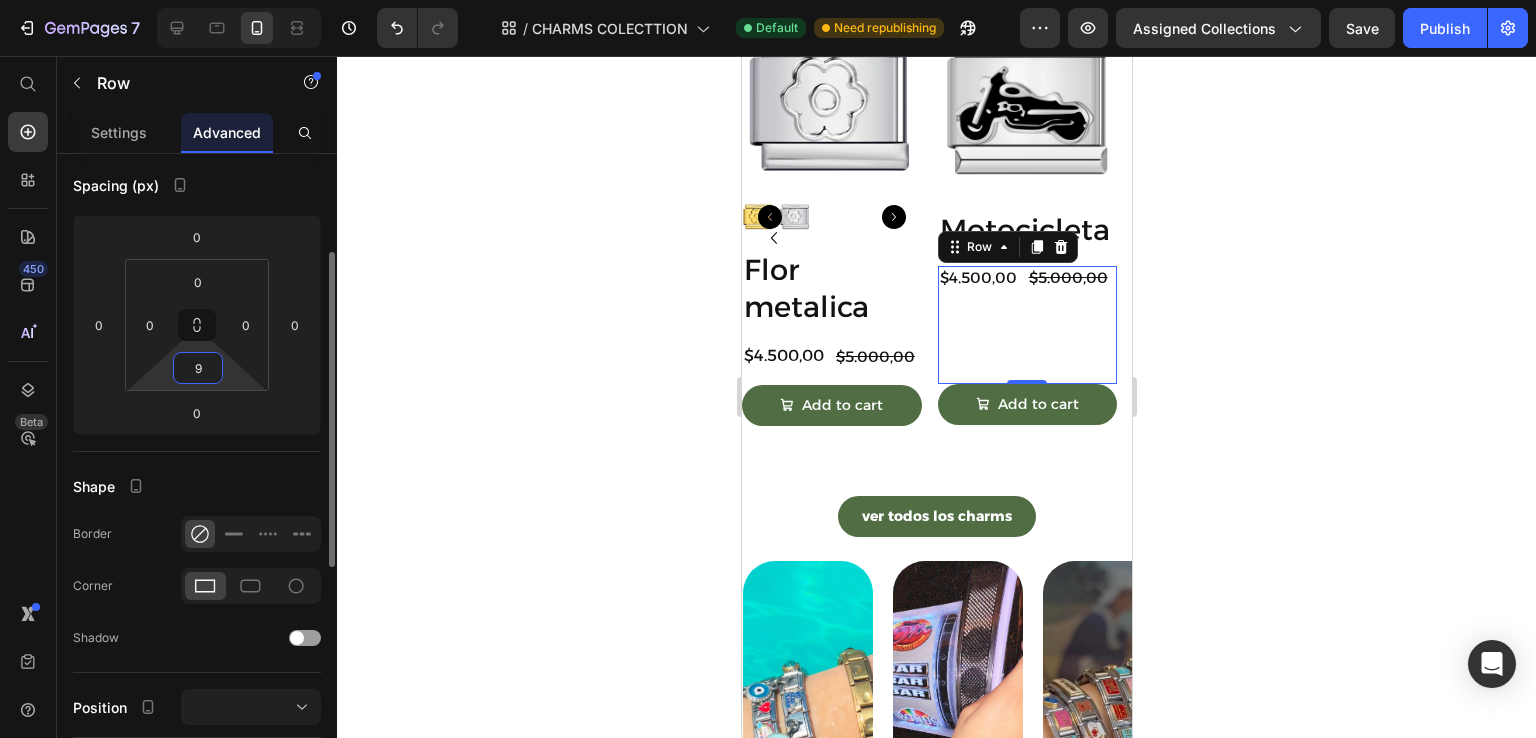 type on "93" 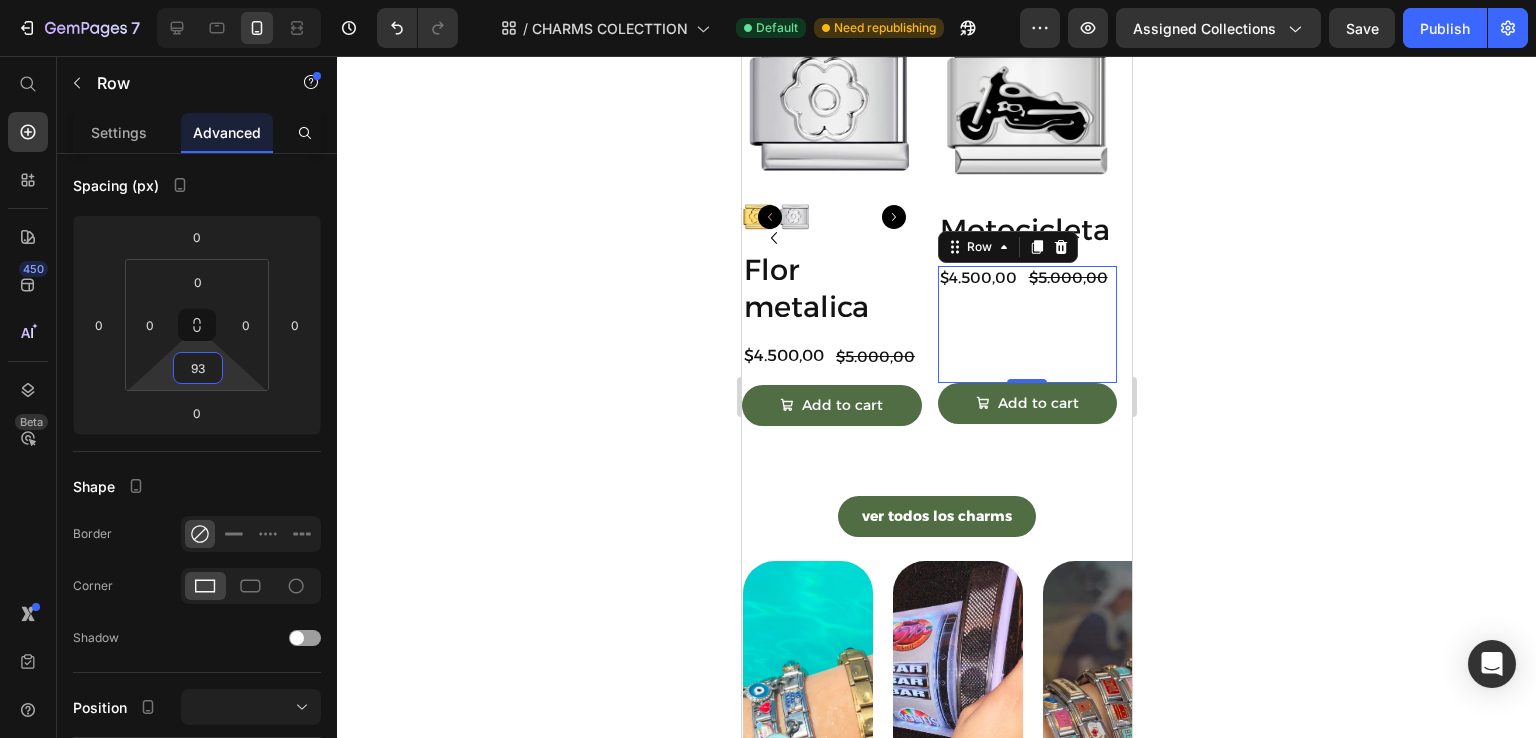 click 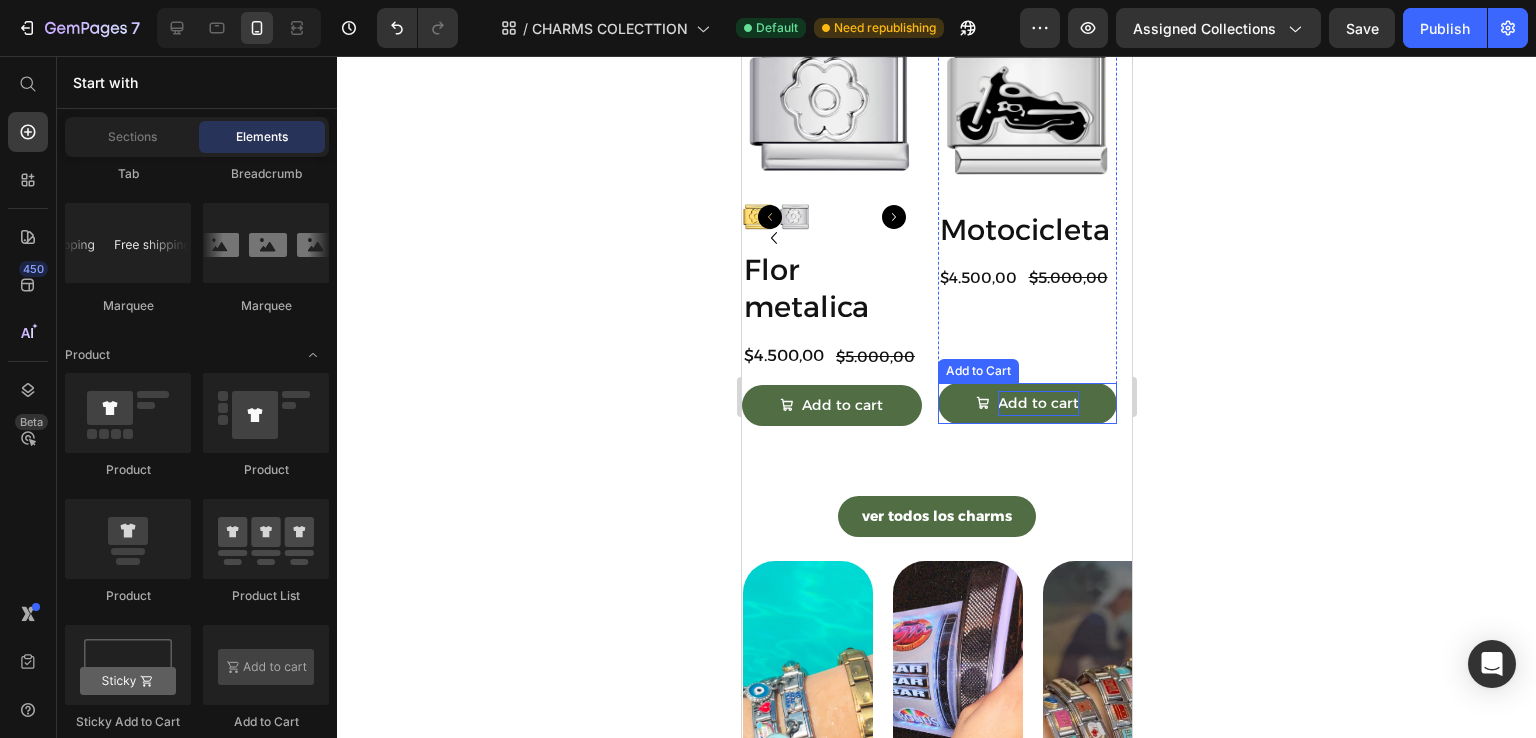 scroll, scrollTop: 1443, scrollLeft: 0, axis: vertical 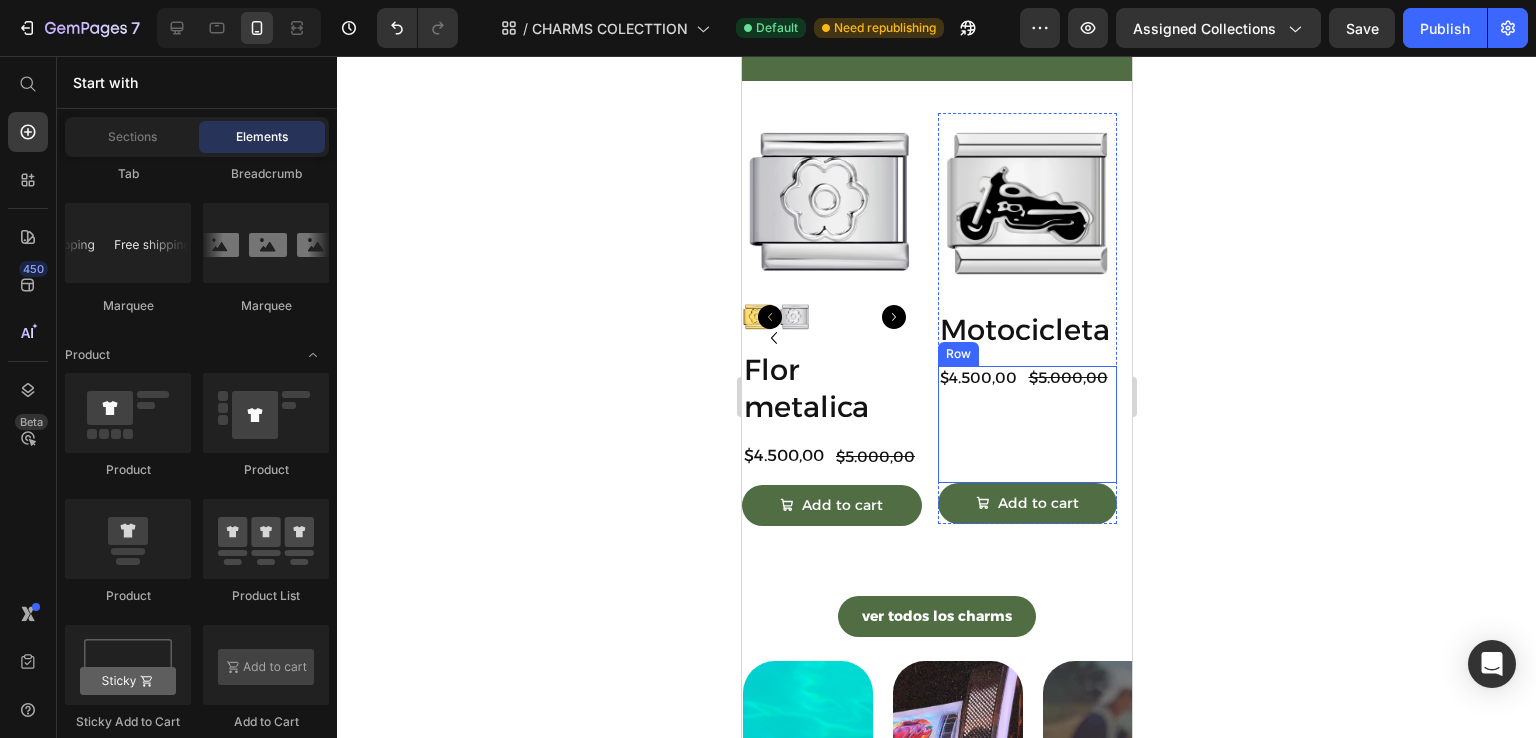 click on "$4.500,00 Product Price $5.000,00 Product Price Row" at bounding box center [1027, 424] 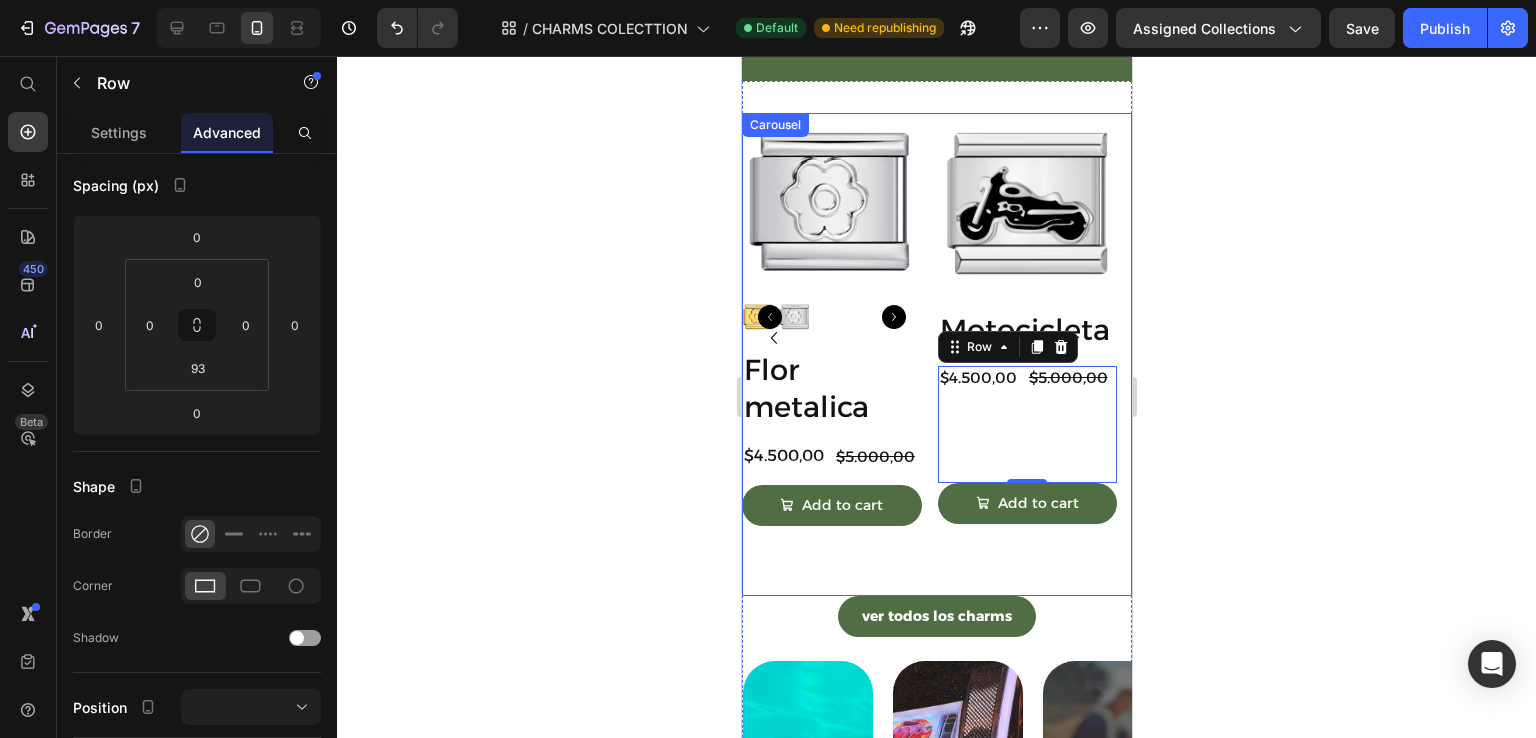 click on "Product Images Ojo [PERSON_NAME] Product Title $4.500,00 Product Price $5.000,00 Product Price Row
Add to cart Add to Cart Product Product Images Bandera a [PERSON_NAME] Product Title $4.500,00 Product Price $5.000,00 Product Price Row
Add to cart Add to Cart Product
Product Images Bad Bunny UVST Product Title $4.500,00 Product Price $5.000,00 Product Price Row
Add to cart Add to Cart Product
Product Images [PERSON_NAME] Product Title $4.500,00 Product Price $5.000,00 Product Price Row
Add to cart Add to Cart Product
Product Images Ruta 66 Product Title $4.500,00 Product Price $5.000,00 Product Price Row
Add to cart Add to Cart Product
Product Images [PERSON_NAME] metalica Product Title $4.500,00 Product Price $5.000,00 Product Price Row
Add to cart Add to Cart Product Product Images Motocicleta Product Title $4.500,00 Product Price $5.000,00 Row" at bounding box center (936, 338) 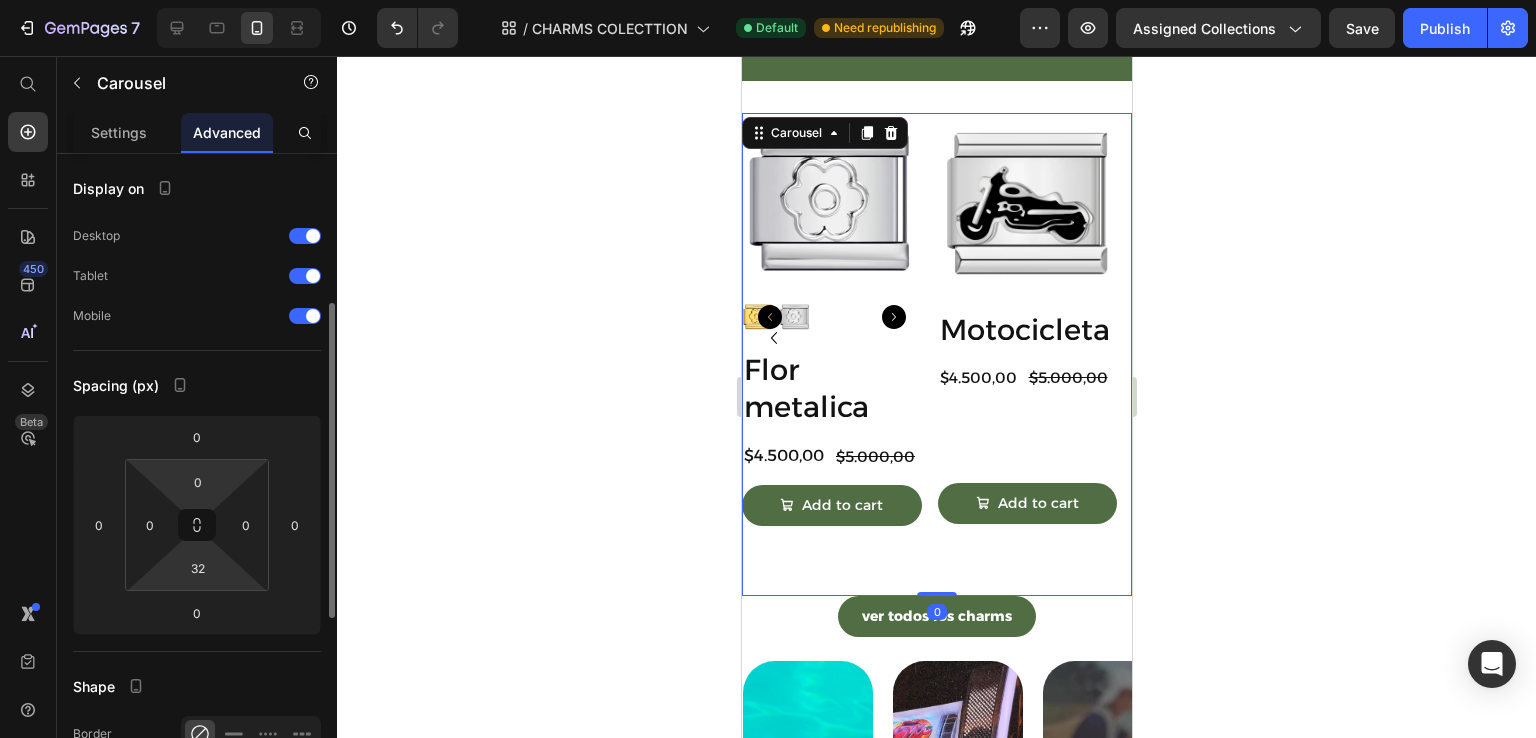 scroll, scrollTop: 200, scrollLeft: 0, axis: vertical 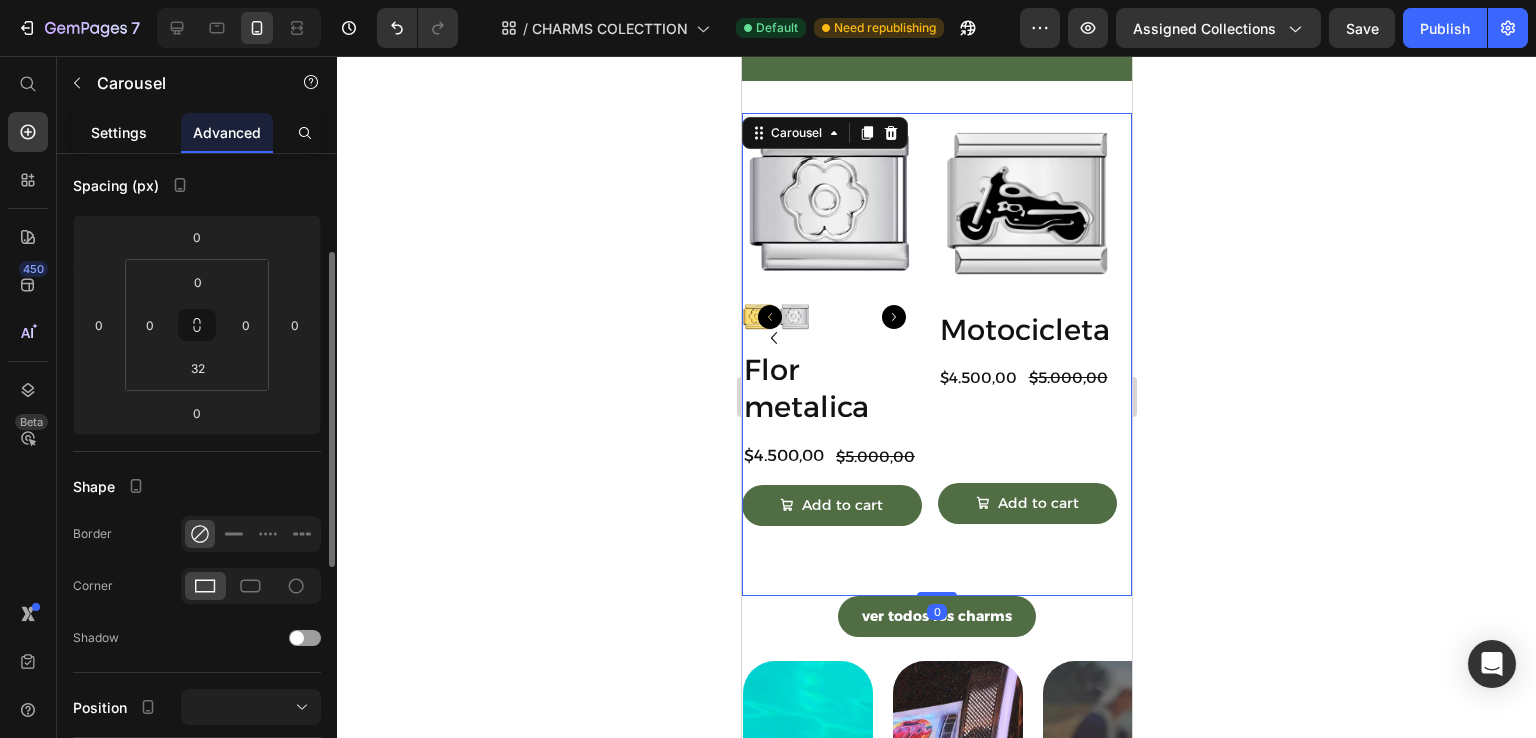 click on "Settings" at bounding box center (119, 132) 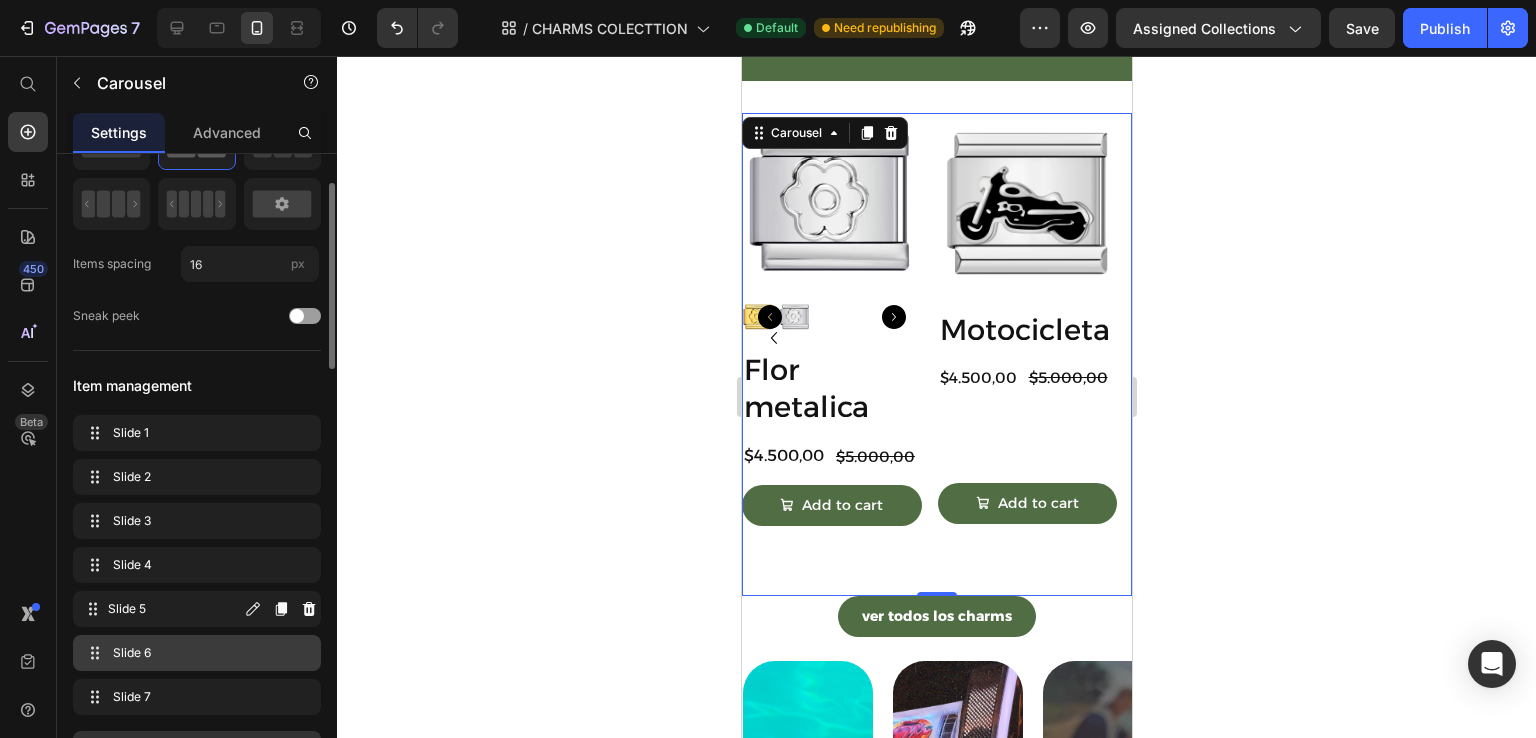 scroll, scrollTop: 200, scrollLeft: 0, axis: vertical 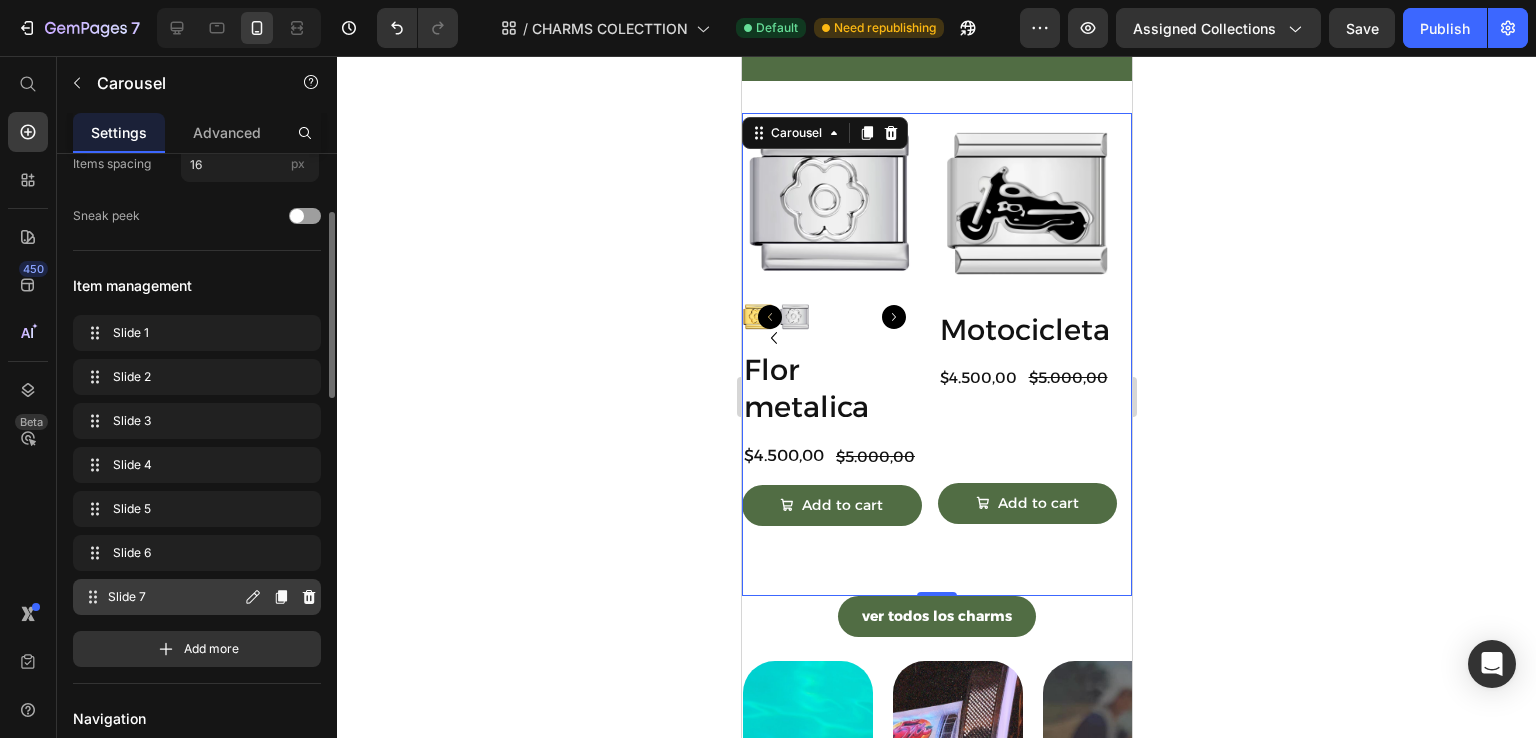 click on "Slide 7" at bounding box center [174, 597] 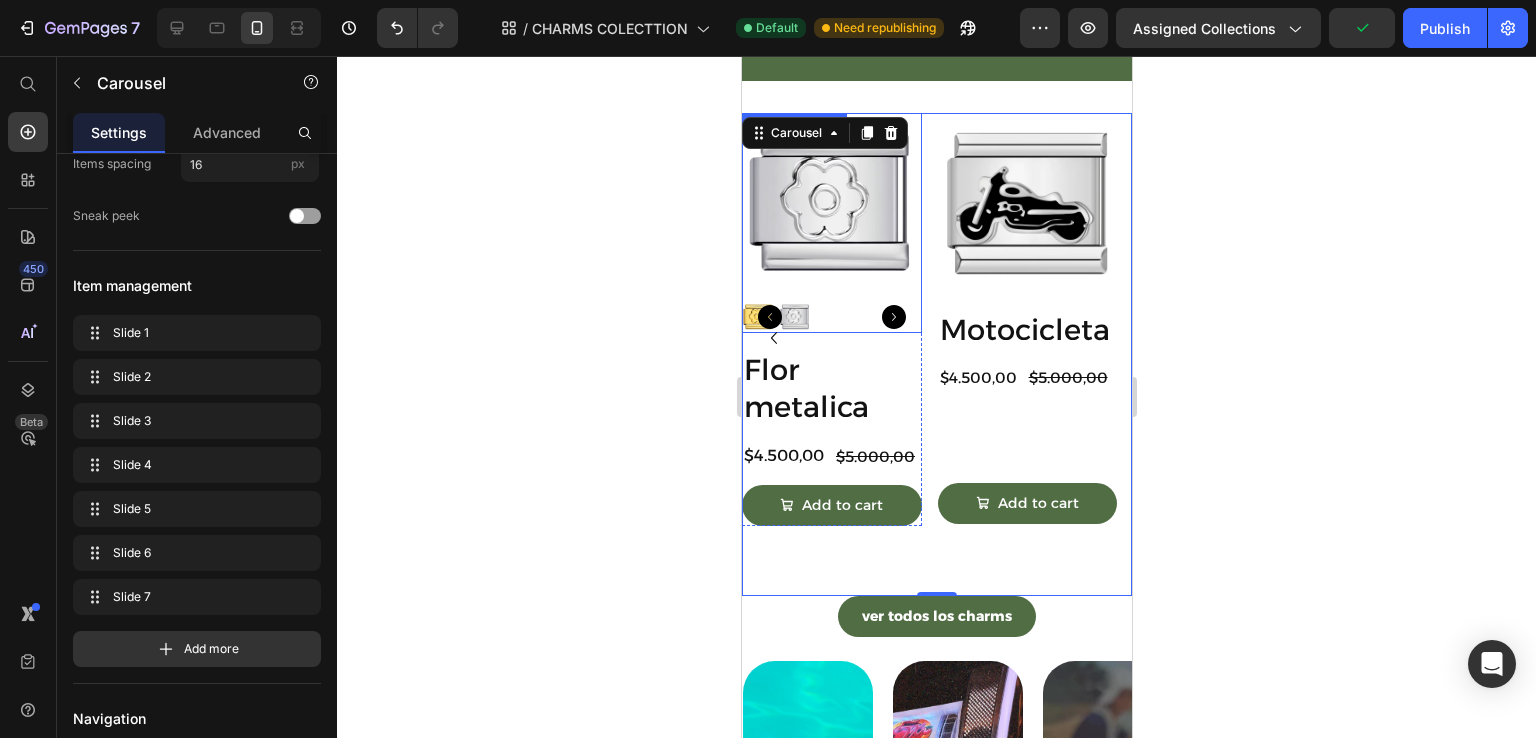 click at bounding box center [831, 223] 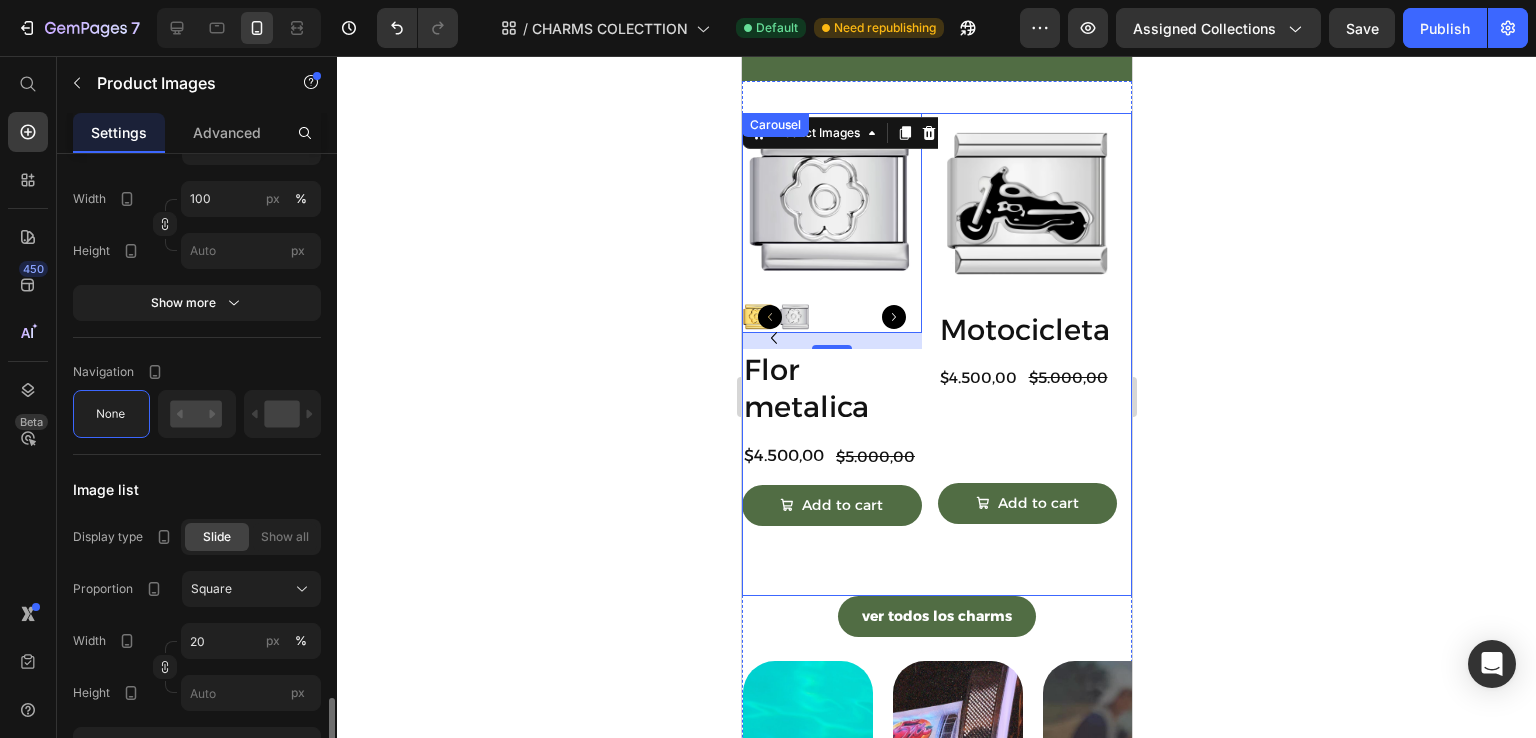 scroll, scrollTop: 1000, scrollLeft: 0, axis: vertical 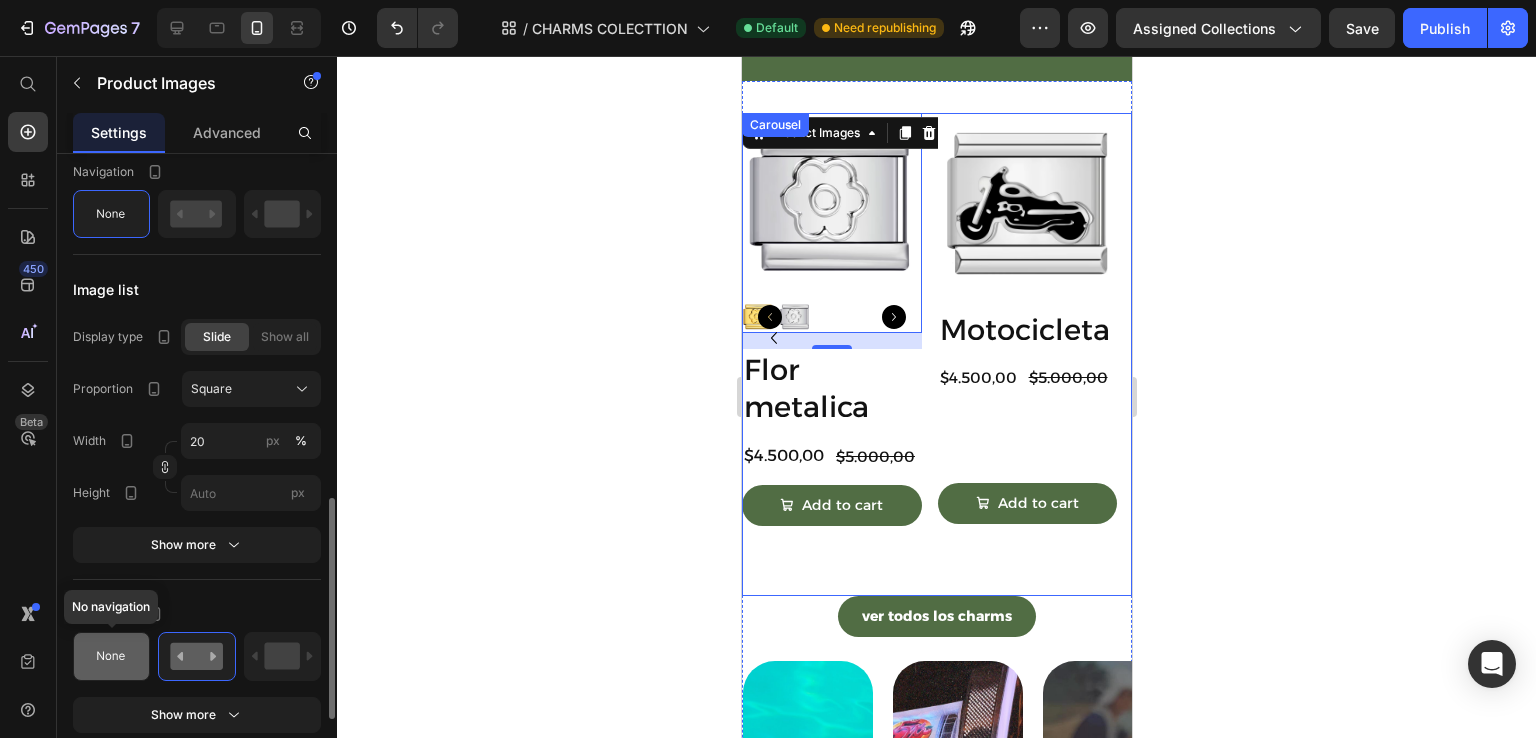 click 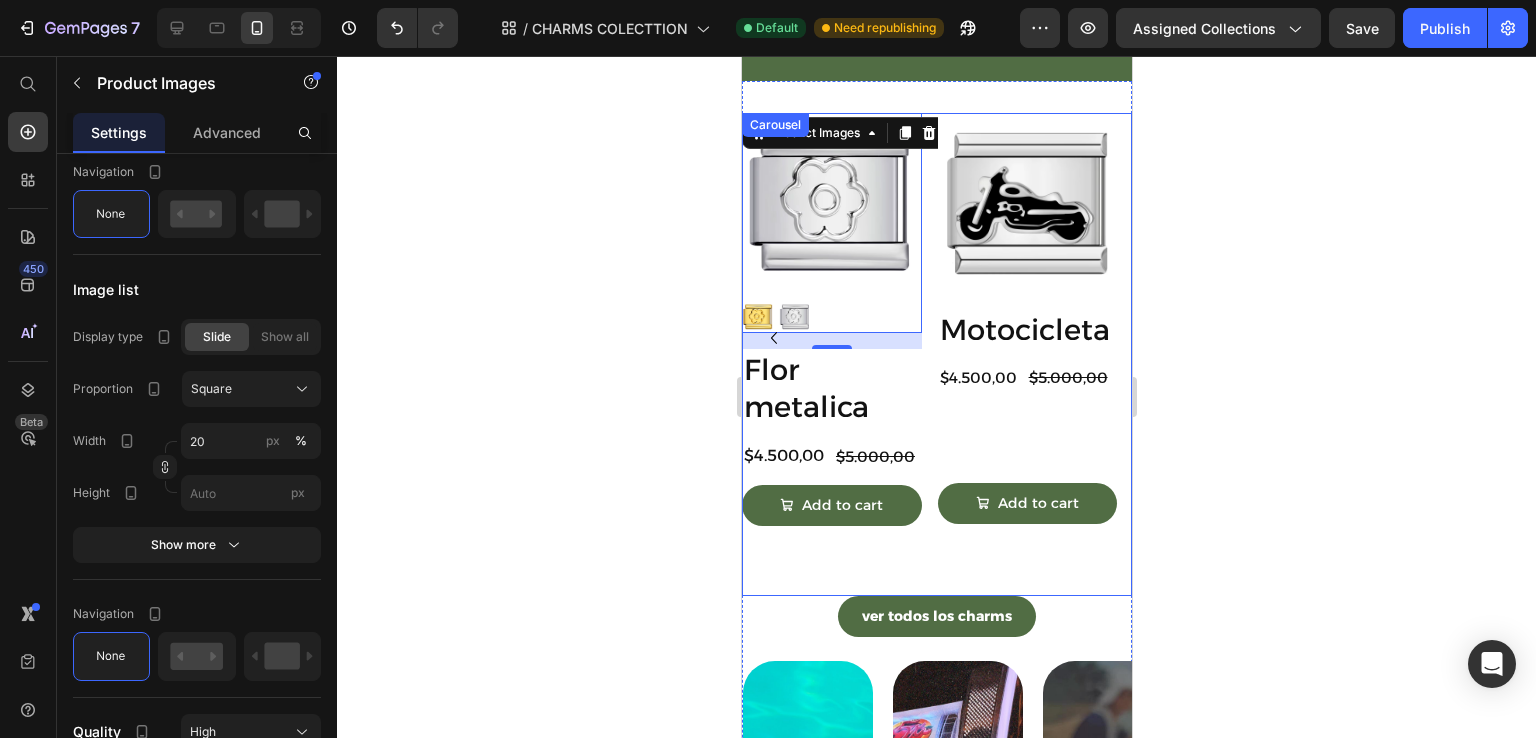 click 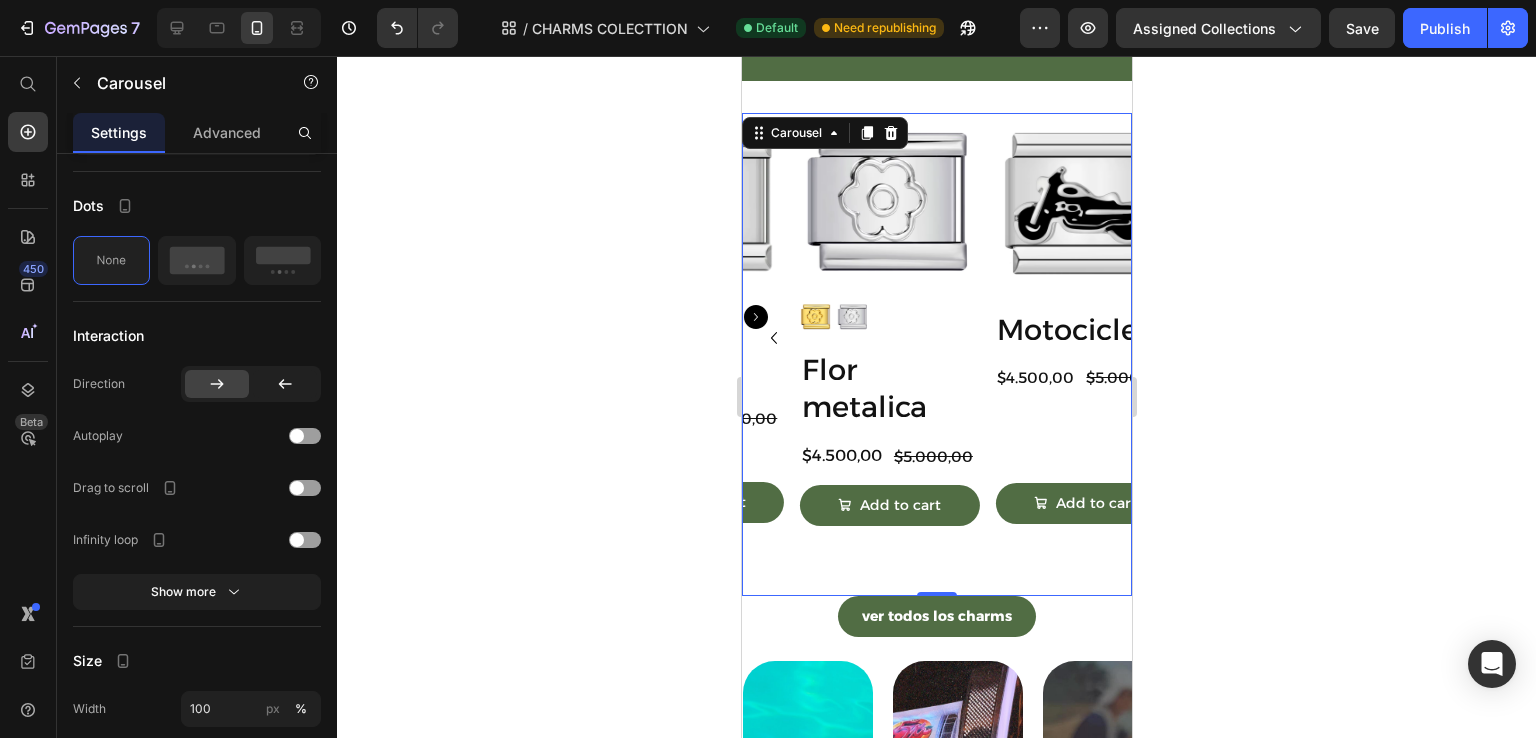 scroll, scrollTop: 0, scrollLeft: 0, axis: both 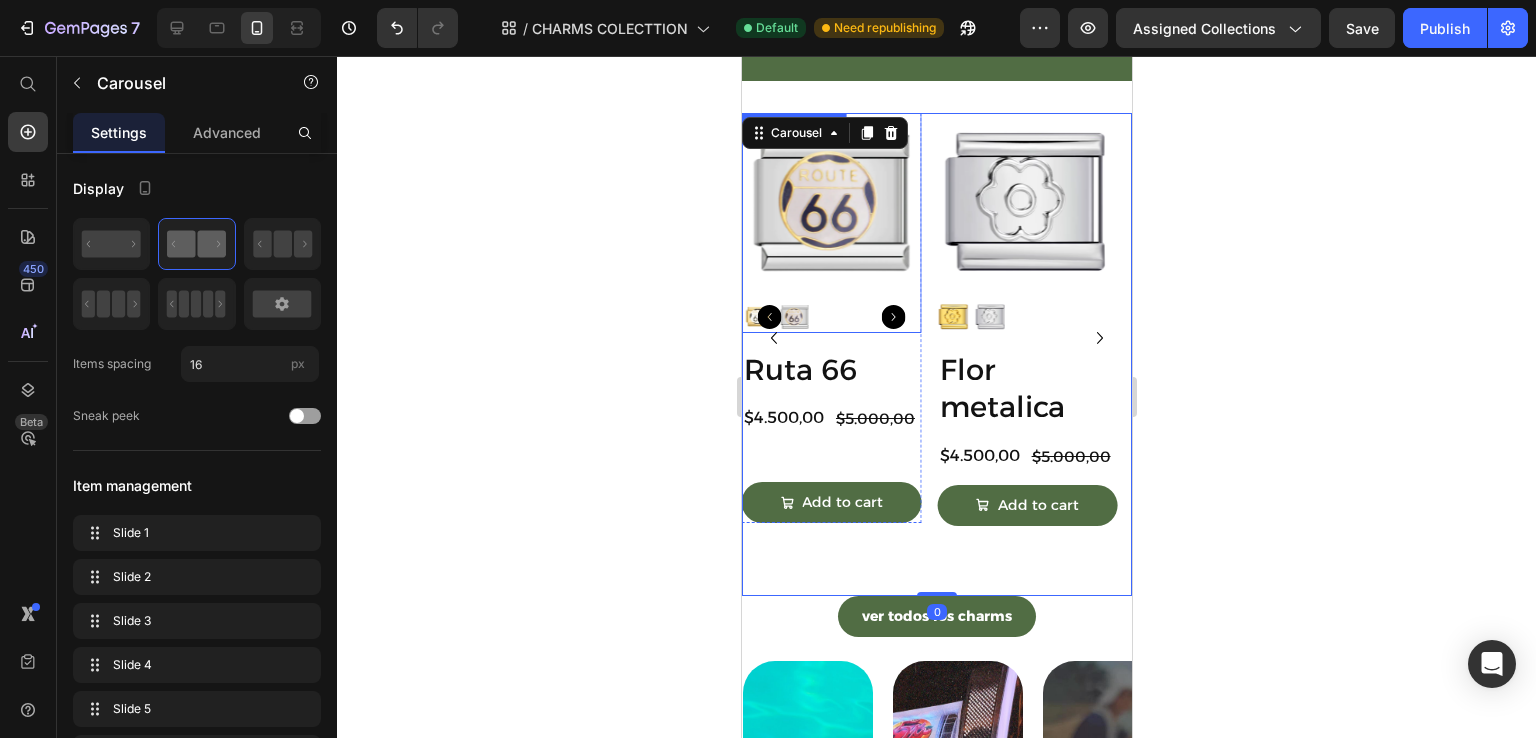 click at bounding box center [831, 203] 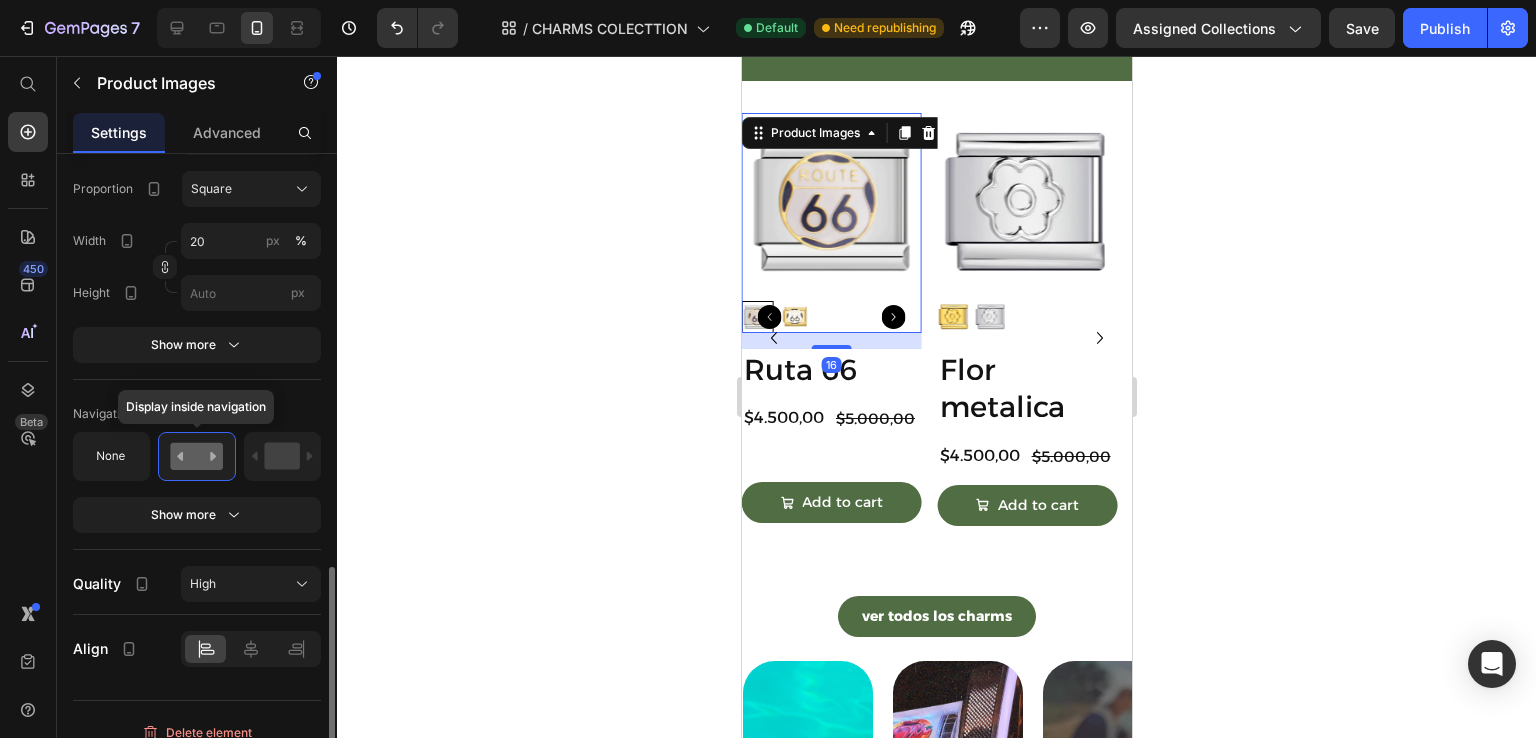 scroll, scrollTop: 1100, scrollLeft: 0, axis: vertical 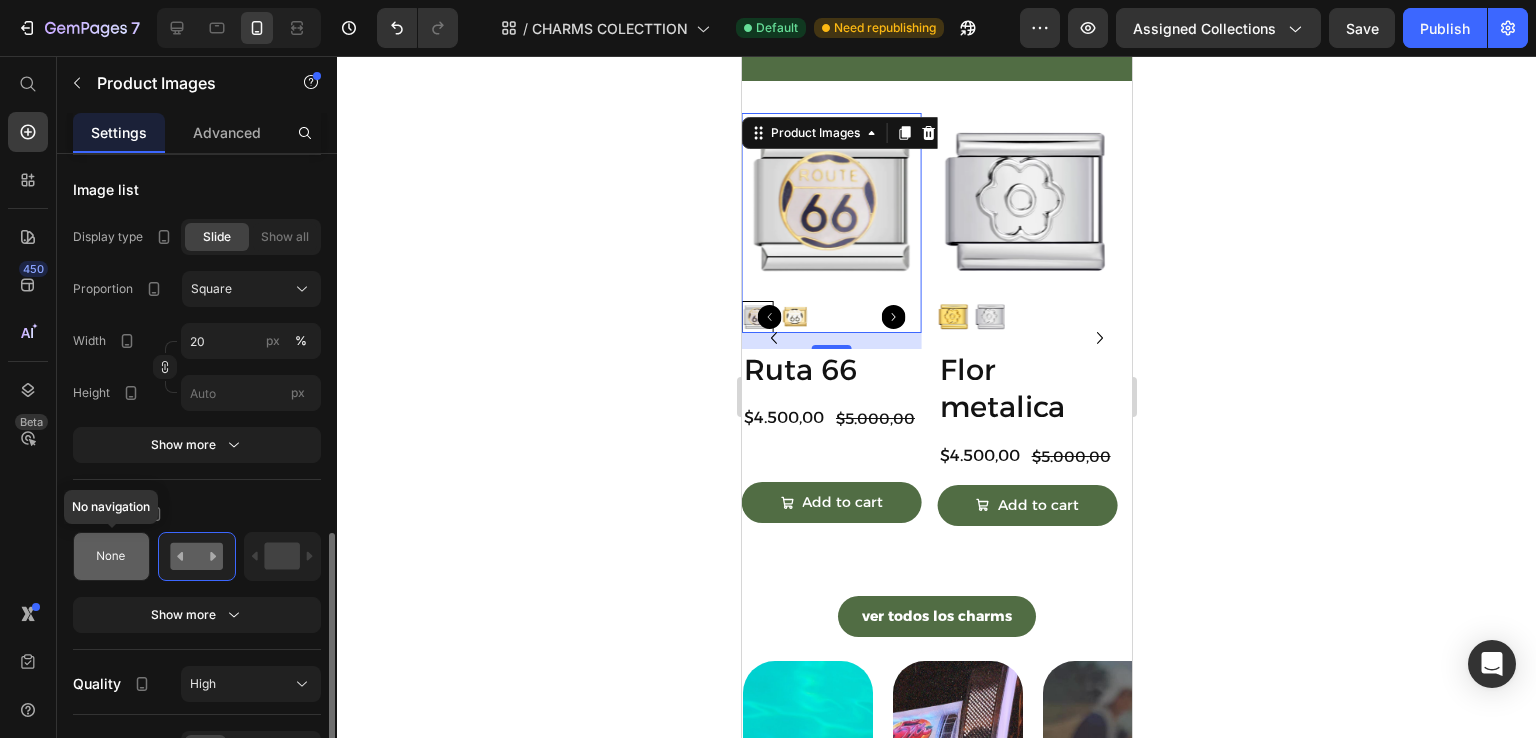 click 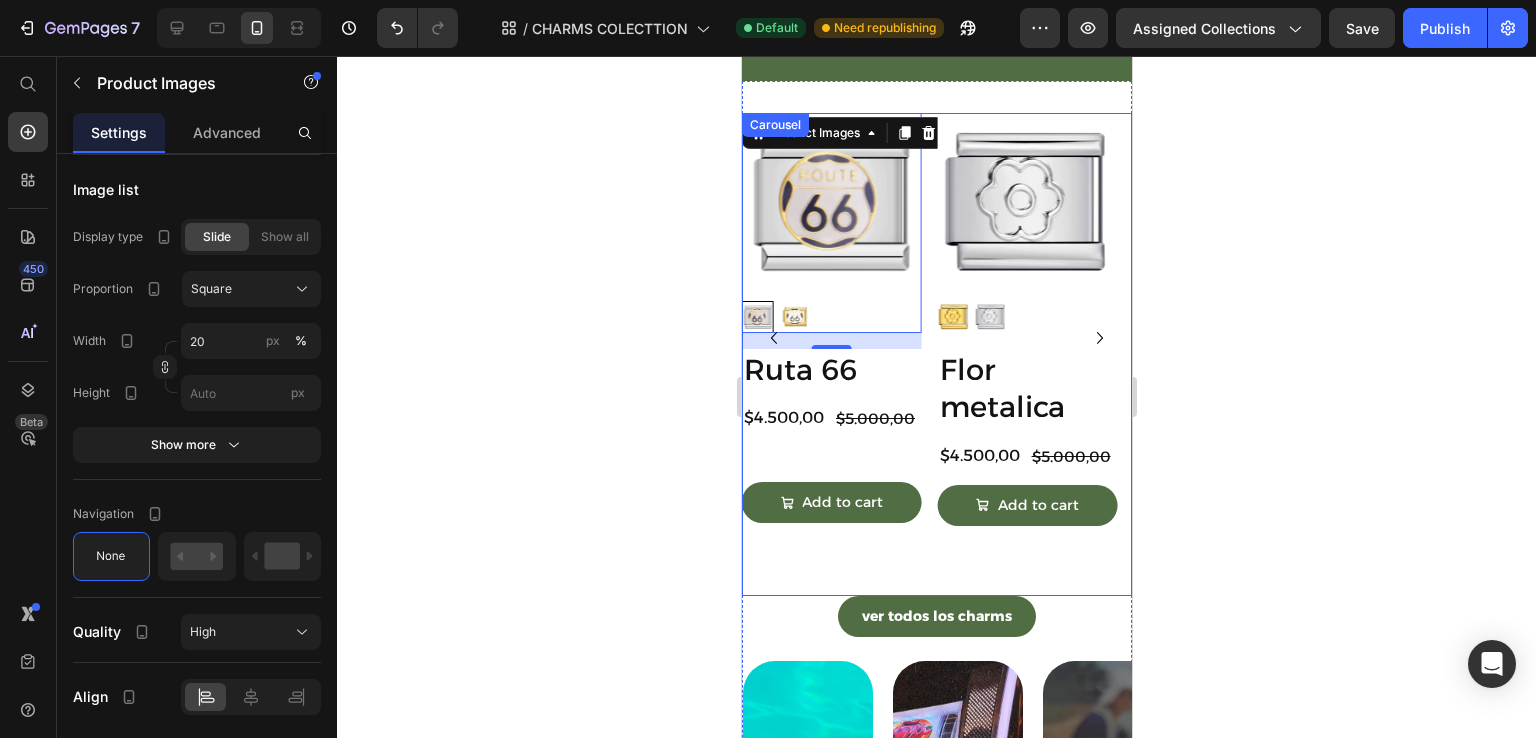 click 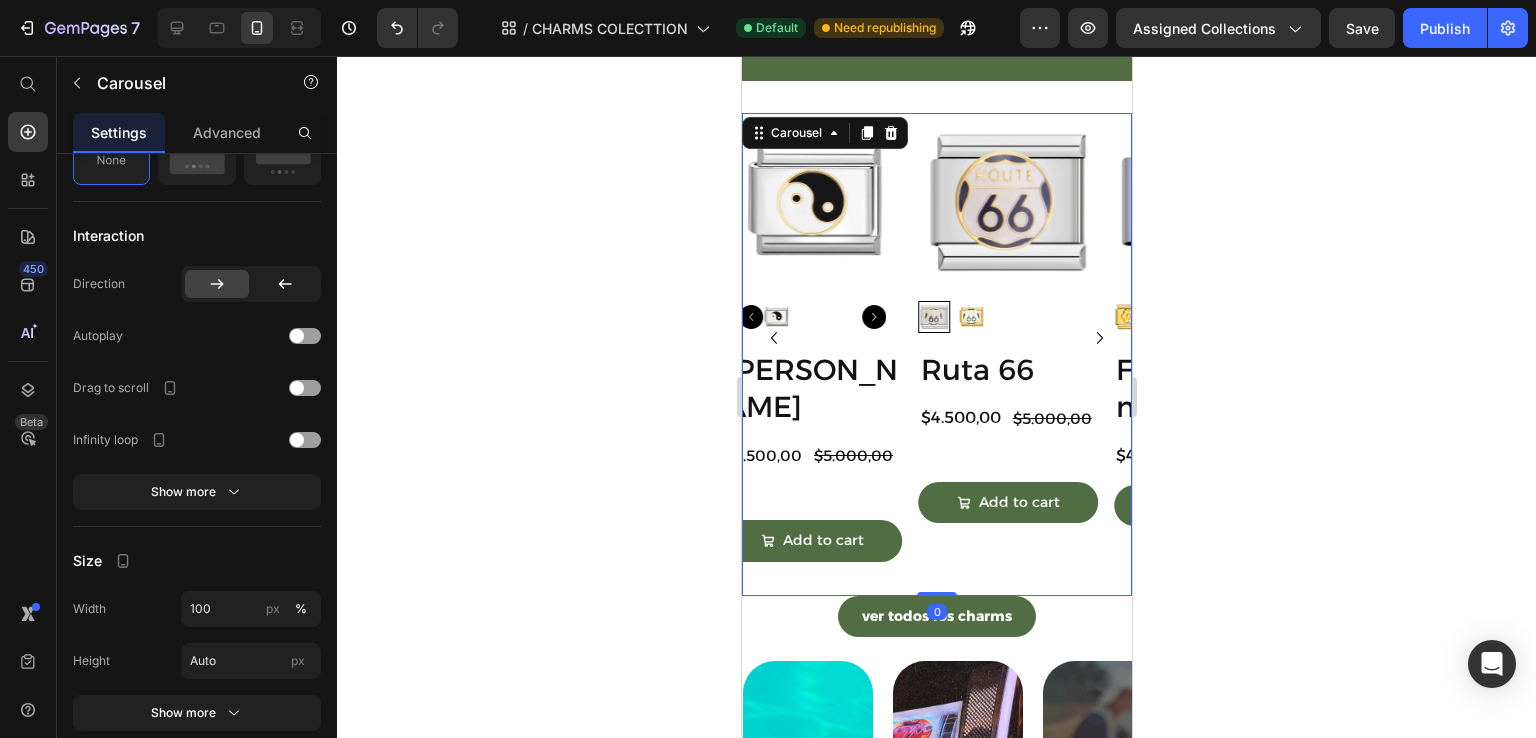 scroll, scrollTop: 0, scrollLeft: 0, axis: both 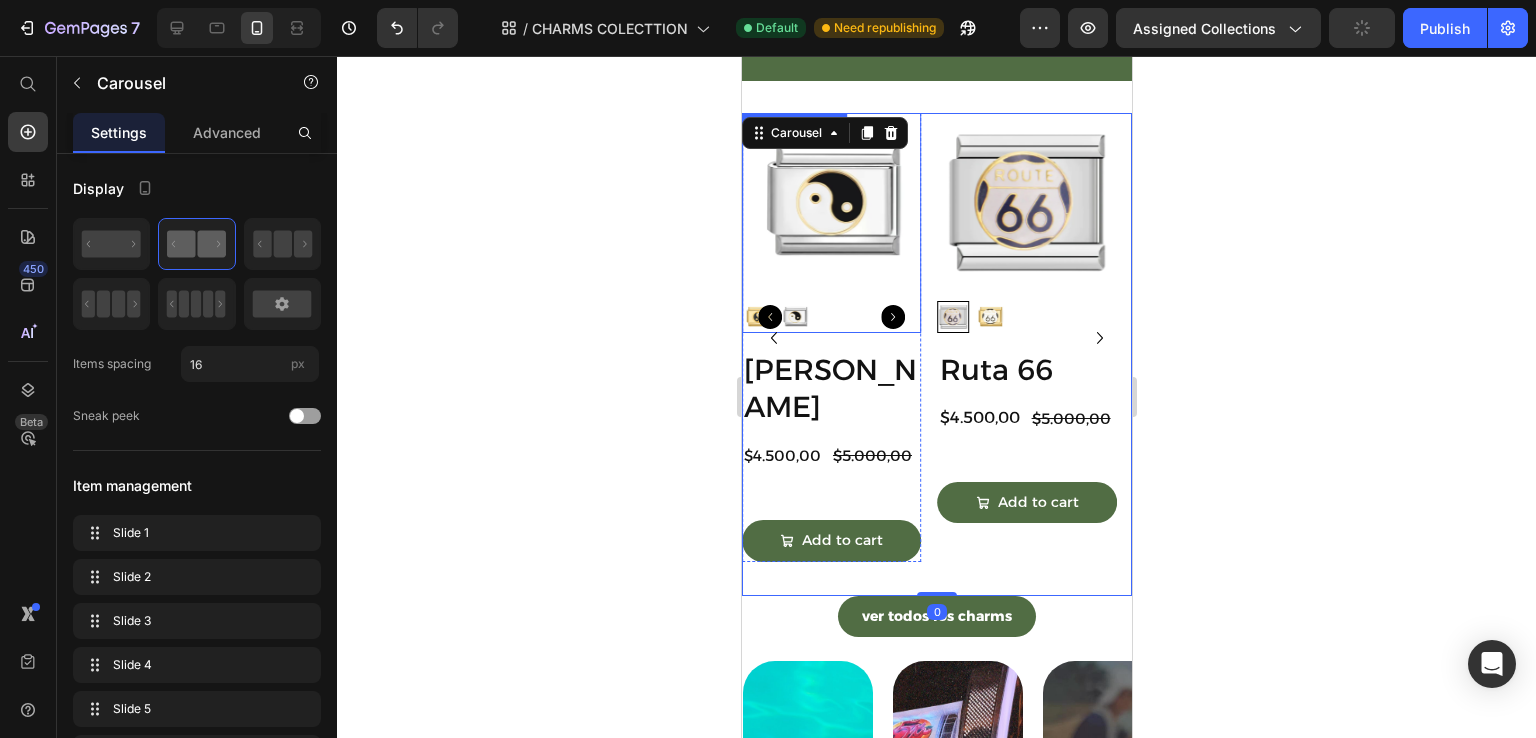 click at bounding box center [831, 317] 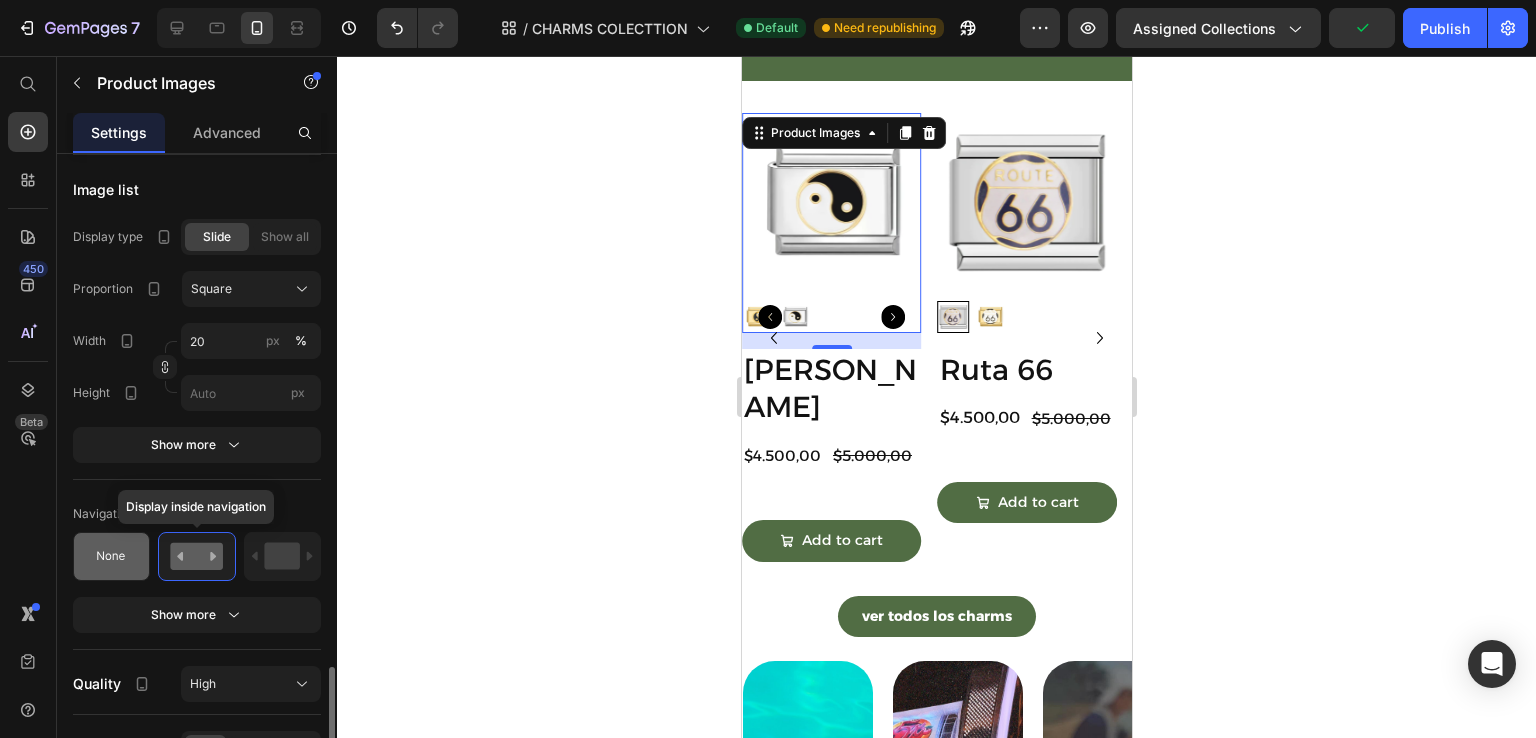 scroll, scrollTop: 1200, scrollLeft: 0, axis: vertical 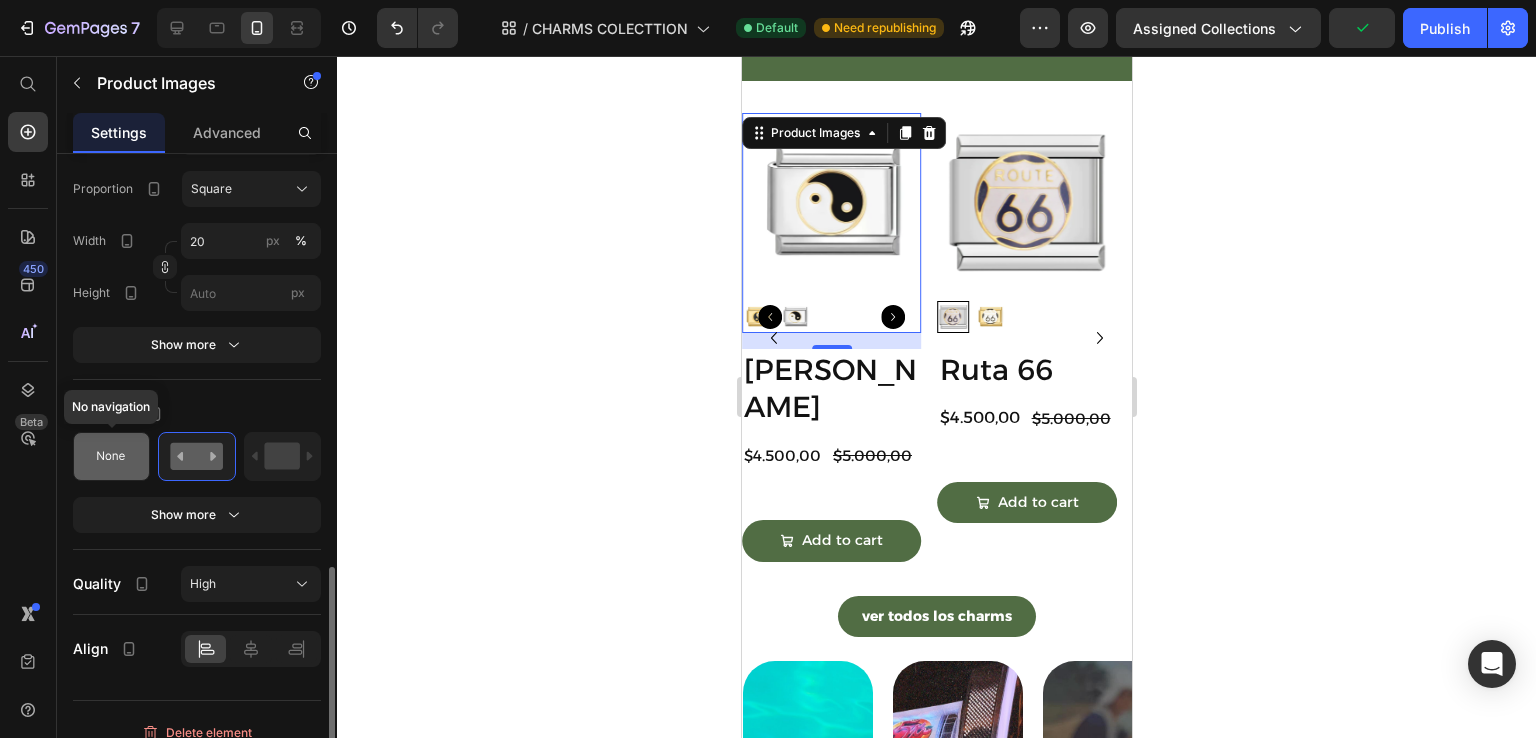 click 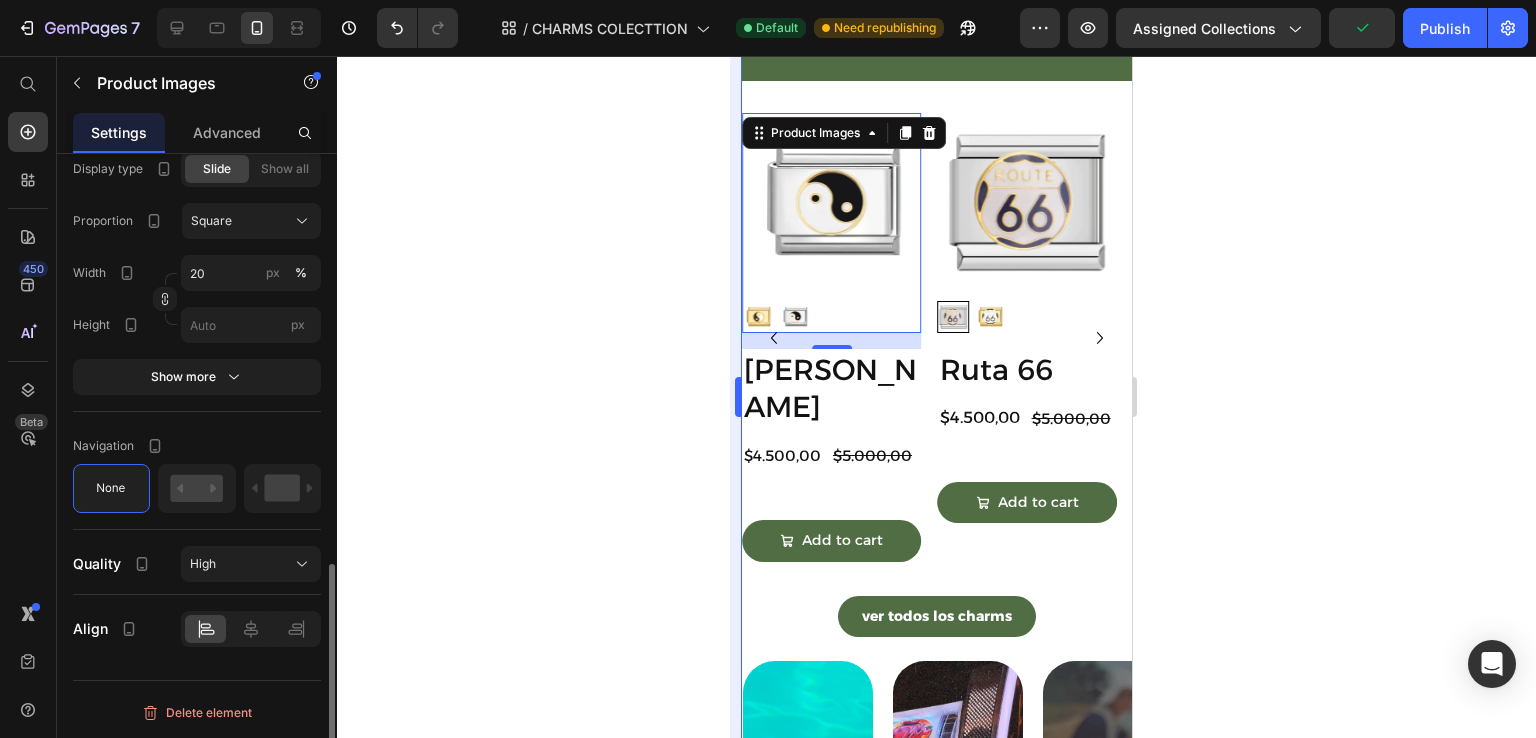 scroll, scrollTop: 1165, scrollLeft: 0, axis: vertical 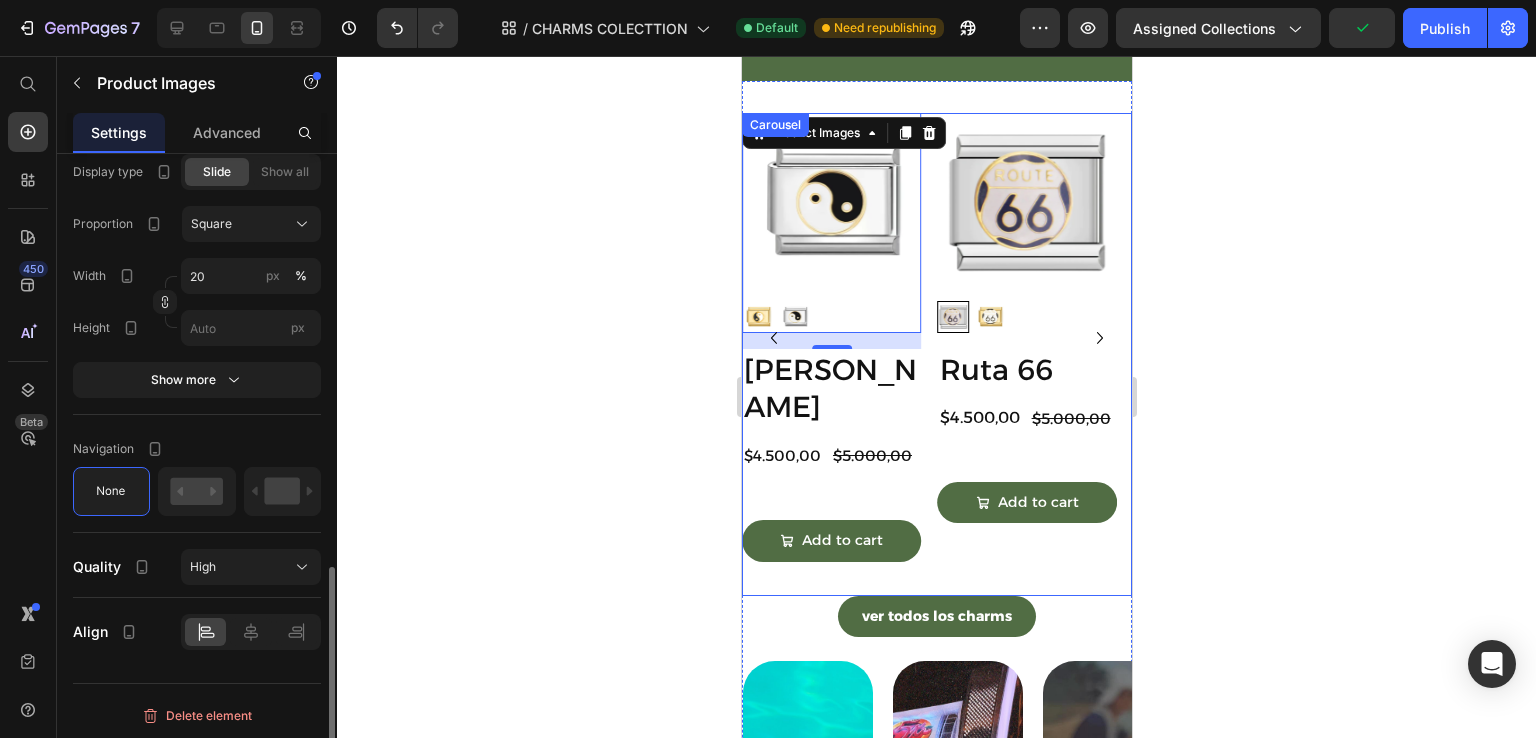 click 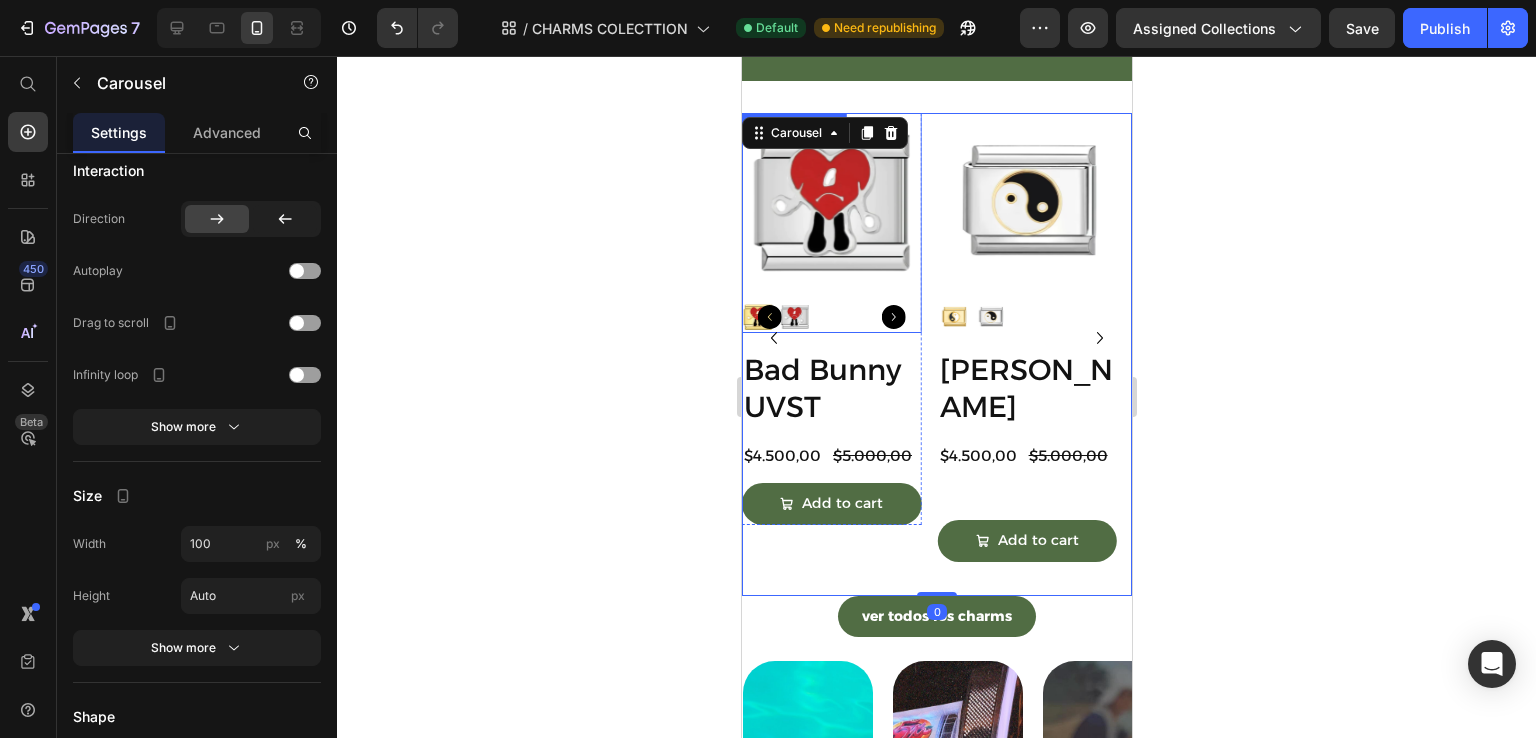 scroll, scrollTop: 0, scrollLeft: 0, axis: both 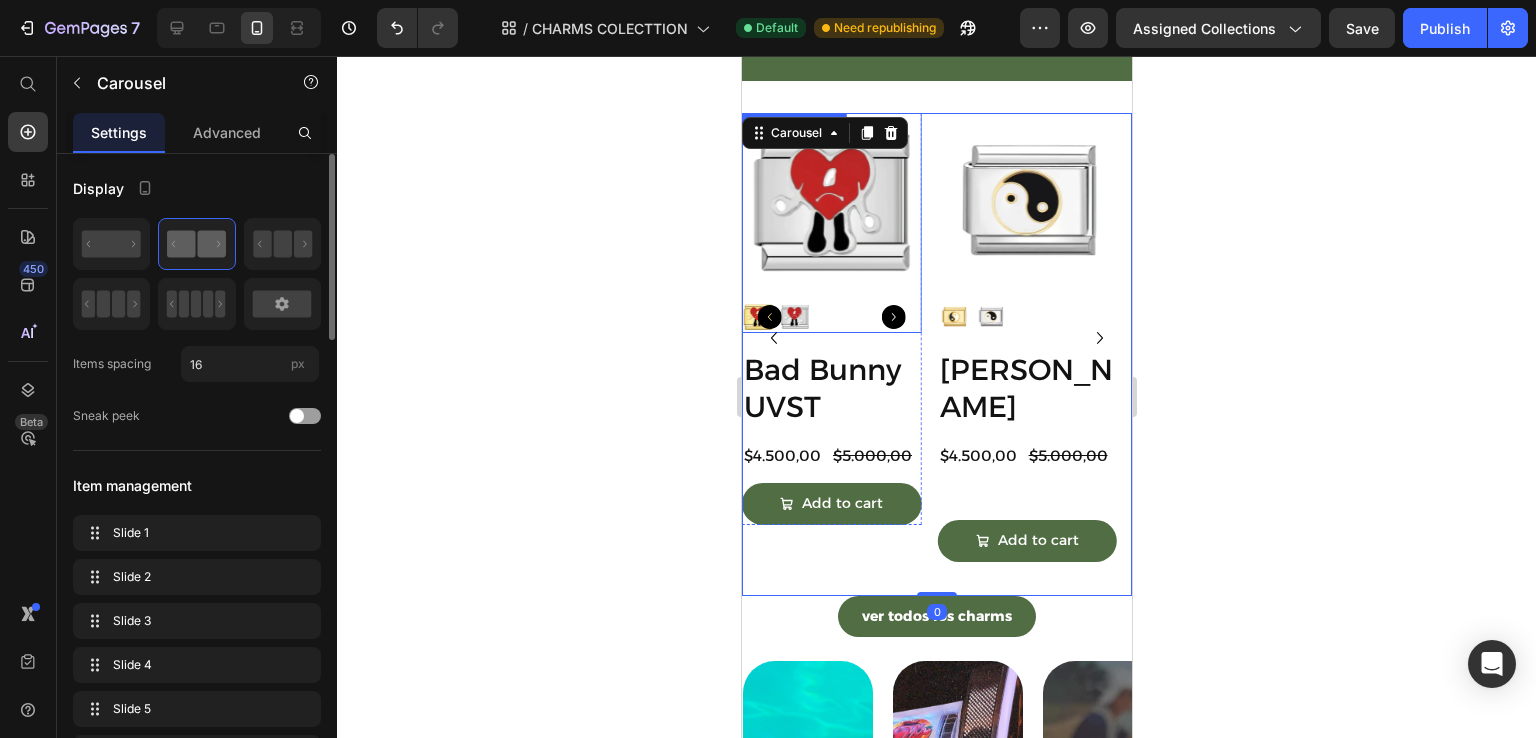 click at bounding box center (831, 317) 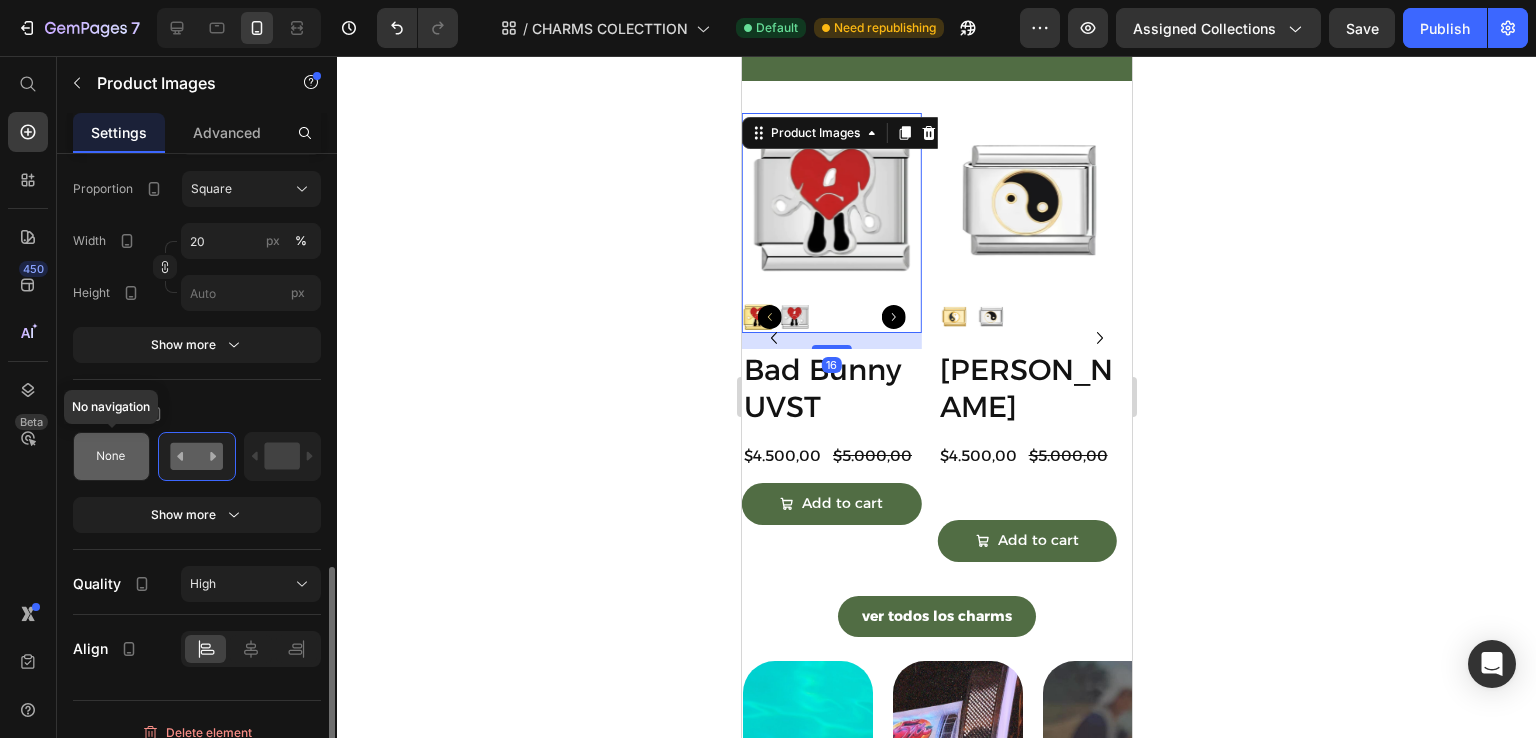 click 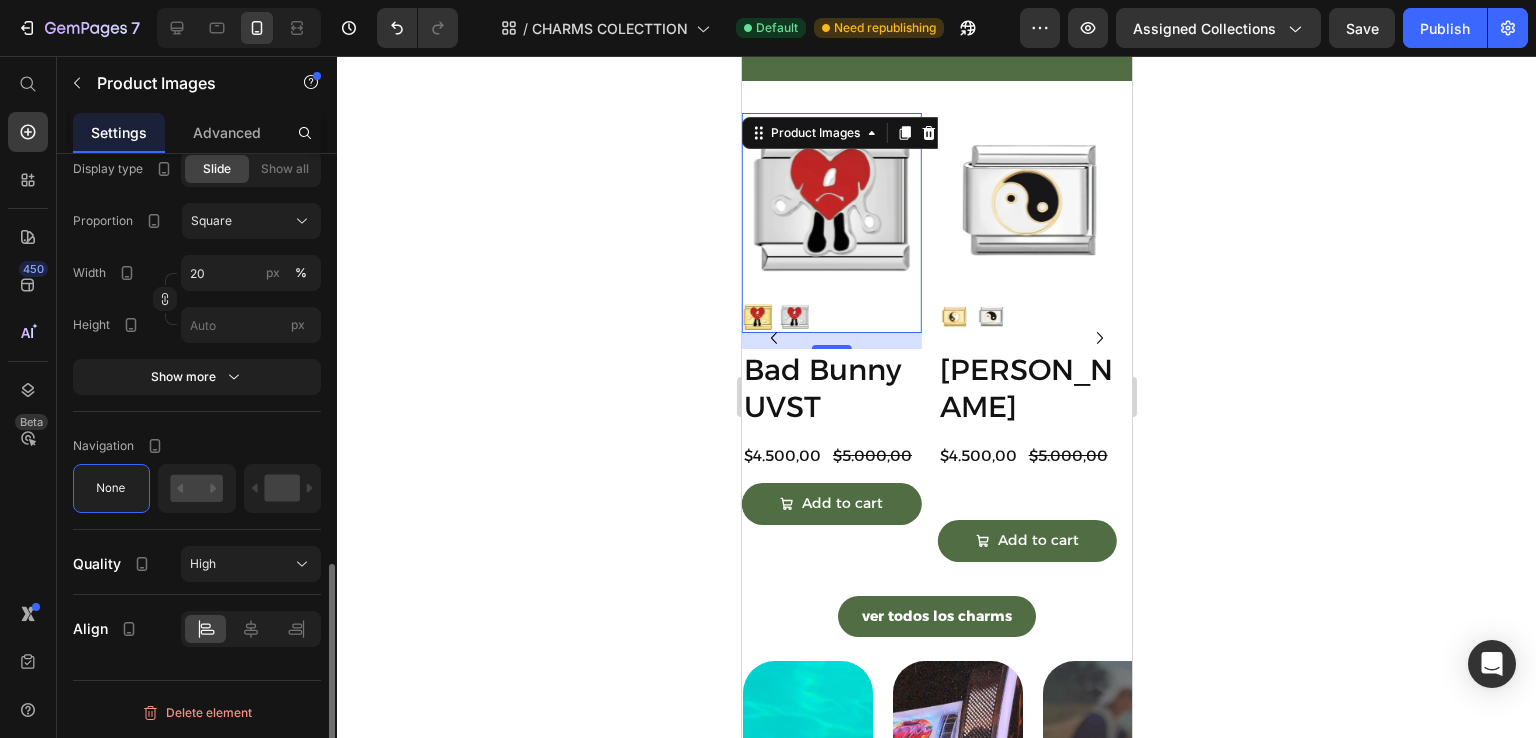 scroll, scrollTop: 1165, scrollLeft: 0, axis: vertical 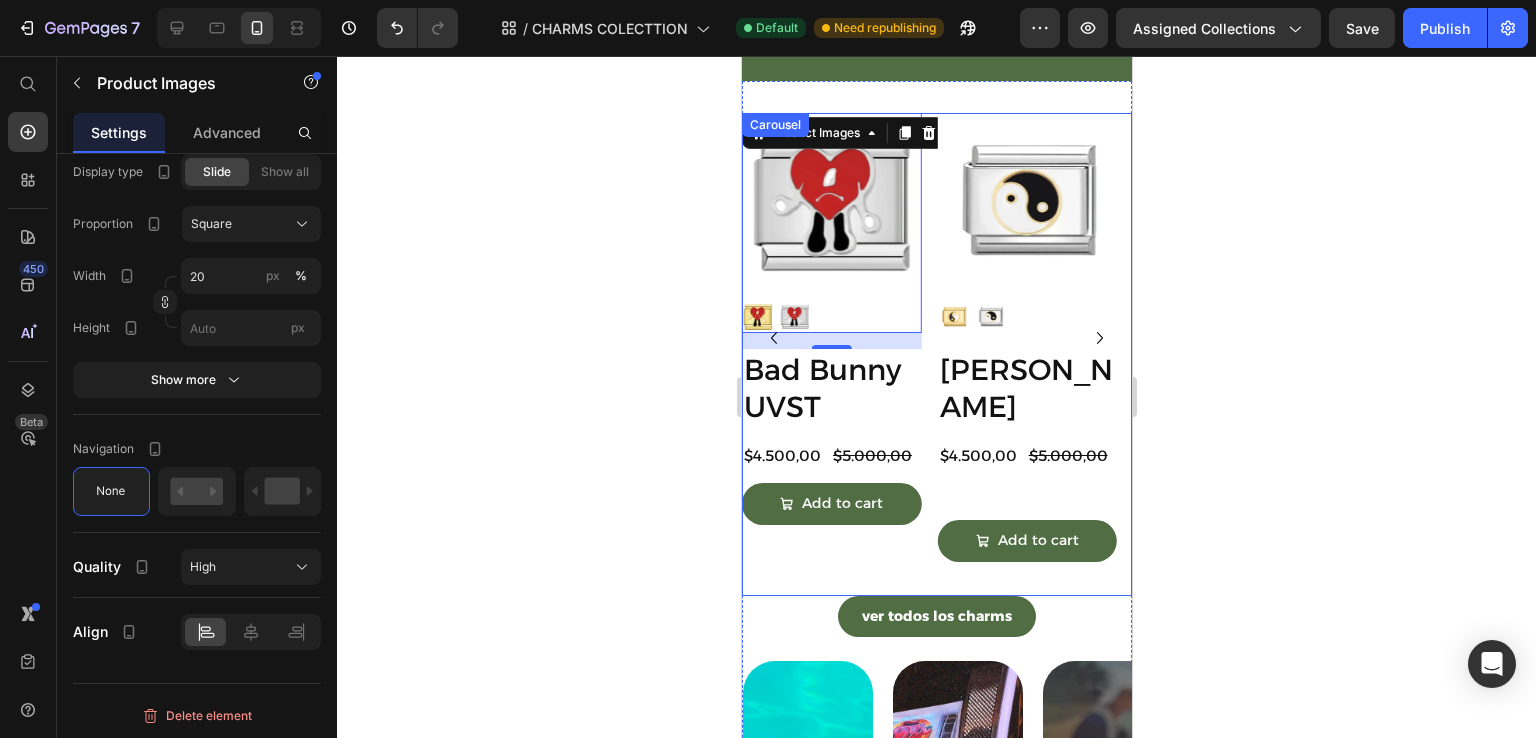 click 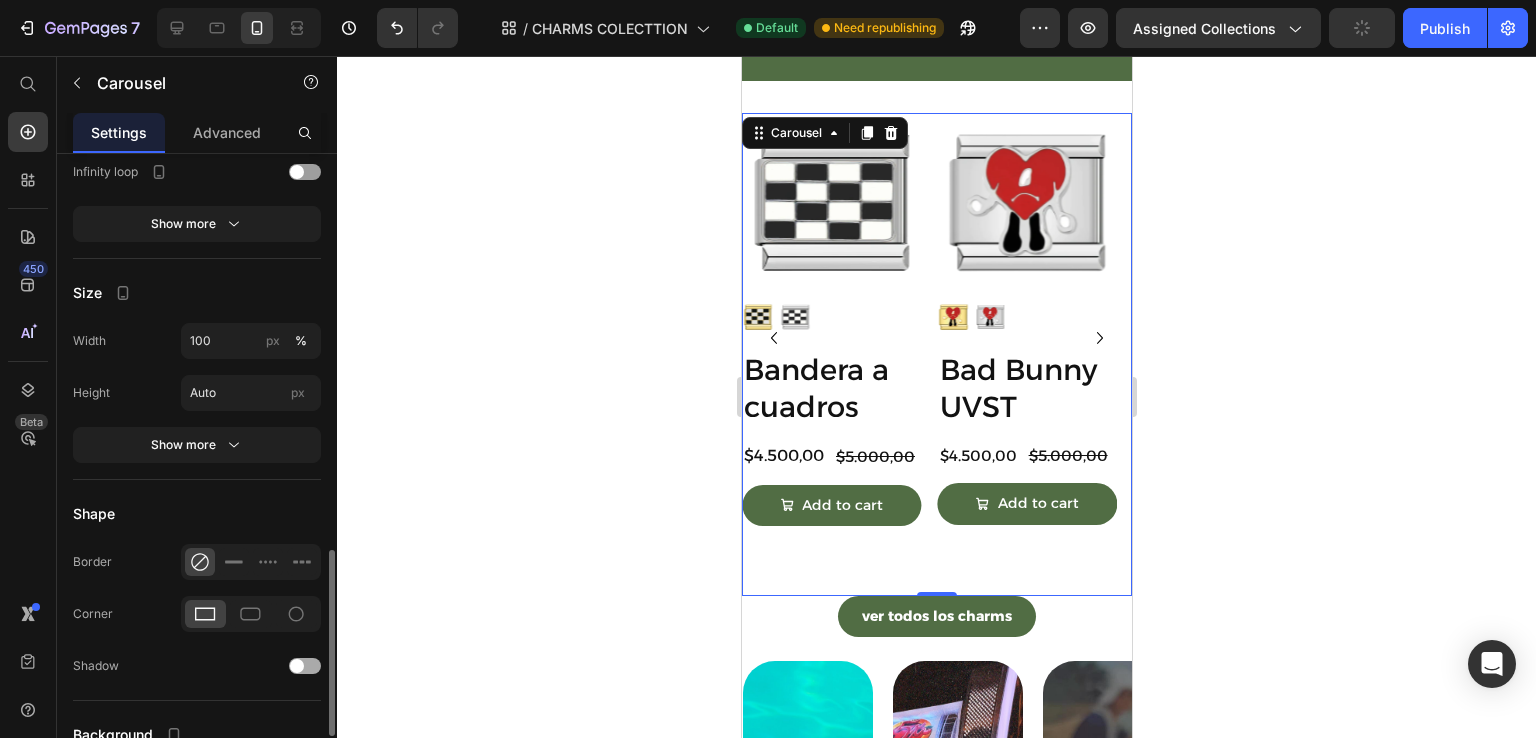 scroll, scrollTop: 1168, scrollLeft: 0, axis: vertical 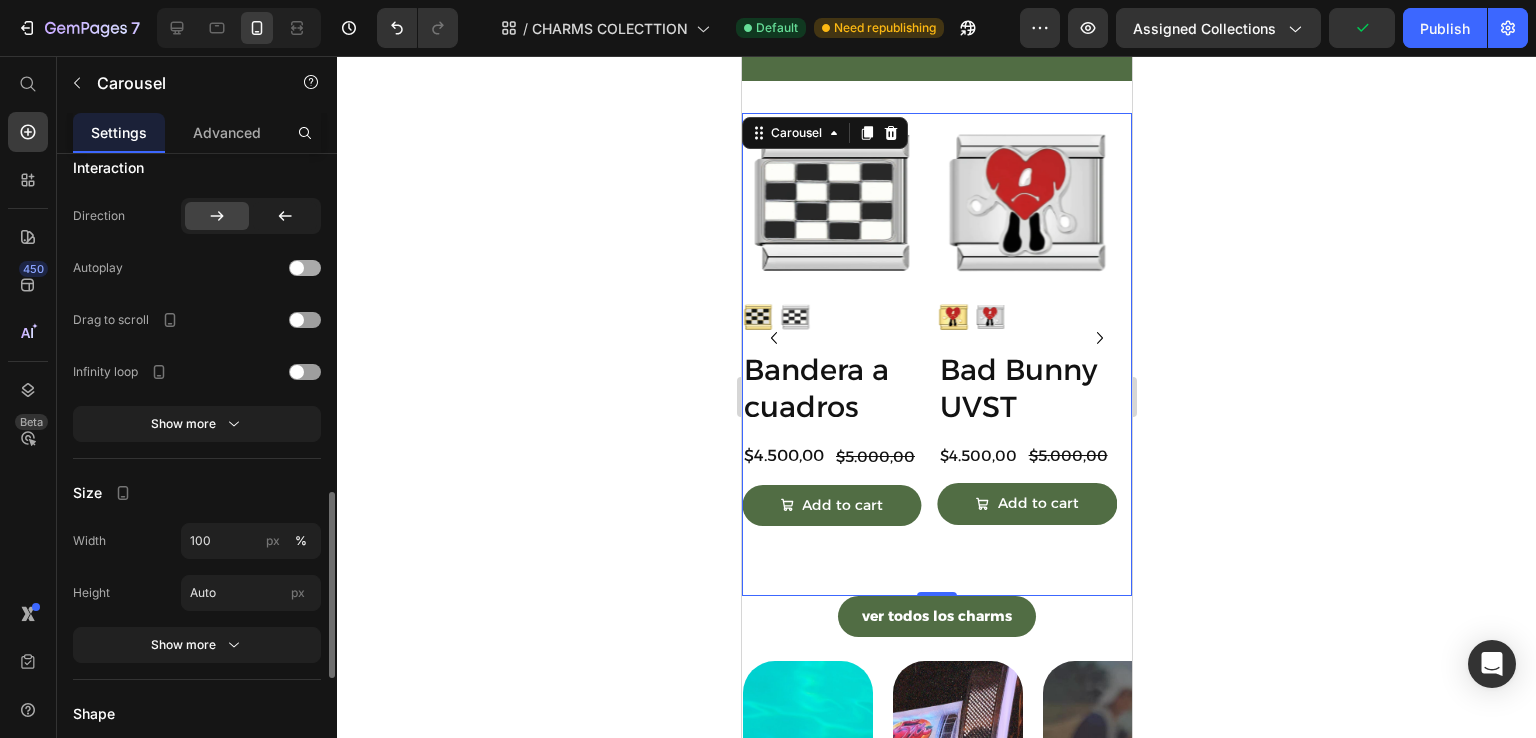click at bounding box center (305, 268) 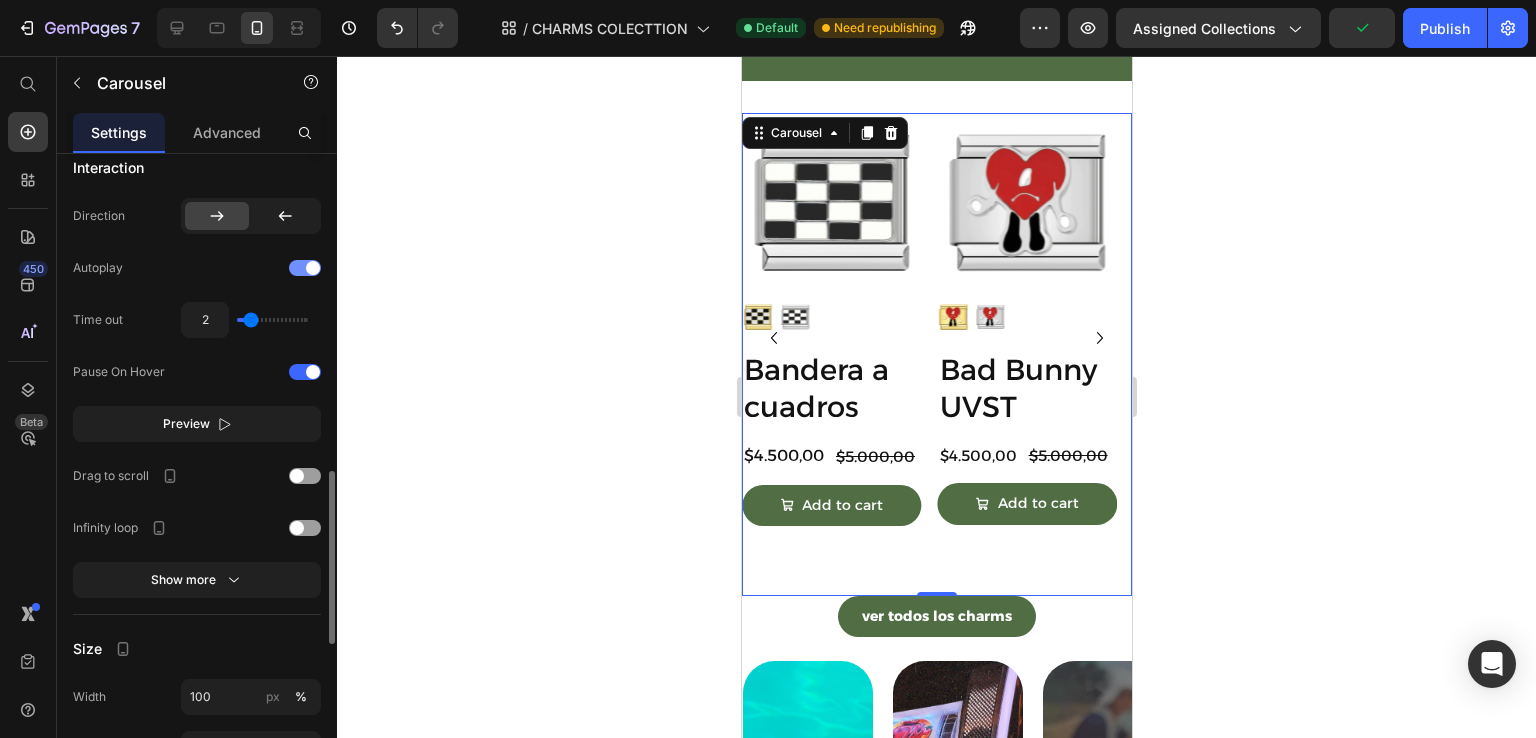 click at bounding box center [305, 372] 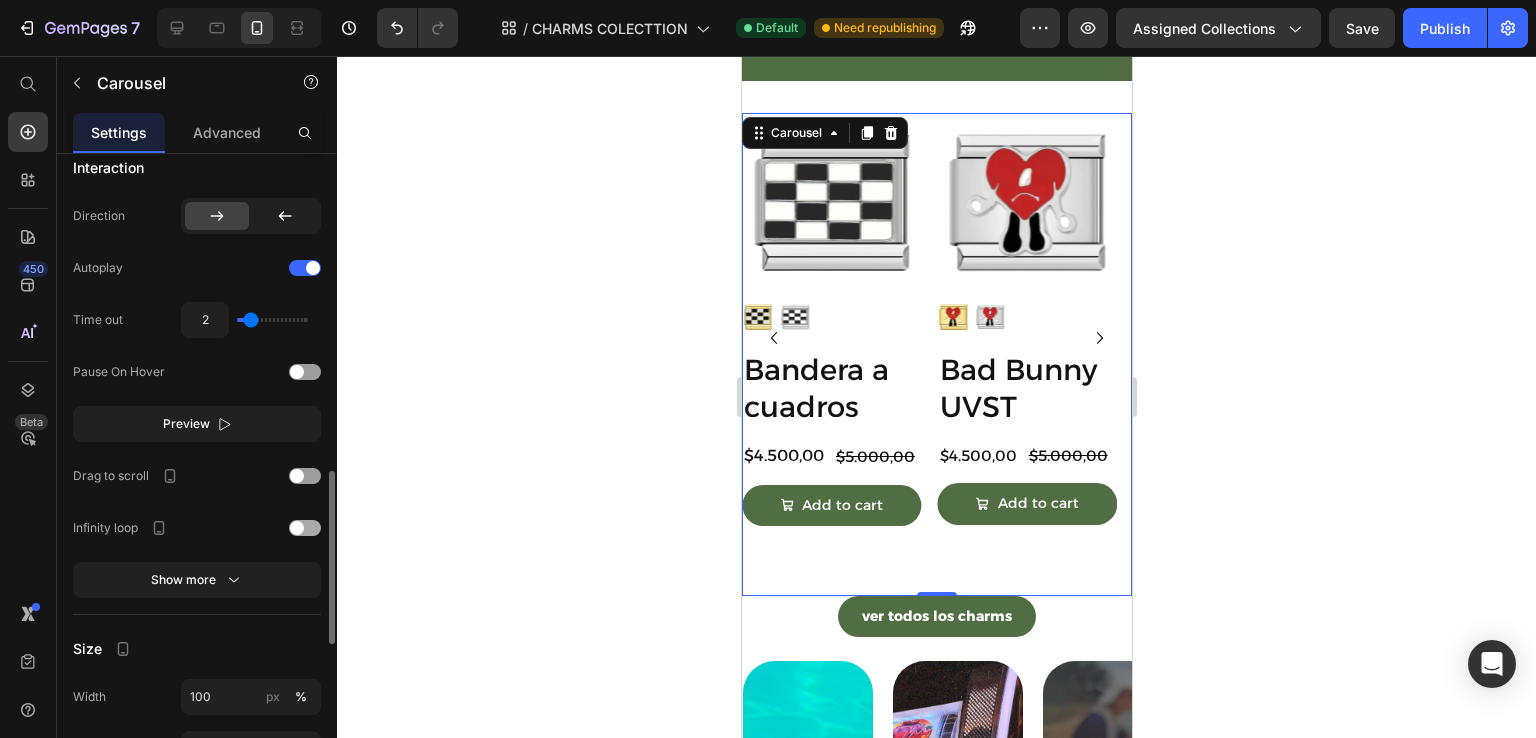 click at bounding box center [297, 528] 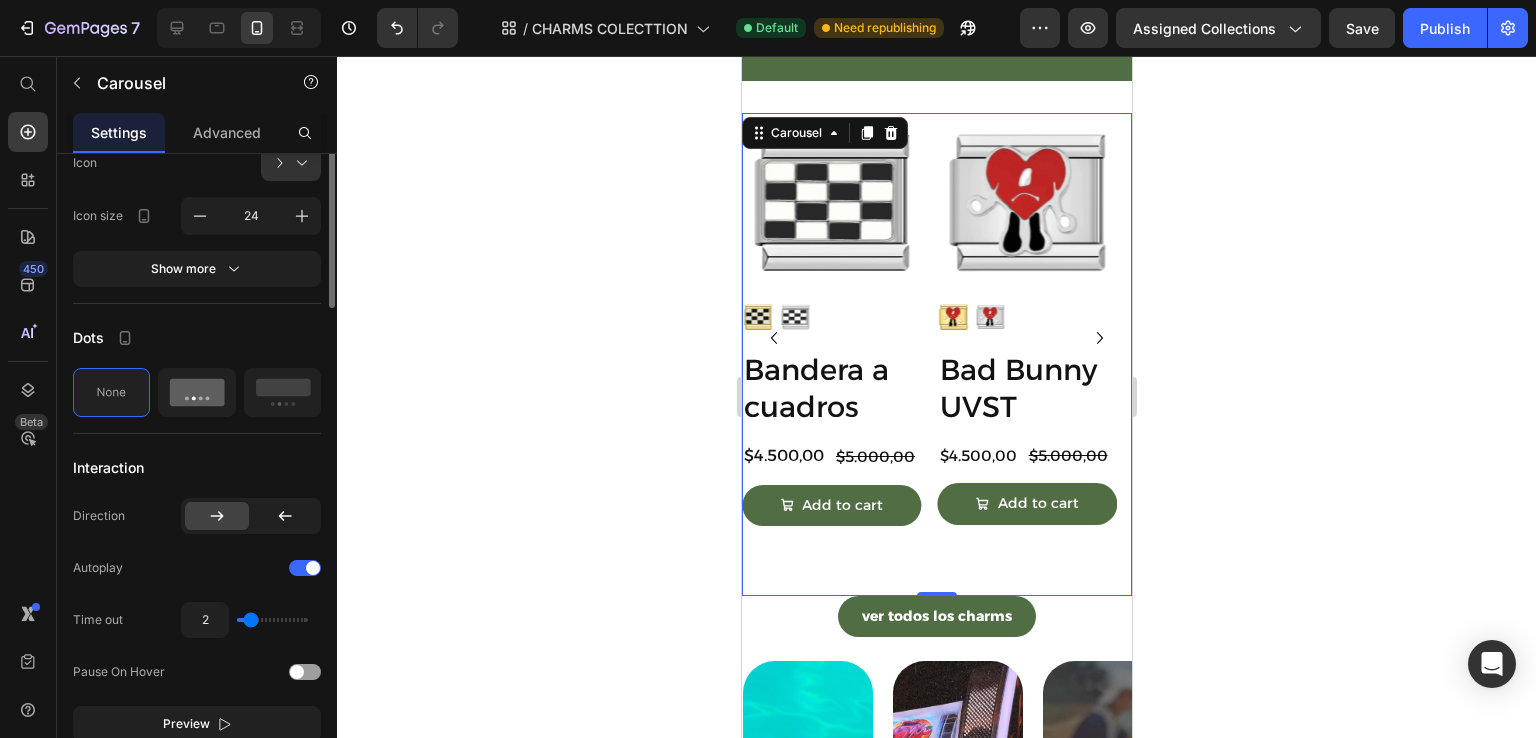 scroll, scrollTop: 568, scrollLeft: 0, axis: vertical 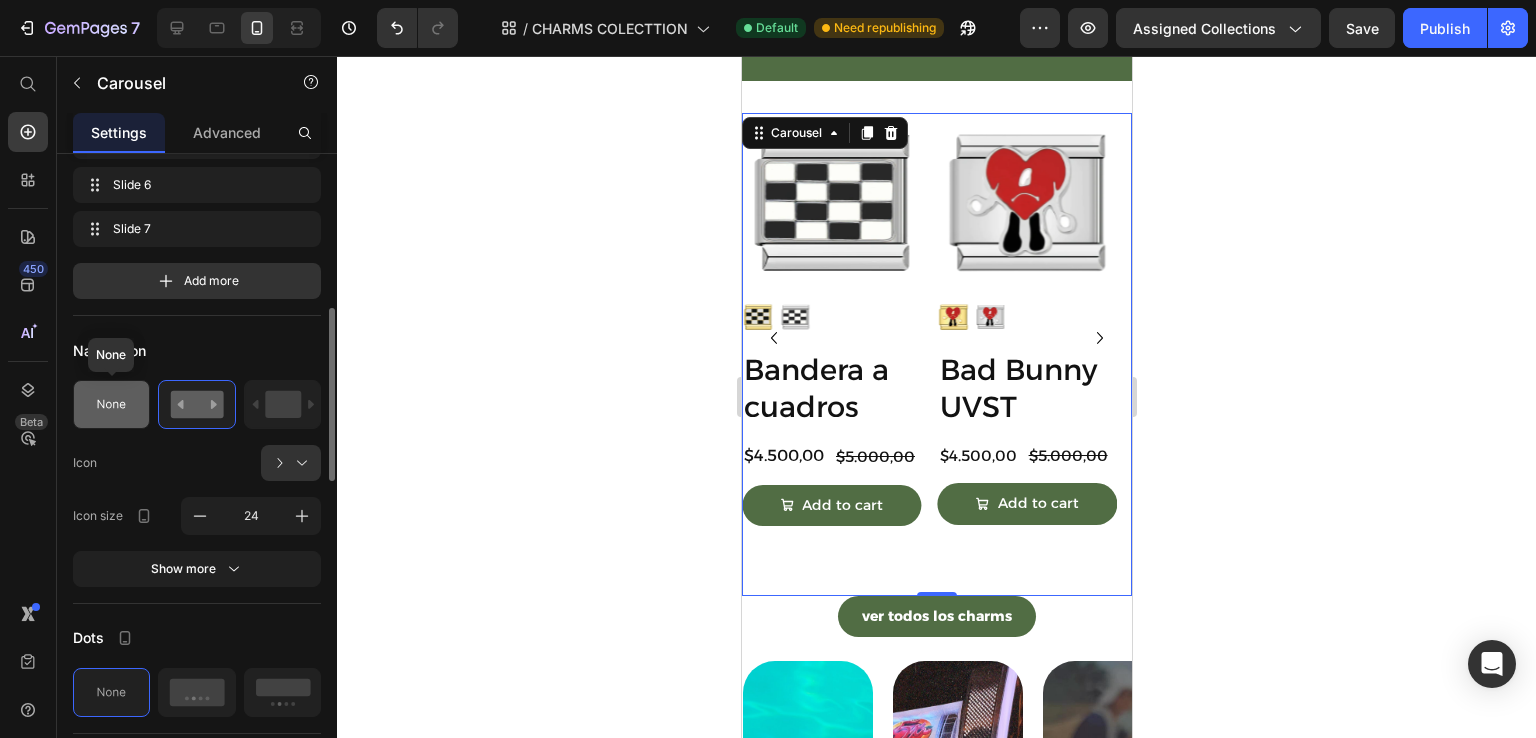 click 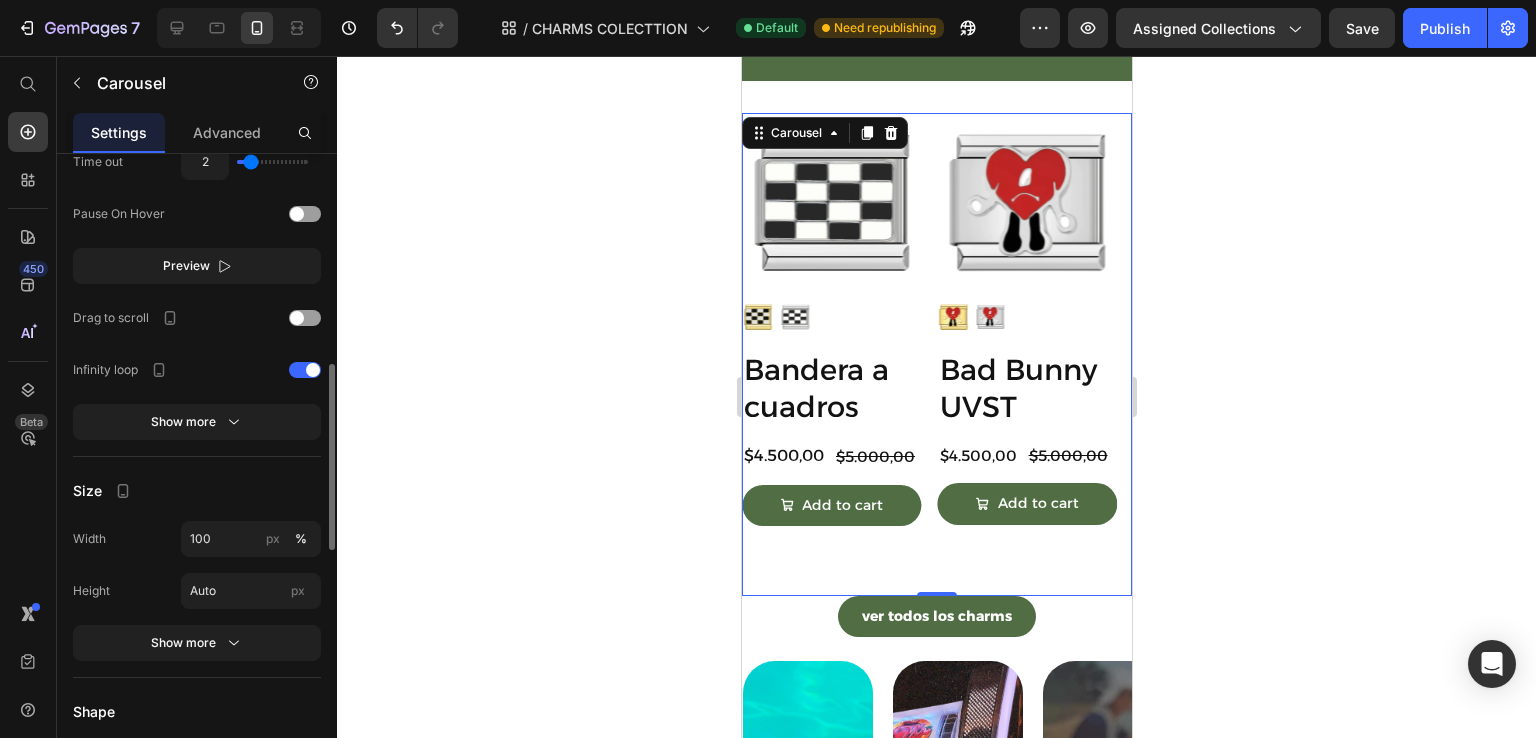 scroll, scrollTop: 1068, scrollLeft: 0, axis: vertical 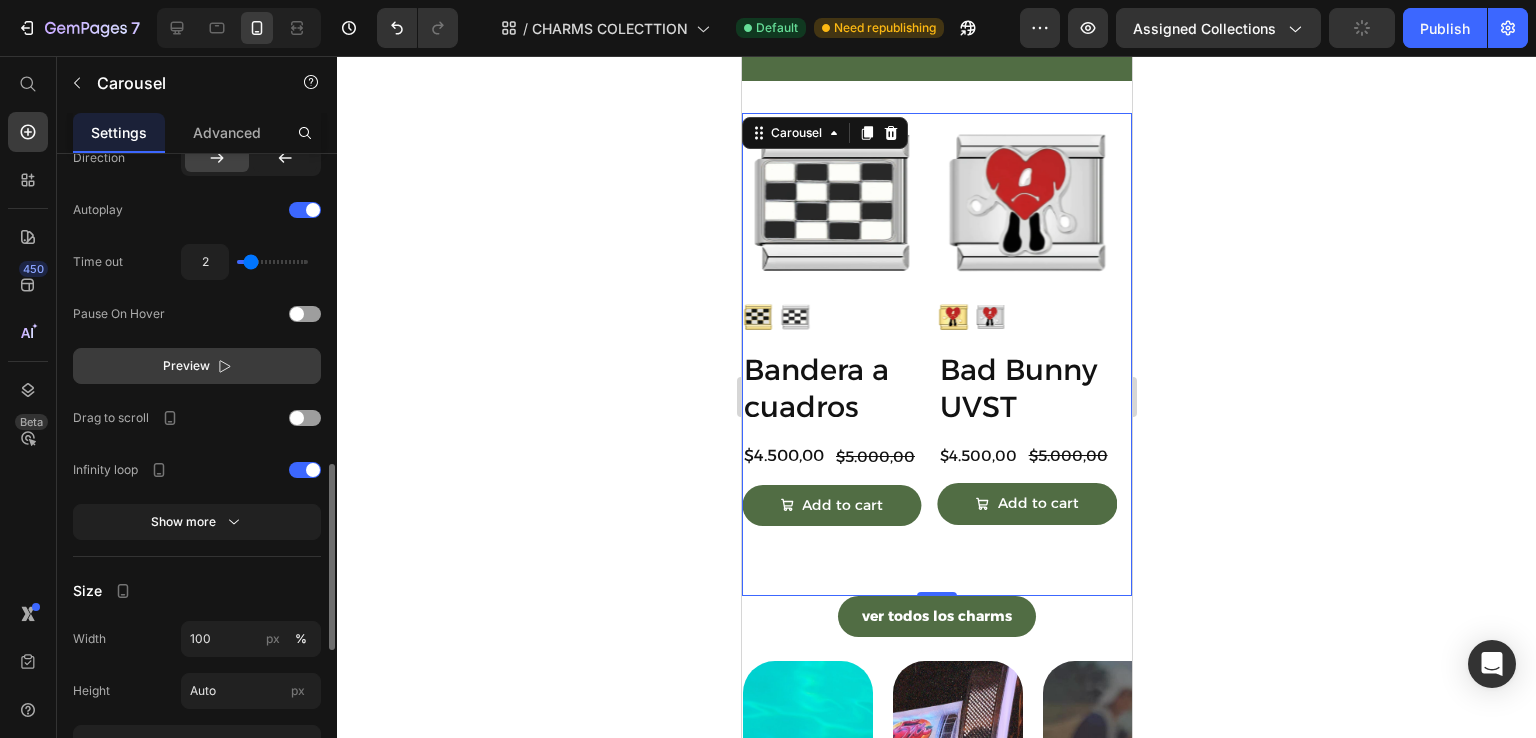 click on "Preview" at bounding box center [197, 366] 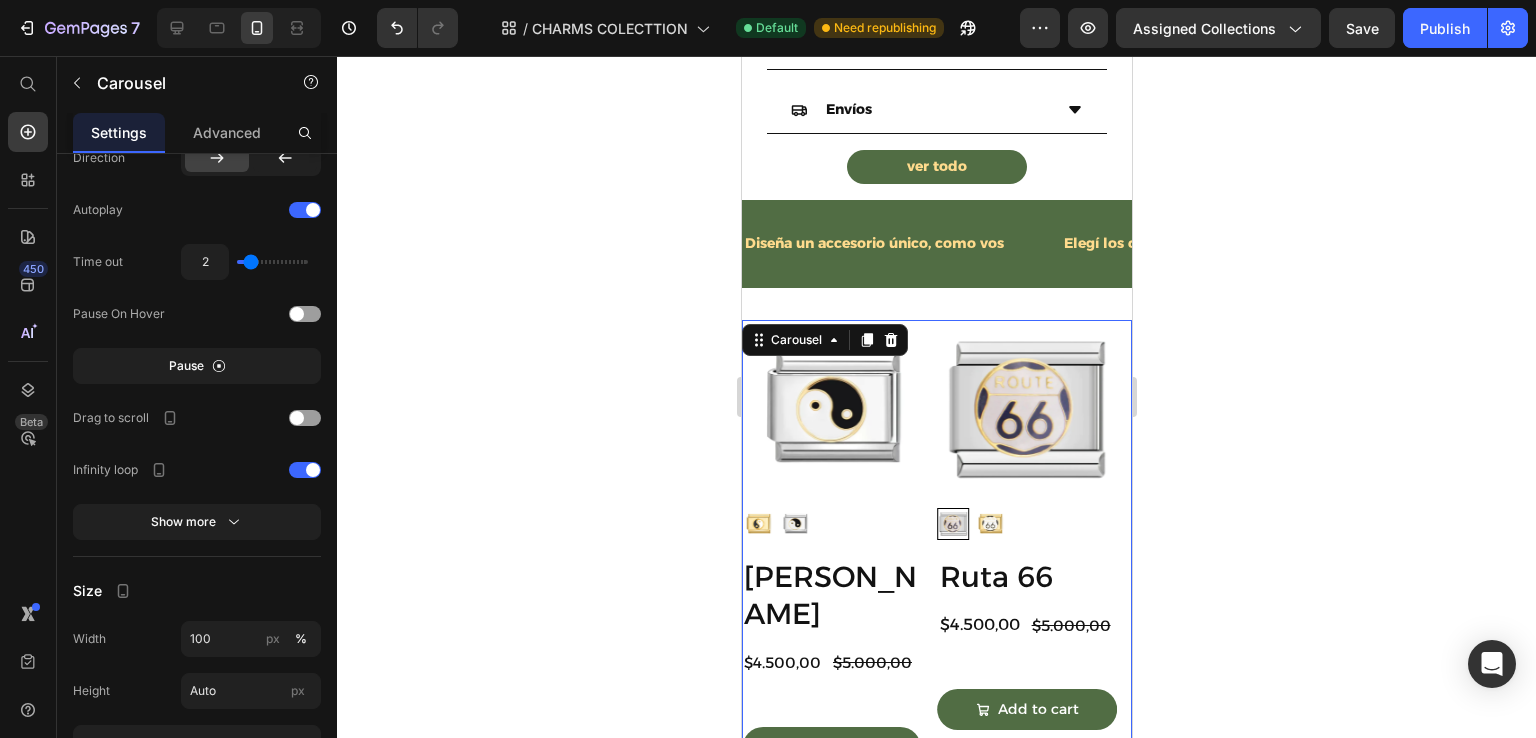 scroll, scrollTop: 1143, scrollLeft: 0, axis: vertical 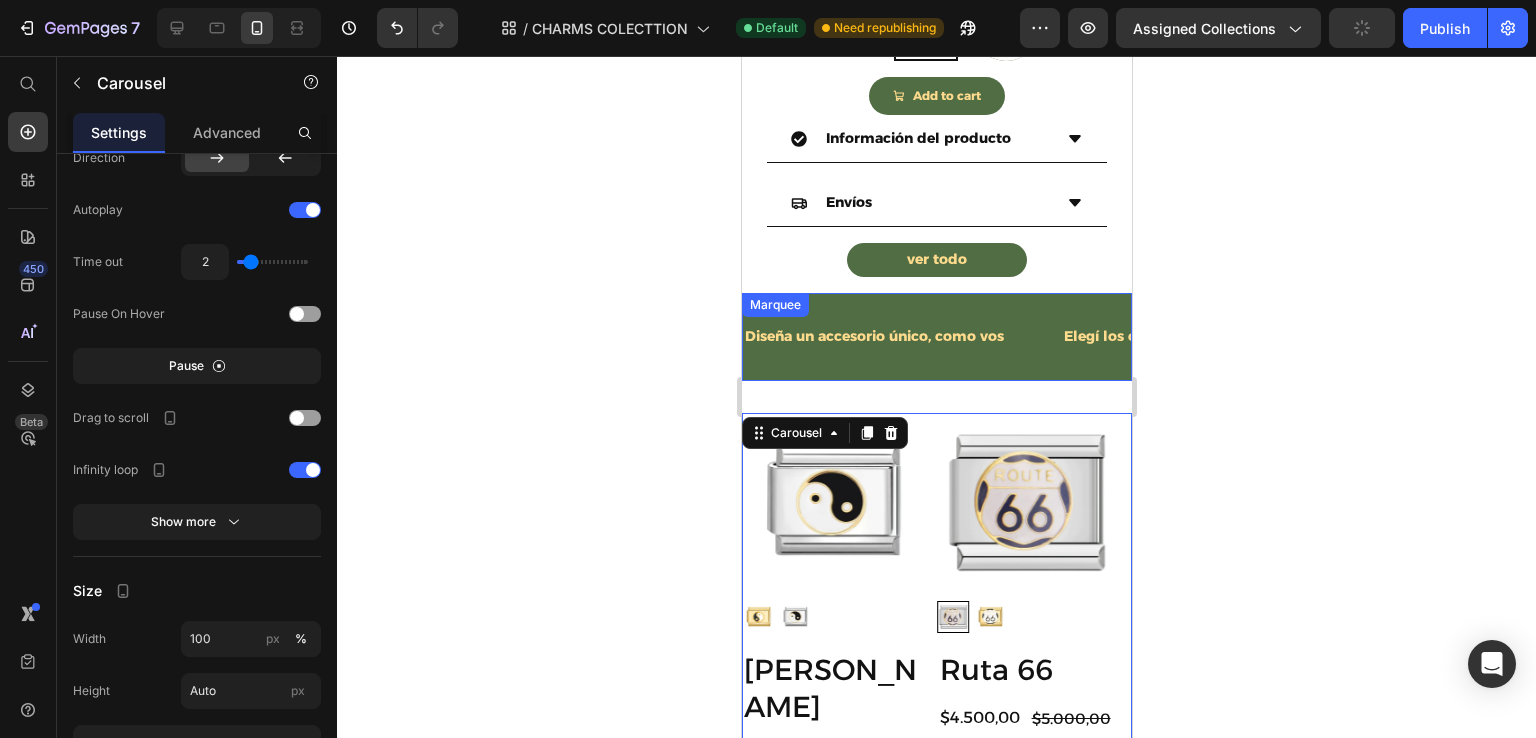 click on "Diseña un accesorio único, como vos Text Elegí los charms que te definen Text Mostrá tu estilo con cada charm   Text" at bounding box center (1189, 337) 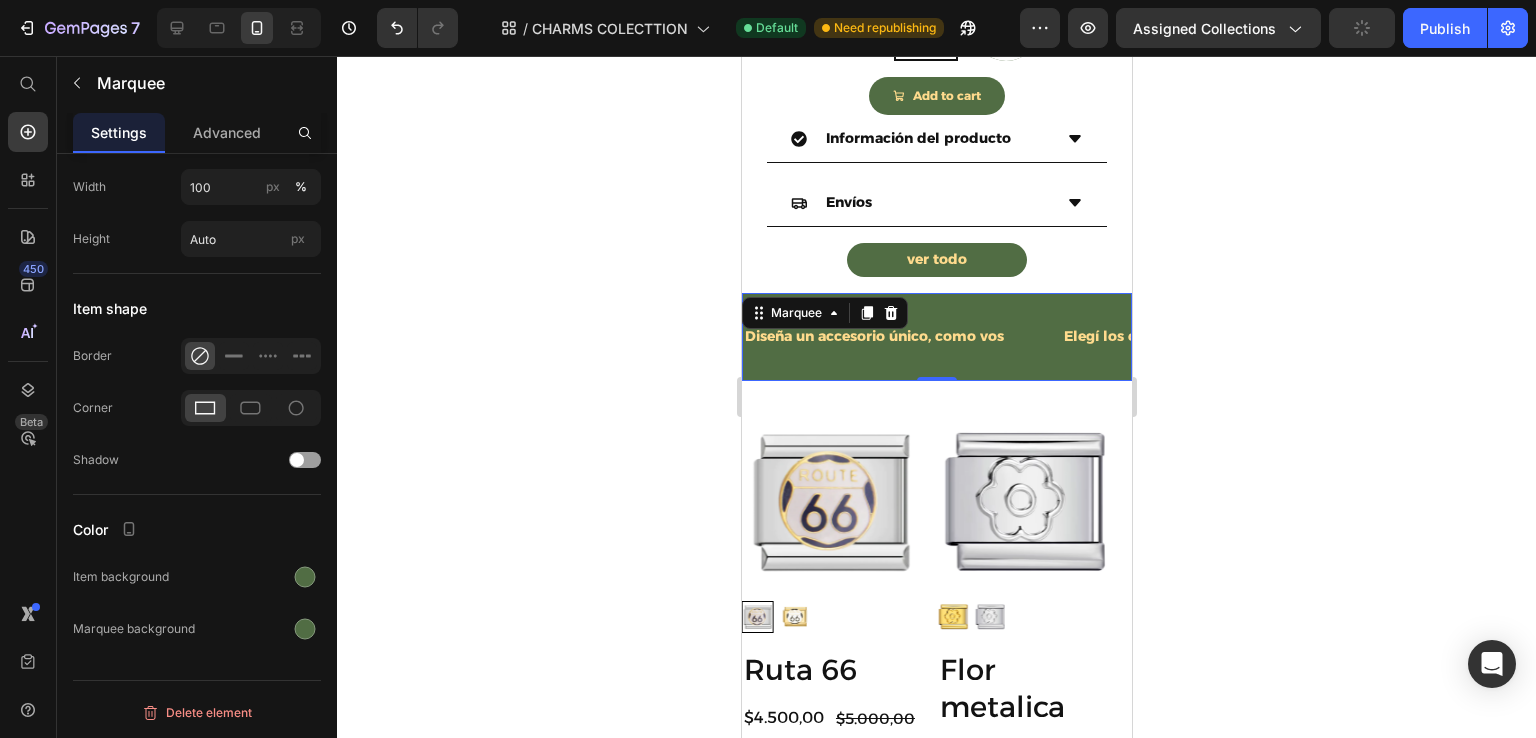 scroll, scrollTop: 0, scrollLeft: 0, axis: both 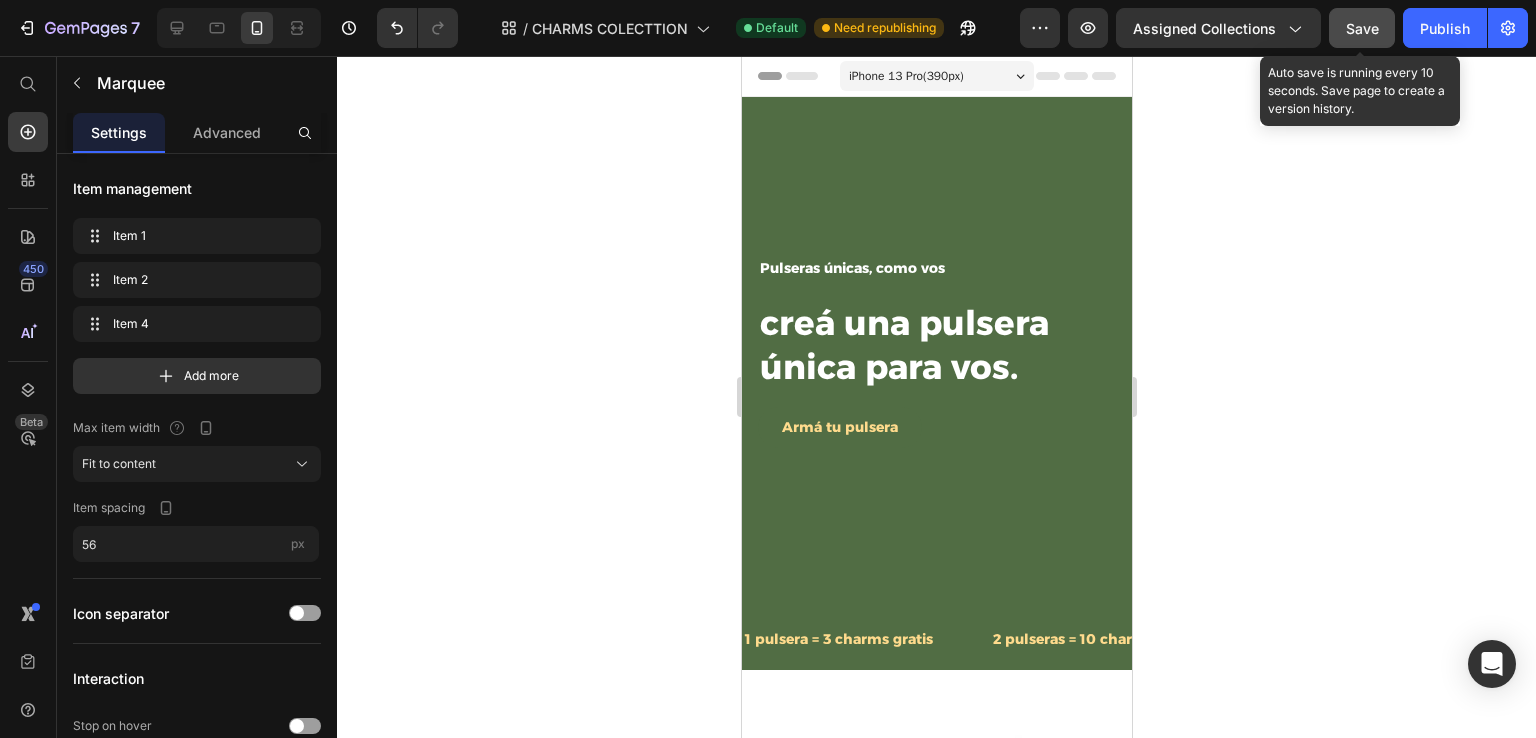 click on "Save" at bounding box center (1362, 28) 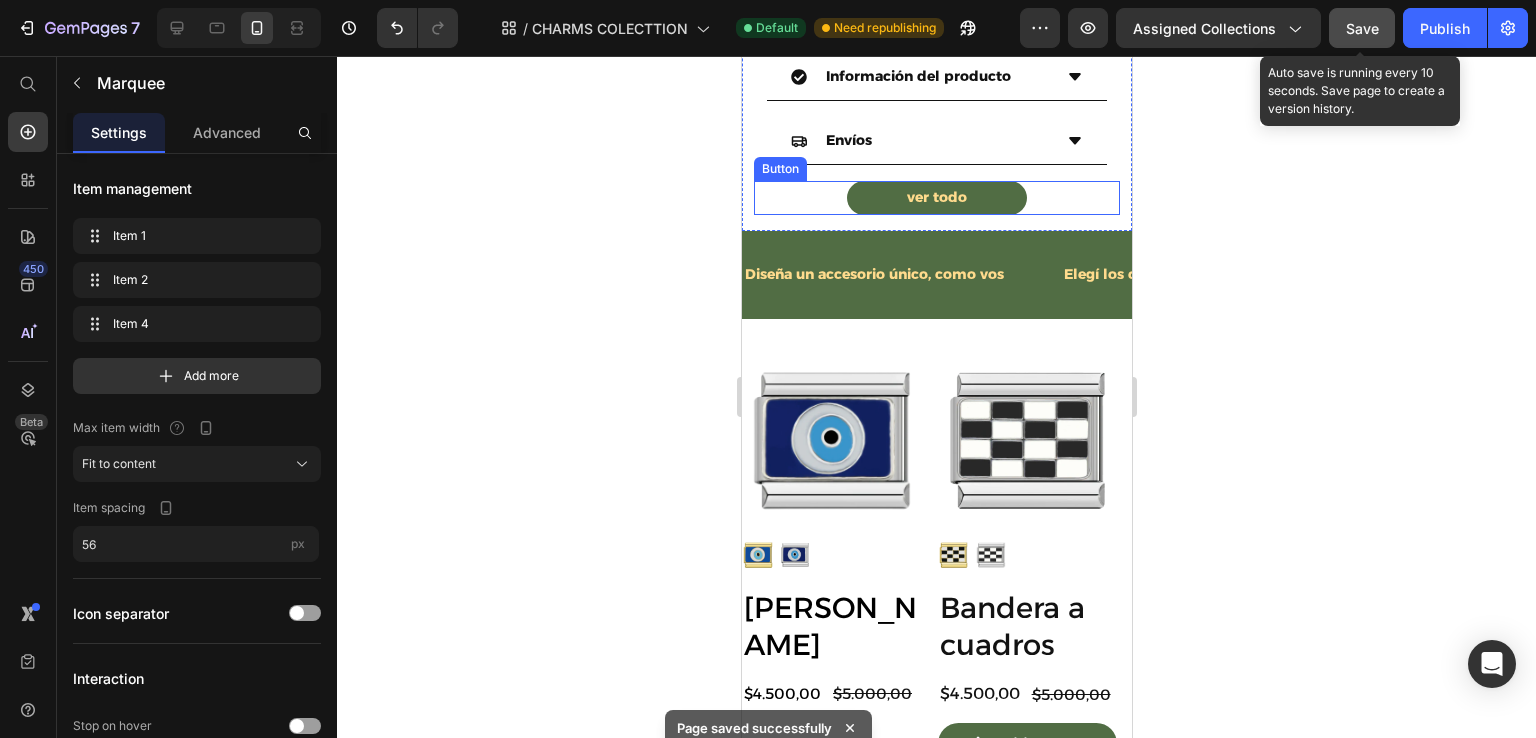 scroll, scrollTop: 1300, scrollLeft: 0, axis: vertical 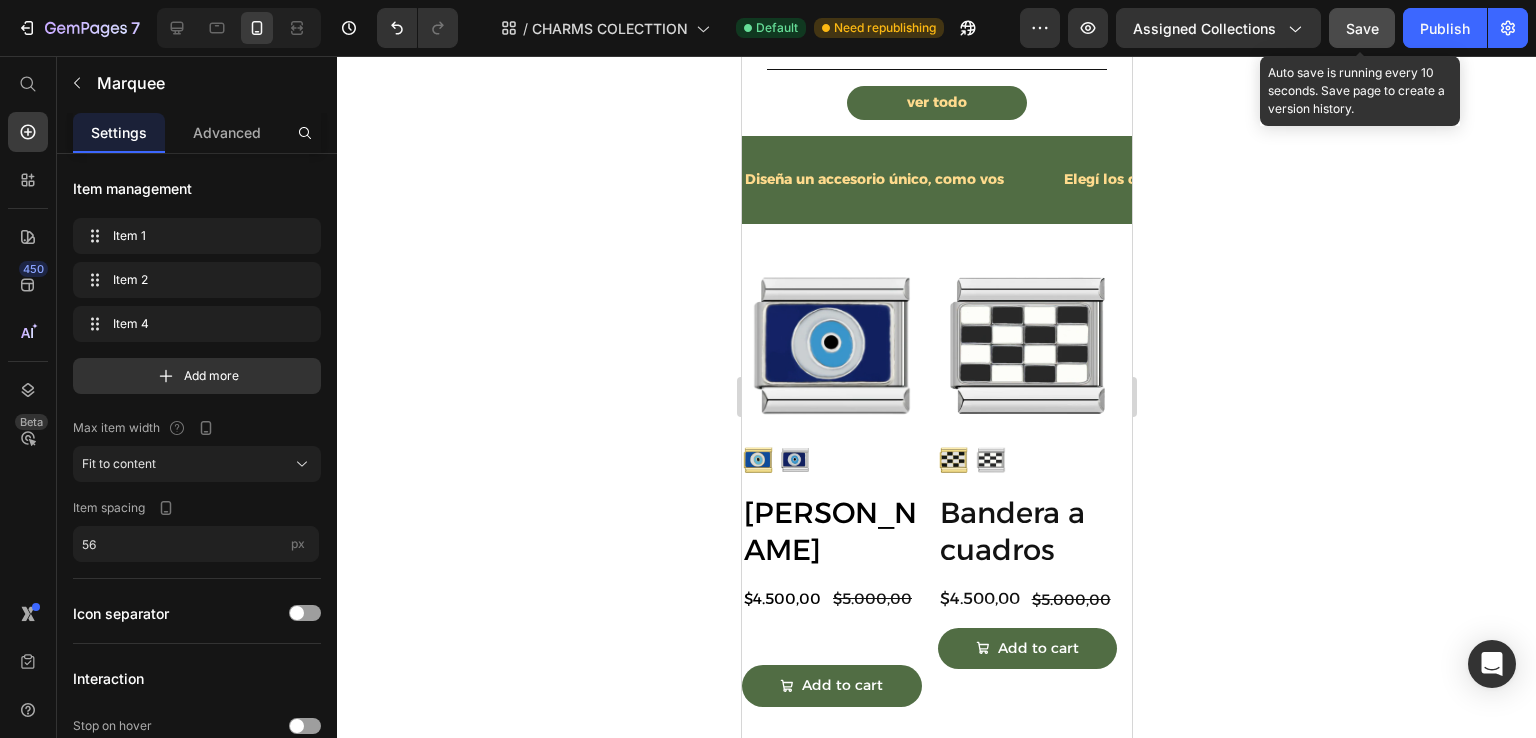 click on "Diseña un accesorio único, como vos Text Elegí los charms que te definen Text Mostrá tu estilo con cada charm   Text" at bounding box center [1189, 180] 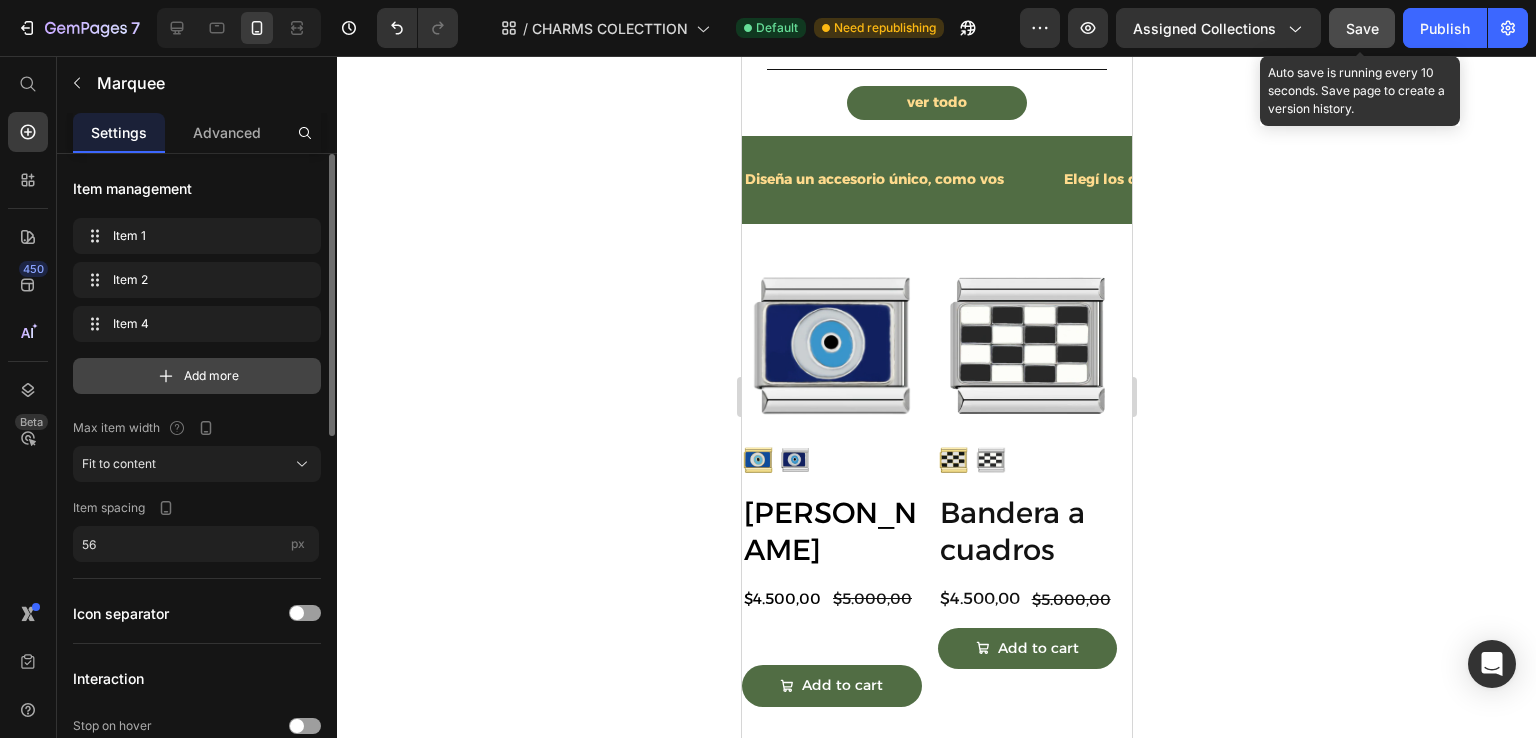 scroll, scrollTop: 200, scrollLeft: 0, axis: vertical 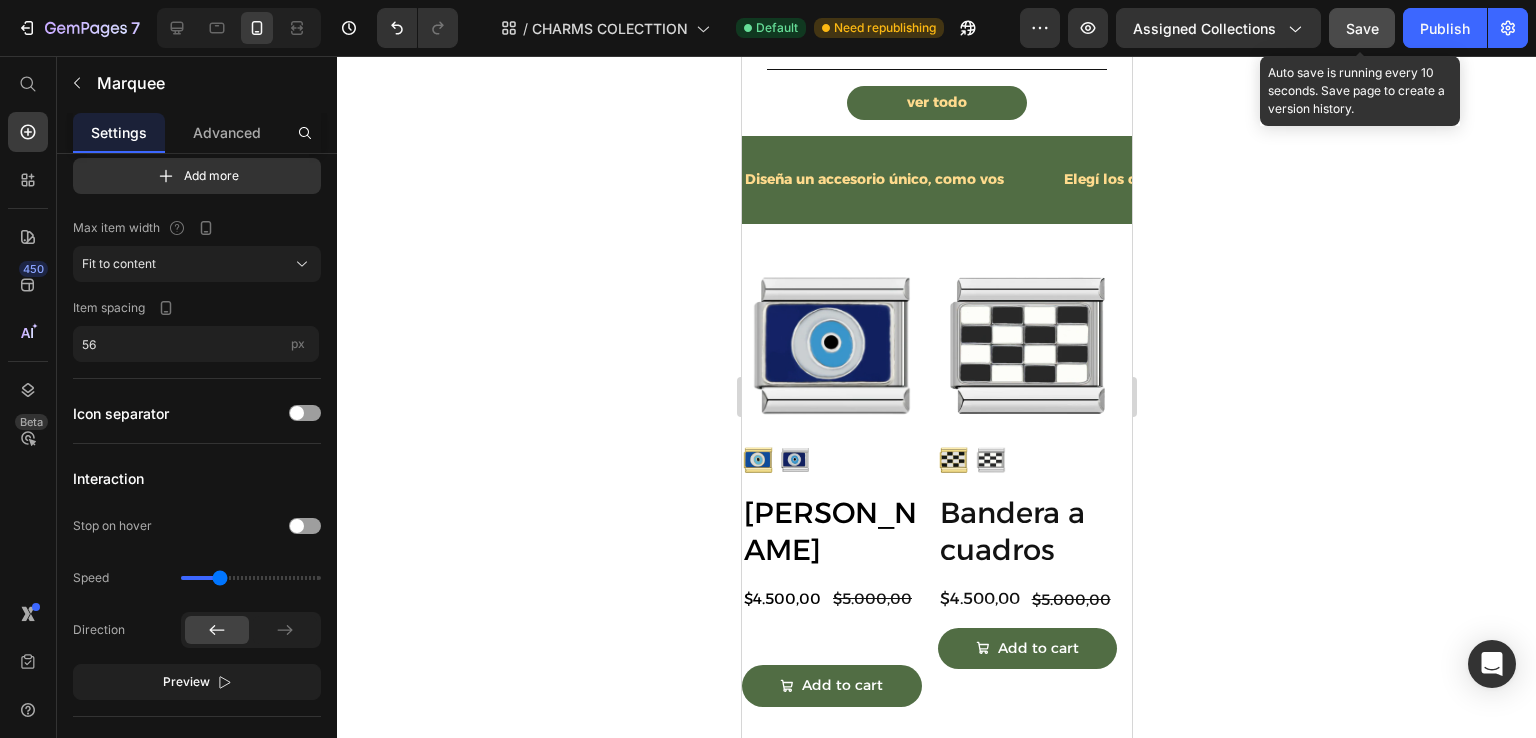 click on "Diseña un accesorio único, como vos Text Elegí los charms que te definen Text Mostrá tu estilo con cada charm   Text" at bounding box center (1189, 180) 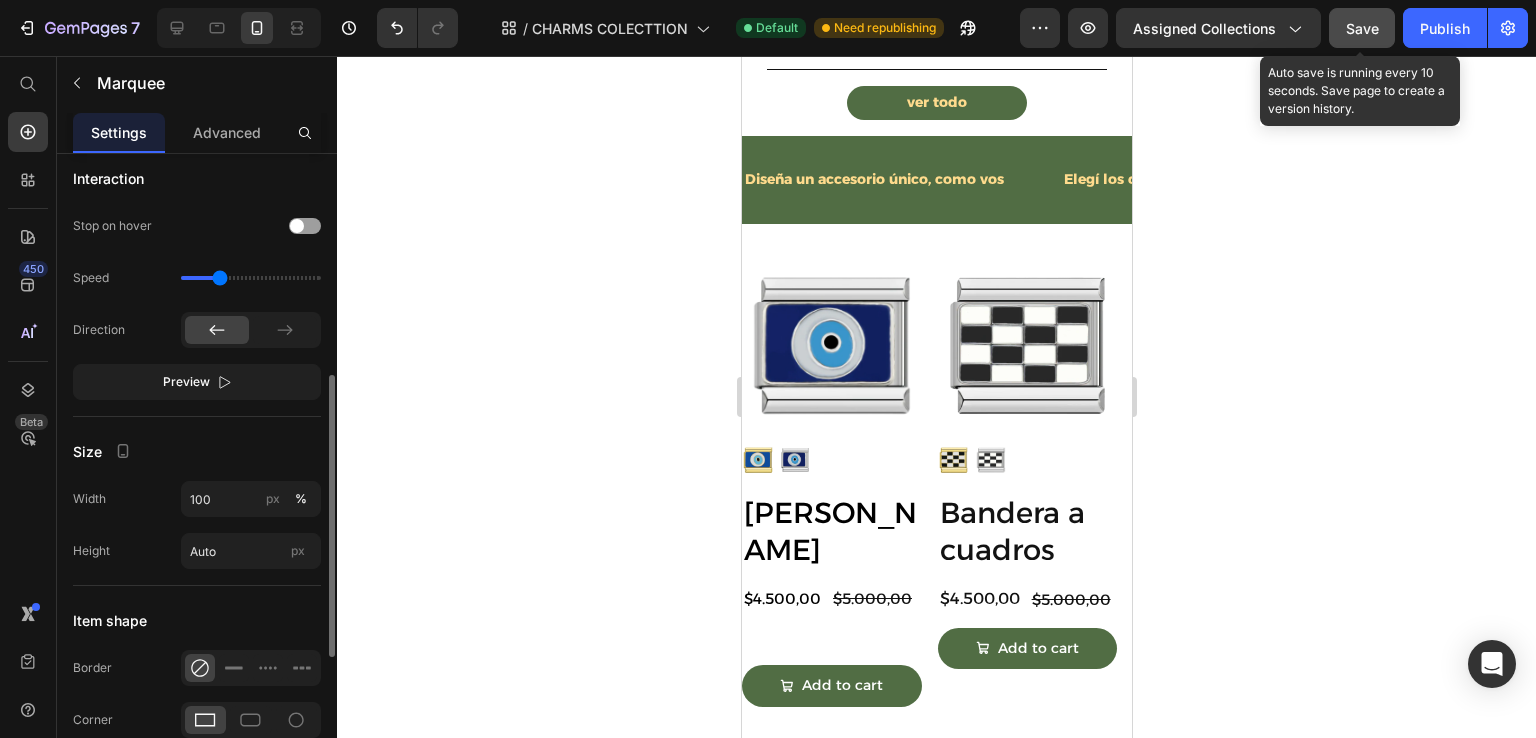 scroll, scrollTop: 600, scrollLeft: 0, axis: vertical 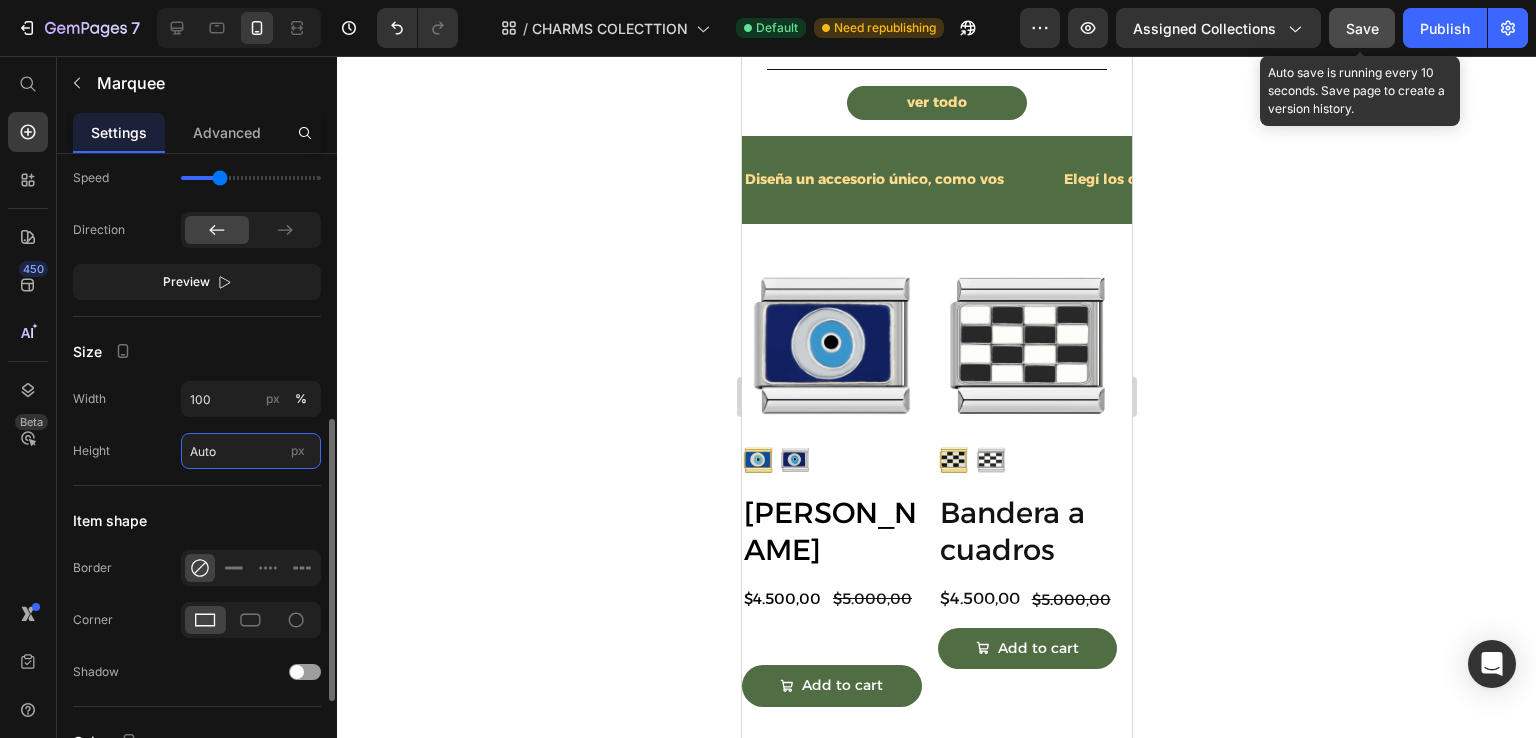click on "Auto" at bounding box center (251, 451) 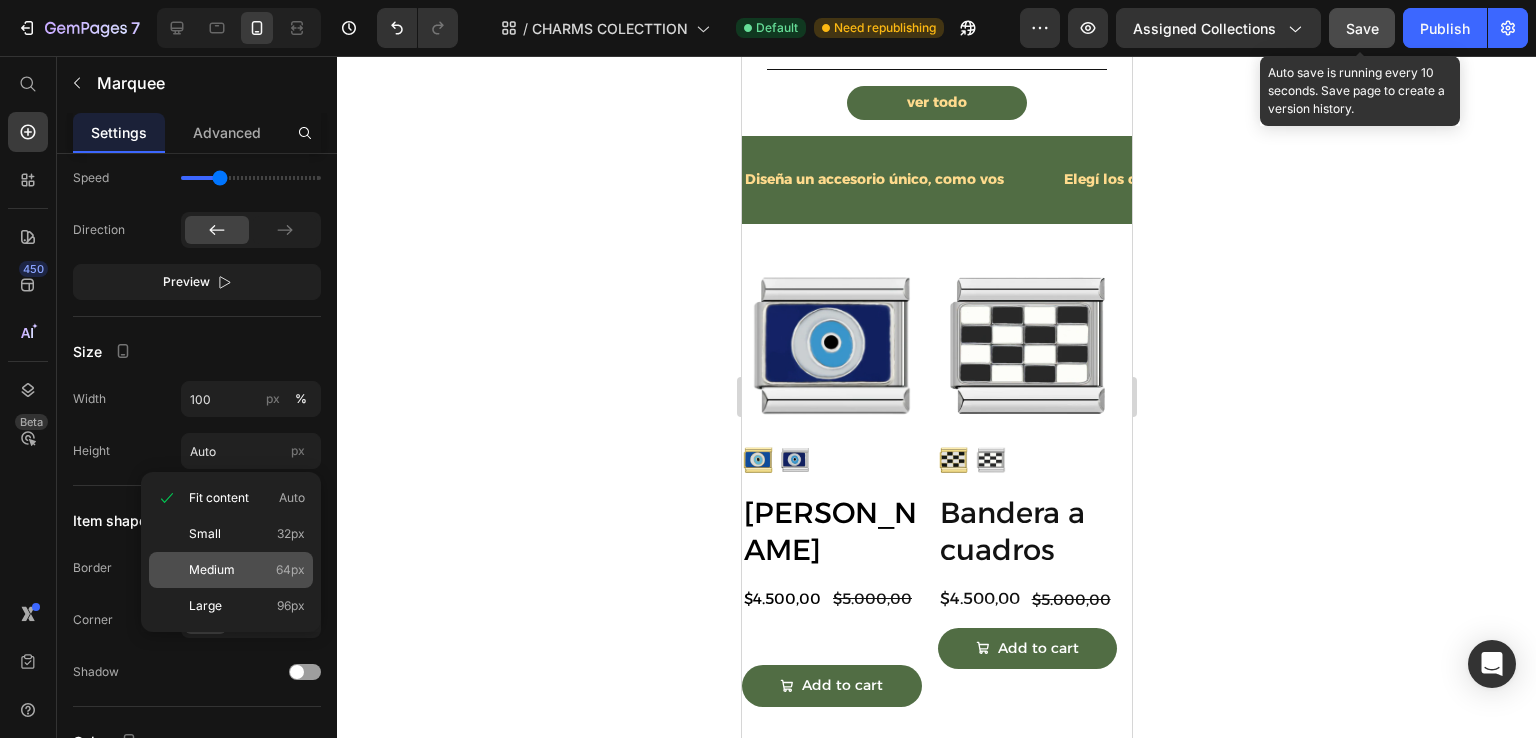 click on "Medium 64px" 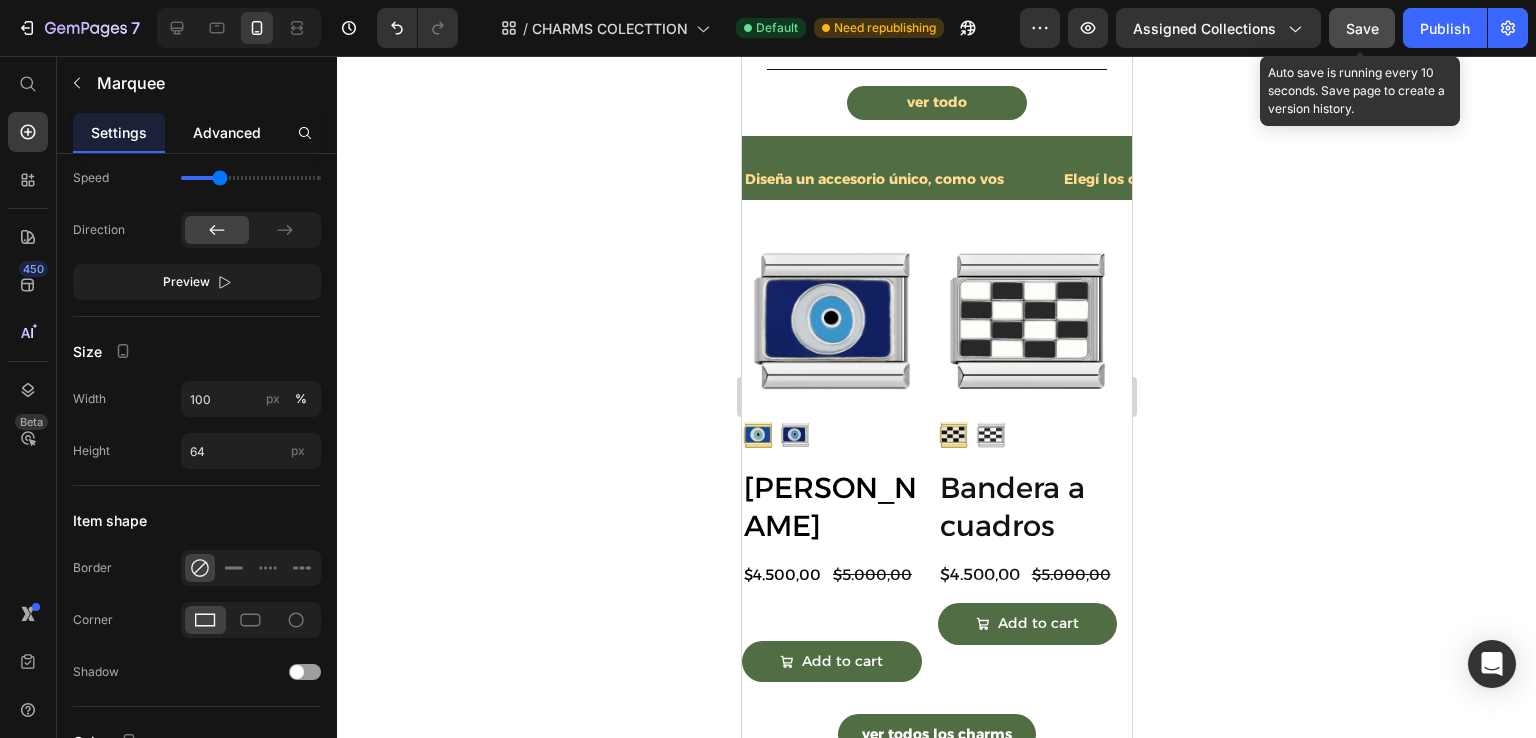 click on "Advanced" at bounding box center (227, 132) 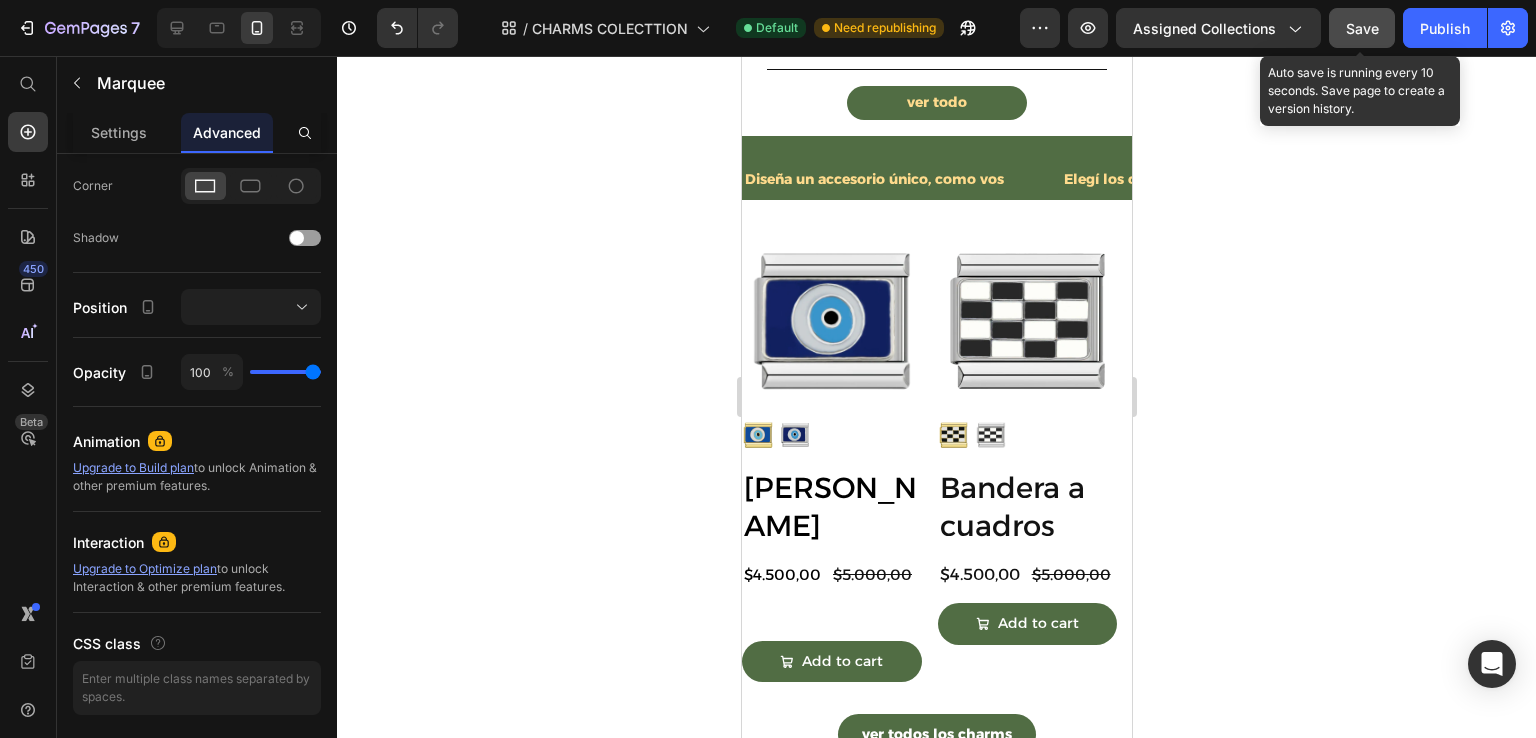 scroll, scrollTop: 0, scrollLeft: 0, axis: both 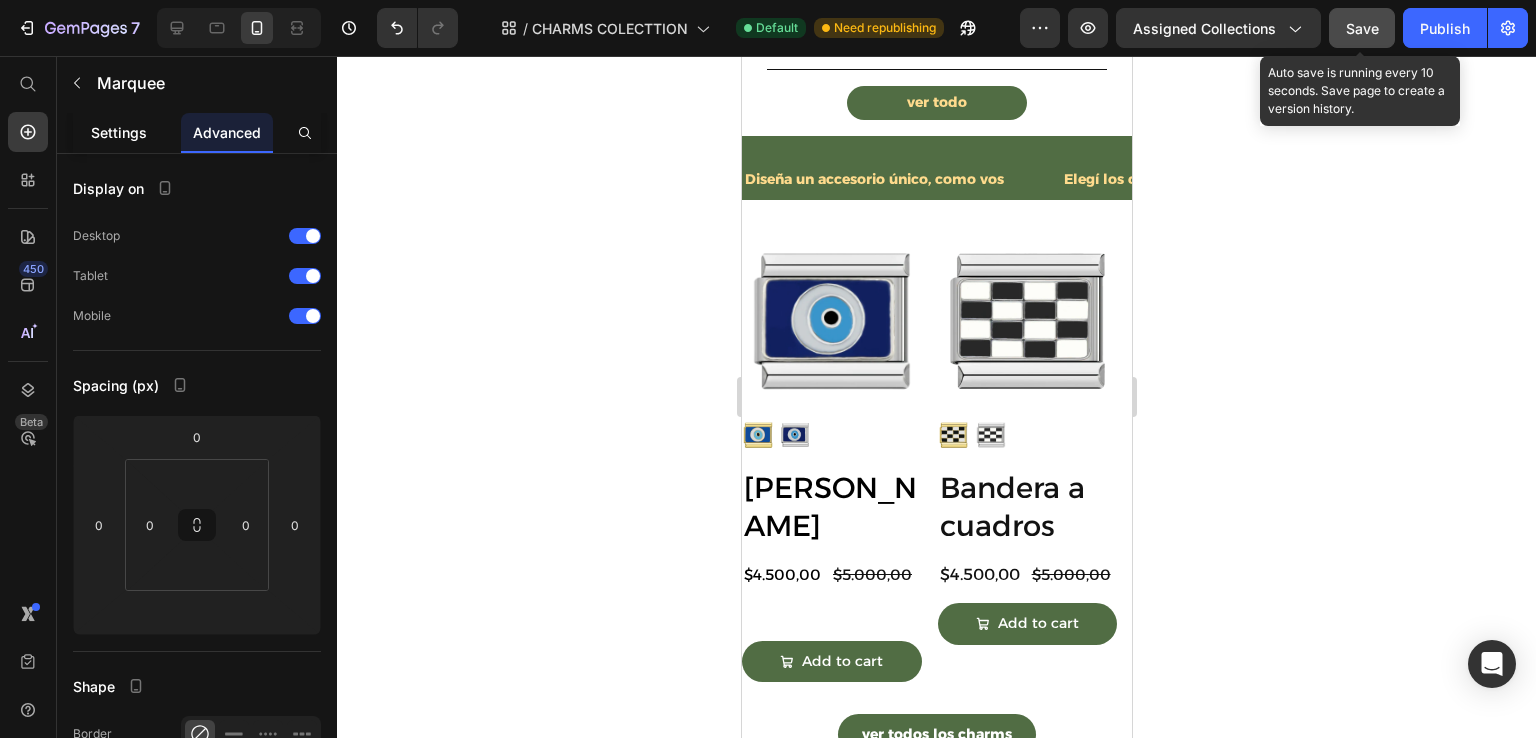 click on "Settings" at bounding box center (119, 132) 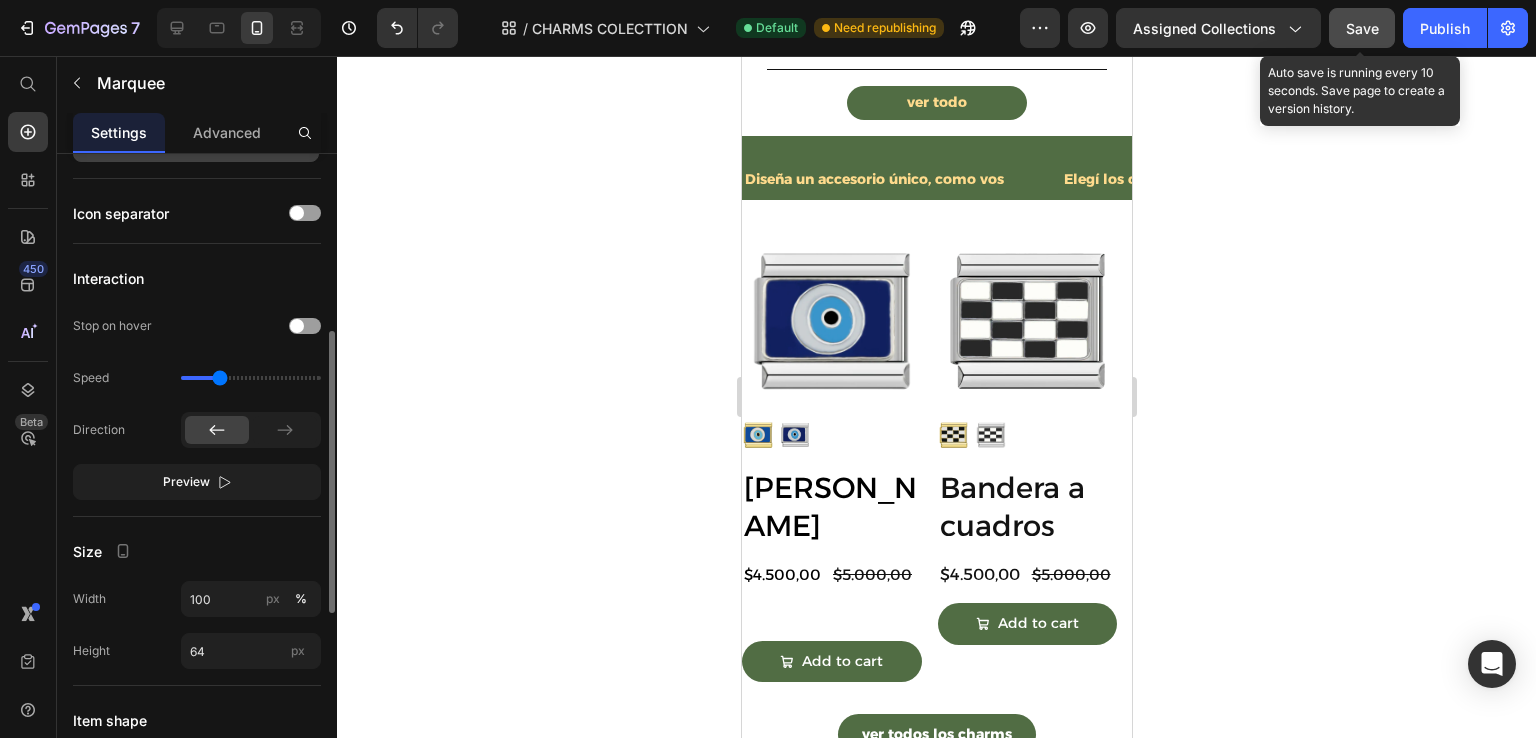 scroll, scrollTop: 500, scrollLeft: 0, axis: vertical 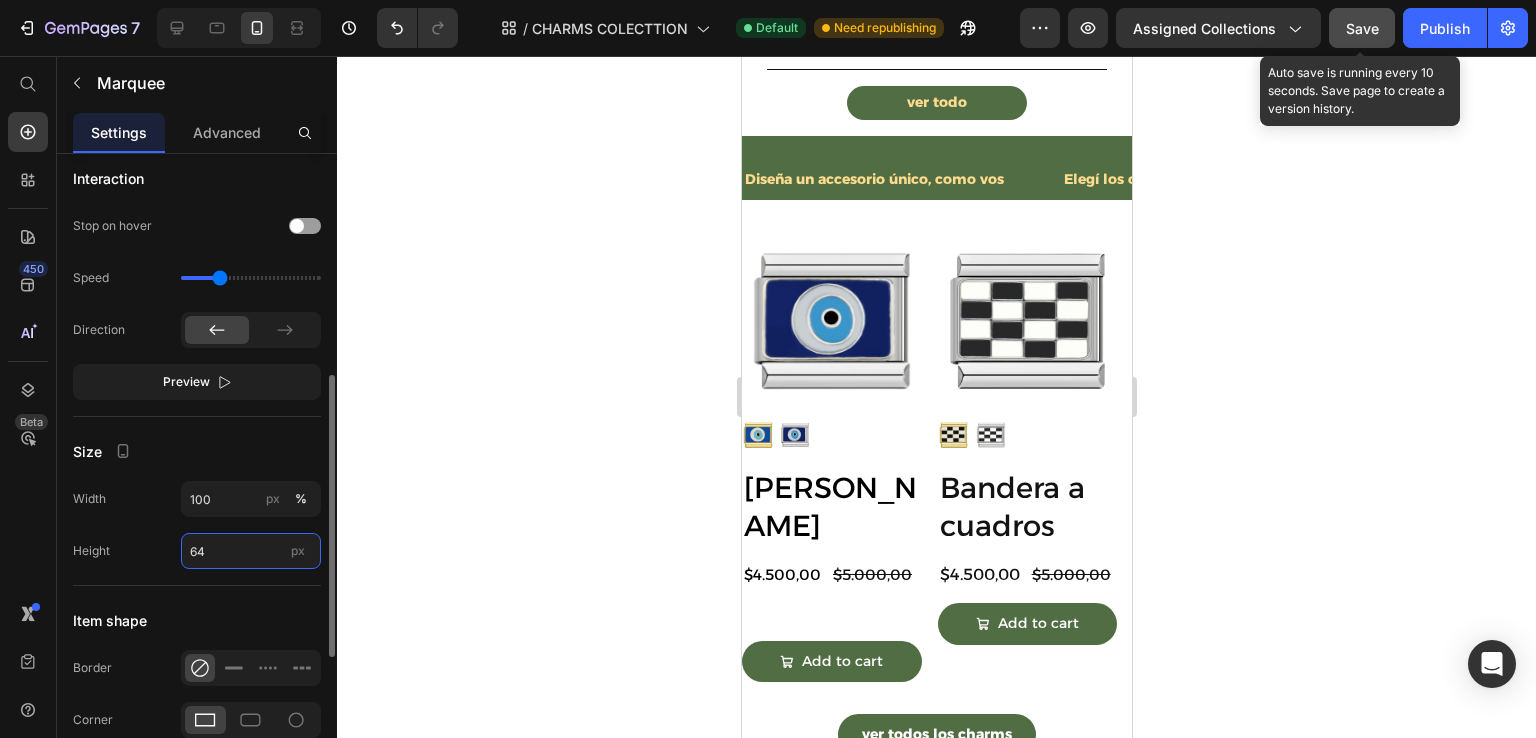 click on "64" at bounding box center [251, 551] 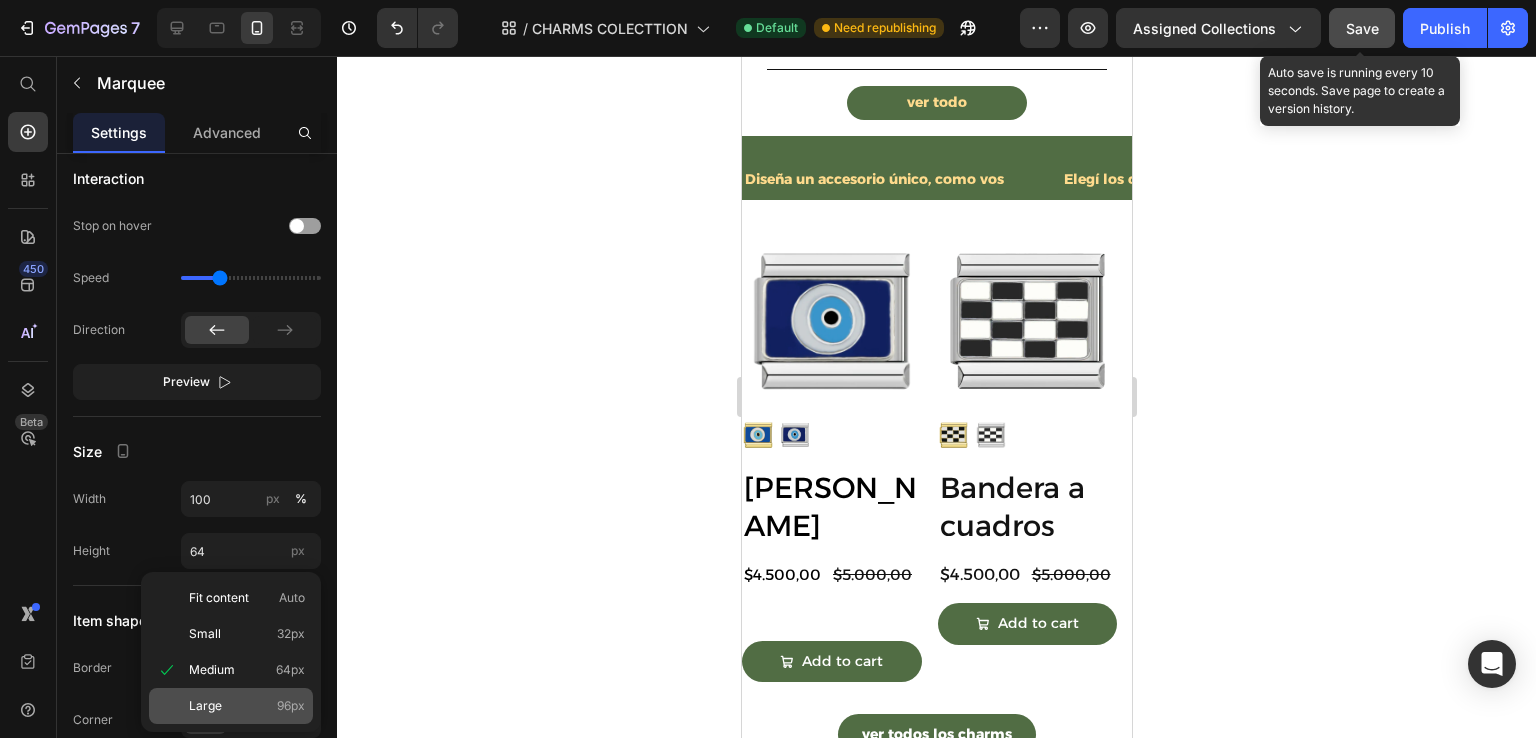 click on "Large 96px" 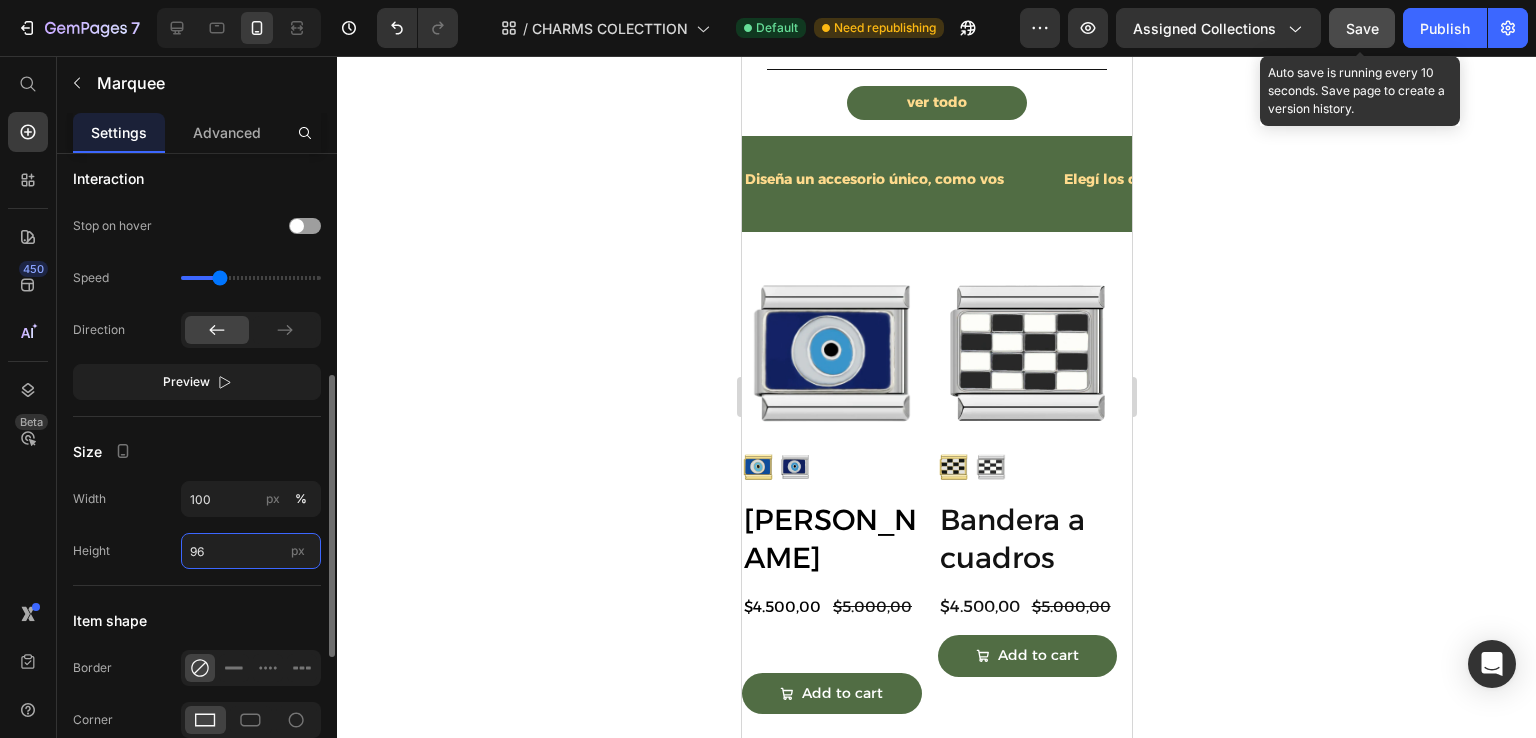 click on "96" at bounding box center [251, 551] 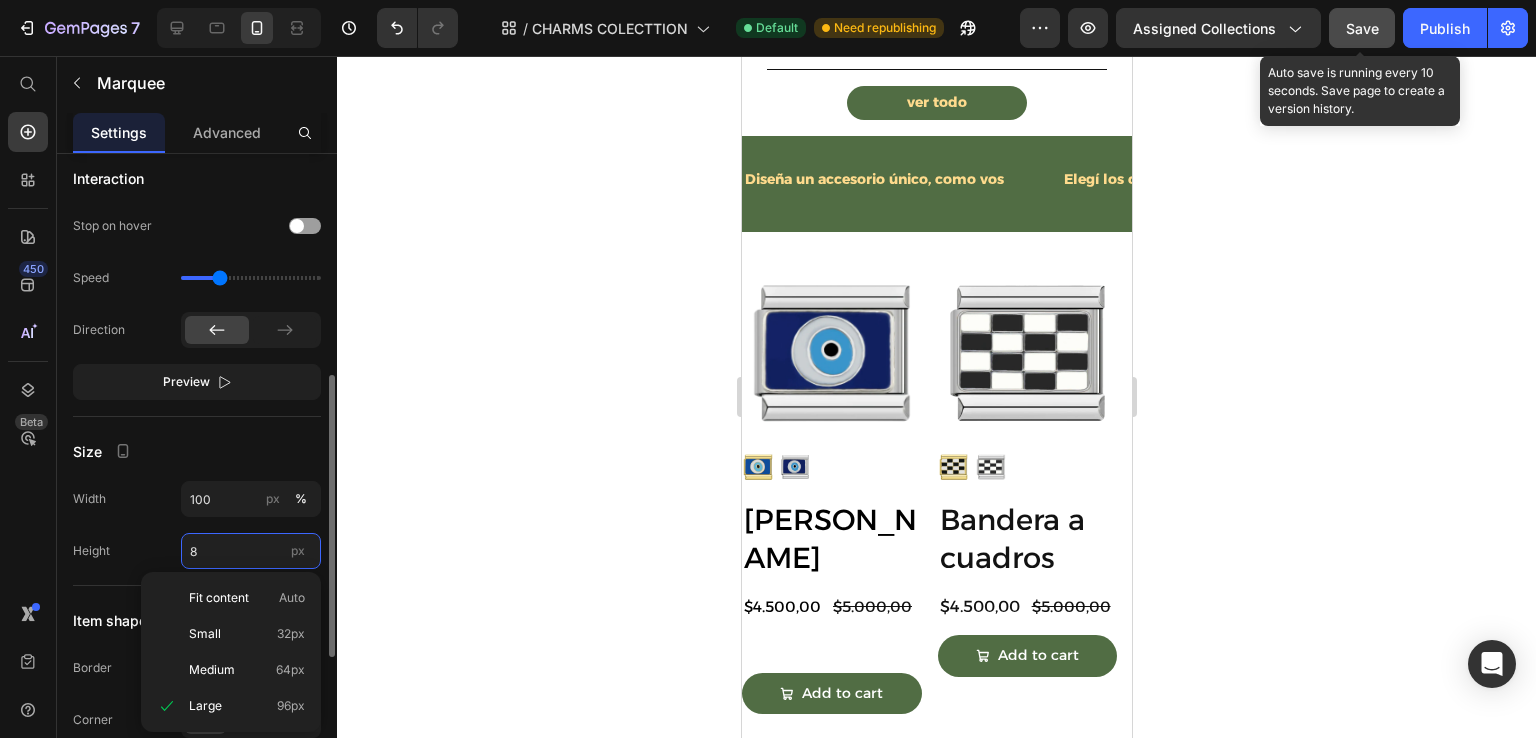 type on "80" 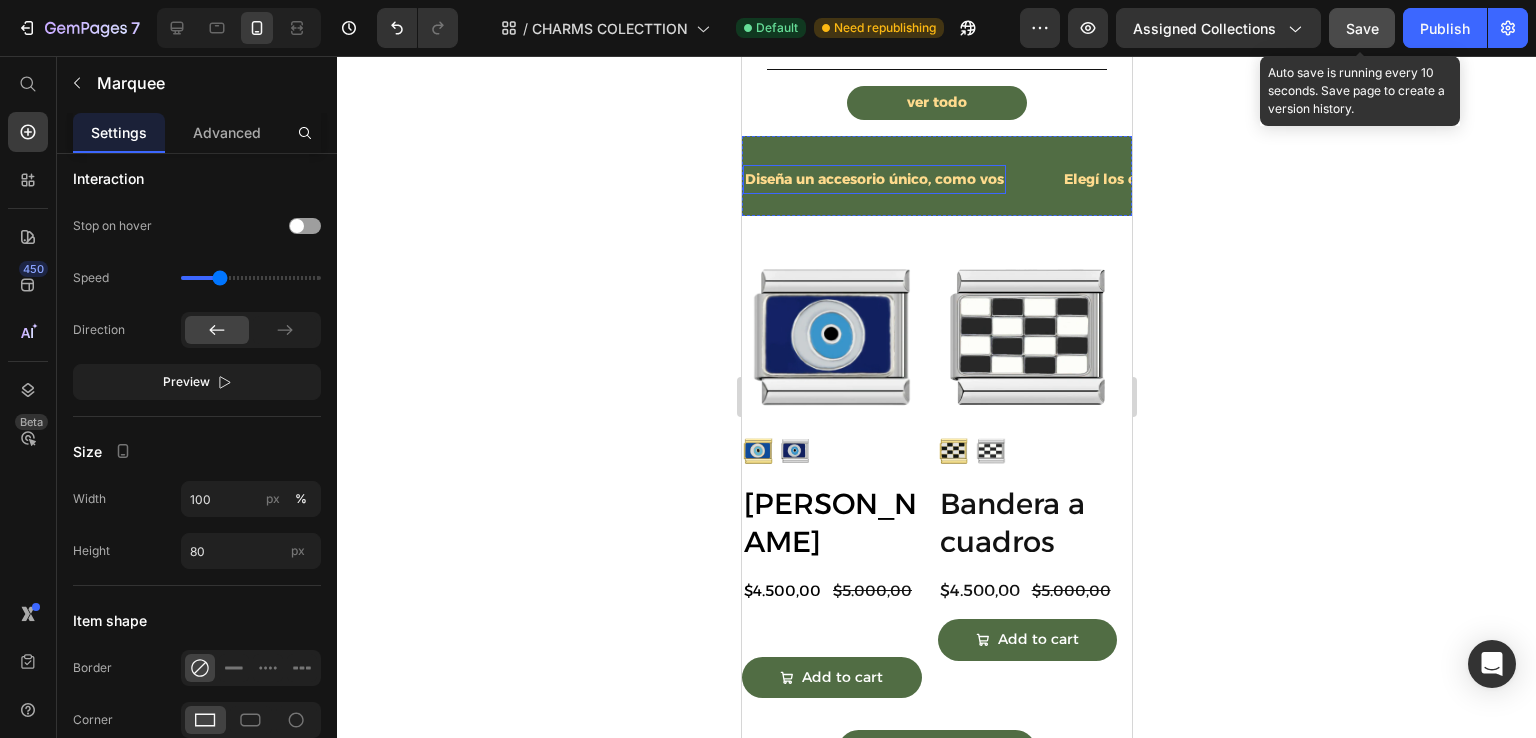 click on "Diseña un accesorio único, como vos" at bounding box center [873, 179] 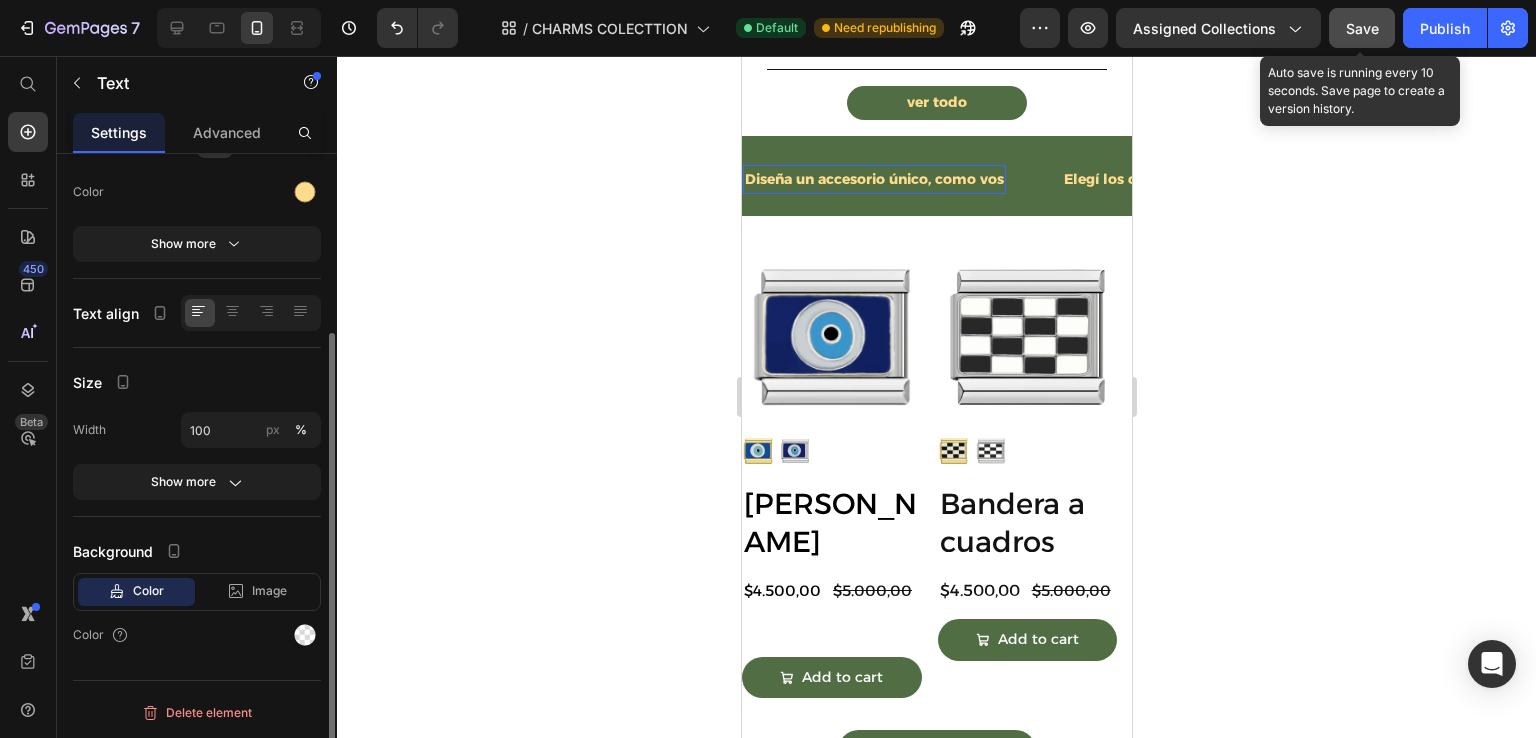 scroll, scrollTop: 0, scrollLeft: 0, axis: both 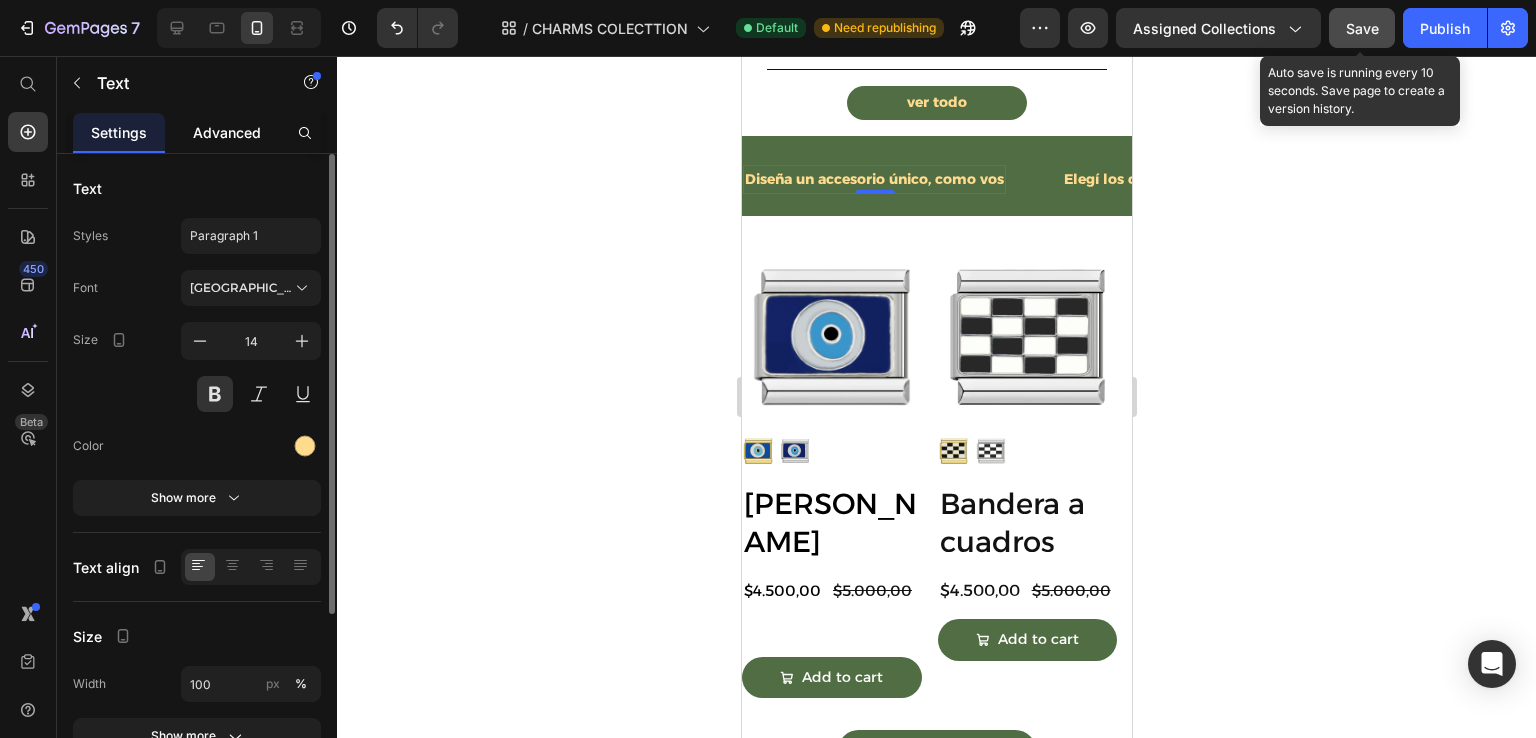 click on "Advanced" at bounding box center (227, 132) 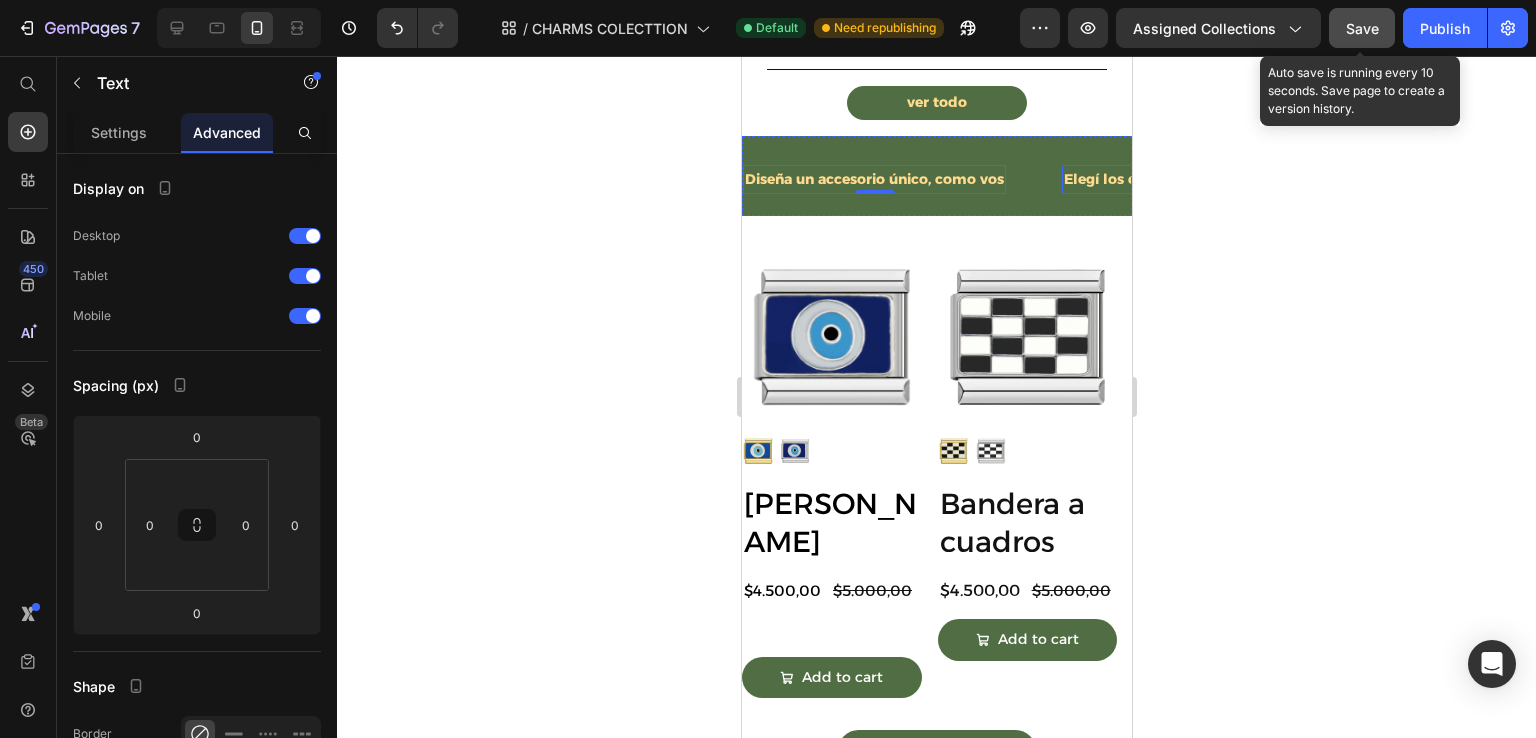 click on "Elegí los charms que te definen" at bounding box center (1175, 179) 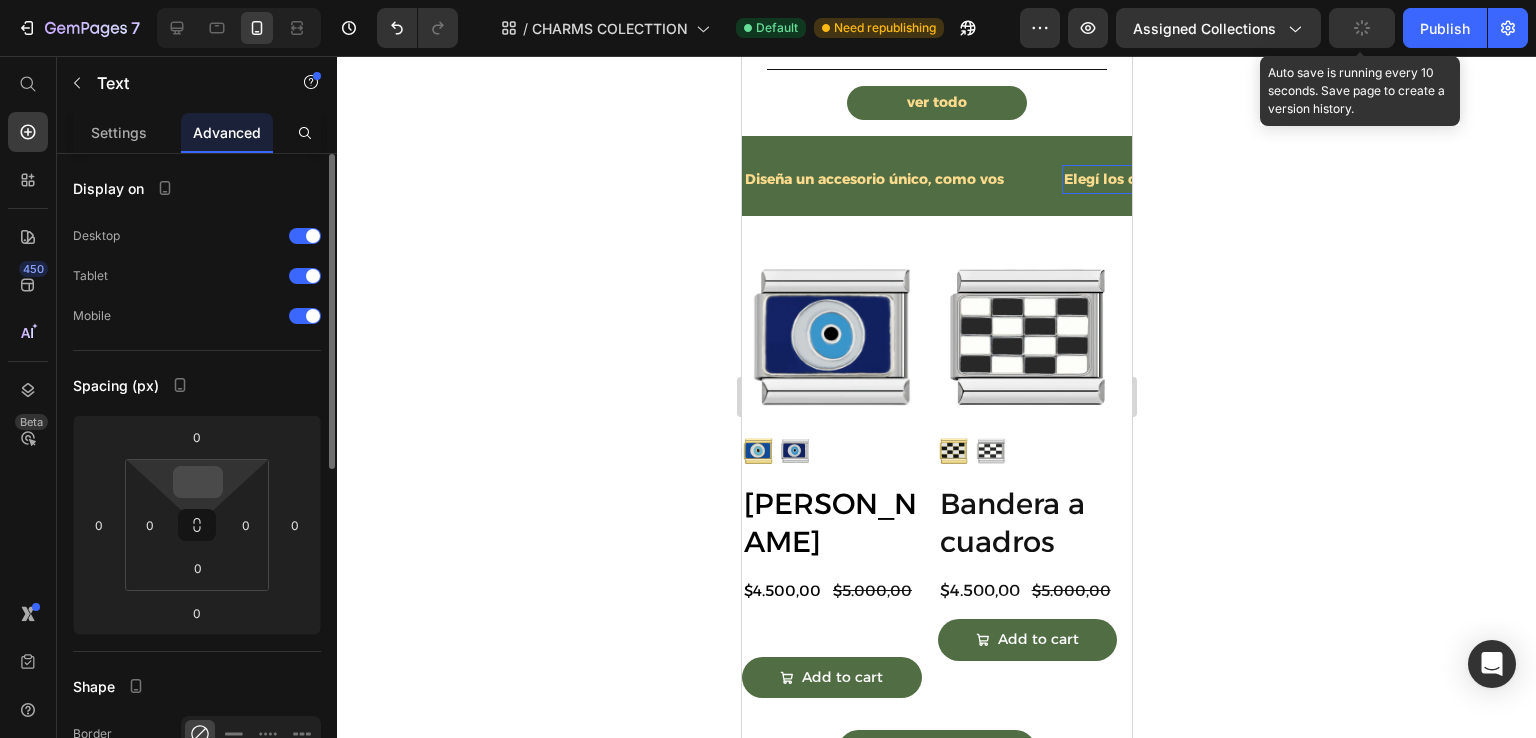 click at bounding box center [198, 482] 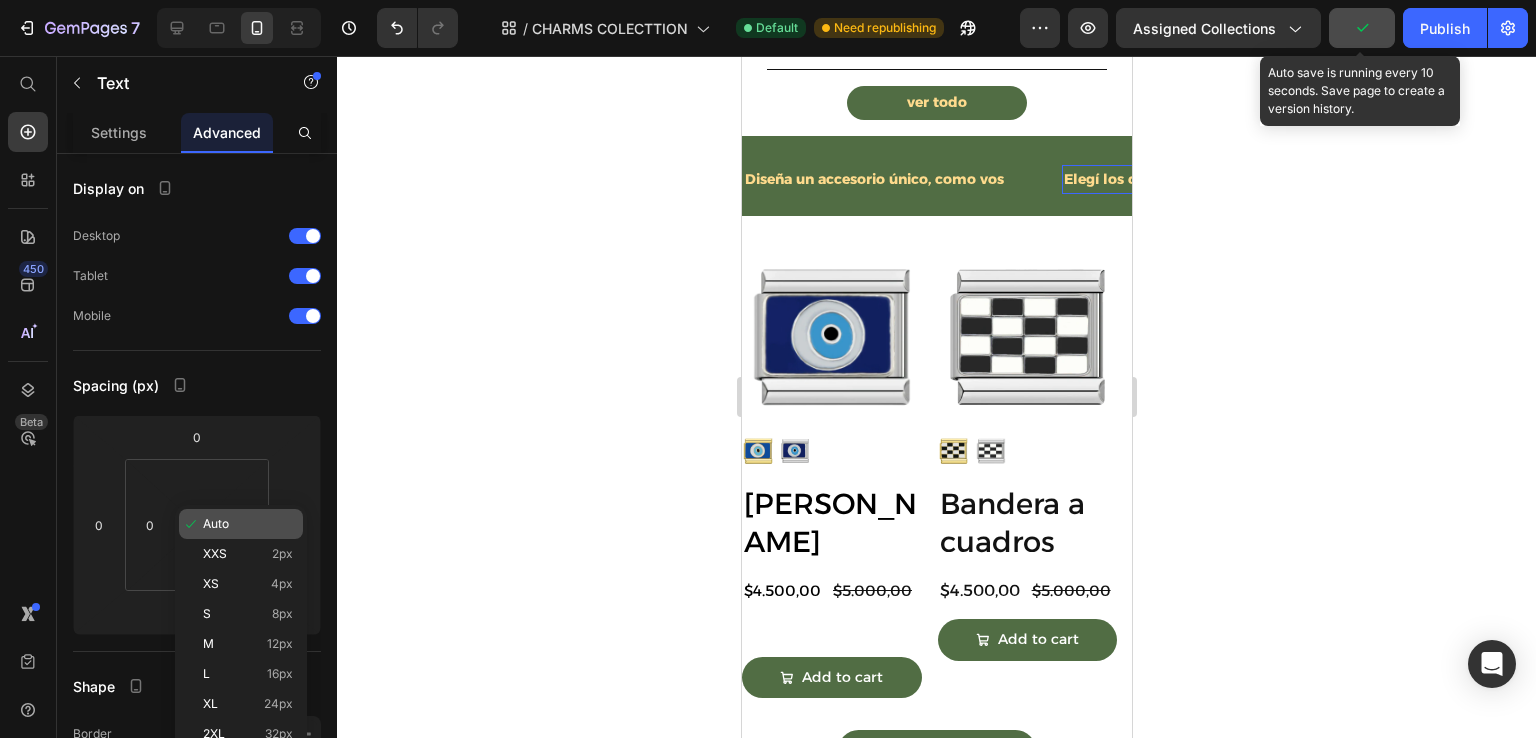 click on "Auto" 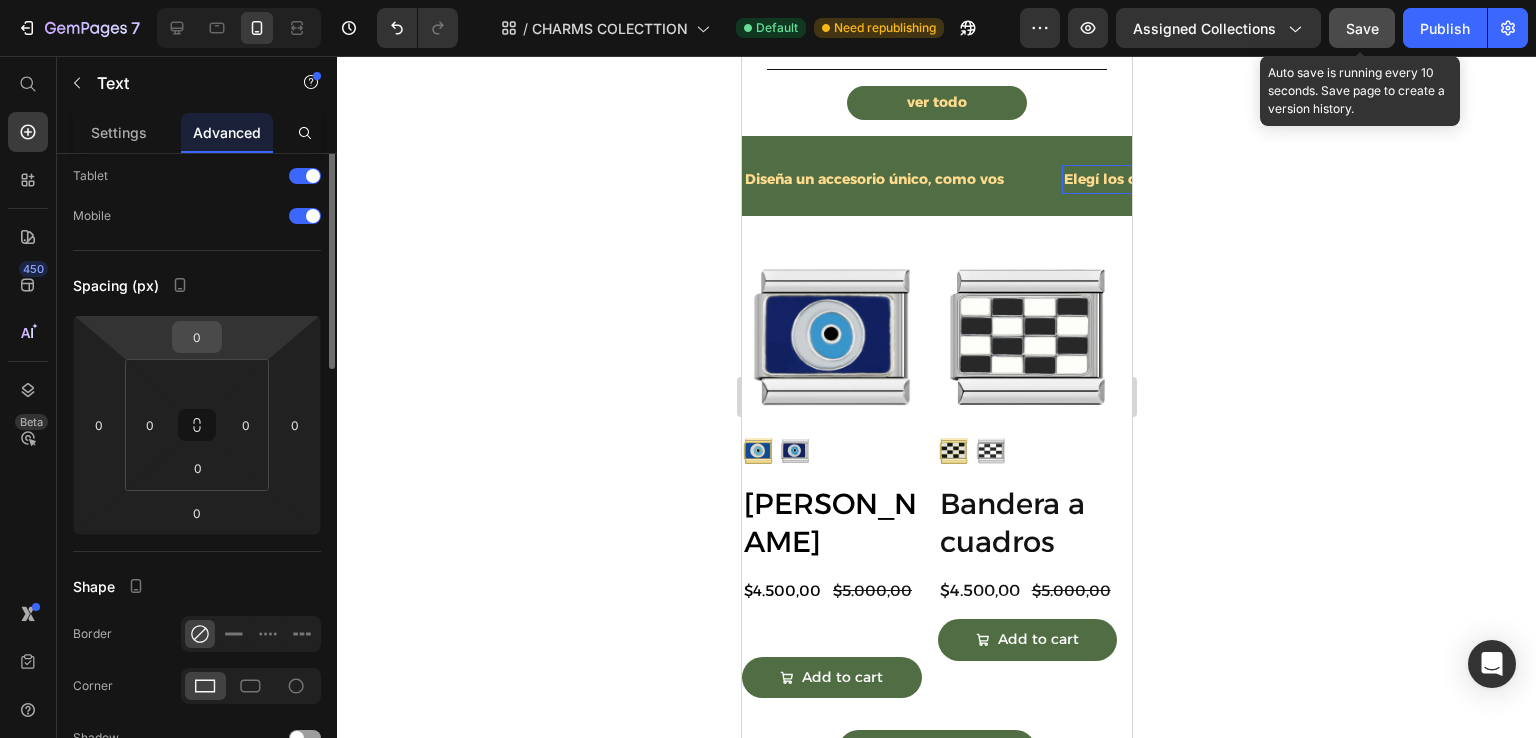 scroll, scrollTop: 0, scrollLeft: 0, axis: both 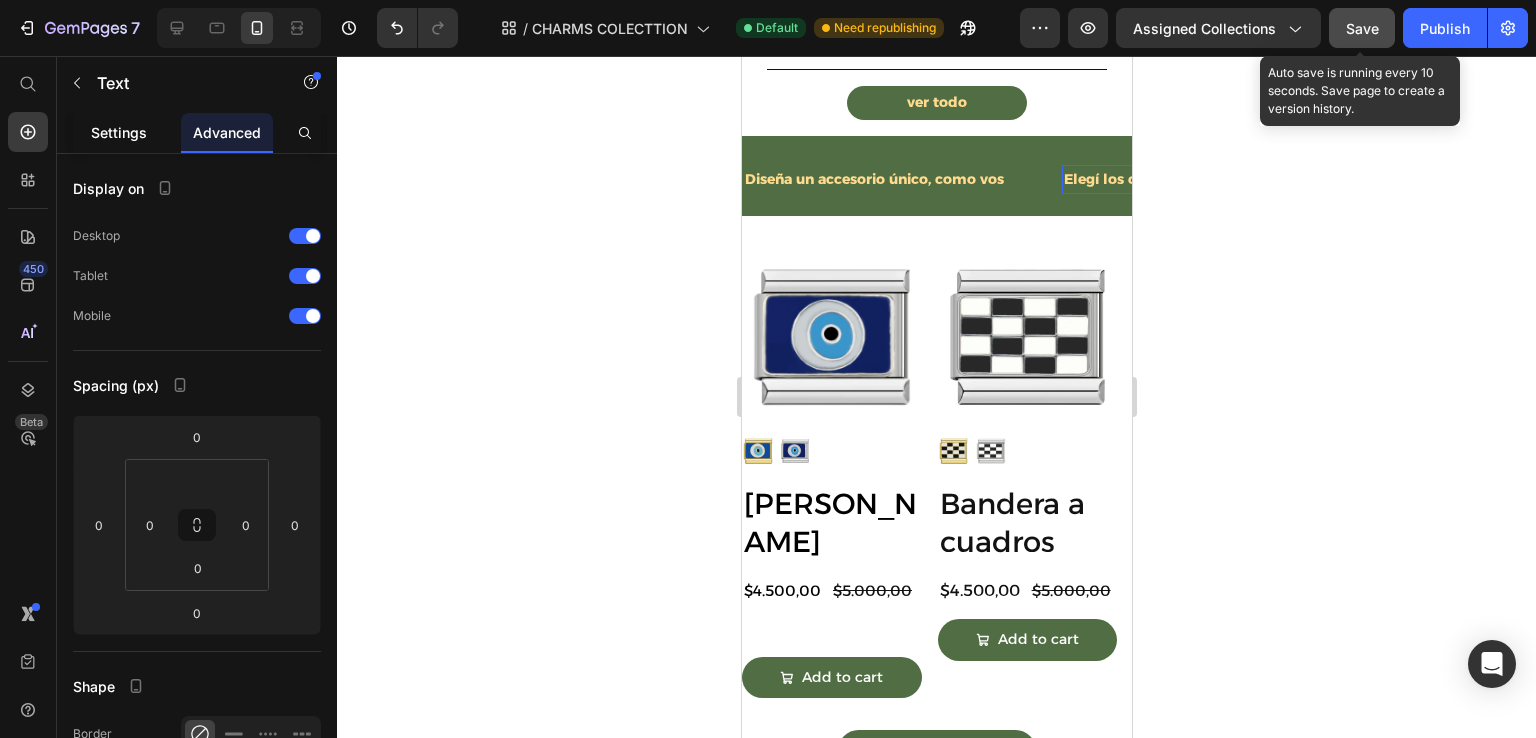 click on "Settings" at bounding box center [119, 132] 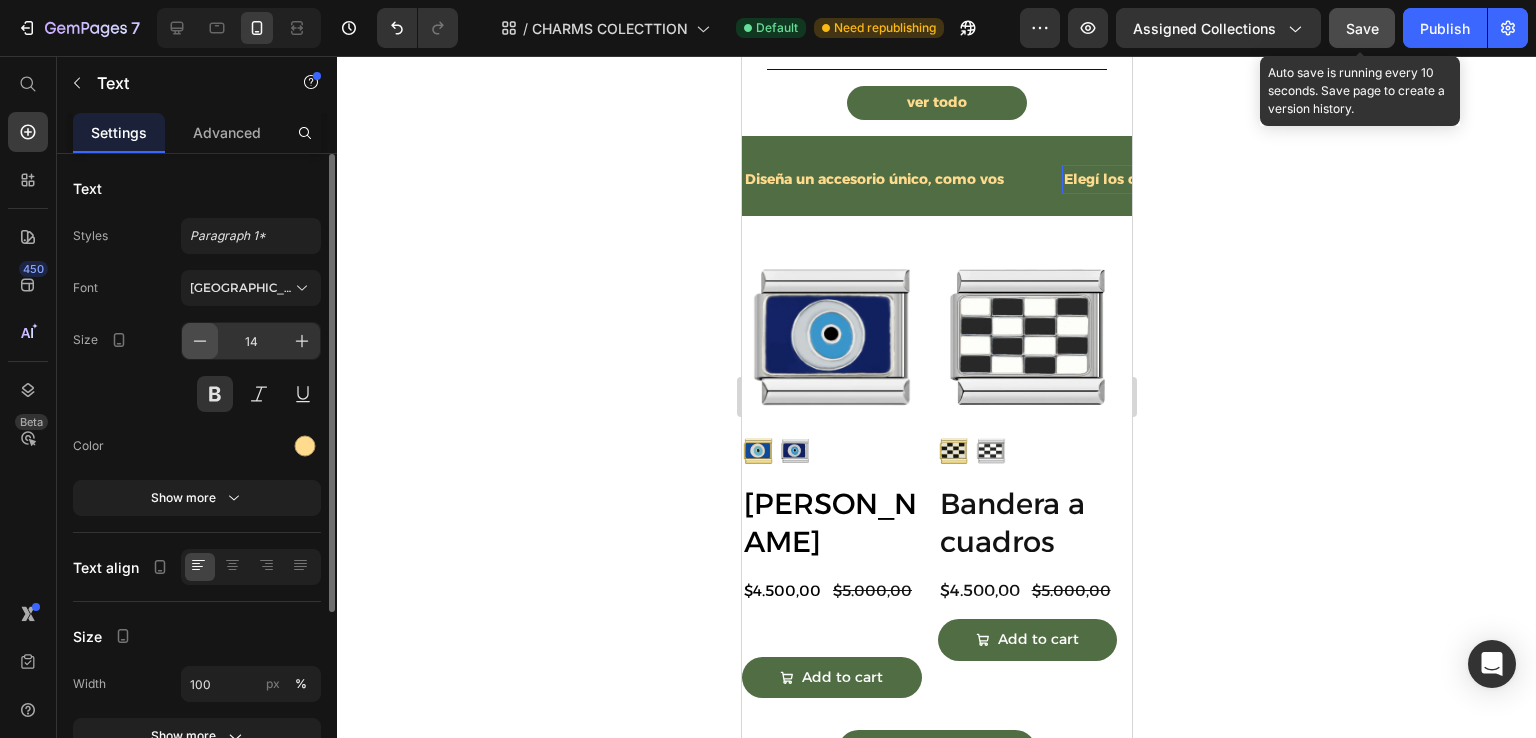 click 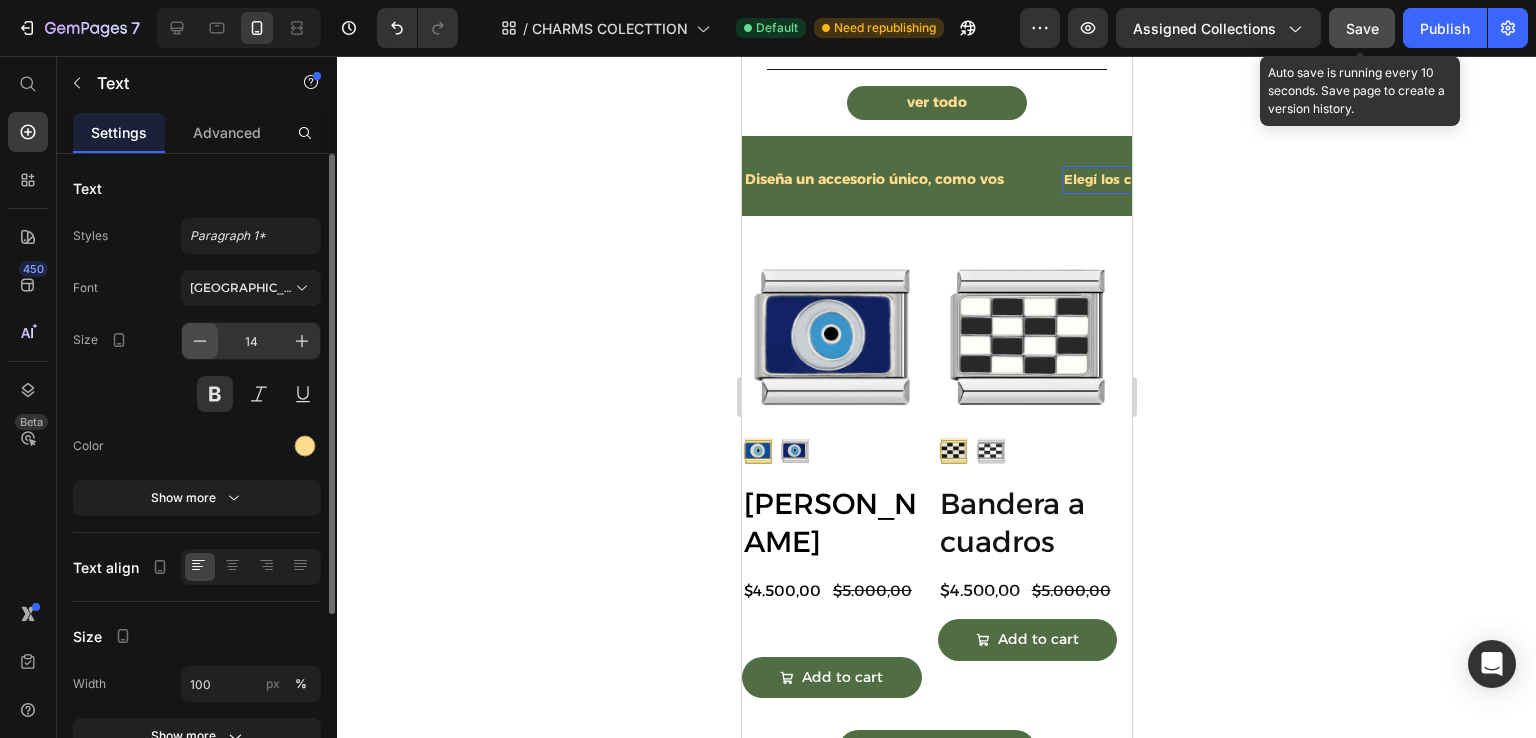 type on "13" 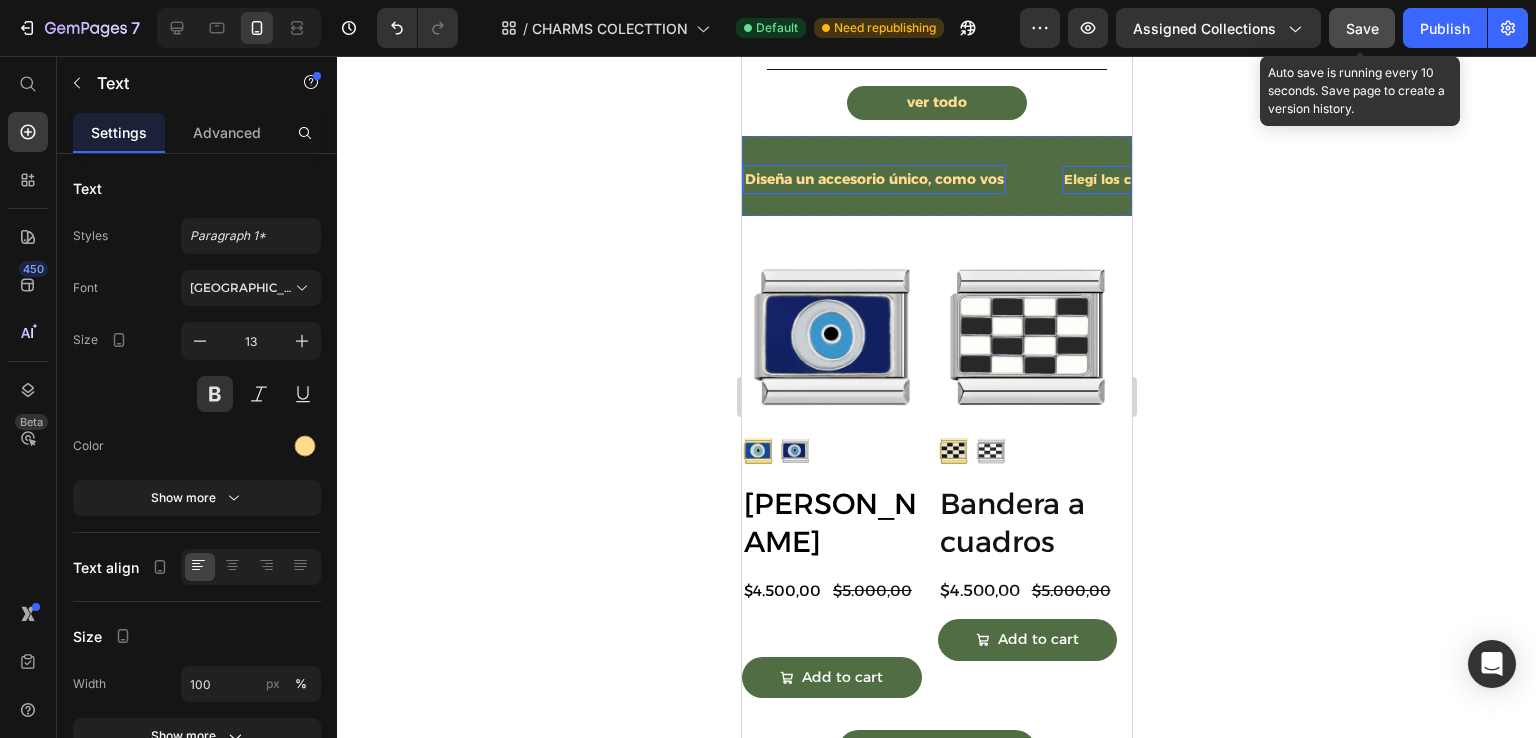 click on "Diseña un accesorio único, como vos" at bounding box center [873, 179] 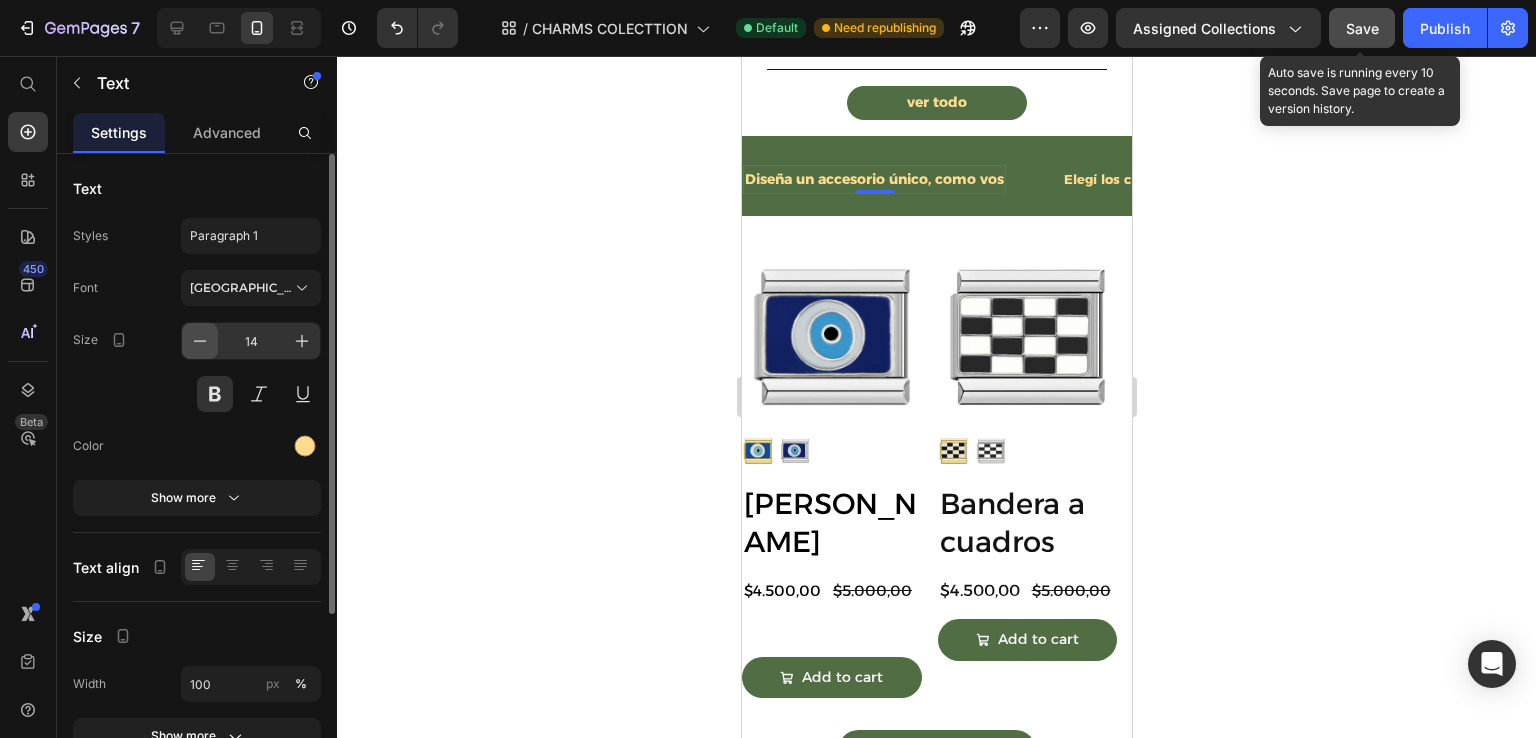 click 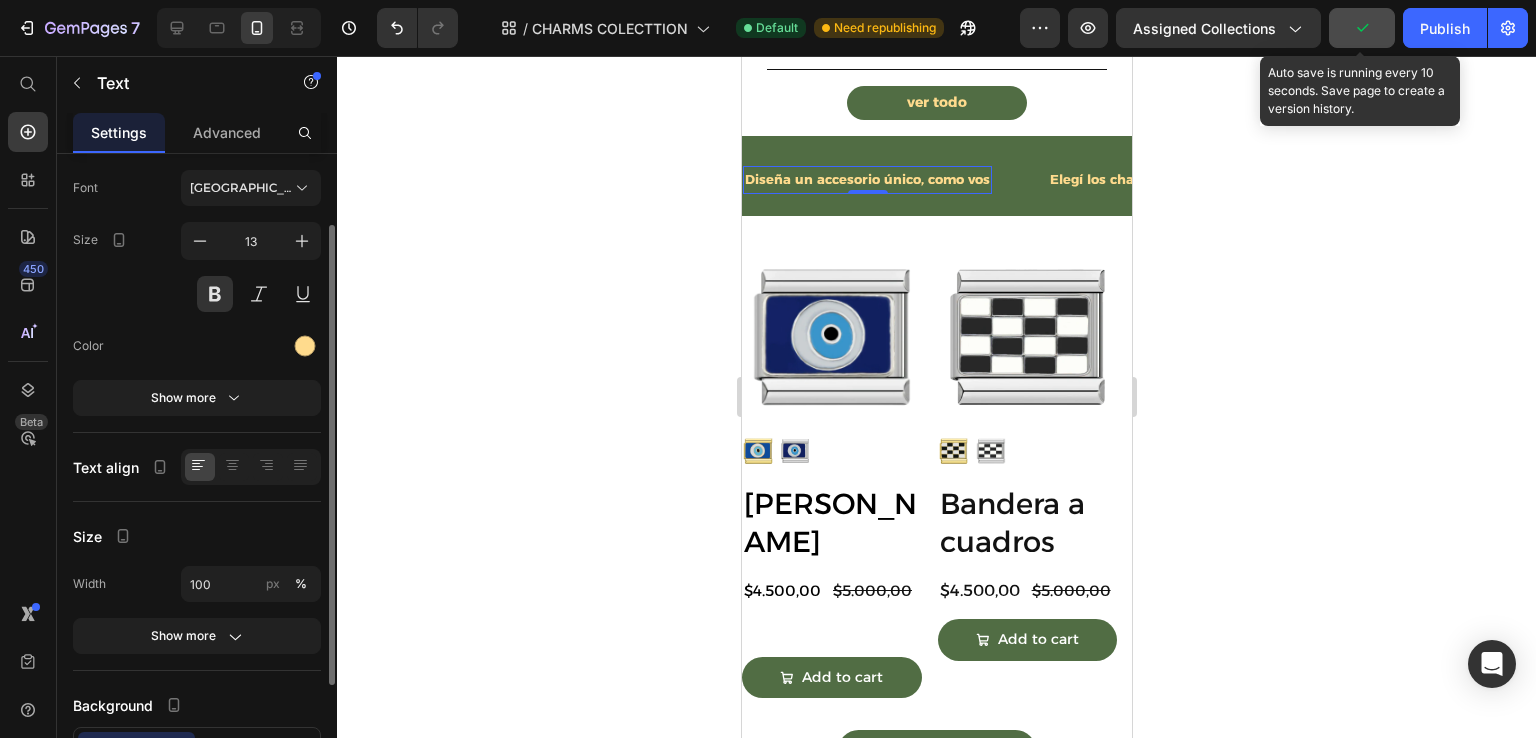 scroll, scrollTop: 200, scrollLeft: 0, axis: vertical 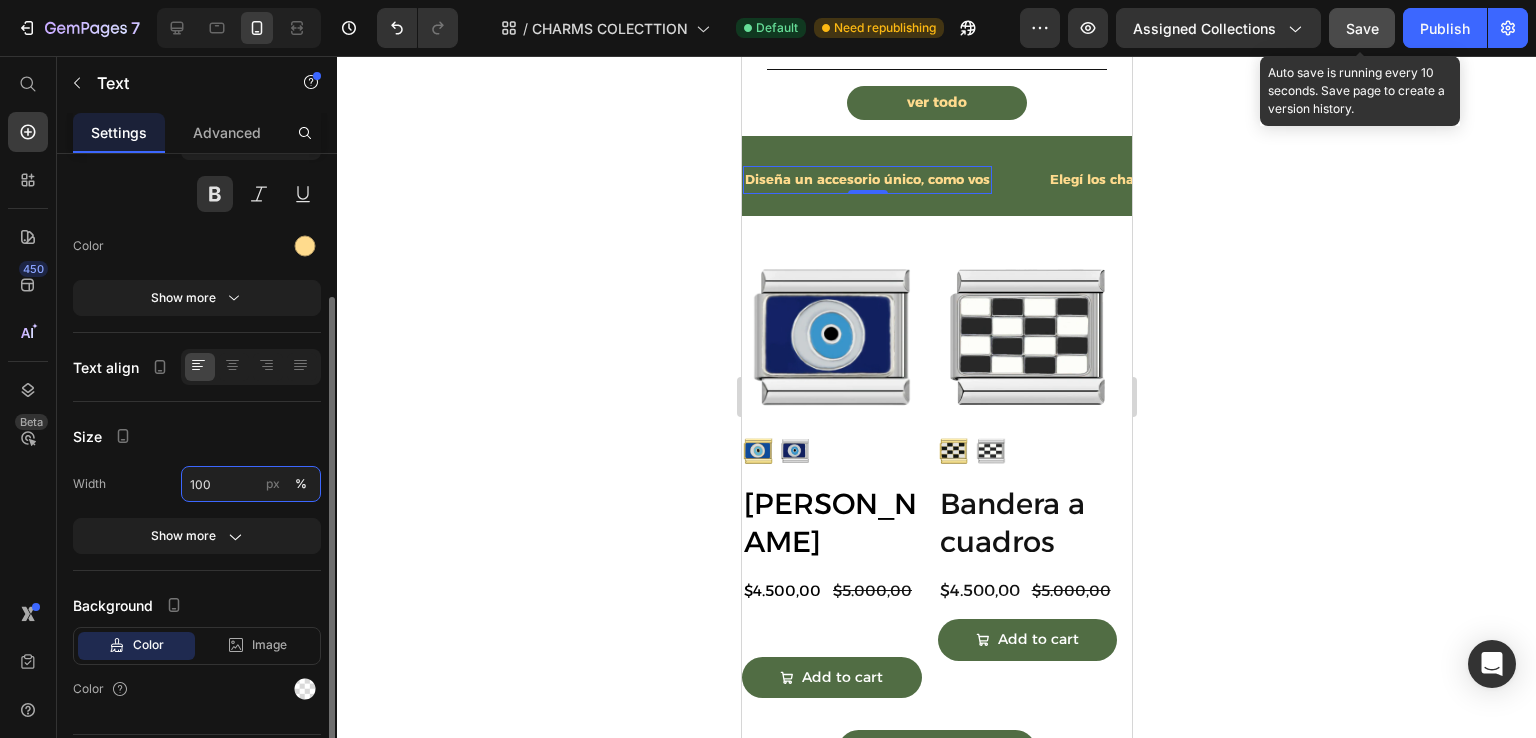 click on "100" at bounding box center (251, 484) 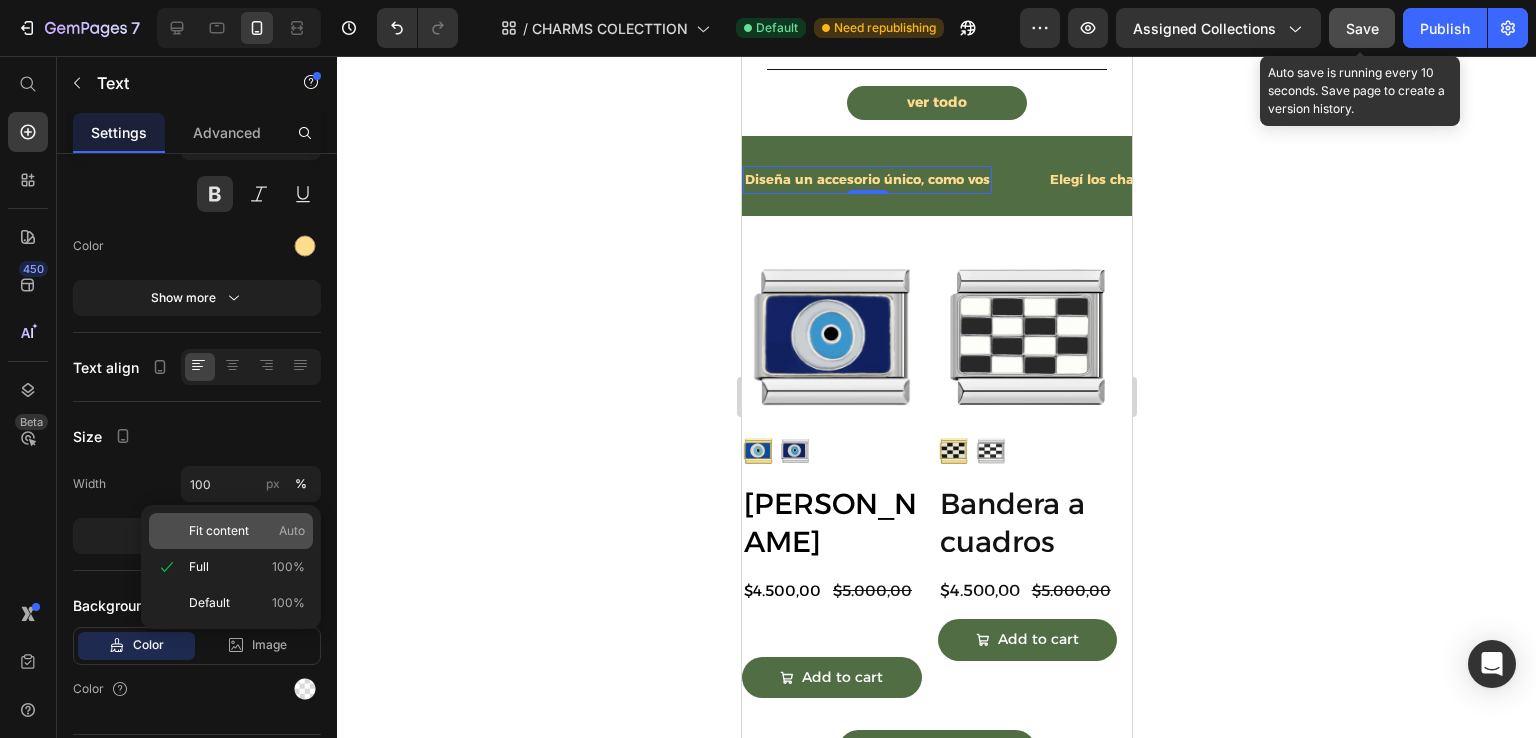 click on "Fit content Auto" 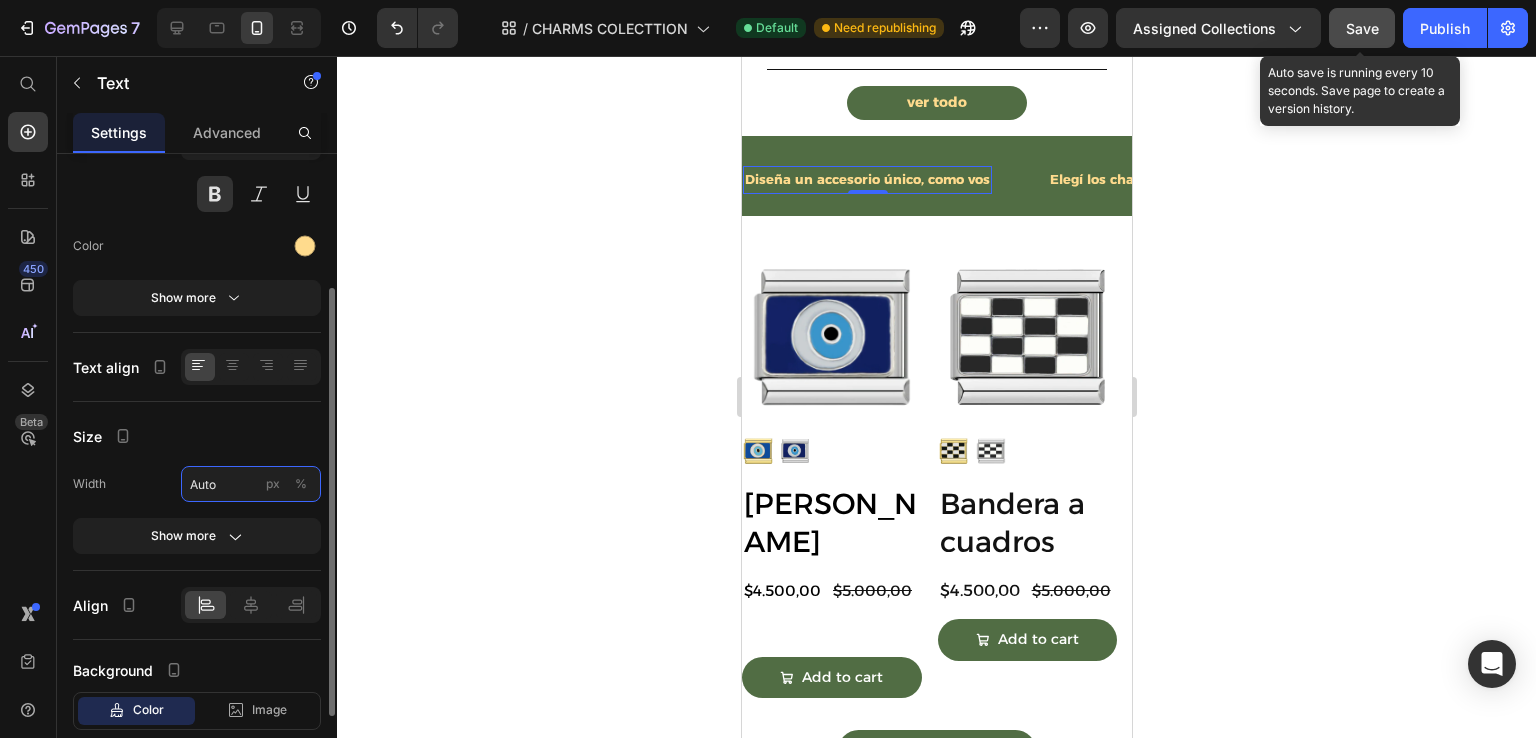 click on "Auto" at bounding box center [251, 484] 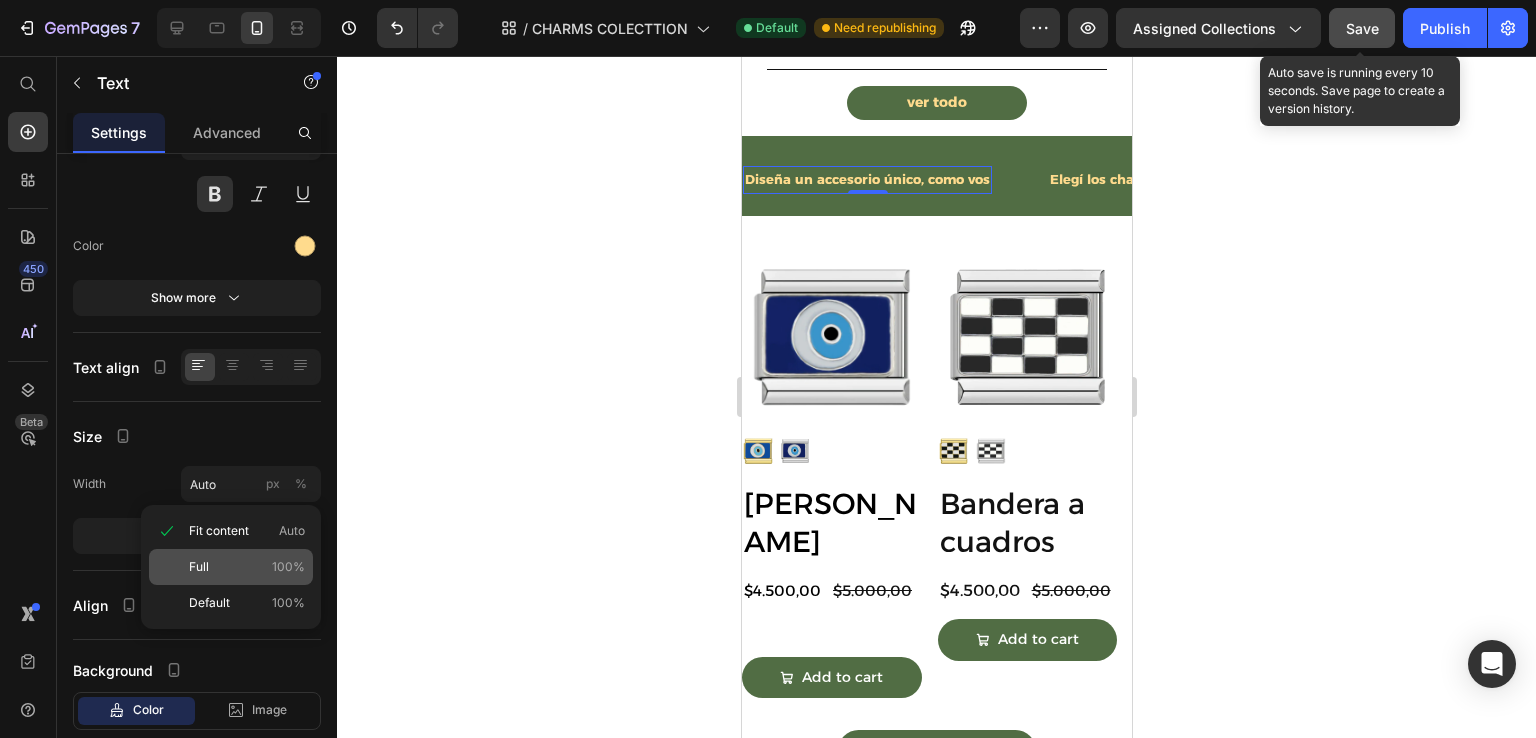 click on "Full 100%" 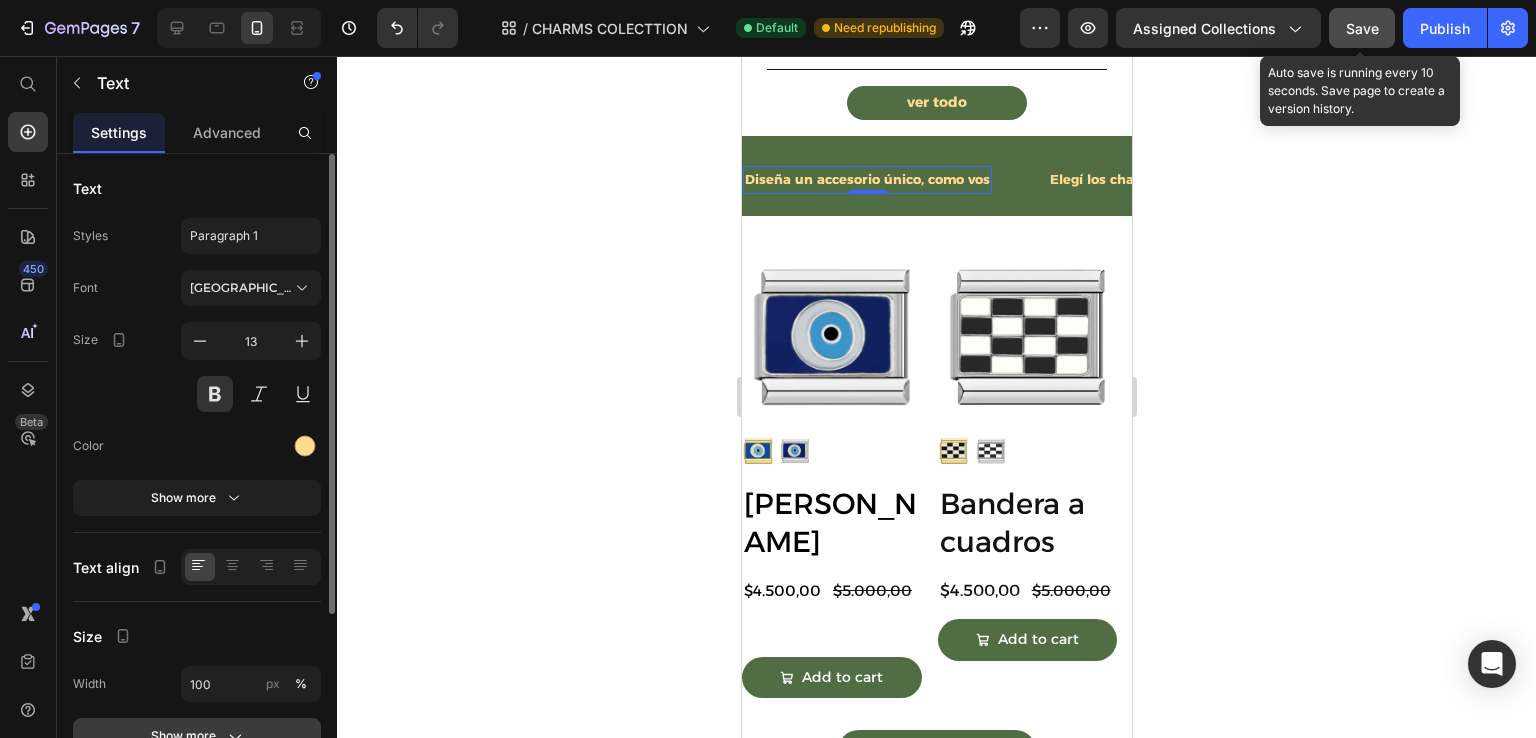 scroll, scrollTop: 100, scrollLeft: 0, axis: vertical 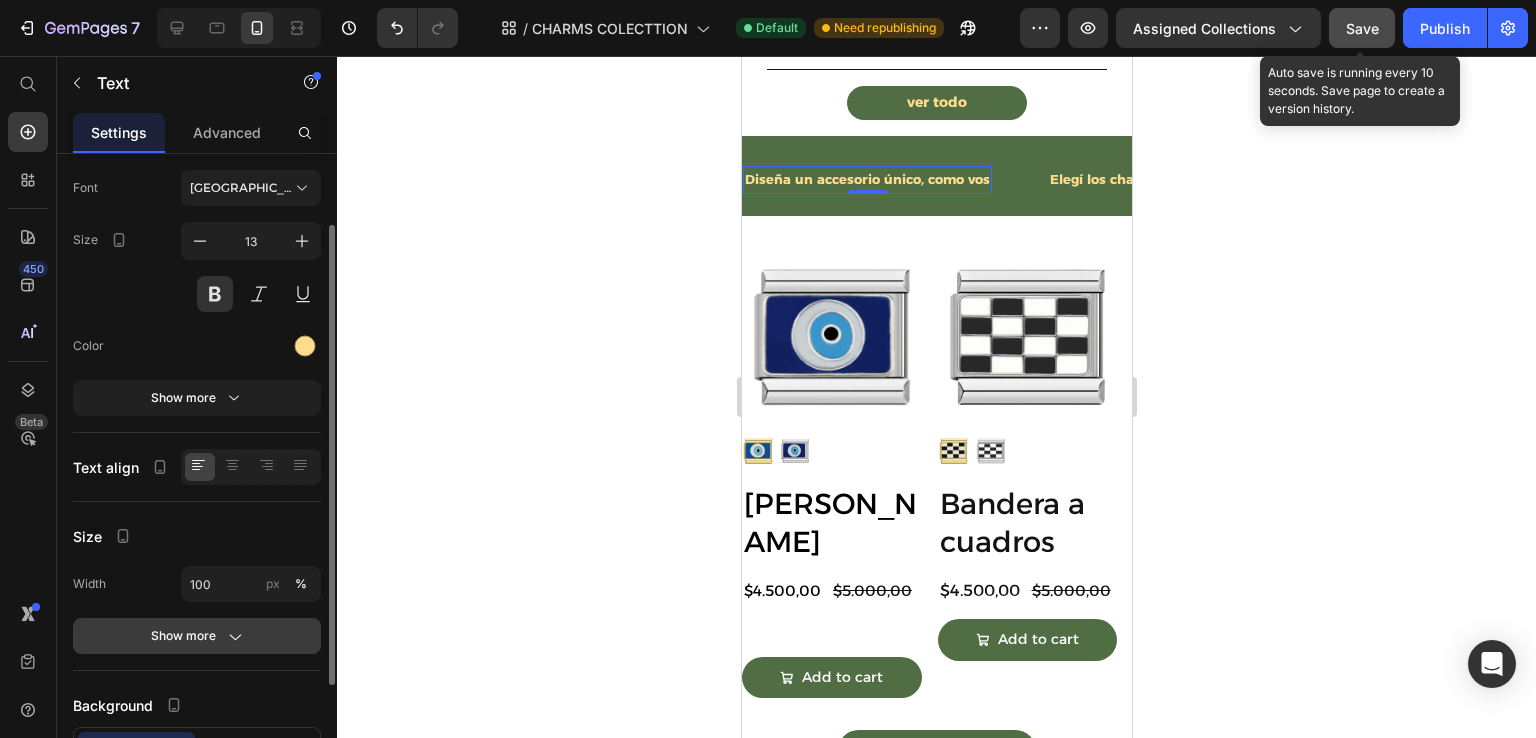click 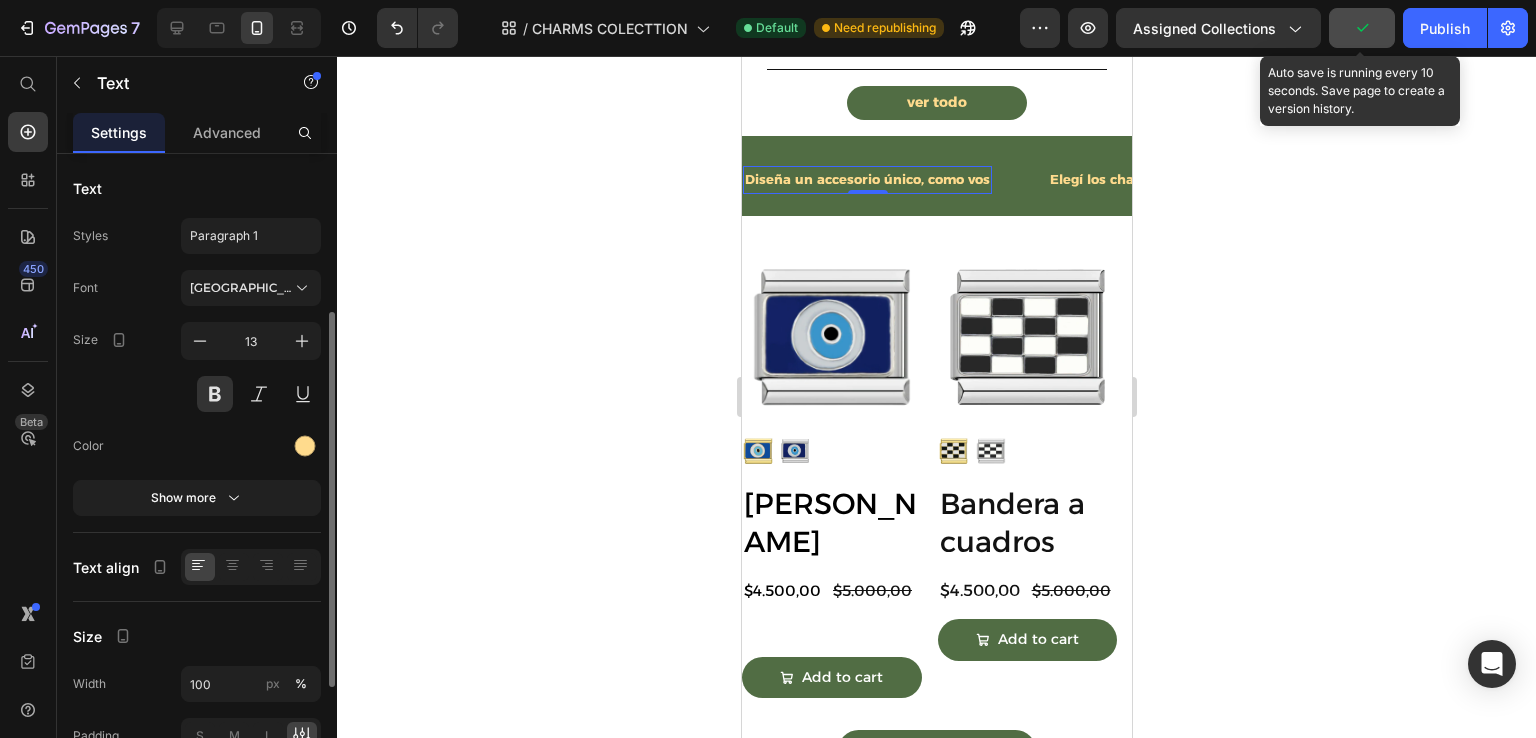 scroll, scrollTop: 100, scrollLeft: 0, axis: vertical 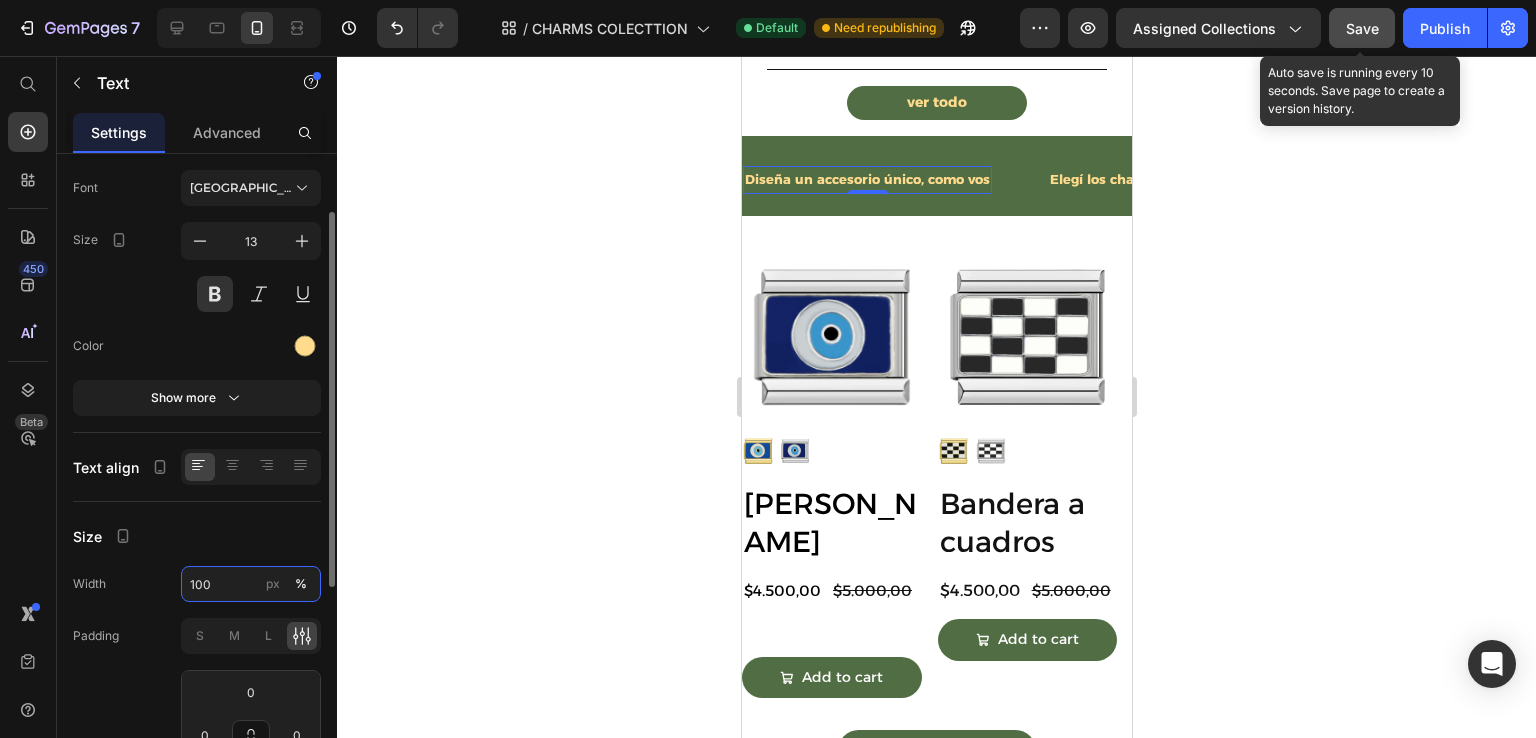 click on "100" at bounding box center [251, 584] 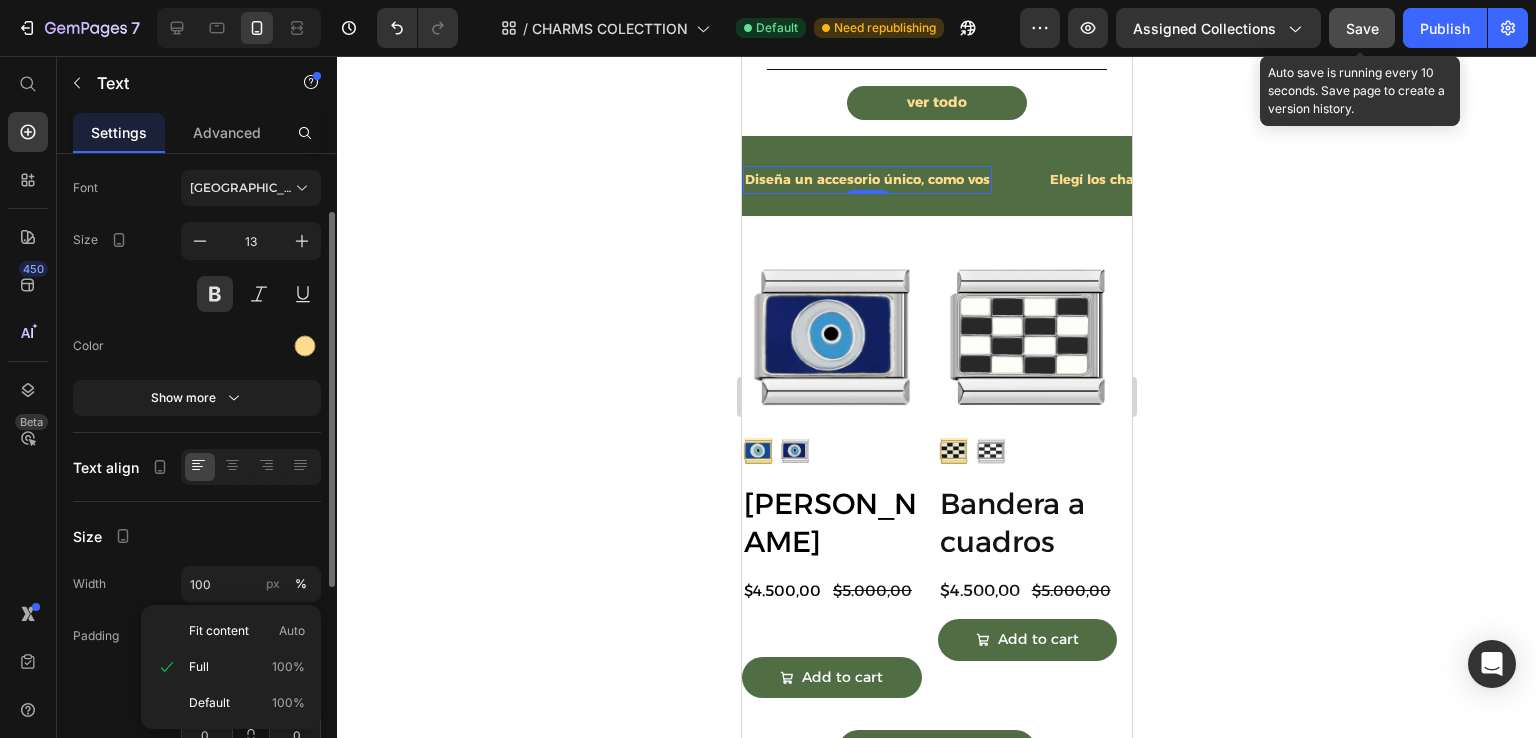 click on "Size" at bounding box center (197, 536) 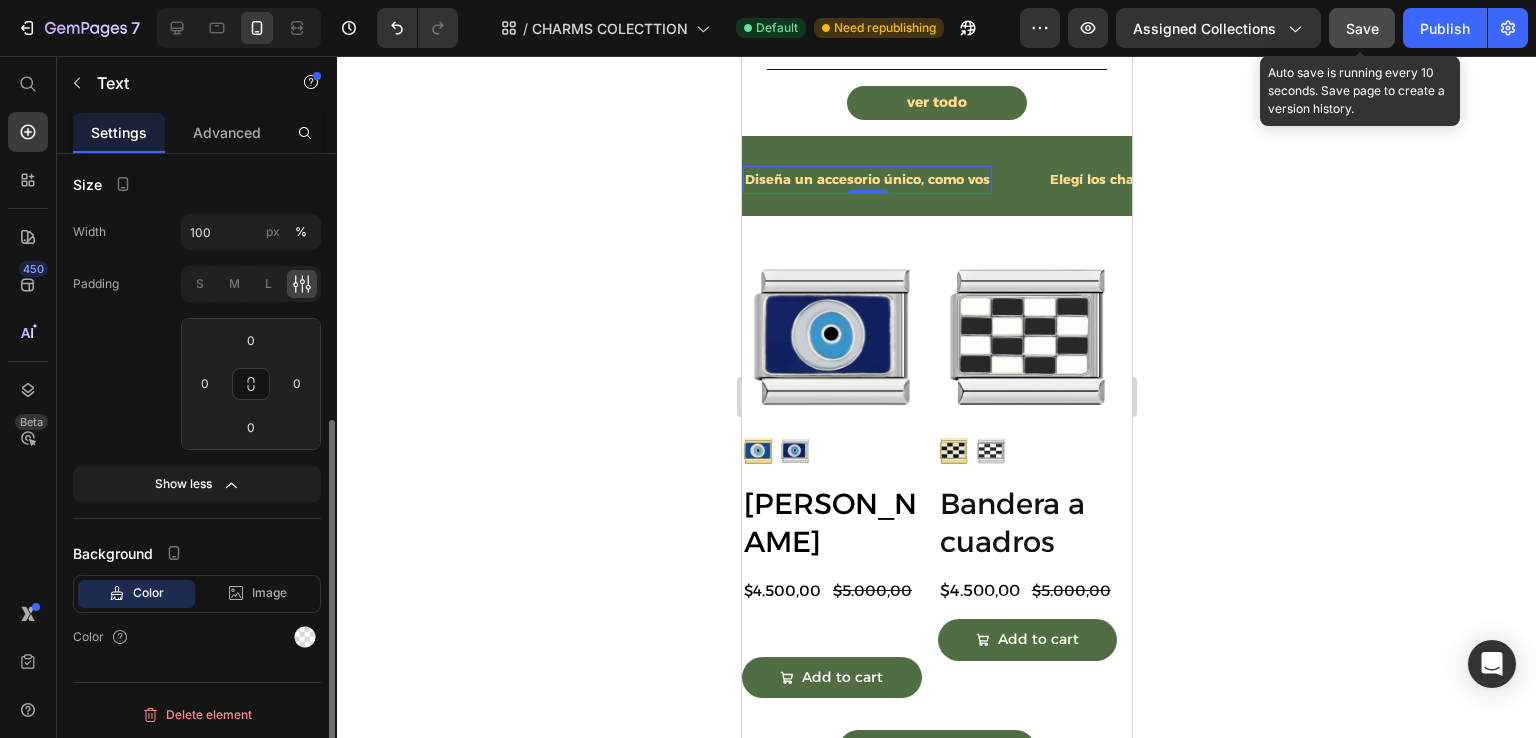 scroll, scrollTop: 0, scrollLeft: 0, axis: both 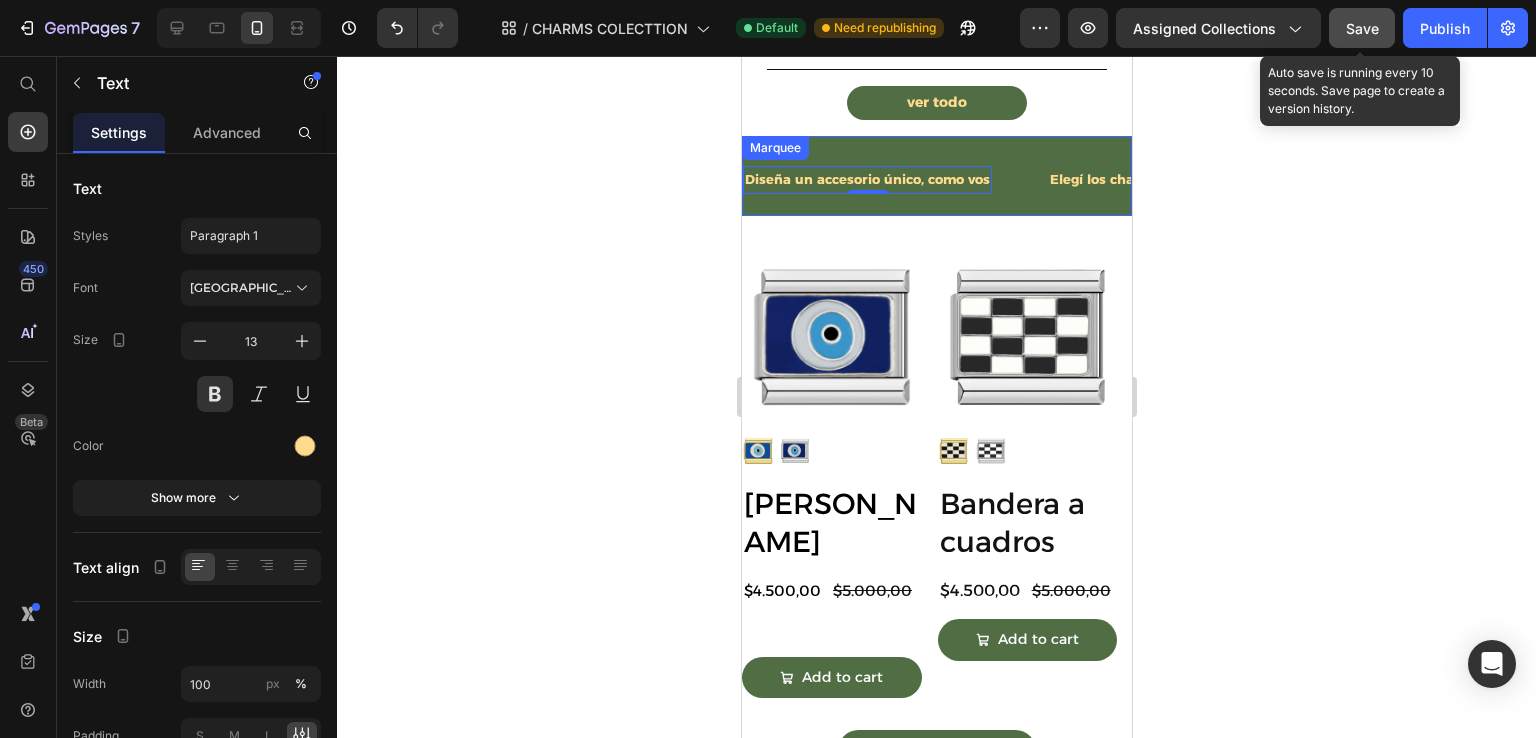 click on "Diseña un accesorio único, como vos Text   0 Elegí los charms que te definen Text Mostrá tu estilo con cada charm   Text" at bounding box center (1176, 180) 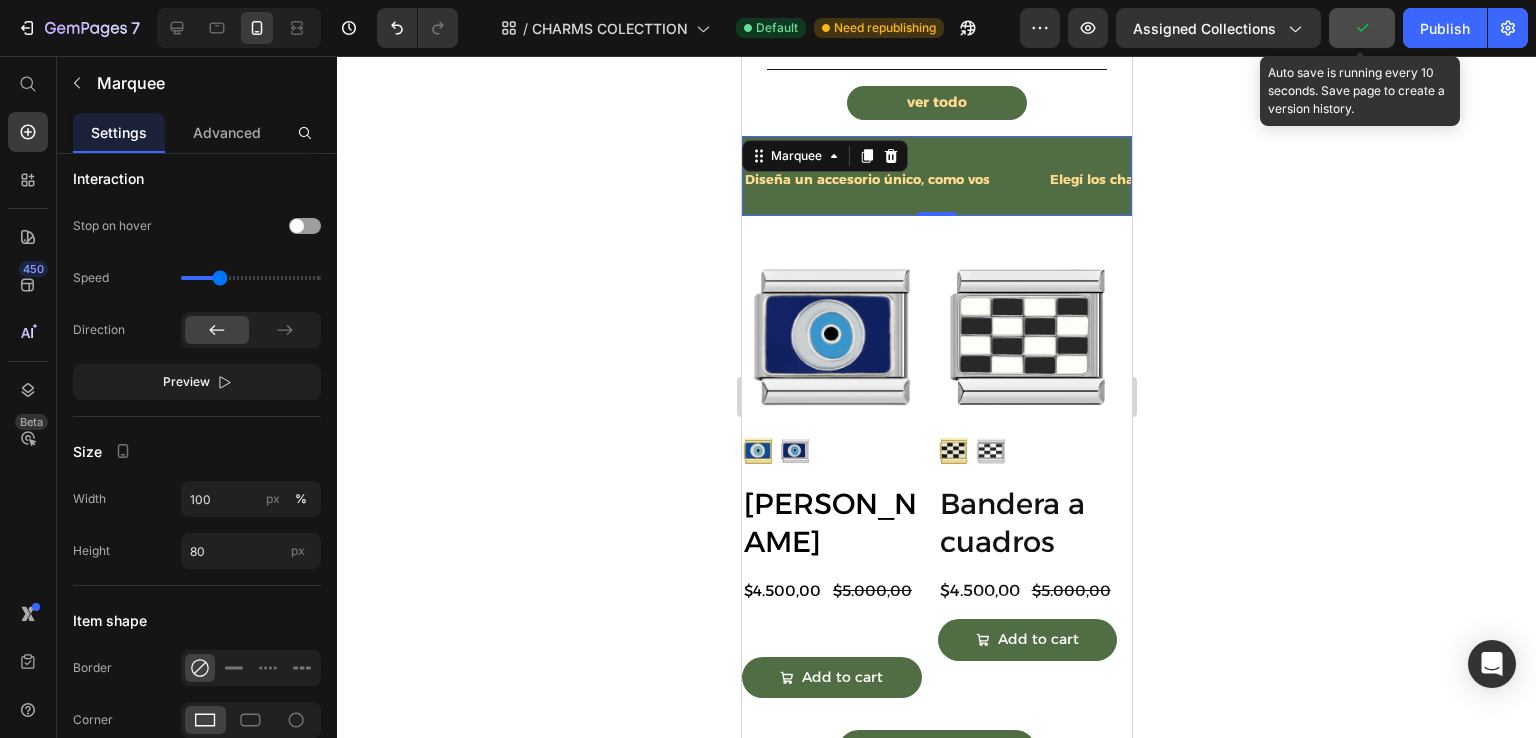 scroll, scrollTop: 0, scrollLeft: 0, axis: both 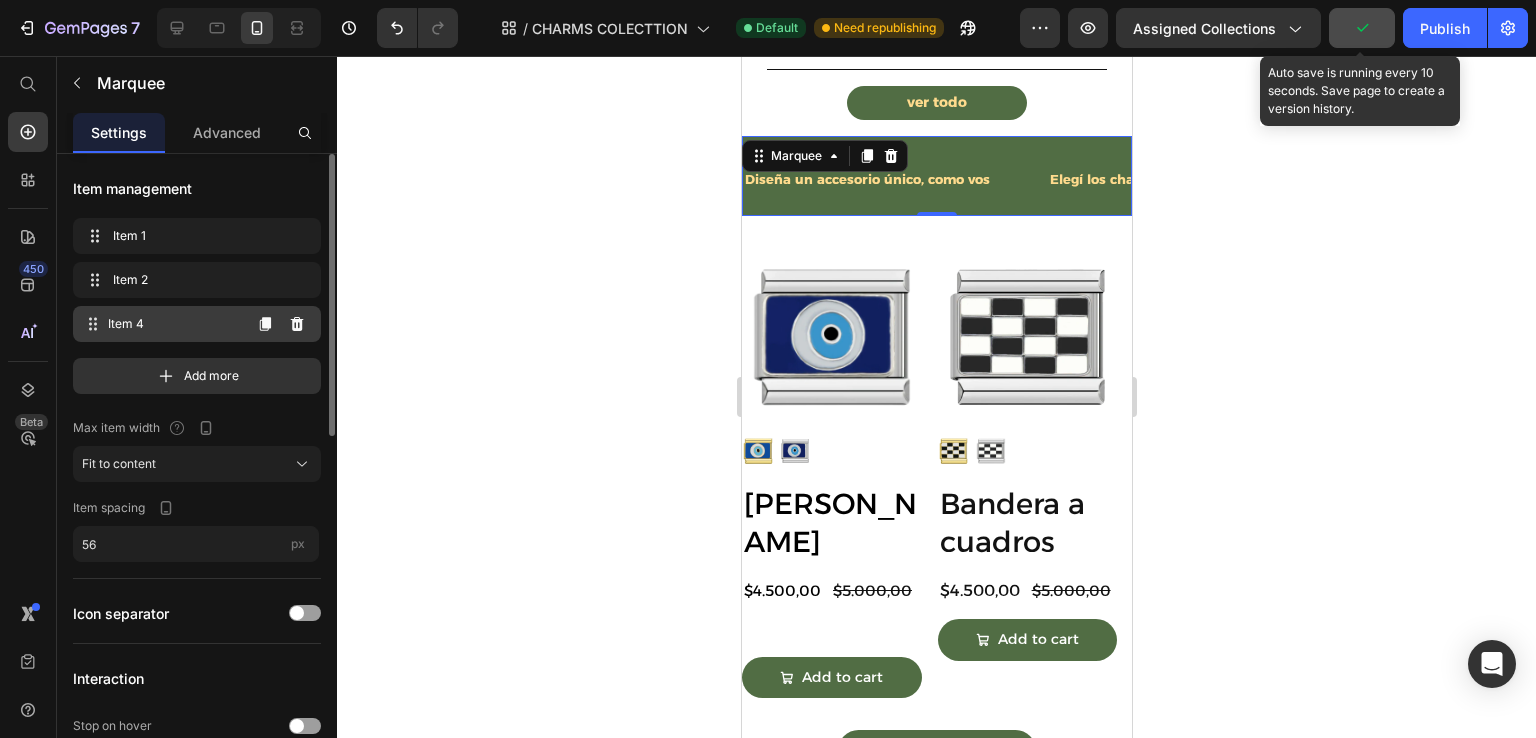 click on "Item 4" at bounding box center (174, 324) 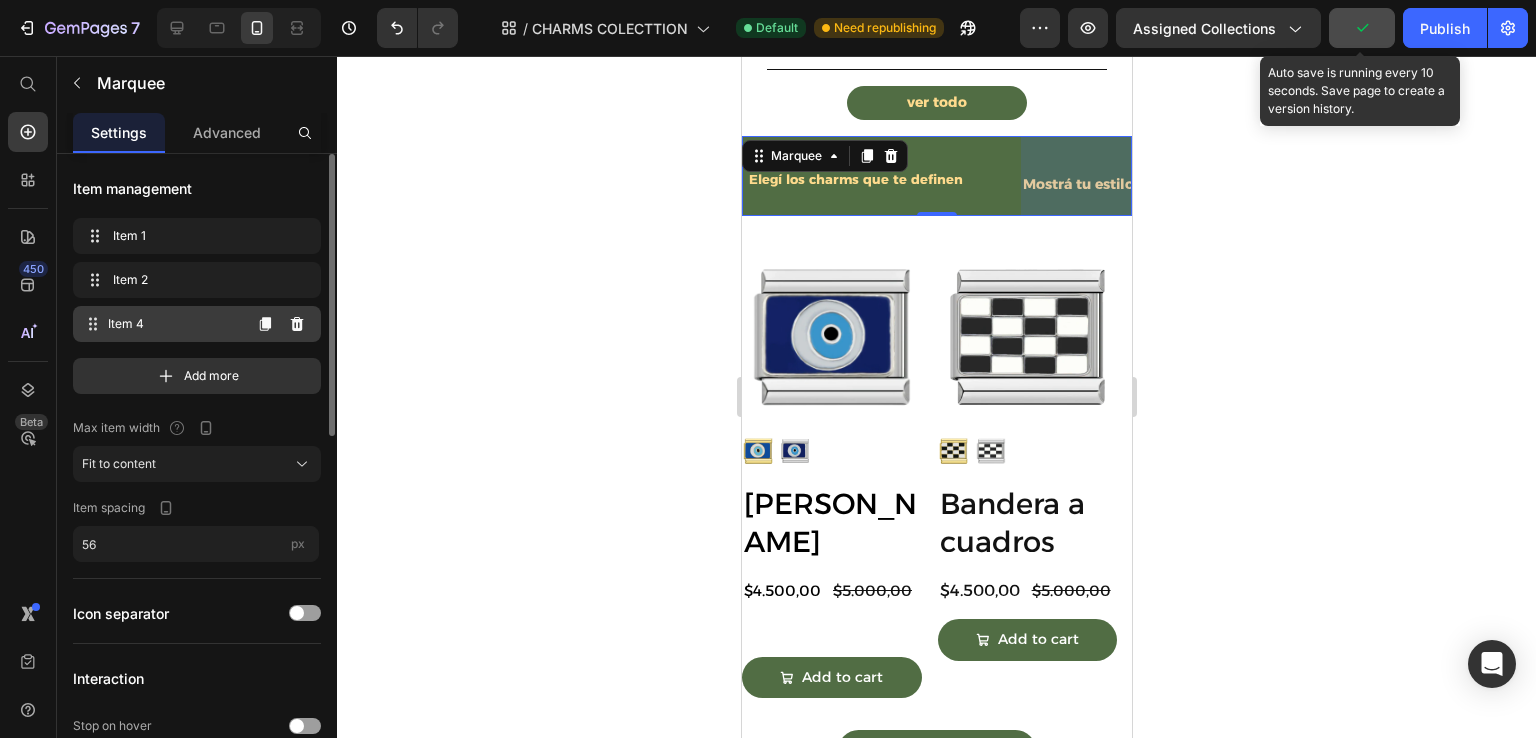 scroll, scrollTop: 0, scrollLeft: 503, axis: horizontal 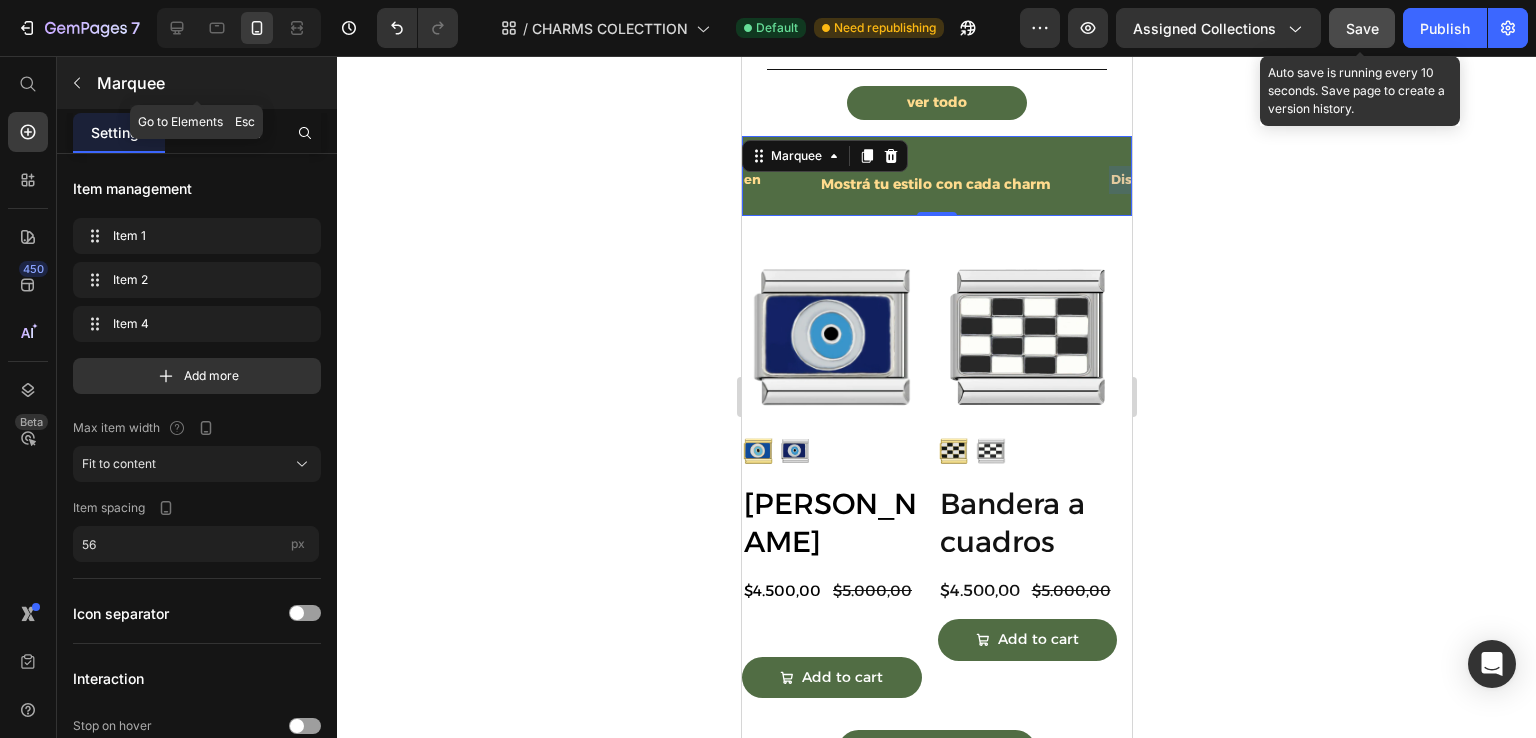 click on "Marquee" at bounding box center [197, 83] 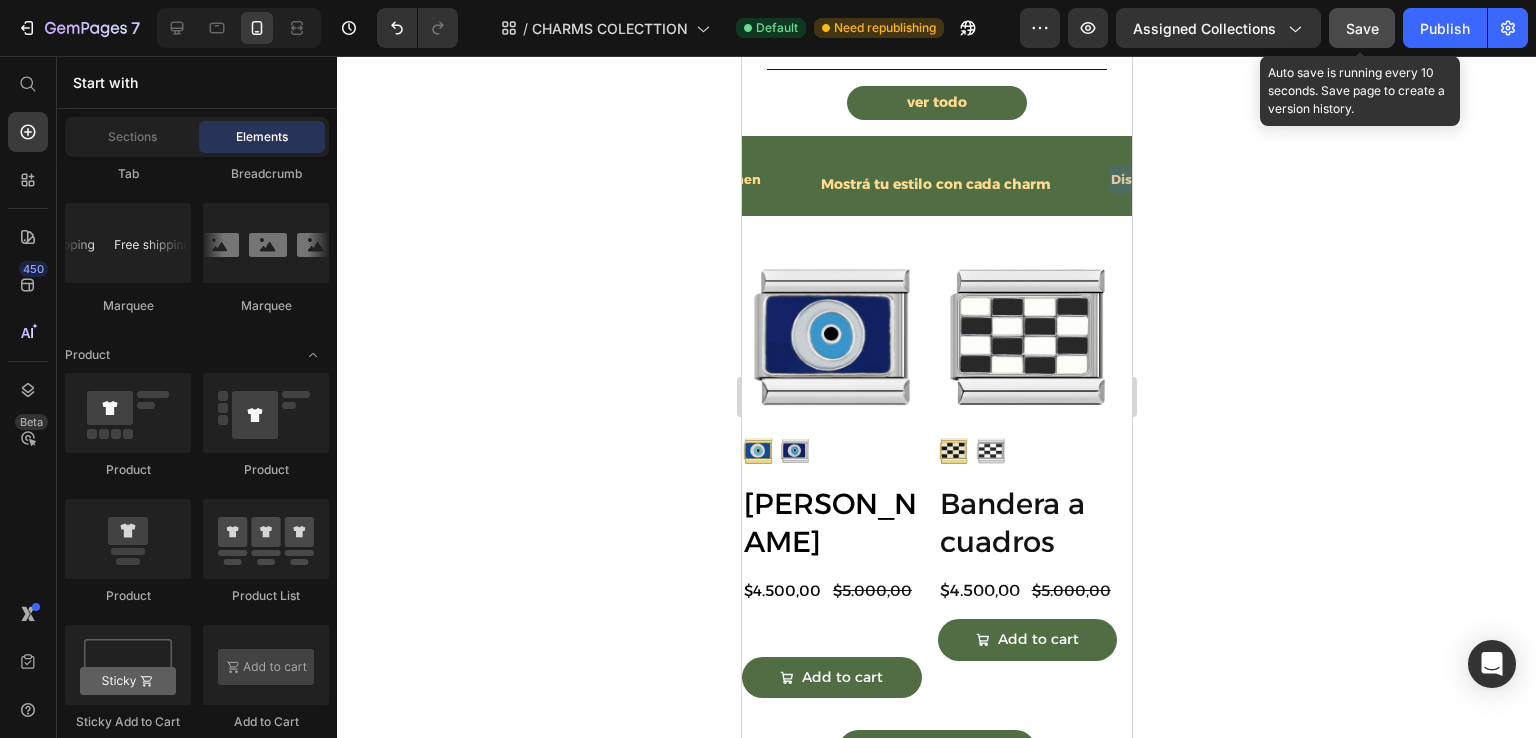 click on "Sections Elements" at bounding box center (197, 137) 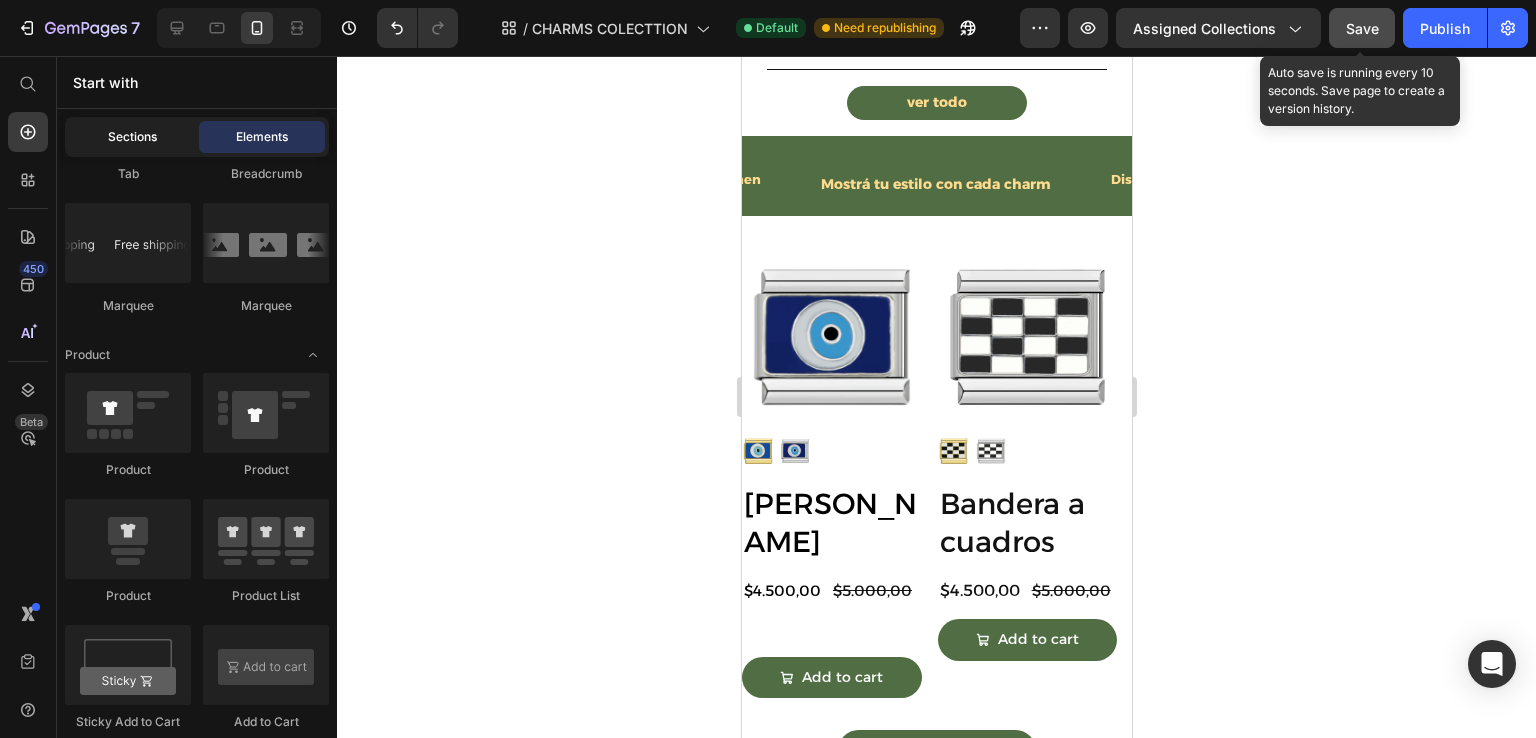 click on "Sections" at bounding box center (132, 137) 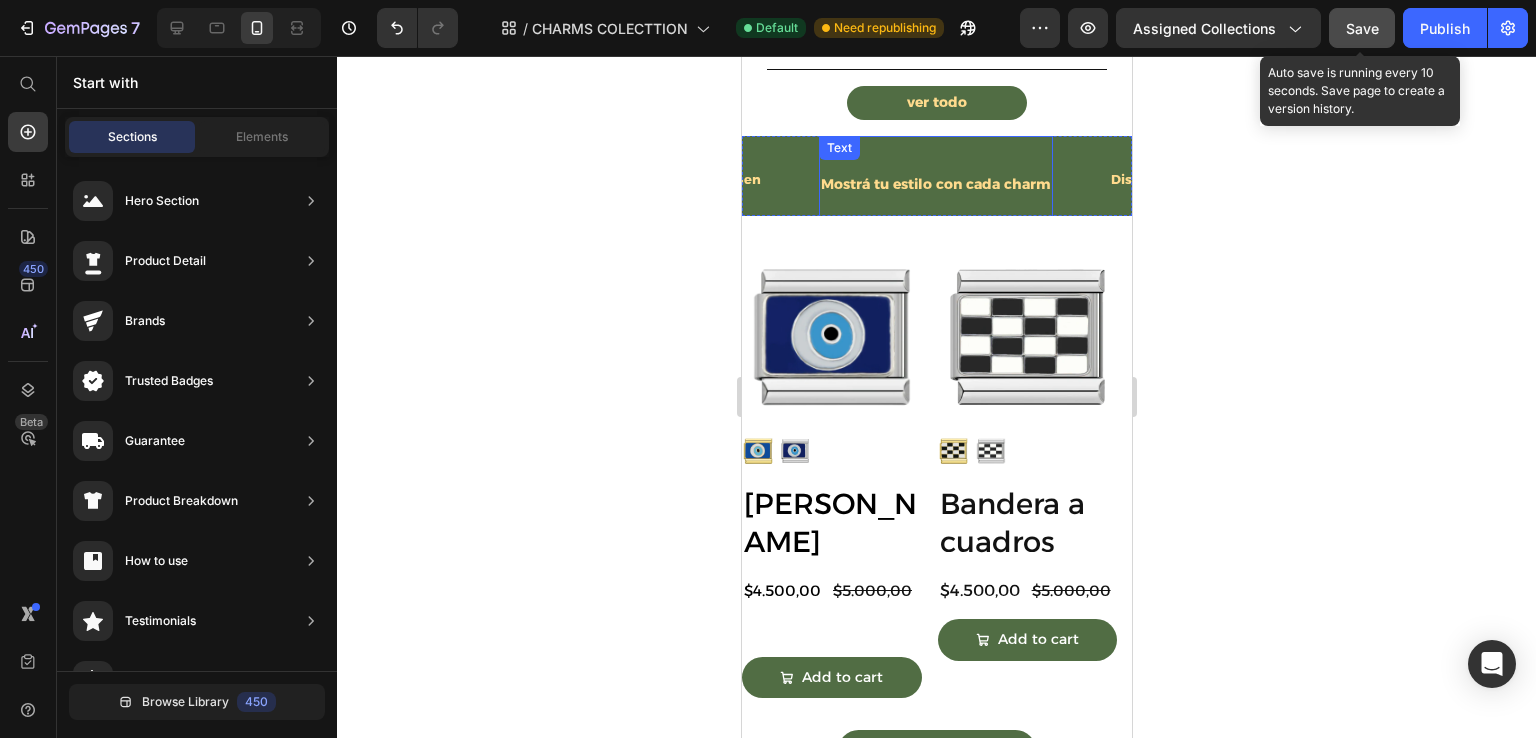 click on "Mostrá tu estilo con cada charm" at bounding box center [935, 184] 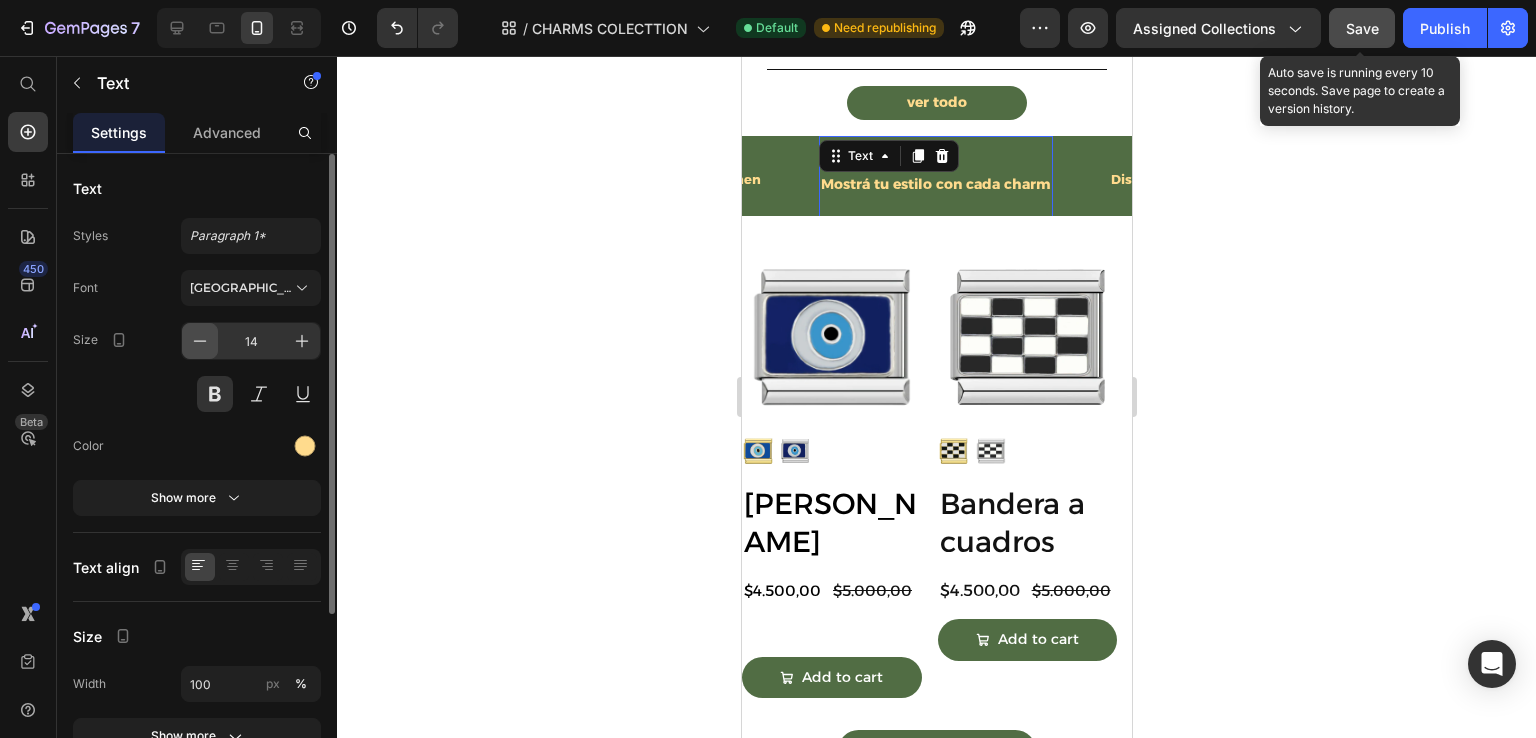 click 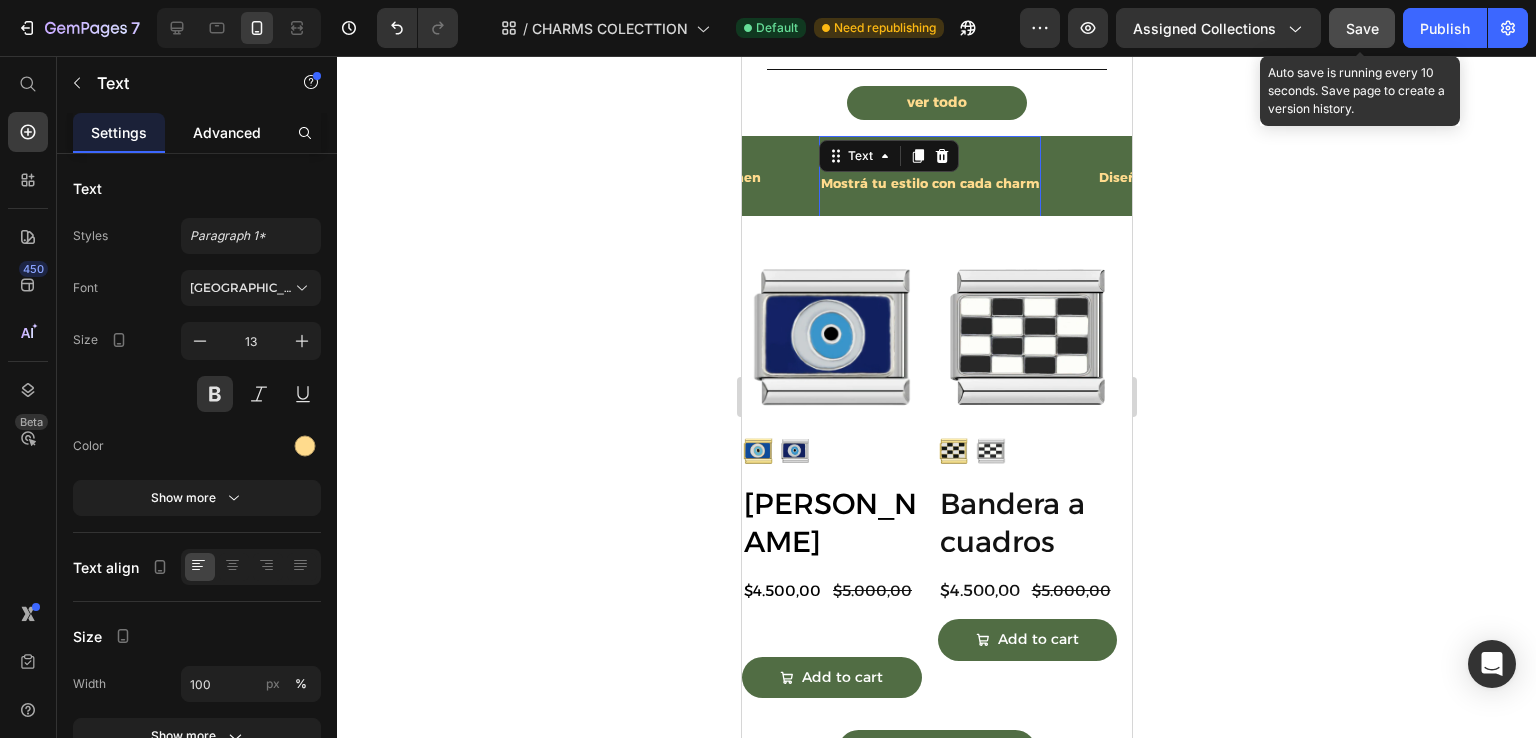 click on "Advanced" at bounding box center [227, 132] 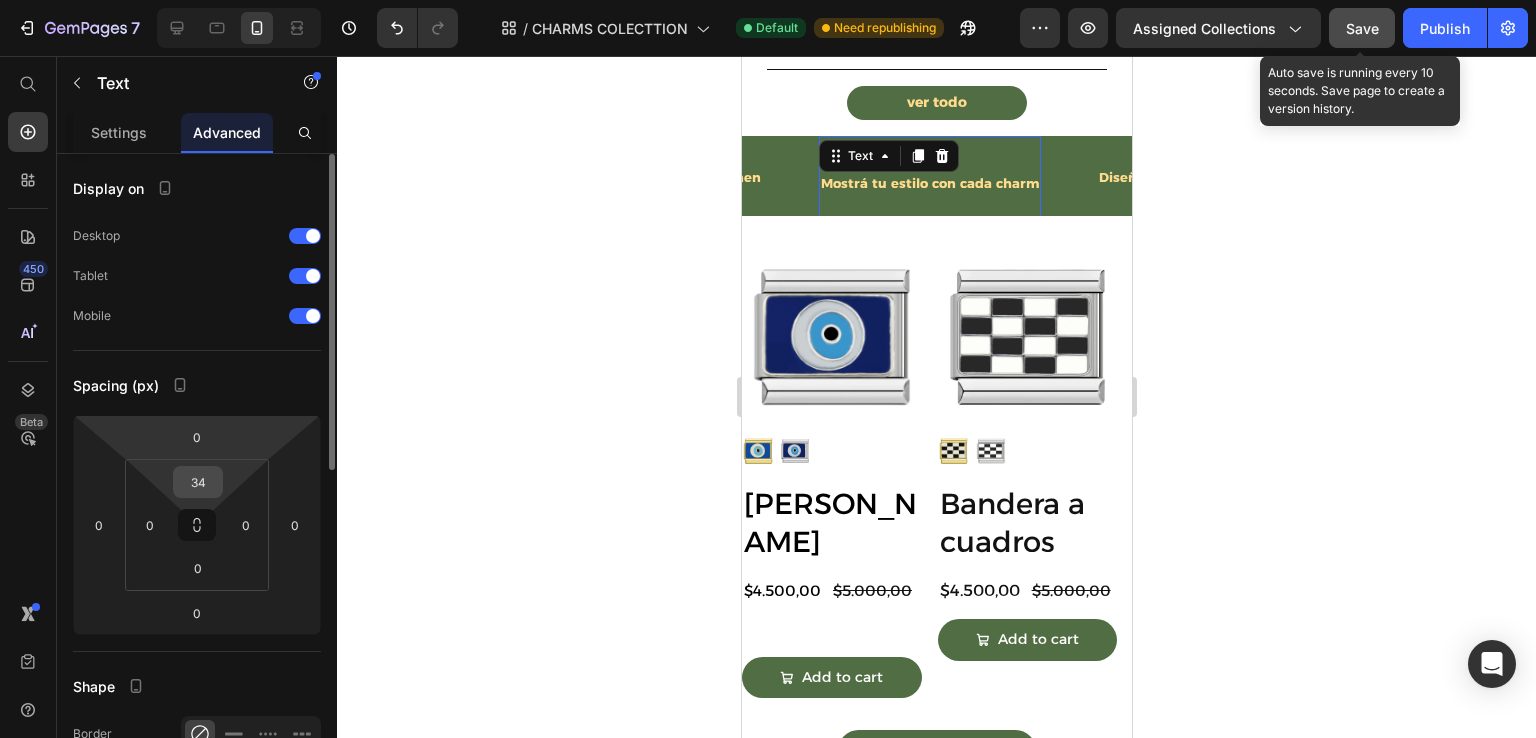 click on "34" at bounding box center (198, 482) 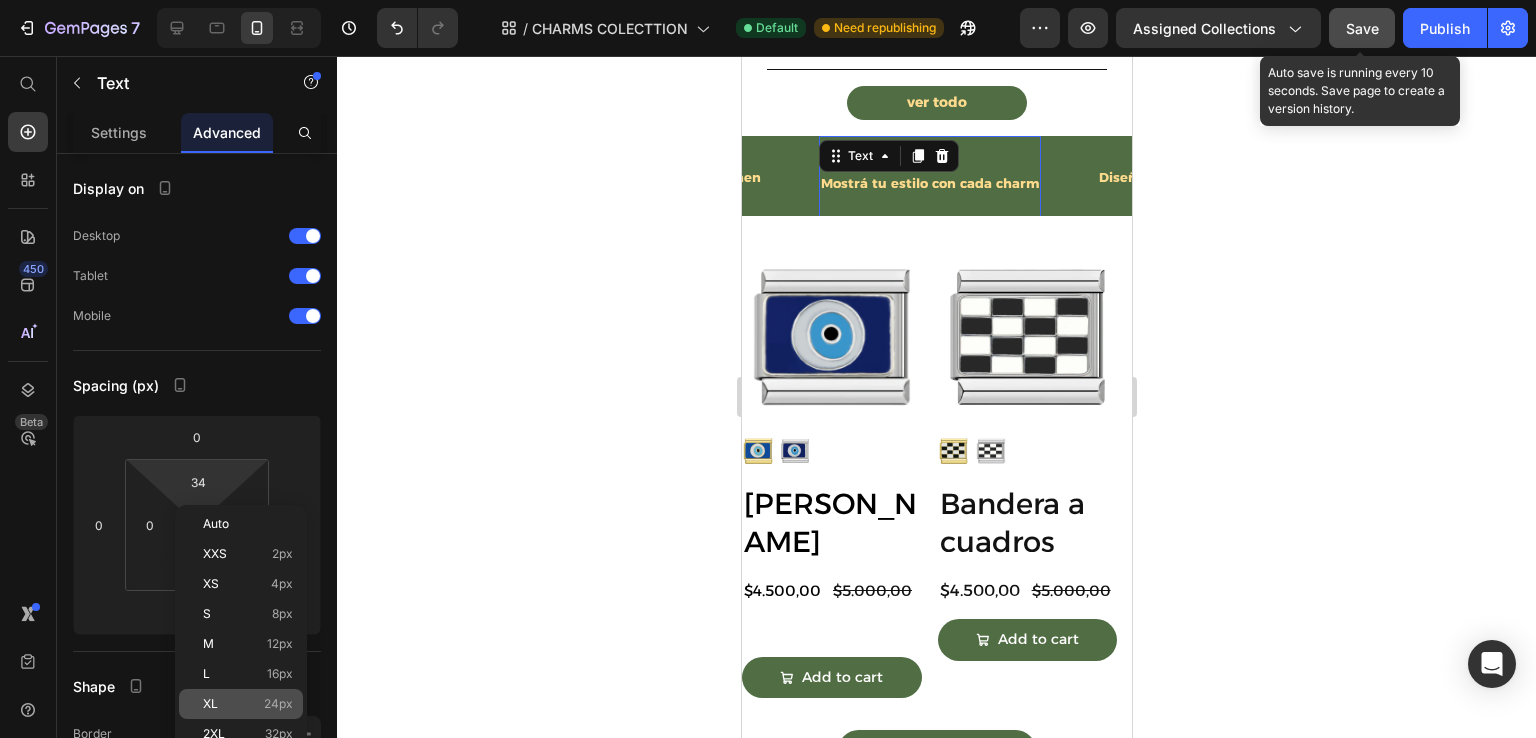 click on "XL 24px" at bounding box center [248, 704] 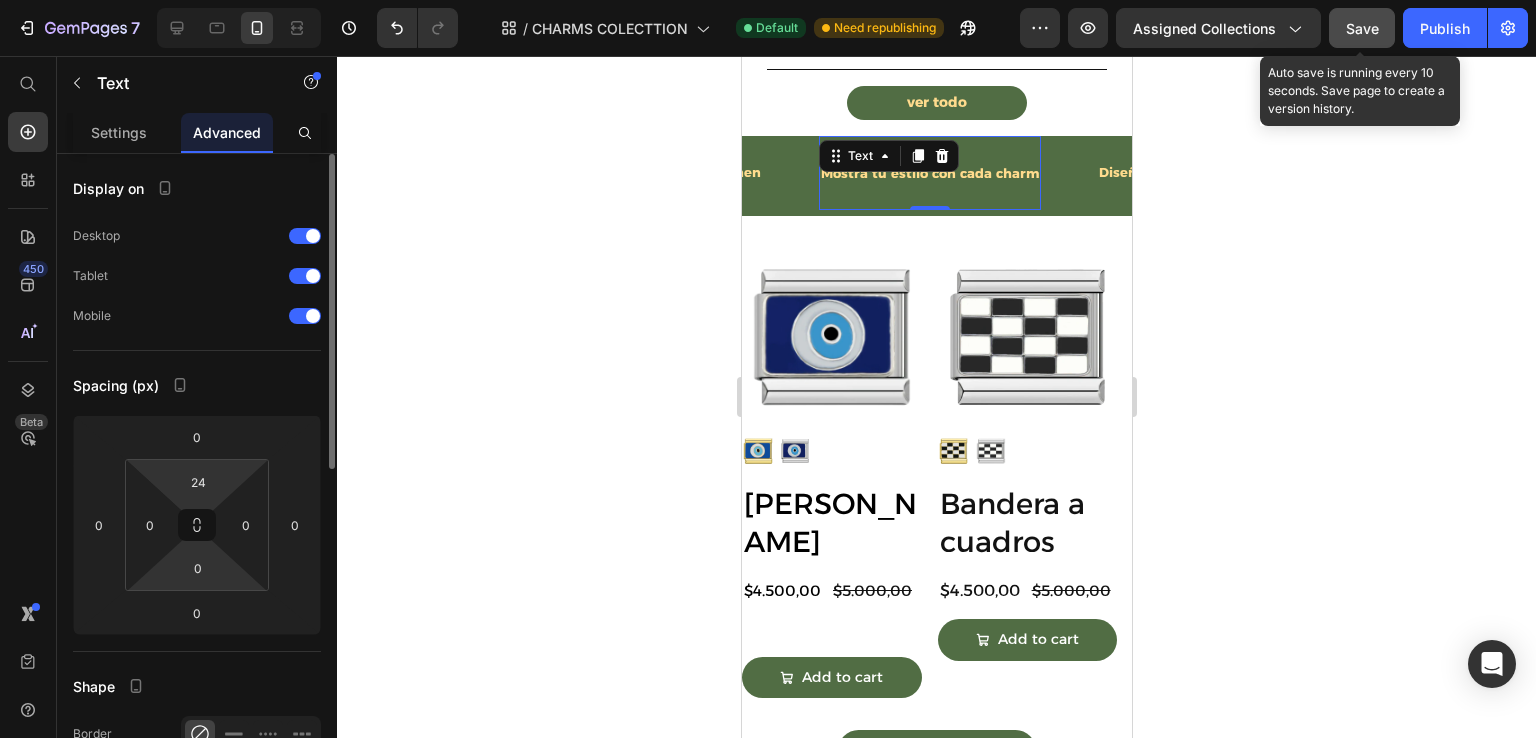 click on "7   /  CHARMS COLECTTION Default Need republishing Preview Assigned Collections  Save  Auto save is running every 10 seconds. Save page to create a version history.  Publish  450 Beta Start with Sections Elements Hero Section Product Detail Brands Trusted Badges Guarantee Product Breakdown How to use Testimonials Compare Bundle FAQs Social Proof Brand Story Product List Collection Blog List Contact Sticky Add to Cart Custom Footer Browse Library 450 Layout
Row
Row
Row
Row Text
Heading
Text Block Button
Button
Button
Media" at bounding box center [768, 0] 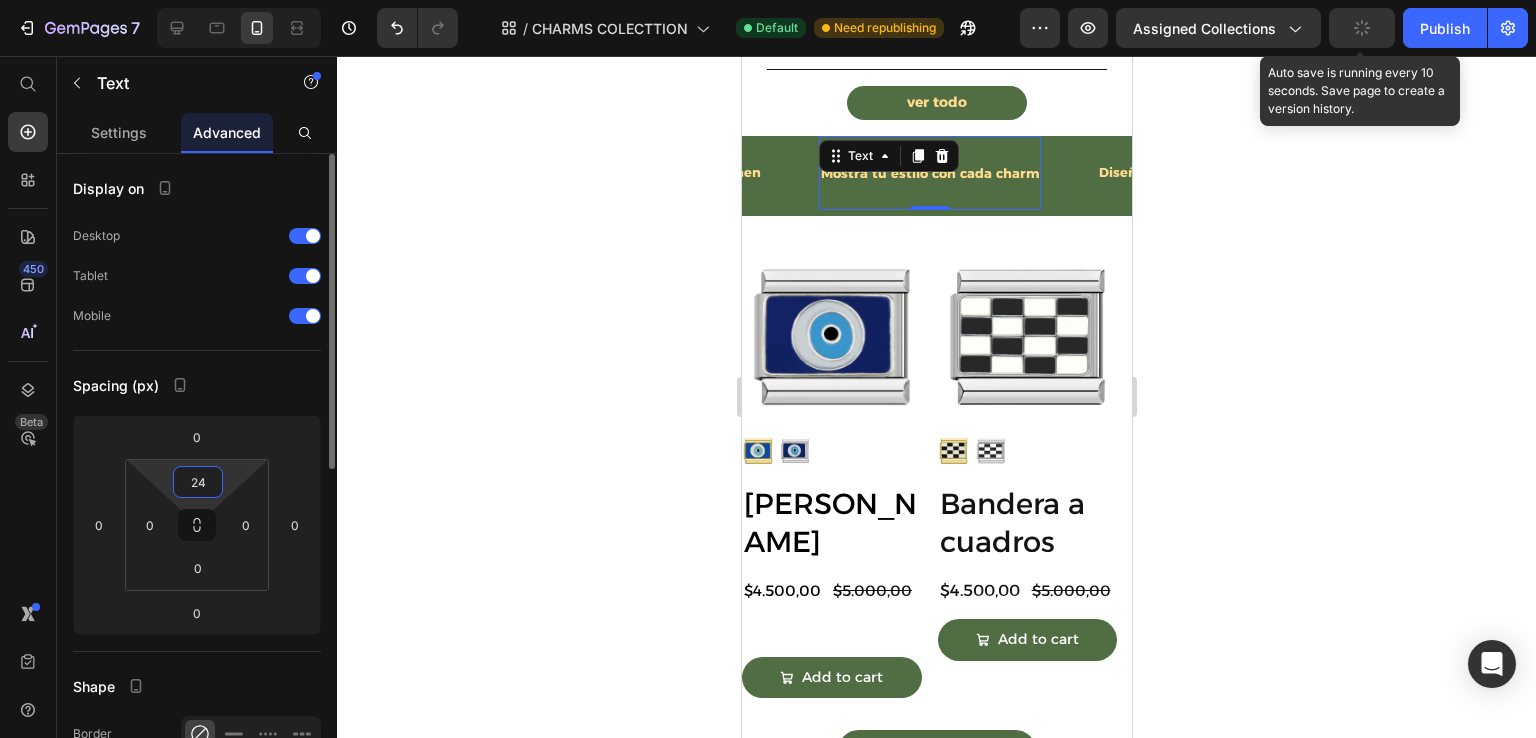 click on "24" at bounding box center (198, 482) 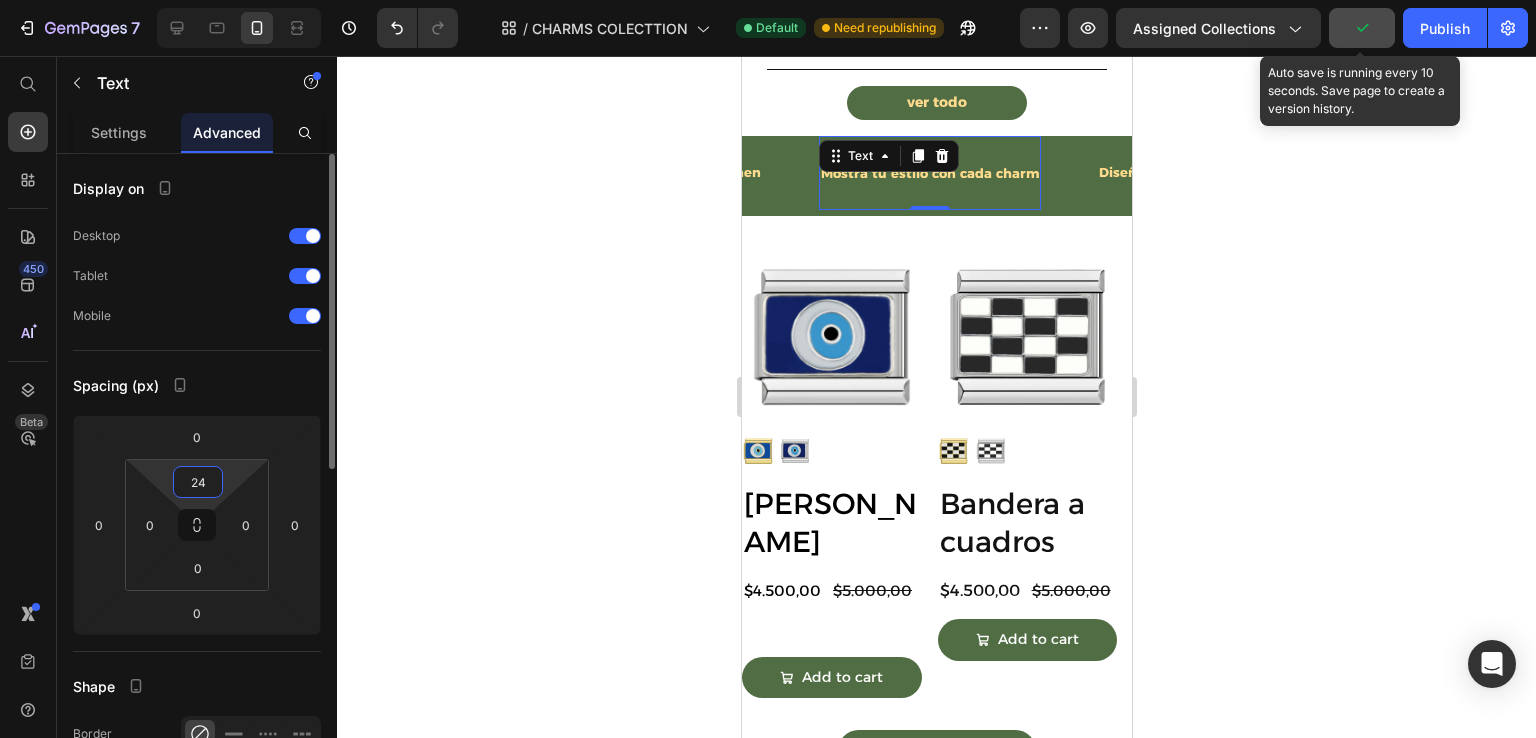 click on "24" at bounding box center (198, 482) 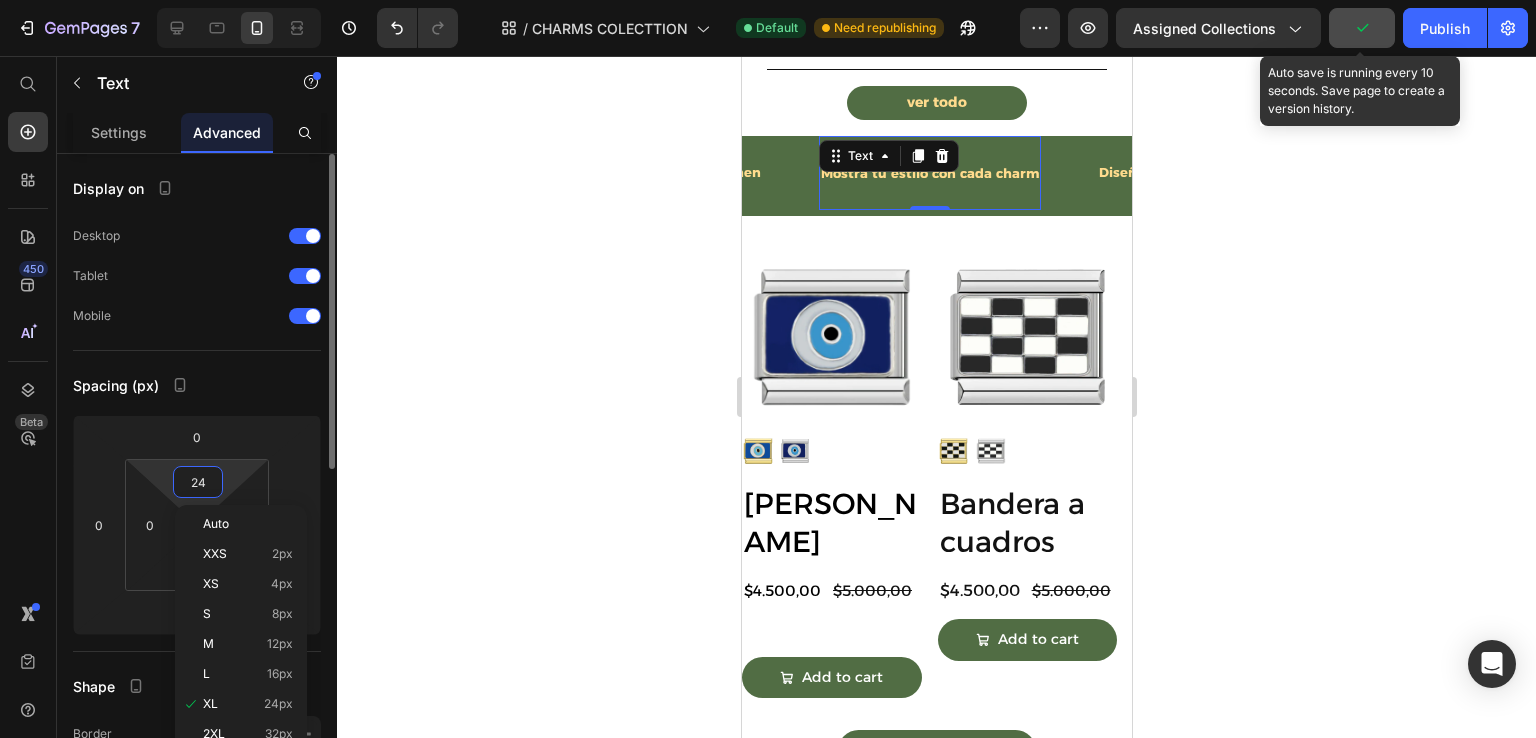 click on "24" at bounding box center [198, 482] 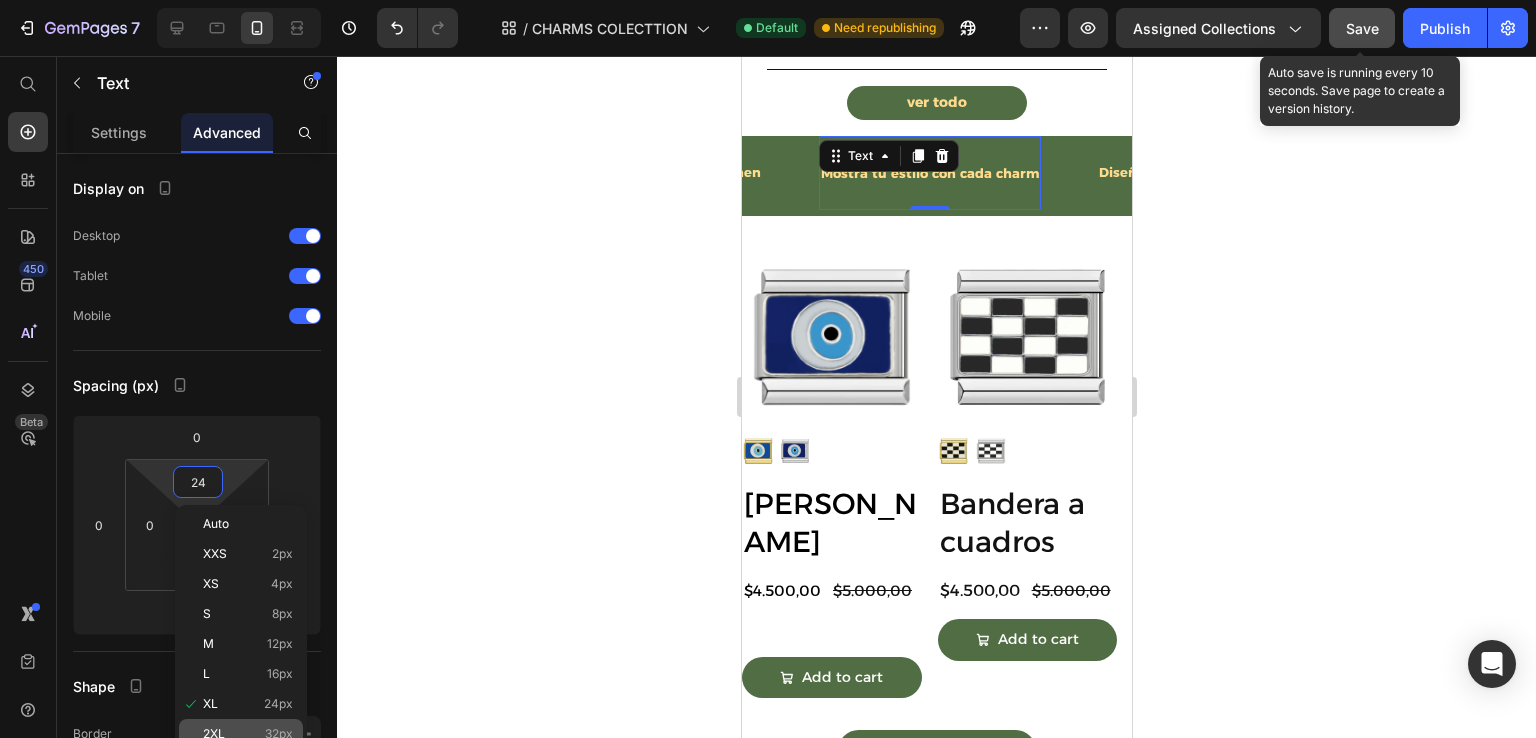 click on "2XL 32px" 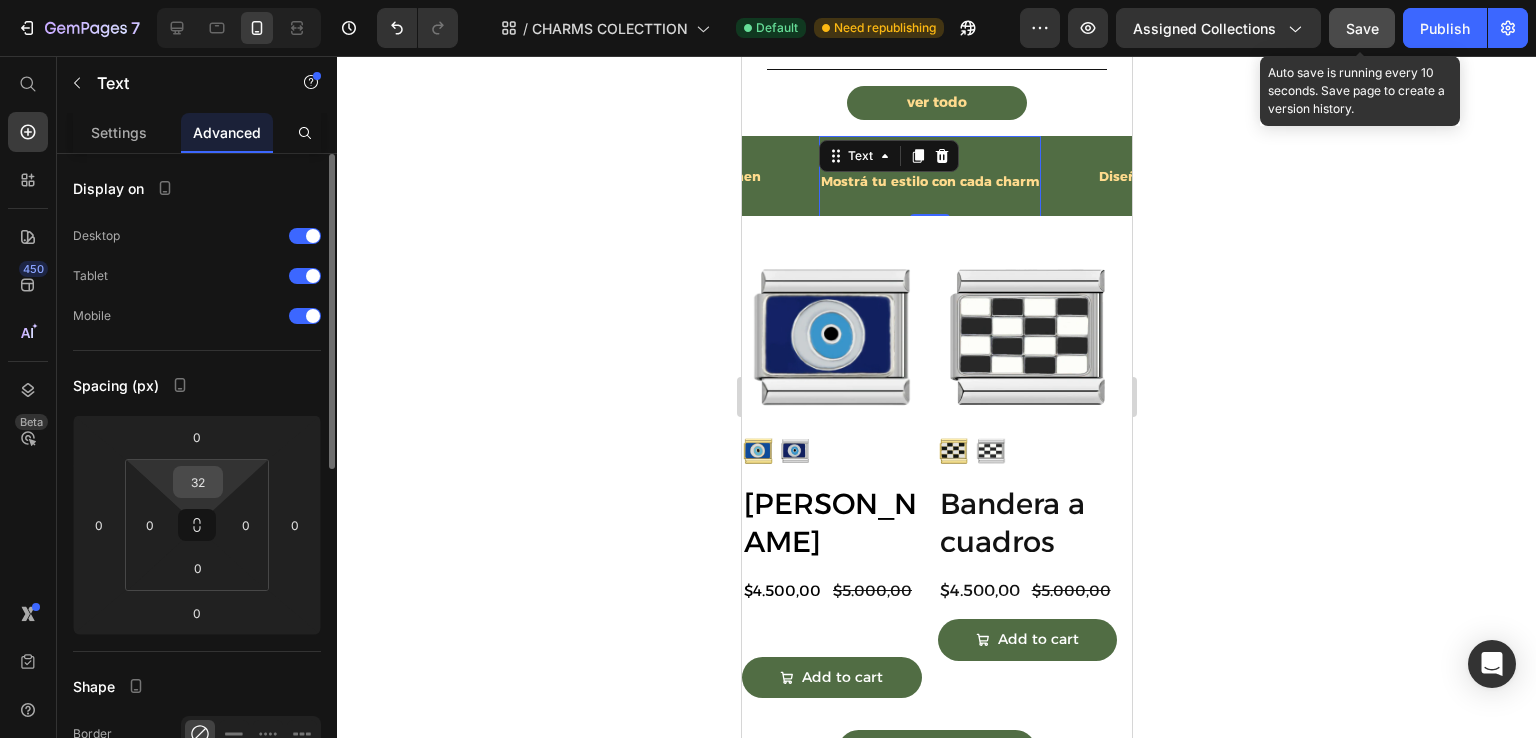 click on "32" at bounding box center (198, 482) 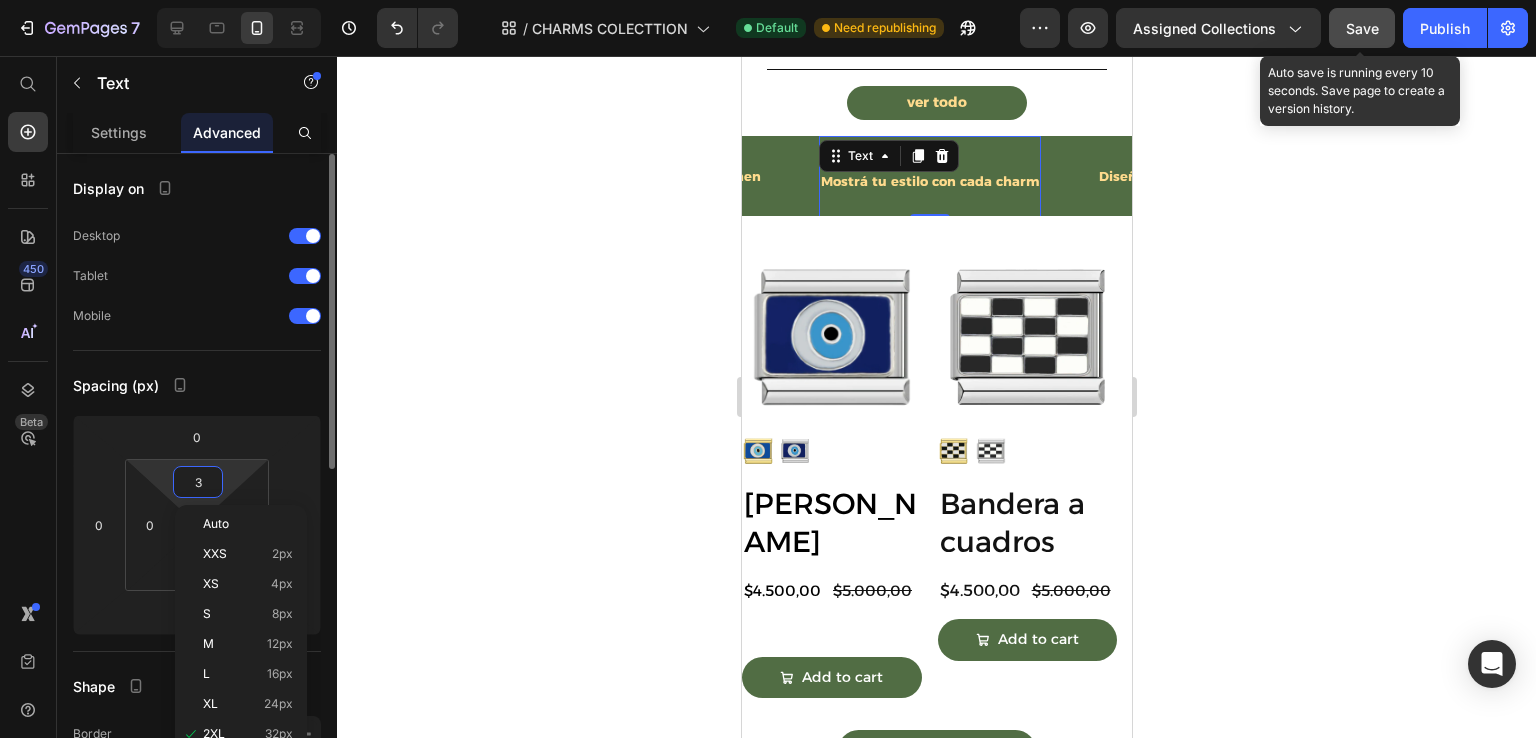 type on "30" 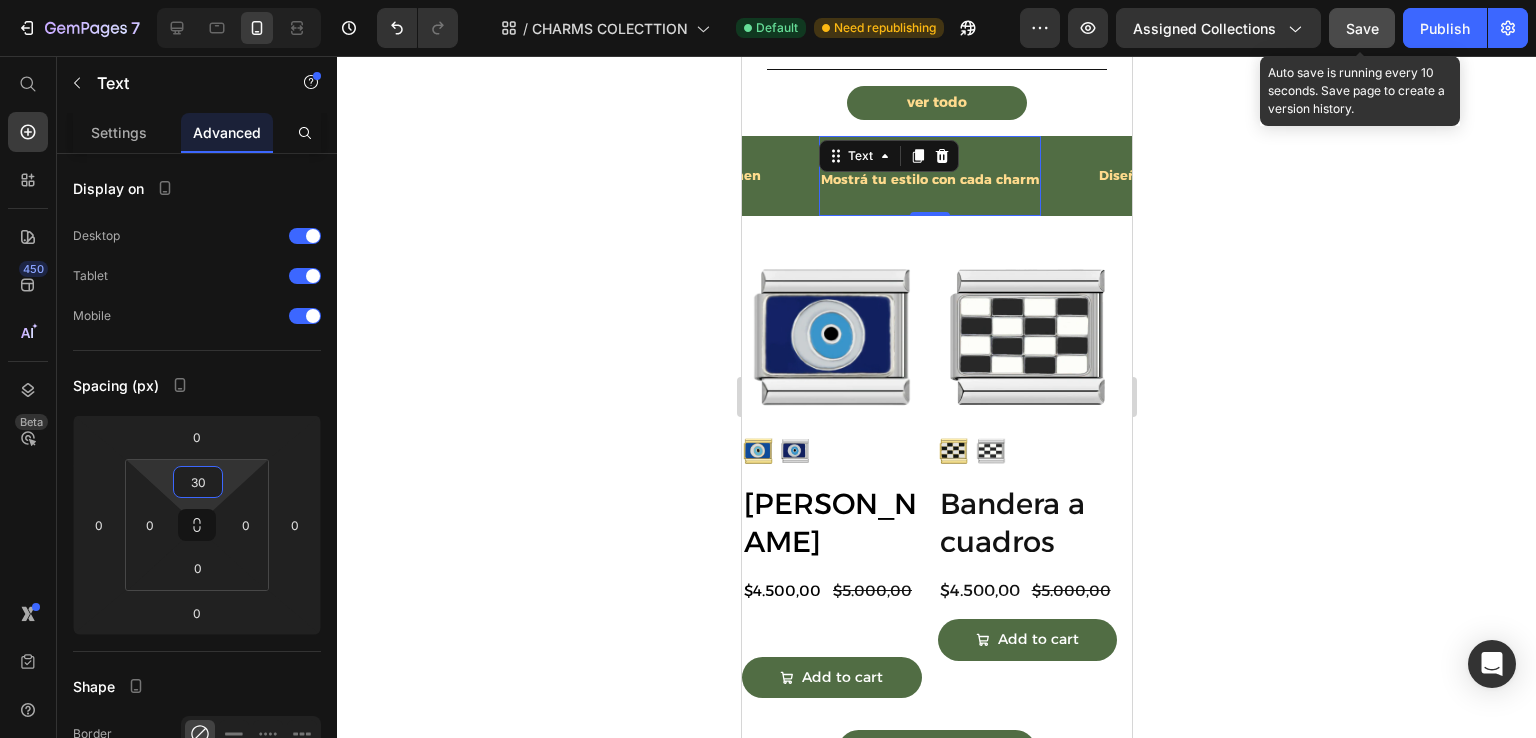 click 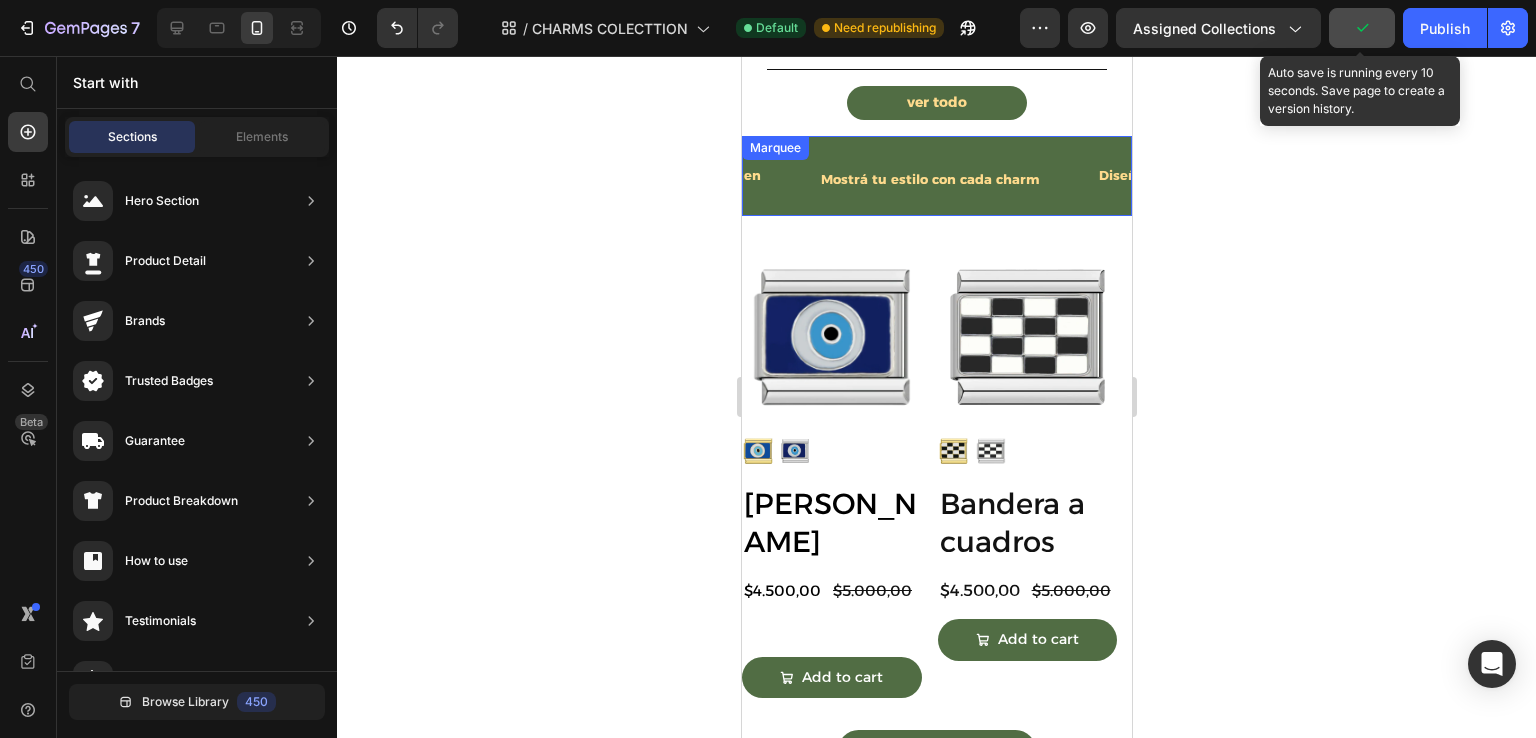 click on "Diseña un accesorio único, como vos Text Elegí los charms que te definen Text Mostrá tu estilo con cada charm   Text" at bounding box center [667, 176] 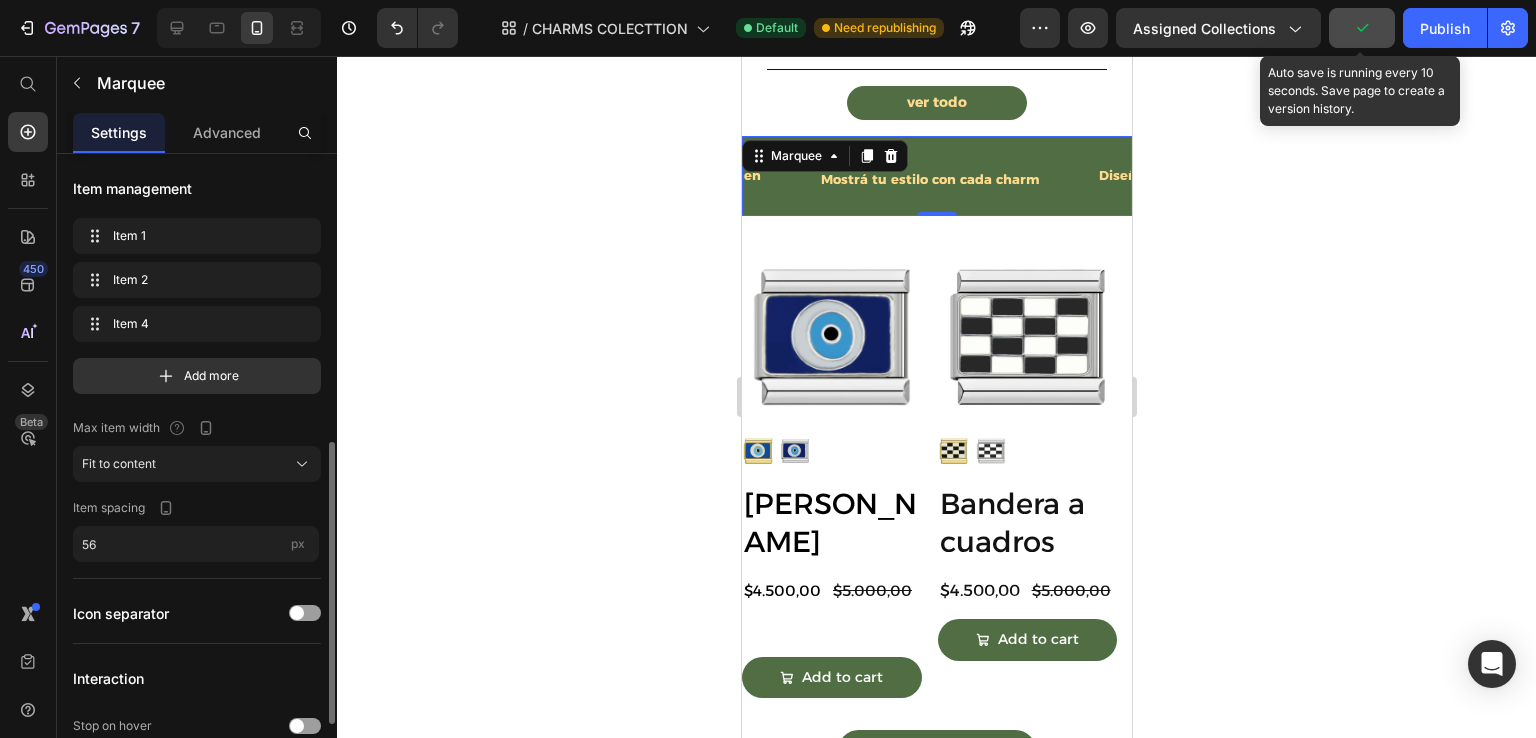 scroll, scrollTop: 500, scrollLeft: 0, axis: vertical 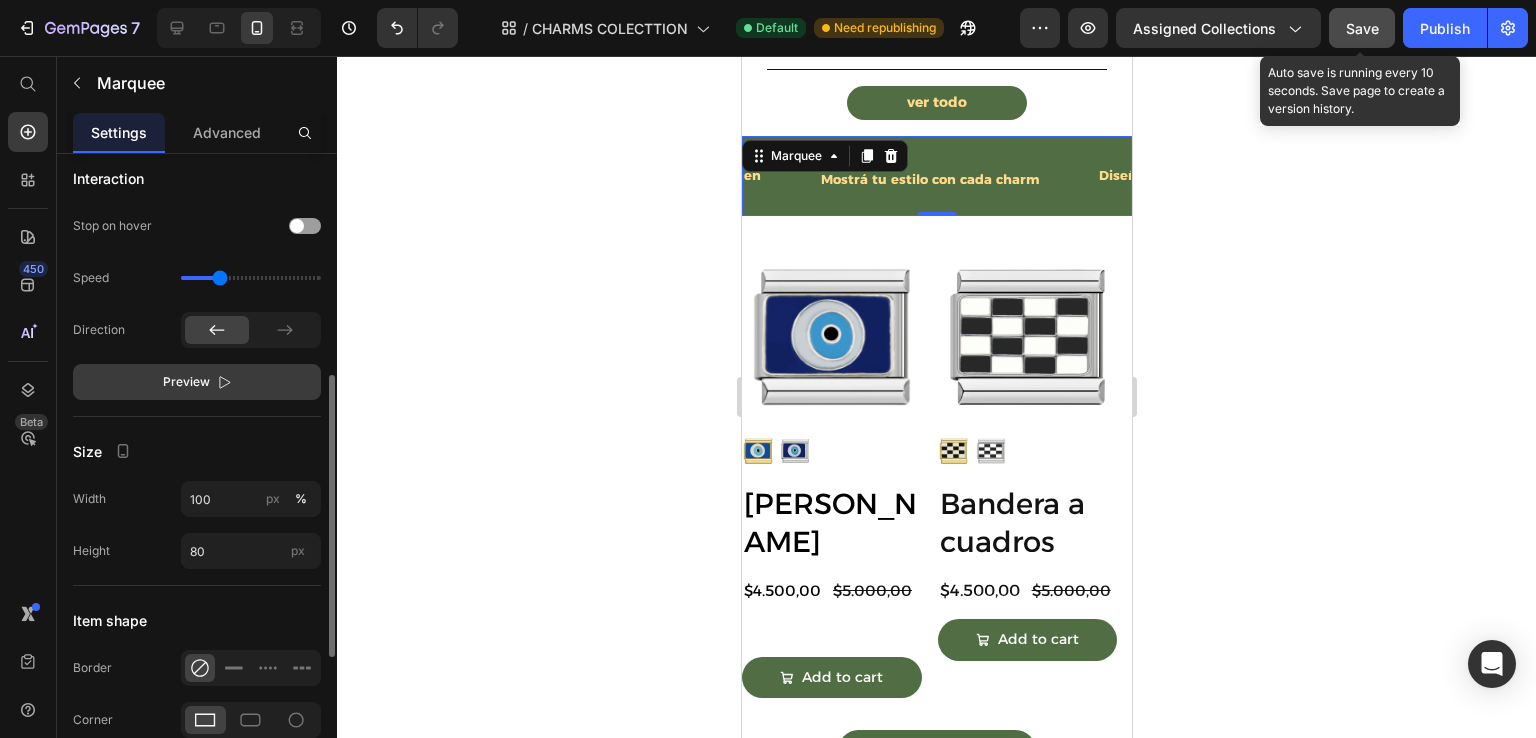 click on "Preview" at bounding box center (197, 382) 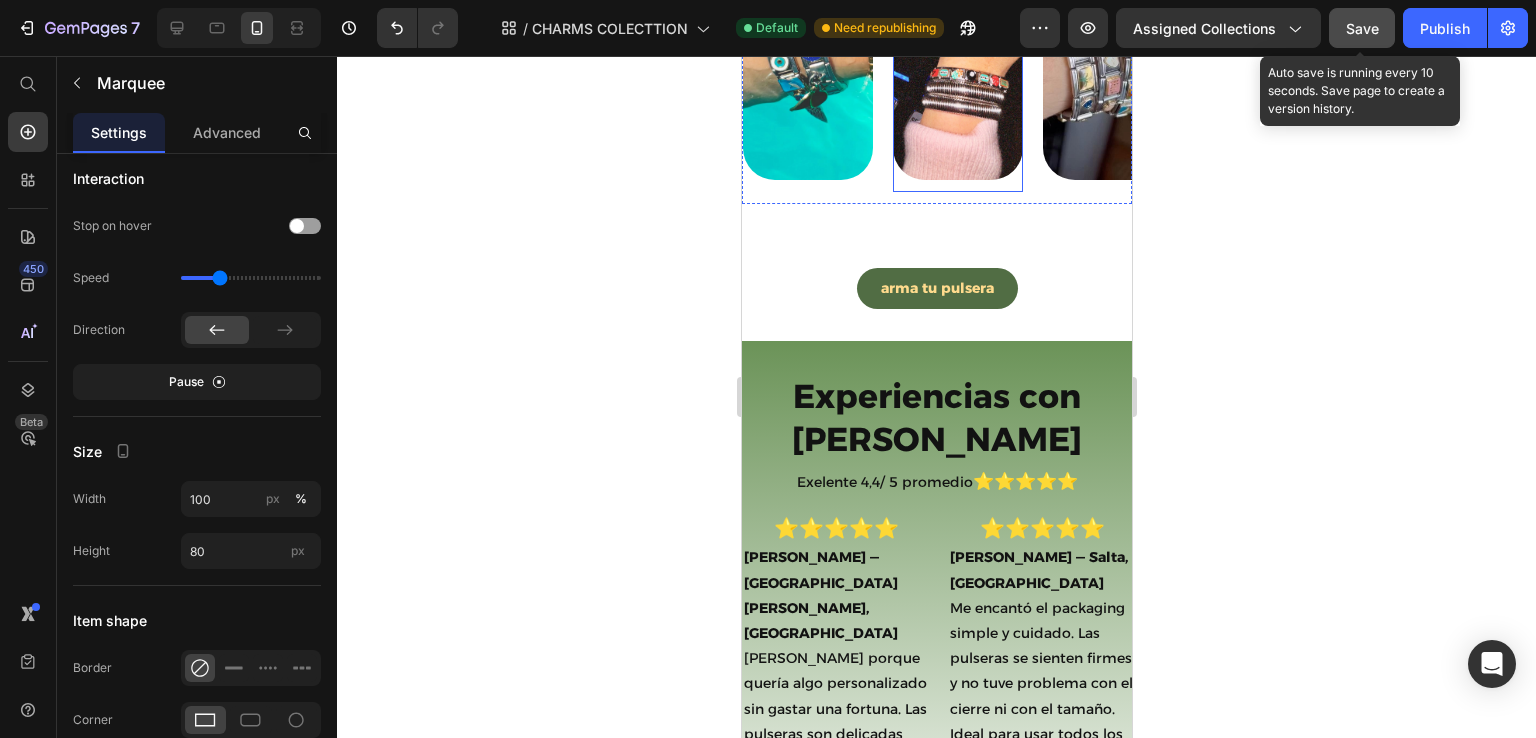scroll, scrollTop: 2300, scrollLeft: 0, axis: vertical 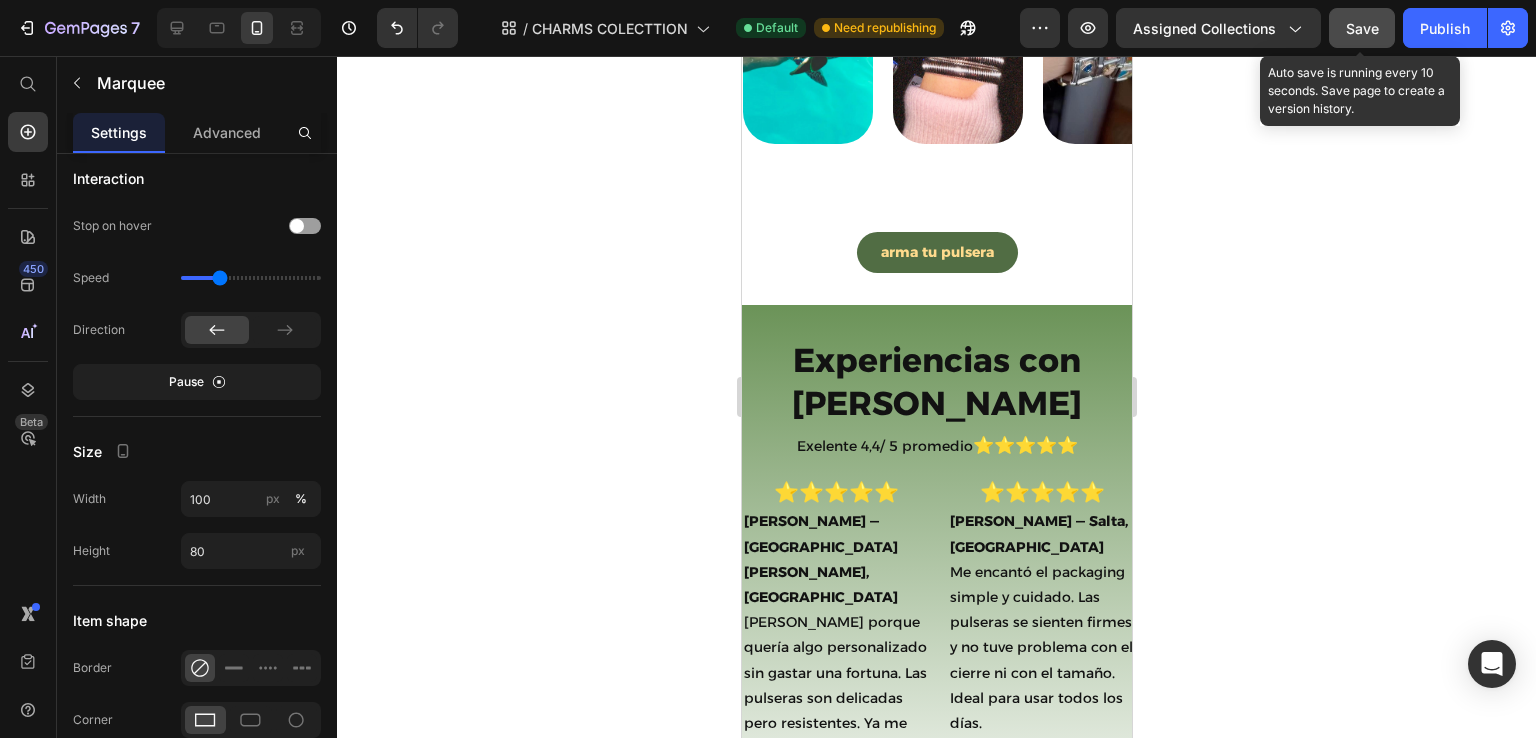 click on "Save" 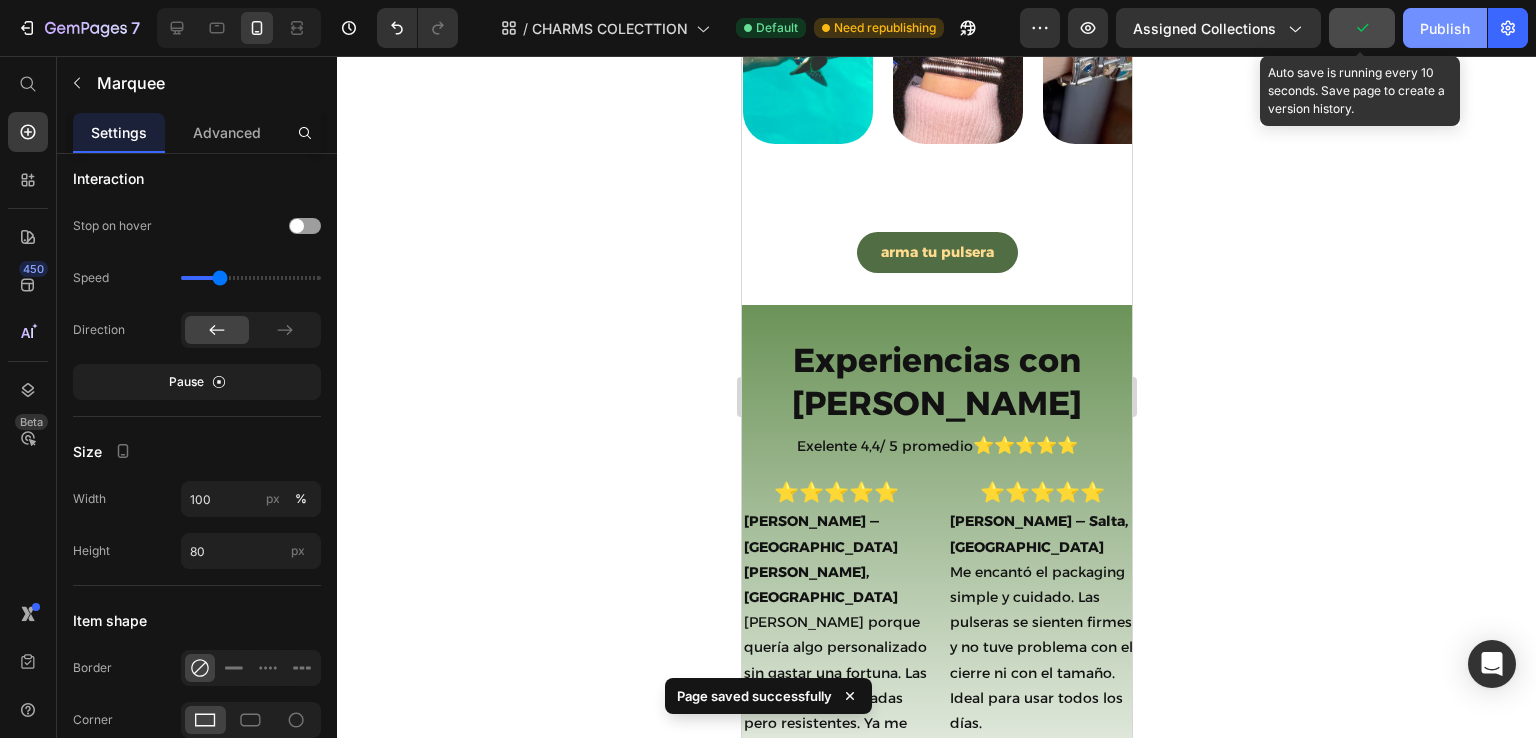 click on "Publish" 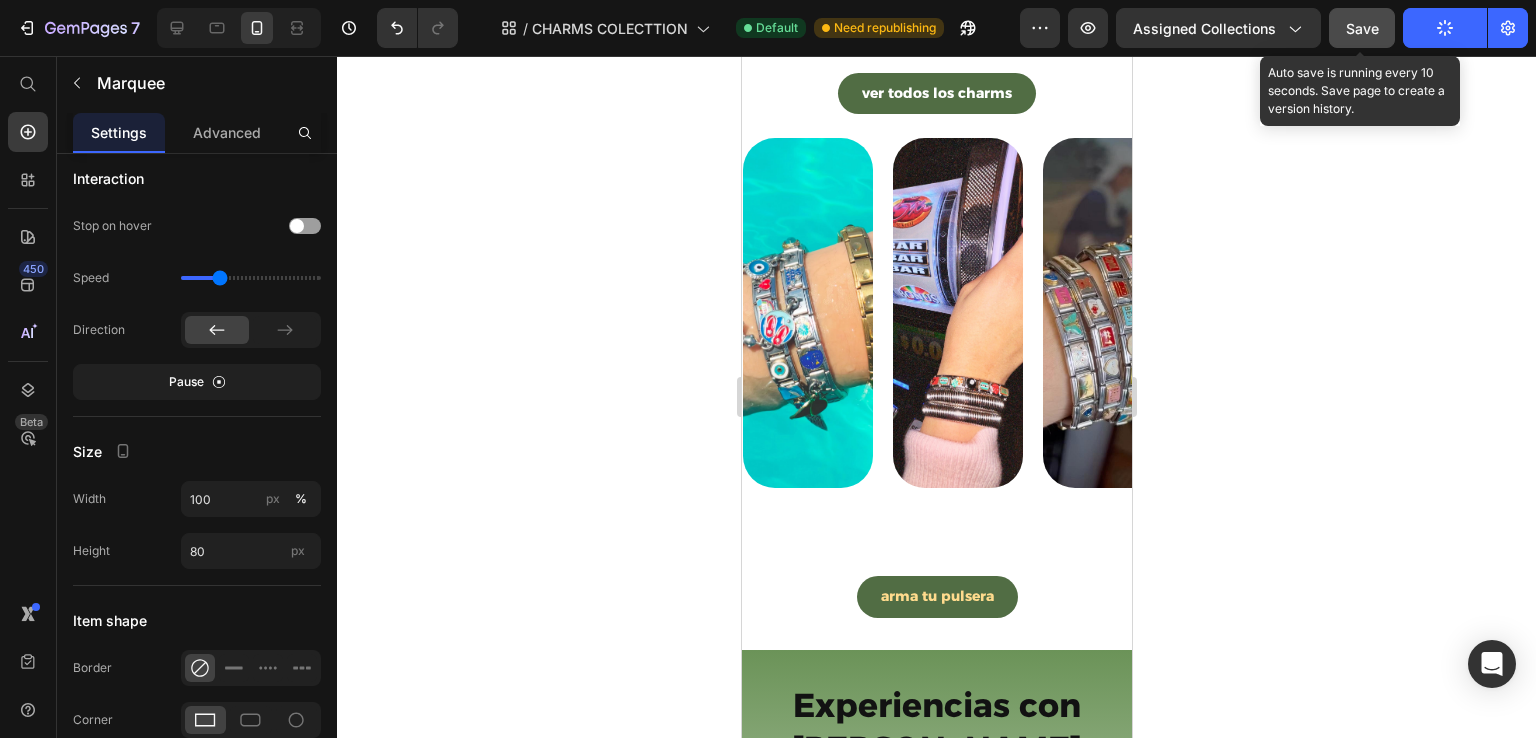 scroll, scrollTop: 1300, scrollLeft: 0, axis: vertical 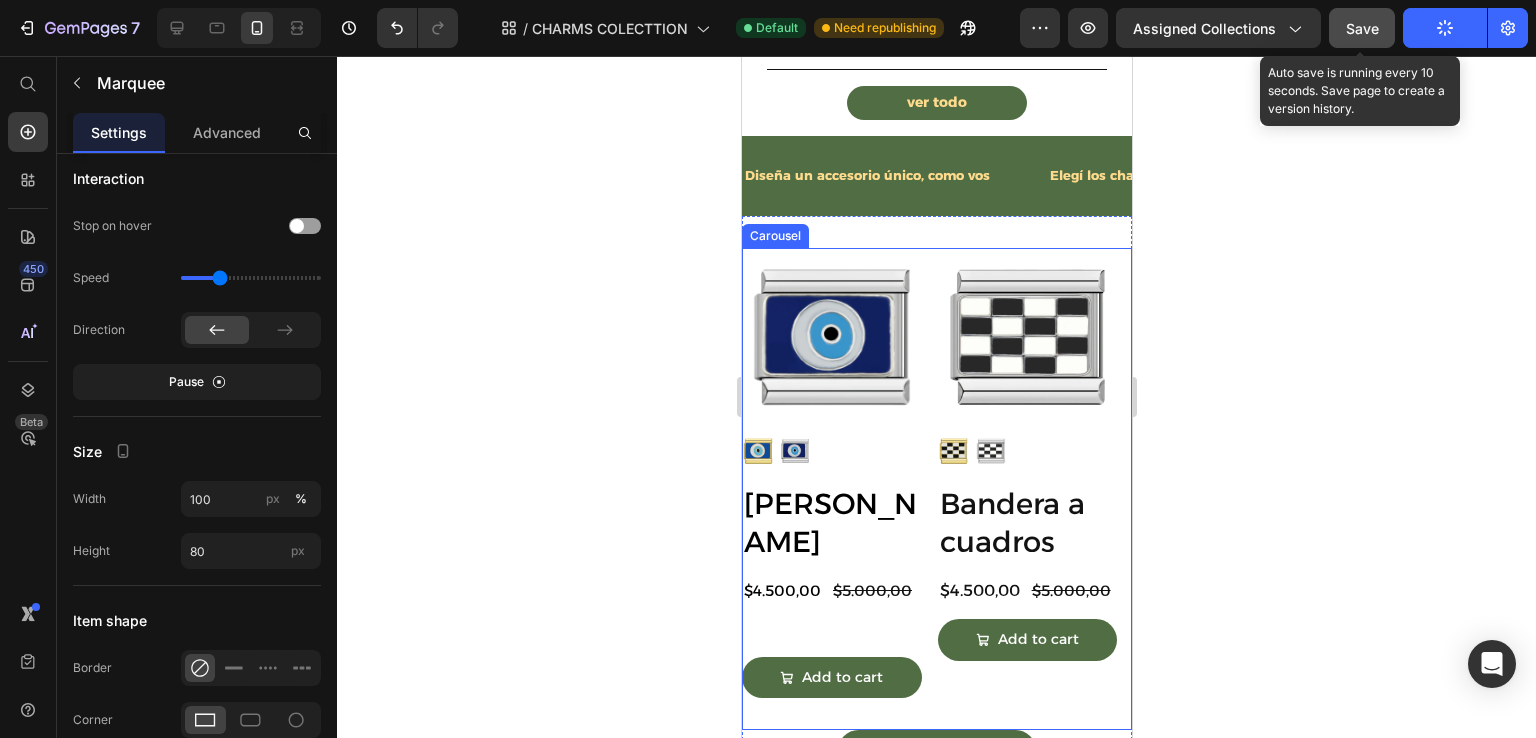 click on "Product Images Ojo [PERSON_NAME] Product Title $4.500,00 Product Price $5.000,00 Product Price Row
Add to cart Add to Cart Product Product Images Bandera a [PERSON_NAME] Product Title $4.500,00 Product Price $5.000,00 Product Price Row
Add to cart Add to Cart Product Product Images Bad Bunny UVST Product Title $4.500,00 Product Price $5.000,00 Product Price Row
Add to cart Add to Cart Product Product Images [PERSON_NAME] Product Title $4.500,00 Product Price $5.000,00 Product Price Row
Add to cart Add to Cart Product Product Images Ruta 66 Product Title $4.500,00 Product Price $5.000,00 Product Price Row
Add to cart Add to Cart Product Product Images [PERSON_NAME] metalica Product Title $4.500,00 Product Price $5.000,00 Product Price Row
Add to cart Add to Cart Product Product Images Motocicleta Product Title $4.500,00 Product Price $5.000,00 Product Price Row
Add to cart Add to Cart Product" at bounding box center [936, 473] 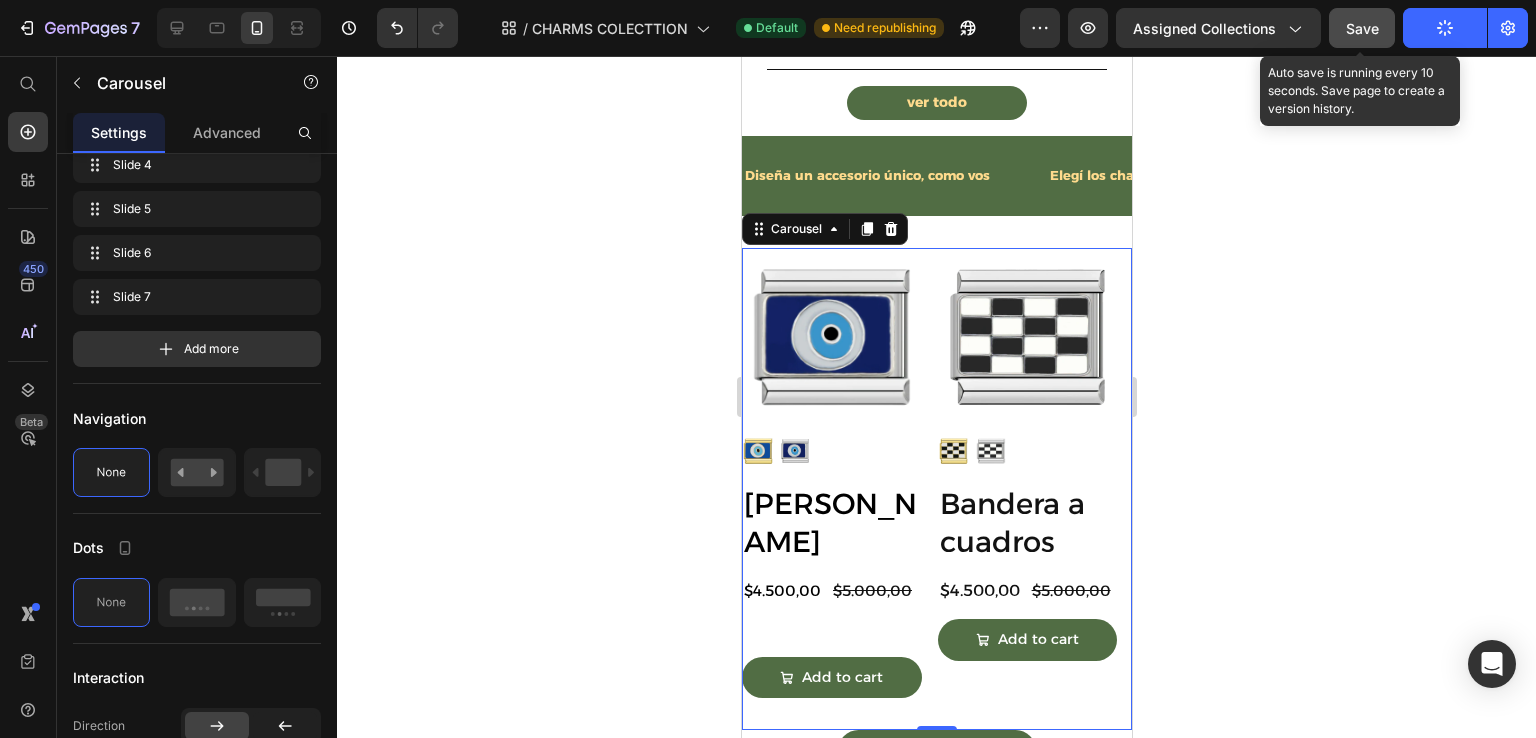 scroll, scrollTop: 0, scrollLeft: 0, axis: both 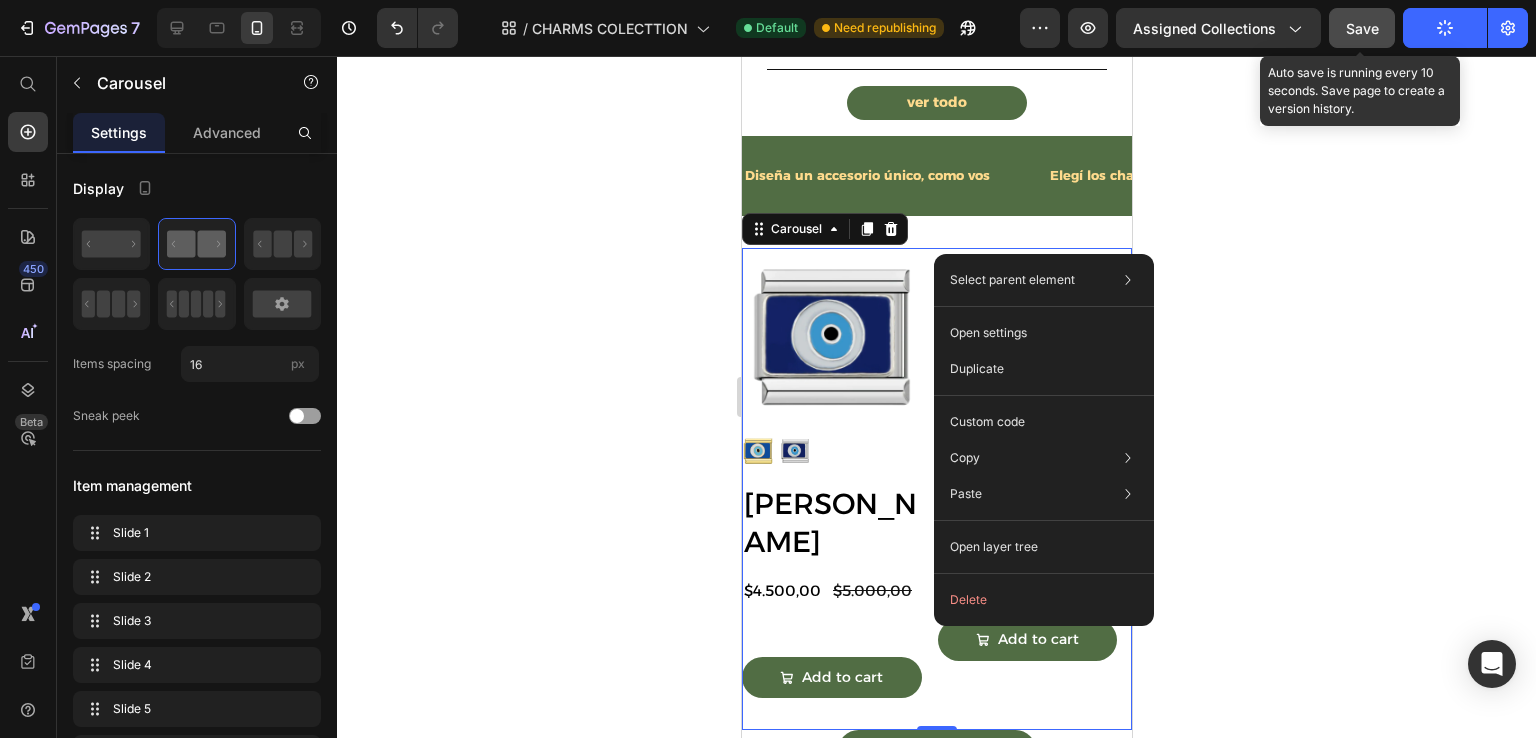 click on "Select parent element Section Carousel Open settings Duplicate Custom code Copy Copy element  Ctrl + C Copy style  Copy class  .gnFc_kKEcN Paste Paste element  Ctrl + V Paste style  Ctrl + Shift + V  Please allow access tp clipboard to paste content from other pages  Allow Access Open layer tree  Delete" 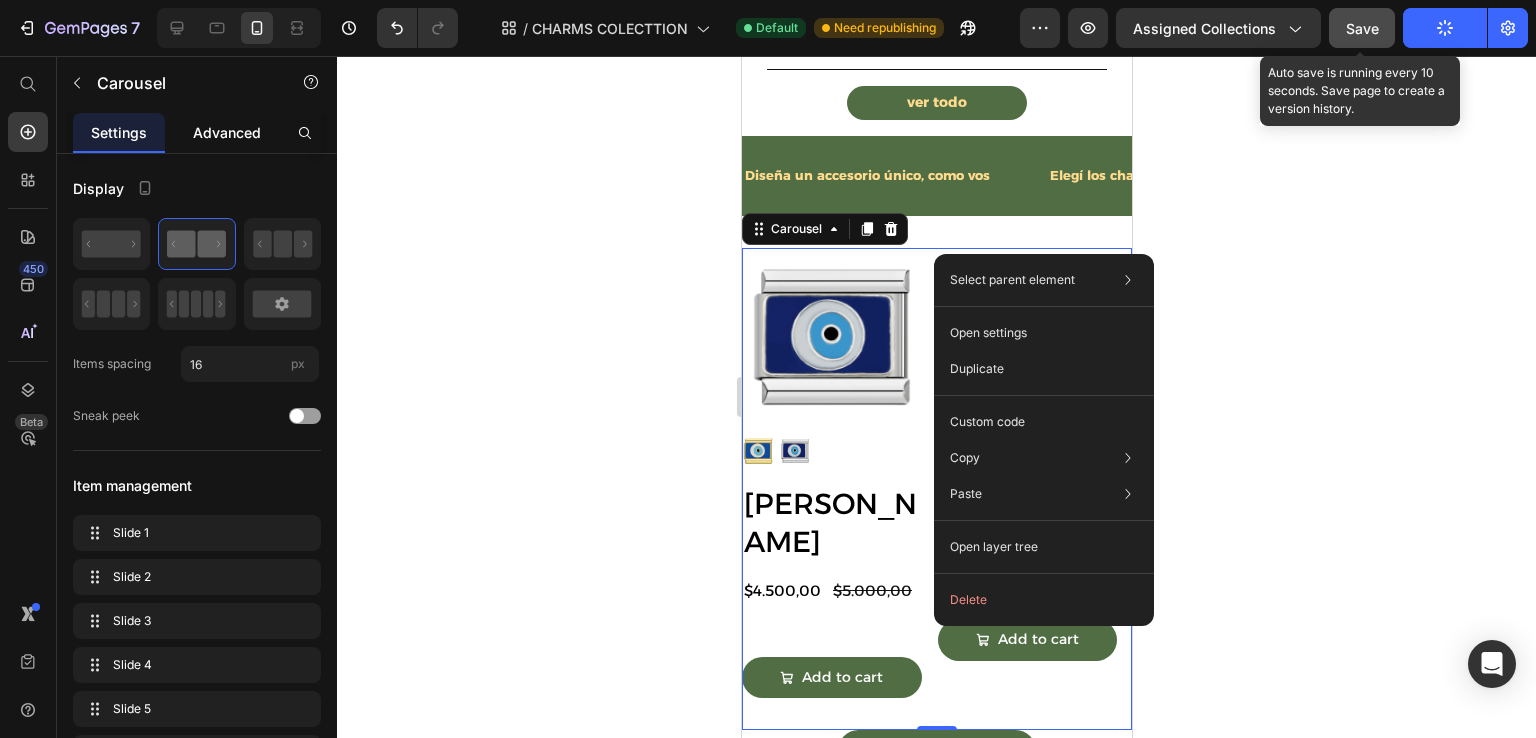 click on "Advanced" 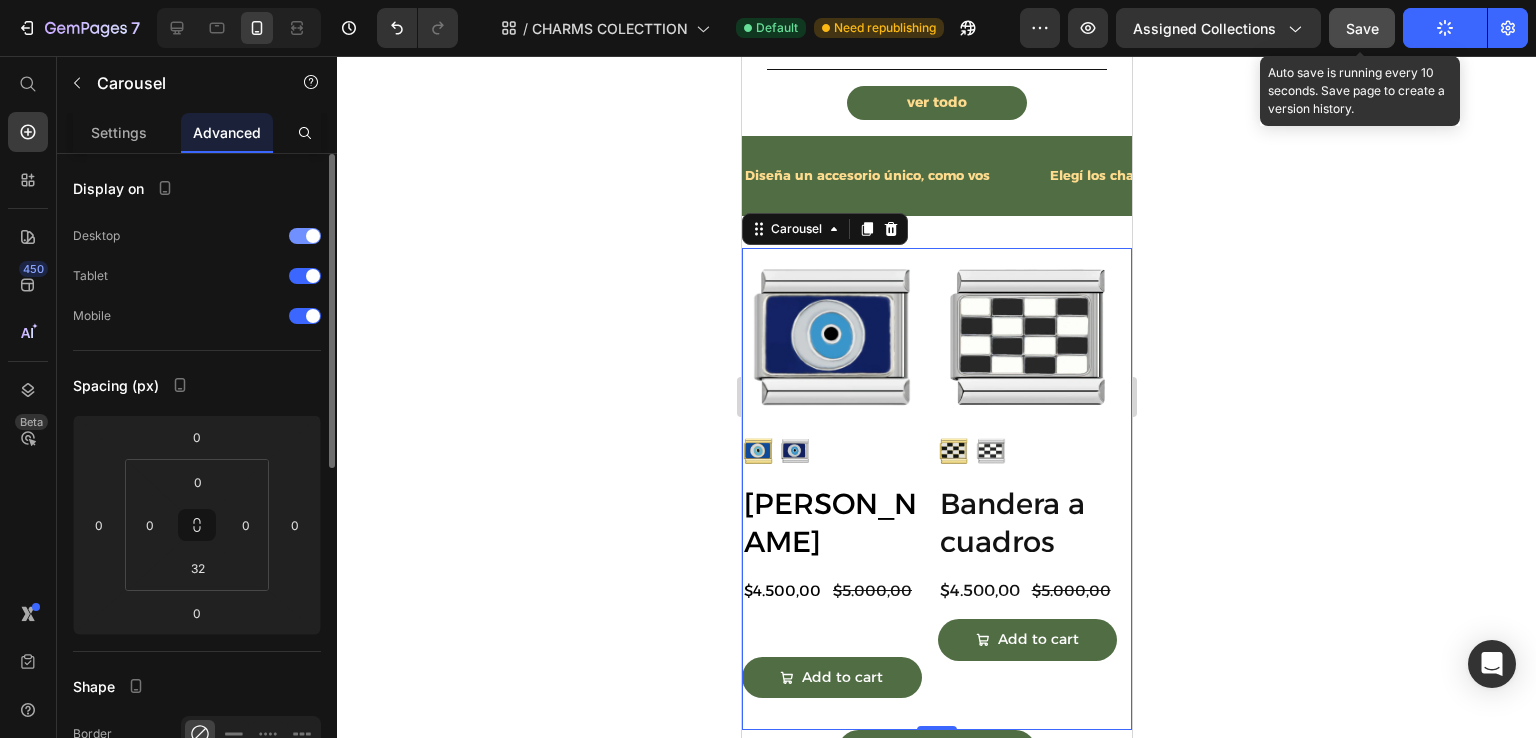 click at bounding box center [313, 236] 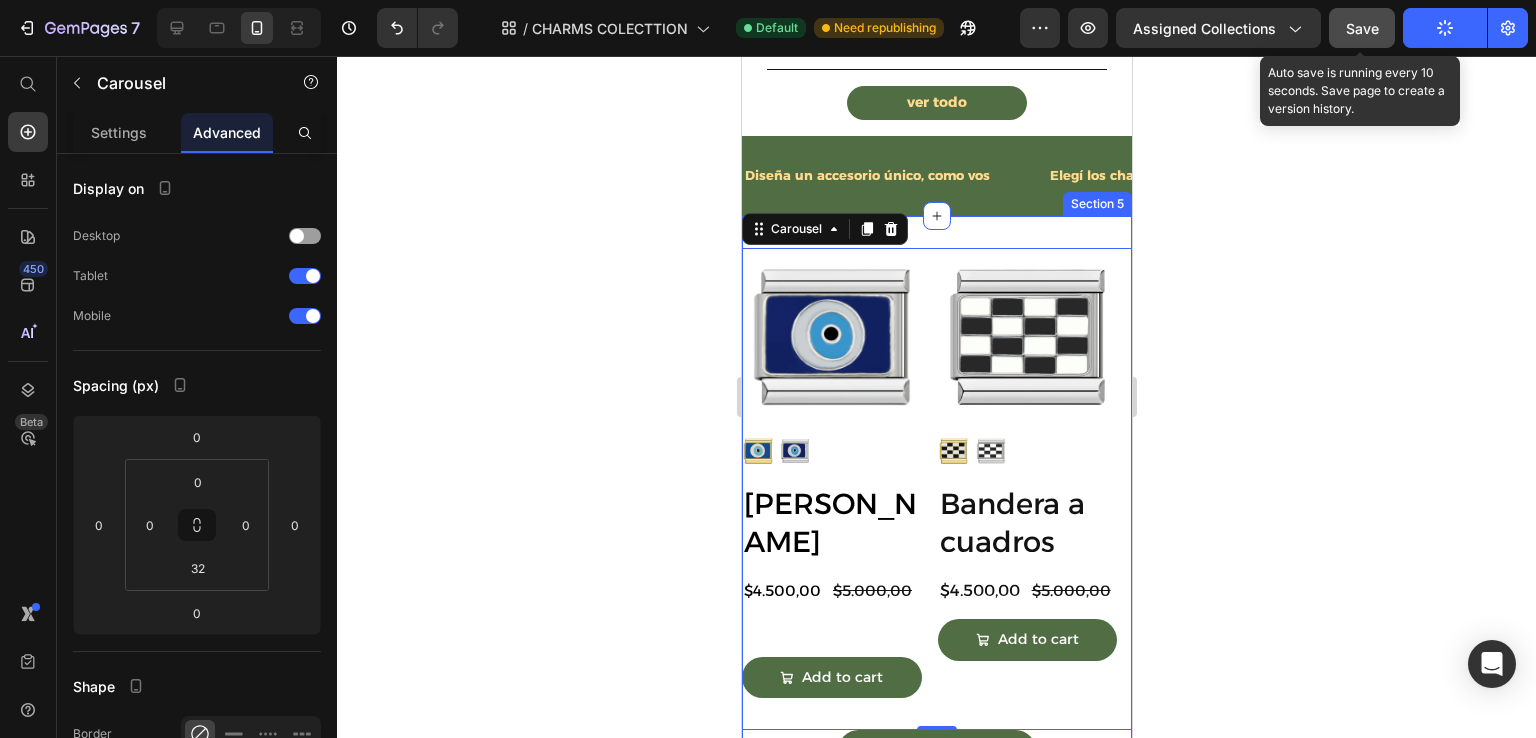 click on "Save" at bounding box center [1362, 28] 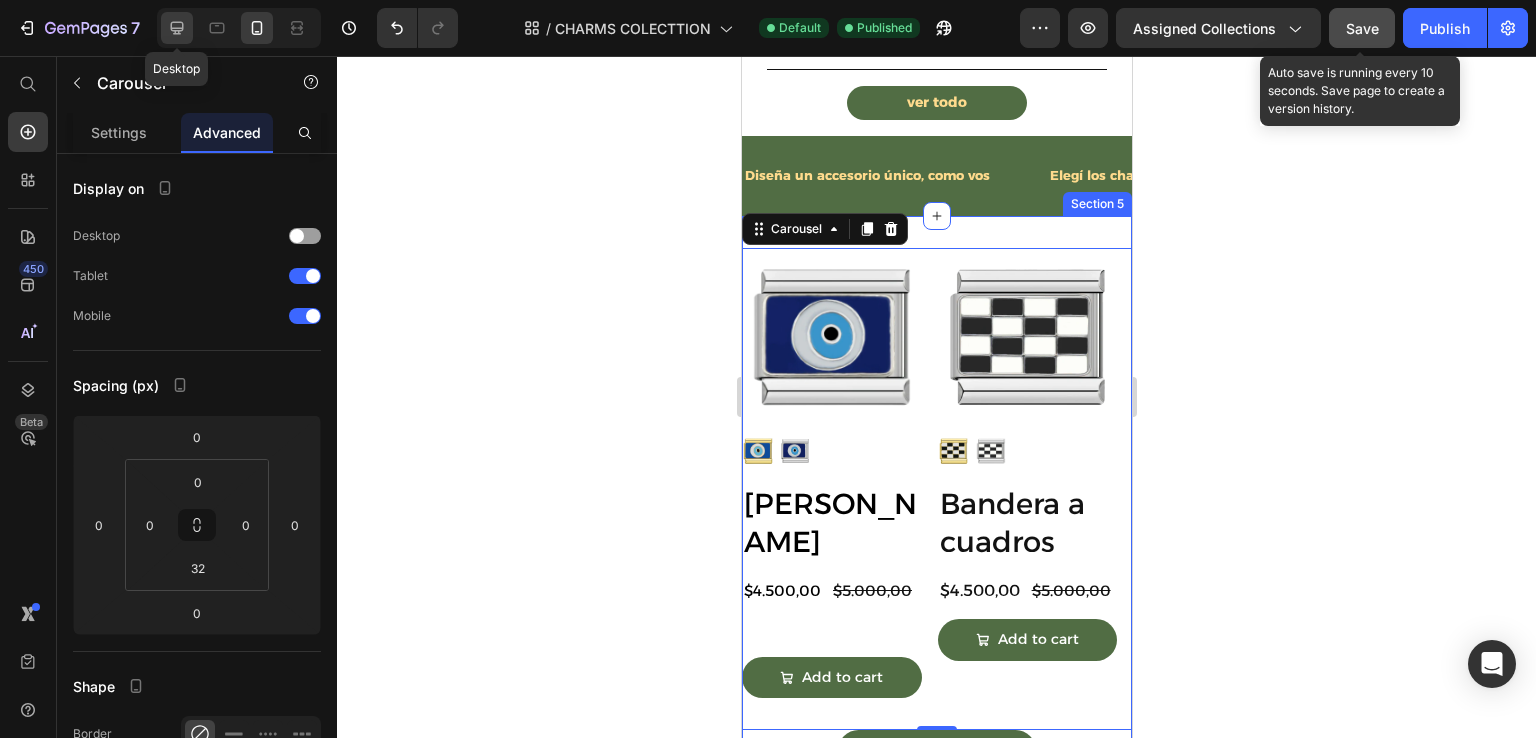 click 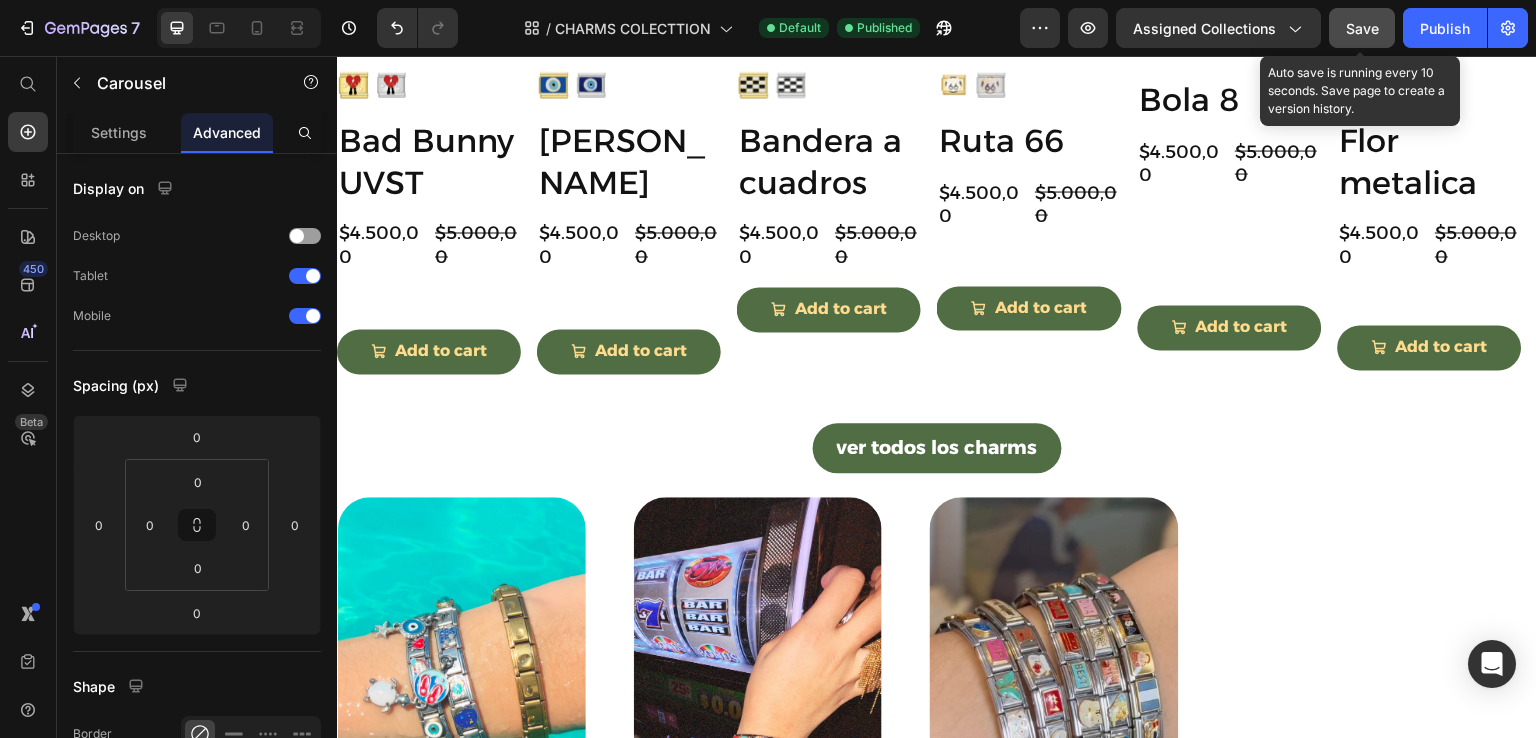 scroll, scrollTop: 1630, scrollLeft: 0, axis: vertical 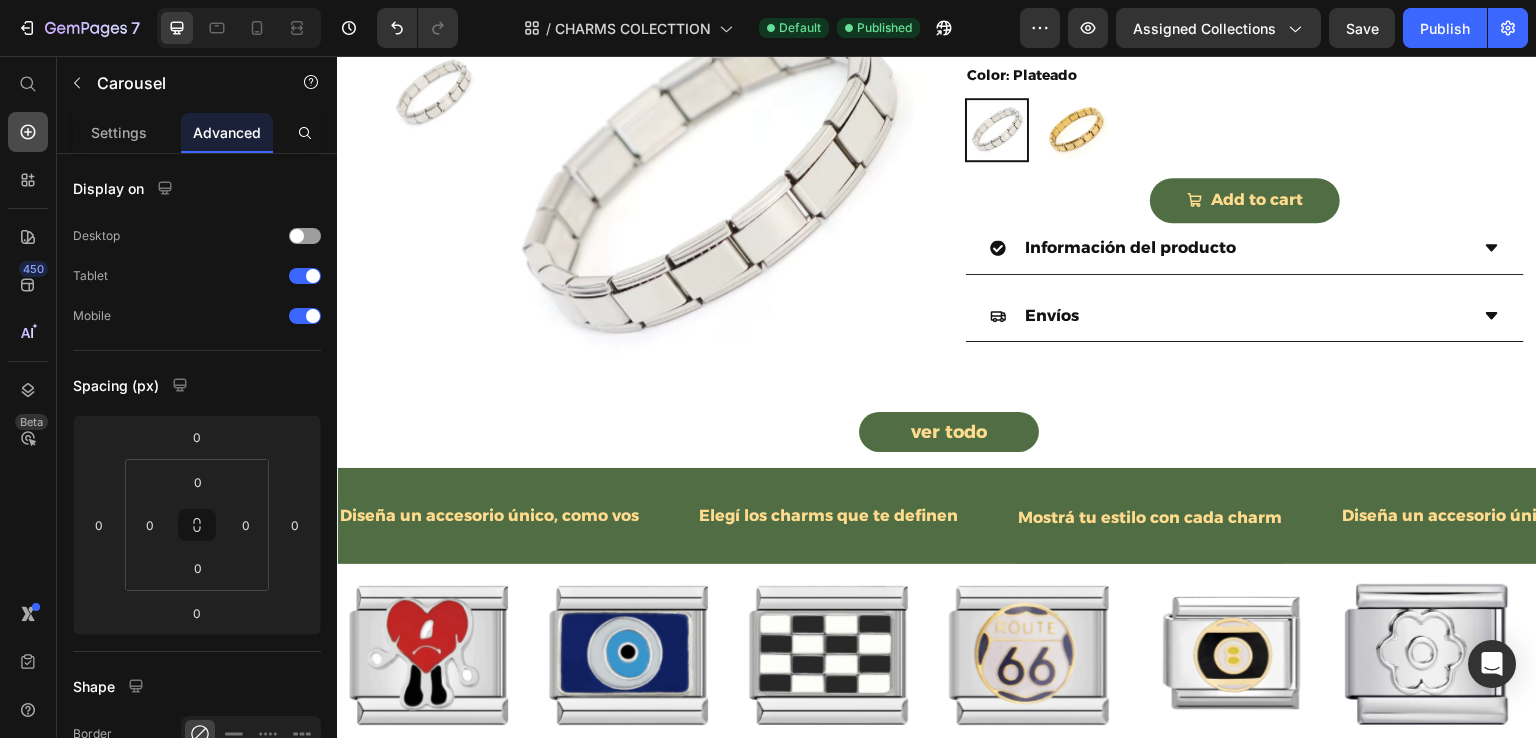 click 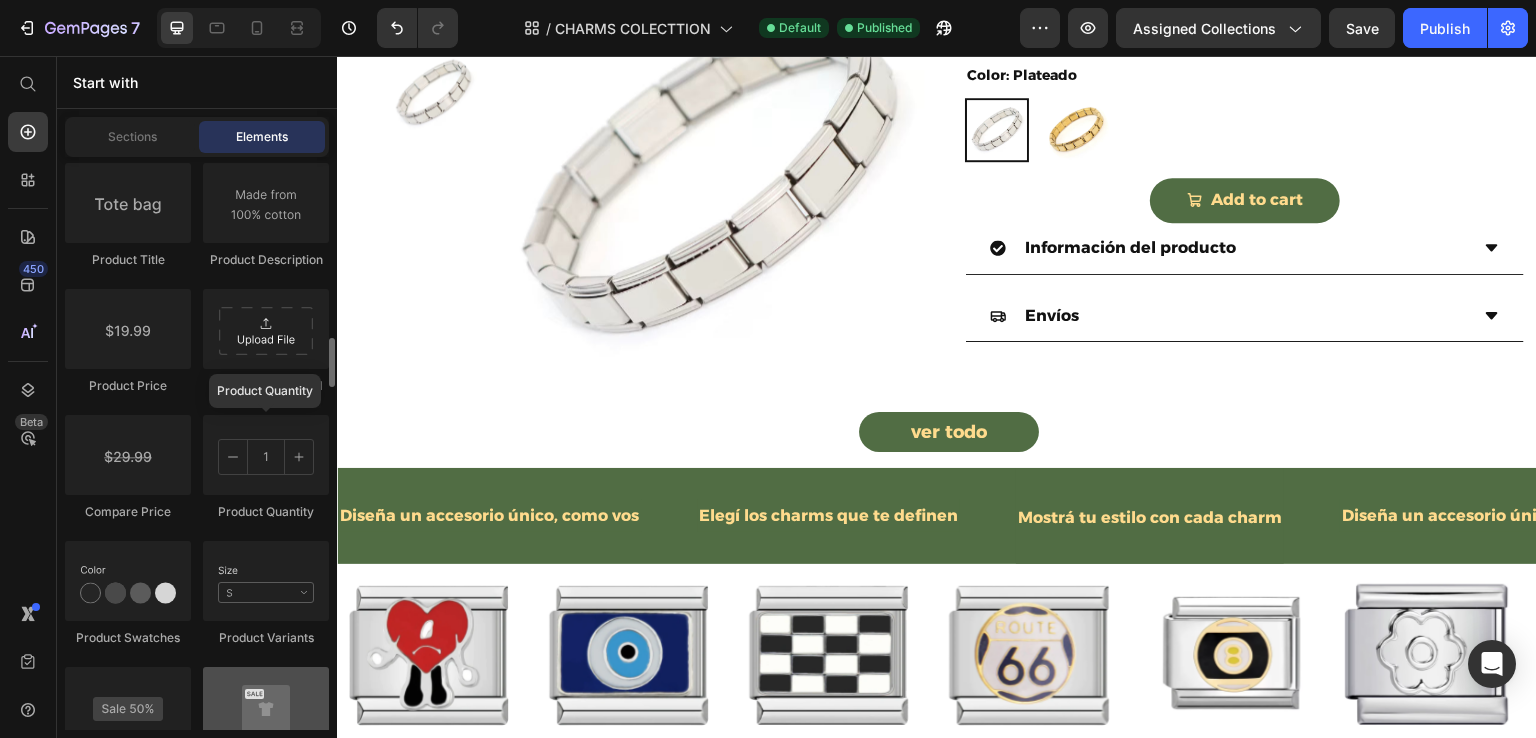 scroll, scrollTop: 3240, scrollLeft: 0, axis: vertical 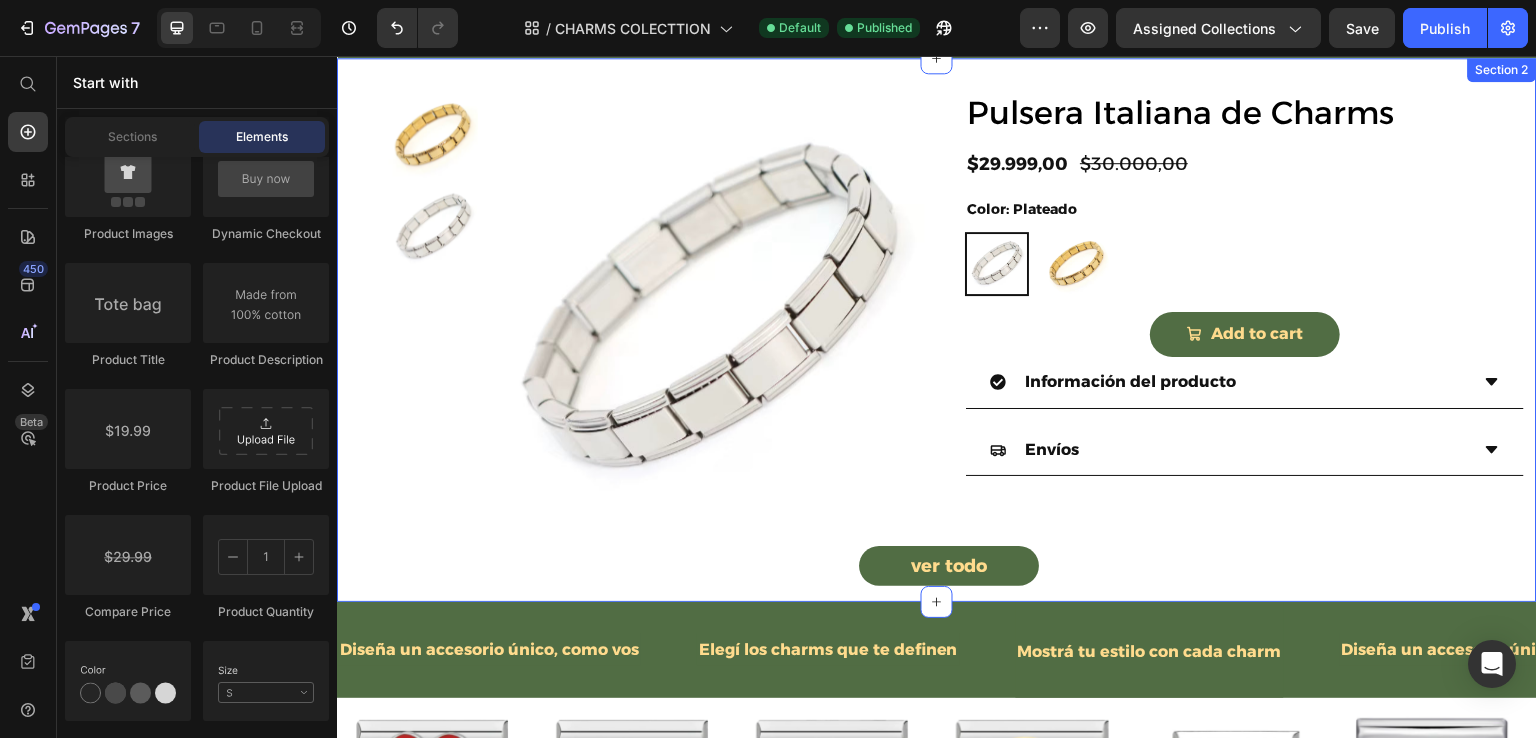 click on "ver todo Button" at bounding box center (949, 566) 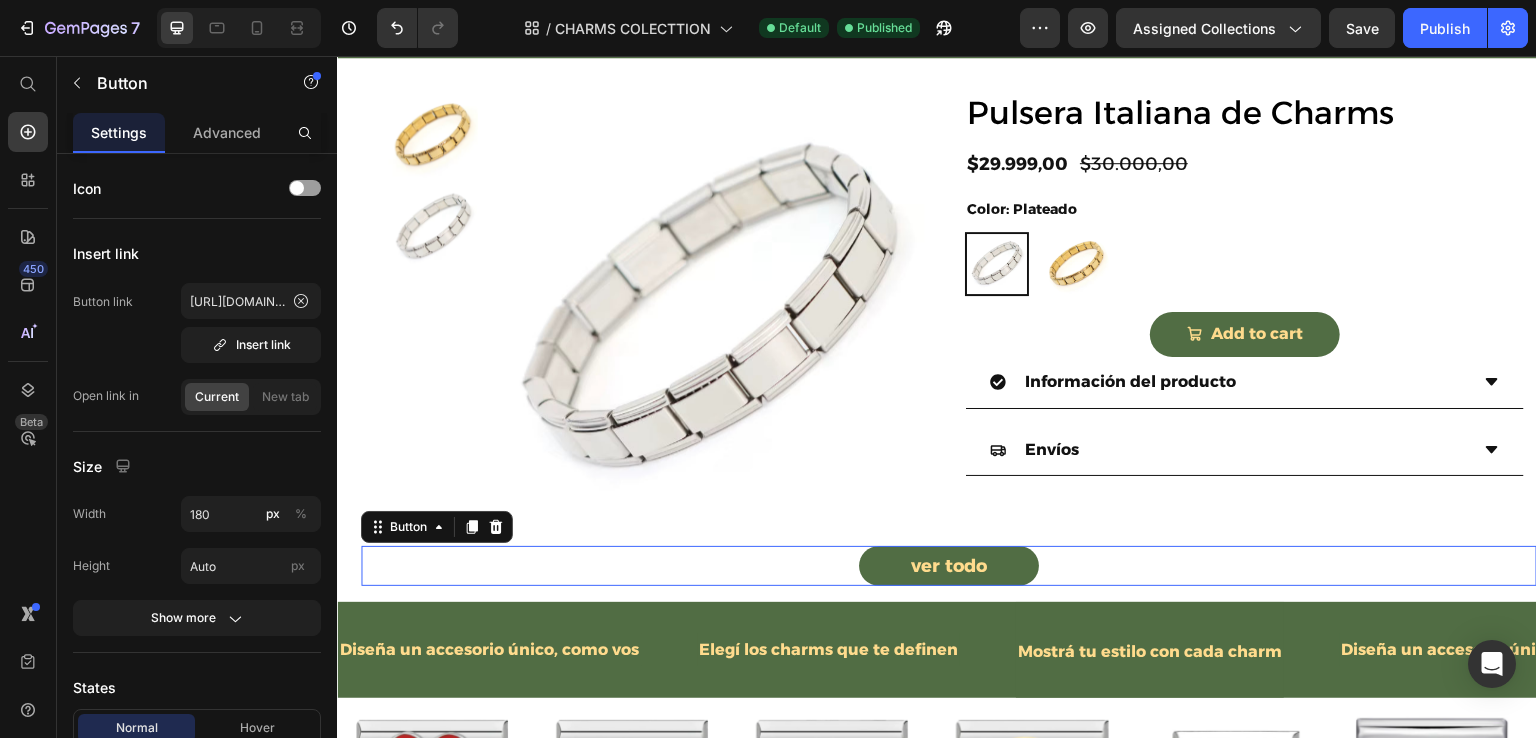 scroll, scrollTop: 830, scrollLeft: 0, axis: vertical 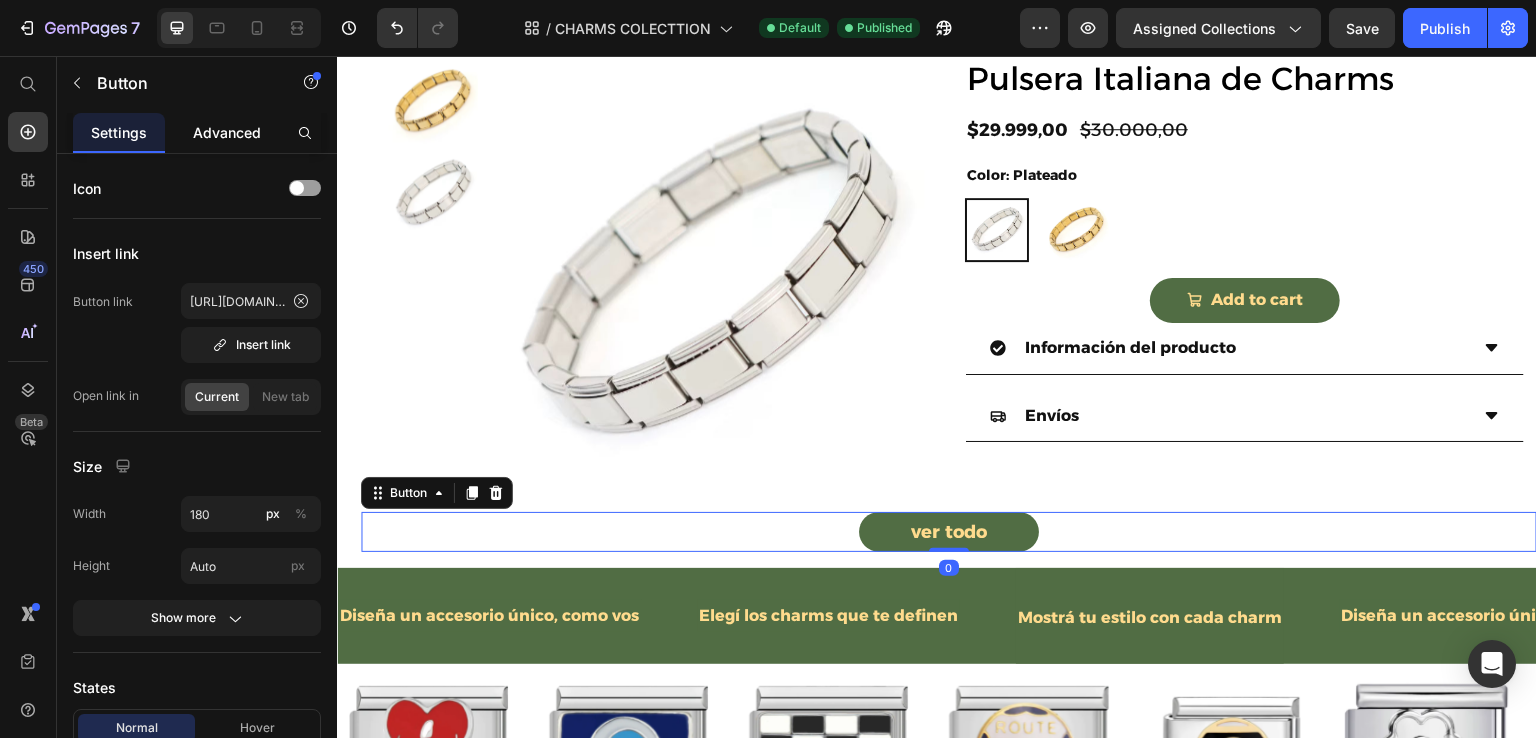 click on "Advanced" at bounding box center [227, 132] 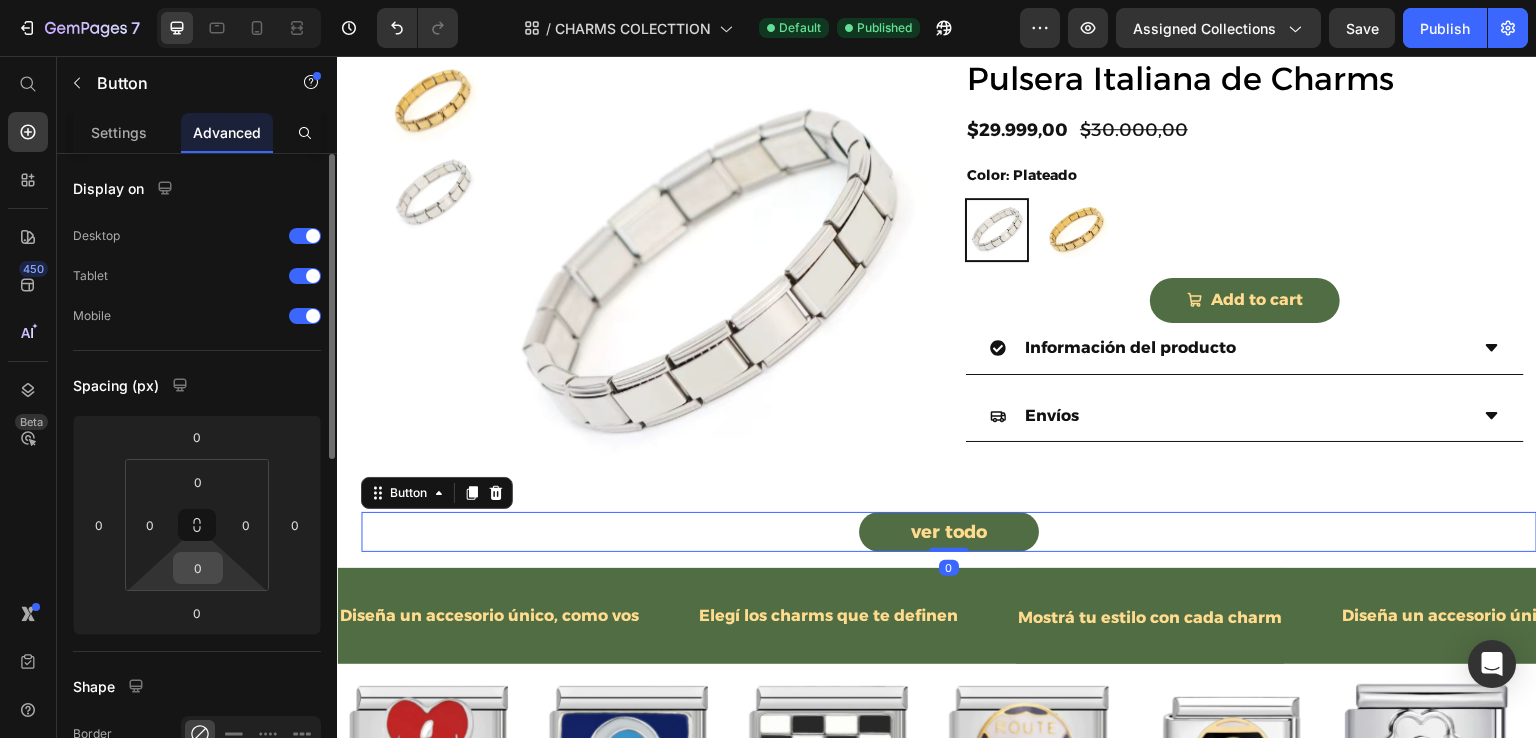 click on "0" at bounding box center (198, 568) 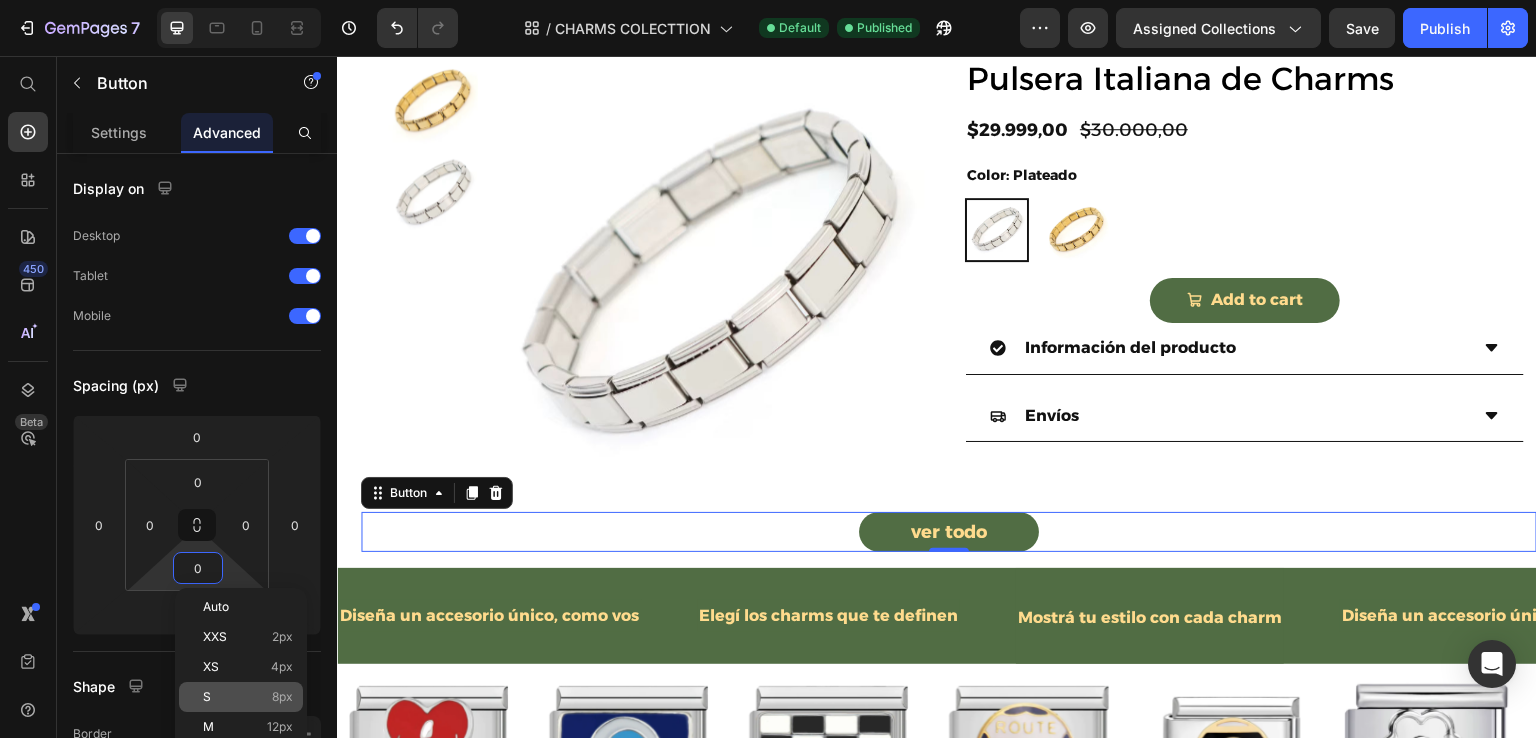 click on "S 8px" at bounding box center [248, 697] 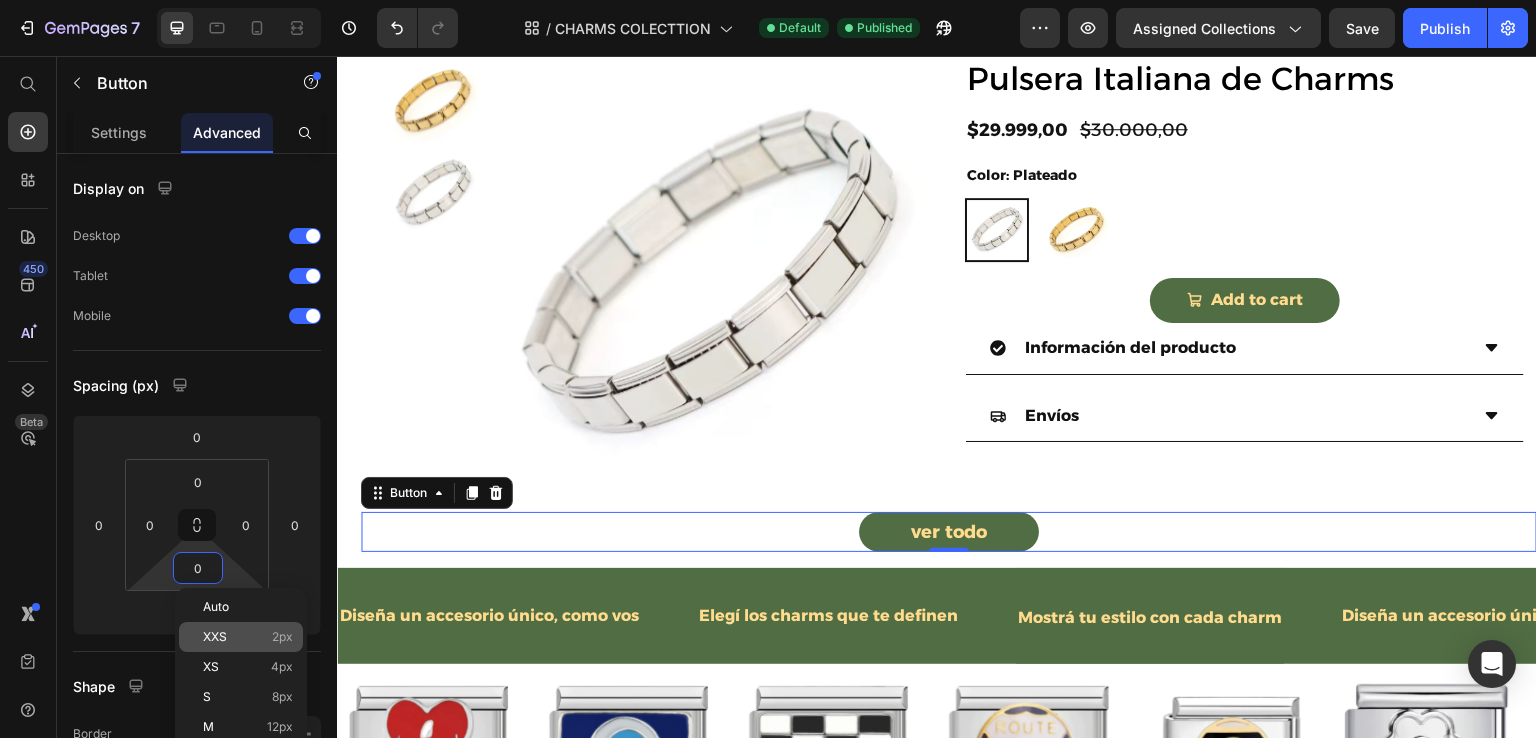 type on "8" 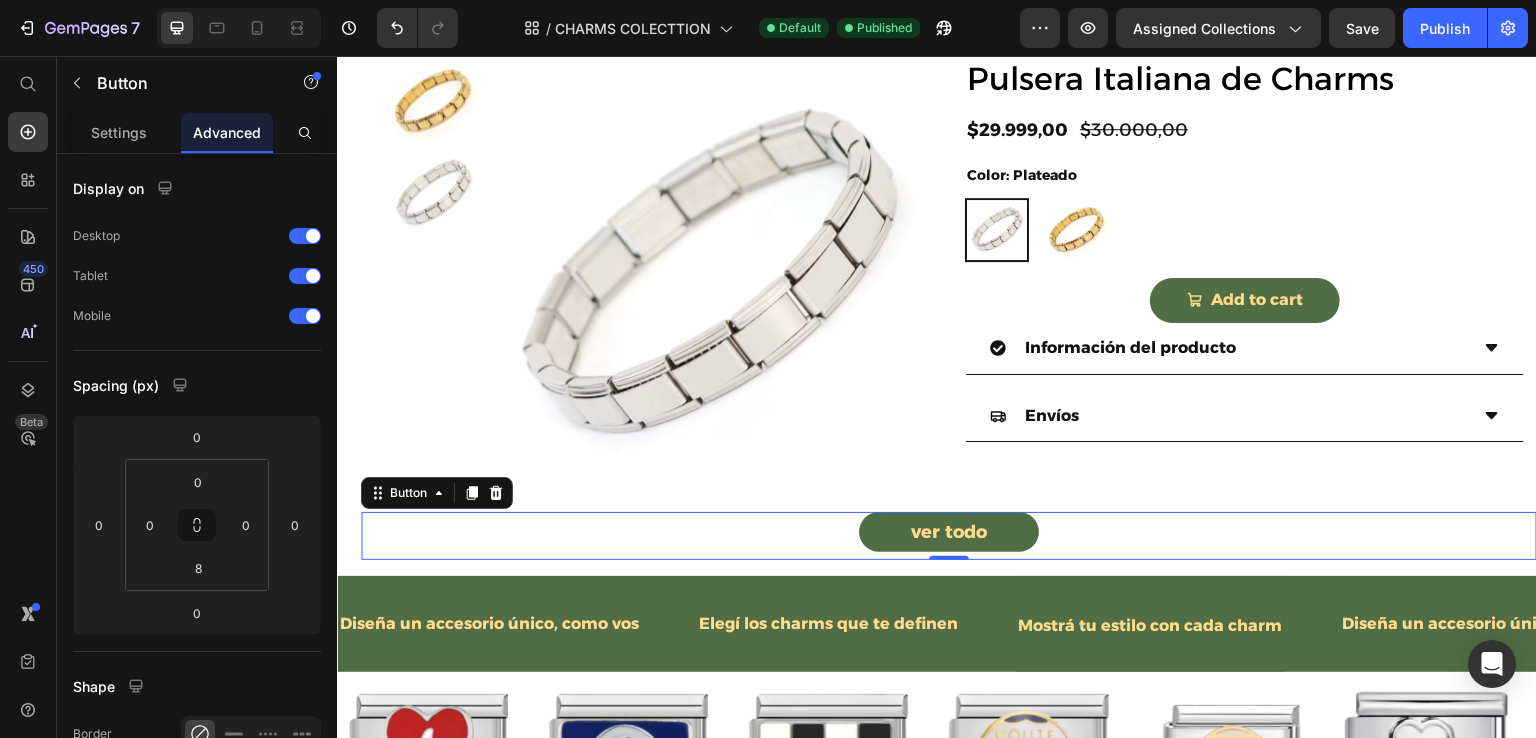 click on "ver todo Button   0" at bounding box center (949, 536) 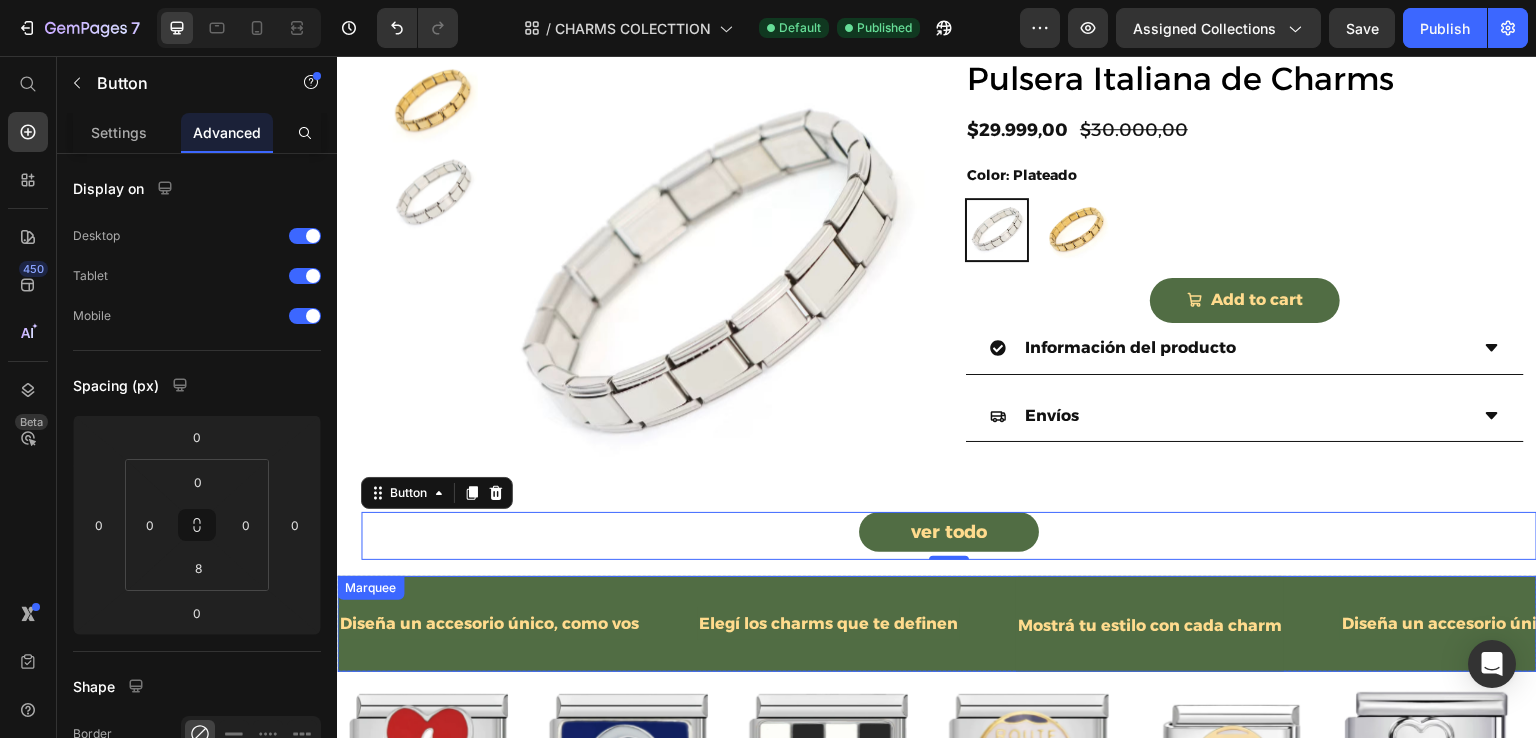 click on "Diseña un accesorio único, como vos Text Elegí los charms que te definen Text Mostrá tu estilo con cada charm   Text" at bounding box center (839, 624) 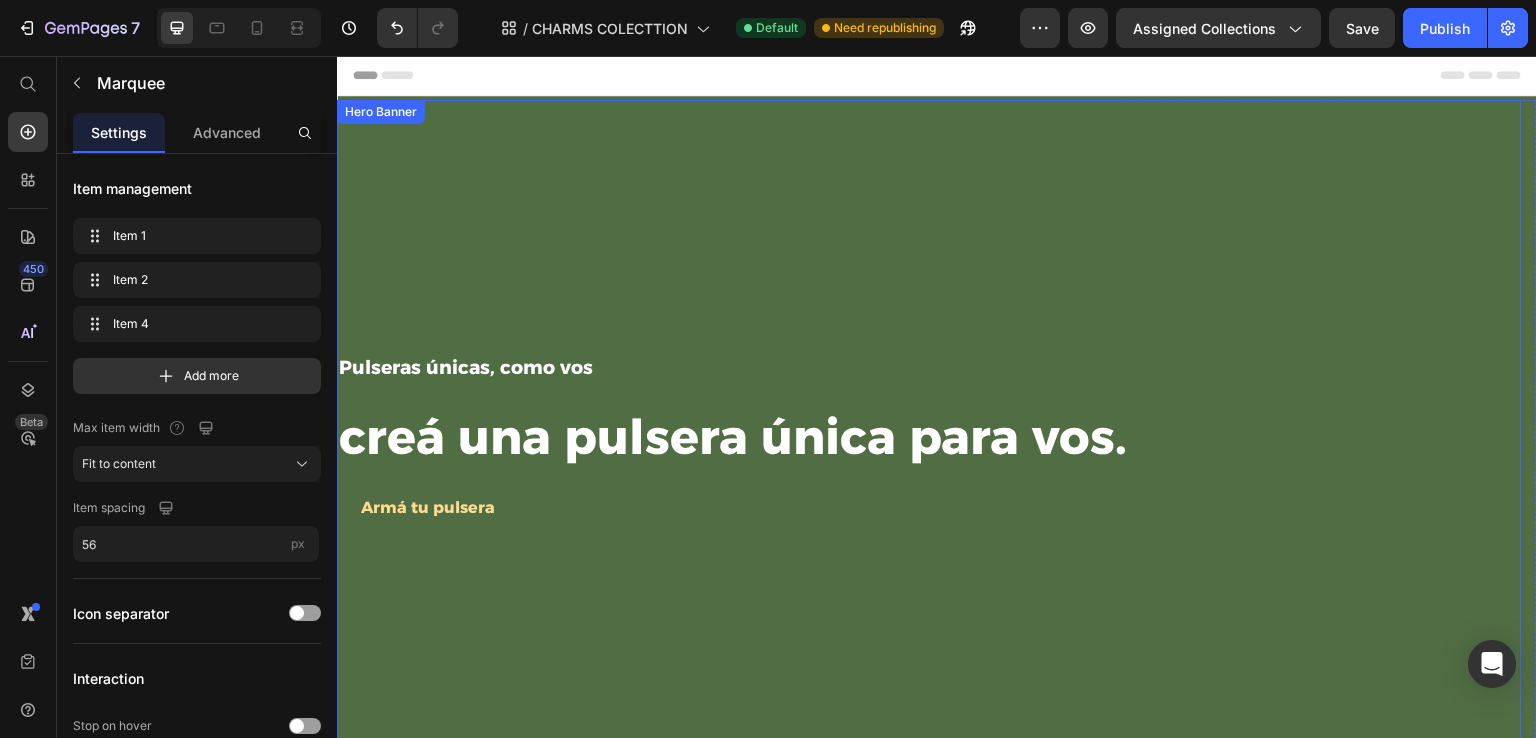 scroll, scrollTop: 100, scrollLeft: 0, axis: vertical 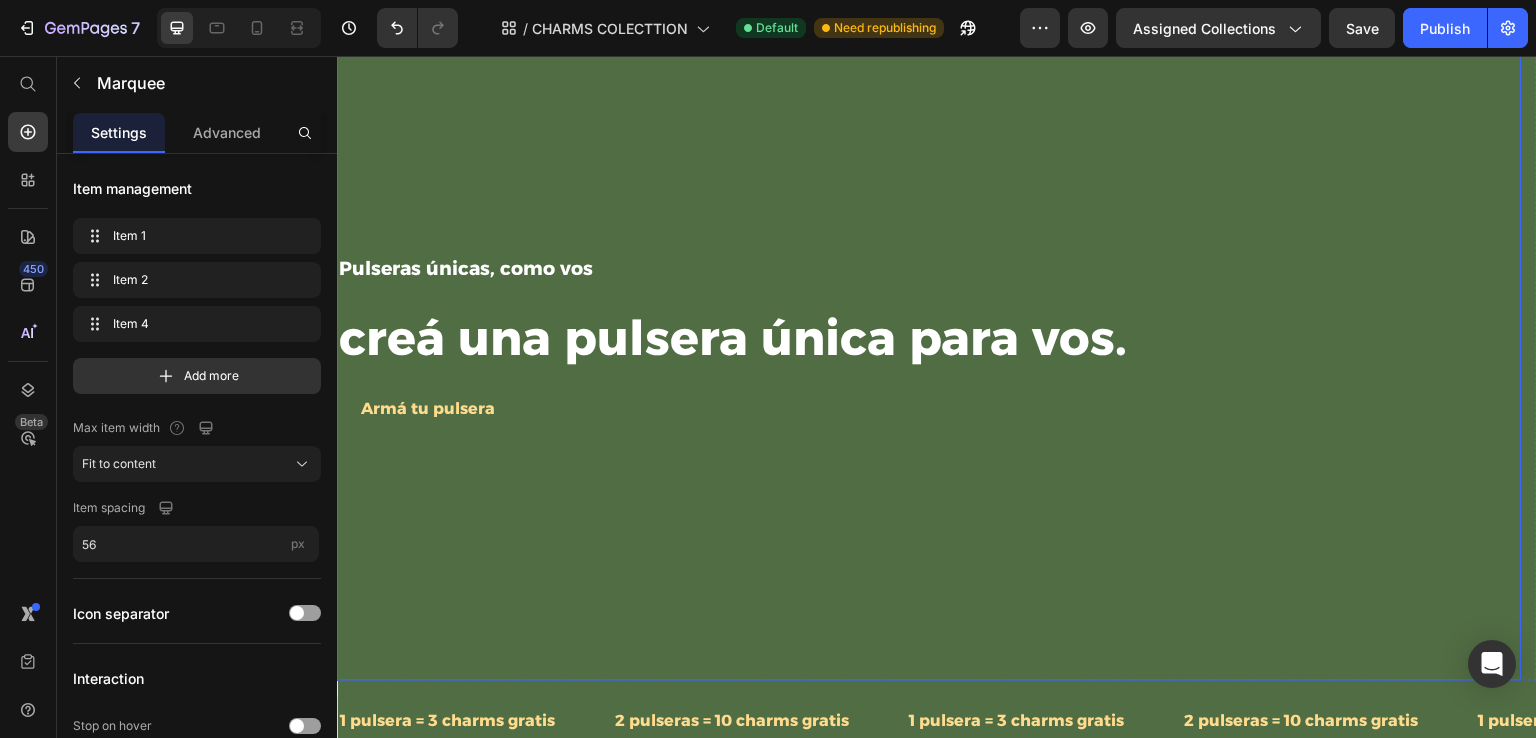 click at bounding box center (929, 341) 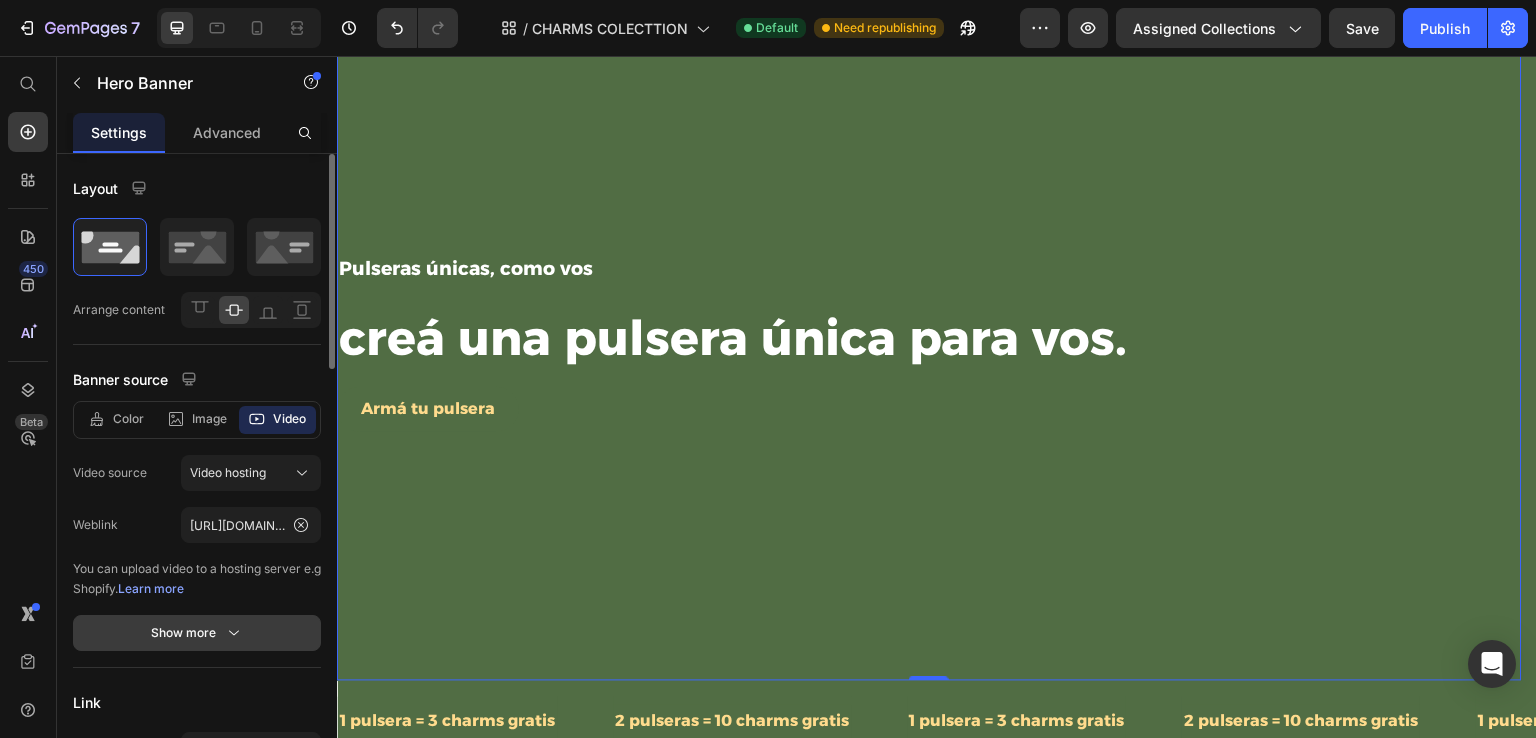 click on "Show more" at bounding box center (197, 633) 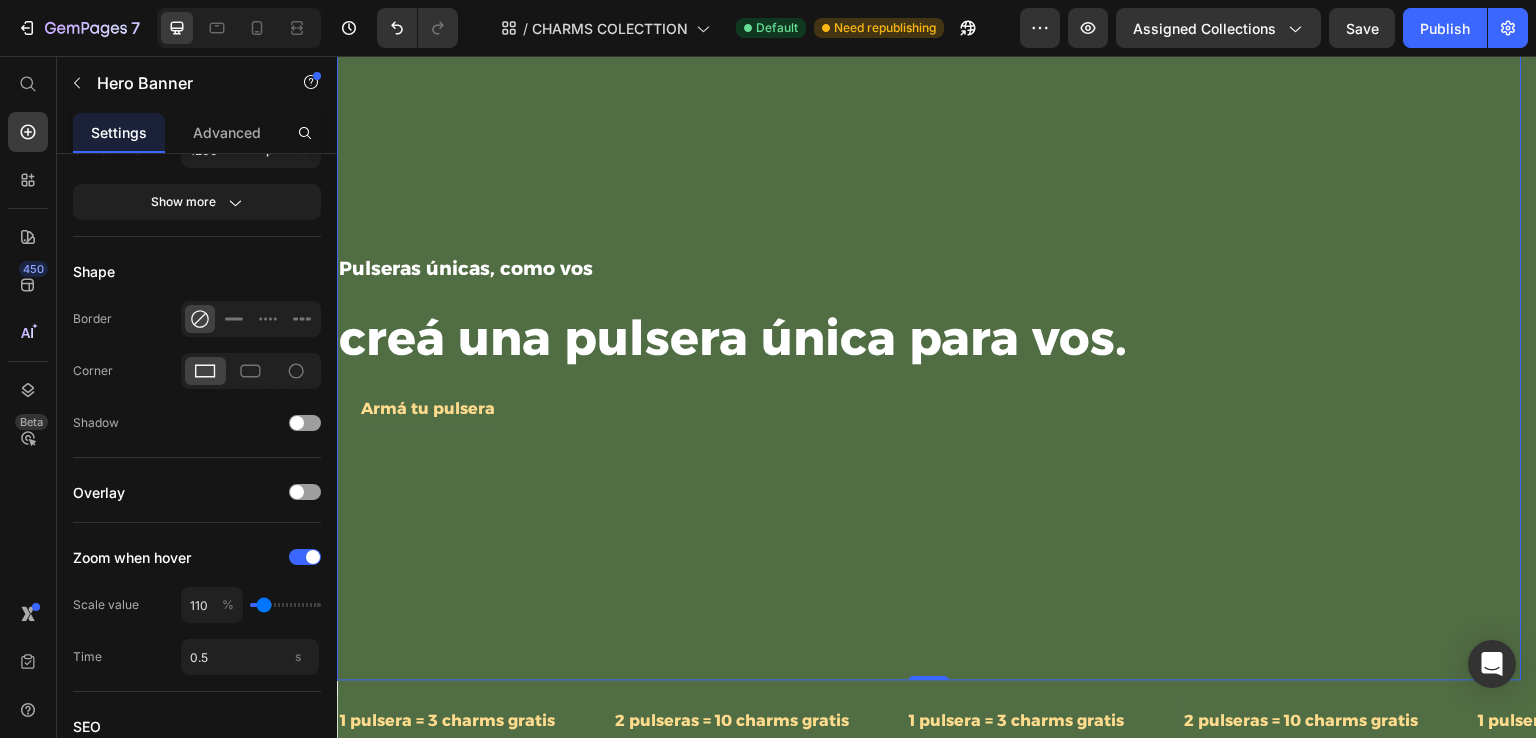 scroll, scrollTop: 1221, scrollLeft: 0, axis: vertical 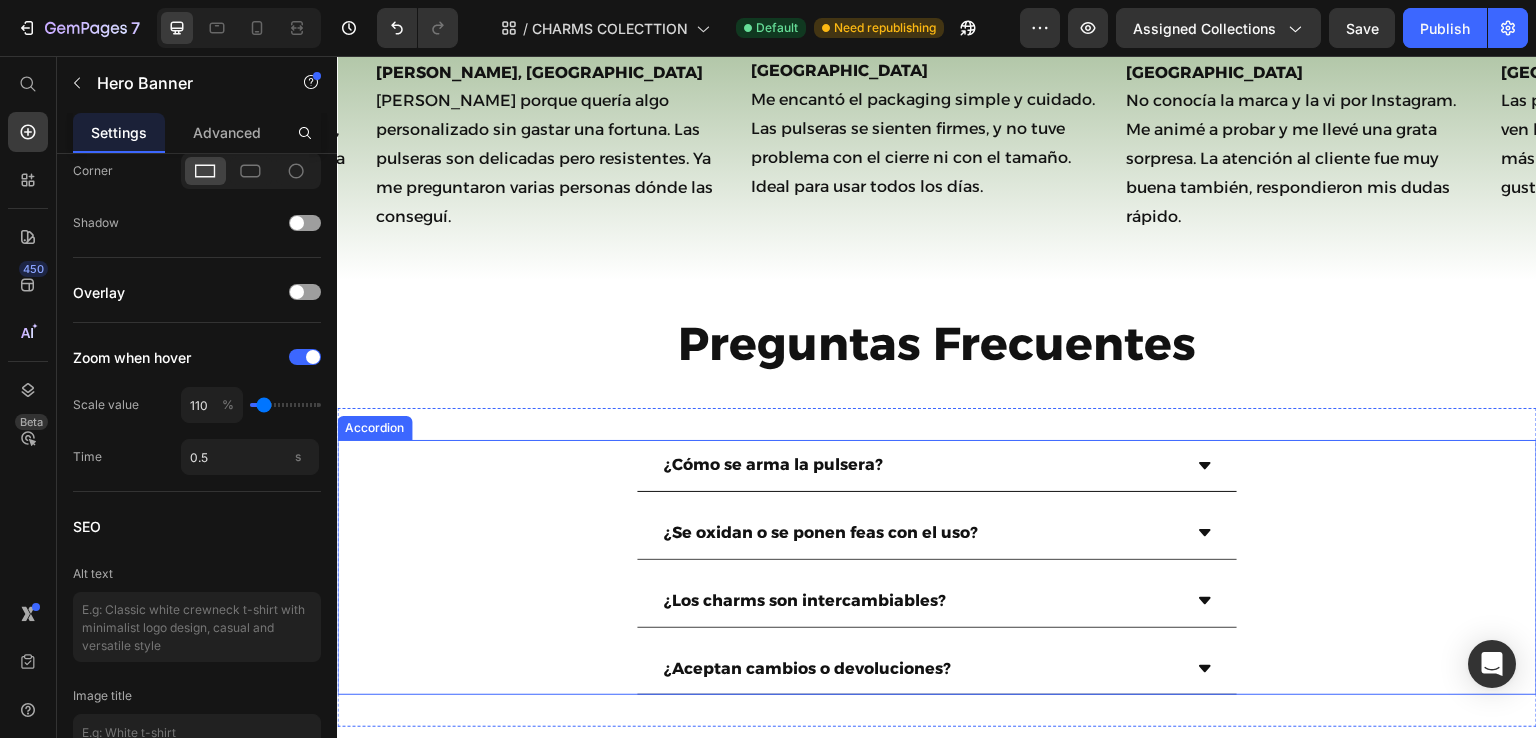 click on "¿Cómo se arma la pulsera?" at bounding box center [921, 465] 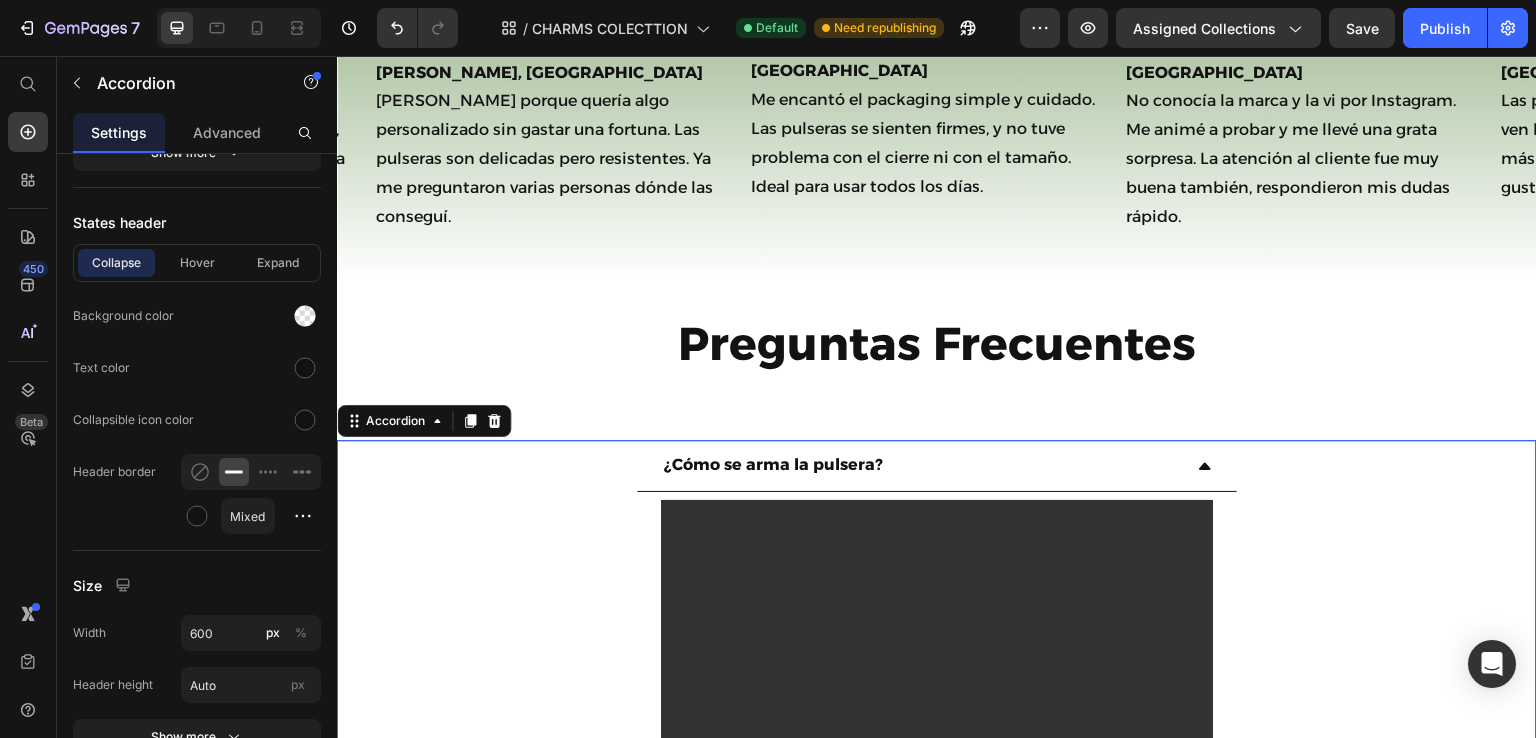scroll, scrollTop: 0, scrollLeft: 0, axis: both 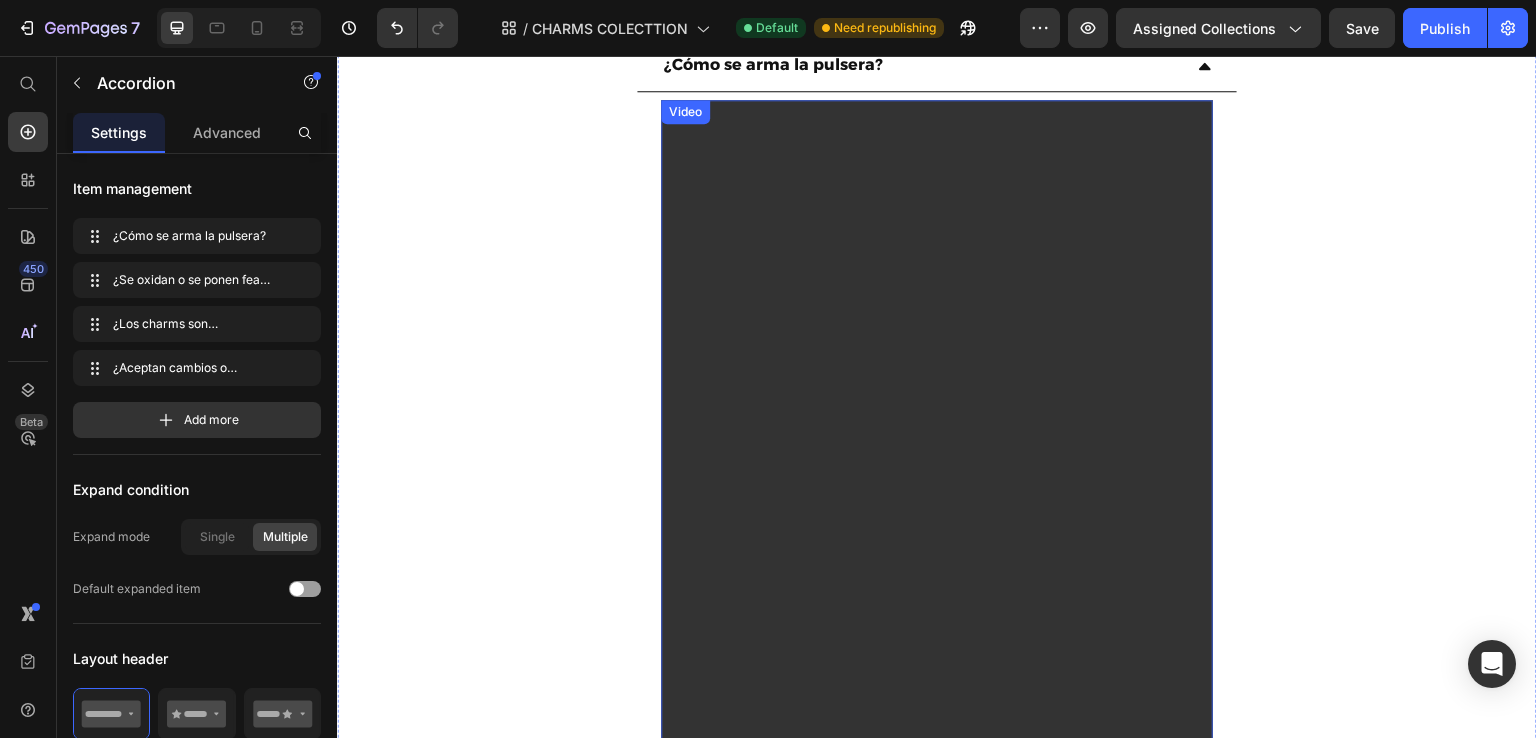 click at bounding box center (937, 590) 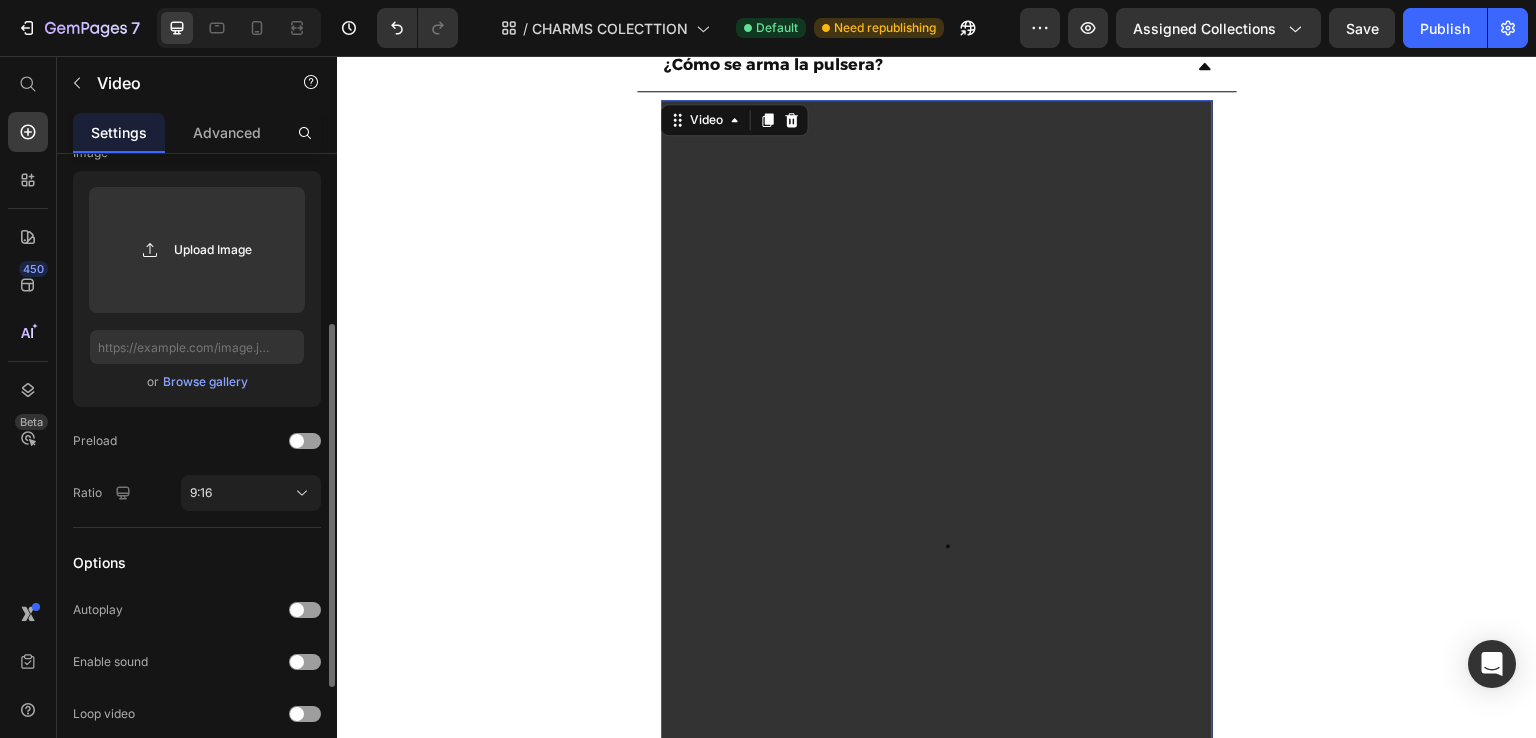 scroll, scrollTop: 488, scrollLeft: 0, axis: vertical 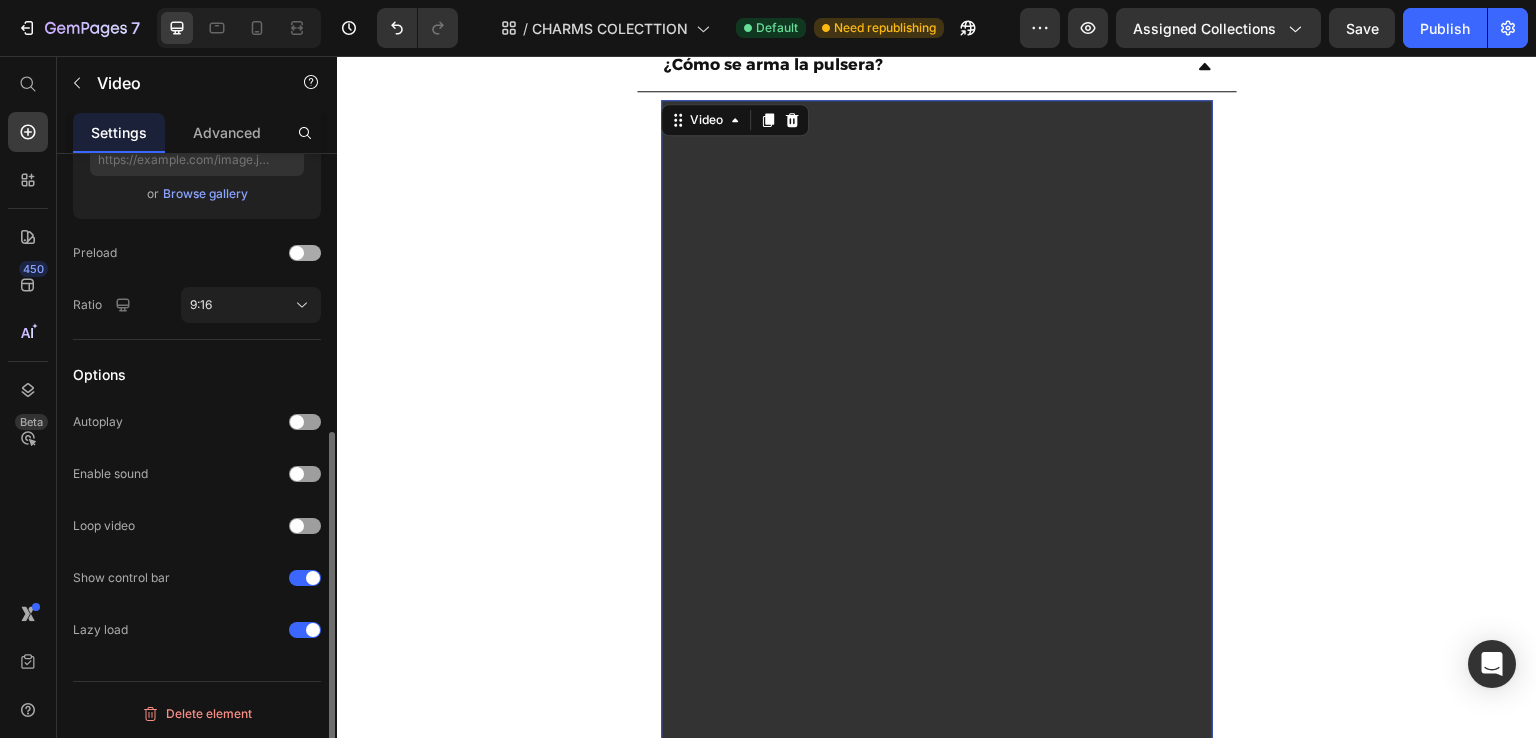 click at bounding box center (305, 253) 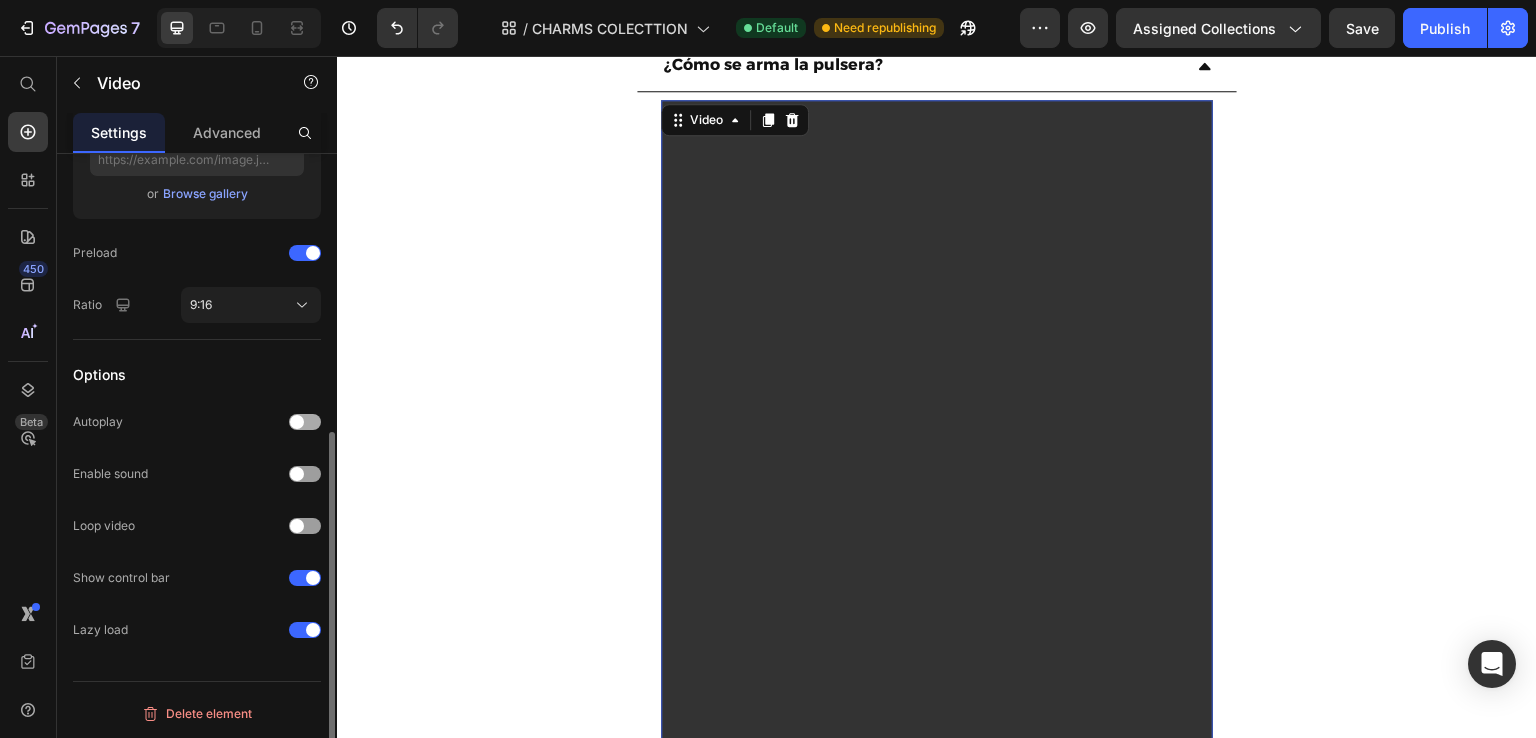 click at bounding box center (305, 422) 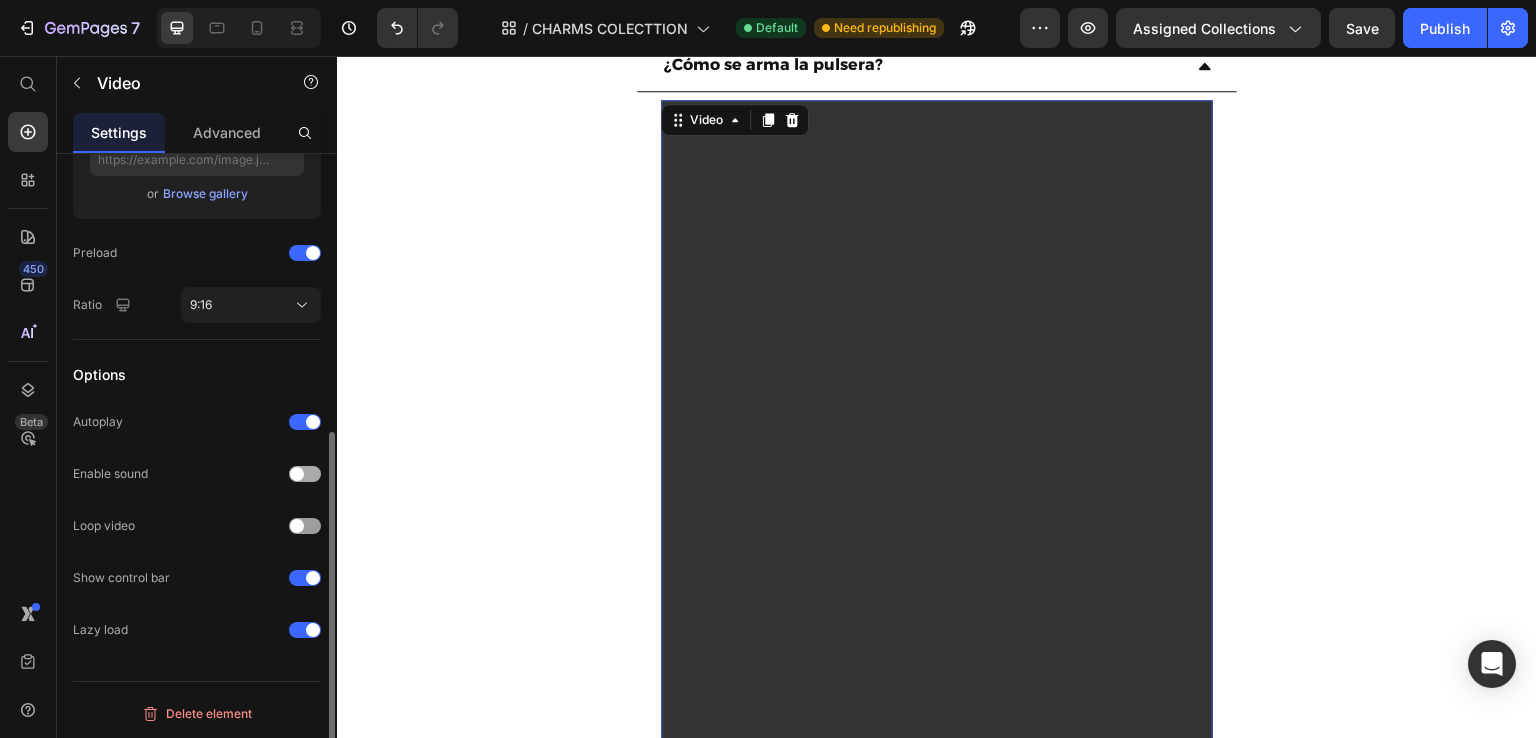 click at bounding box center (297, 474) 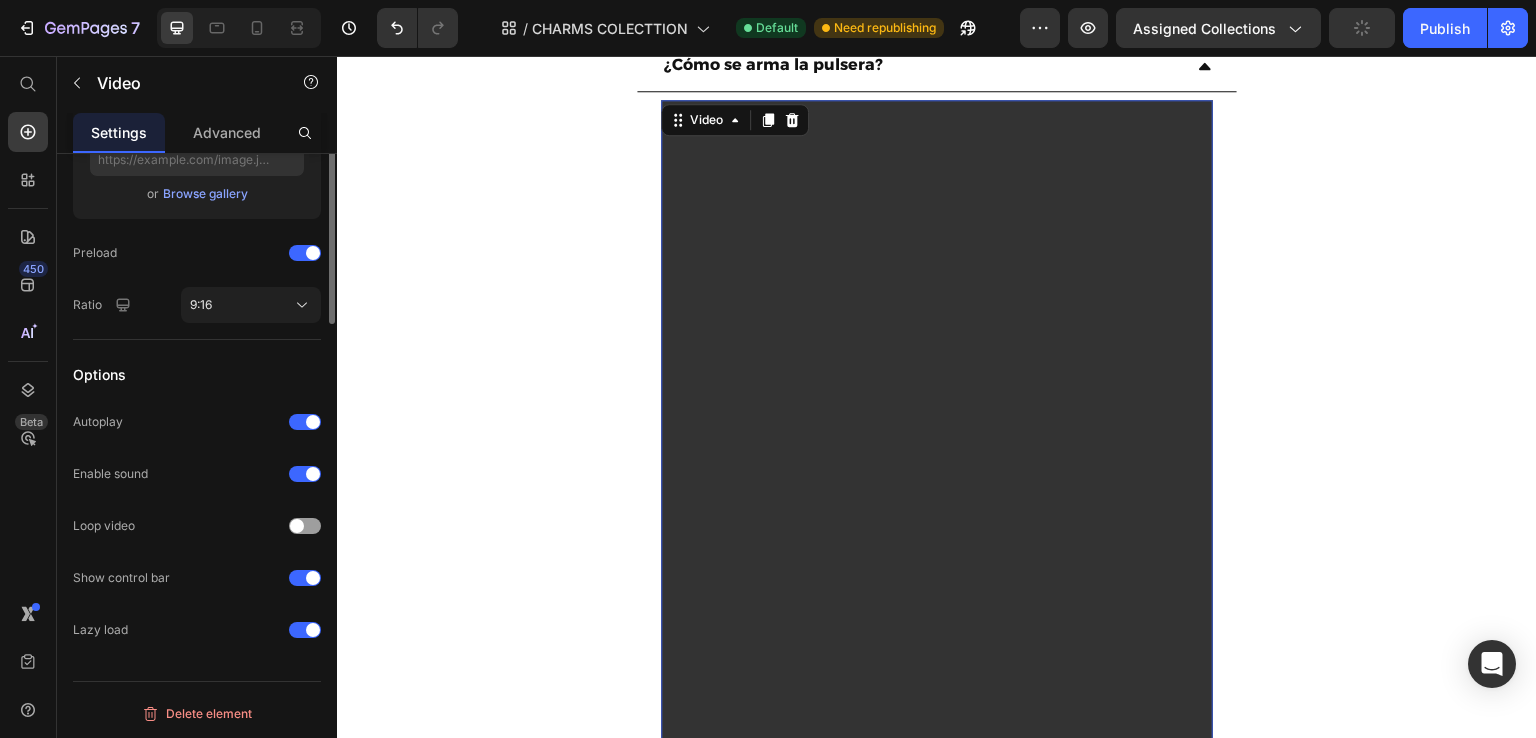 scroll, scrollTop: 0, scrollLeft: 0, axis: both 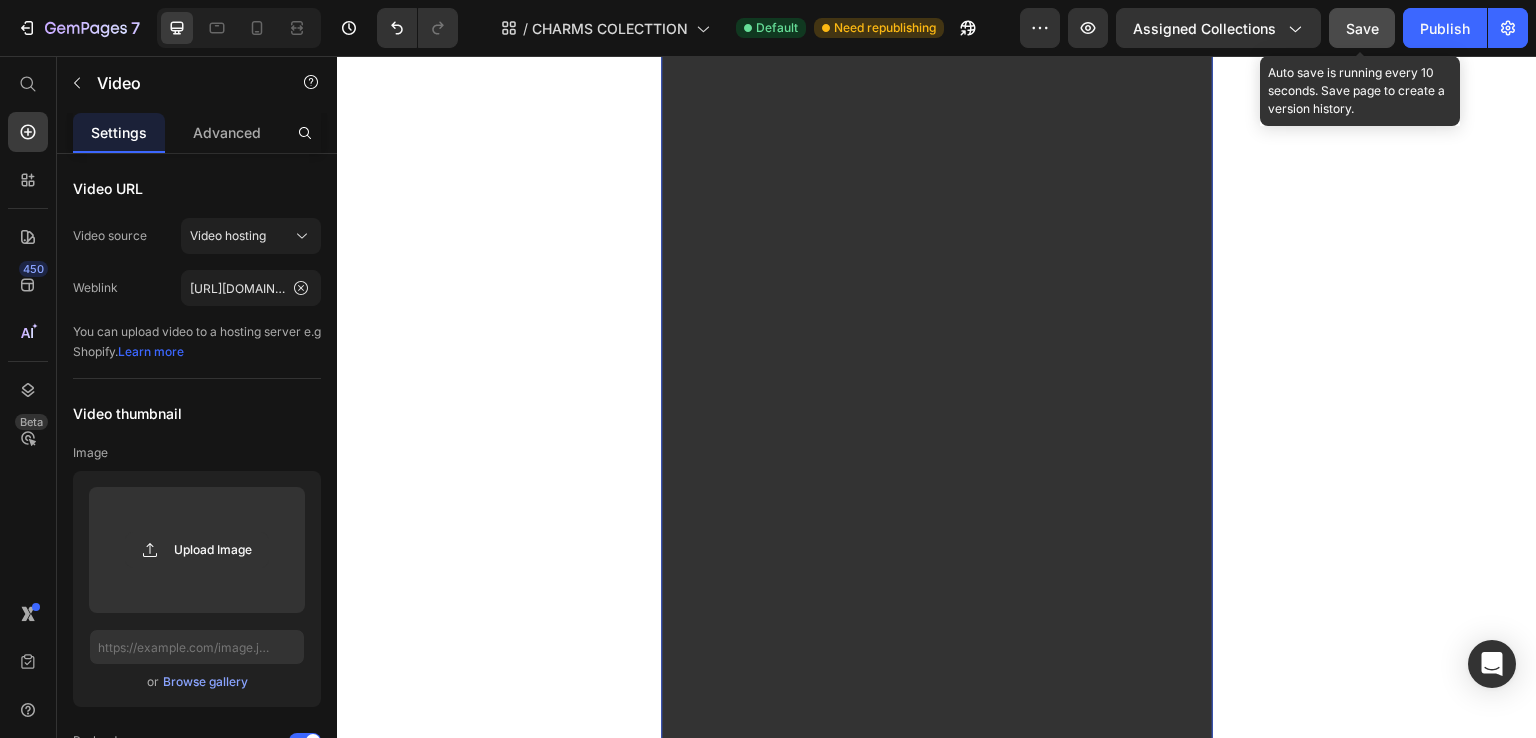 click on "Save" at bounding box center (1362, 28) 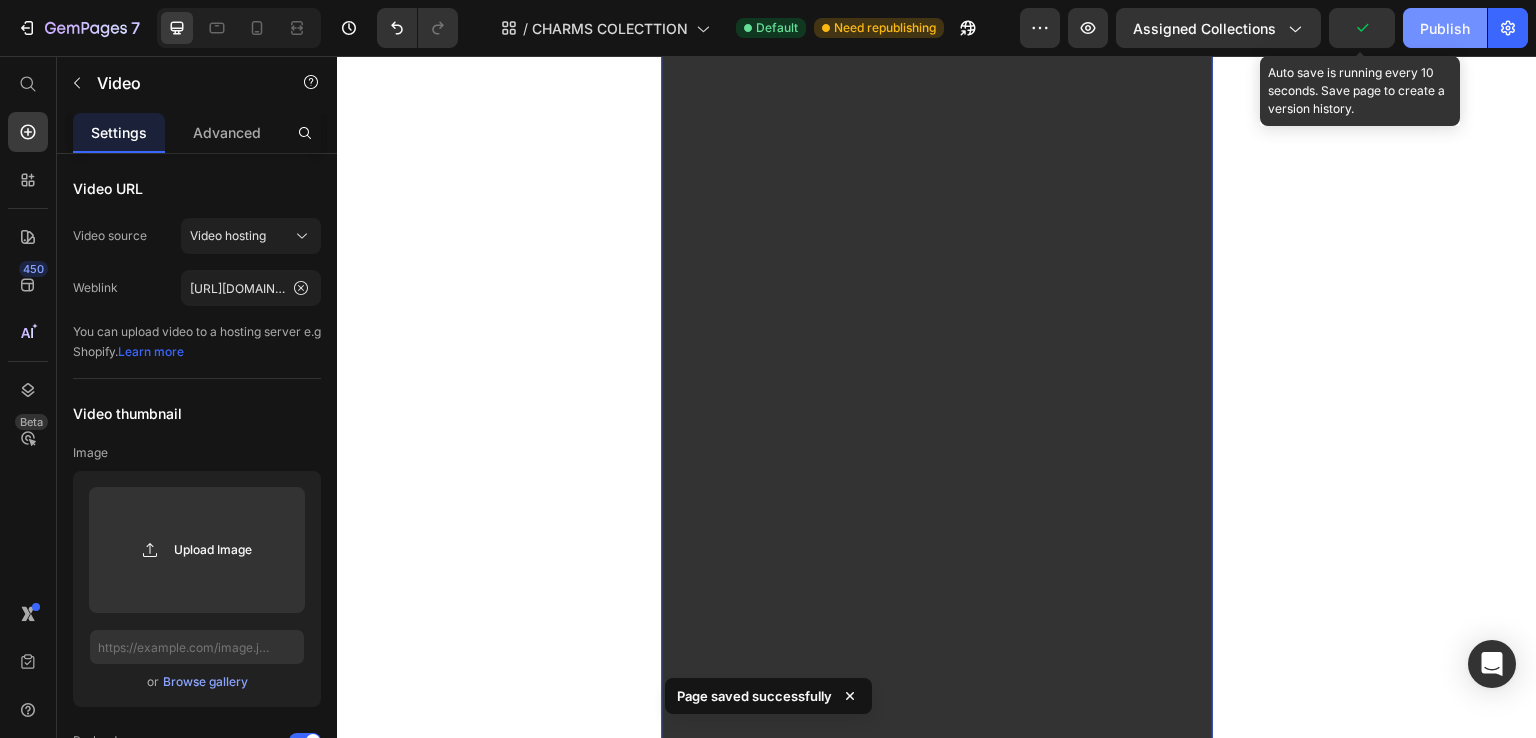 click on "Publish" at bounding box center [1445, 28] 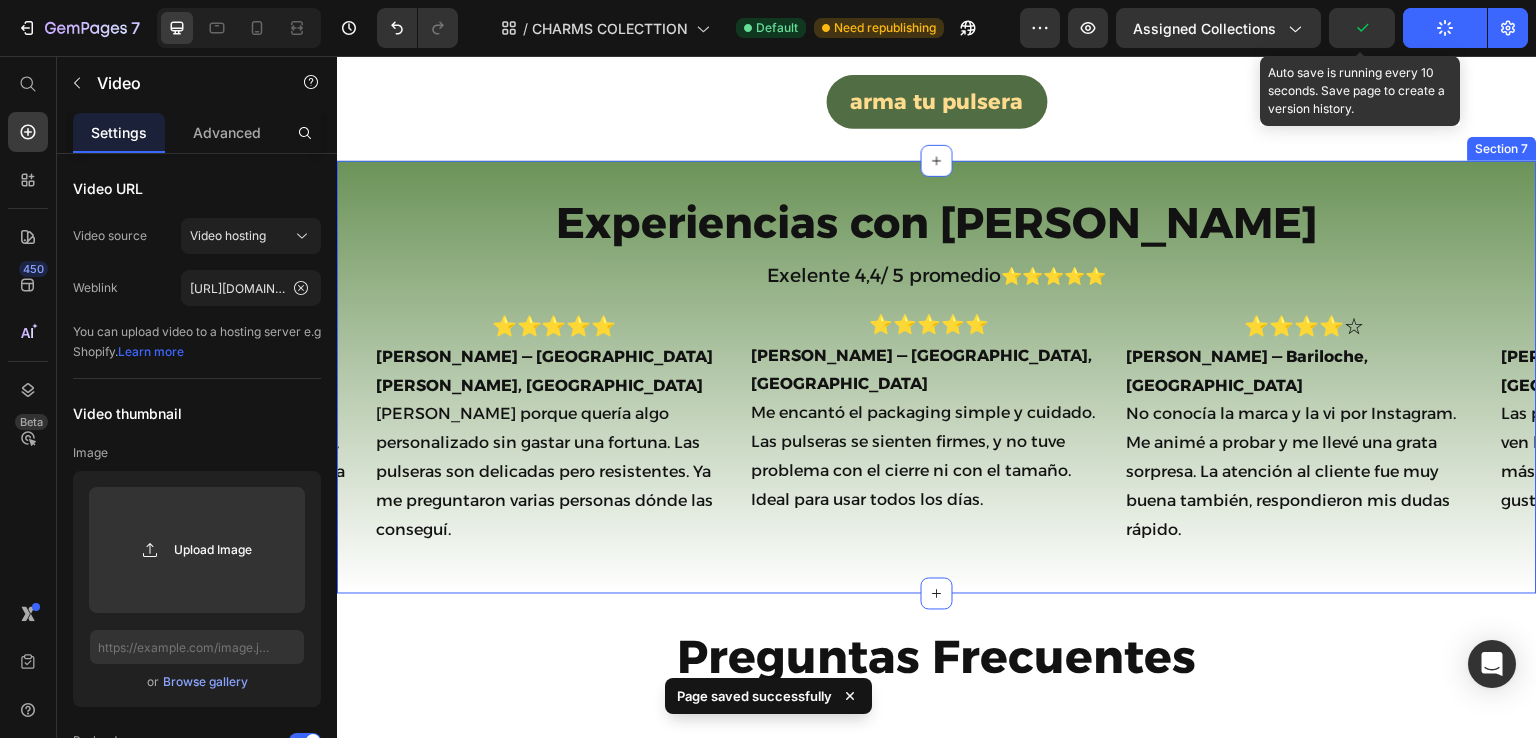 scroll, scrollTop: 2400, scrollLeft: 0, axis: vertical 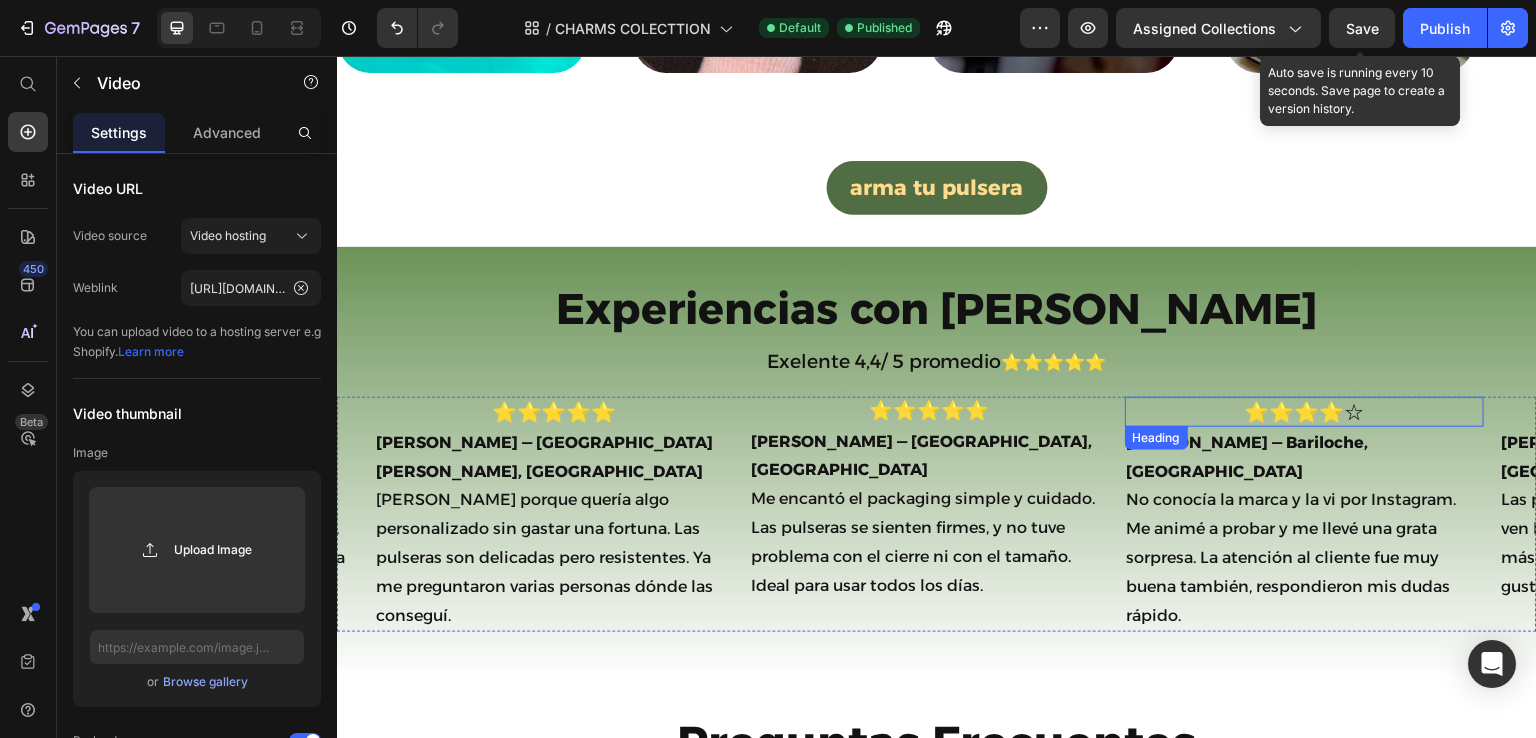 click on "⭐⭐⭐⭐☆" at bounding box center (1304, 412) 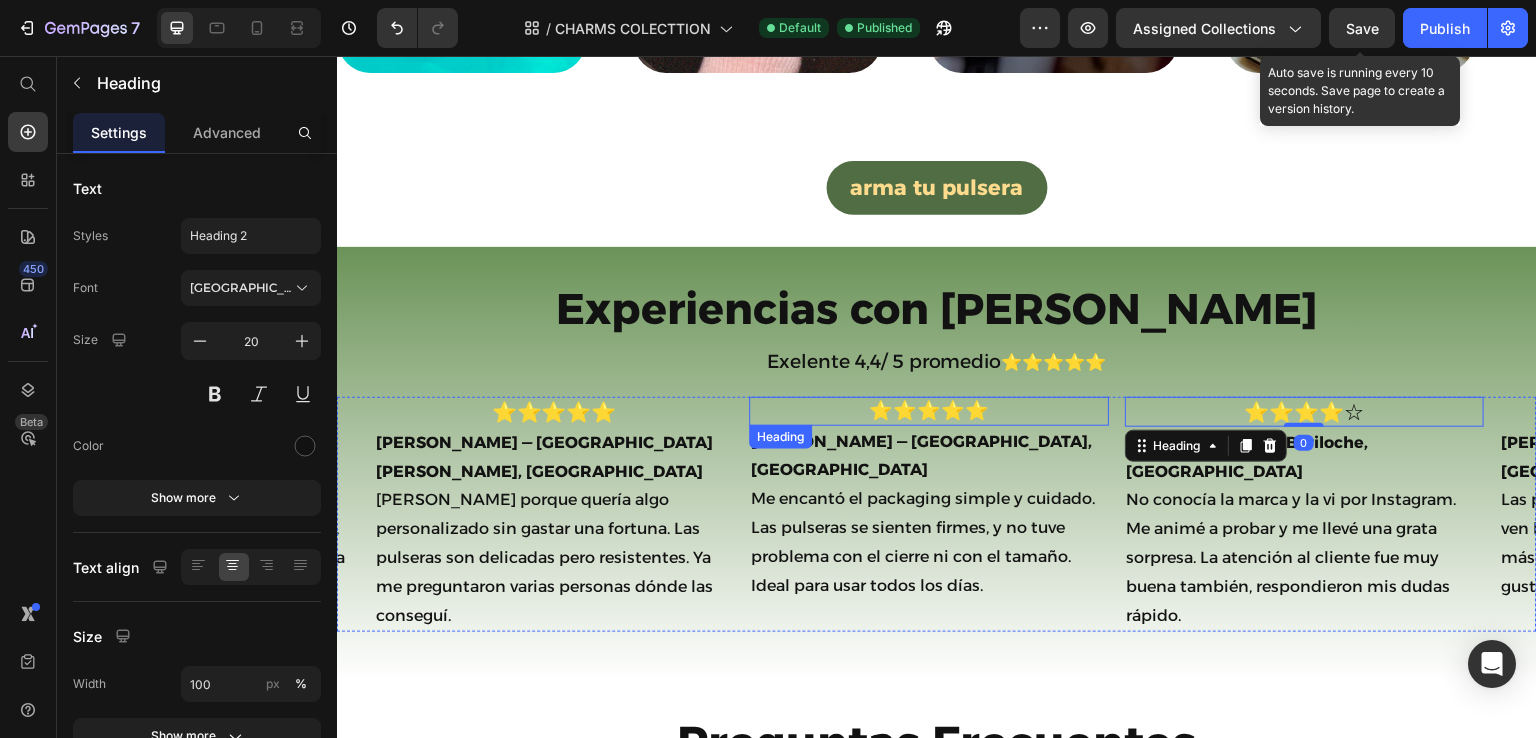 click on "⭐⭐⭐⭐⭐" at bounding box center [929, 411] 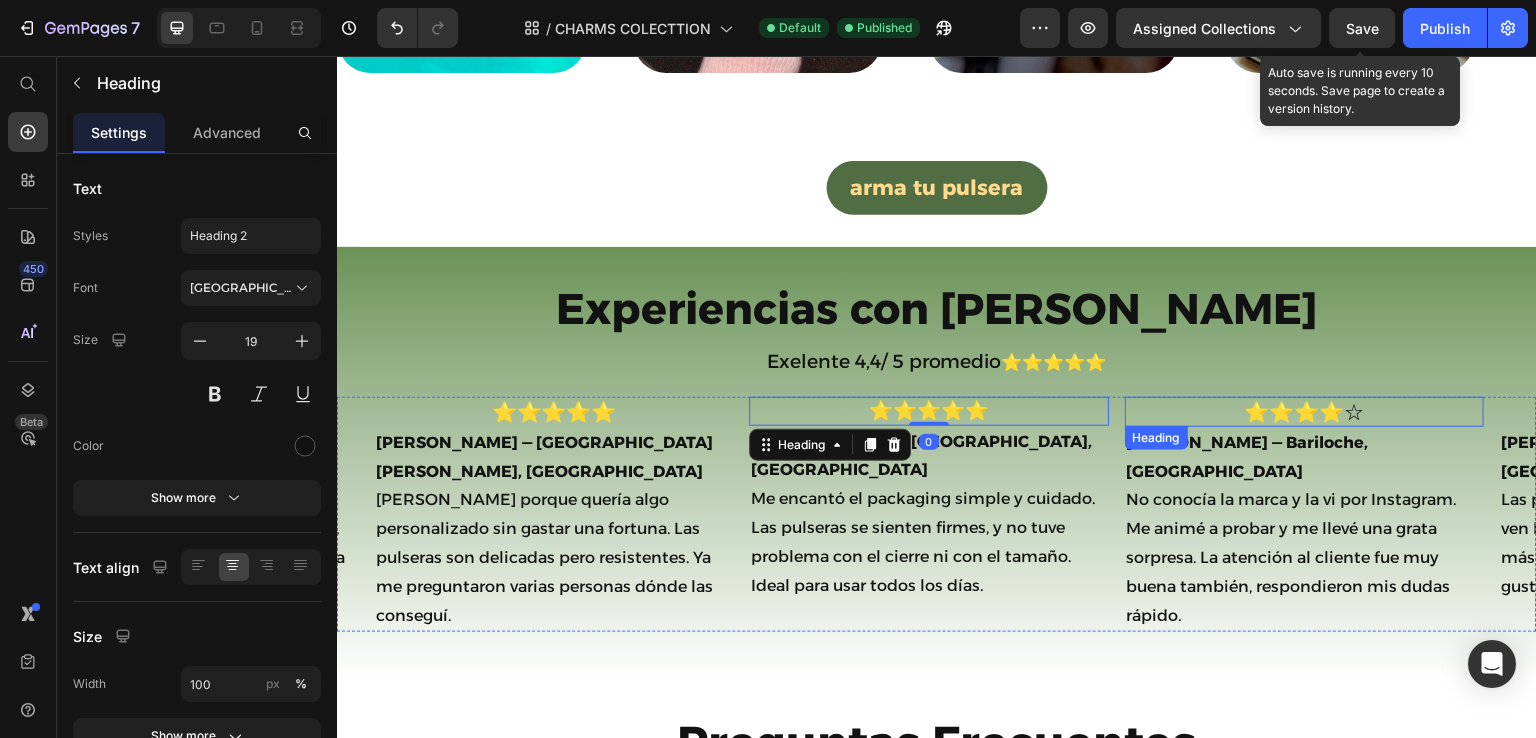 click on "⭐⭐⭐⭐☆" at bounding box center [1304, 412] 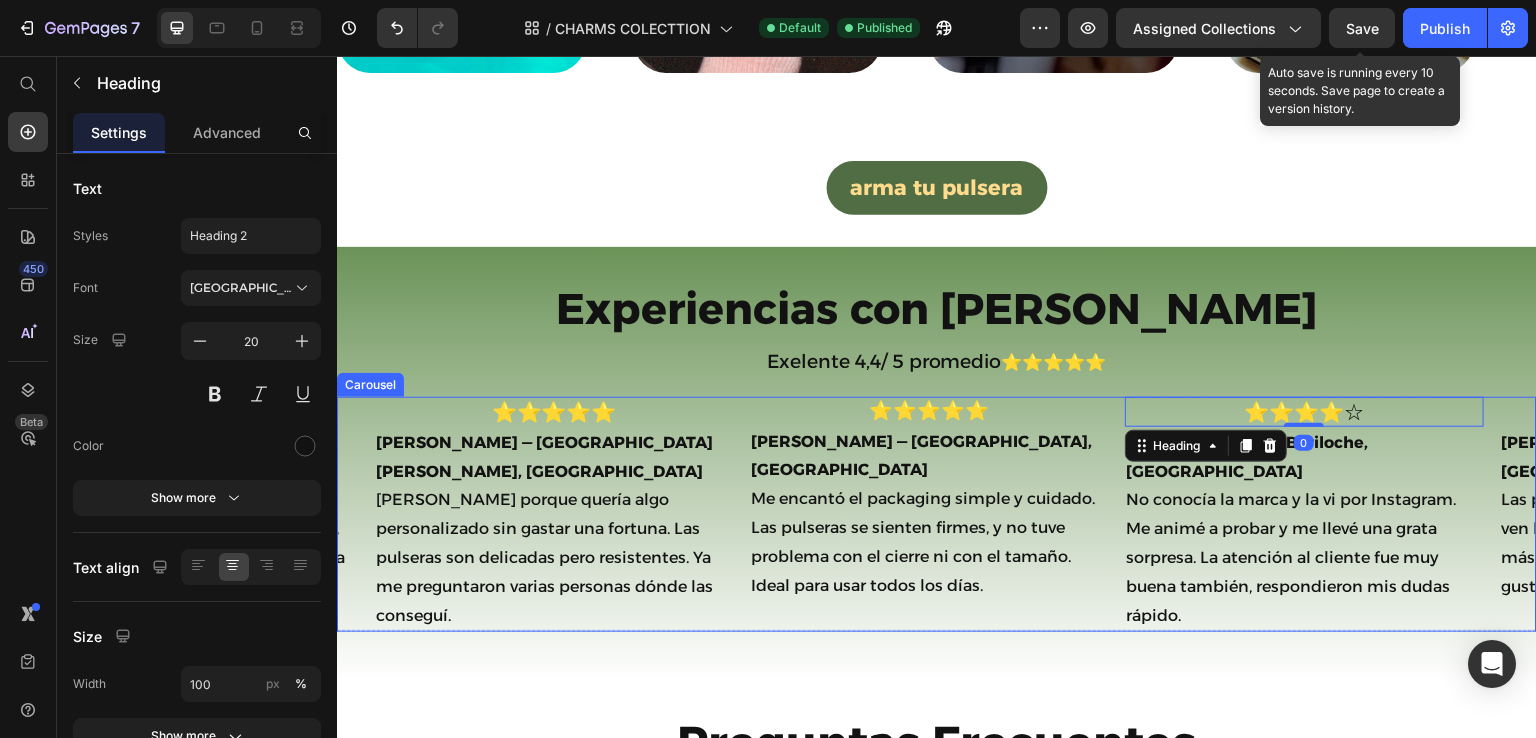 click on "⭐⭐⭐⭐⭐ Heading Carla V. — San Luis, AR Compré porque quería algo personalizado sin gastar una fortuna. Las pulseras son delicadas pero resistentes. Ya me preguntaron varias personas dónde las conseguí. Text Block ⭐⭐⭐⭐⭐ Heading Agustina L. — Salta, AR Me encantó el packaging simple y cuidado. Las pulseras se sienten firmes, y no tuve problema con el cierre ni con el tamaño. Ideal para usar todos los días. Text Block ⭐⭐⭐⭐☆ Heading   0 Melina S. — Bariloche, AR No conocía la marca y la vi por Instagram. Me animé a probar y me llevé una grata sorpresa. La atención al cliente fue muy buena también, respondieron mis dudas rápido. Text Block ⭐⭐⭐⭐☆ Heading Camila G. — La Plata, AR Las pulseras están muy bien hechas, no se ven baratas. Algunos charms me gustaron más que otros, pero eso es cuestión de gustos. Volvería a comprar para regalar. Text Block ⭐⭐⭐⭐☆ Heading Antonella B. — Tandil, AR Text Block ⭐⭐⭐⭐⭐ Heading Text Block Heading" at bounding box center [937, 515] 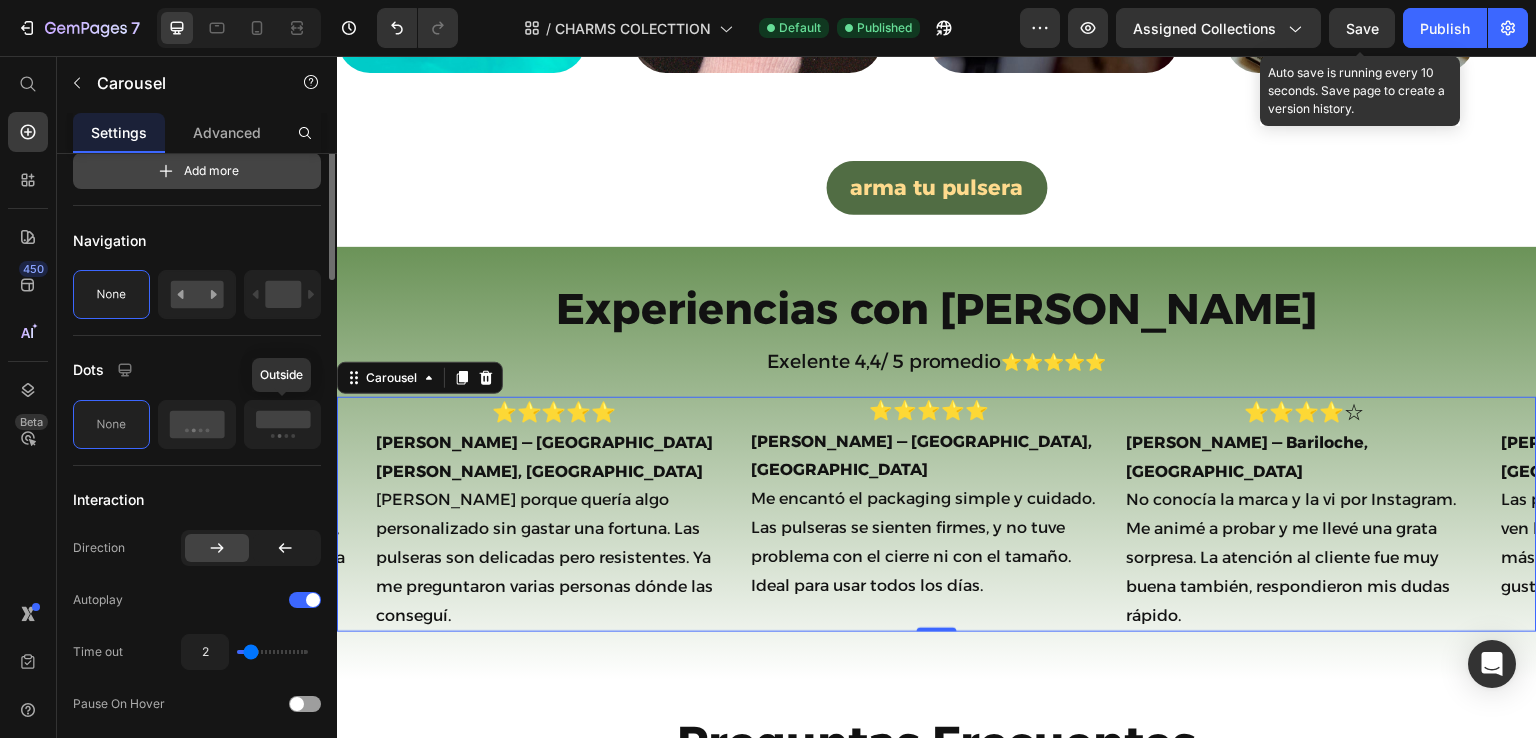 scroll, scrollTop: 400, scrollLeft: 0, axis: vertical 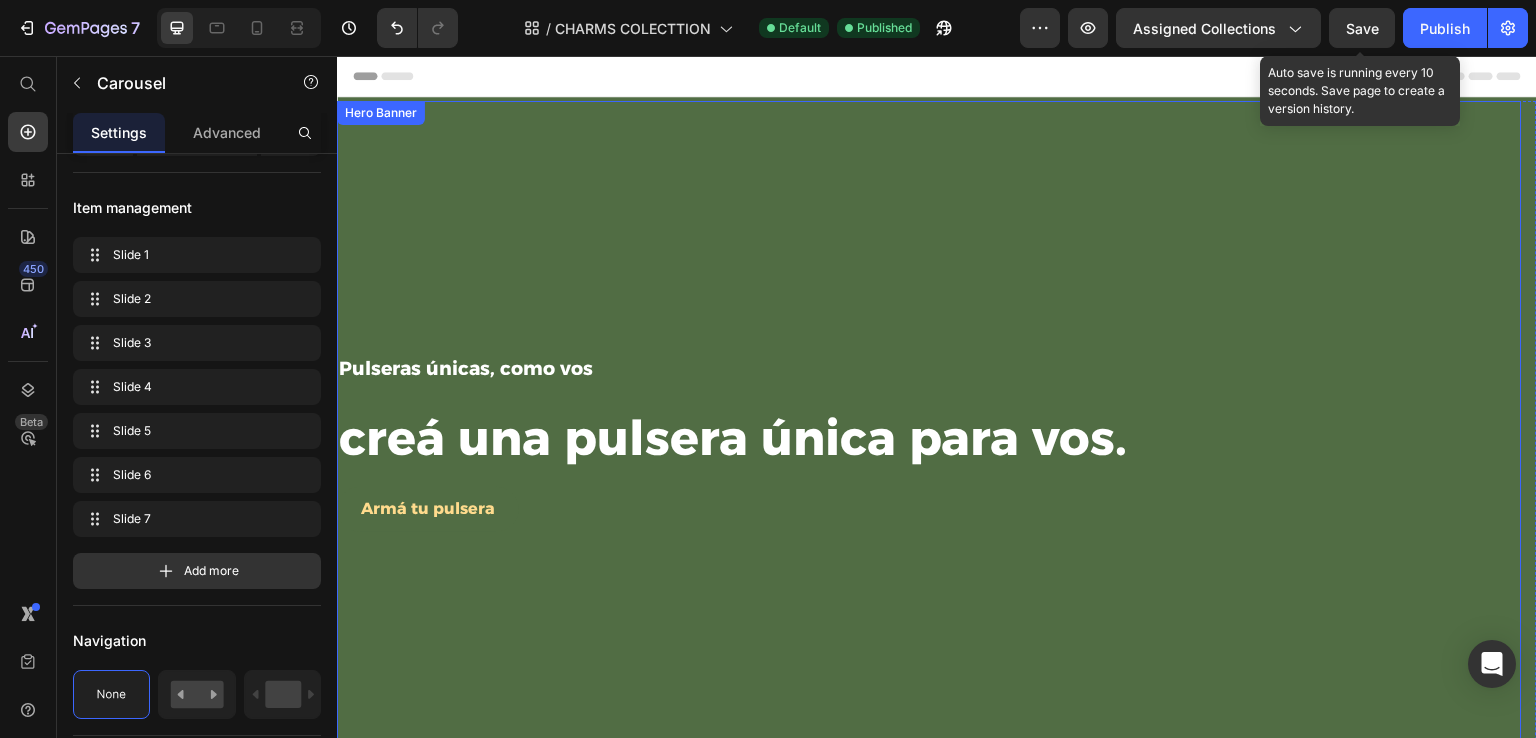 click at bounding box center [929, 441] 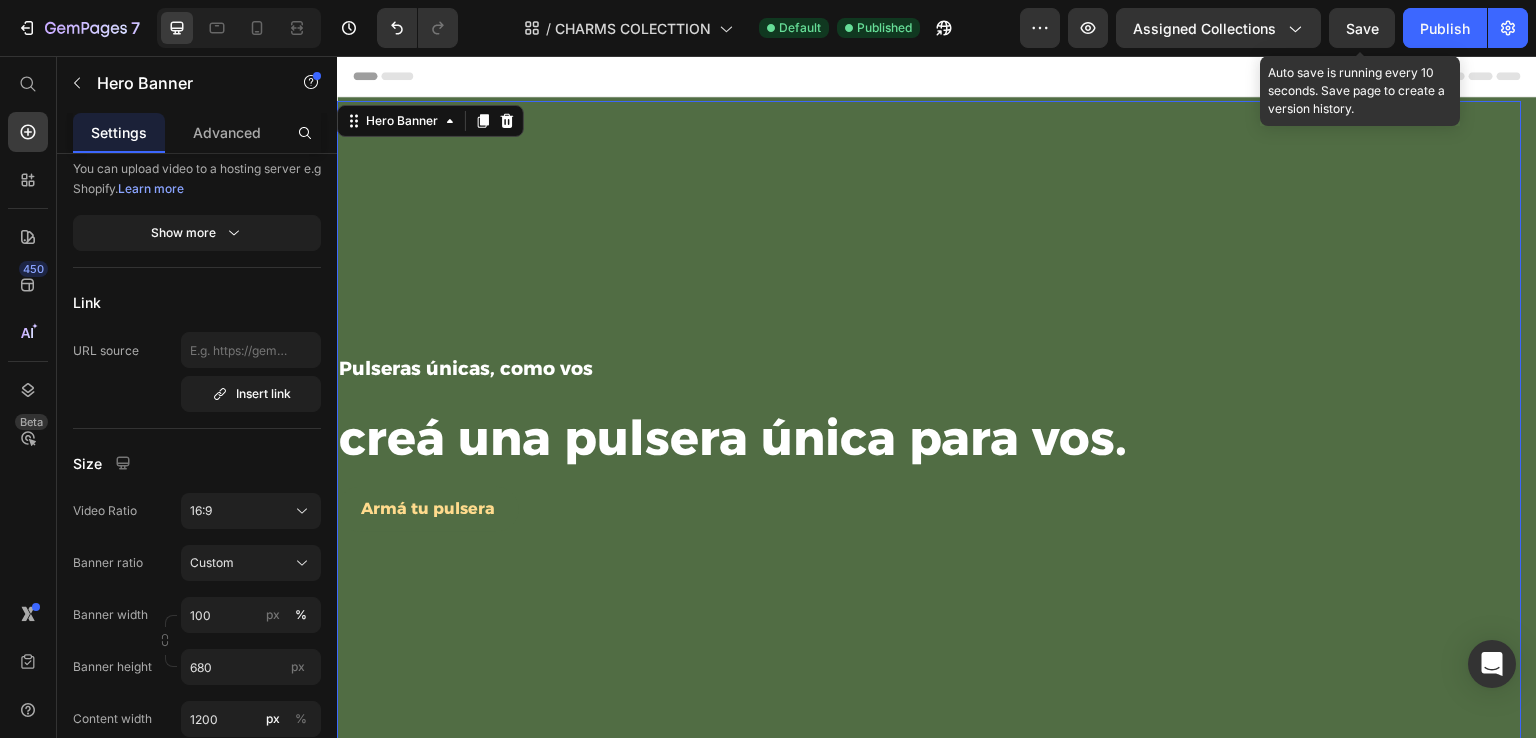 scroll, scrollTop: 0, scrollLeft: 0, axis: both 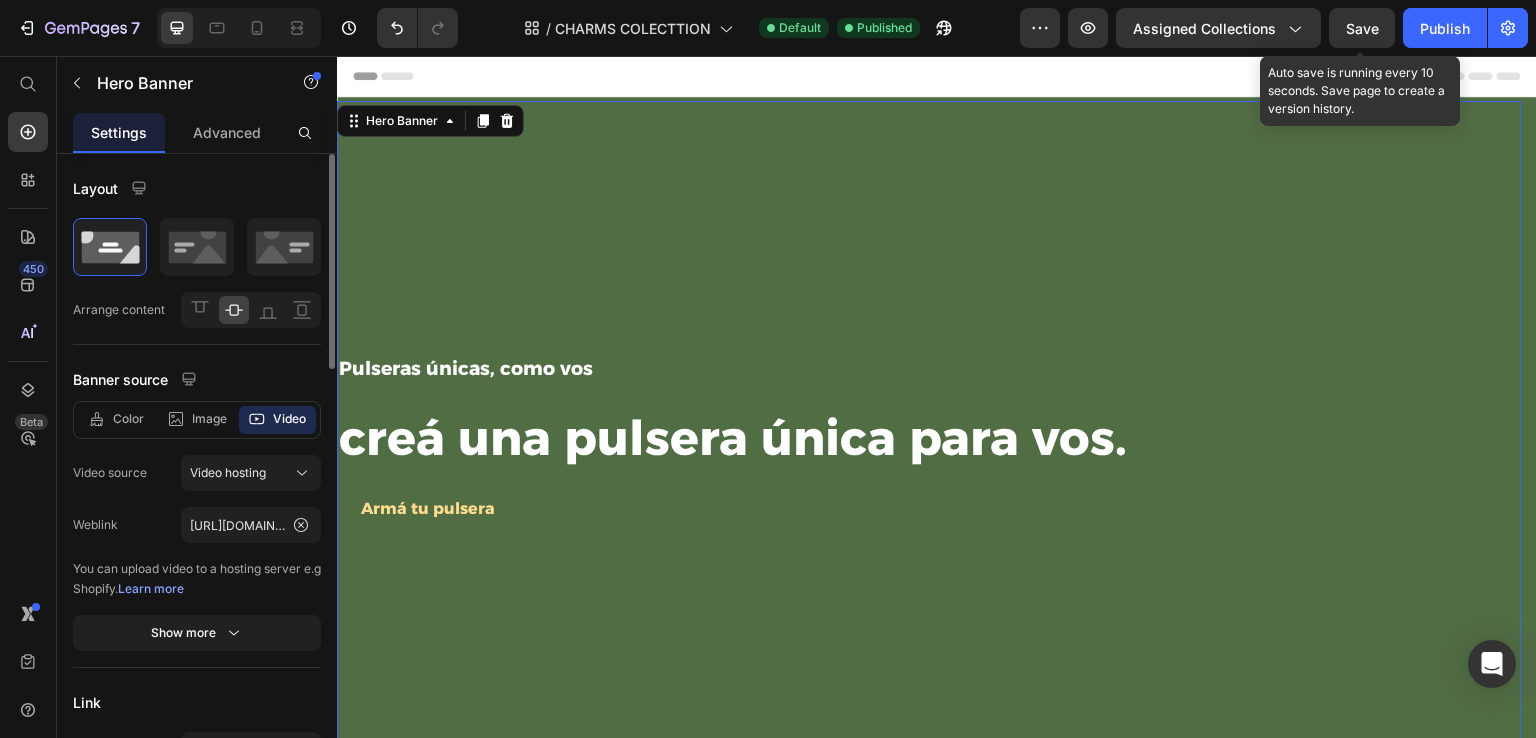 click on "Layout Arrange content
Banner source Color Image Video Video source Video hosting Weblink https://cdn.shopify.com/videos/c/o/v/331314ba8dbd44aa9c6ef694932866c0.mov You can upload video to a hosting server e.g Shopify.   Learn more Show more Link URL source  Insert link  Size Video Ratio 16:9 Banner ratio Custom Banner width 100 px % Banner height 680 px Content width 1200 px % Show more Shape Border Corner Shadow Overlay Zoom when hover Scale value 110 % Time 0.5 s SEO Alt text Image title  Delete element" at bounding box center [197, 1110] 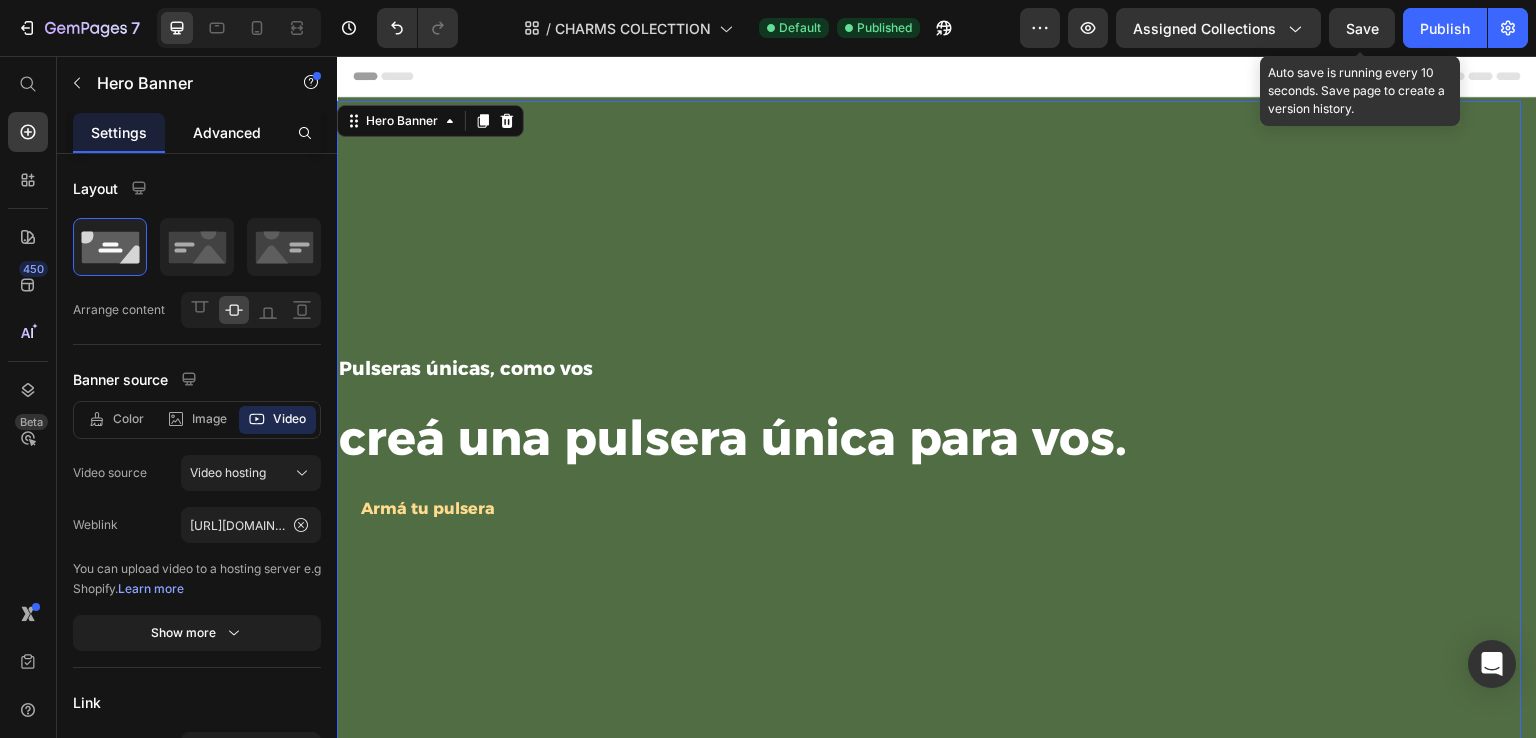 click on "Advanced" at bounding box center (227, 132) 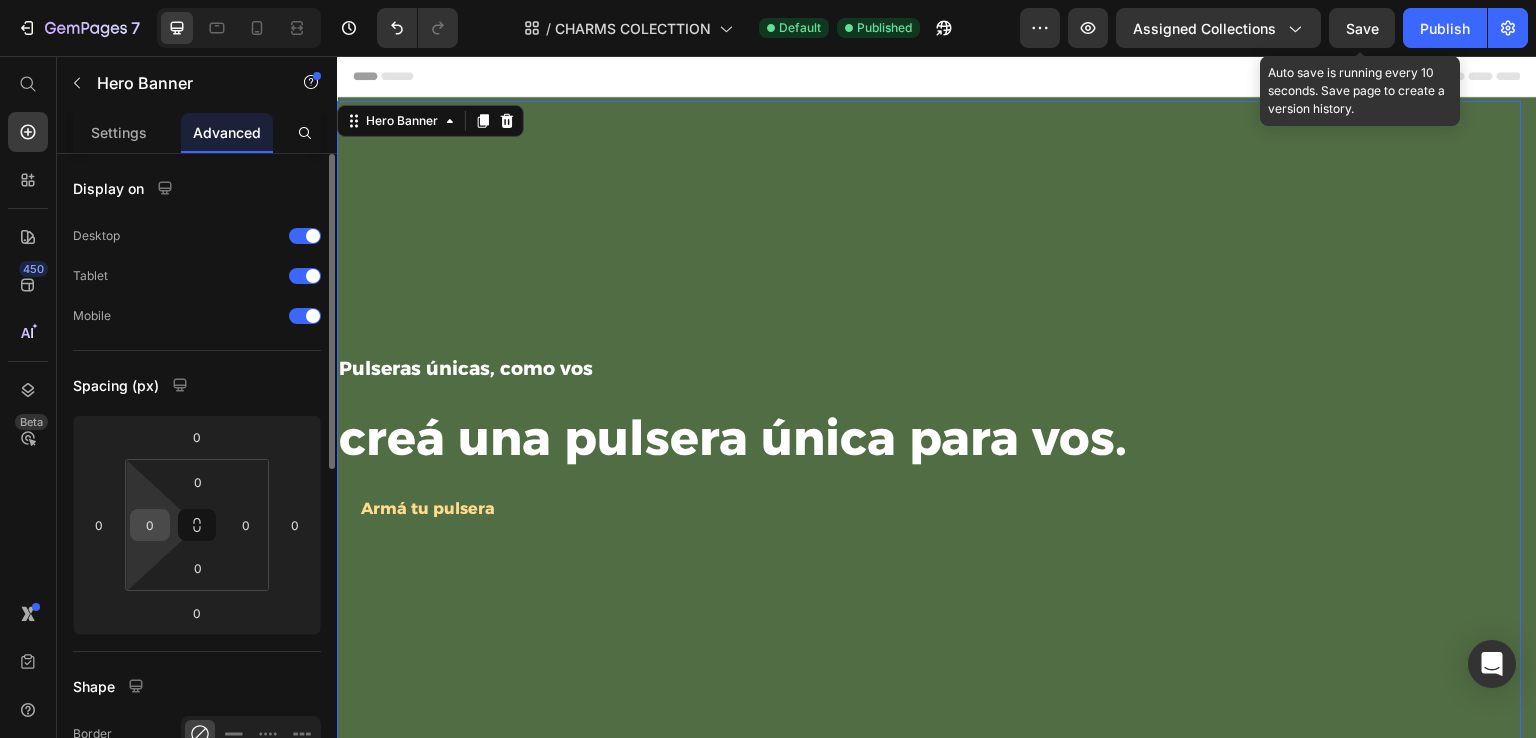click on "0" at bounding box center [150, 525] 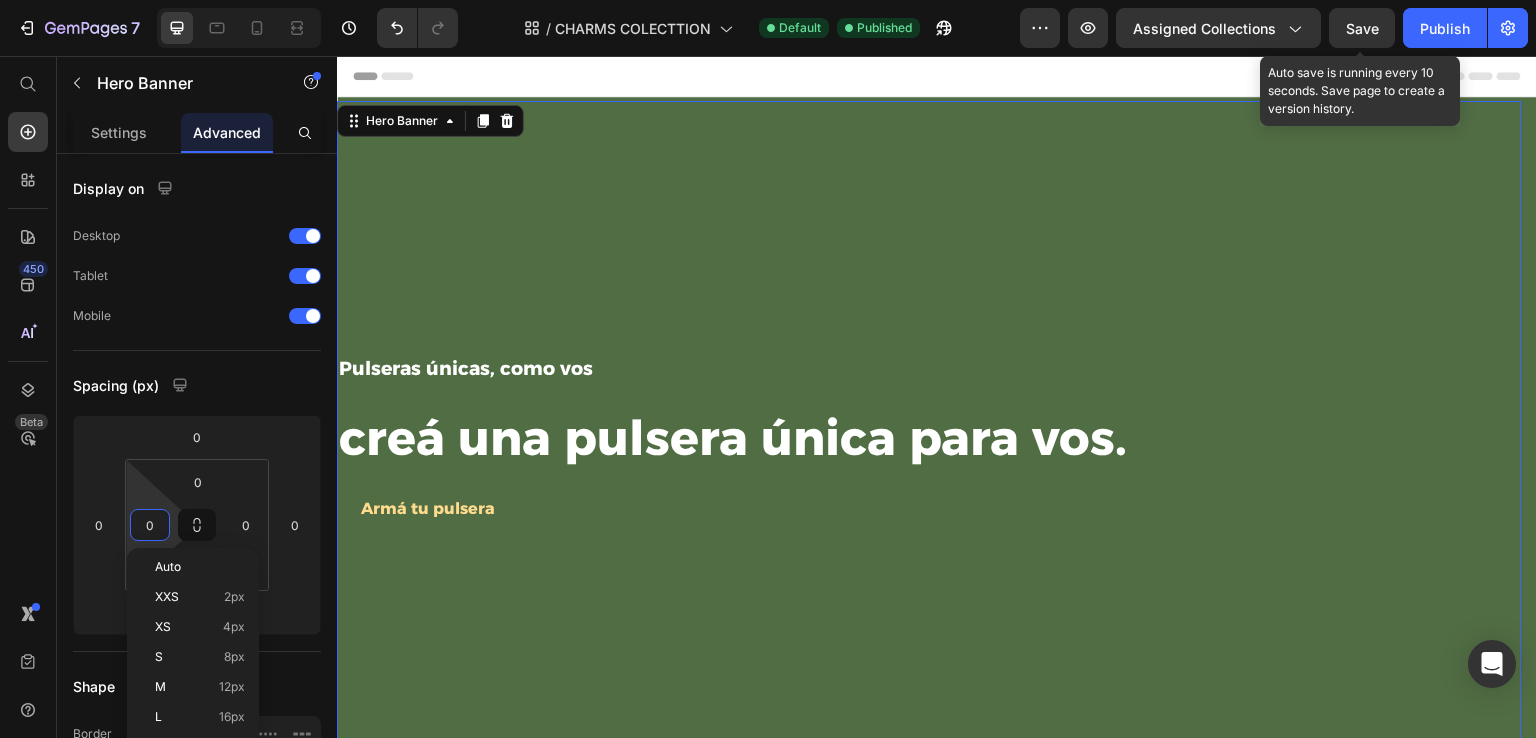 click at bounding box center (929, 441) 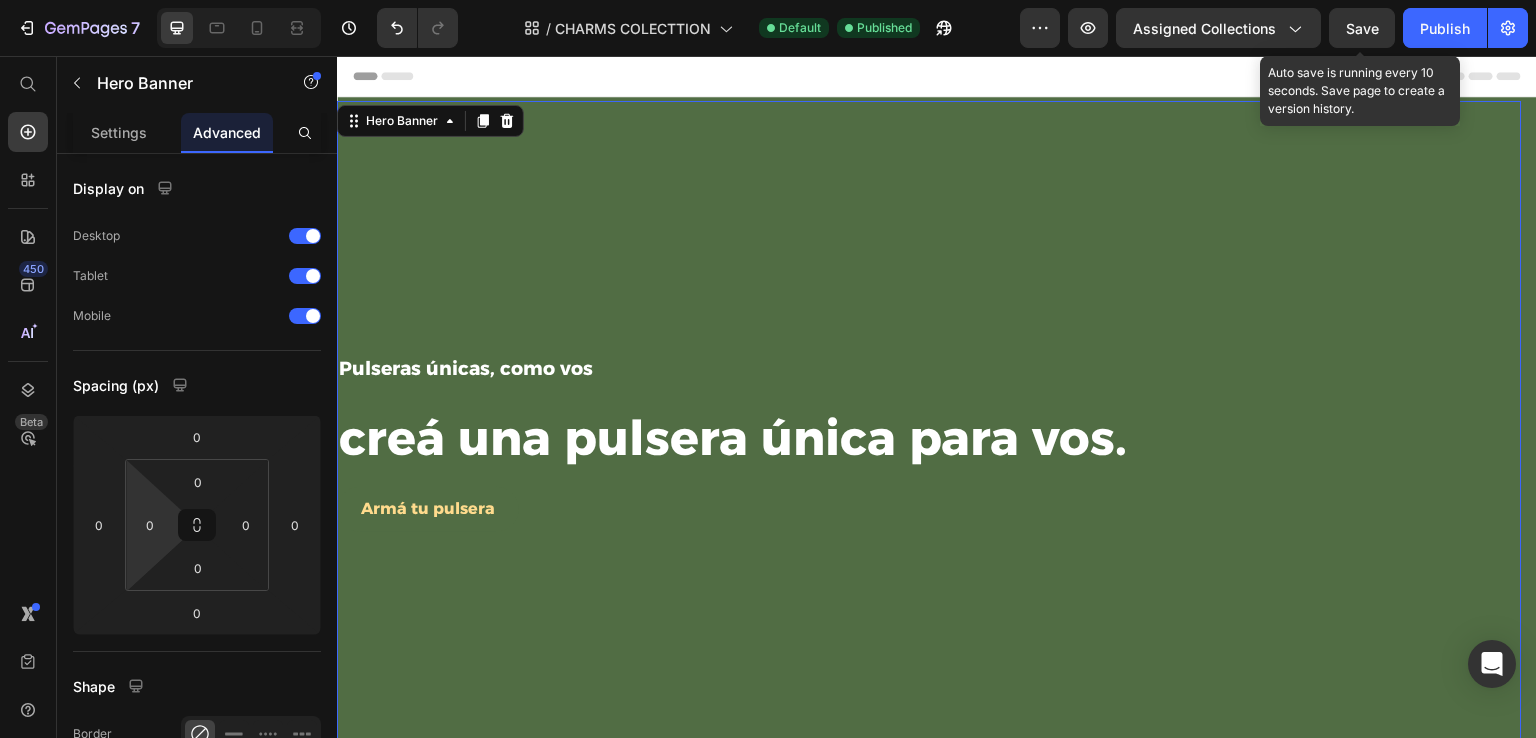 drag, startPoint x: 428, startPoint y: 143, endPoint x: 415, endPoint y: 224, distance: 82.036575 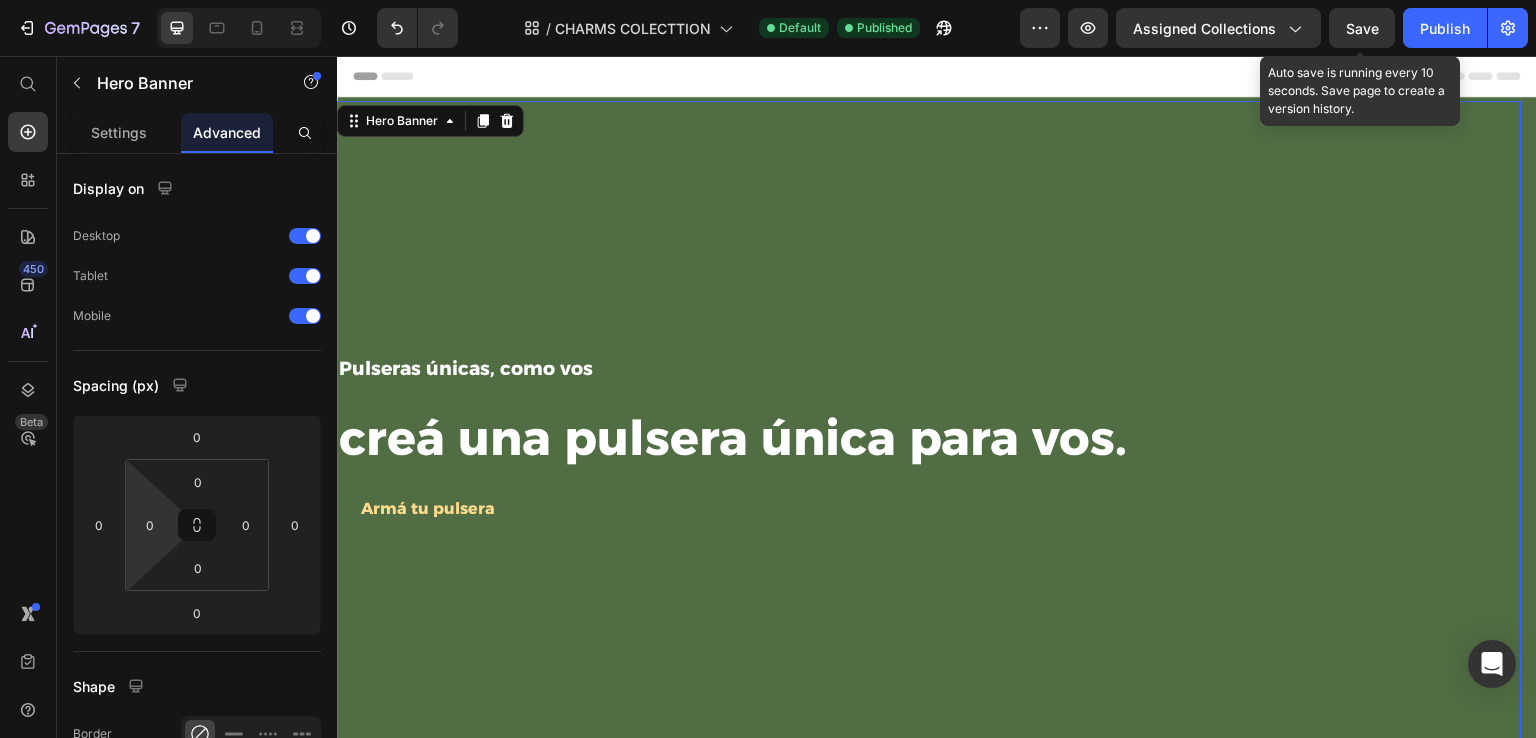 click at bounding box center [929, 441] 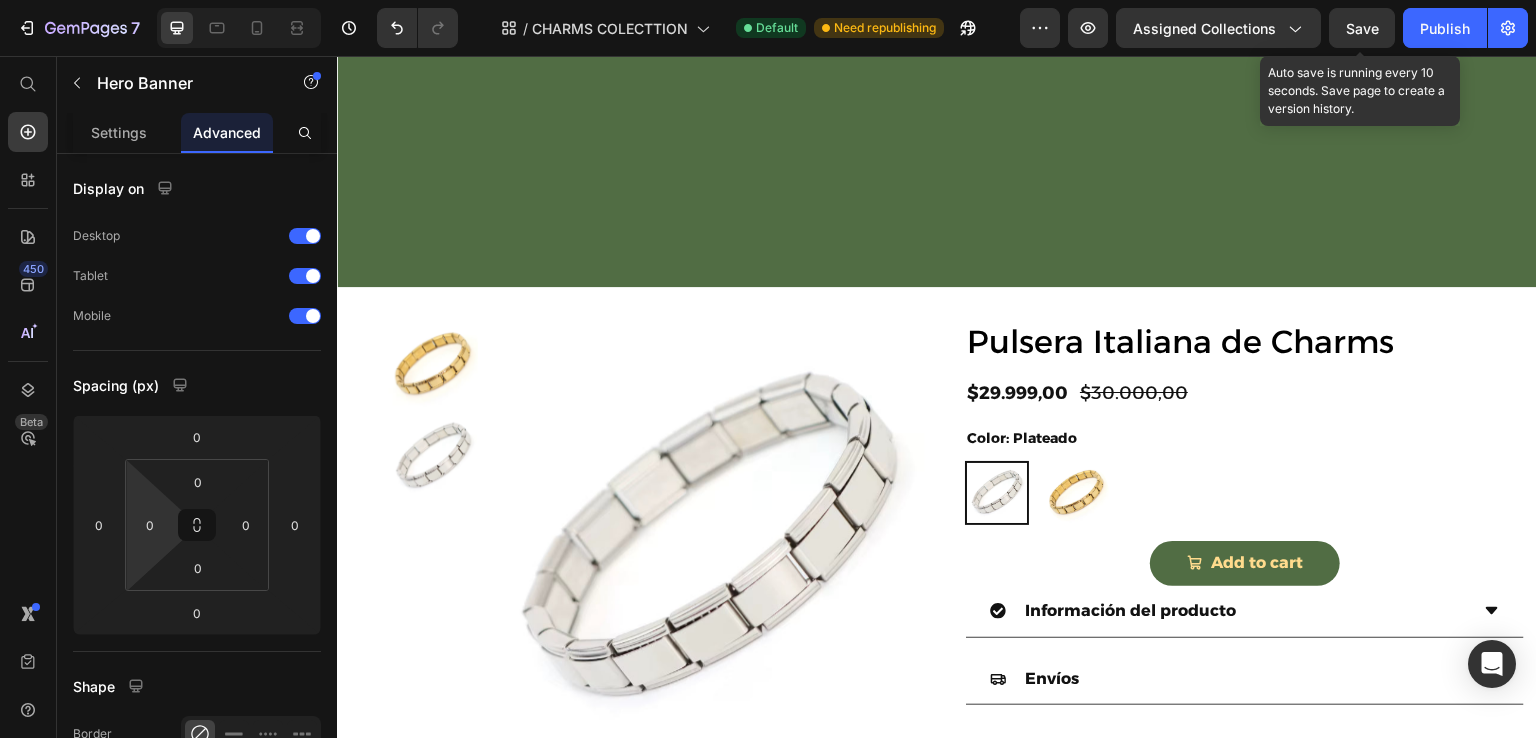 scroll, scrollTop: 1300, scrollLeft: 0, axis: vertical 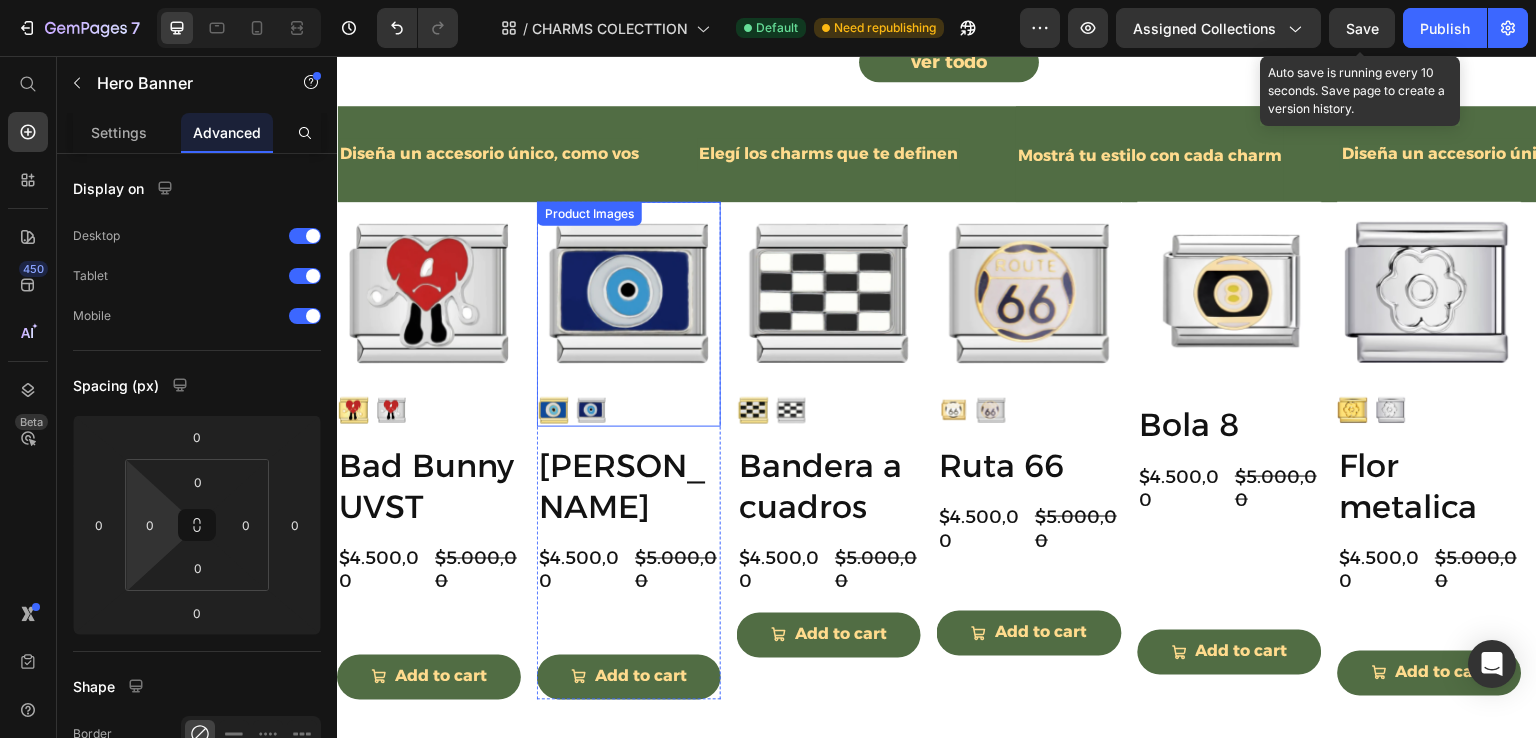 click on "Product Images" at bounding box center (629, 314) 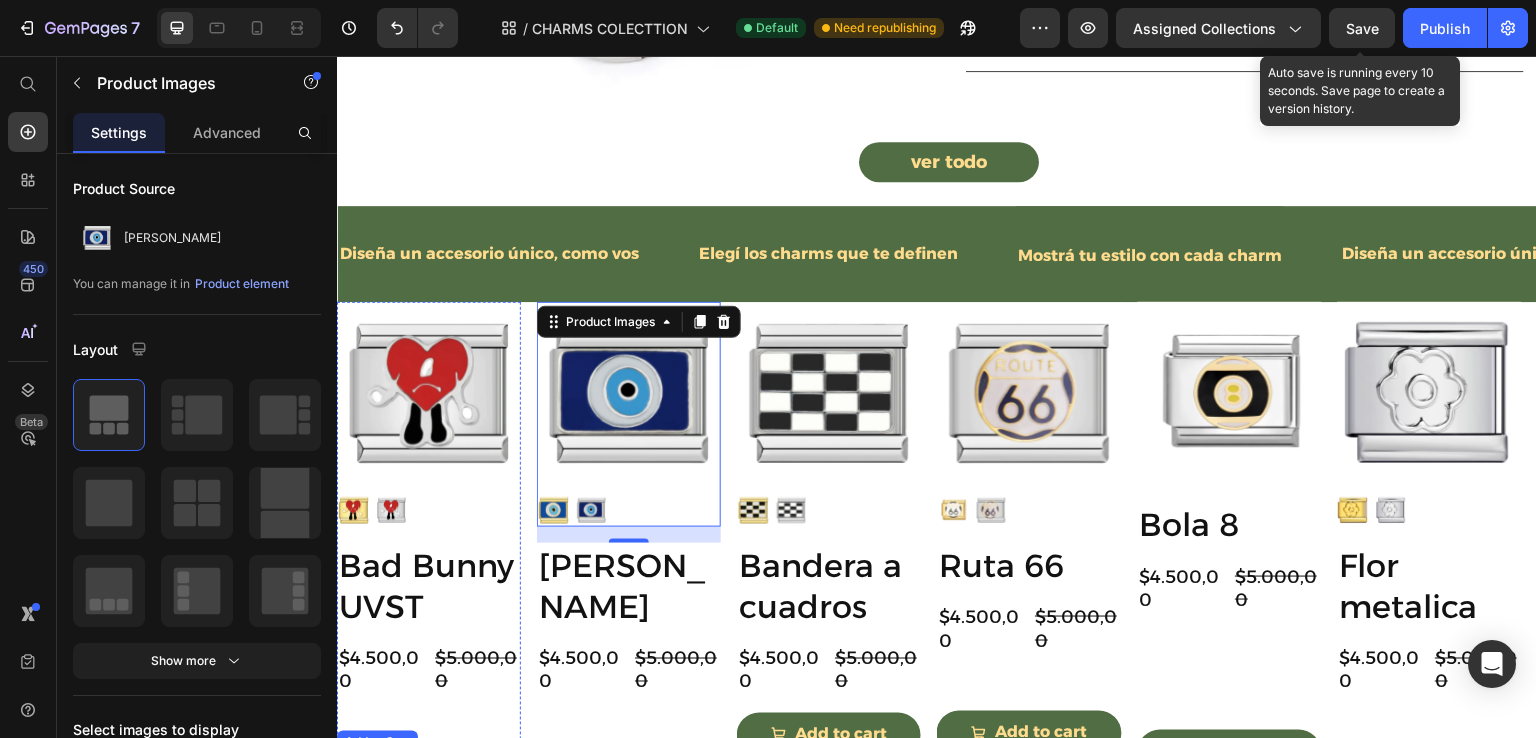 scroll, scrollTop: 1600, scrollLeft: 0, axis: vertical 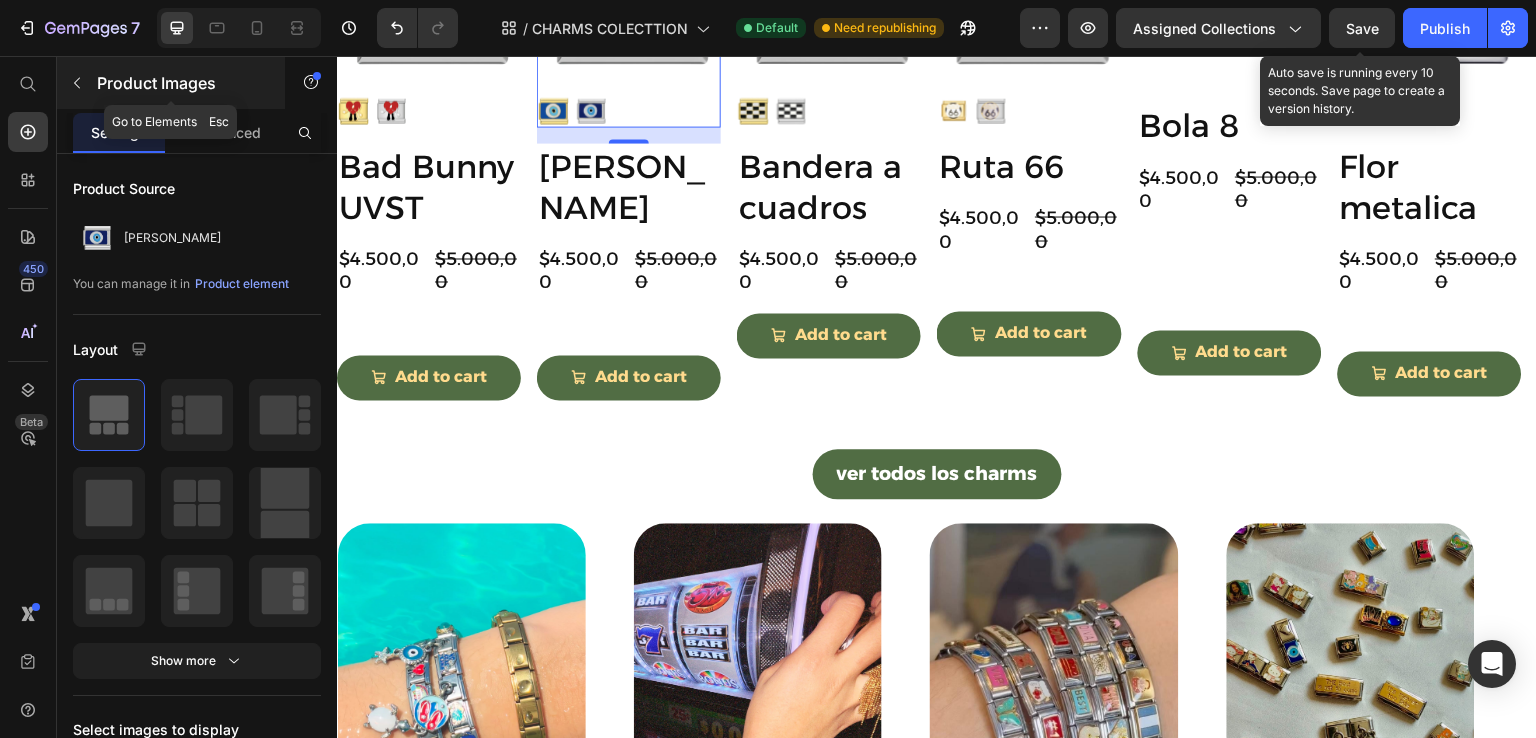 click at bounding box center [77, 83] 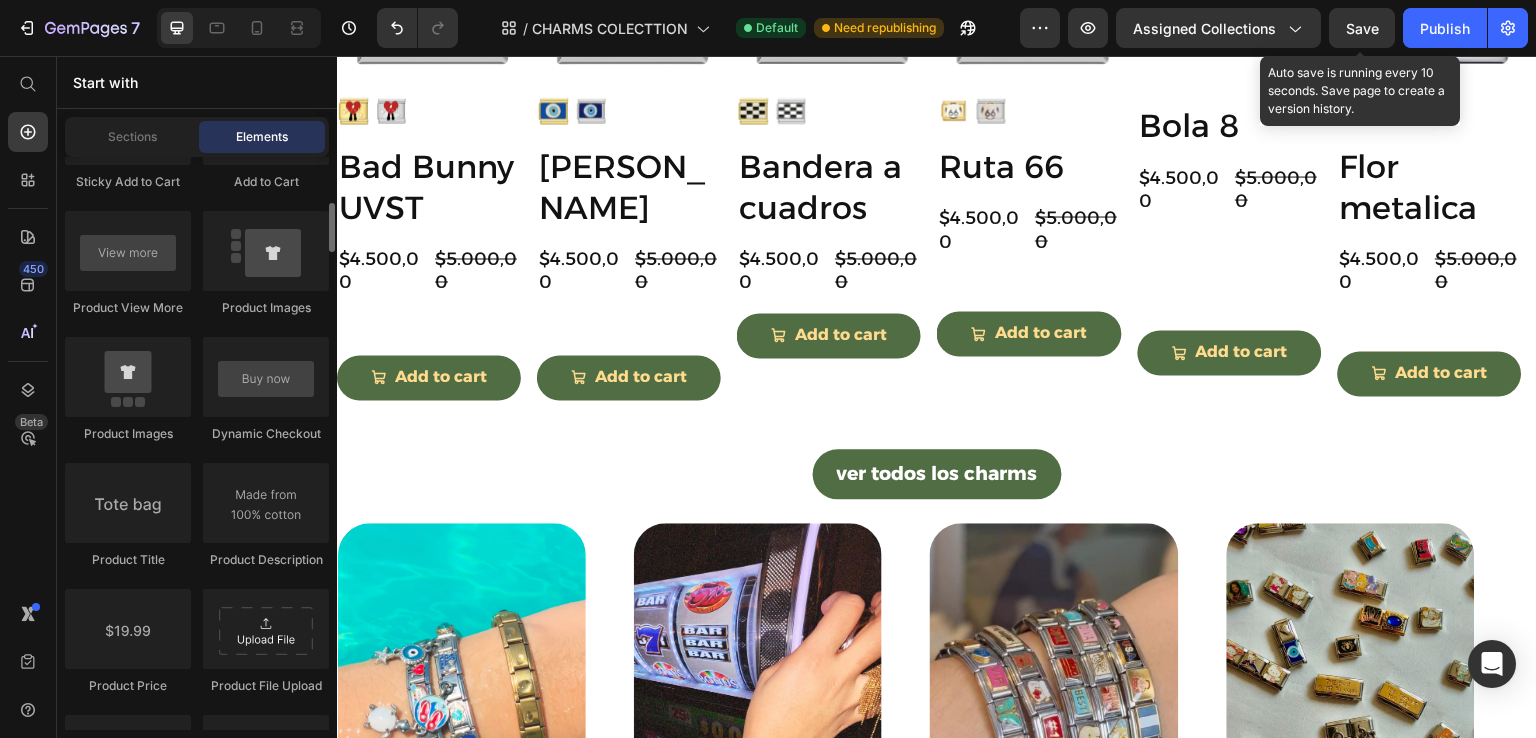 scroll, scrollTop: 2740, scrollLeft: 0, axis: vertical 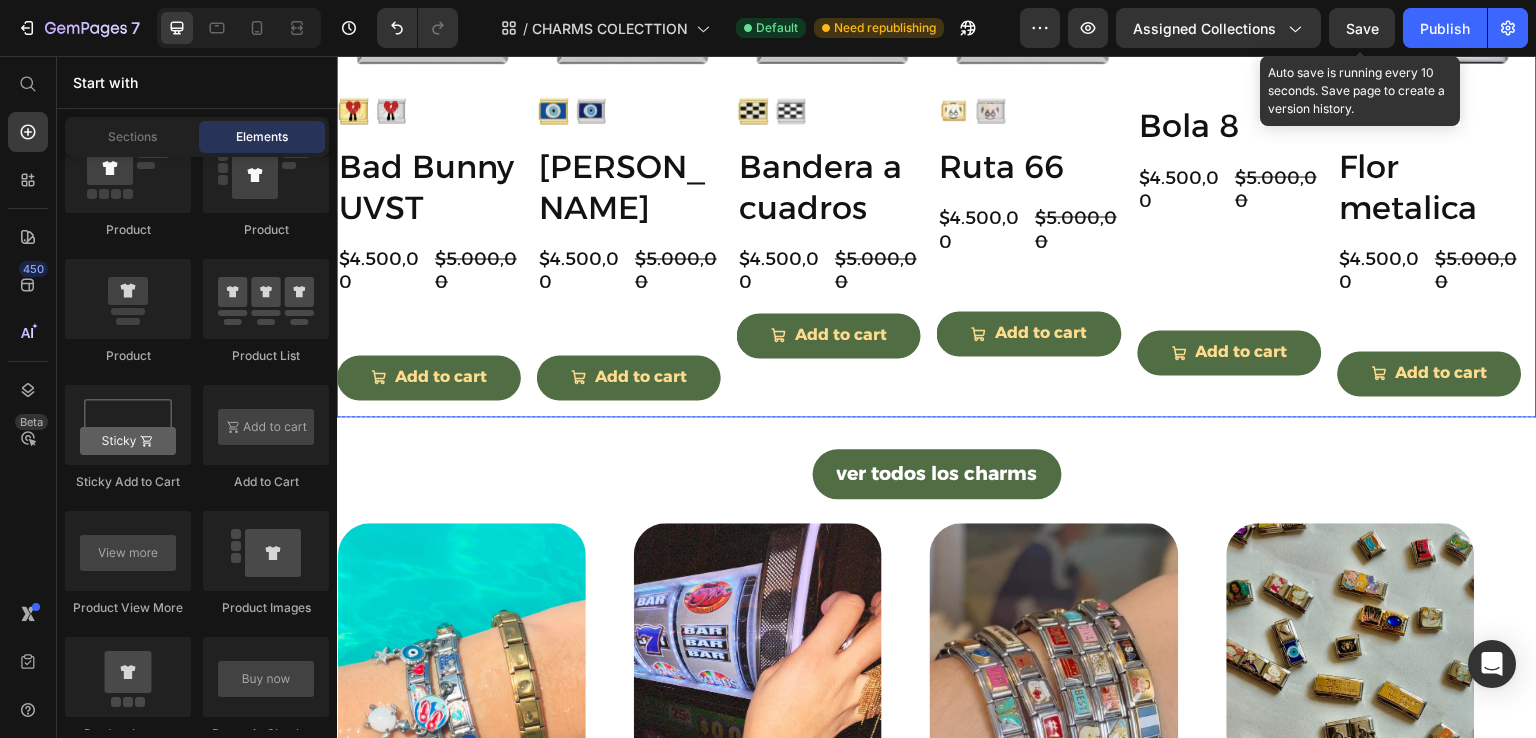 click on "Product Images Ojo Turco Product Title $4.500,00 Product Price $5.000,00 Product Price Row
Add to cart Add to Cart Product" at bounding box center (629, 159) 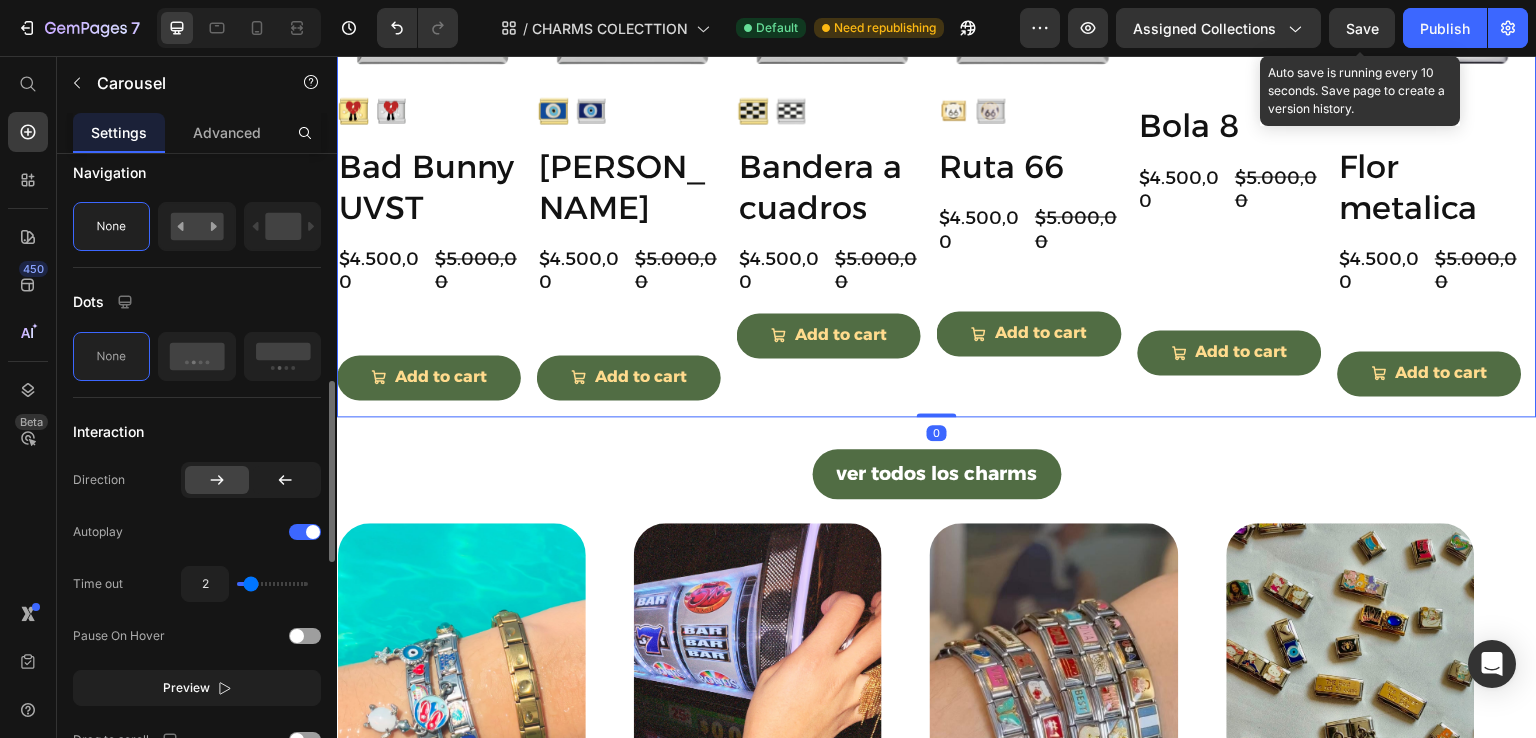 scroll, scrollTop: 900, scrollLeft: 0, axis: vertical 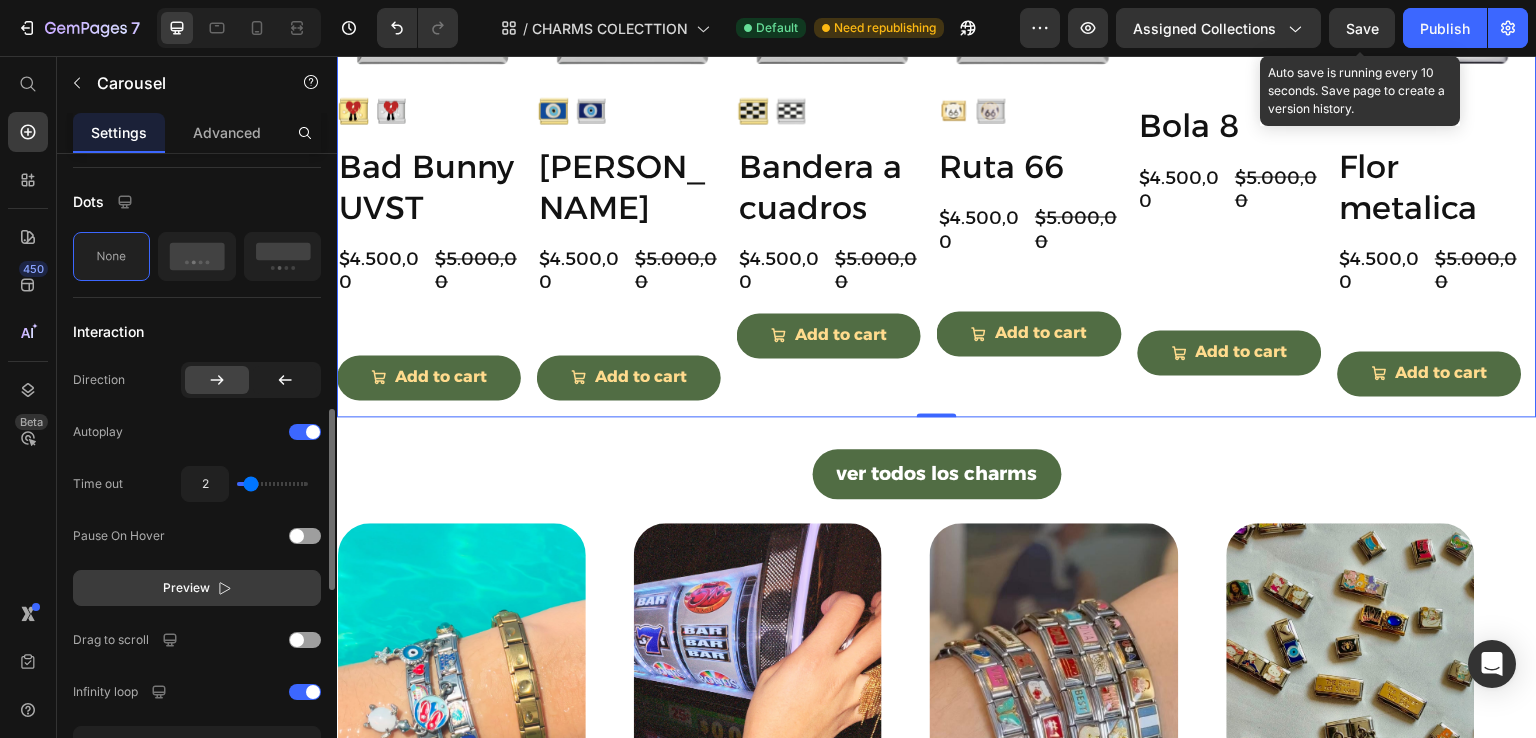 click on "Preview" at bounding box center [186, 588] 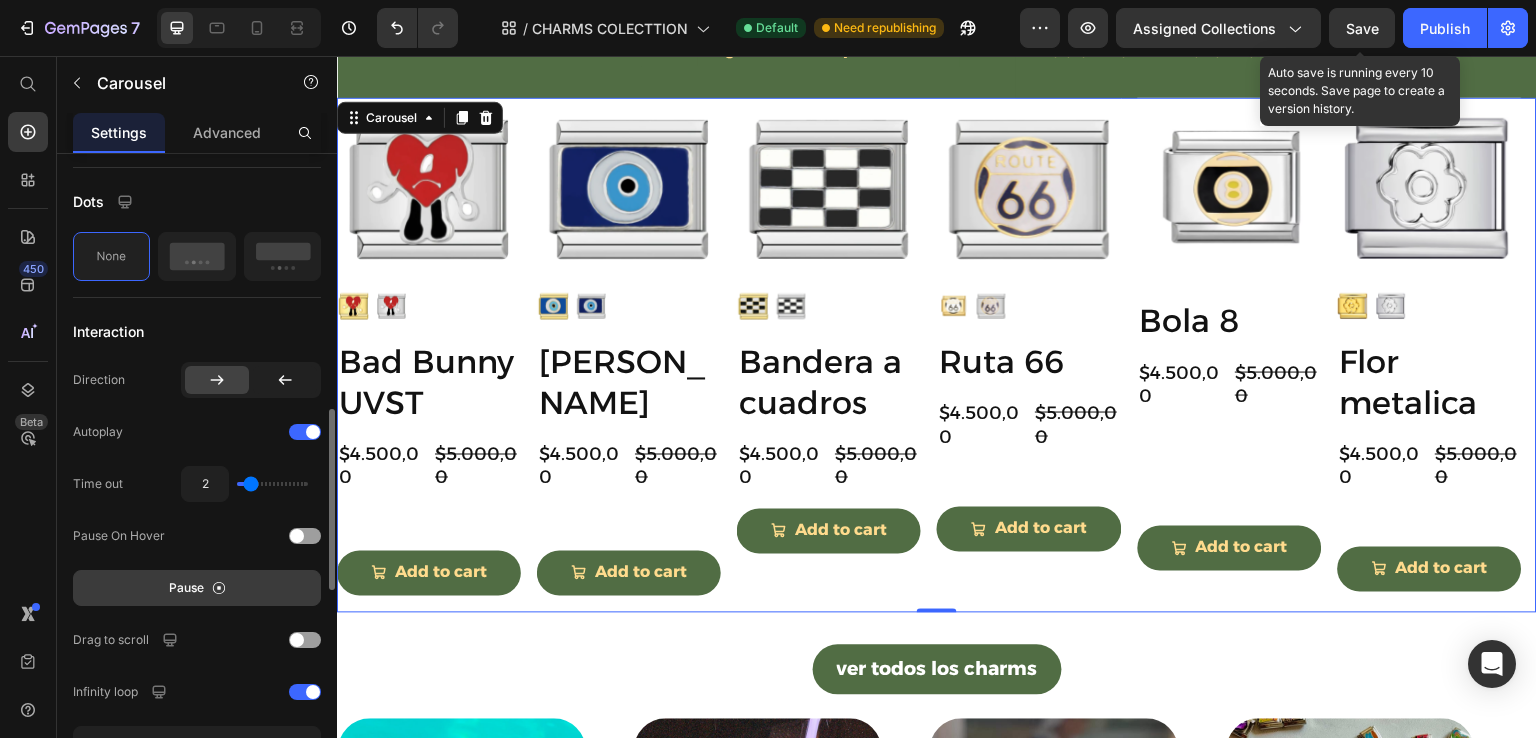 scroll, scrollTop: 1400, scrollLeft: 0, axis: vertical 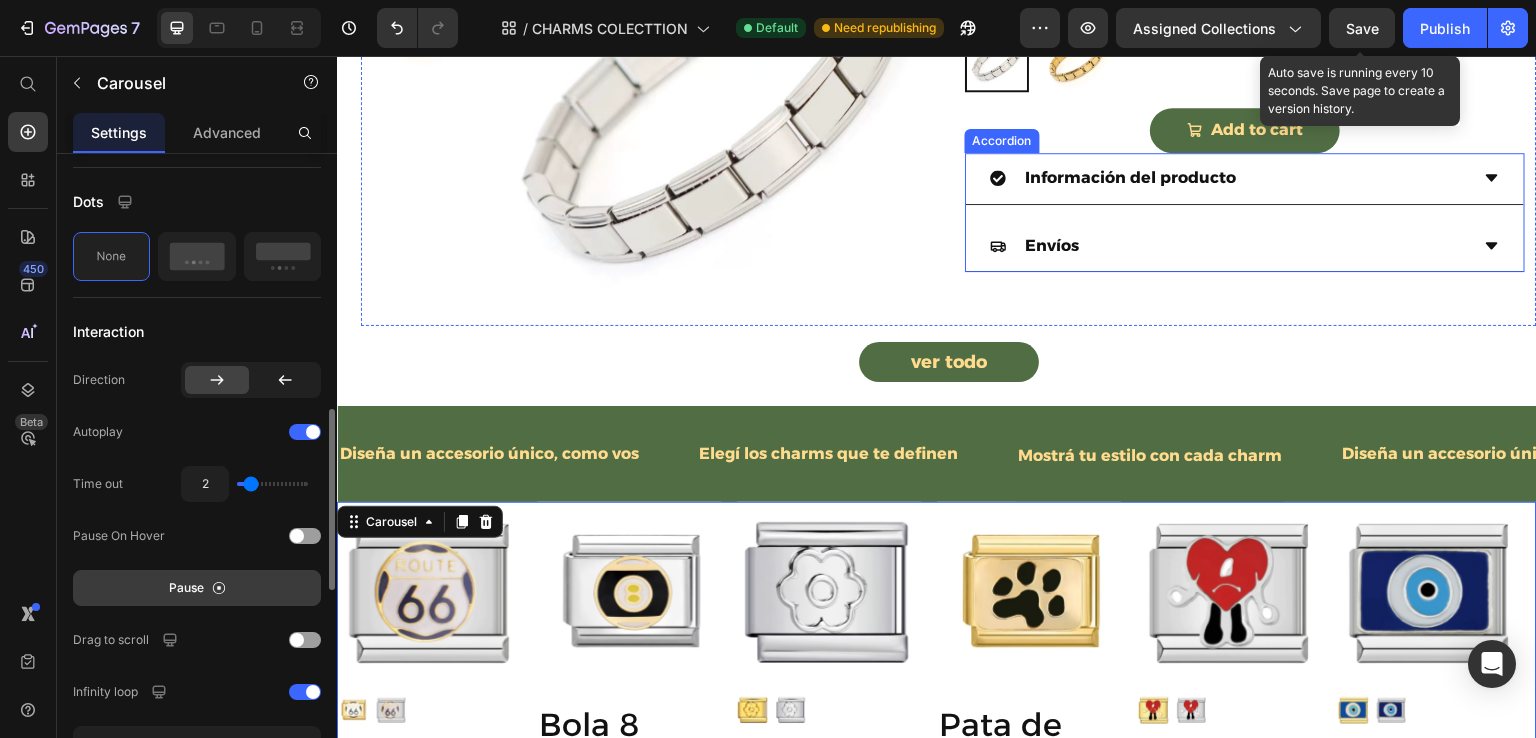 click on "Envíos" at bounding box center (1229, 246) 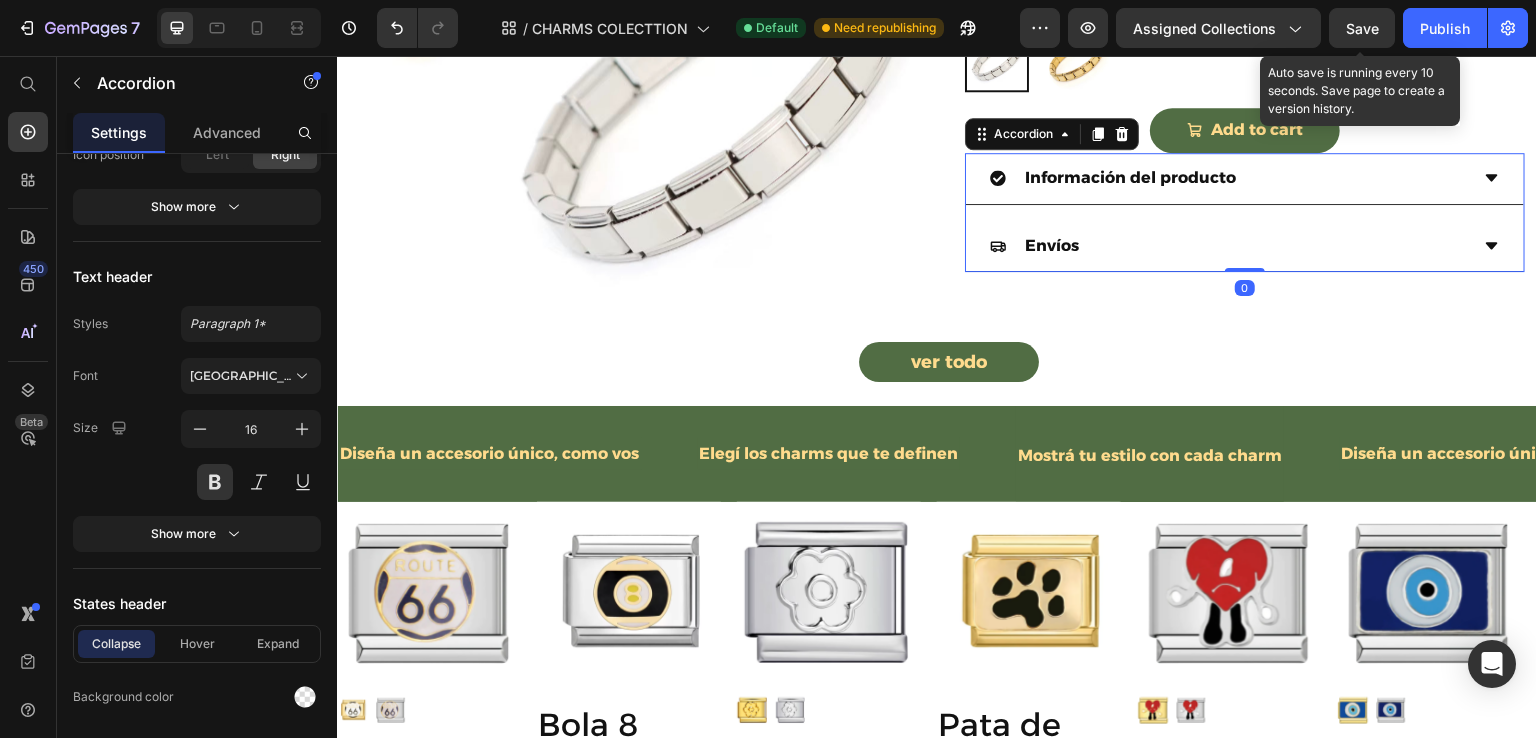 click on "Envíos" at bounding box center [1245, 247] 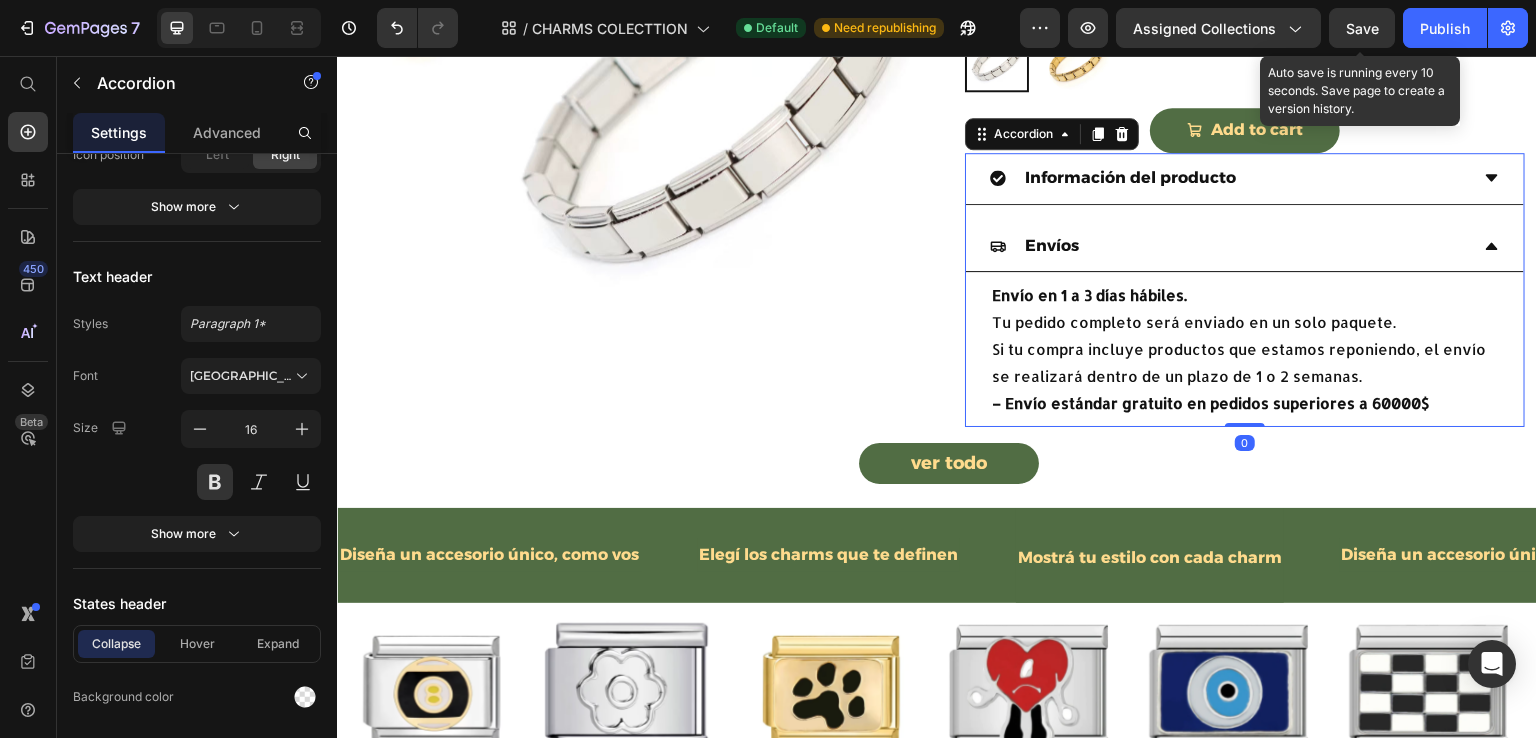 scroll, scrollTop: 0, scrollLeft: 0, axis: both 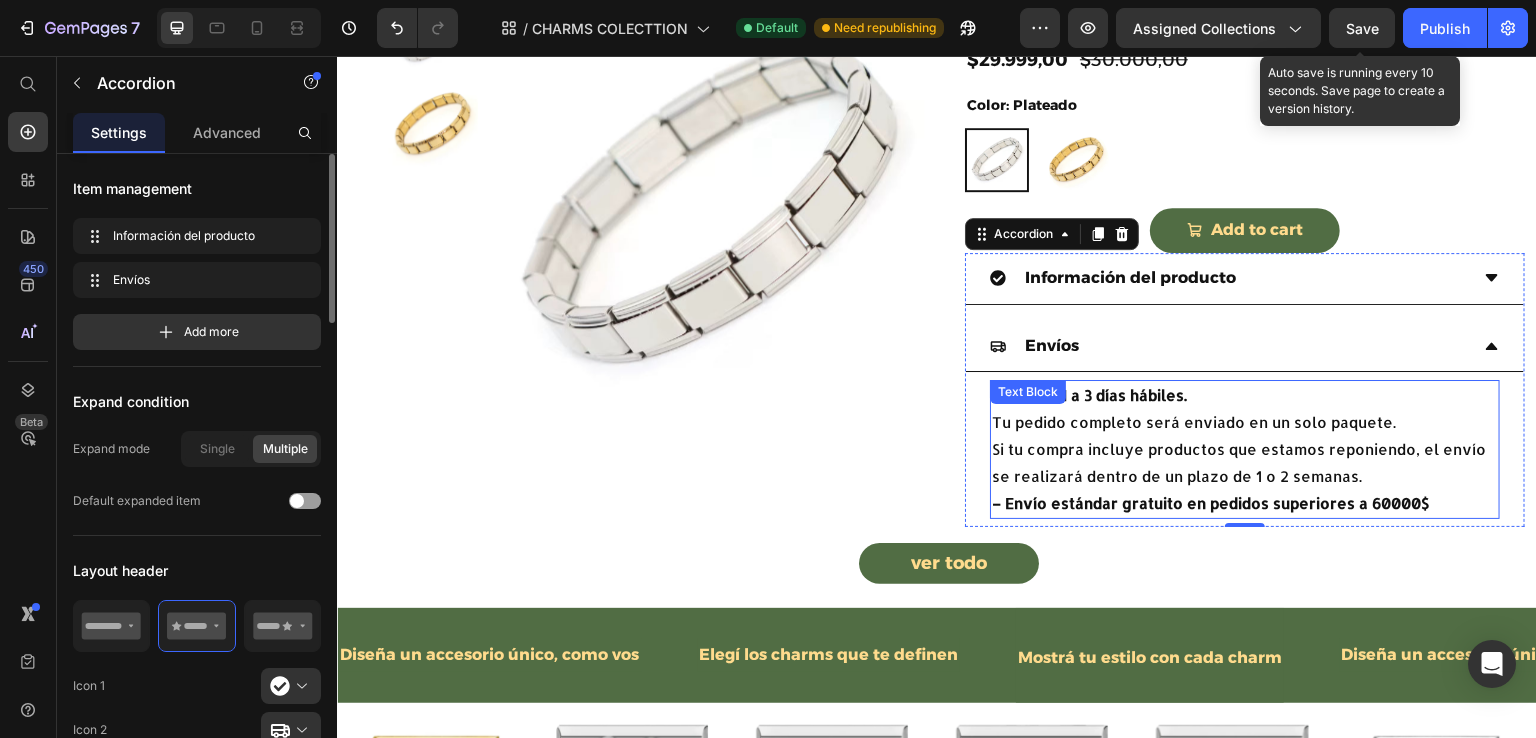 click on "Envío en 1 a 3 días hábiles." at bounding box center (1089, 395) 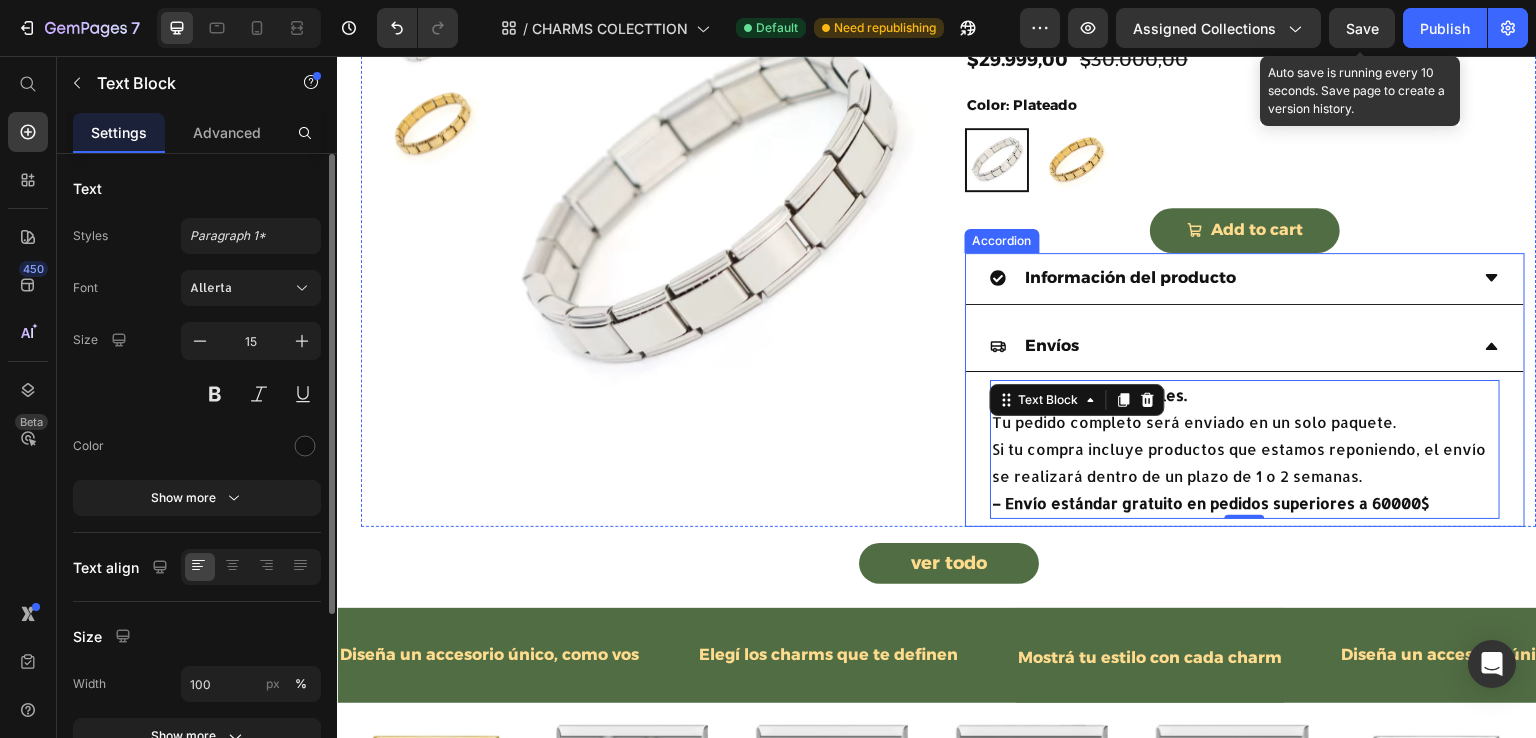 click on "Envío en 1 a 3 días hábiles. Tu pedido completo será enviado en un solo paquete. Si tu compra incluye productos que estamos reponiendo, el envío se realizará dentro de un plazo de 1 o 2 semanas. – Envío estándar gratuito en pedidos superiores a 60000$ Text Block   0" at bounding box center [1245, 449] 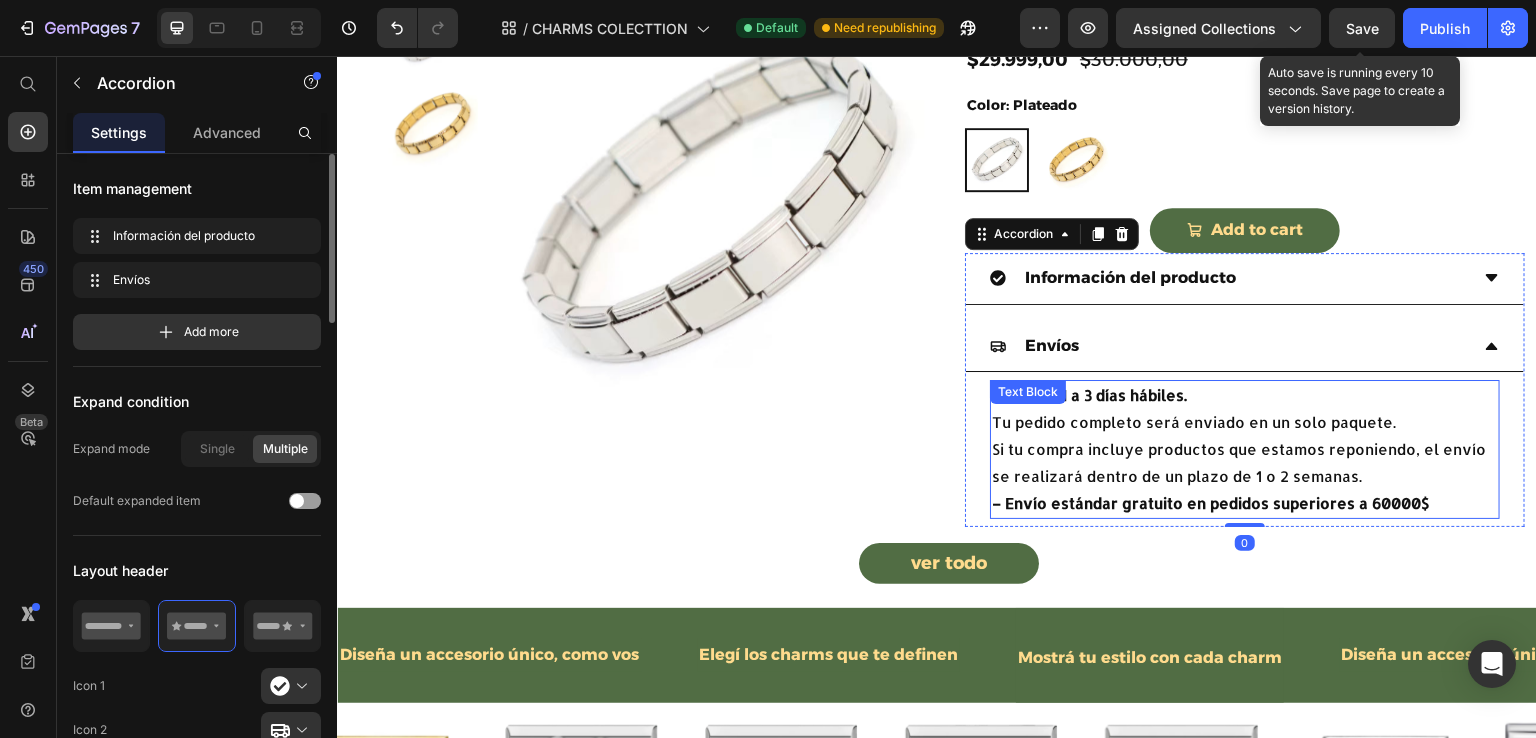click on "Envío en 1 a 3 días hábiles." at bounding box center [1089, 395] 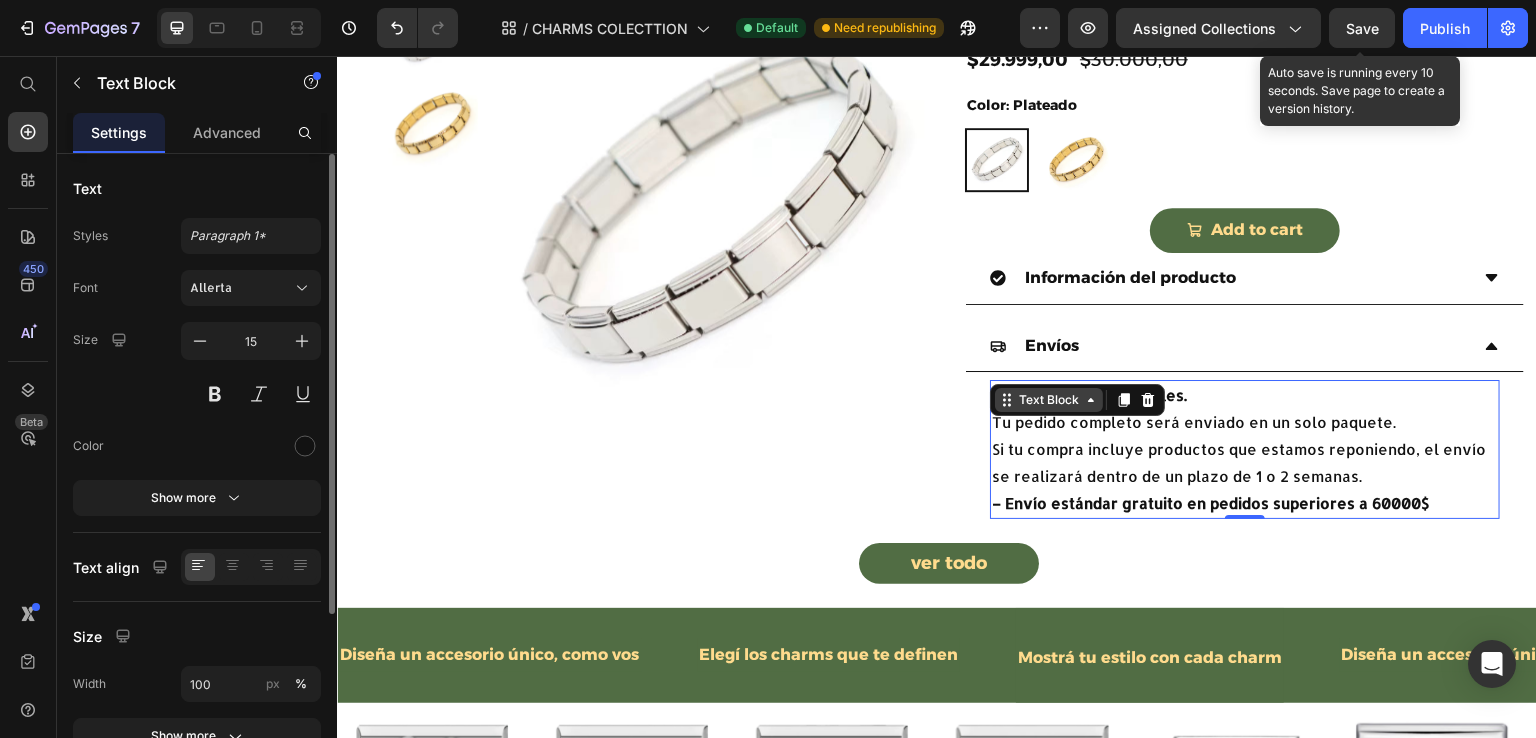 click on "Text Block" at bounding box center [1049, 400] 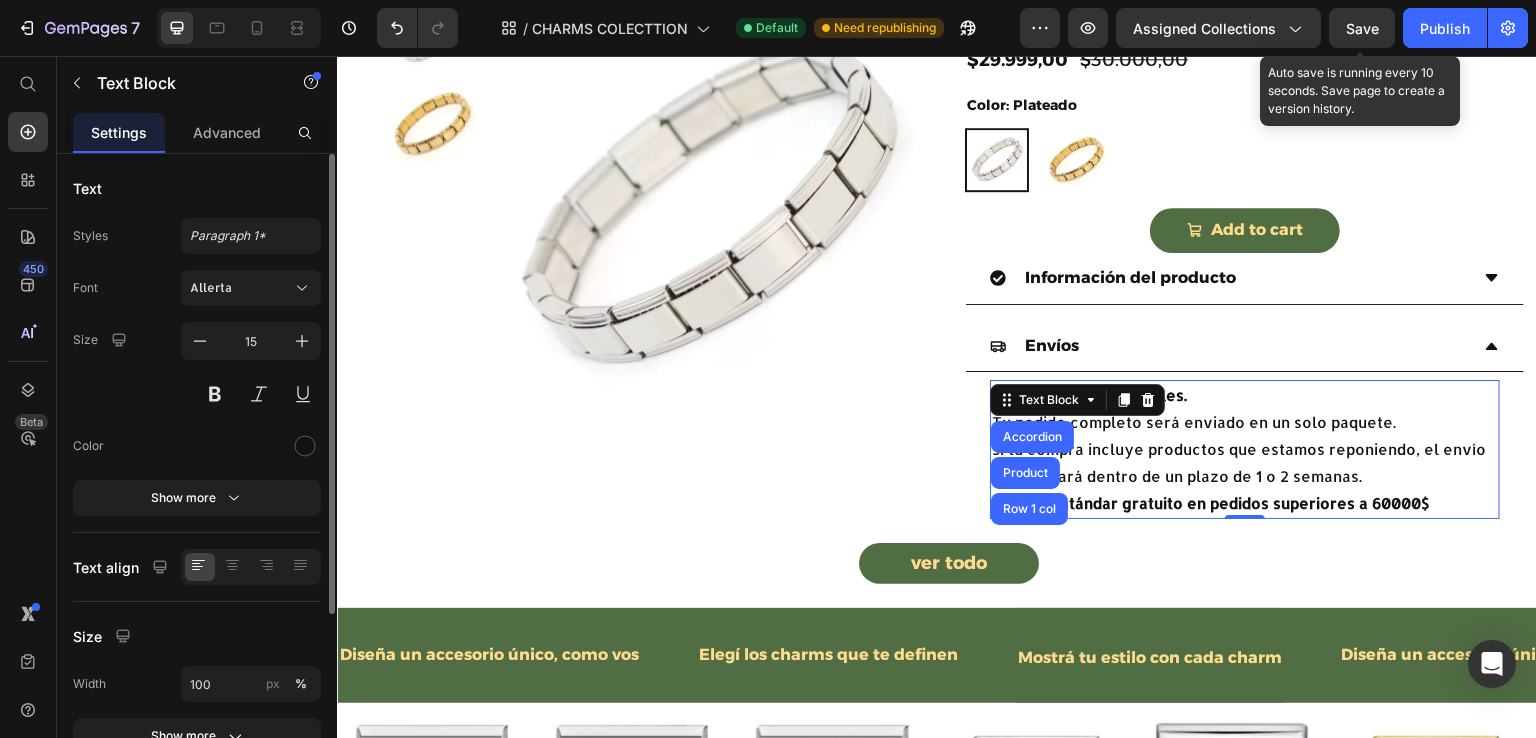 click on "Envío en 1 a 3 días hábiles. Tu pedido completo será enviado en un solo paquete. Si tu compra incluye productos que estamos reponiendo, el envío se realizará dentro de un plazo de 1 o 2 semanas." at bounding box center [1245, 436] 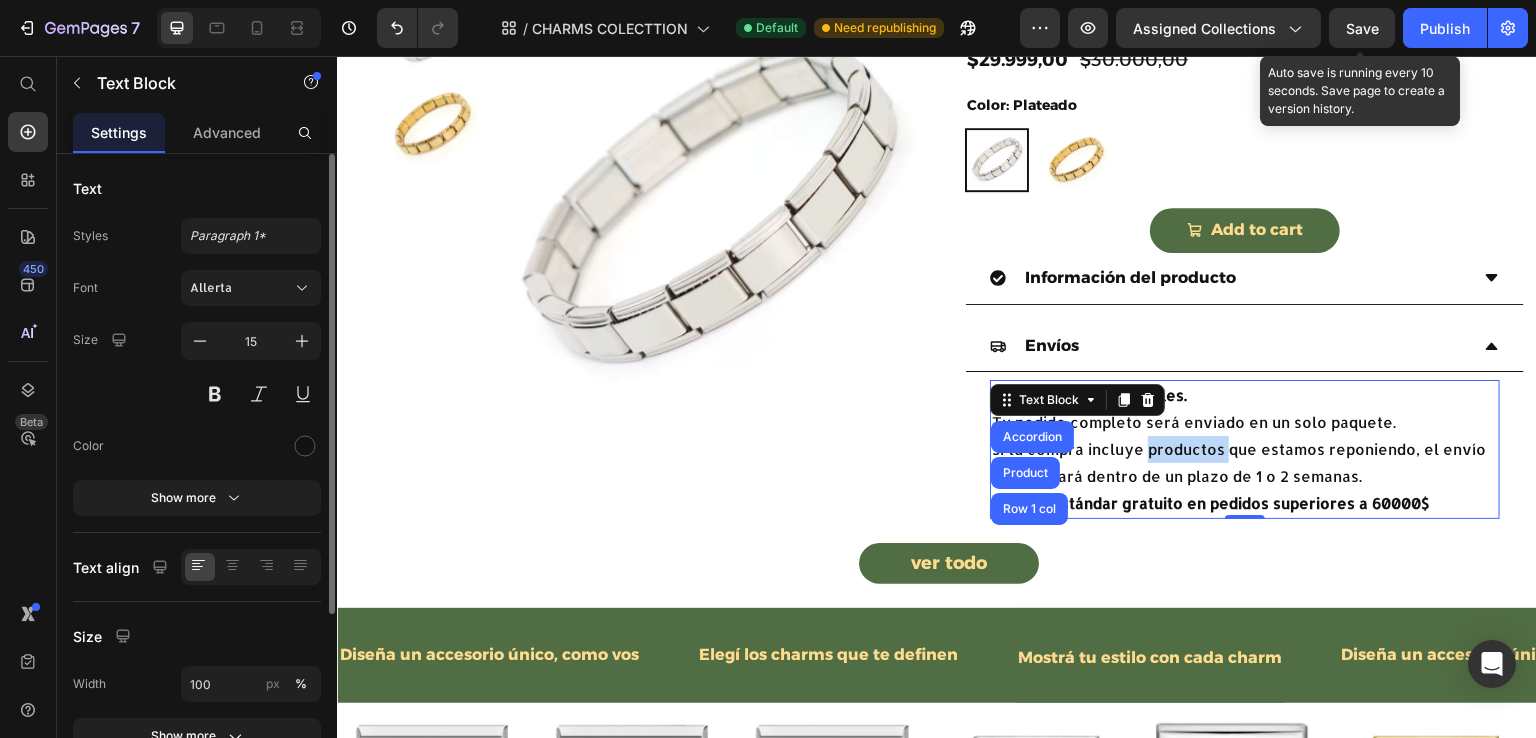 click on "Envío en 1 a 3 días hábiles. Tu pedido completo será enviado en un solo paquete. Si tu compra incluye productos que estamos reponiendo, el envío se realizará dentro de un plazo de 1 o 2 semanas." at bounding box center [1245, 436] 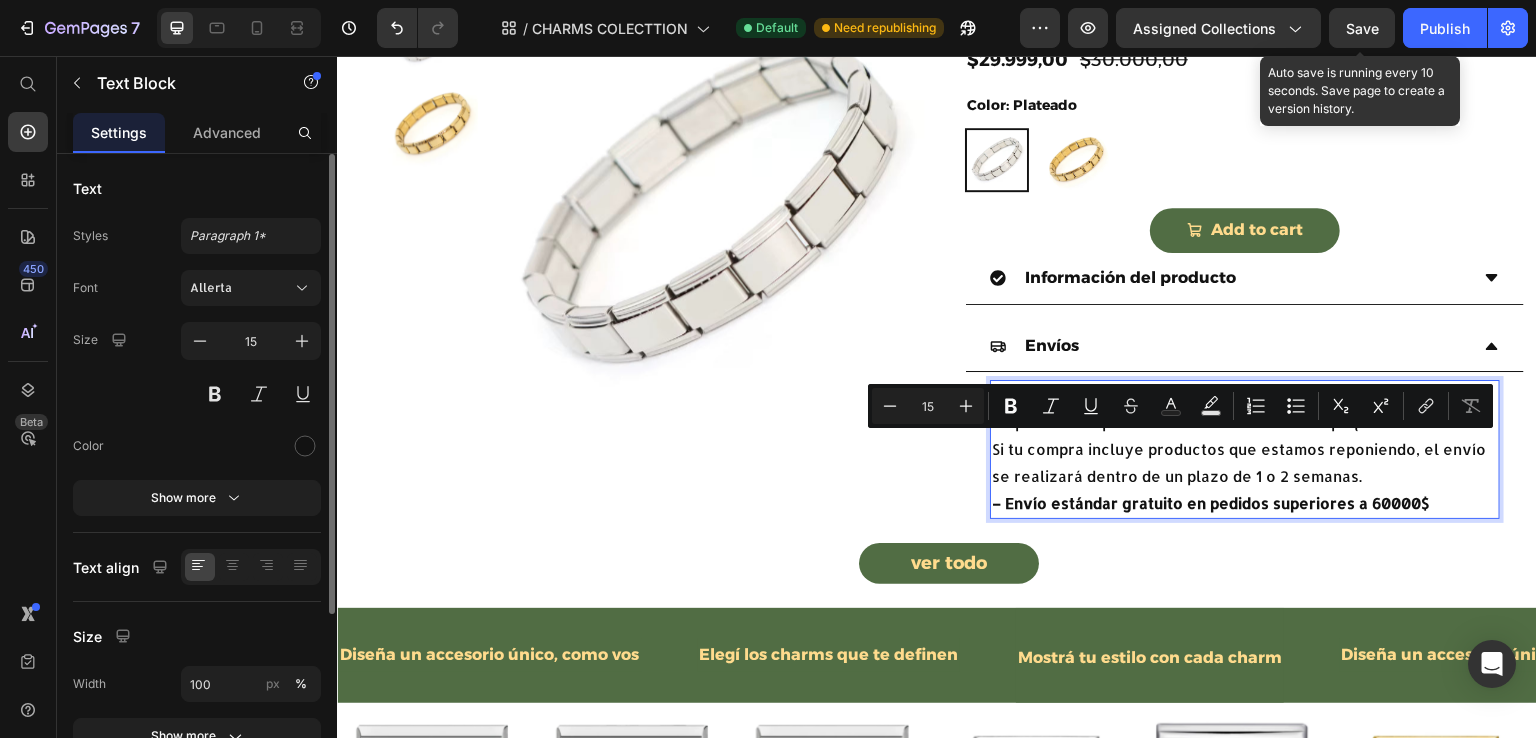 click on "Envío en 1 a 3 días hábiles. Tu pedido completo será enviado en un solo paquete. Si tu compra incluye productos que estamos reponiendo, el envío se realizará dentro de un plazo de 1 o 2 semanas." at bounding box center (1245, 436) 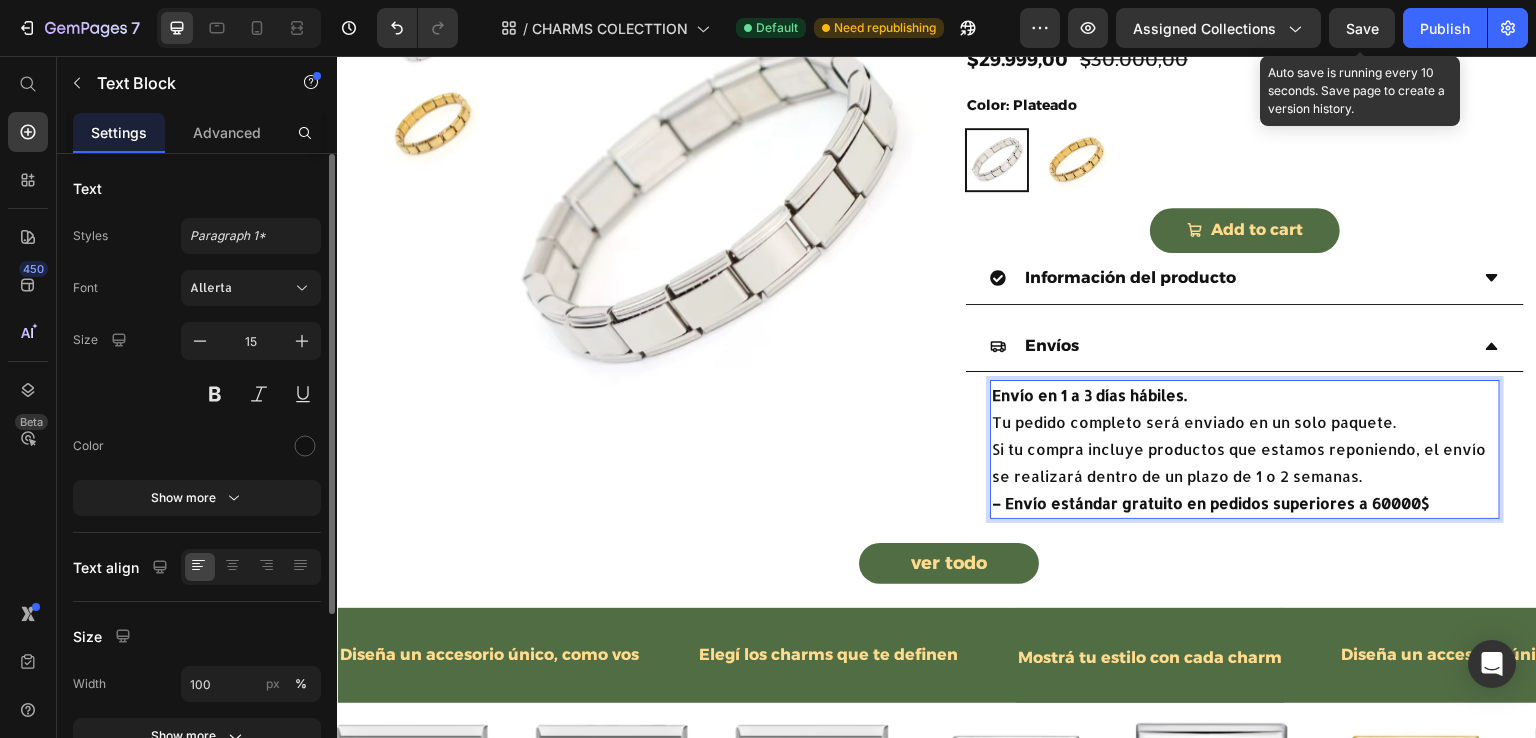 click on "Envío en 1 a 3 días hábiles." at bounding box center (1089, 395) 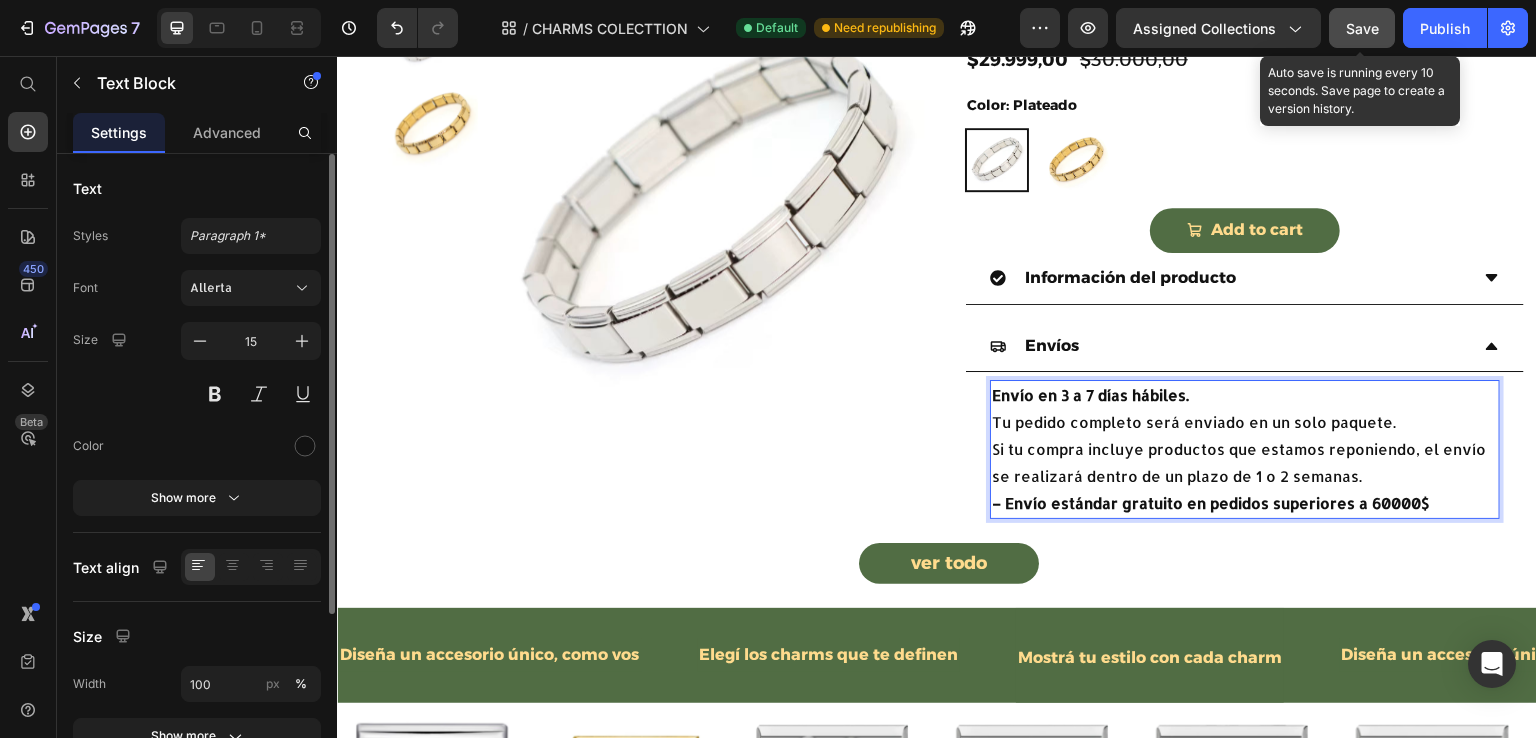 click on "Save" 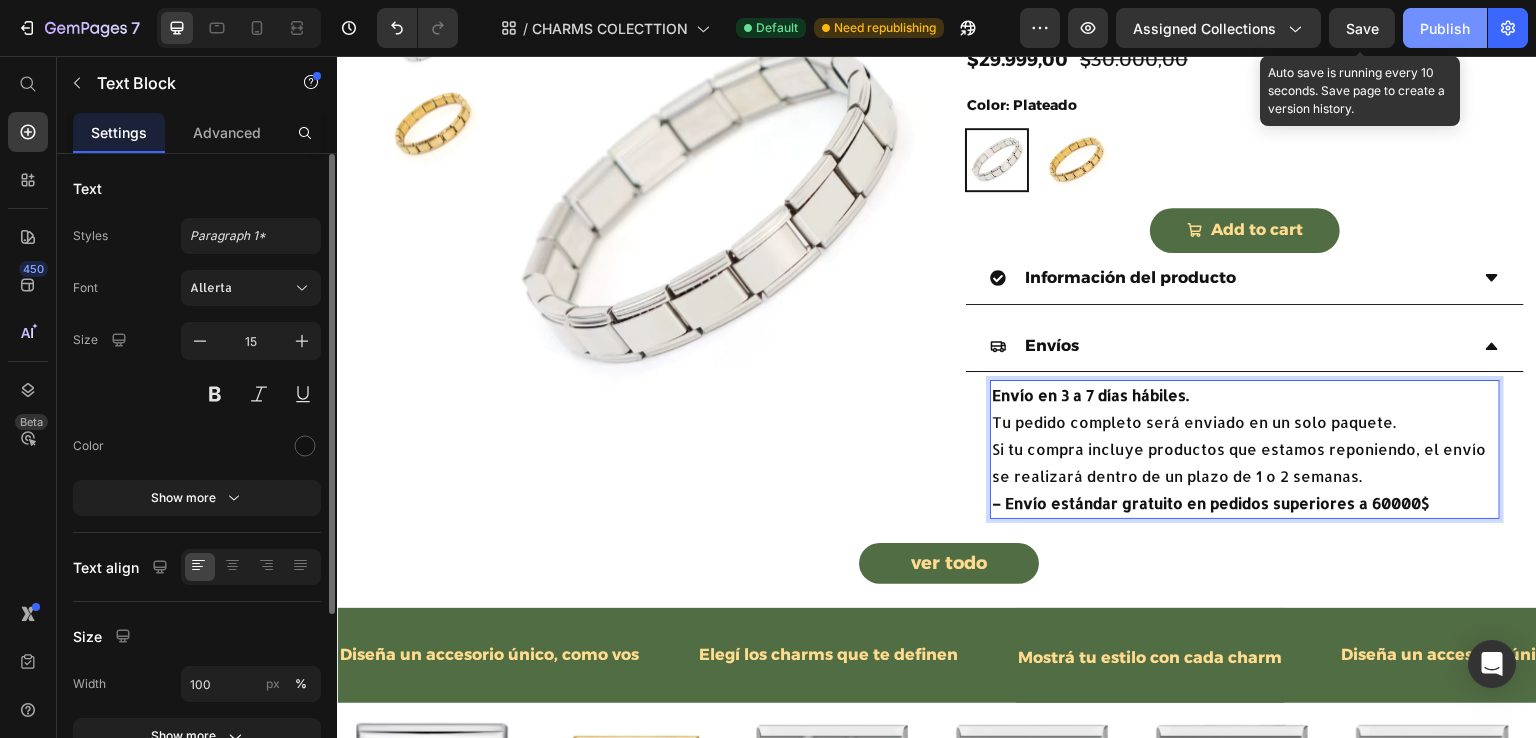 click on "Publish" at bounding box center (1445, 28) 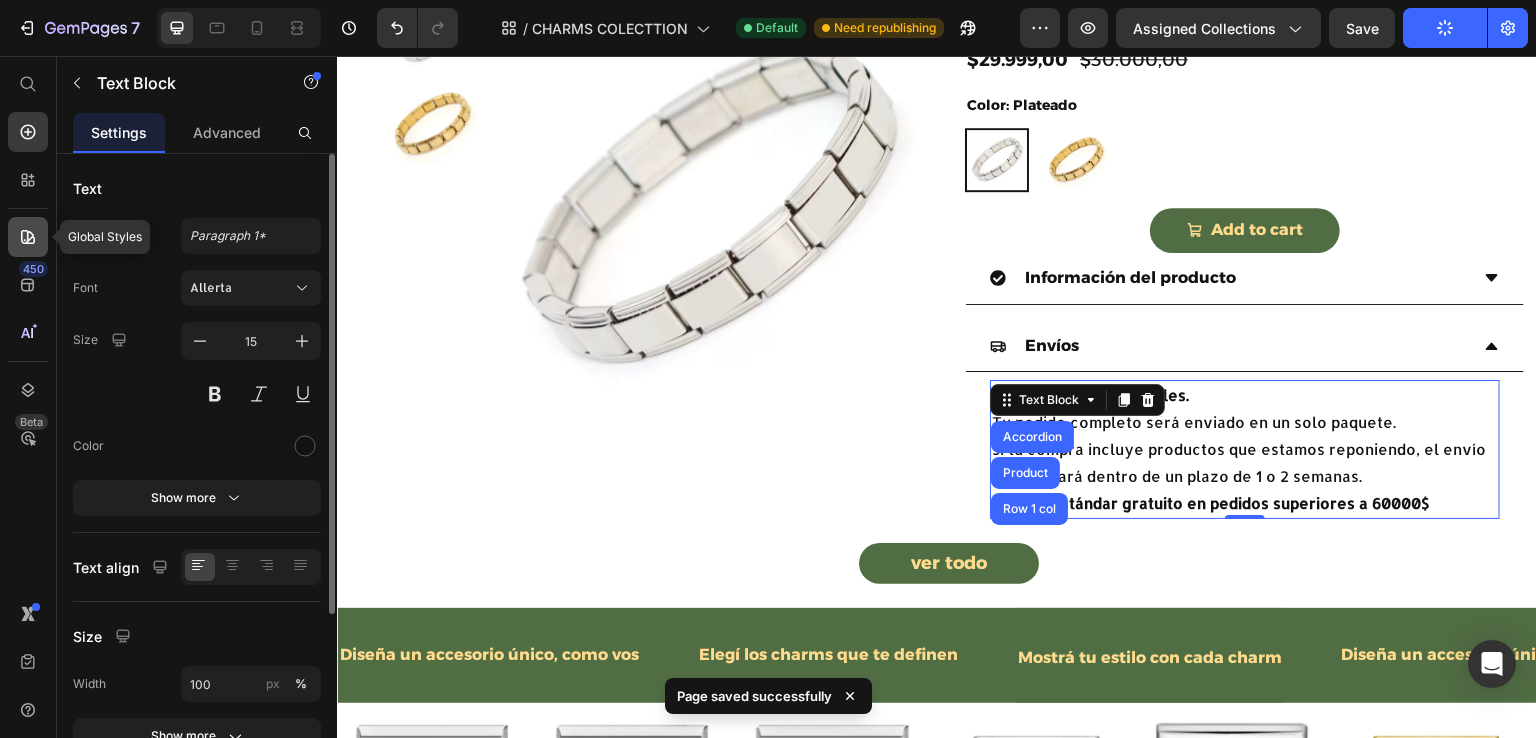 click 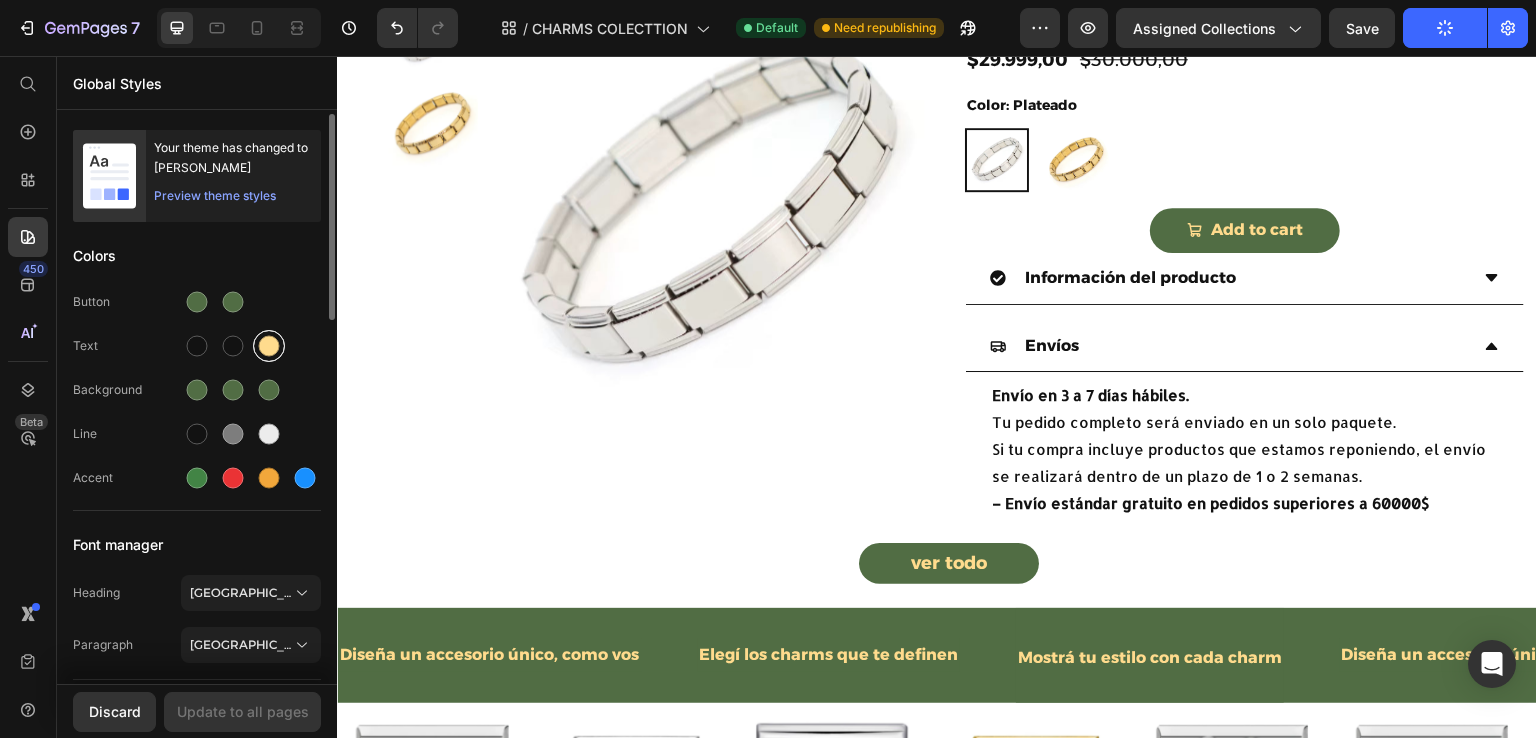 click at bounding box center (269, 346) 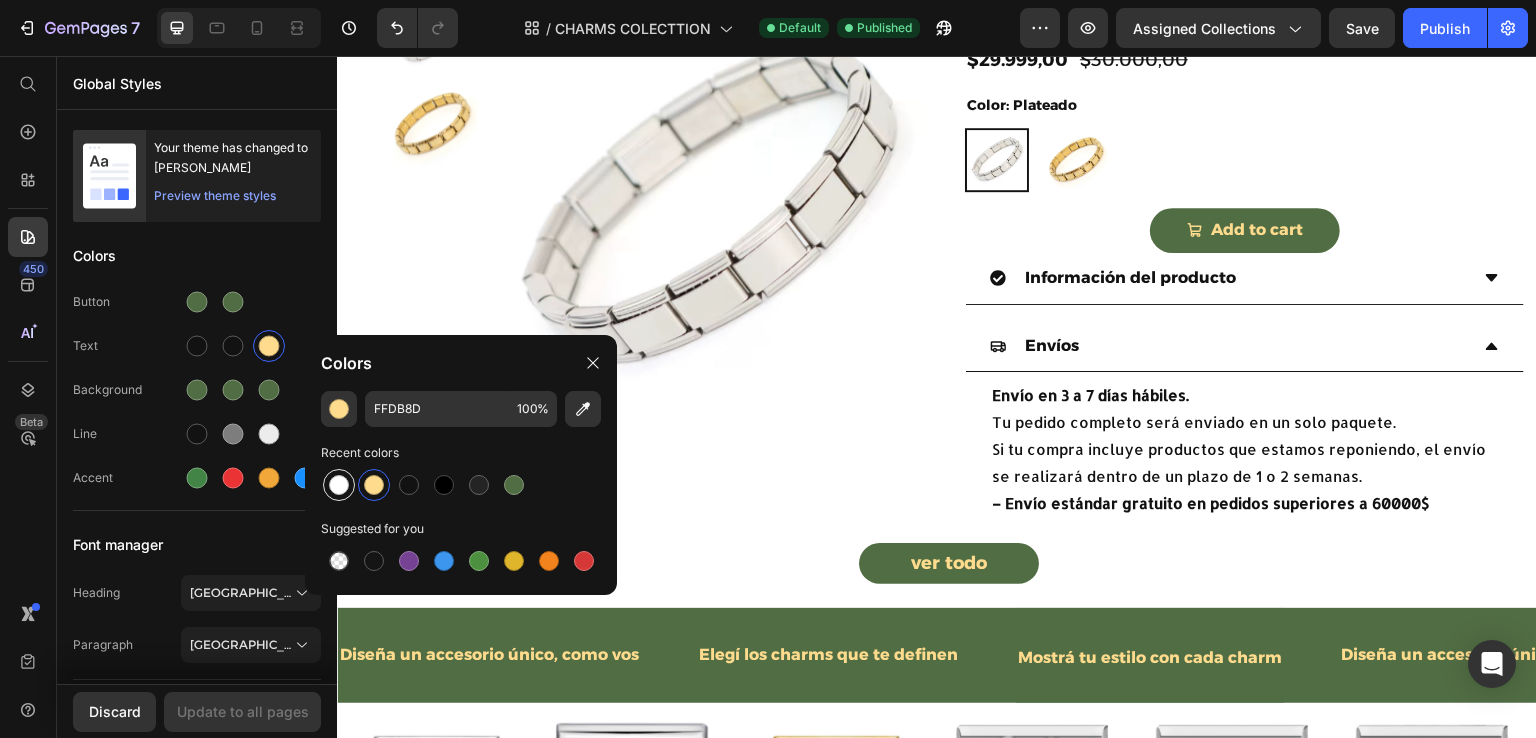 click at bounding box center [339, 485] 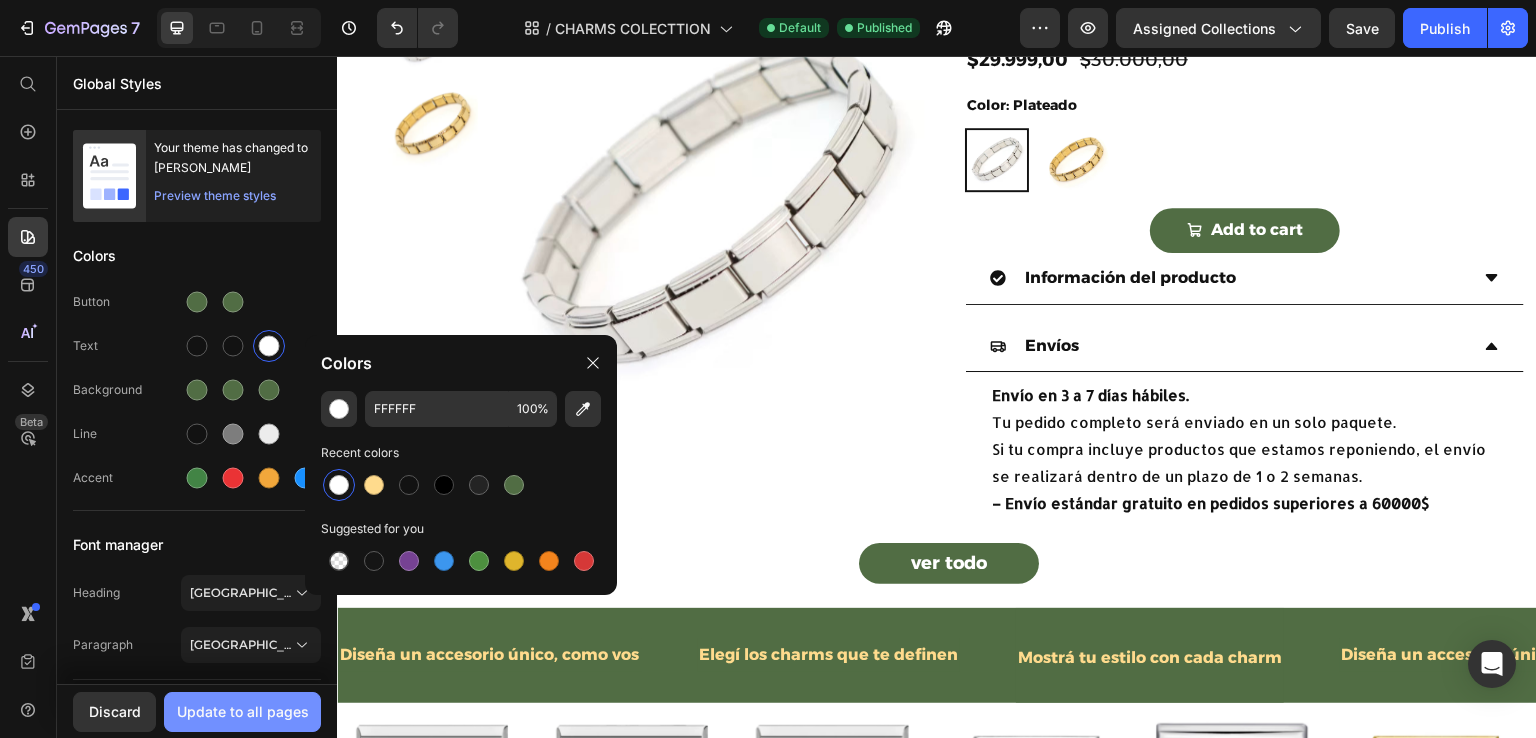 click on "Update to all pages" at bounding box center (243, 711) 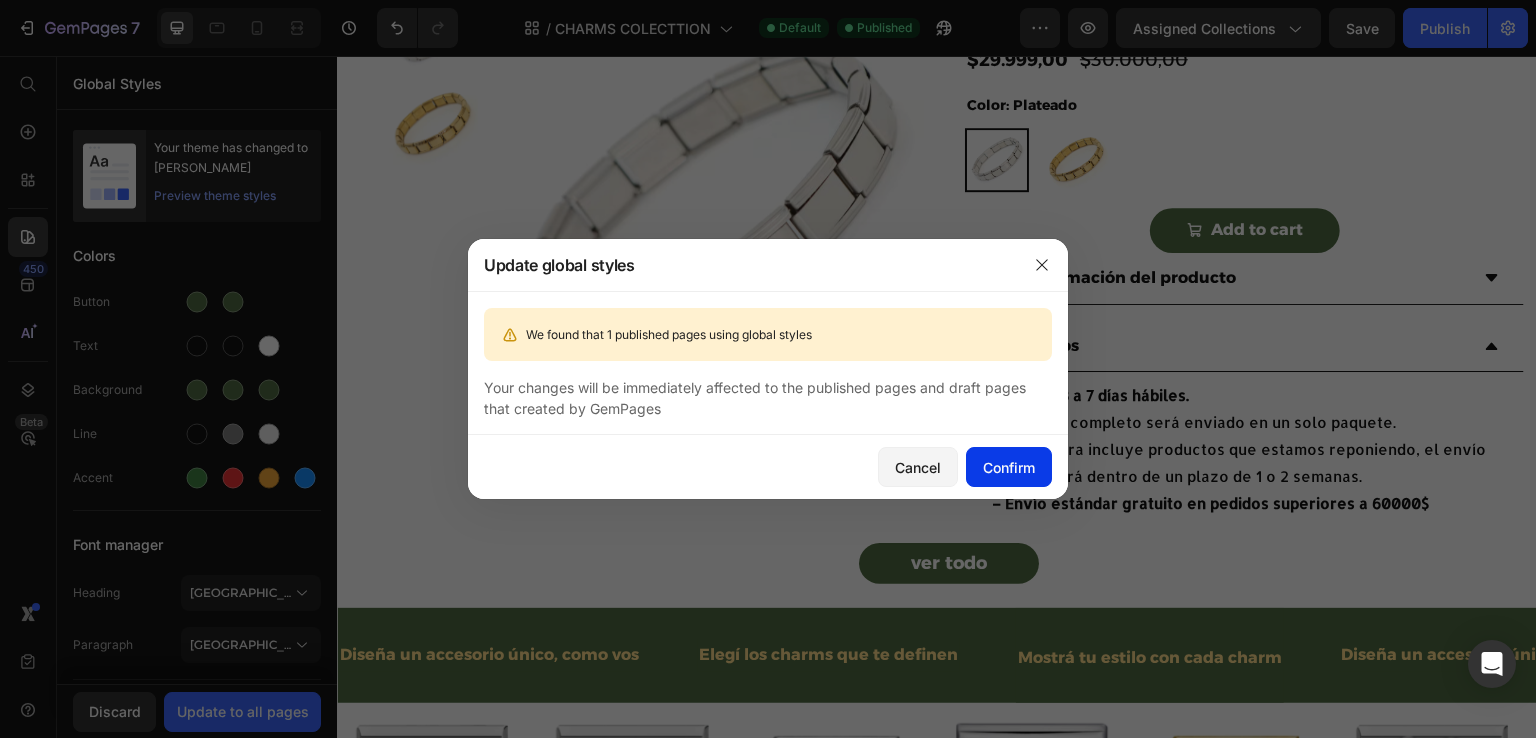 click on "Confirm" at bounding box center (1009, 467) 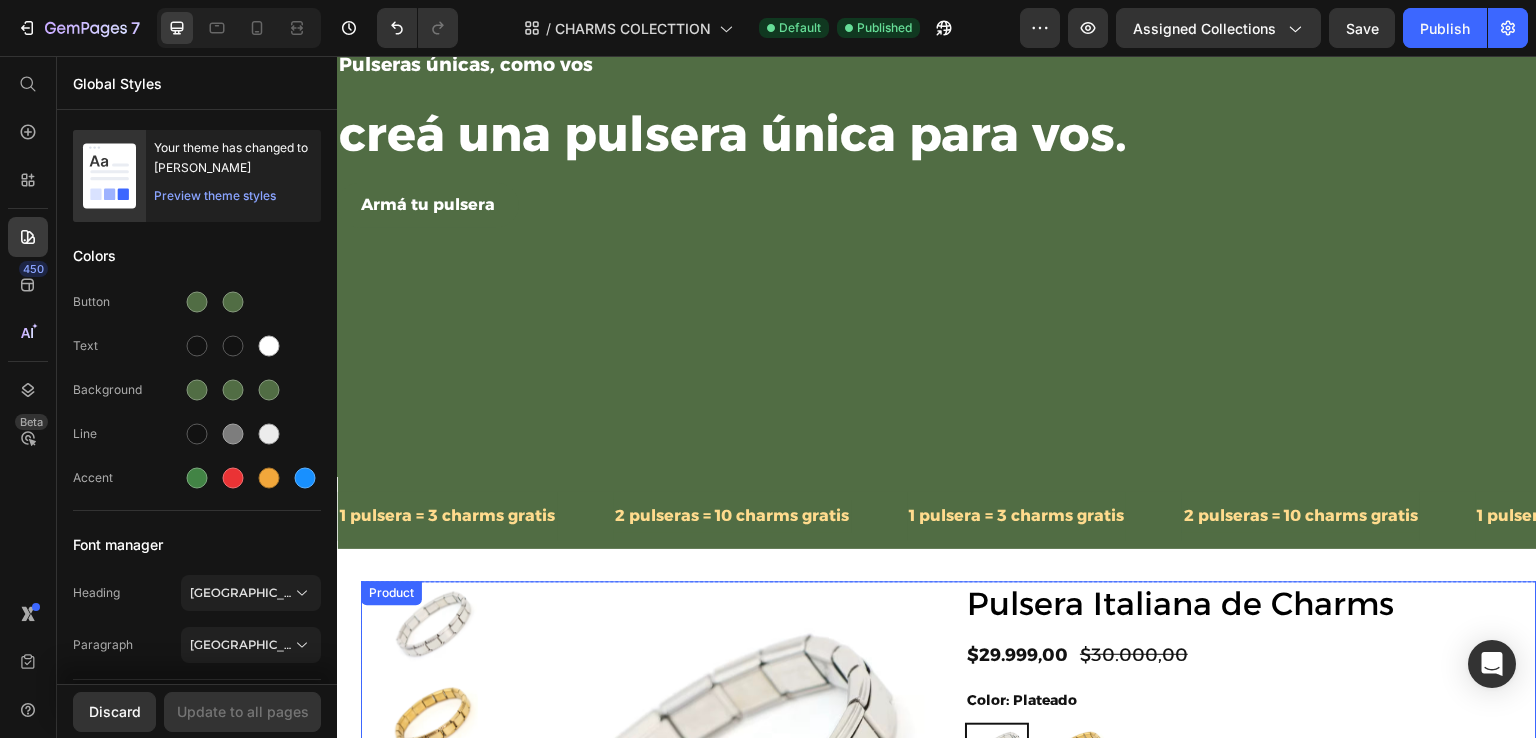 scroll, scrollTop: 900, scrollLeft: 0, axis: vertical 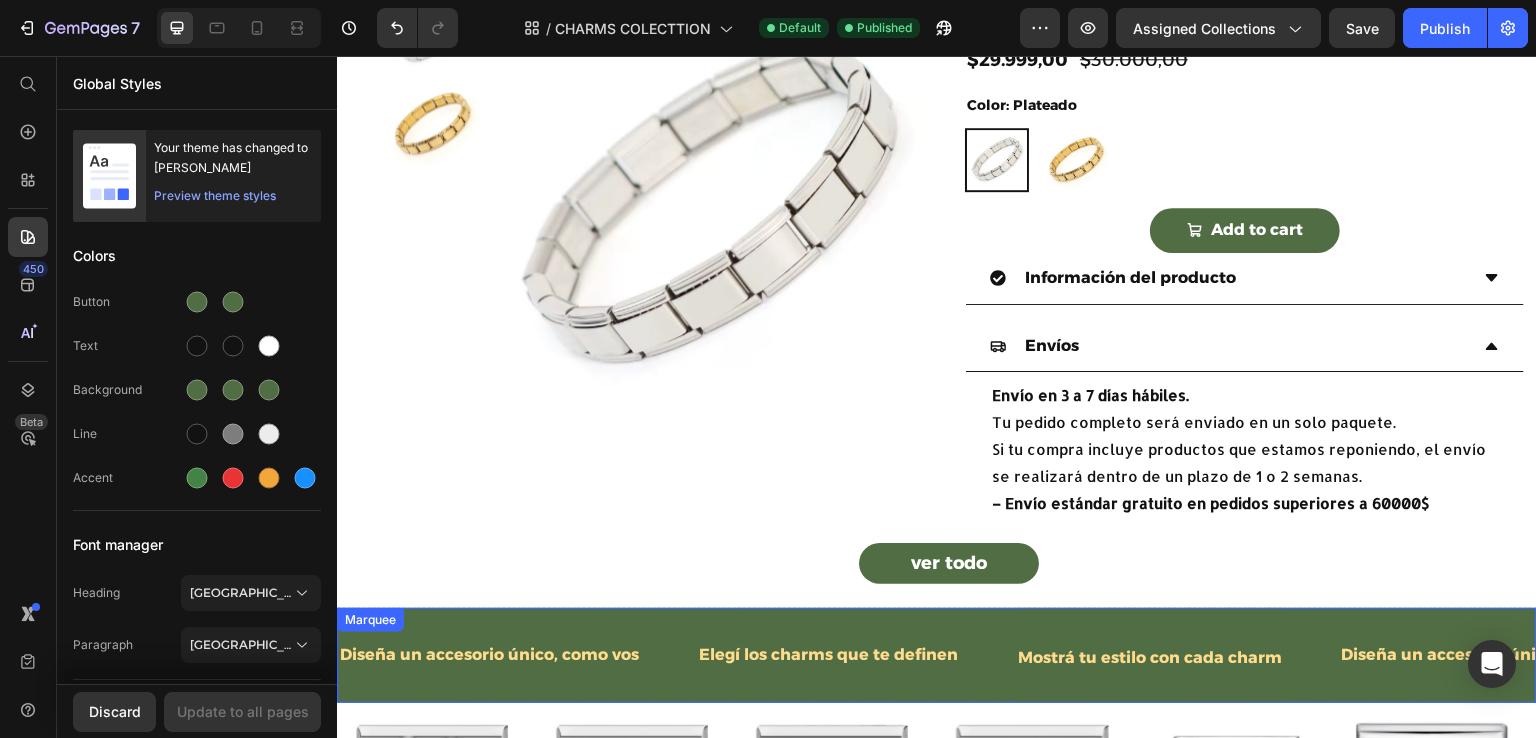 click on "Diseña un accesorio único, como vos Text Elegí los charms que te definen Text Mostrá tu estilo con cada charm   Text" at bounding box center (839, 656) 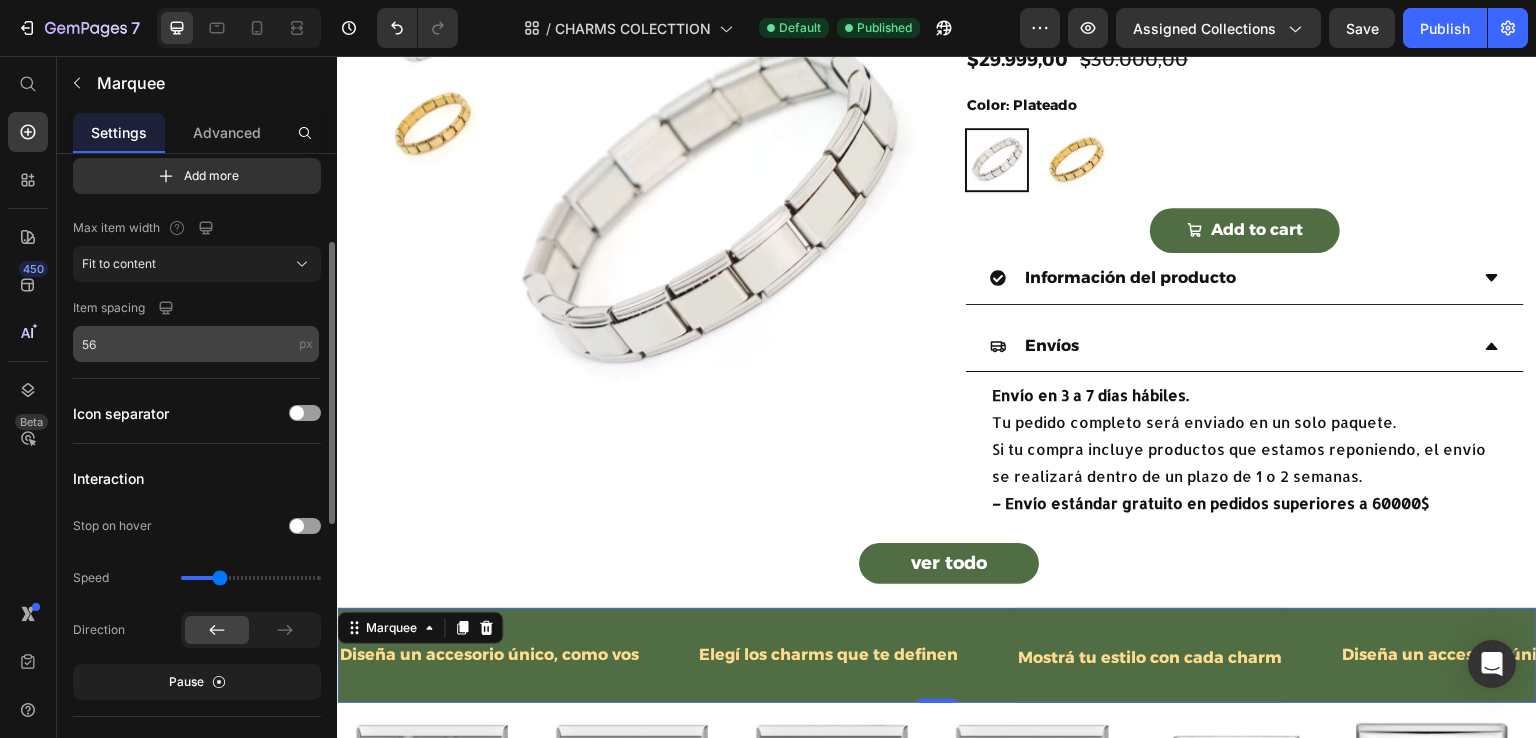 scroll, scrollTop: 300, scrollLeft: 0, axis: vertical 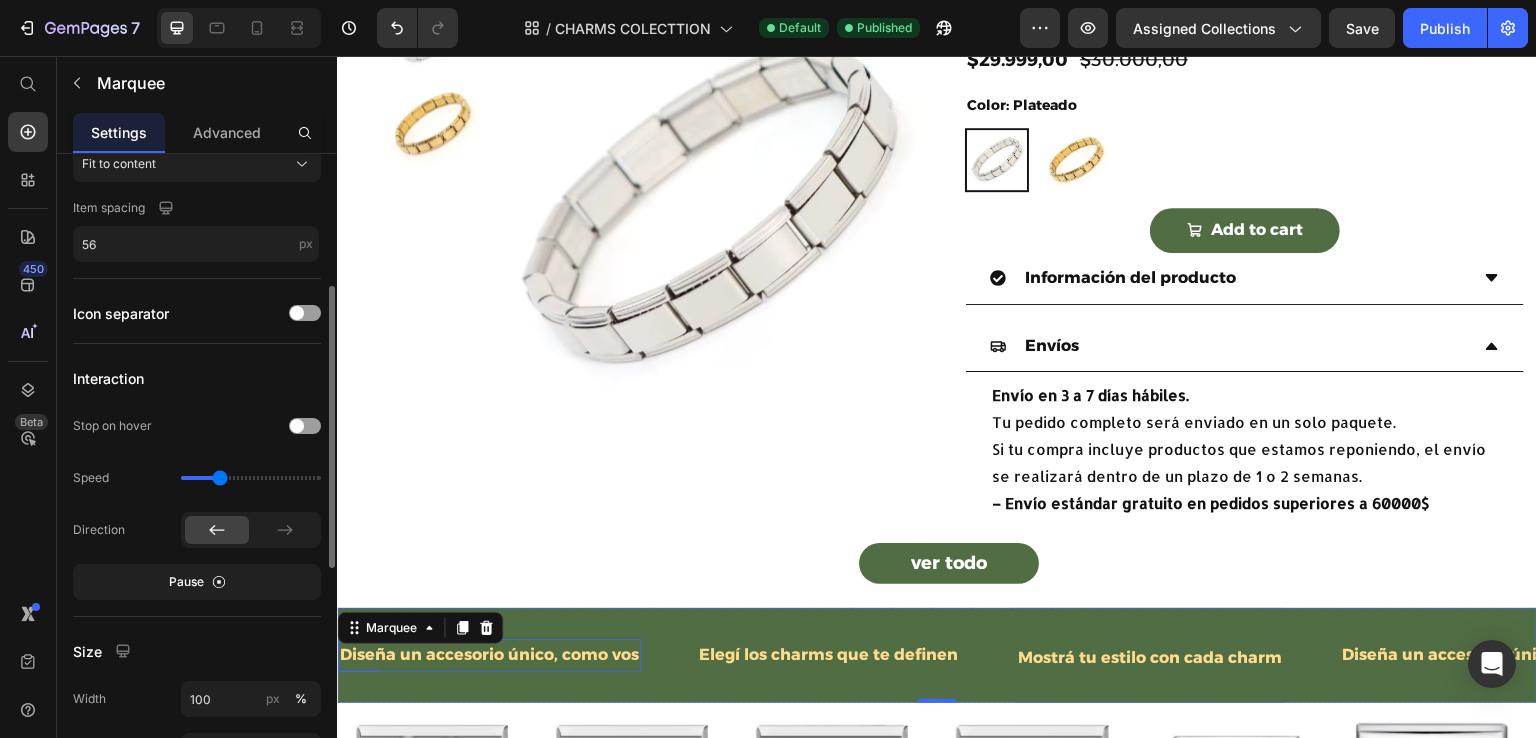 click on "Diseña un accesorio único, como vos" at bounding box center [489, 655] 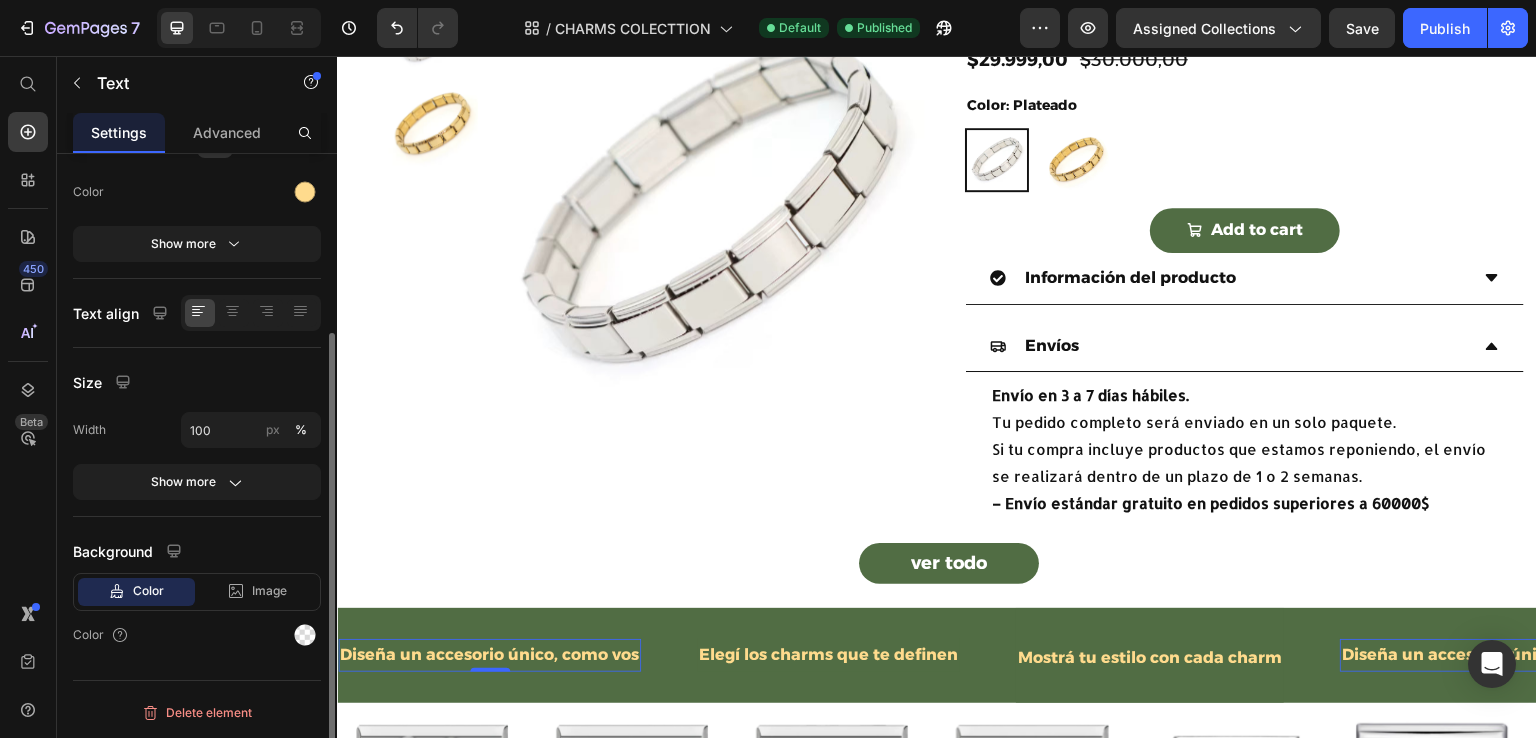 scroll, scrollTop: 0, scrollLeft: 0, axis: both 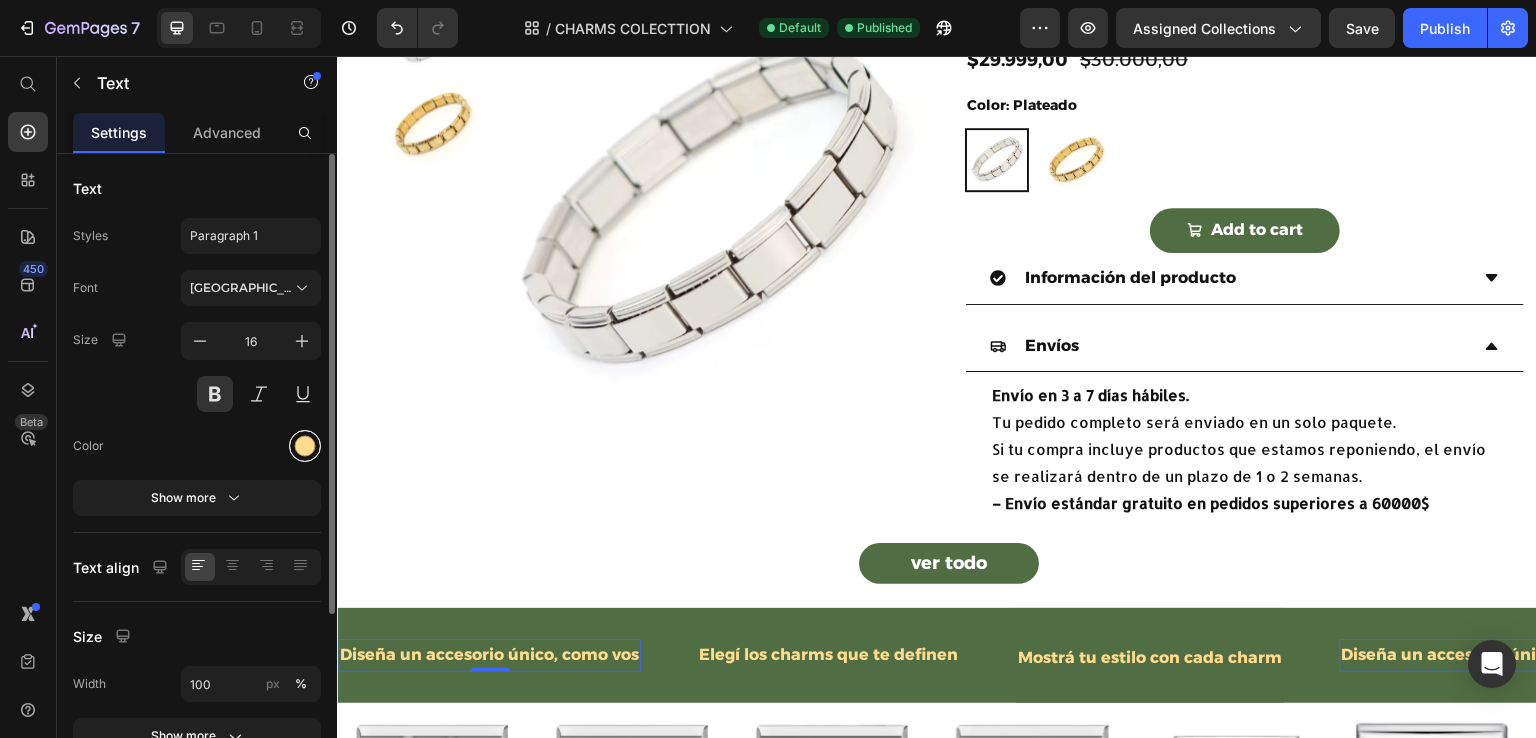 click at bounding box center (305, 446) 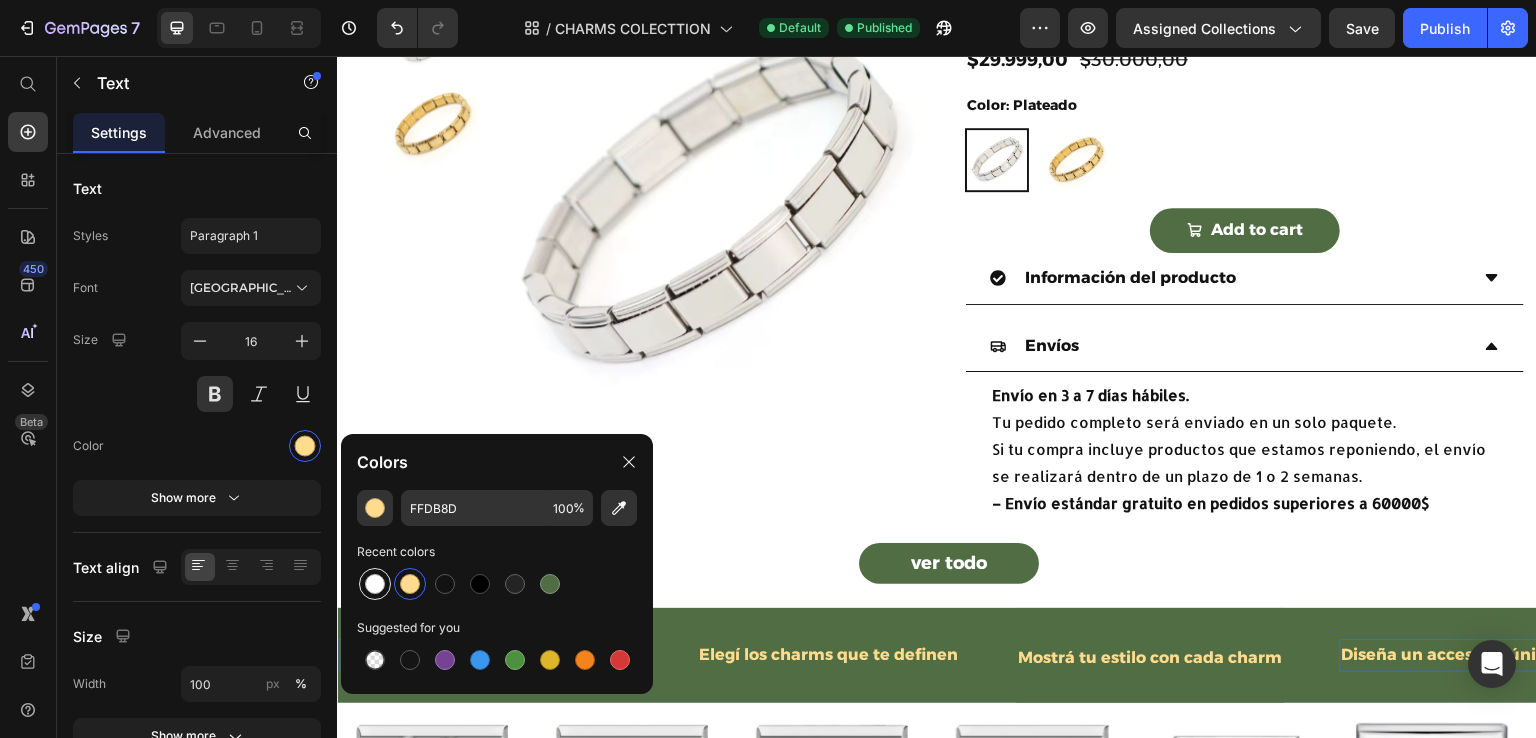 click at bounding box center (375, 584) 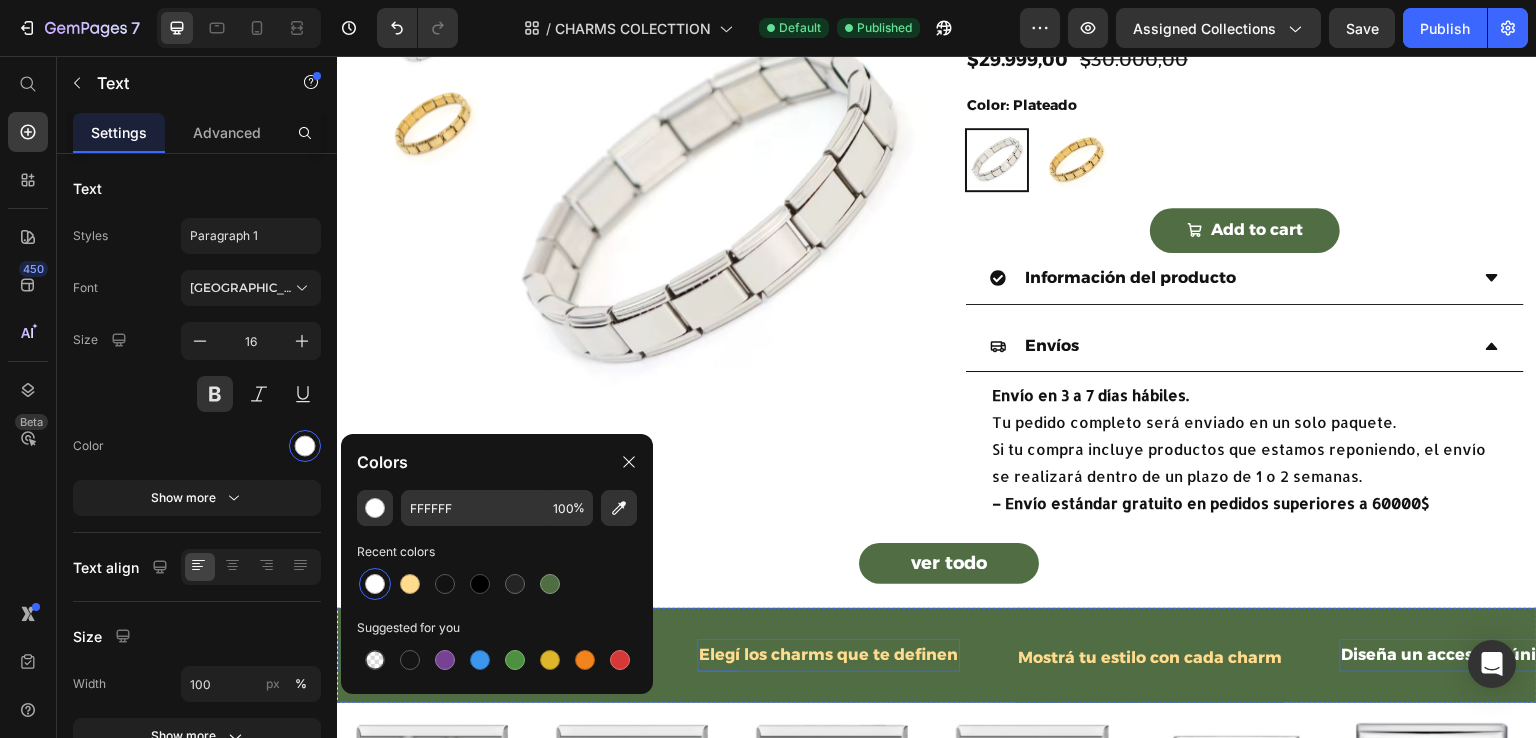 click on "Elegí los charms que te definen" at bounding box center [828, 655] 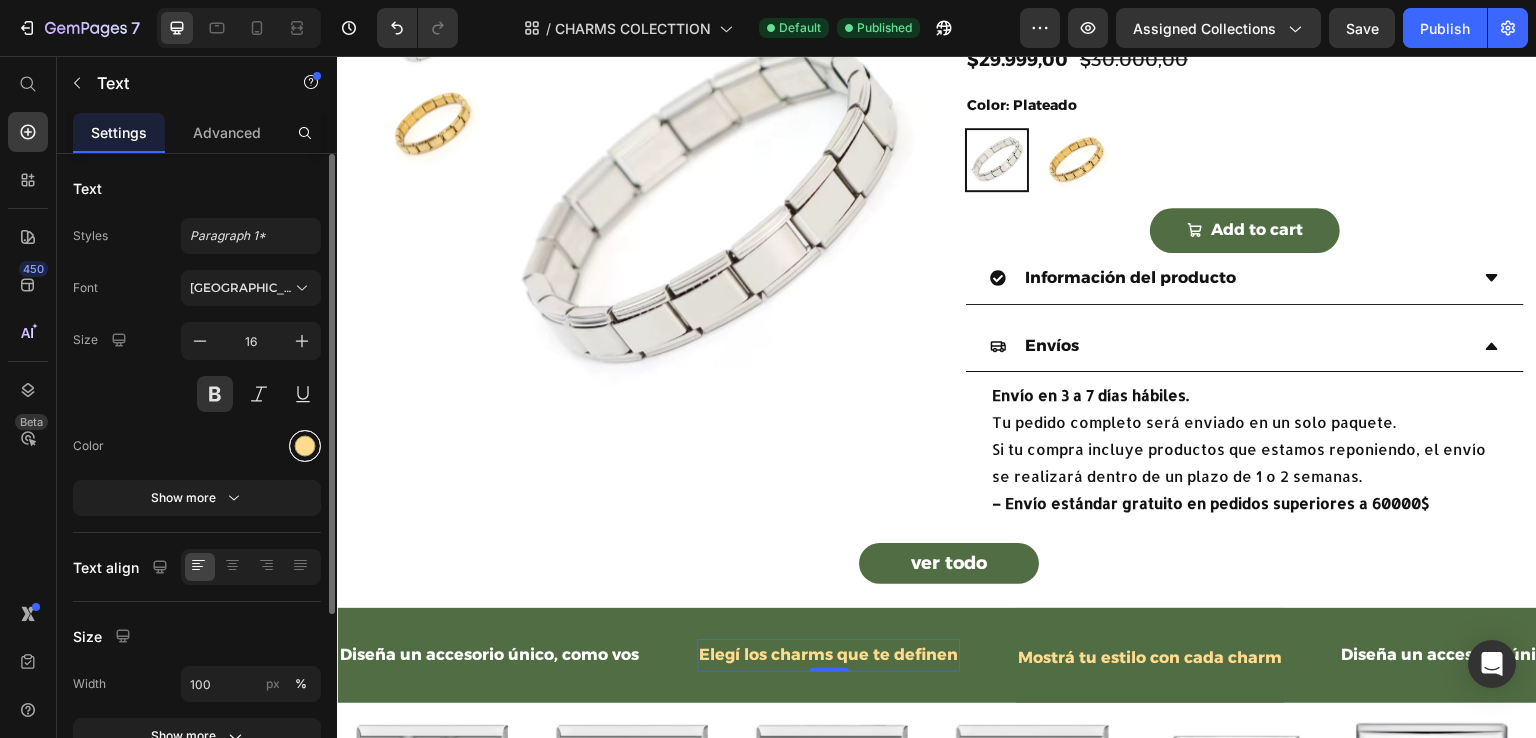 click at bounding box center [305, 446] 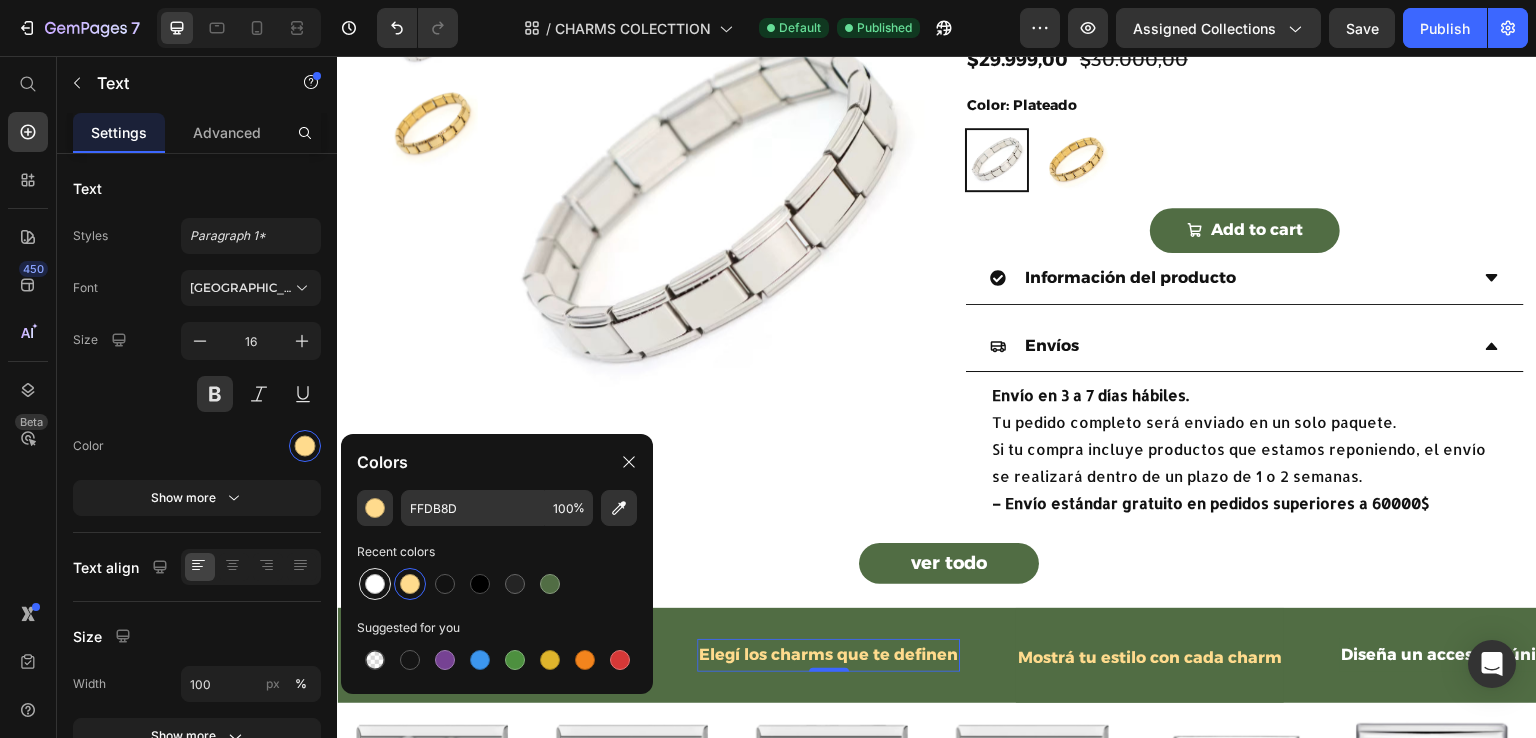 click at bounding box center (375, 584) 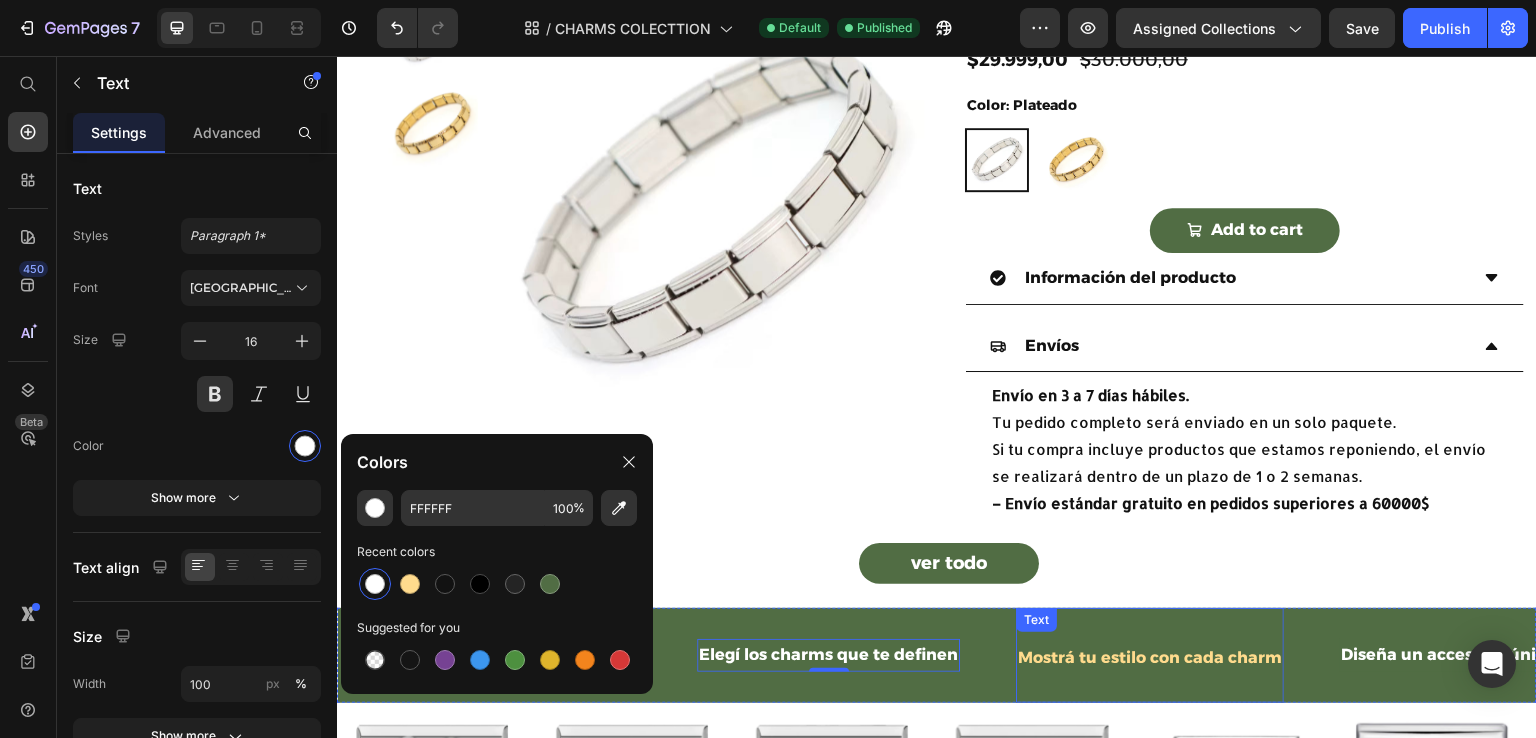 click on "Mostrá tu estilo con cada charm" at bounding box center (1150, 657) 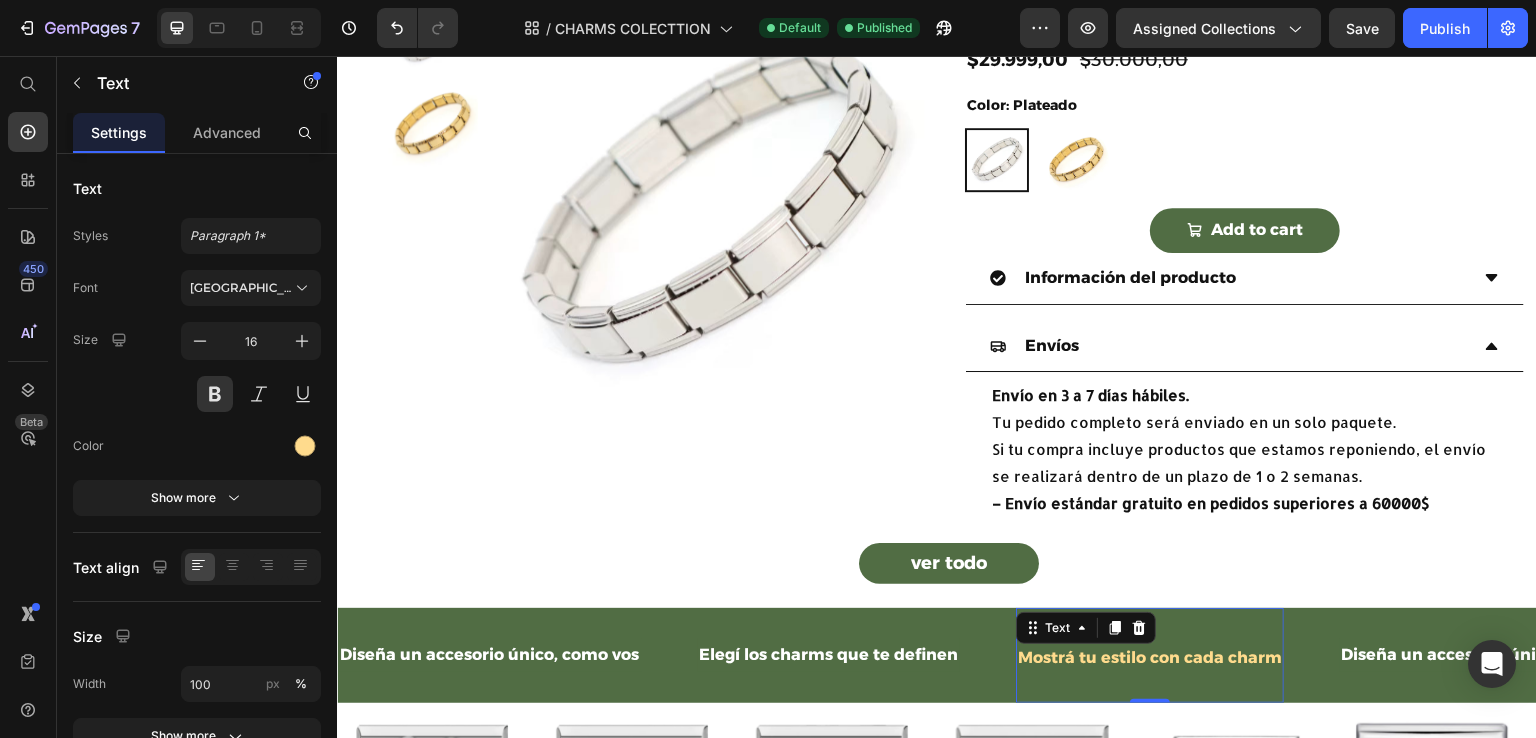 click on "Mostrá tu estilo con cada charm" at bounding box center [1150, 657] 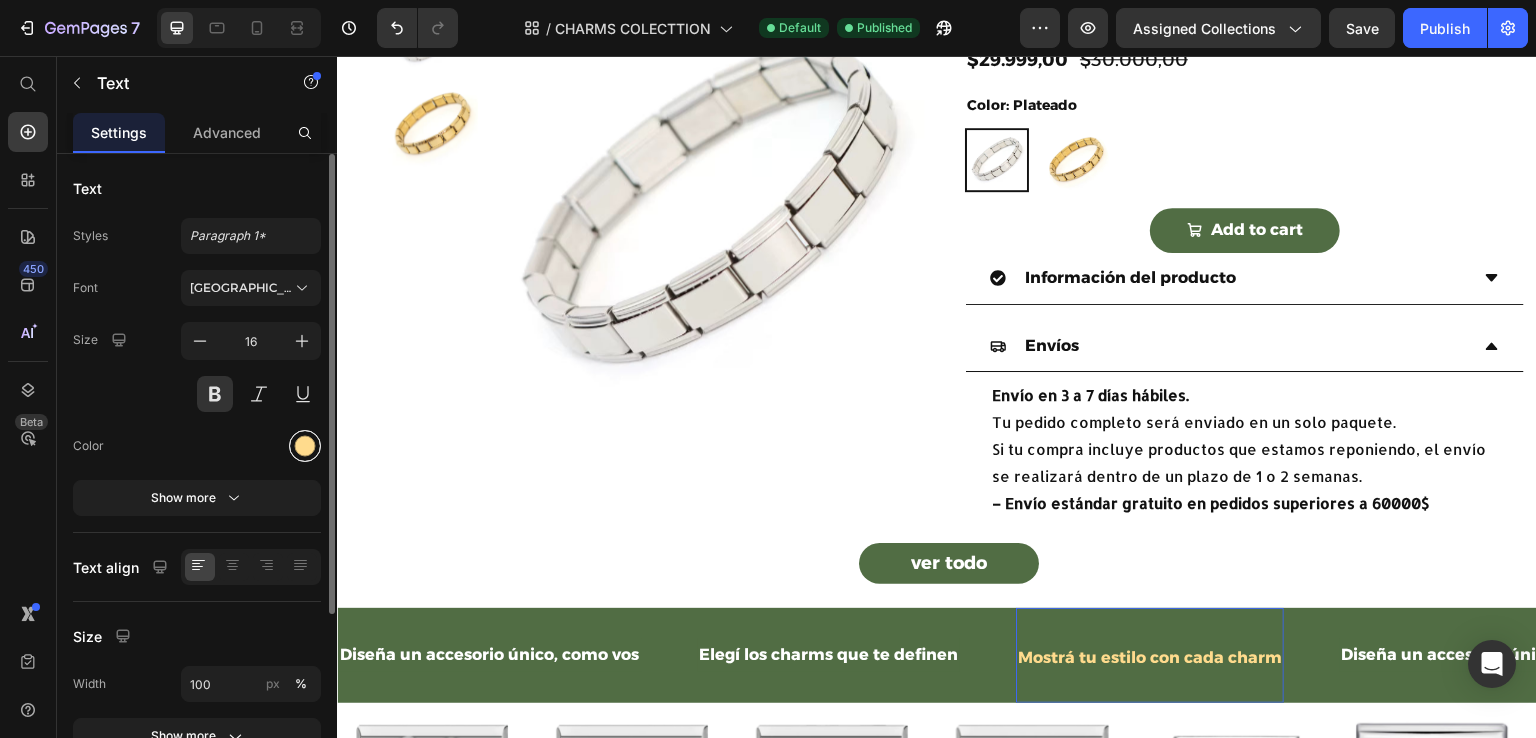 click at bounding box center (305, 446) 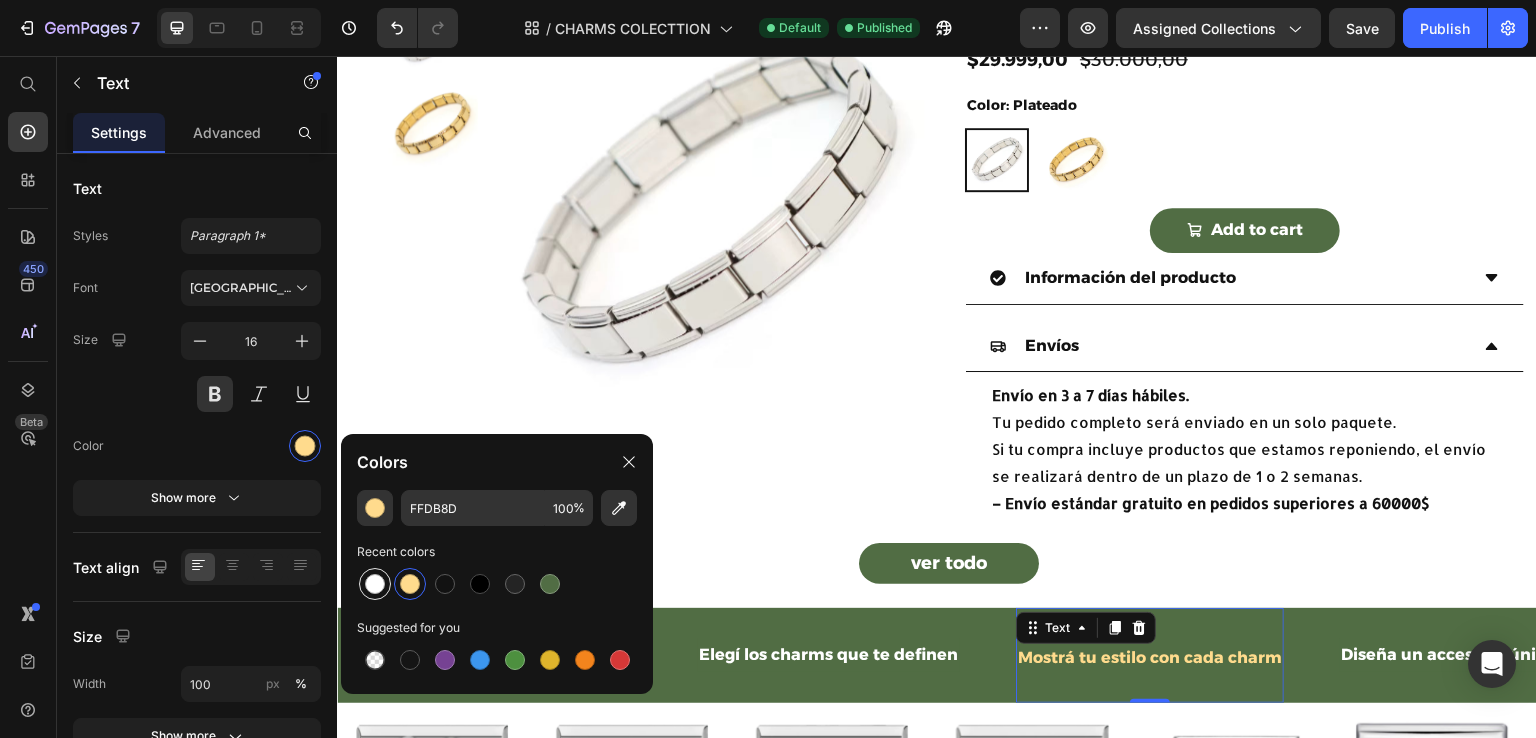click at bounding box center (375, 584) 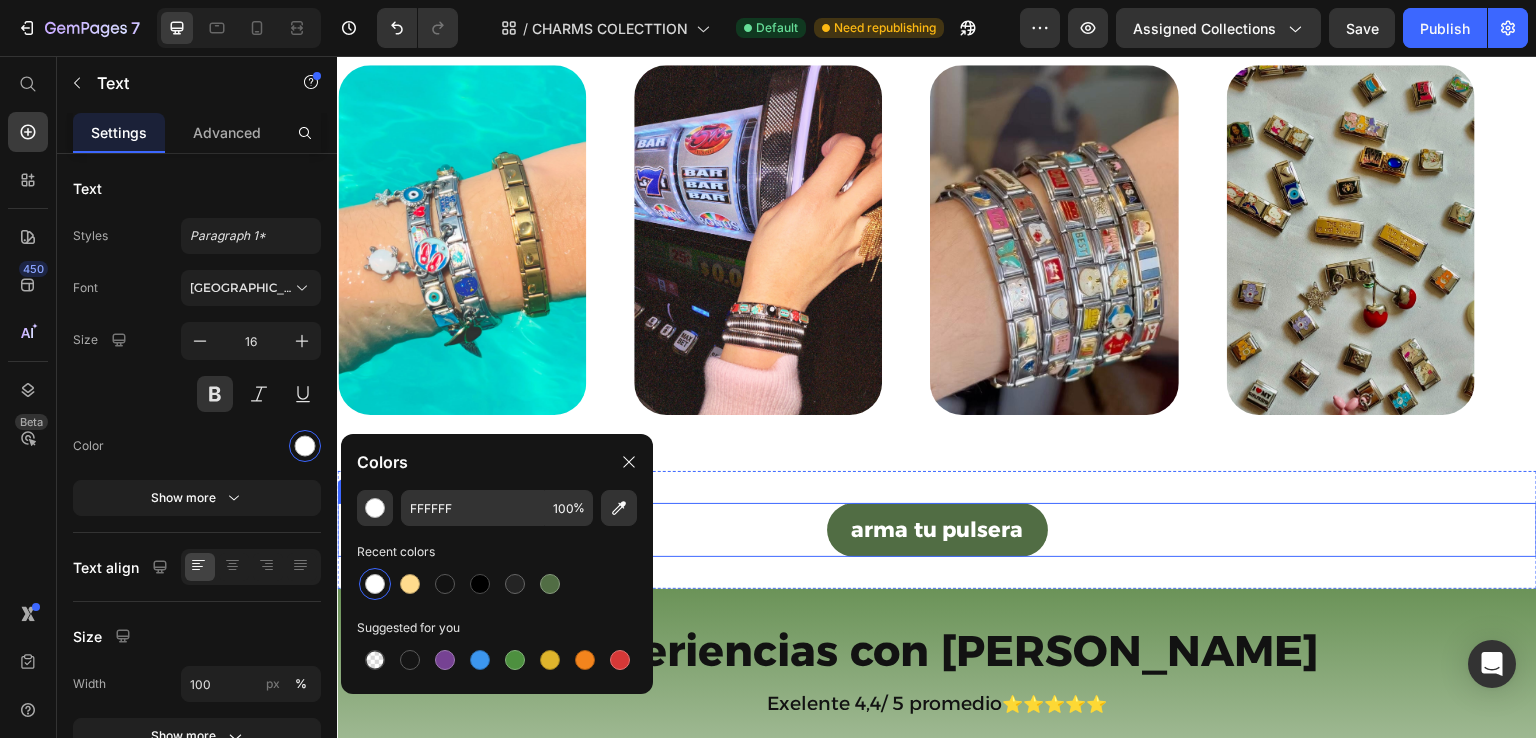 scroll, scrollTop: 2300, scrollLeft: 0, axis: vertical 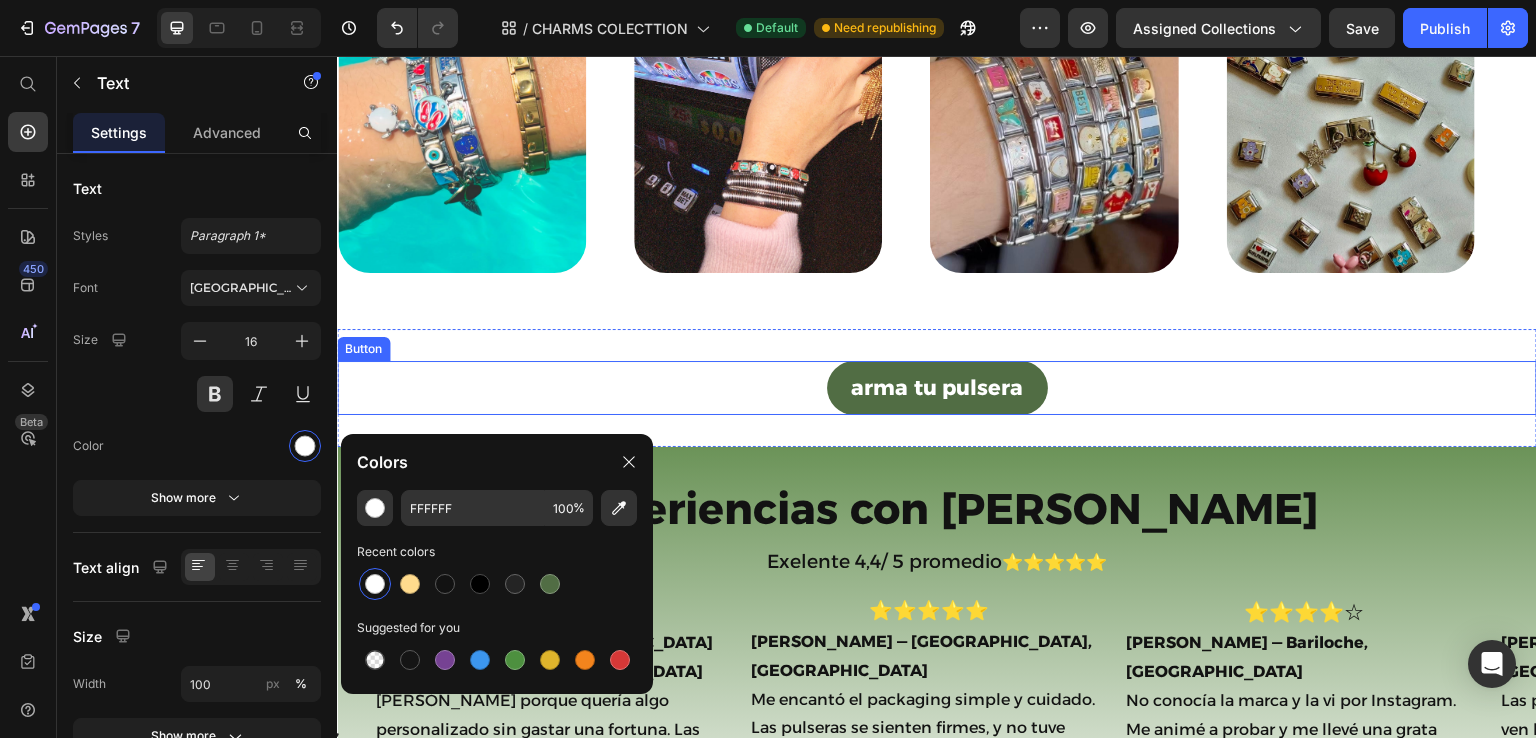 click on "arma tu pulsera Button" at bounding box center [937, 388] 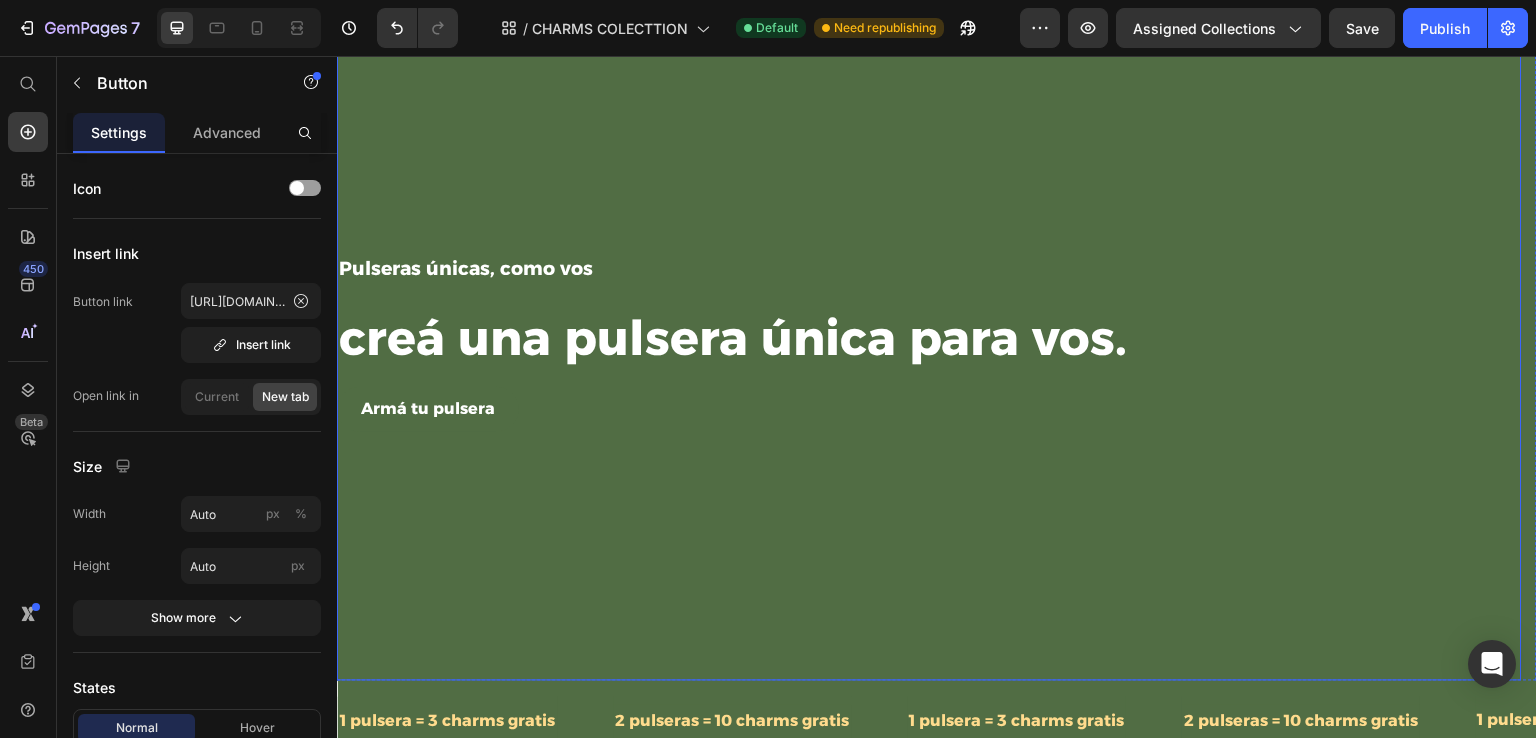 scroll, scrollTop: 300, scrollLeft: 0, axis: vertical 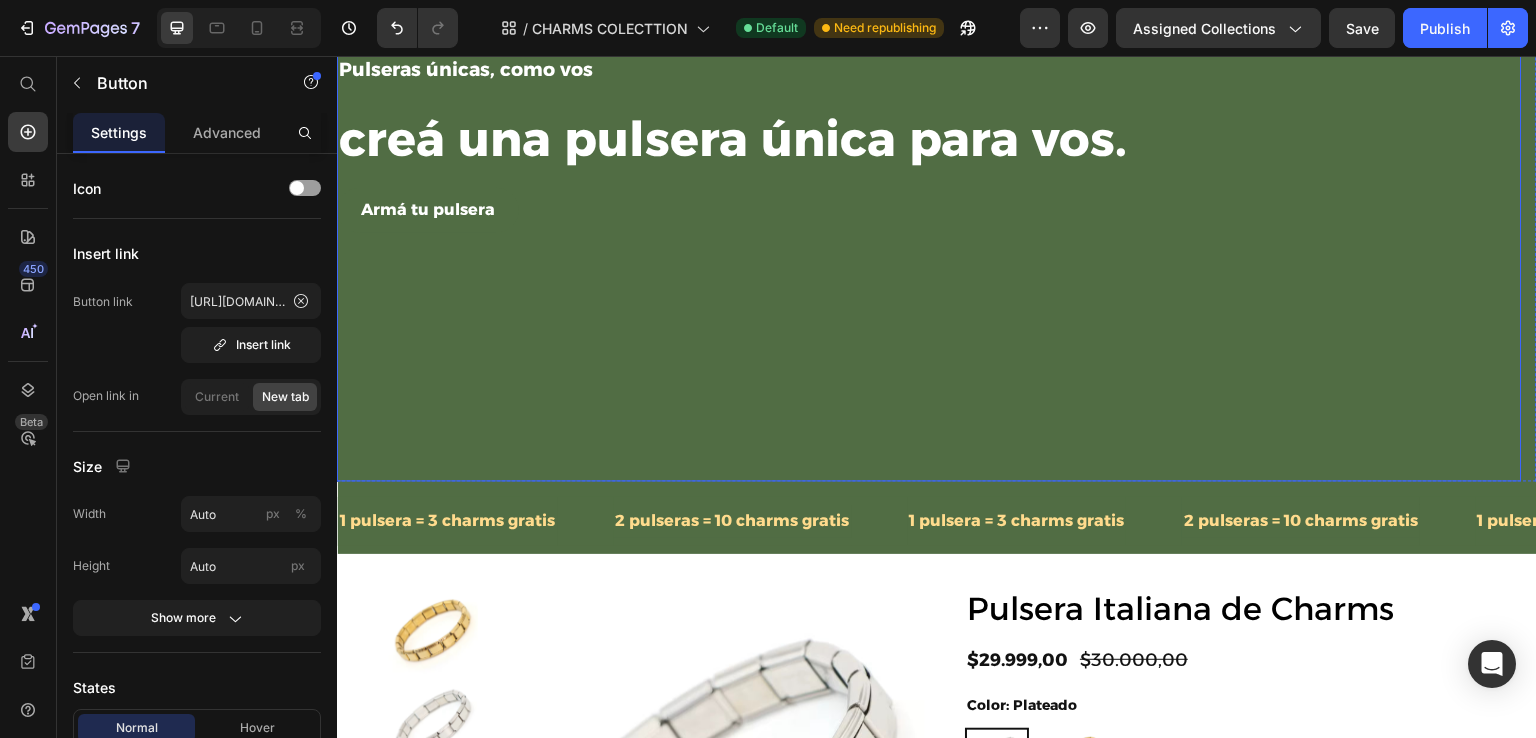 click on "1 pulsera = 3 charms gratis" at bounding box center [447, 521] 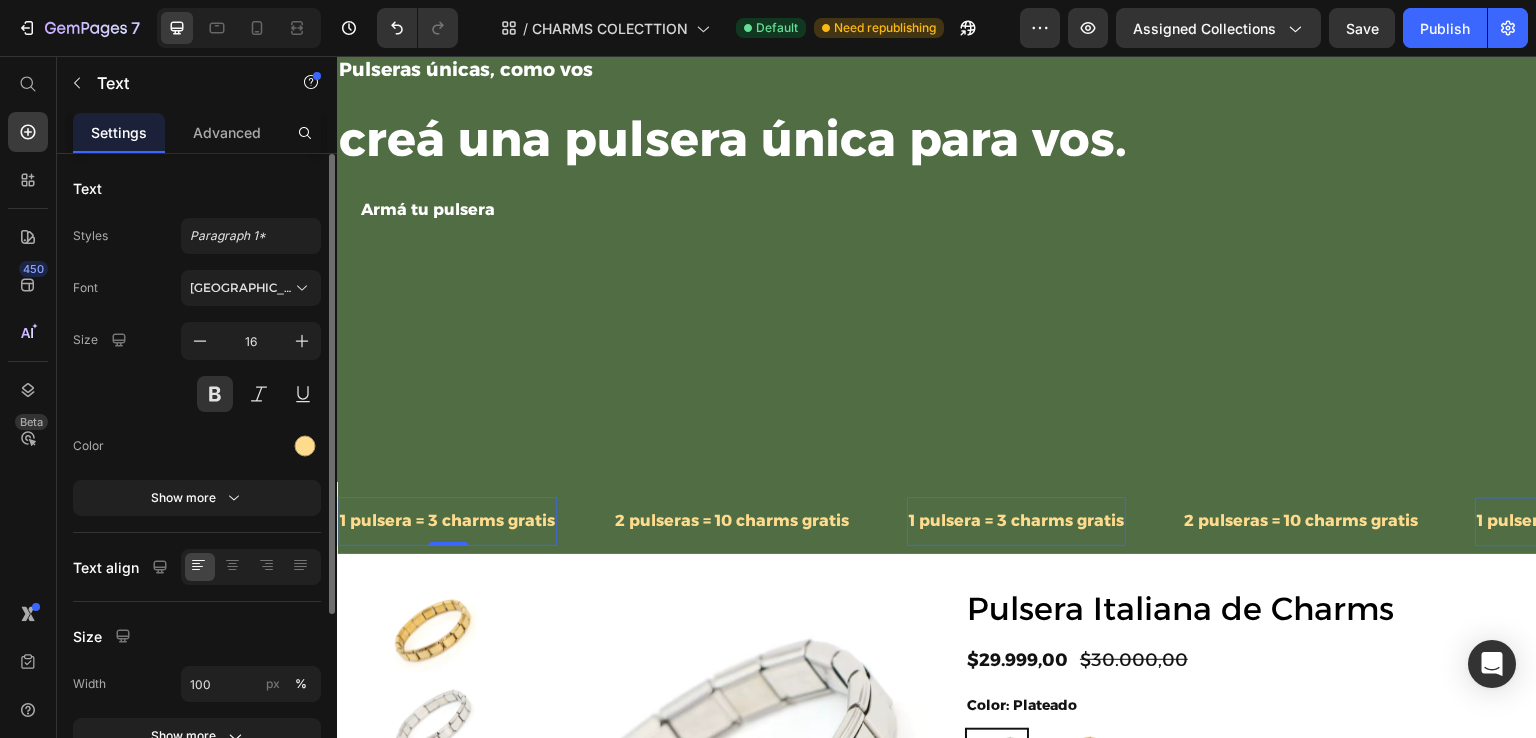 click on "Font Alexandria Size 16 Color Show more" at bounding box center (197, 393) 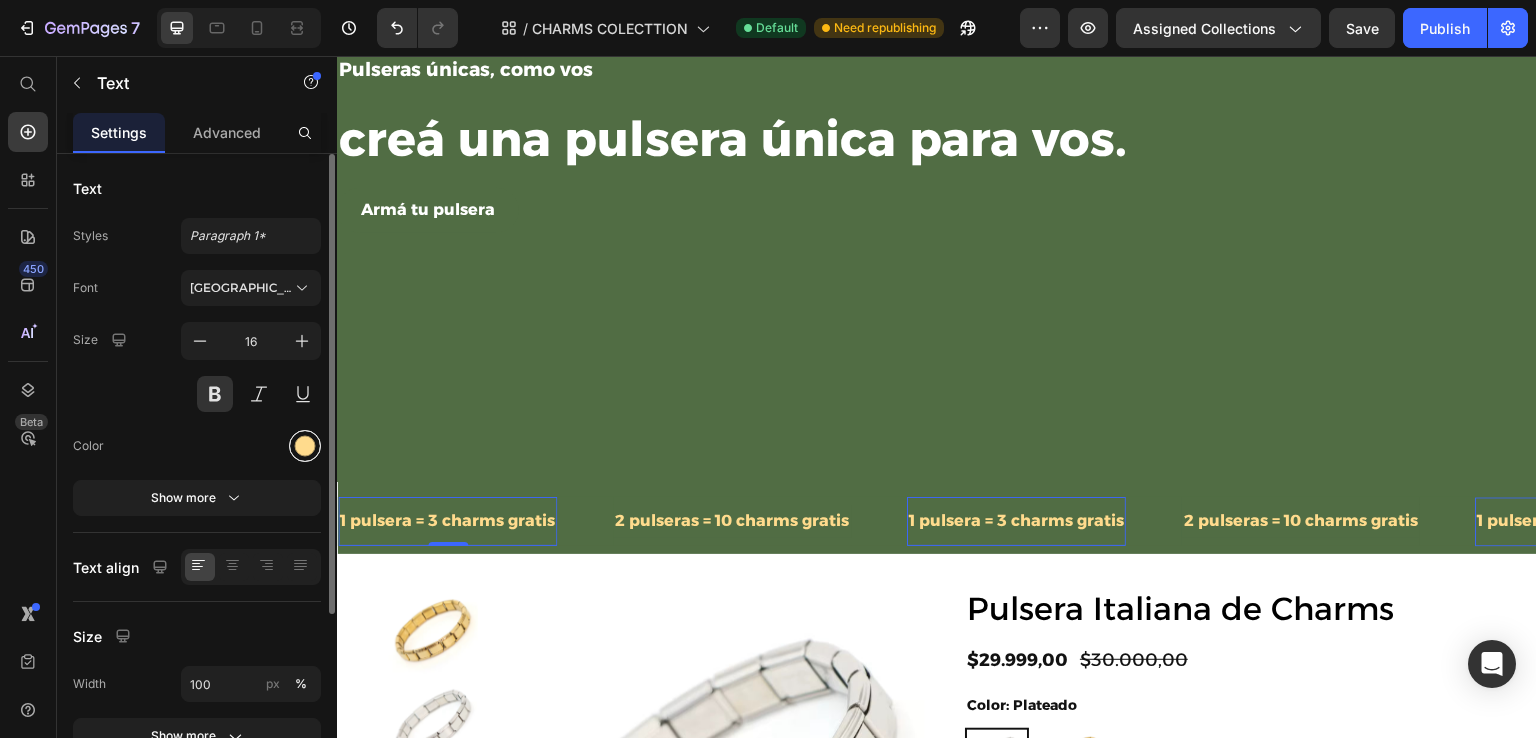 click at bounding box center (305, 446) 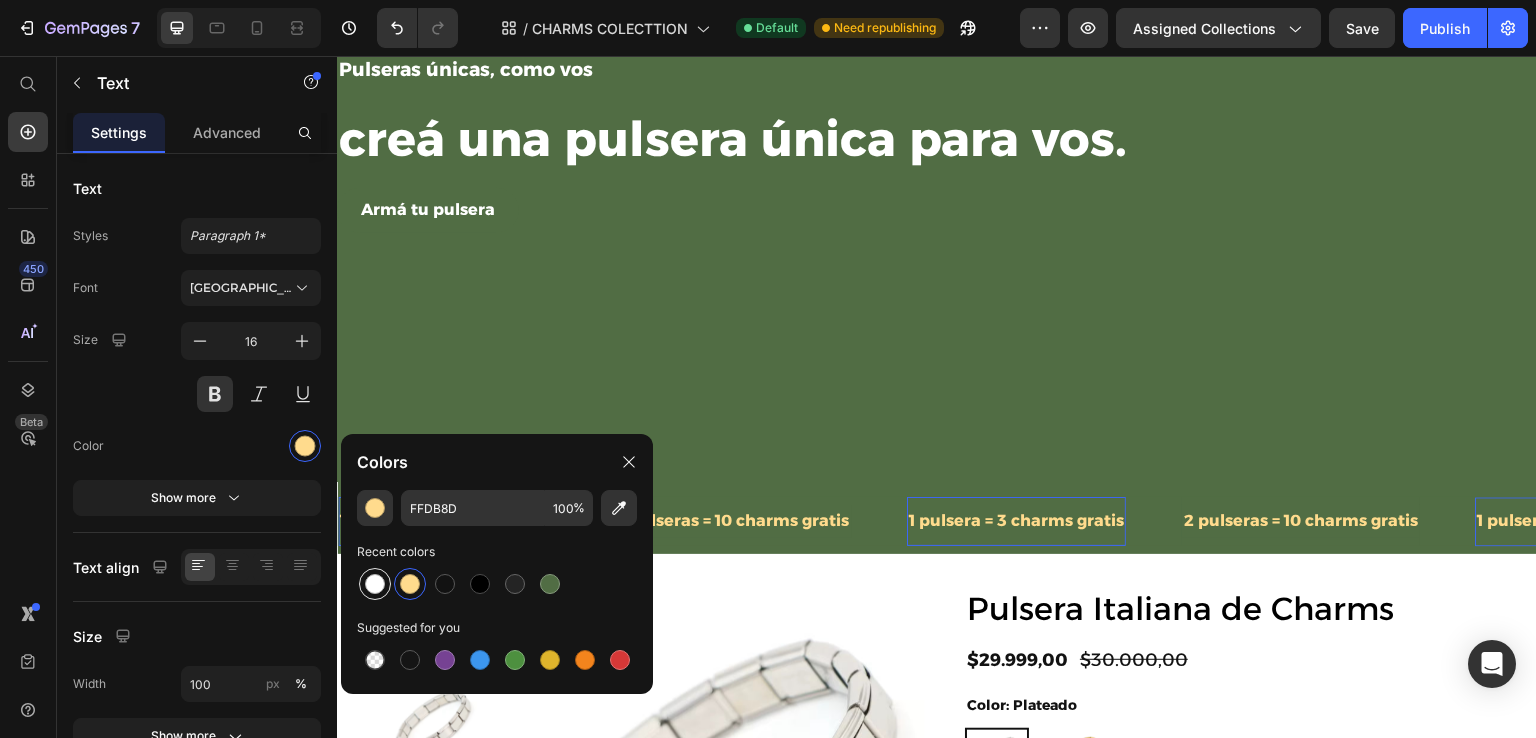 click at bounding box center (375, 584) 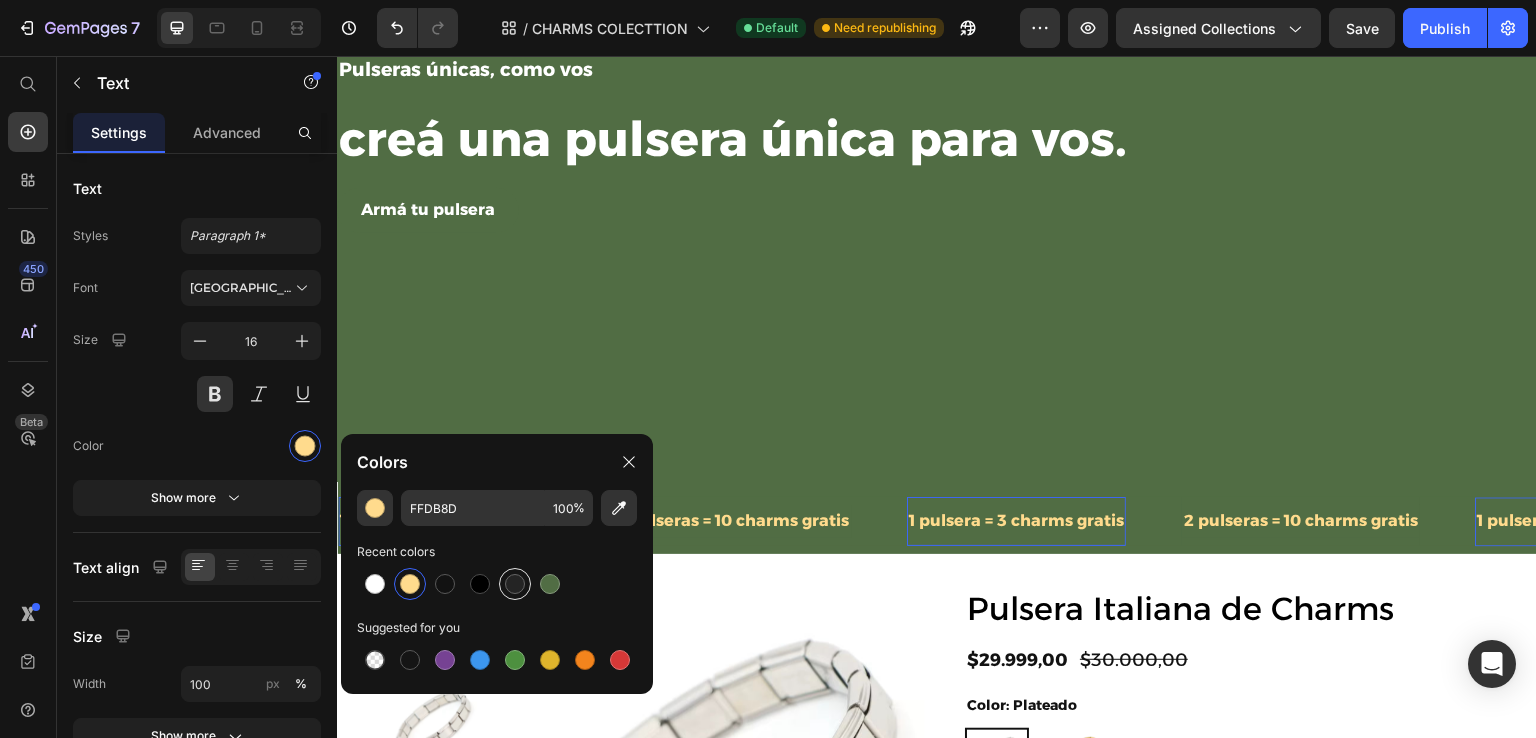 type on "FFFFFF" 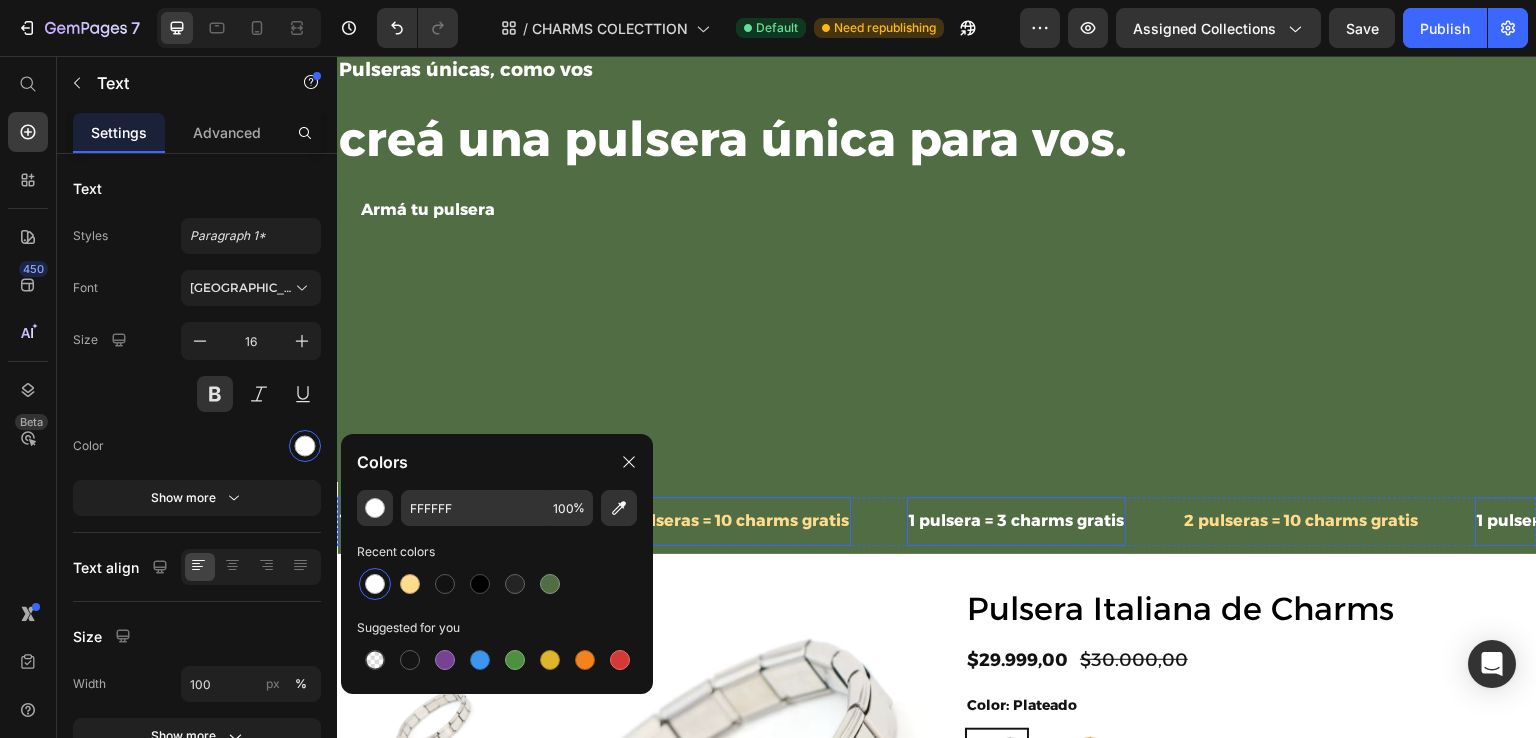 click on "2 pulseras = 10 charms gratis" at bounding box center [732, 520] 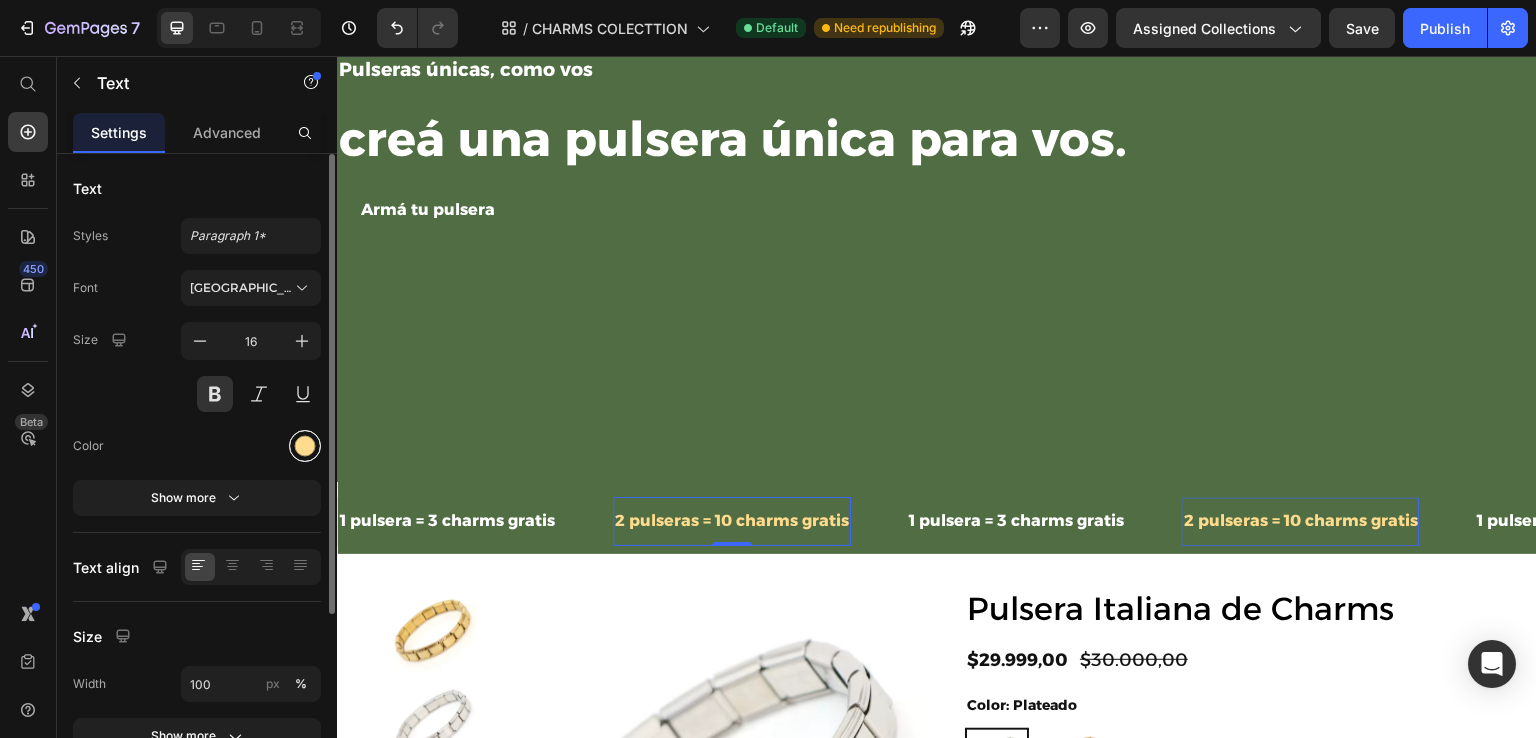 click at bounding box center [305, 446] 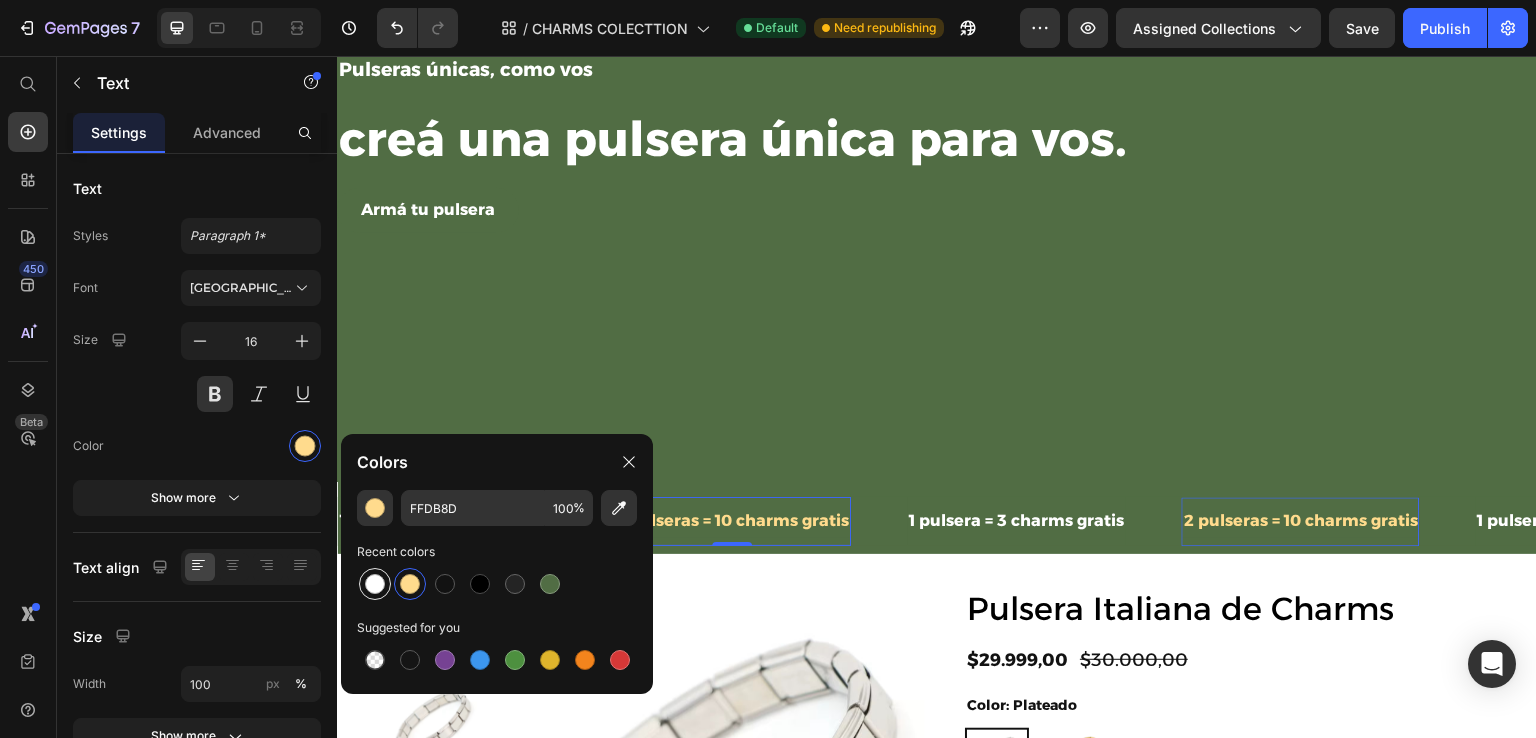 click at bounding box center (375, 584) 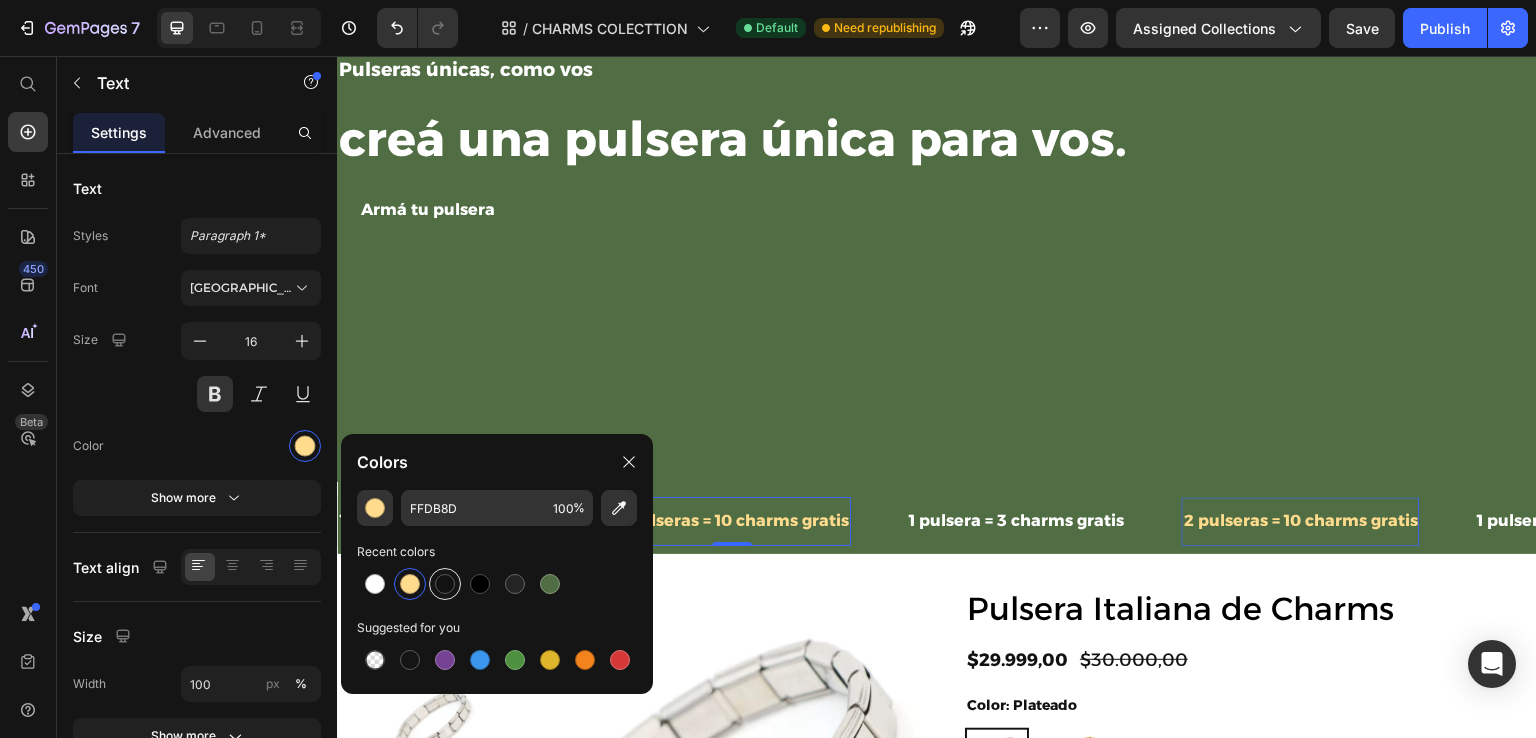 type on "FFFFFF" 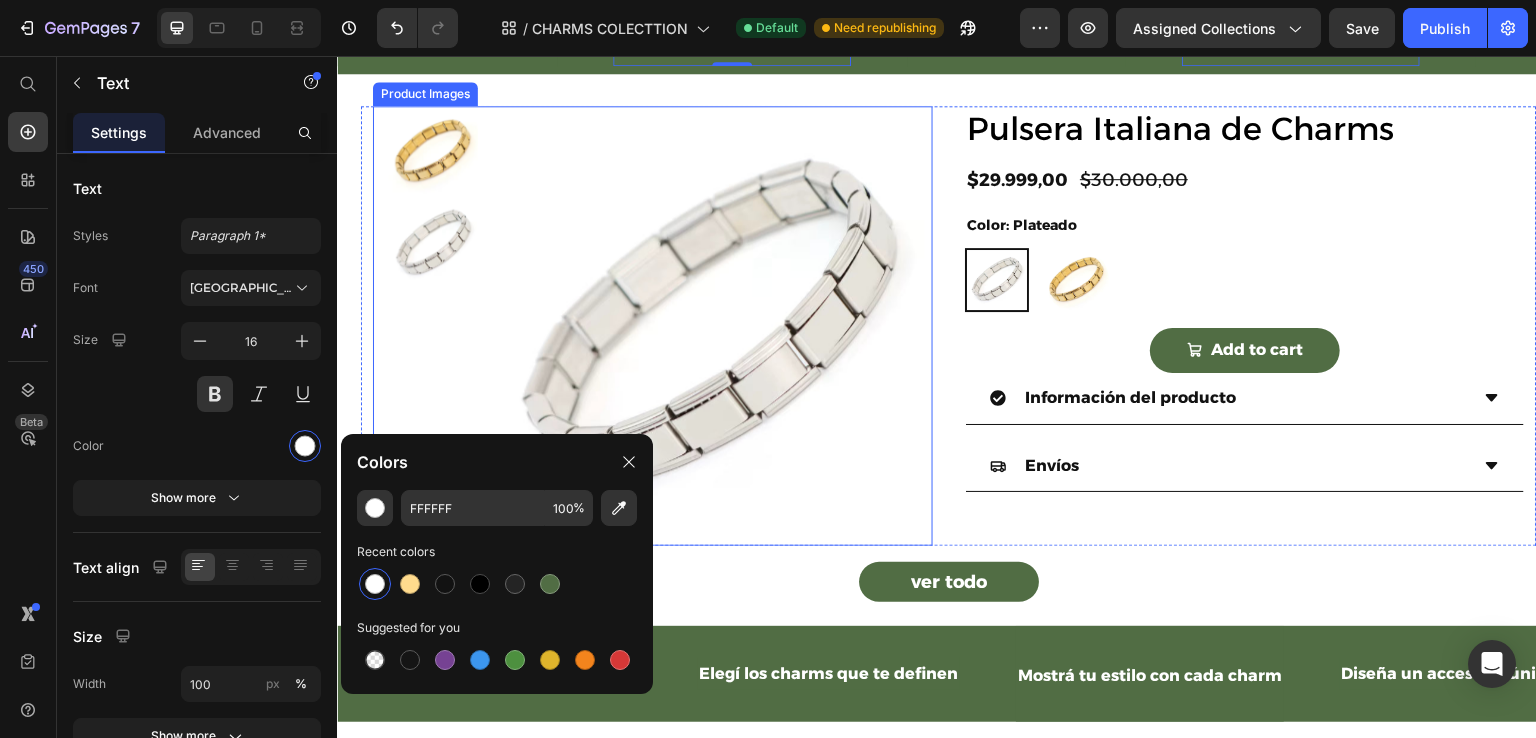 scroll, scrollTop: 1100, scrollLeft: 0, axis: vertical 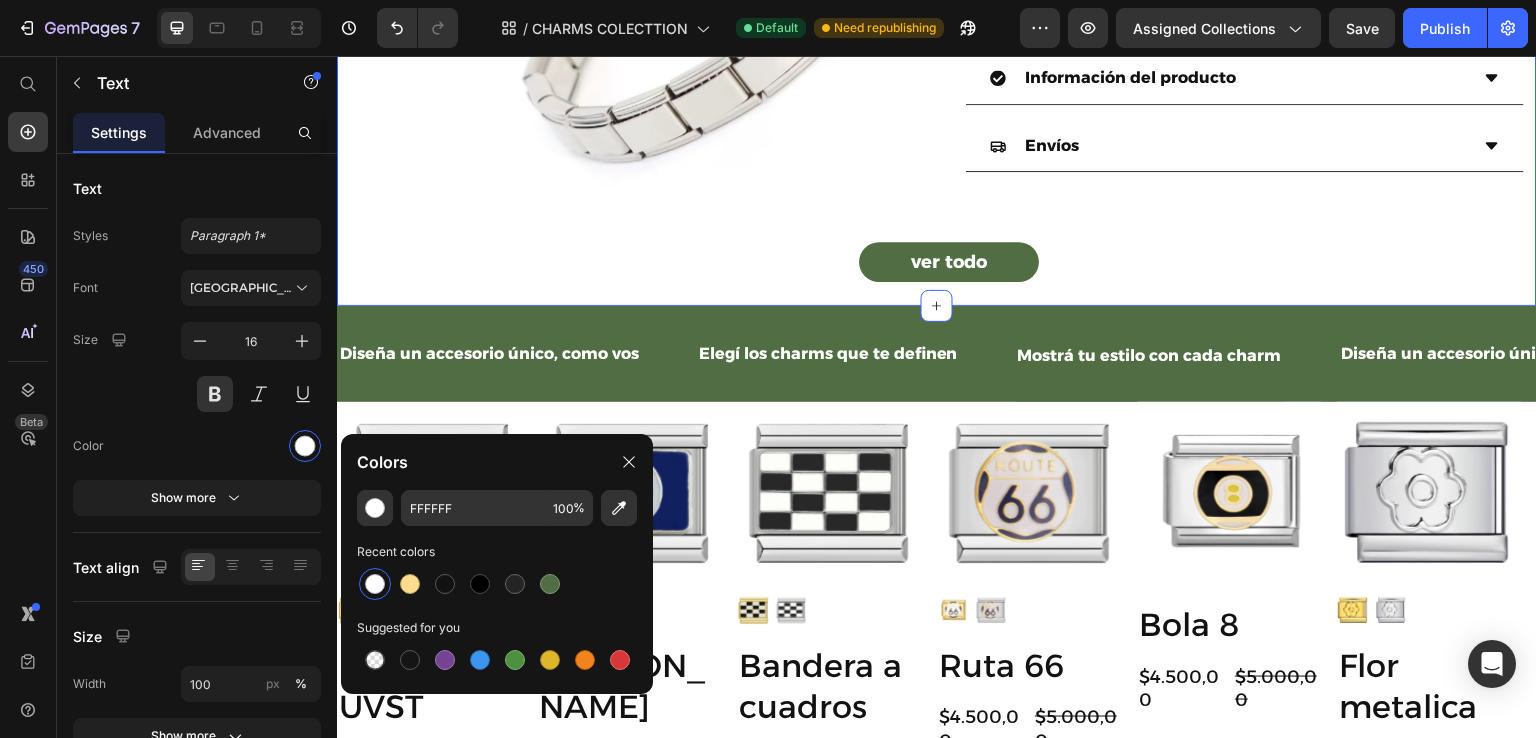 click on "Product Images Pulsera Italiana de Charms Product Title $29.999,00 Product Price $30.000,00 Product Price Row Color: Plateado Plateado Plateado Dorado Dorado Product Variants & Swatches
Add to cart Add to Cart
Información del producto
Envíos Accordion Product Row ver todo Button Section 2" at bounding box center [937, 30] 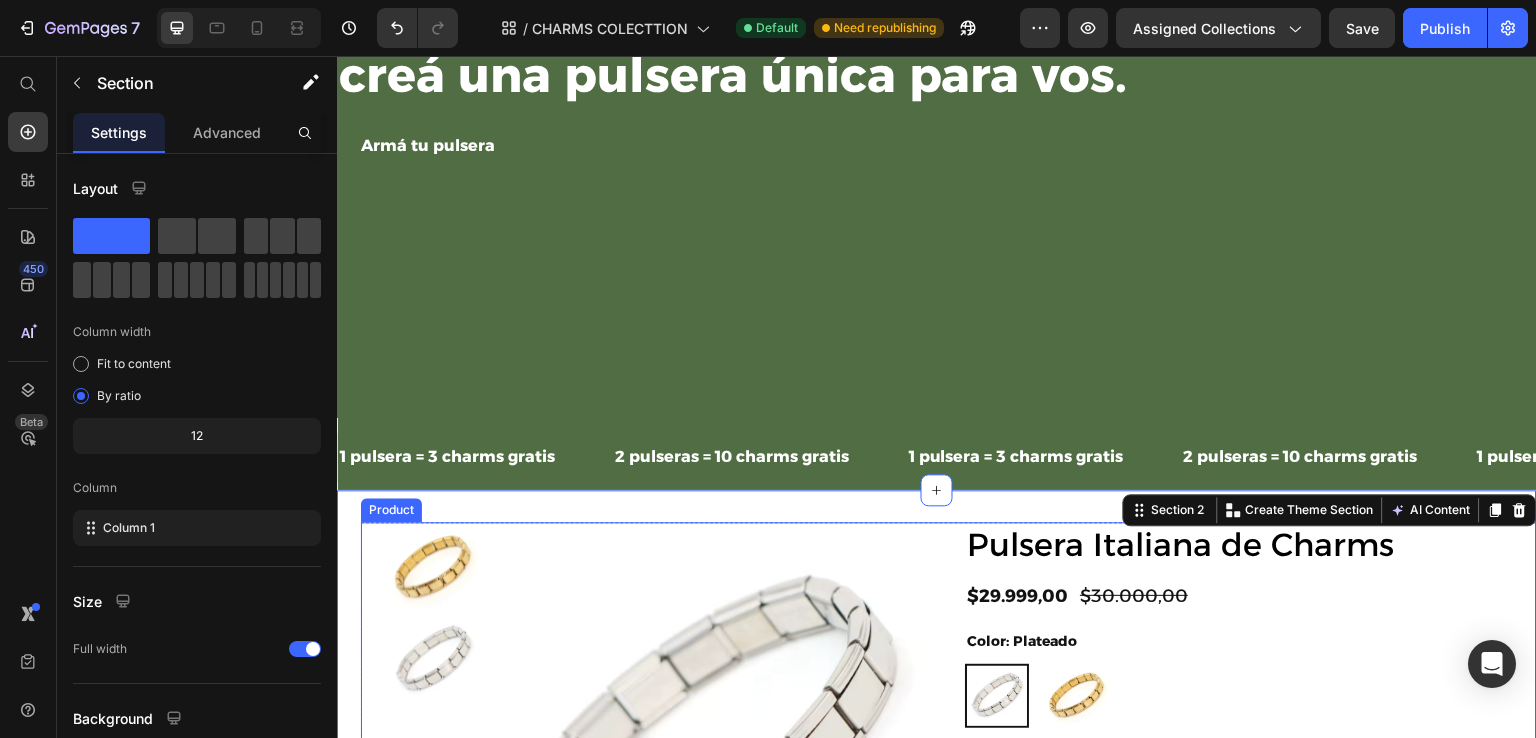 scroll, scrollTop: 664, scrollLeft: 0, axis: vertical 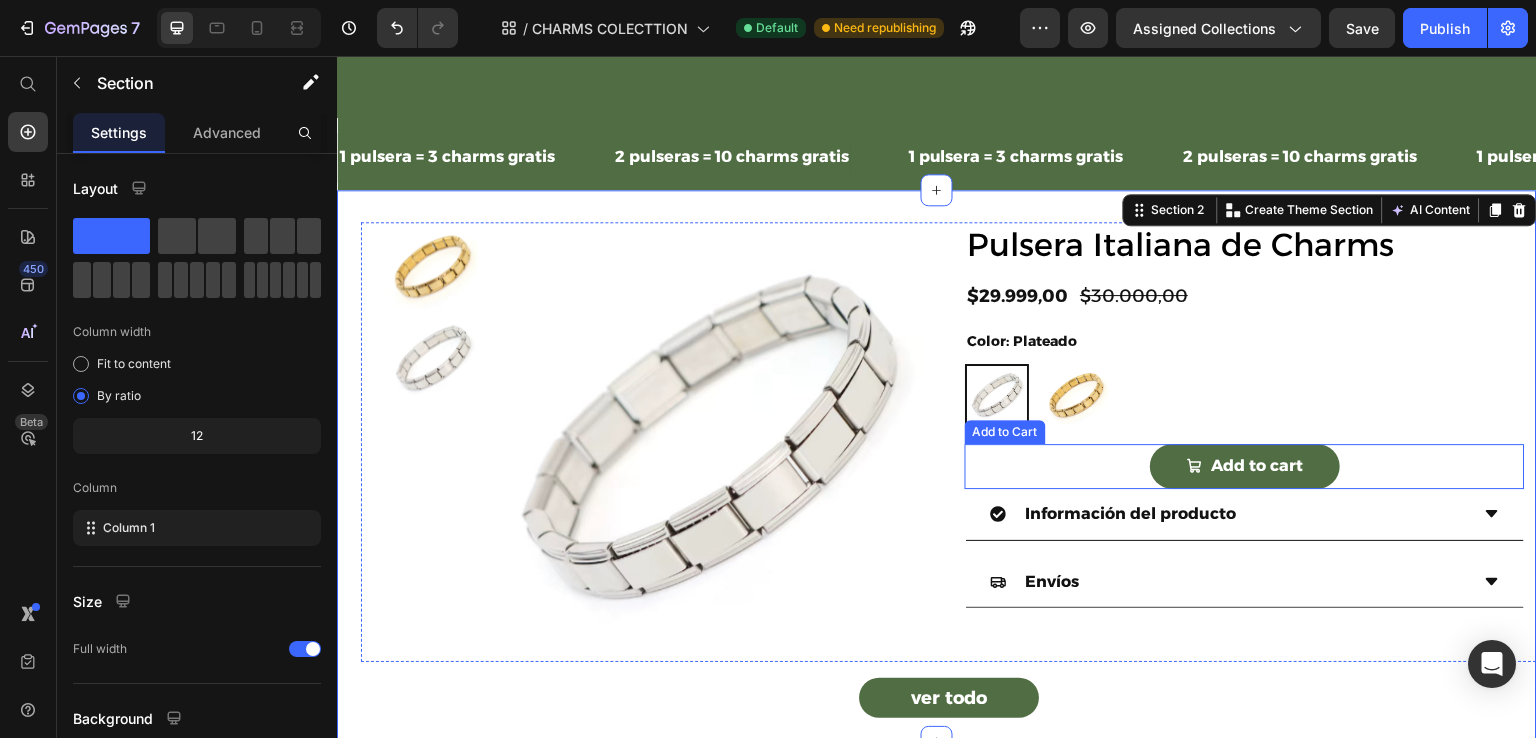click on "Add to cart Add to Cart" at bounding box center [1245, 466] 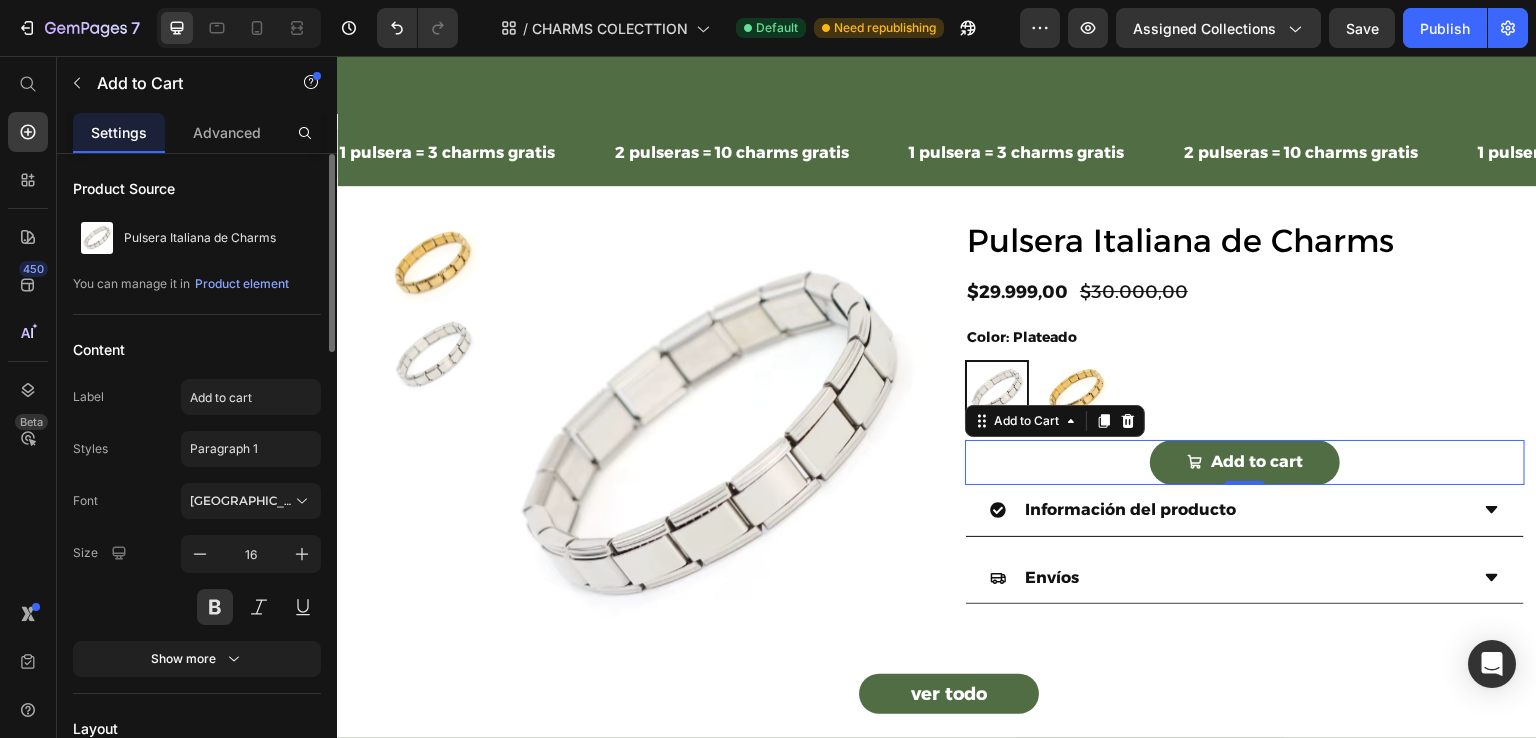scroll, scrollTop: 664, scrollLeft: 0, axis: vertical 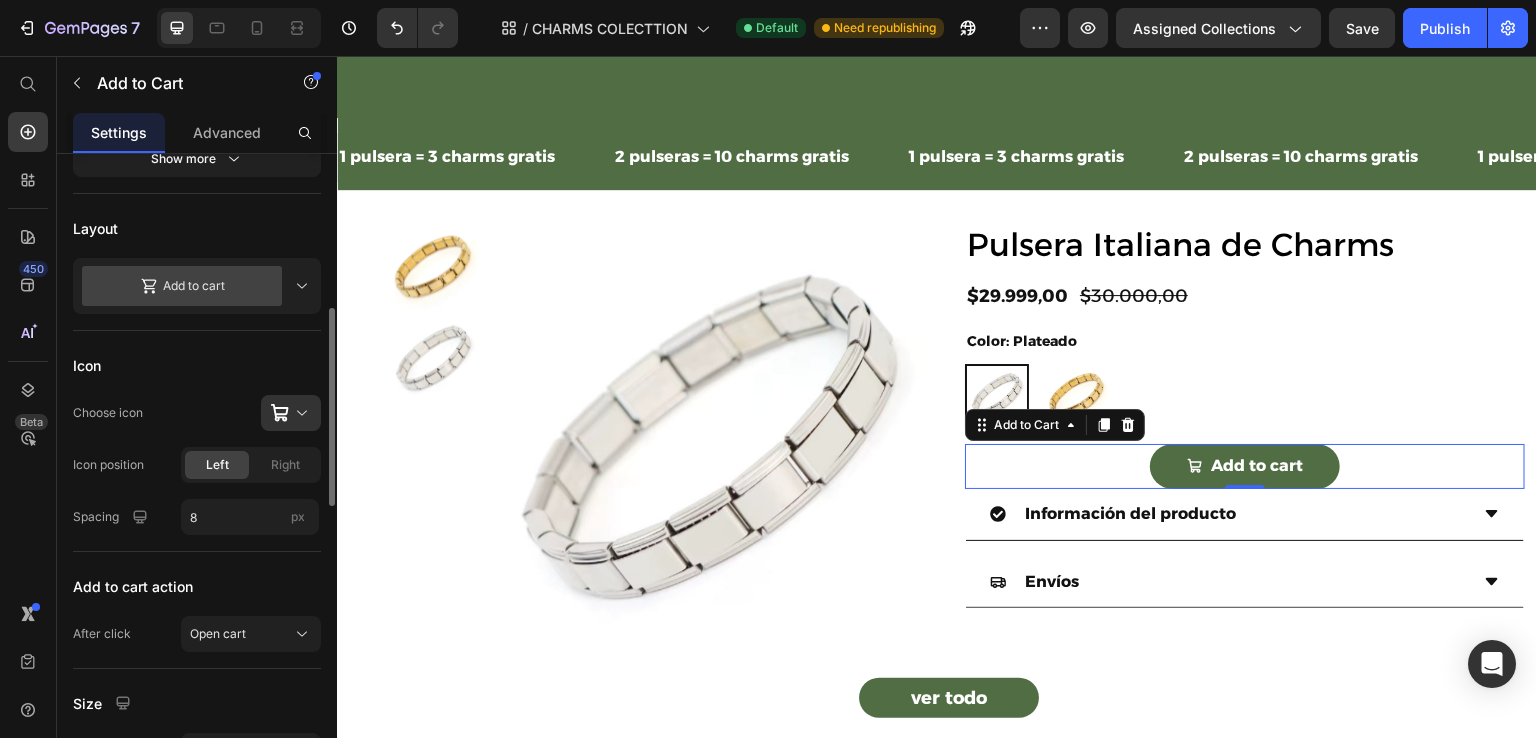 click on "Left" 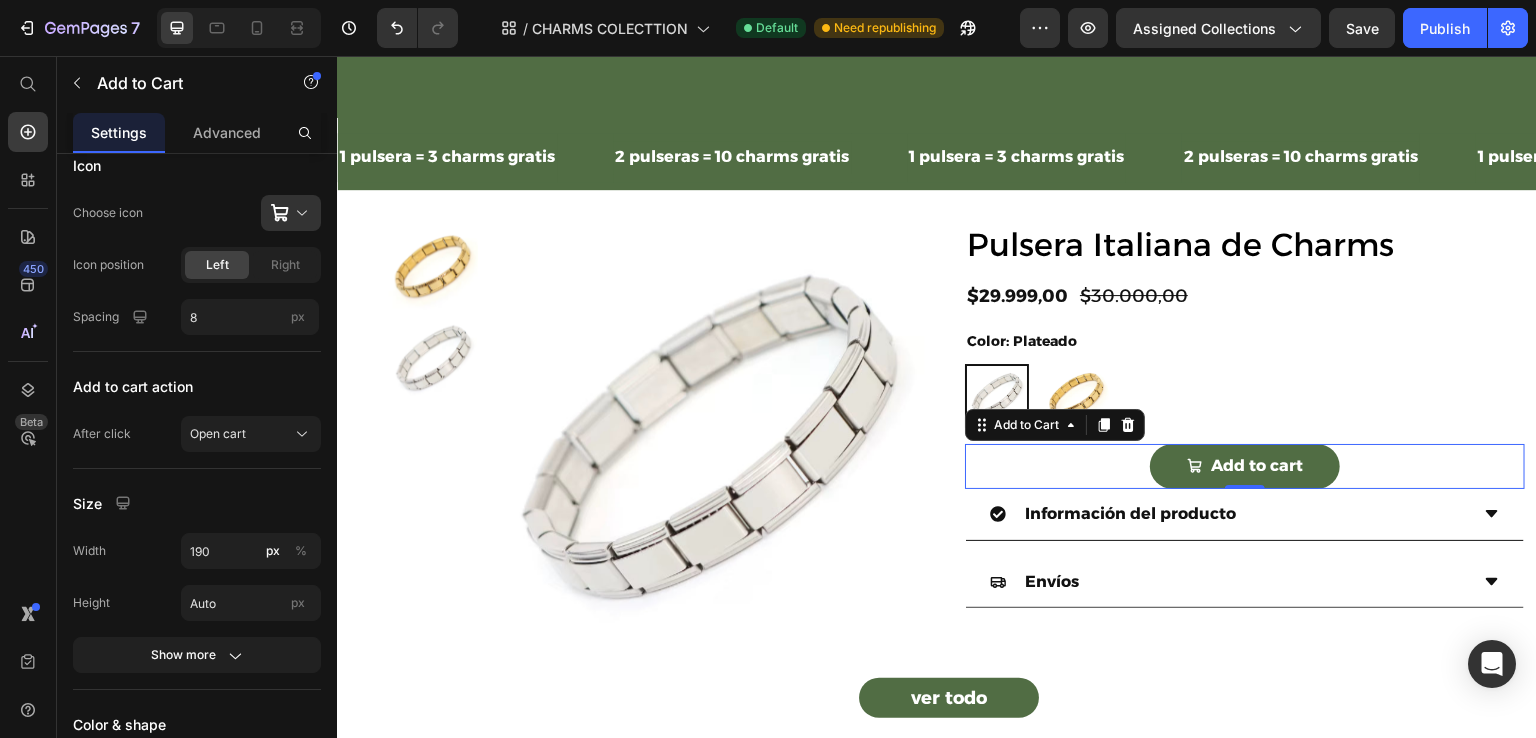 scroll, scrollTop: 1064, scrollLeft: 0, axis: vertical 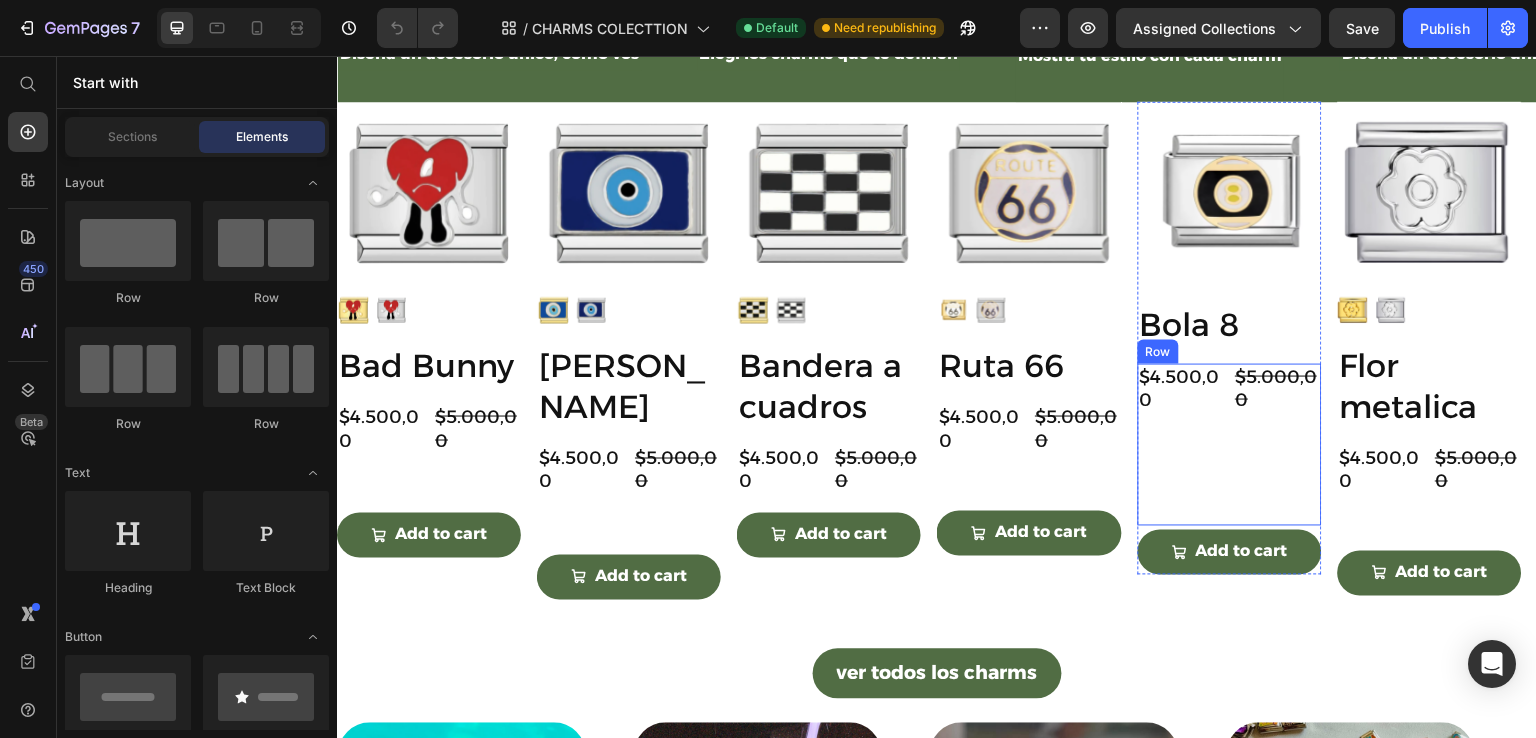 click on "$4.500,00 Product Price $5.000,00 Product Price Row" at bounding box center [1230, 445] 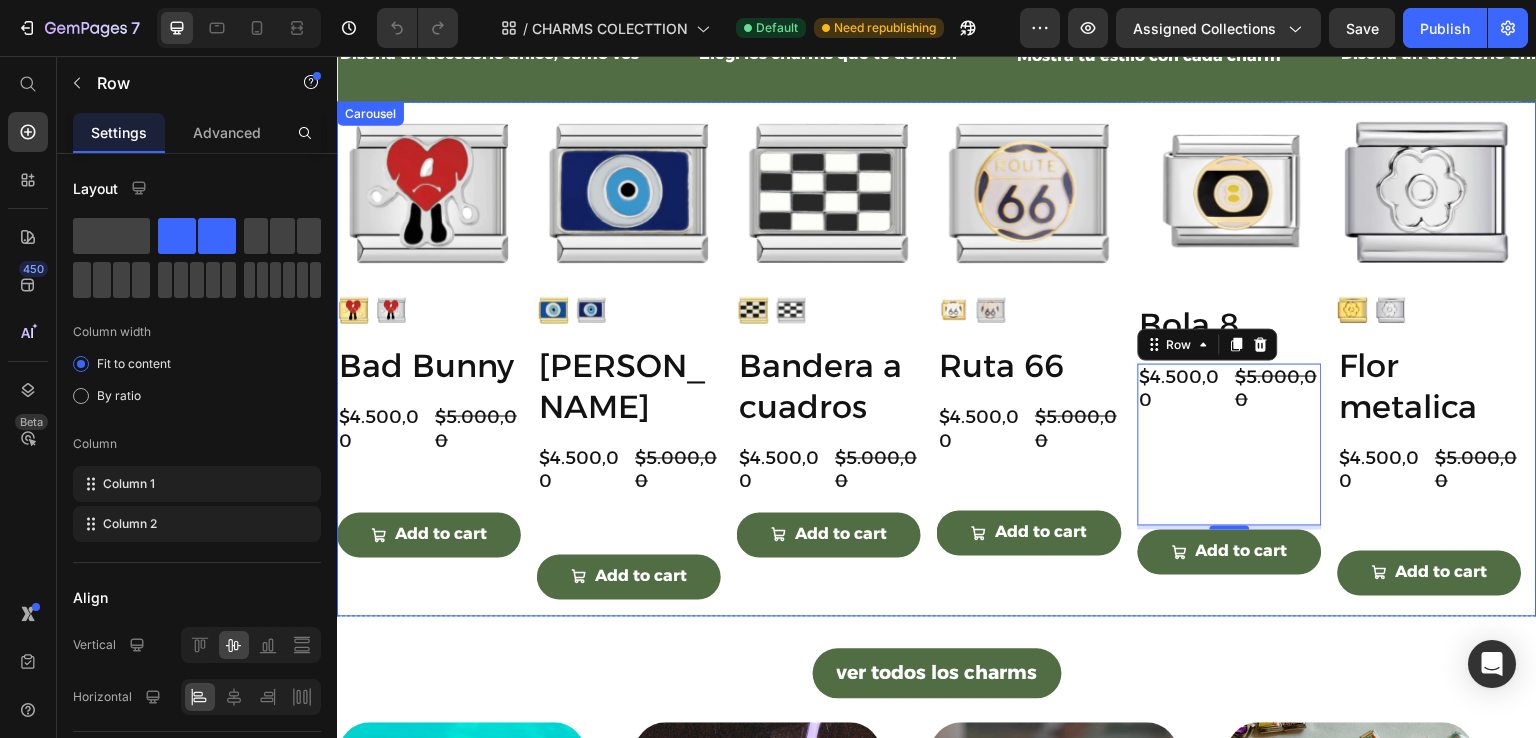 click on "Product Images Bad Bunny Product Title $4.500,00 Product Price $5.000,00 Product Price Row
Add to cart Add to Cart Product" at bounding box center (429, 359) 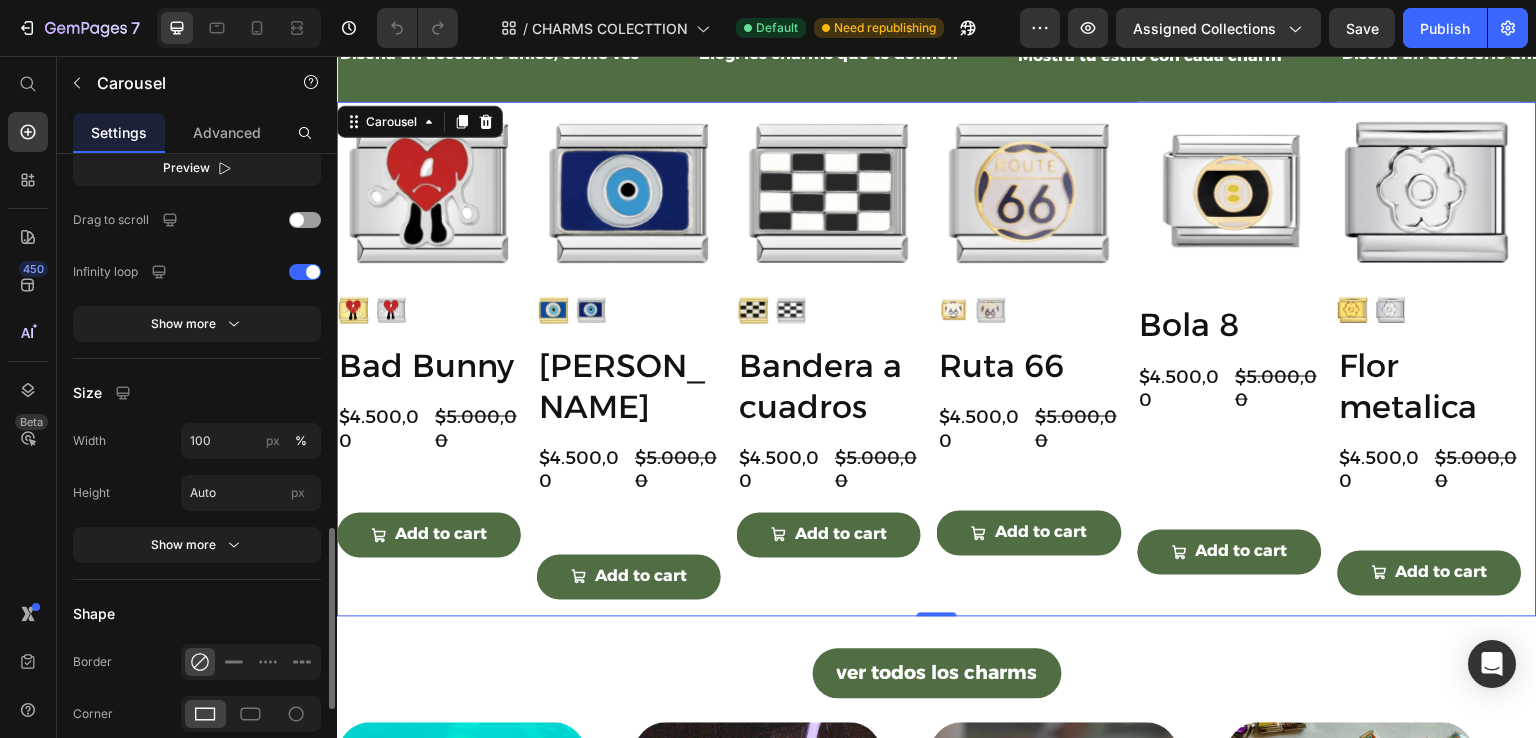 scroll, scrollTop: 1620, scrollLeft: 0, axis: vertical 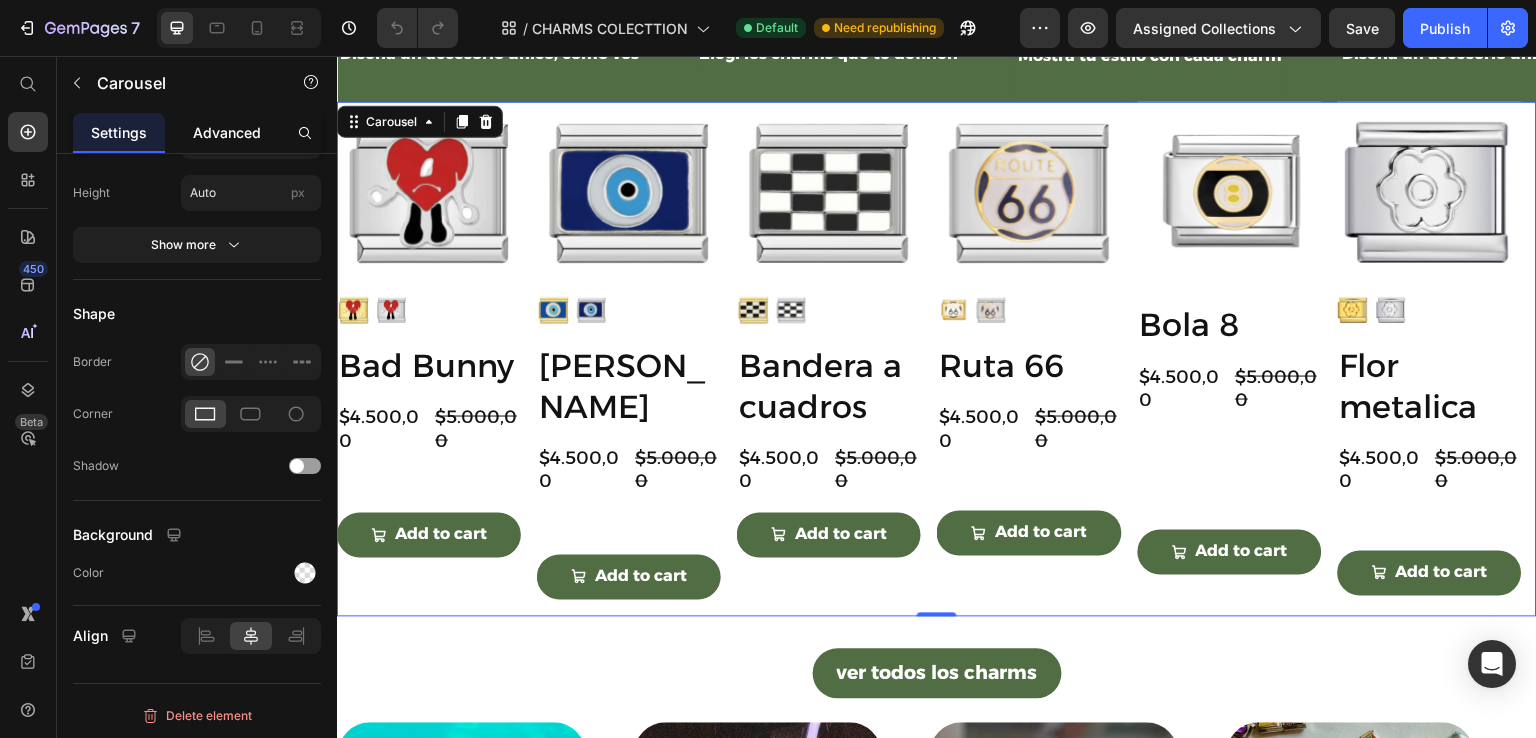 click on "Advanced" at bounding box center [227, 132] 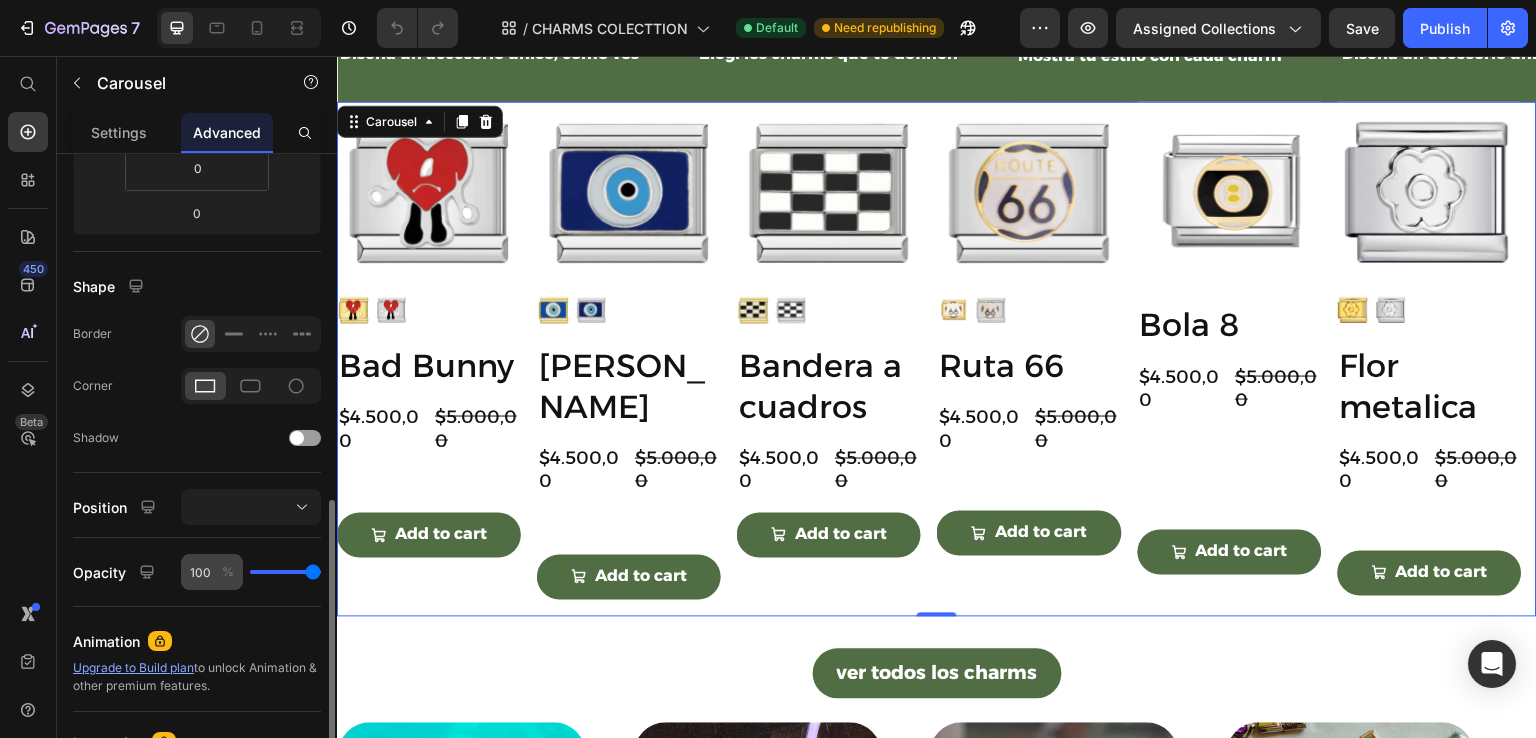 scroll, scrollTop: 500, scrollLeft: 0, axis: vertical 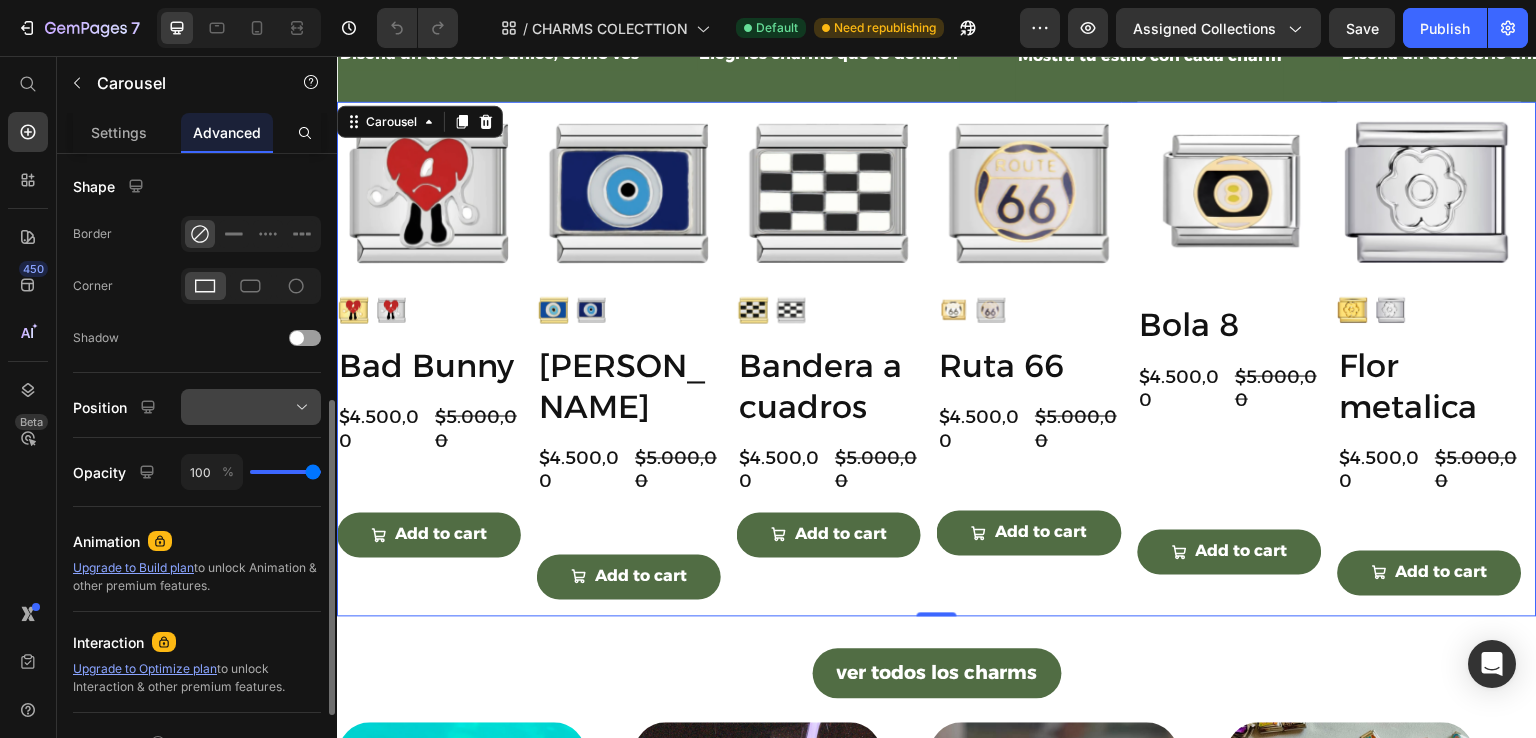 click at bounding box center [251, 407] 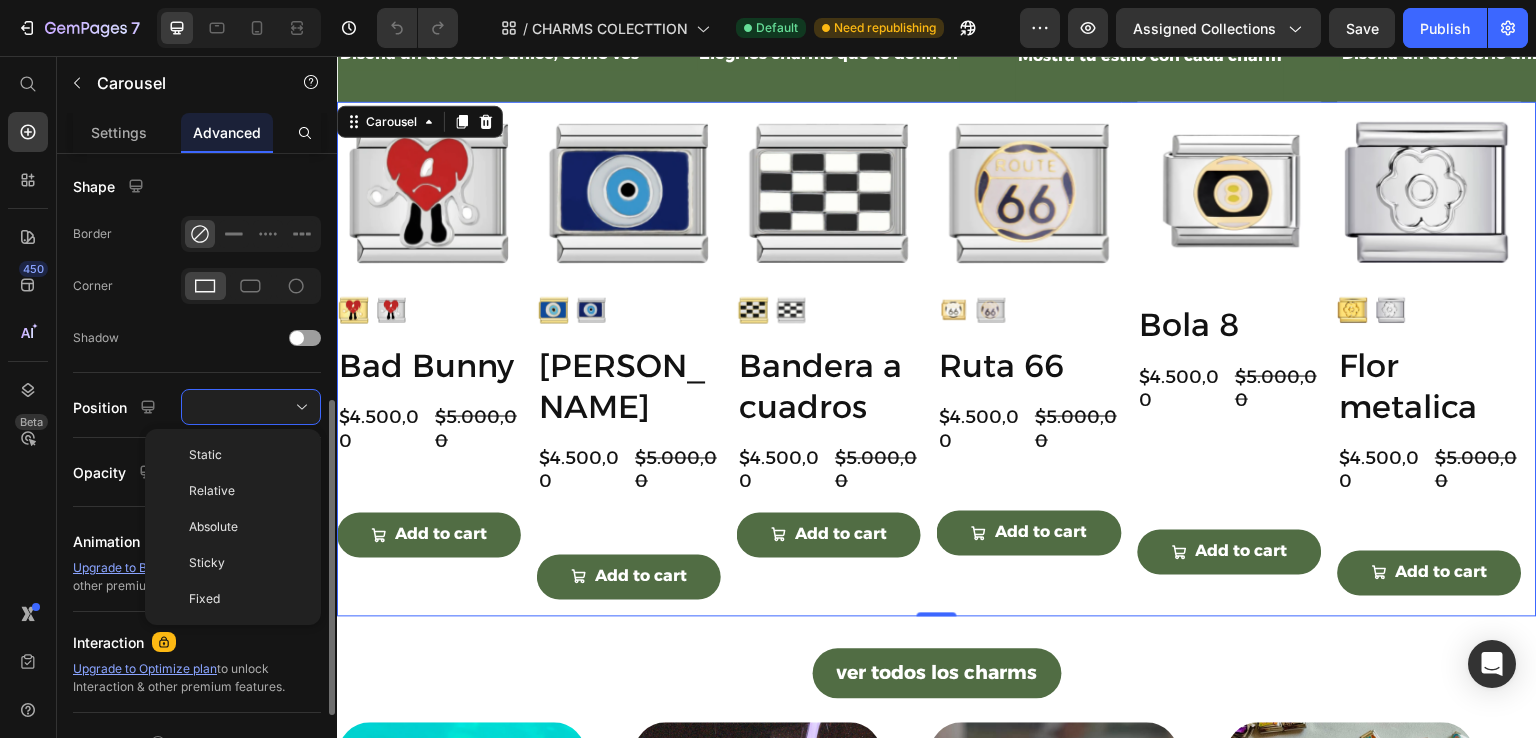 click on "Static" at bounding box center (247, 455) 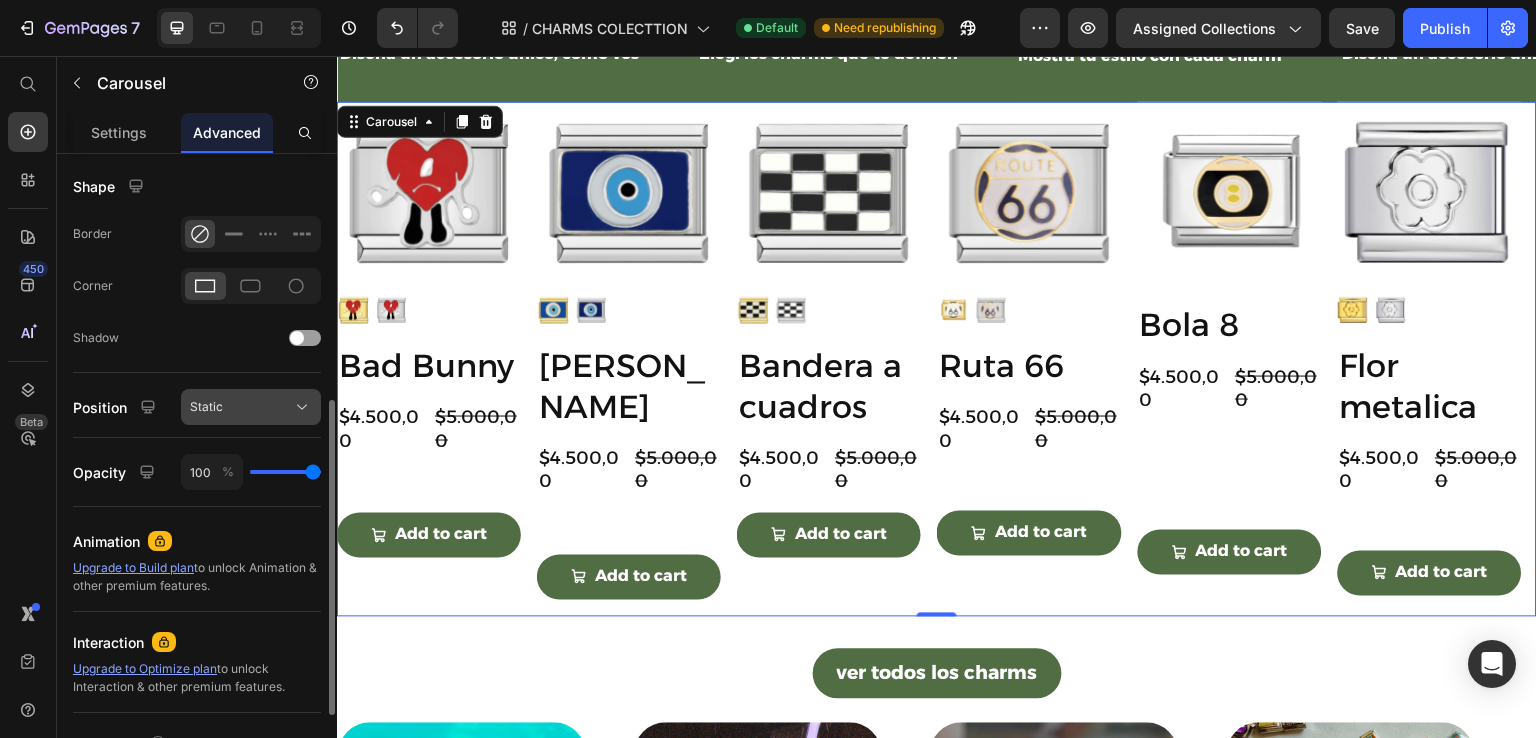 click on "Static" at bounding box center [251, 407] 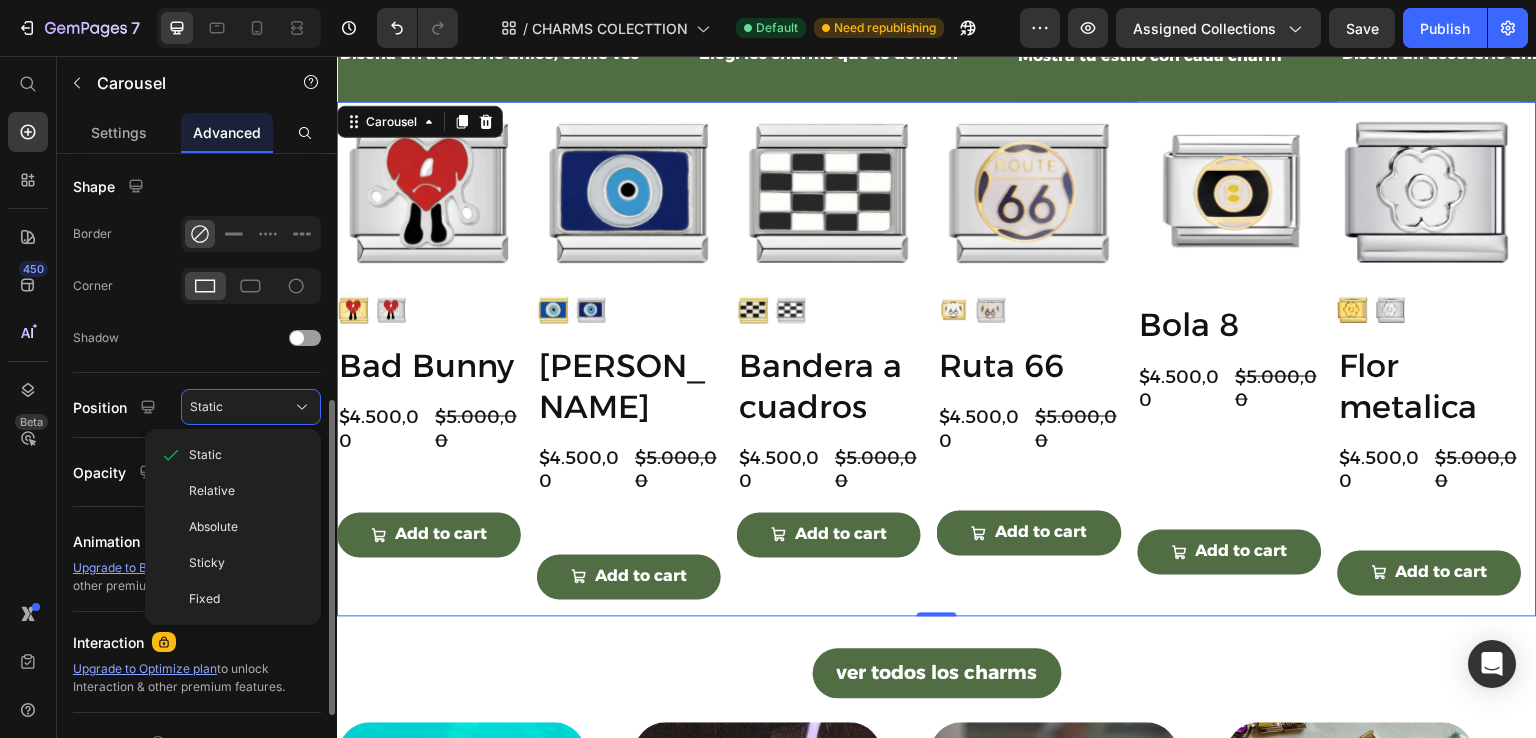 click on "Position Static Static Relative Absolute Sticky Fixed" 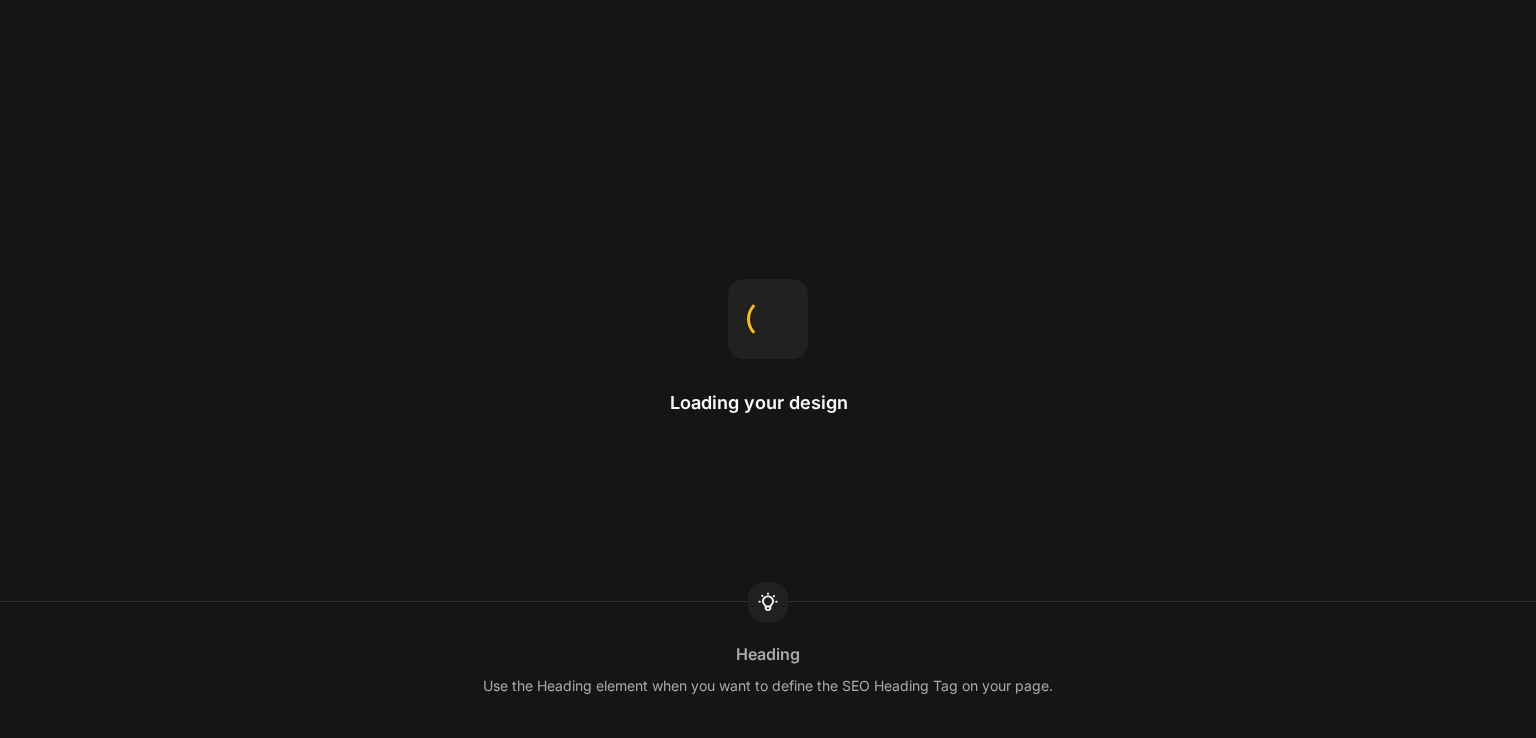scroll, scrollTop: 0, scrollLeft: 0, axis: both 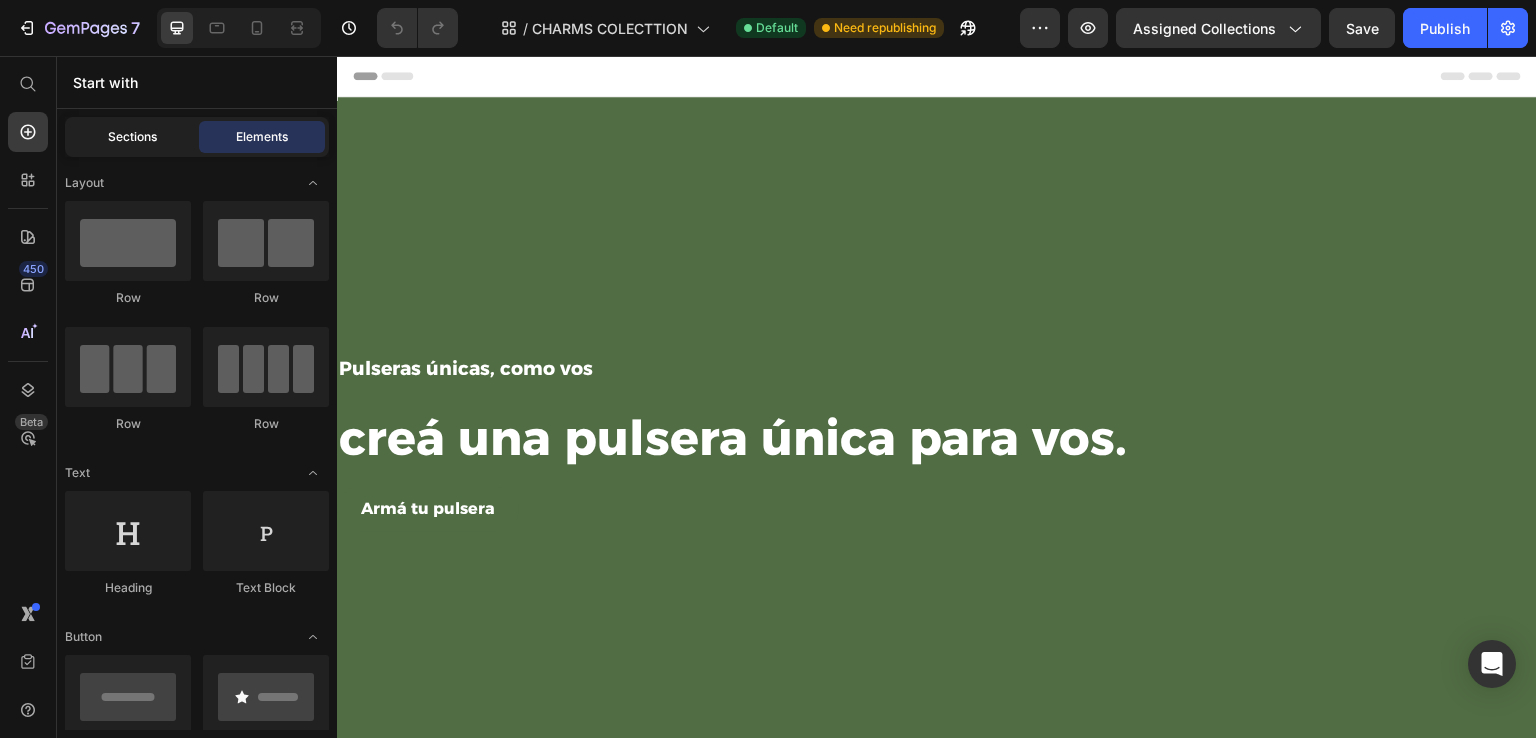 click on "Sections" at bounding box center (132, 137) 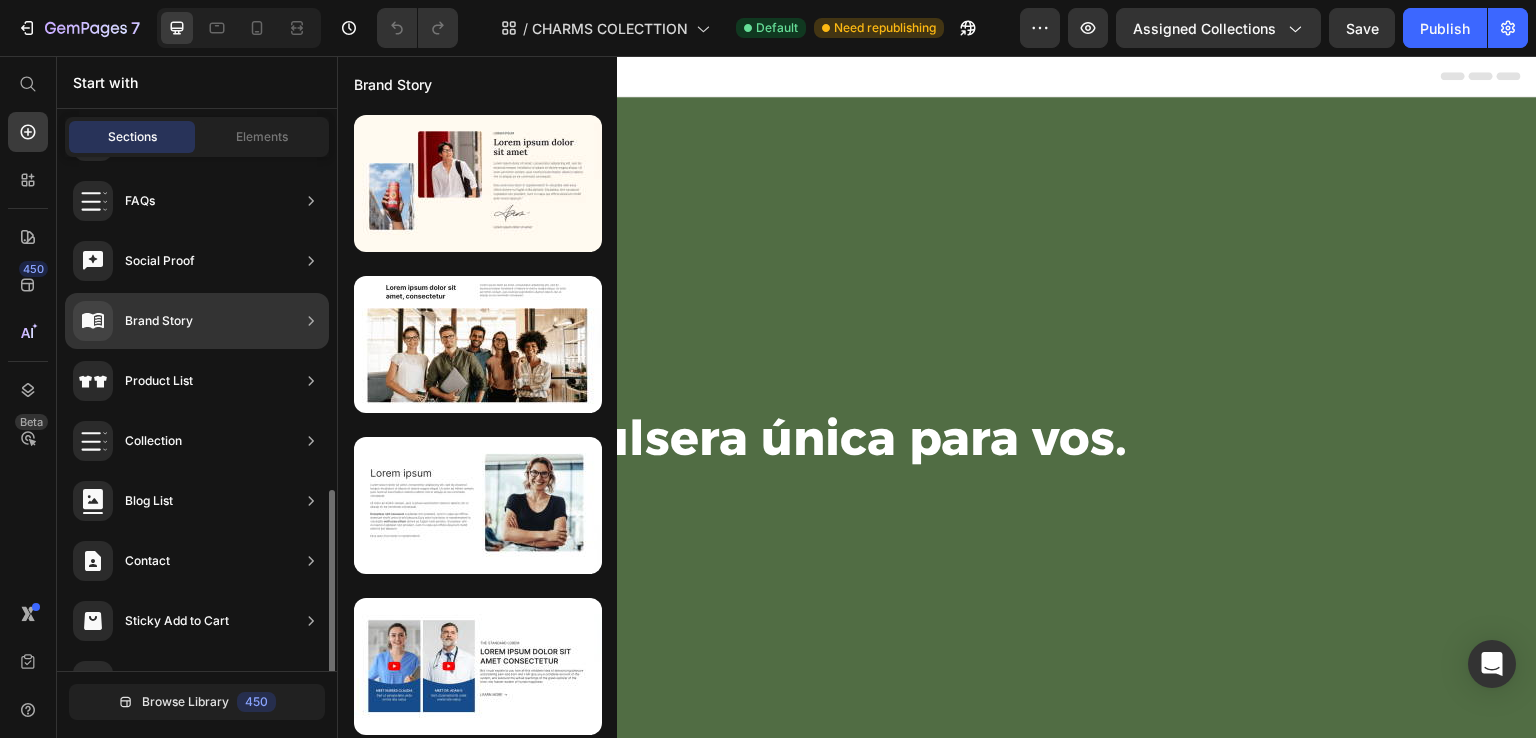 scroll, scrollTop: 646, scrollLeft: 0, axis: vertical 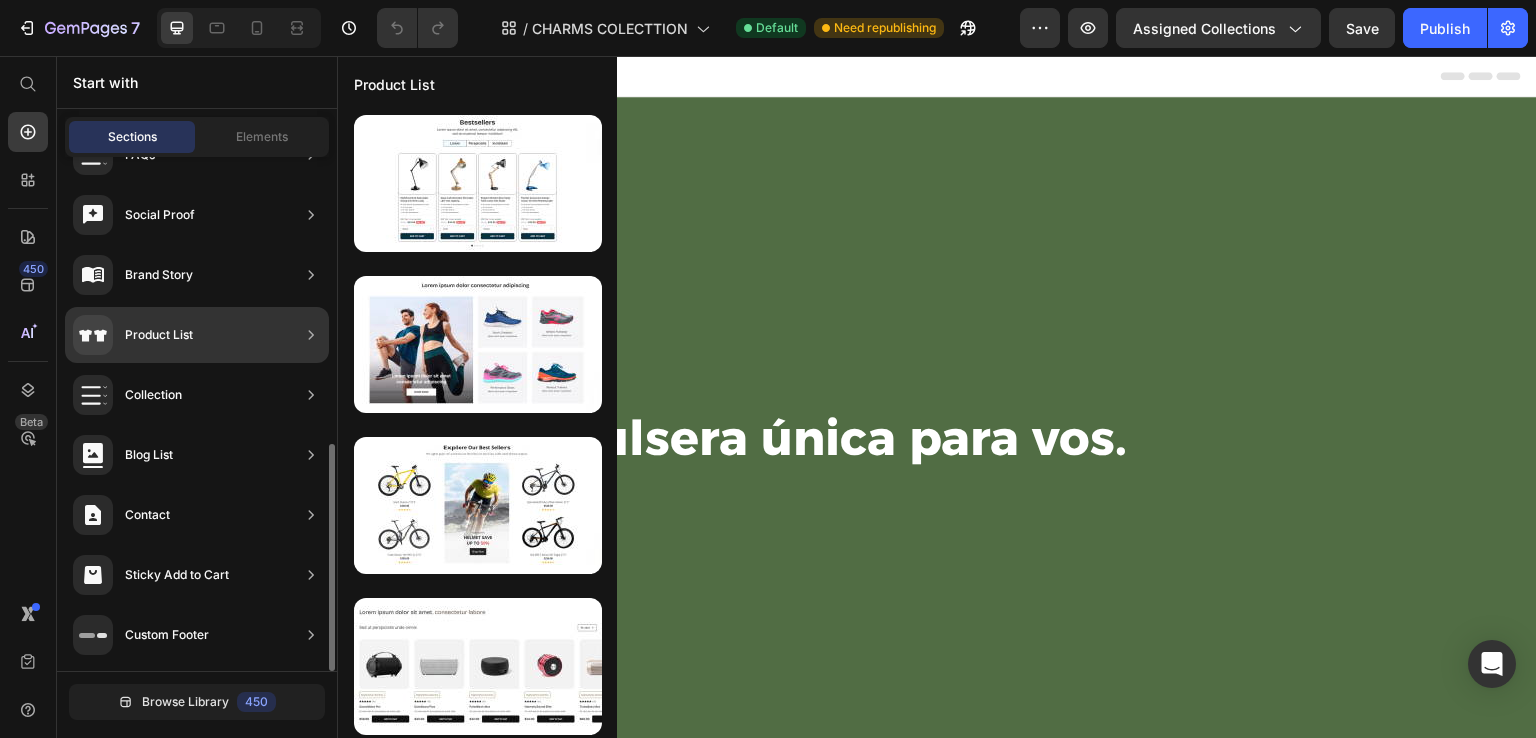 click on "Product List" 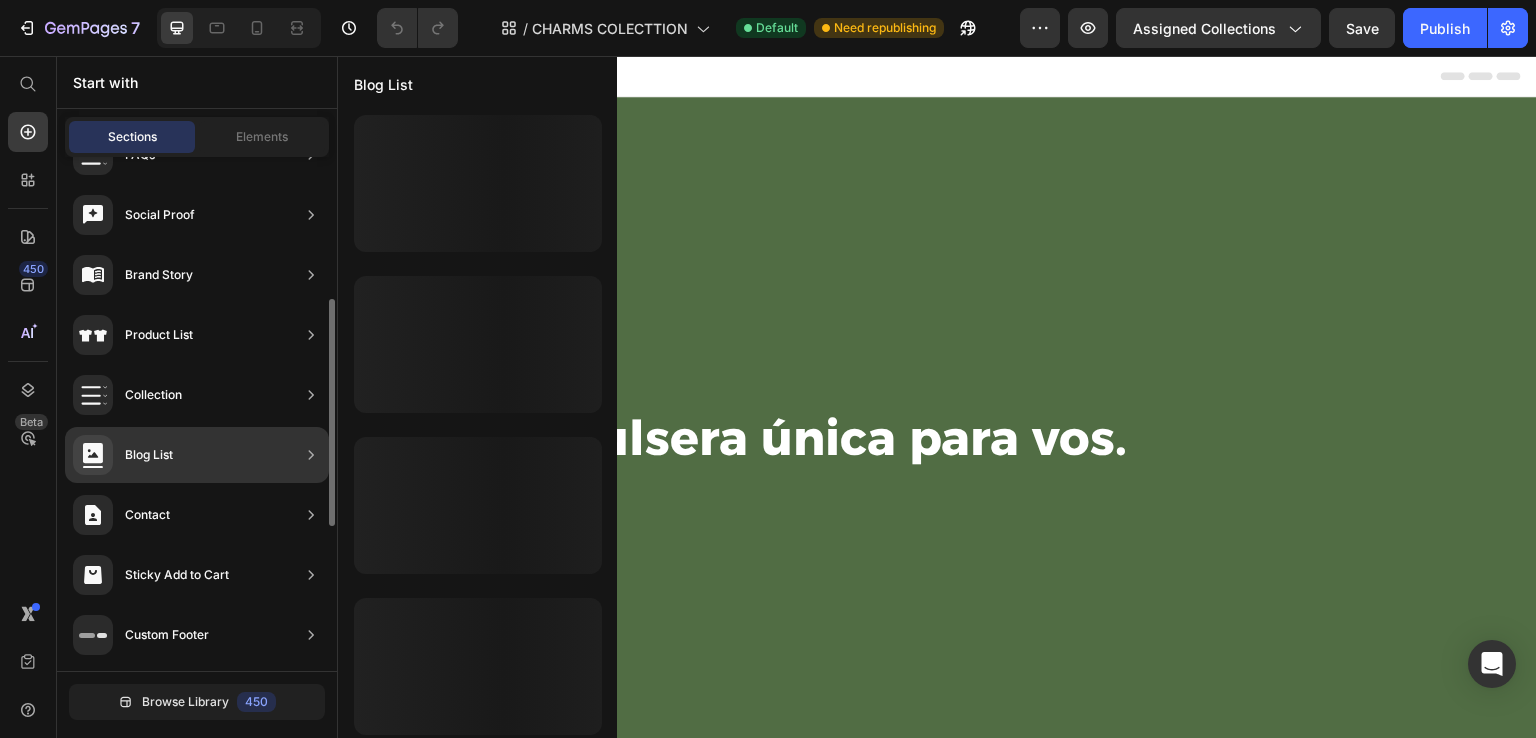 scroll, scrollTop: 546, scrollLeft: 0, axis: vertical 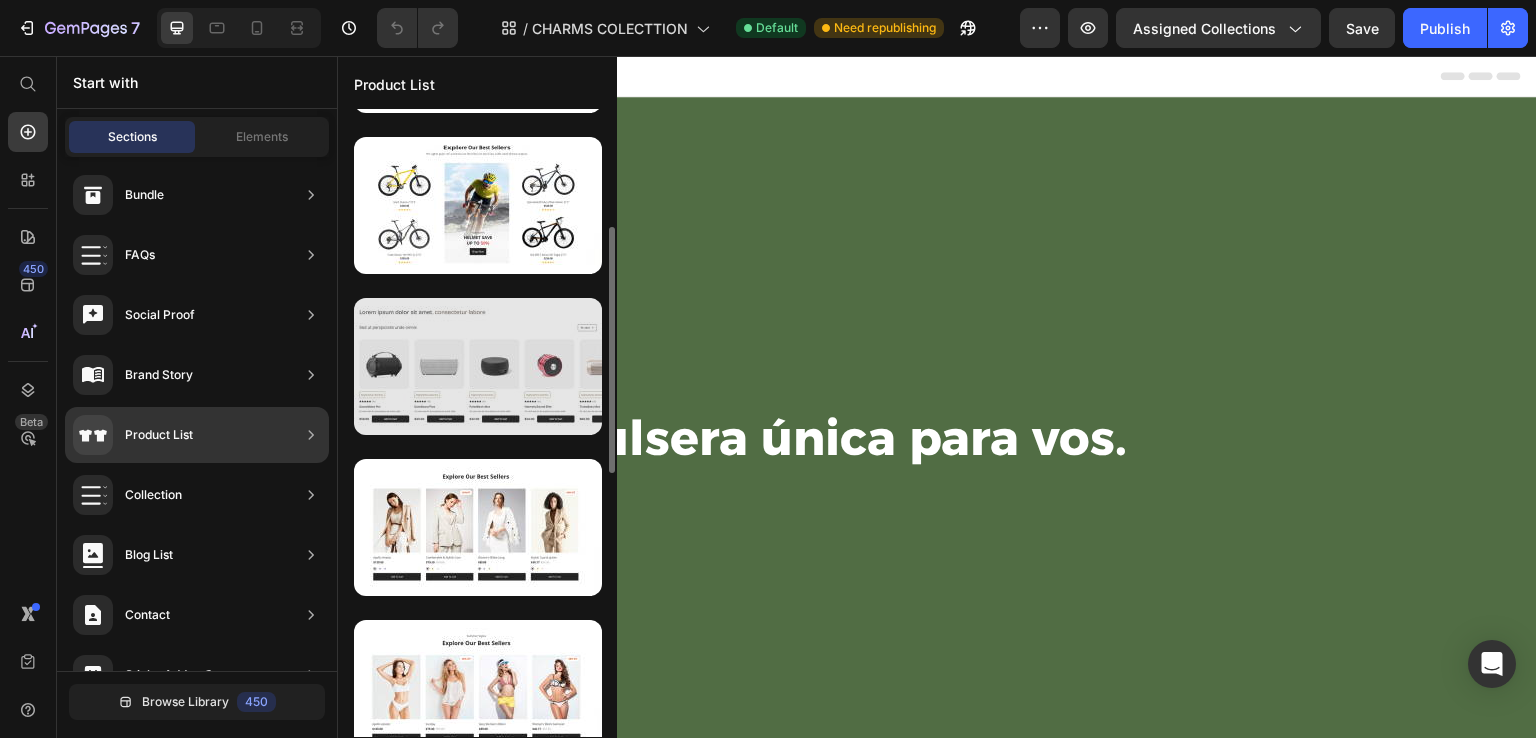 click at bounding box center [478, 366] 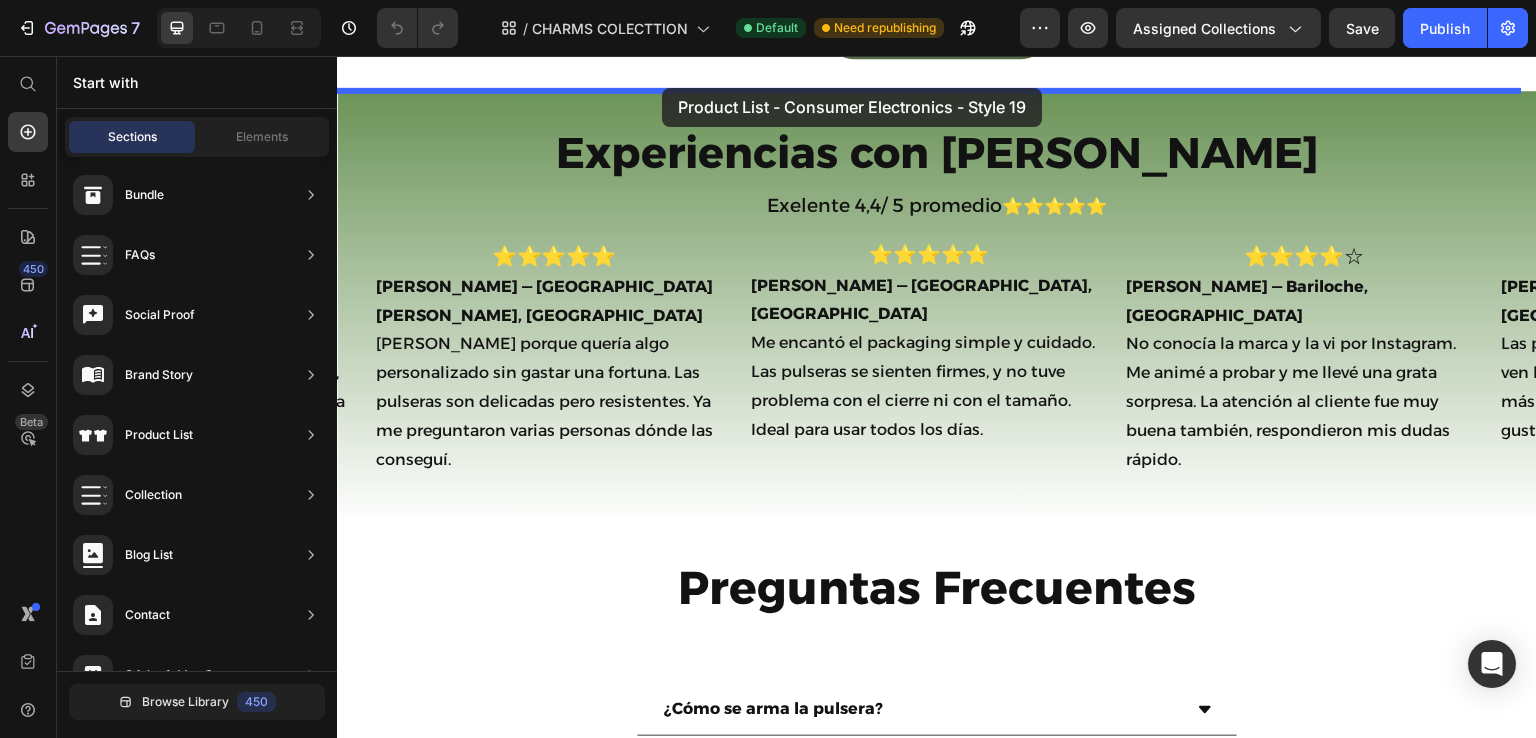 scroll, scrollTop: 2467, scrollLeft: 0, axis: vertical 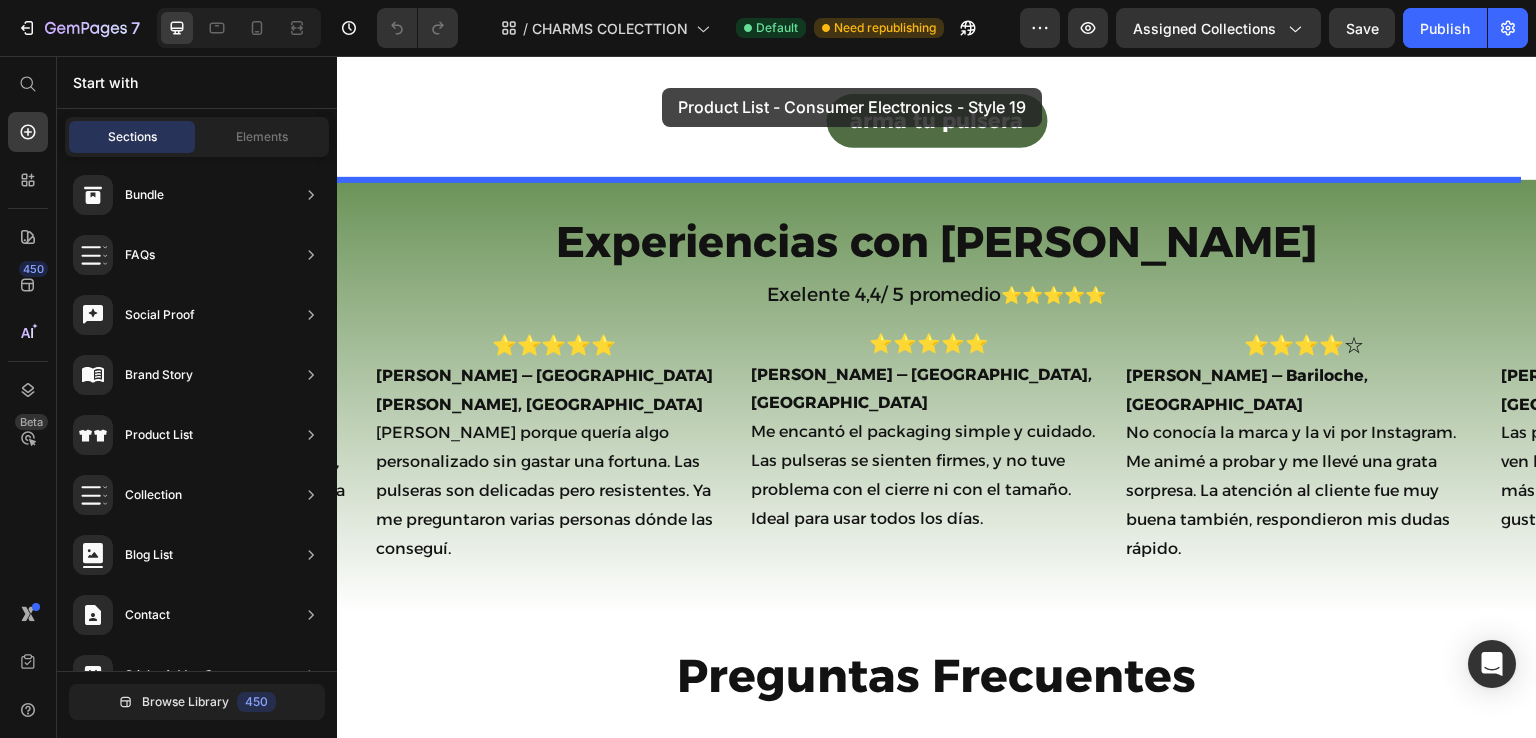 drag, startPoint x: 785, startPoint y: 451, endPoint x: 636, endPoint y: 619, distance: 224.55511 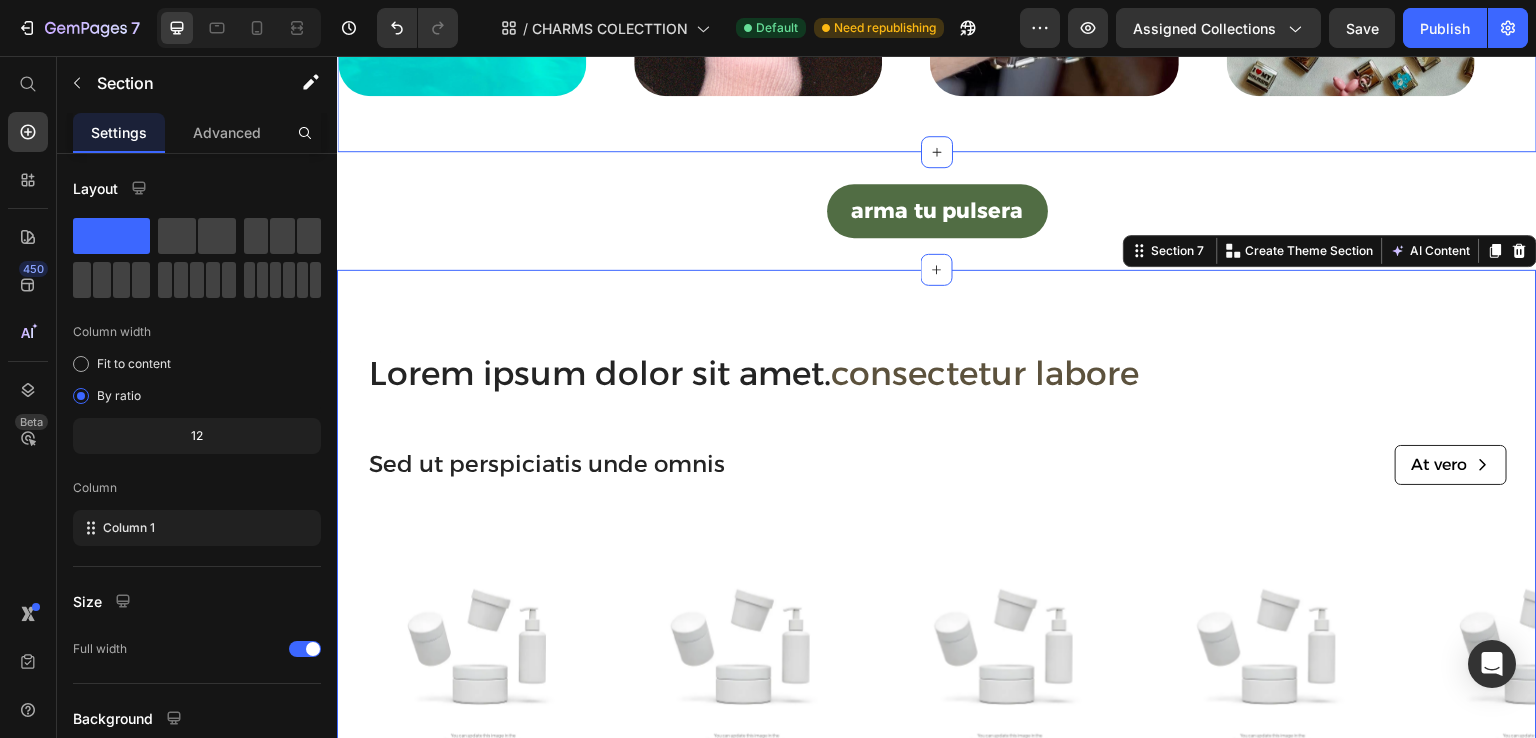 scroll, scrollTop: 2720, scrollLeft: 0, axis: vertical 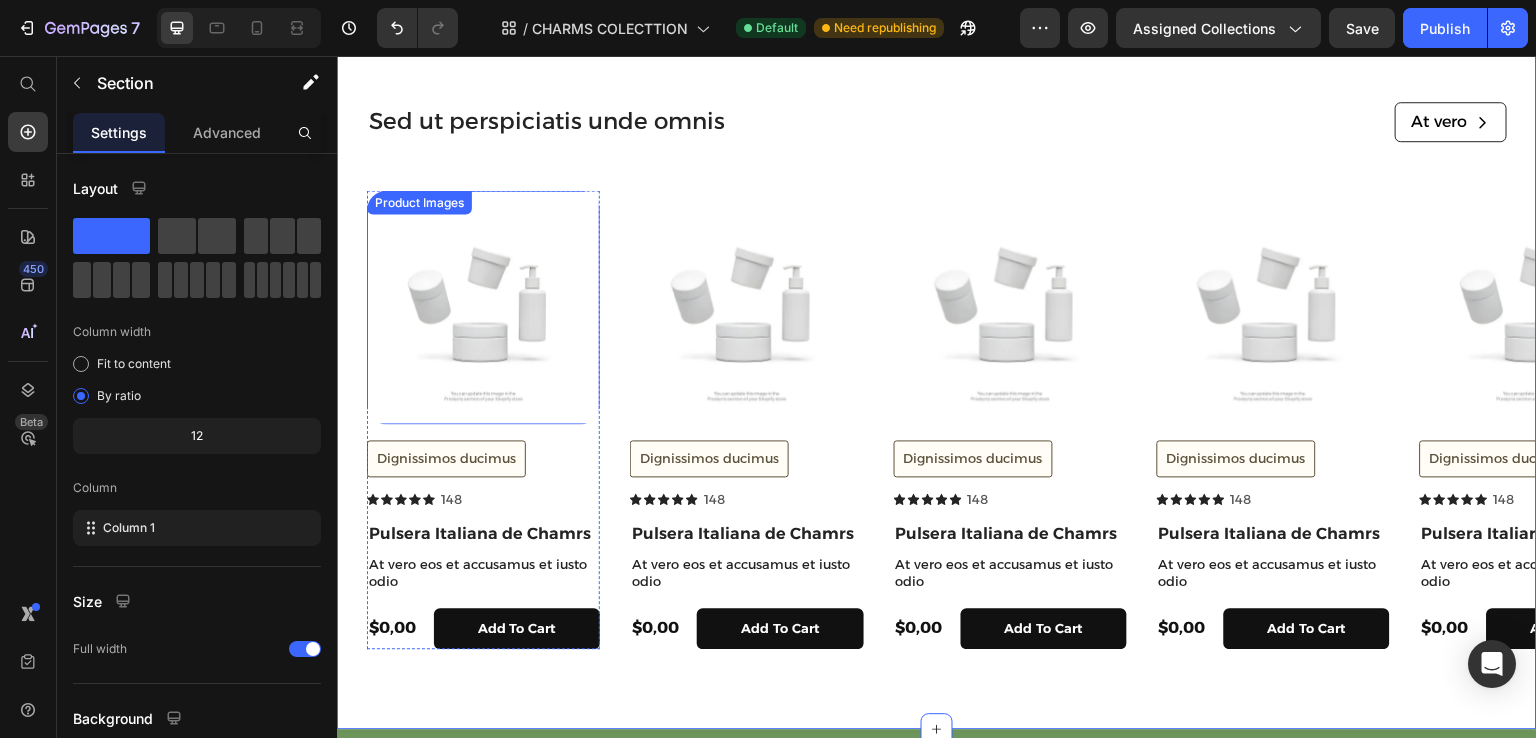 click at bounding box center [483, 306] 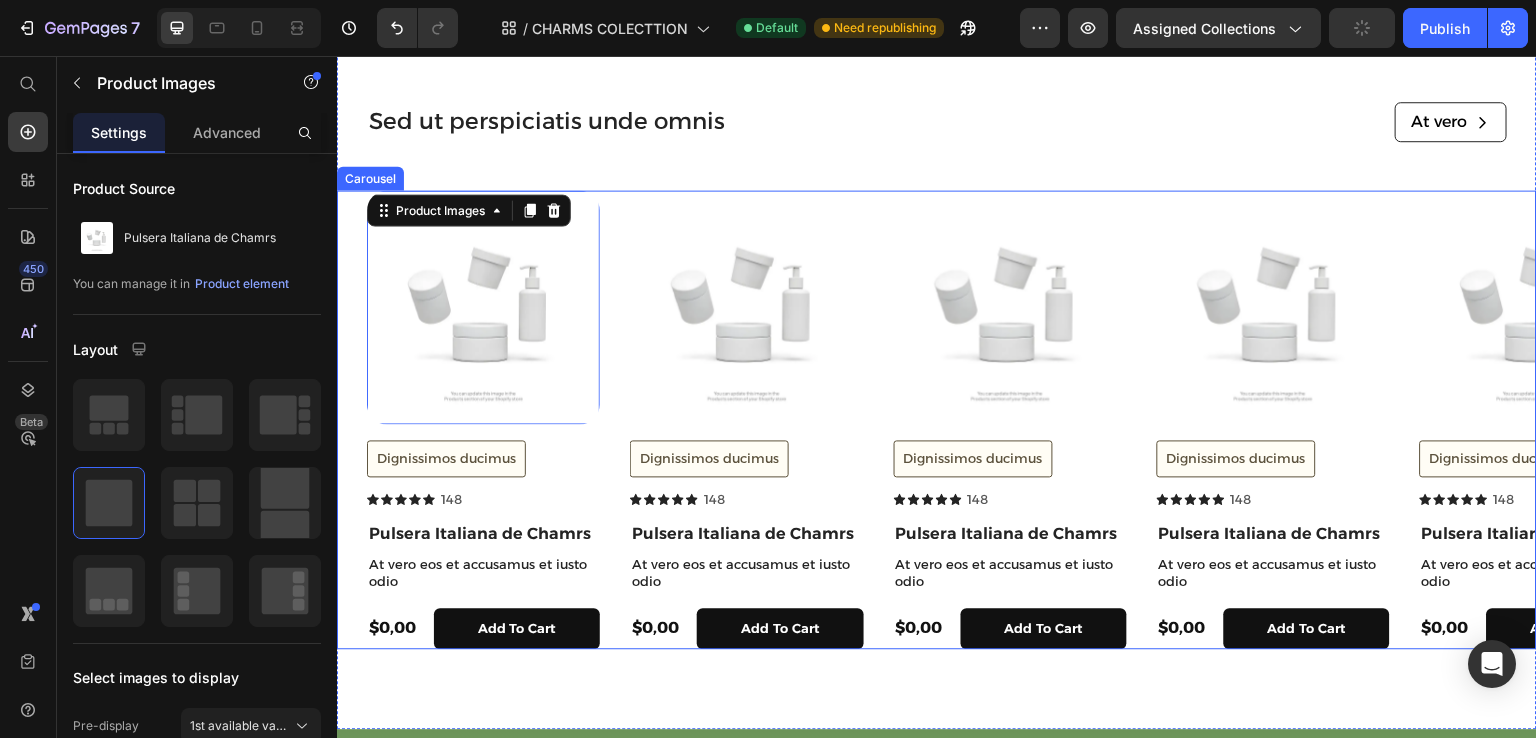 click on "Product Images   16 Dignissimos ducimus Button Icon Icon Icon Icon Icon Icon List 148 Text Block Row Pulsera Italiana de Chamrs Product Title At vero eos et accusamus et iusto odio Text Block $0,00 Product Price add to cart Add to Cart Row Product Product Images Dignissimos ducimus Button Icon Icon Icon Icon Icon Icon List 148 Text Block Row Pulsera Italiana de Chamrs Product Title At vero eos et accusamus et iusto odio Text Block $0,00 Product Price add to cart Add to Cart Row Product Product Images Dignissimos ducimus Button Icon Icon Icon Icon Icon Icon List 148 Text Block Row Pulsera Italiana de Chamrs Product Title At vero eos et accusamus et iusto odio Text Block $0,00 Product Price add to cart Add to Cart Row Product Product Images Dignissimos ducimus Button Icon Icon Icon Icon Icon Icon List 148 Text Block Row Pulsera Italiana de Chamrs Product Title At vero eos et accusamus et iusto odio Text Block $0,00 Product Price add to cart Add to Cart Row Product Product Images Dignissimos ducimus Button Icon" at bounding box center [952, 419] 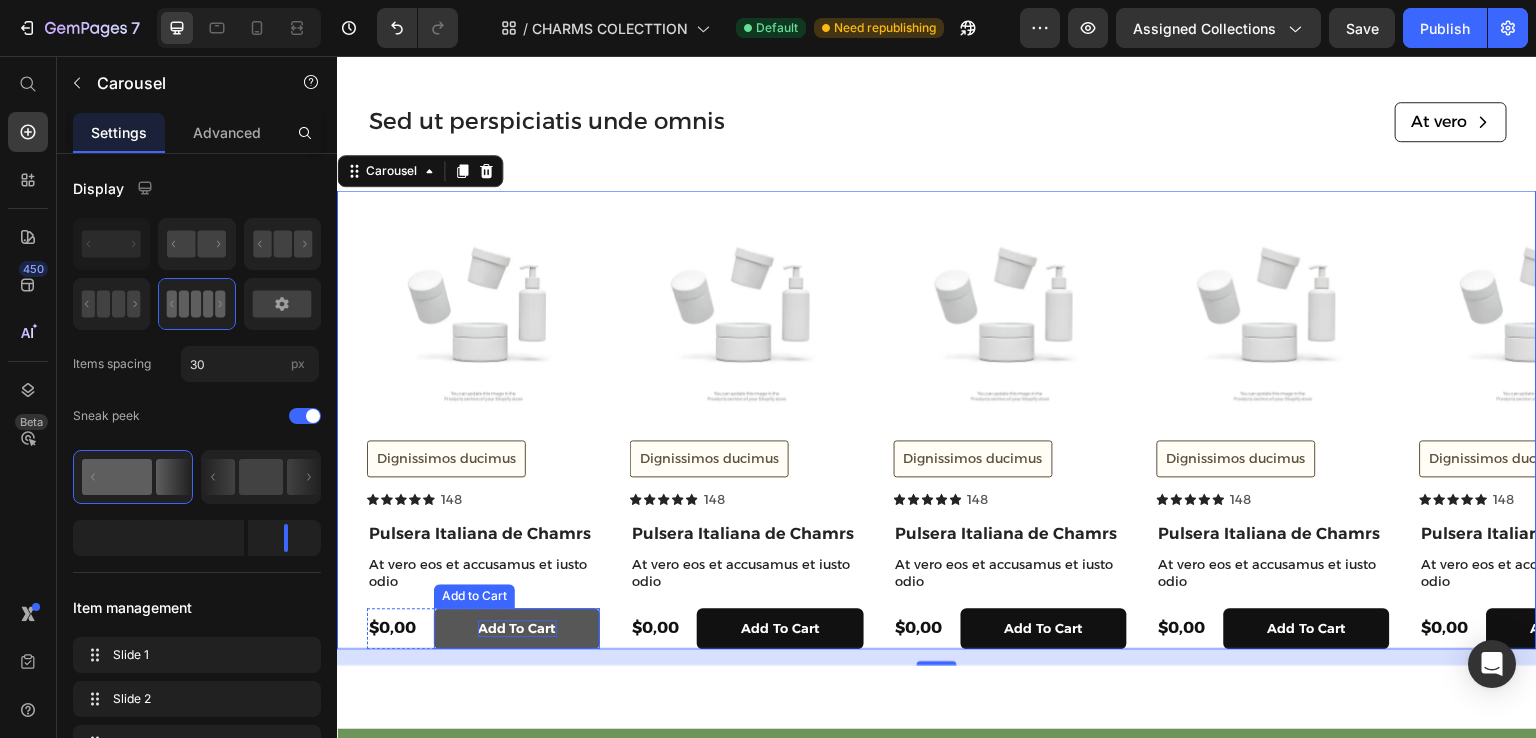 click on "add to cart" at bounding box center (517, 628) 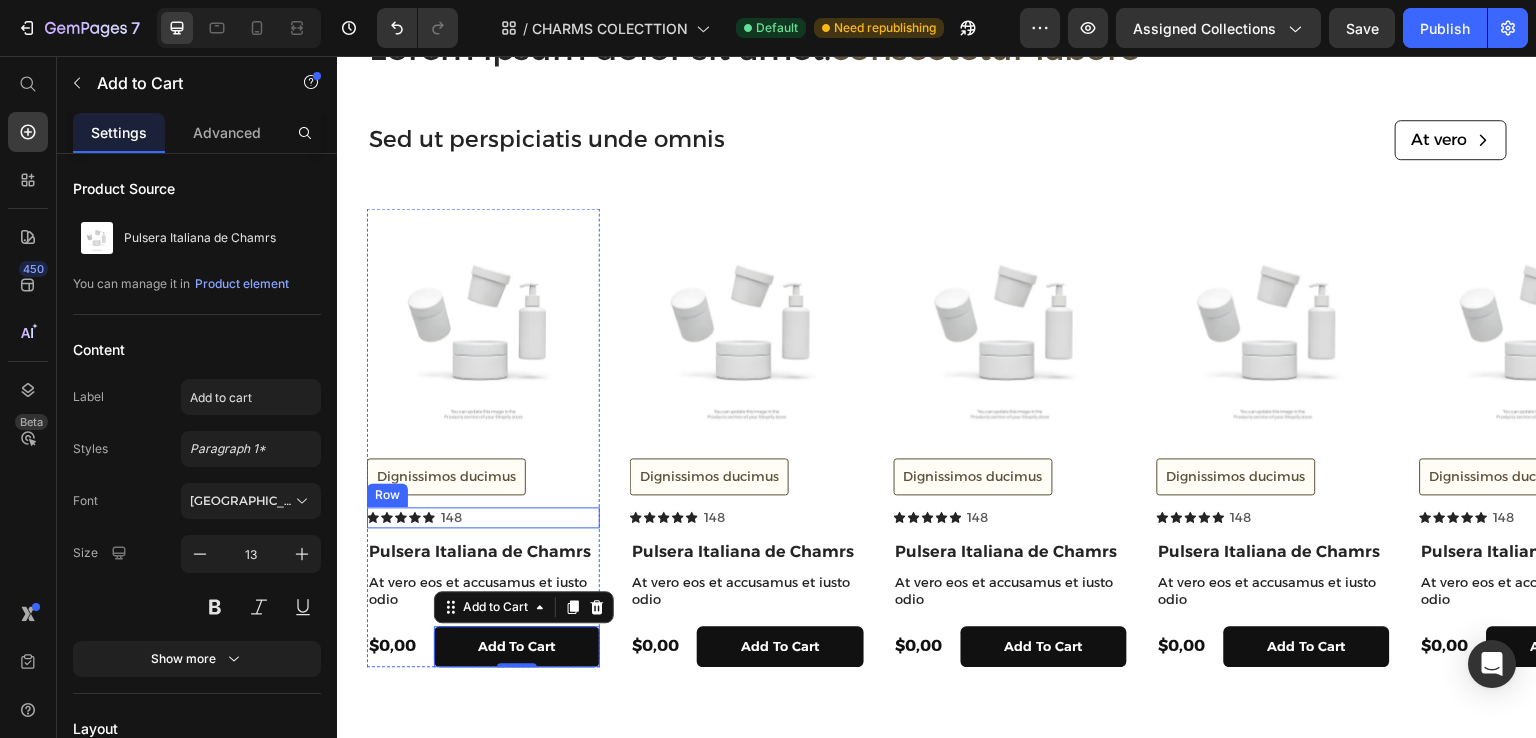 scroll, scrollTop: 2620, scrollLeft: 0, axis: vertical 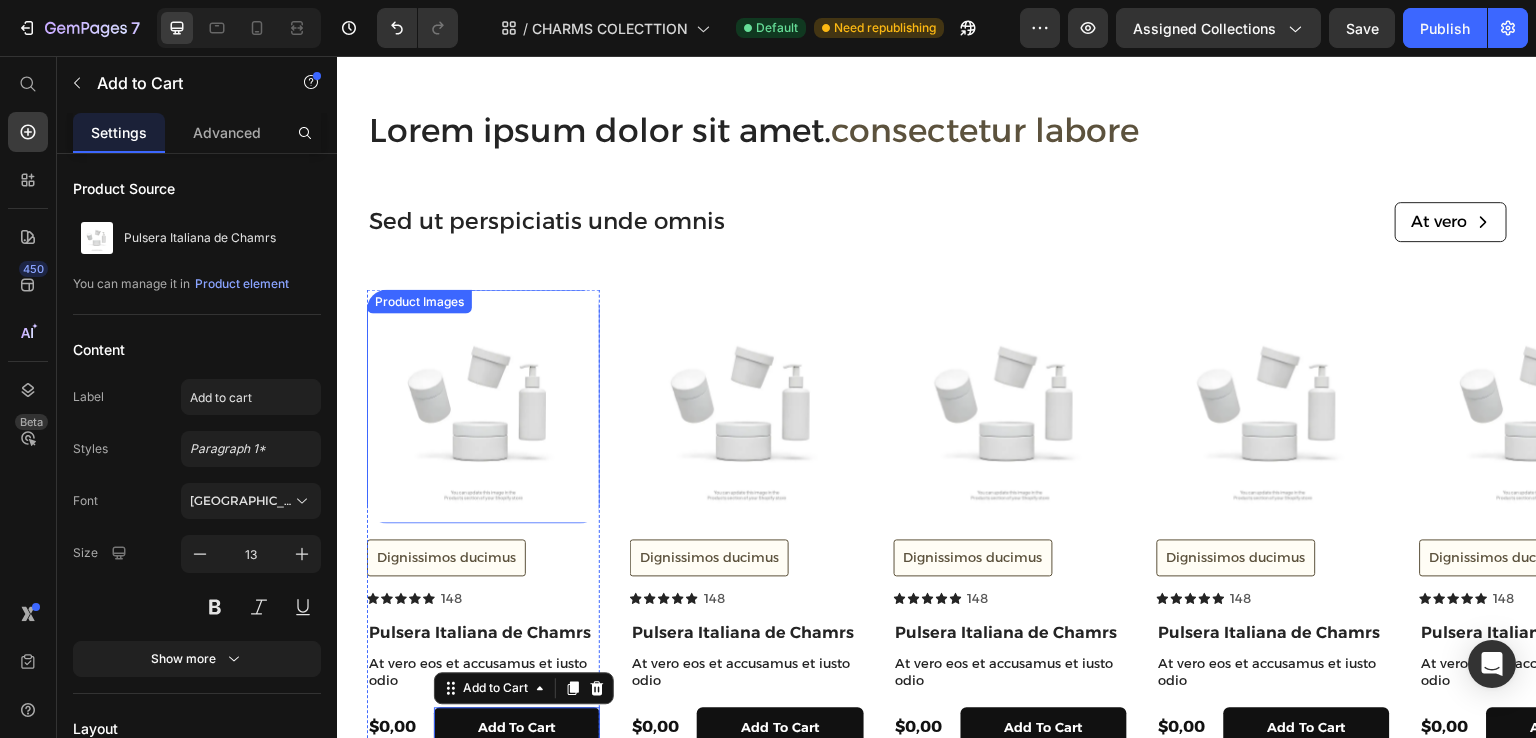 click at bounding box center (483, 406) 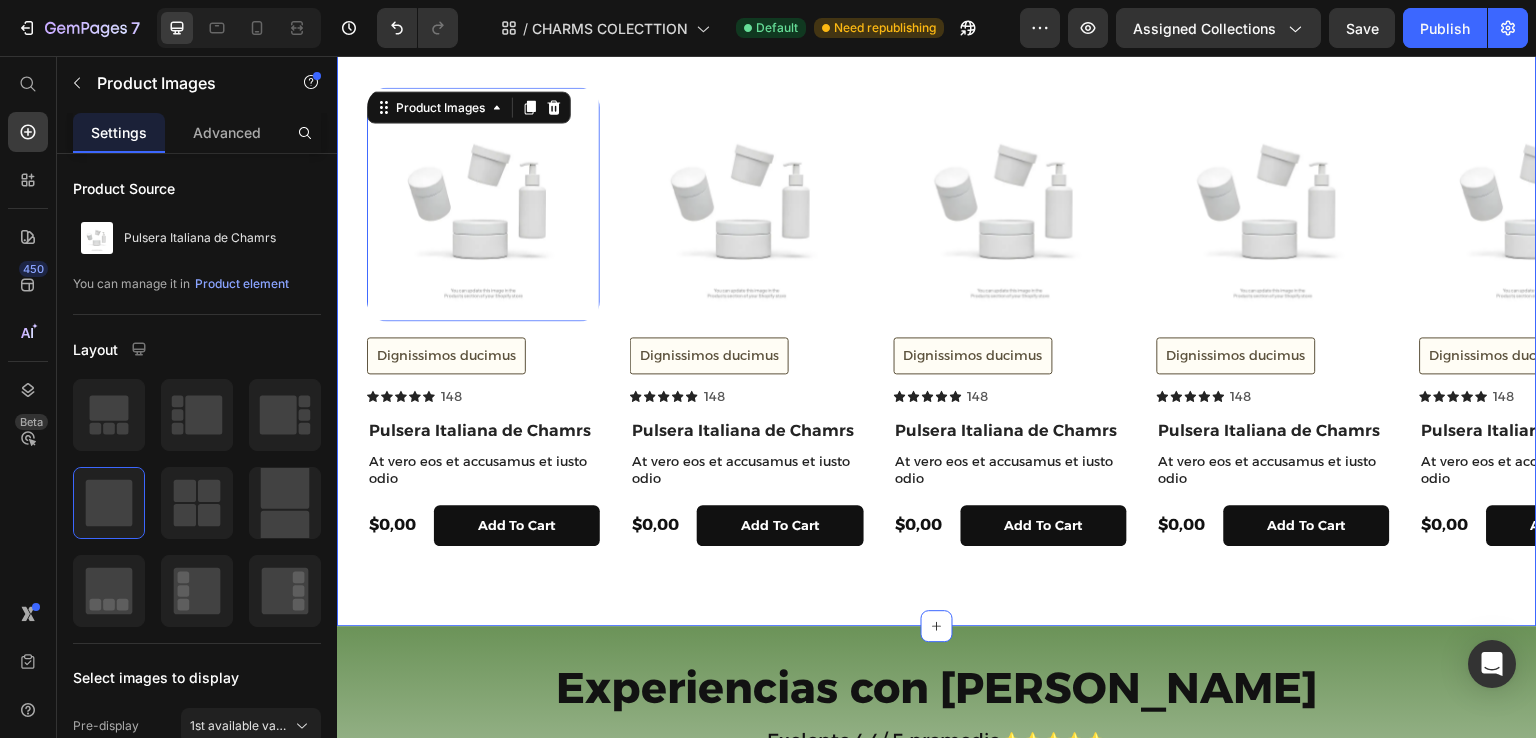 scroll, scrollTop: 2920, scrollLeft: 0, axis: vertical 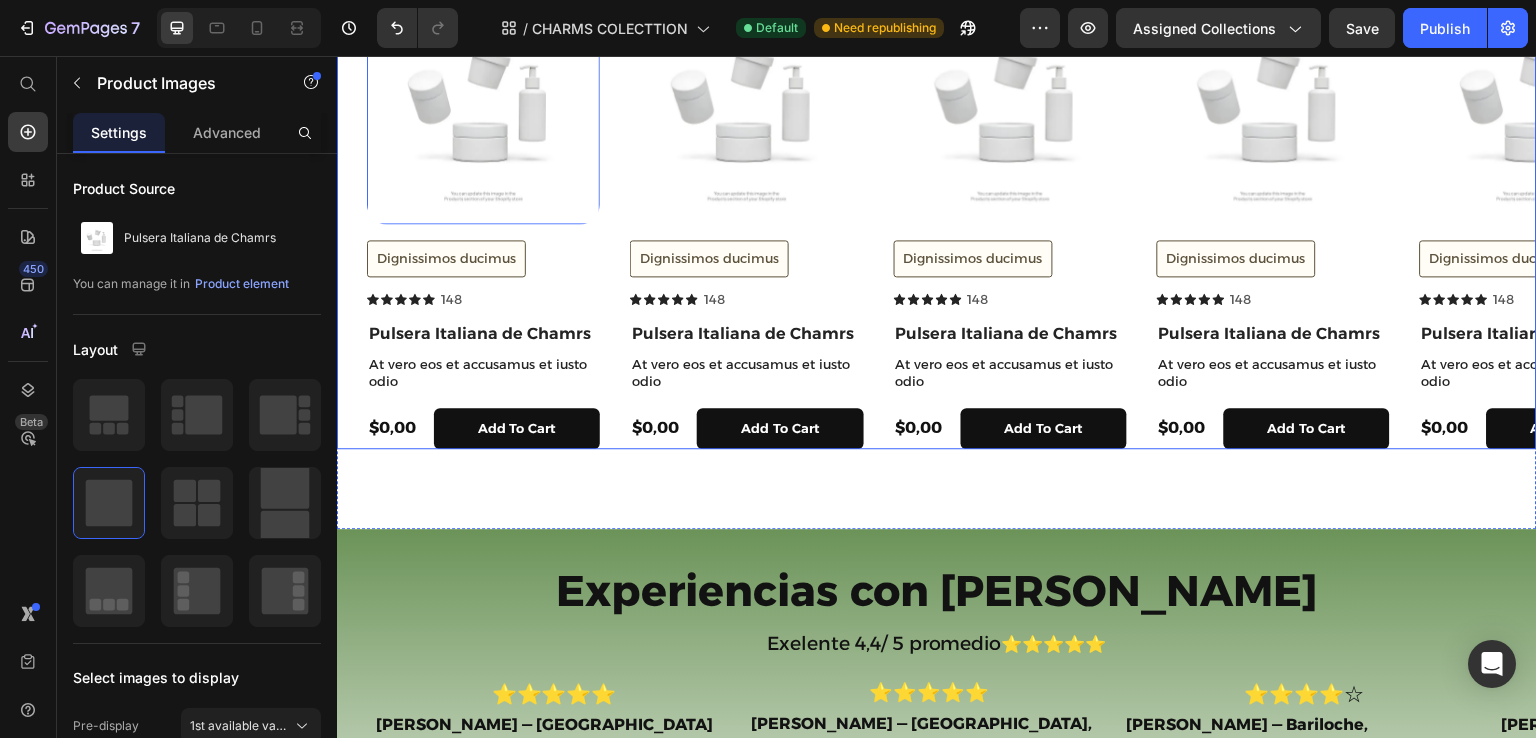click on "Product Images   16 Dignissimos ducimus Button Icon Icon Icon Icon Icon Icon List 148 Text Block Row Pulsera Italiana de Chamrs Product Title At vero eos et accusamus et iusto odio Text Block $0,00 Product Price add to cart Add to Cart Row Product Product Images Dignissimos ducimus Button Icon Icon Icon Icon Icon Icon List 148 Text Block Row Pulsera Italiana de Chamrs Product Title At vero eos et accusamus et iusto odio Text Block $0,00 Product Price add to cart Add to Cart Row Product Product Images Dignissimos ducimus Button Icon Icon Icon Icon Icon Icon List 148 Text Block Row Pulsera Italiana de Chamrs Product Title At vero eos et accusamus et iusto odio Text Block $0,00 Product Price add to cart Add to Cart Row Product Product Images Dignissimos ducimus Button Icon Icon Icon Icon Icon Icon List 148 Text Block Row Pulsera Italiana de Chamrs Product Title At vero eos et accusamus et iusto odio Text Block $0,00 Product Price add to cart Add to Cart Row Product Product Images Dignissimos ducimus Button Icon" at bounding box center [937, 219] 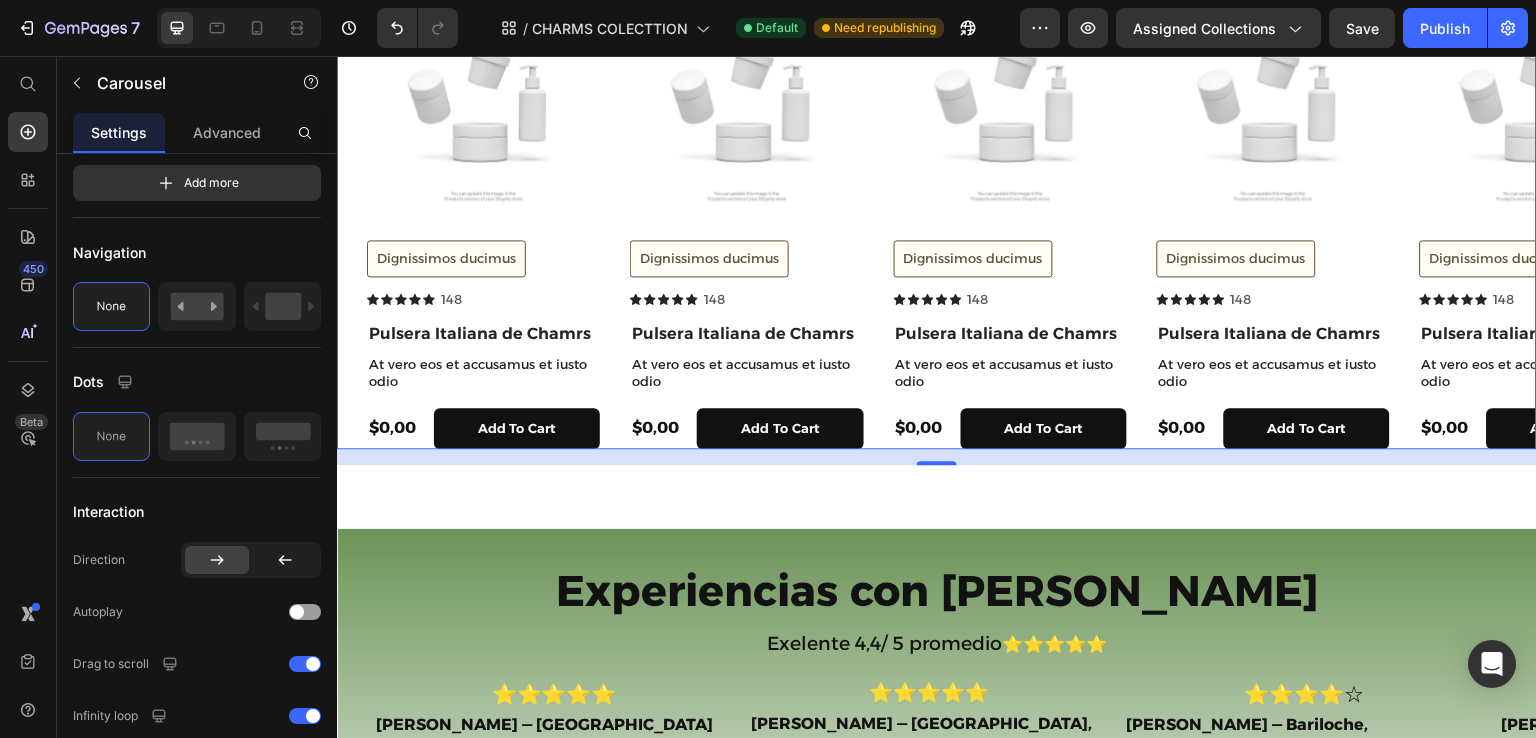 scroll, scrollTop: 1200, scrollLeft: 0, axis: vertical 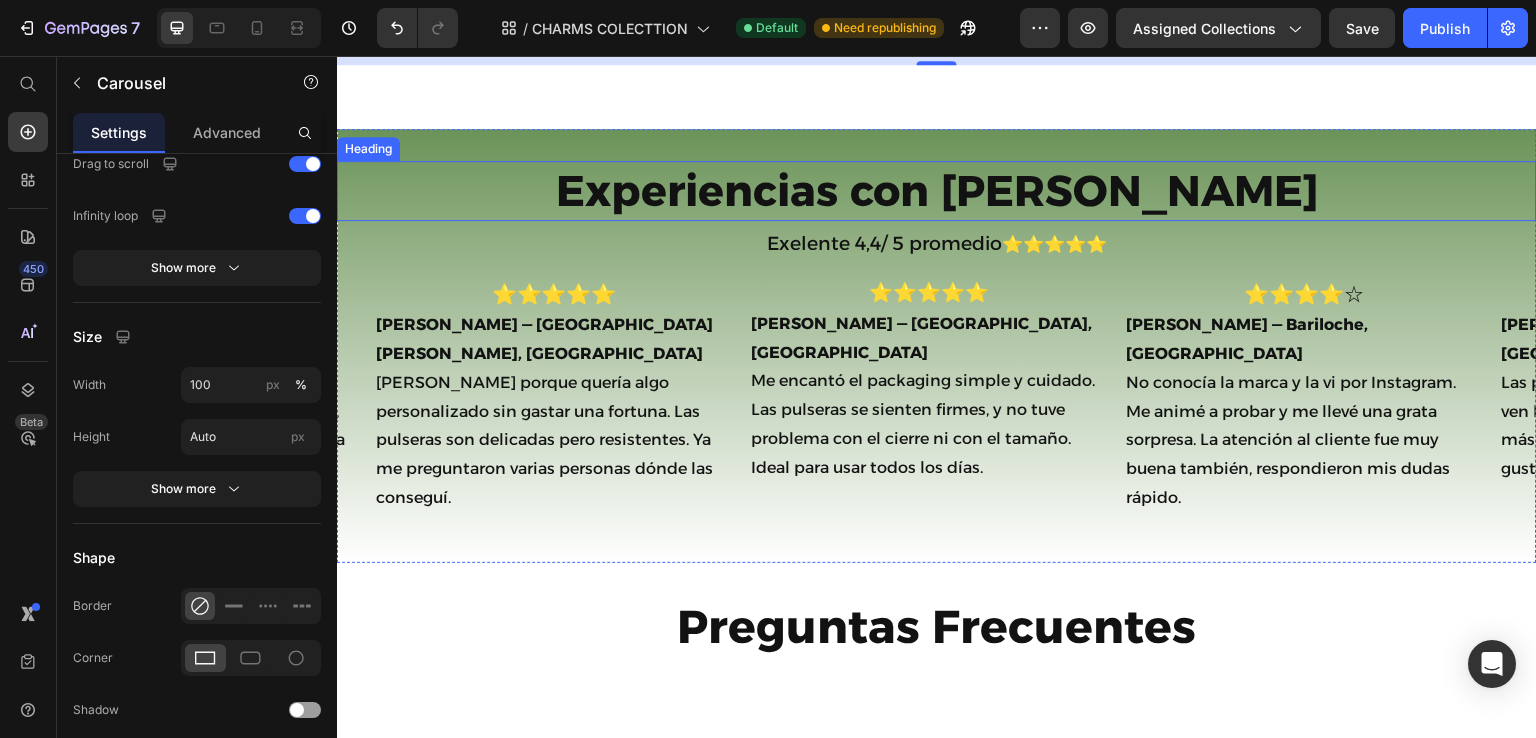 click on "Experiencias con [PERSON_NAME]" at bounding box center [937, 191] 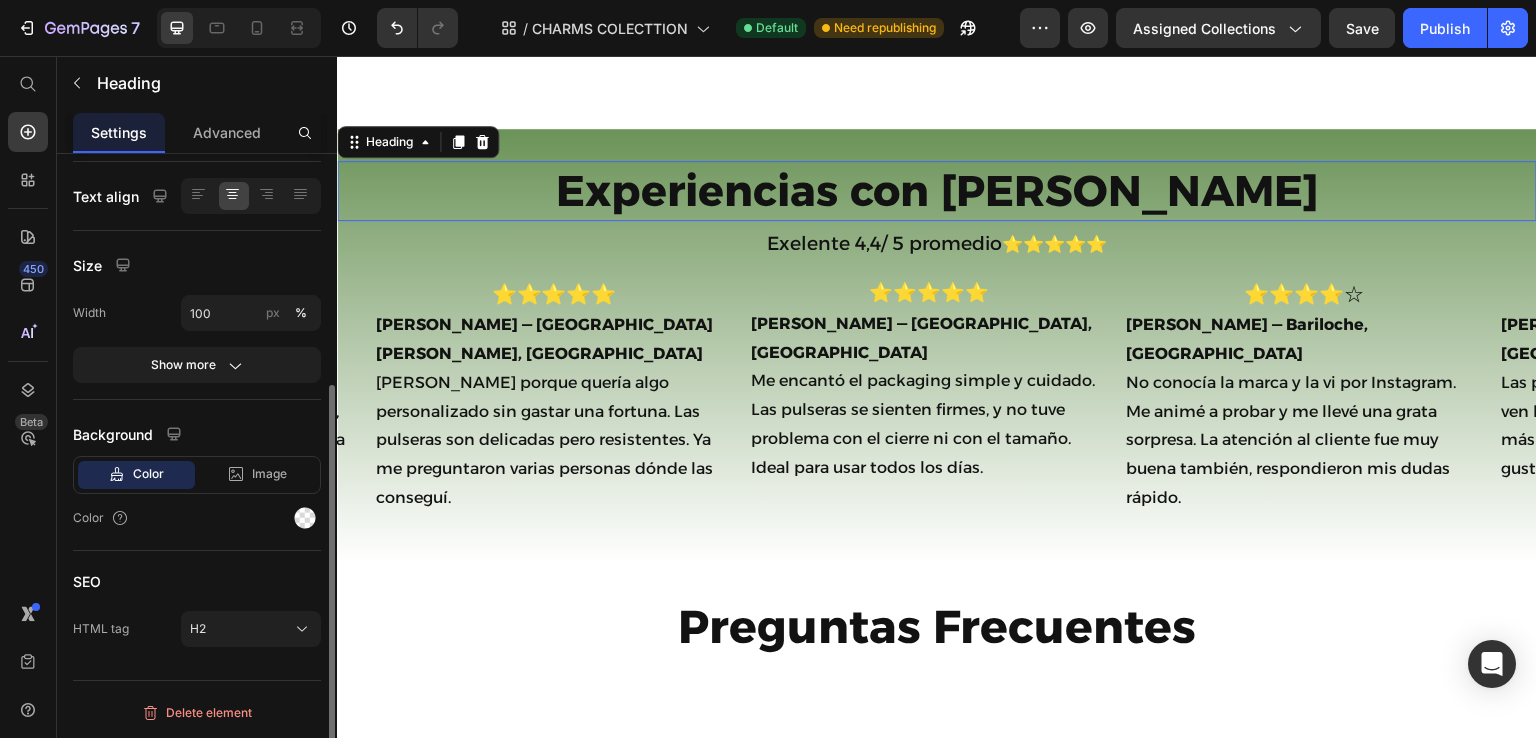 scroll, scrollTop: 0, scrollLeft: 0, axis: both 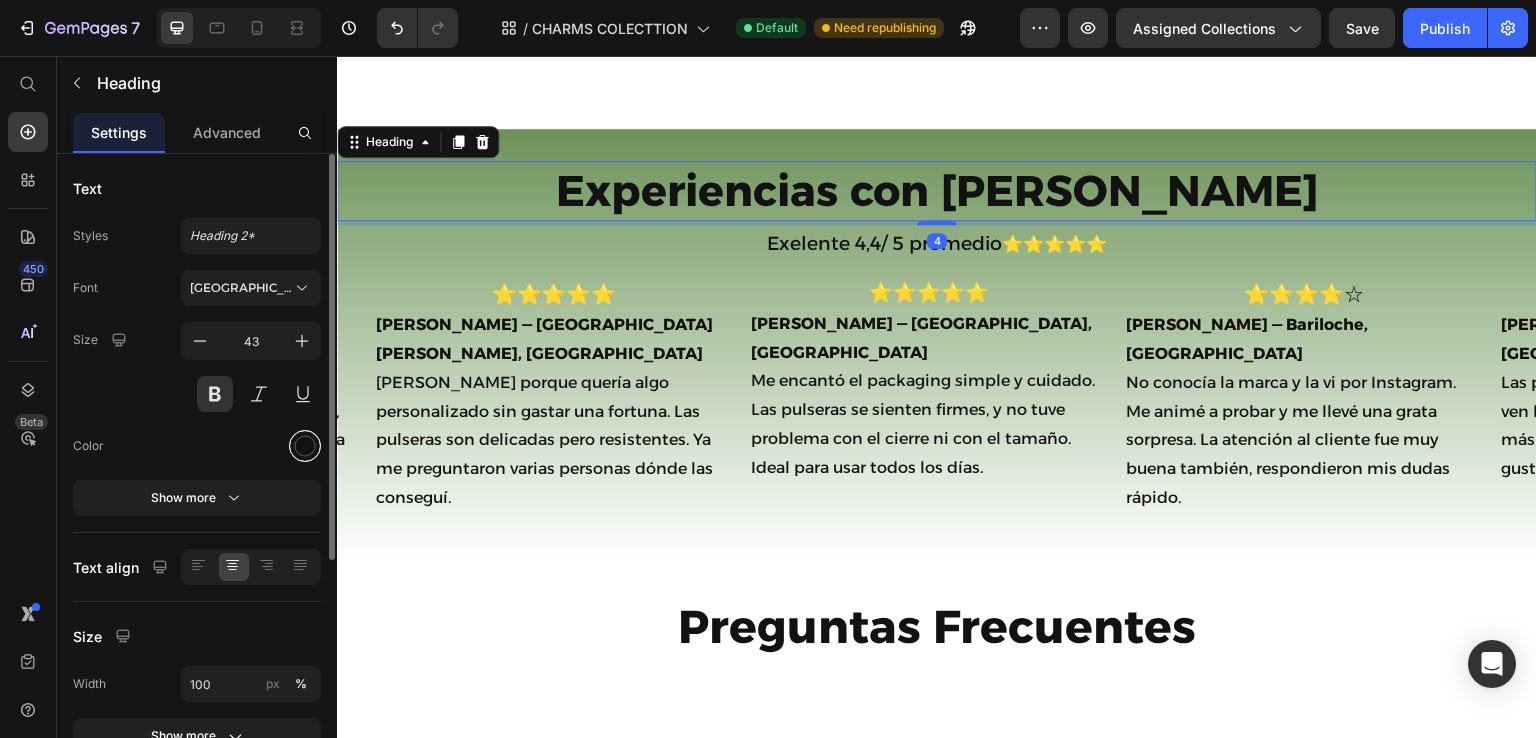 click at bounding box center (305, 446) 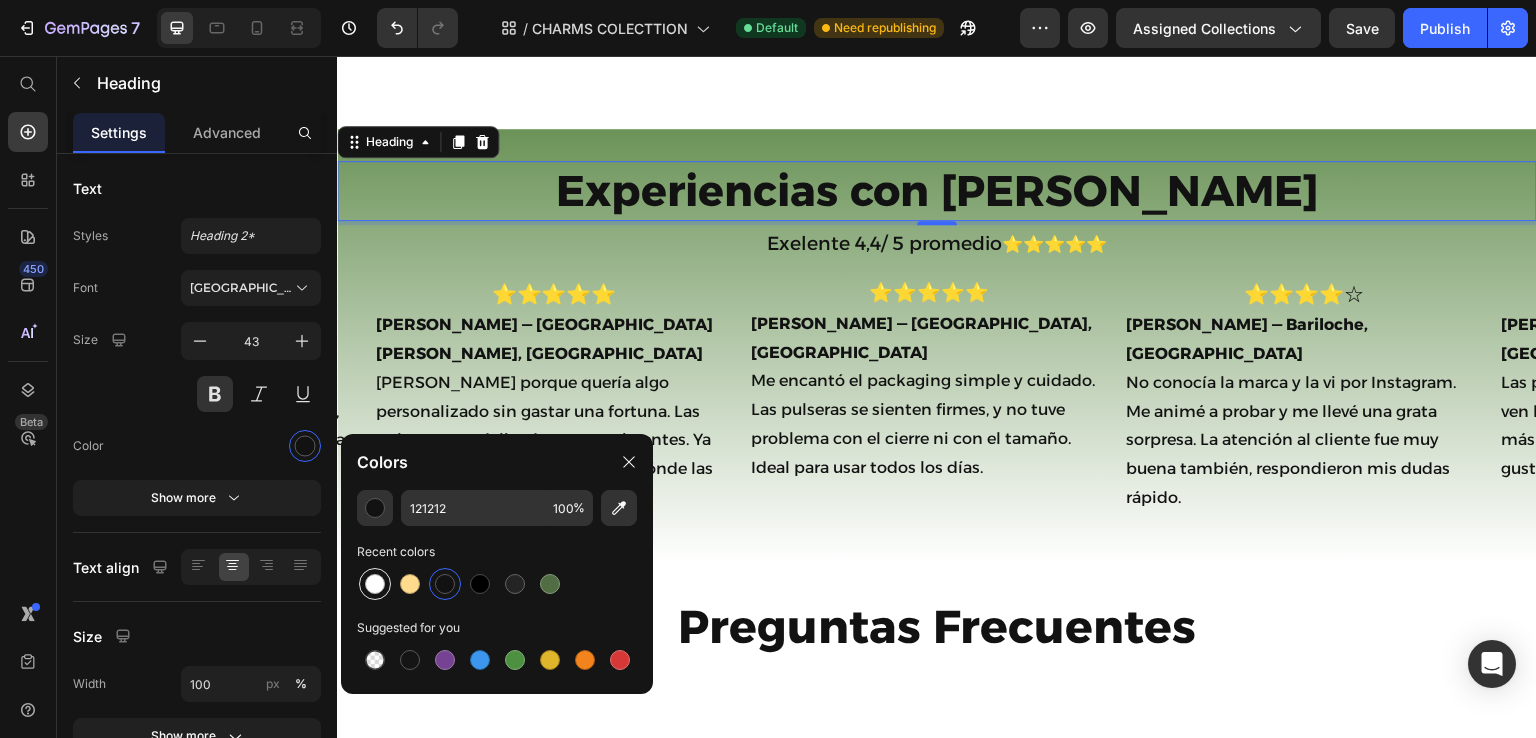 click at bounding box center (375, 584) 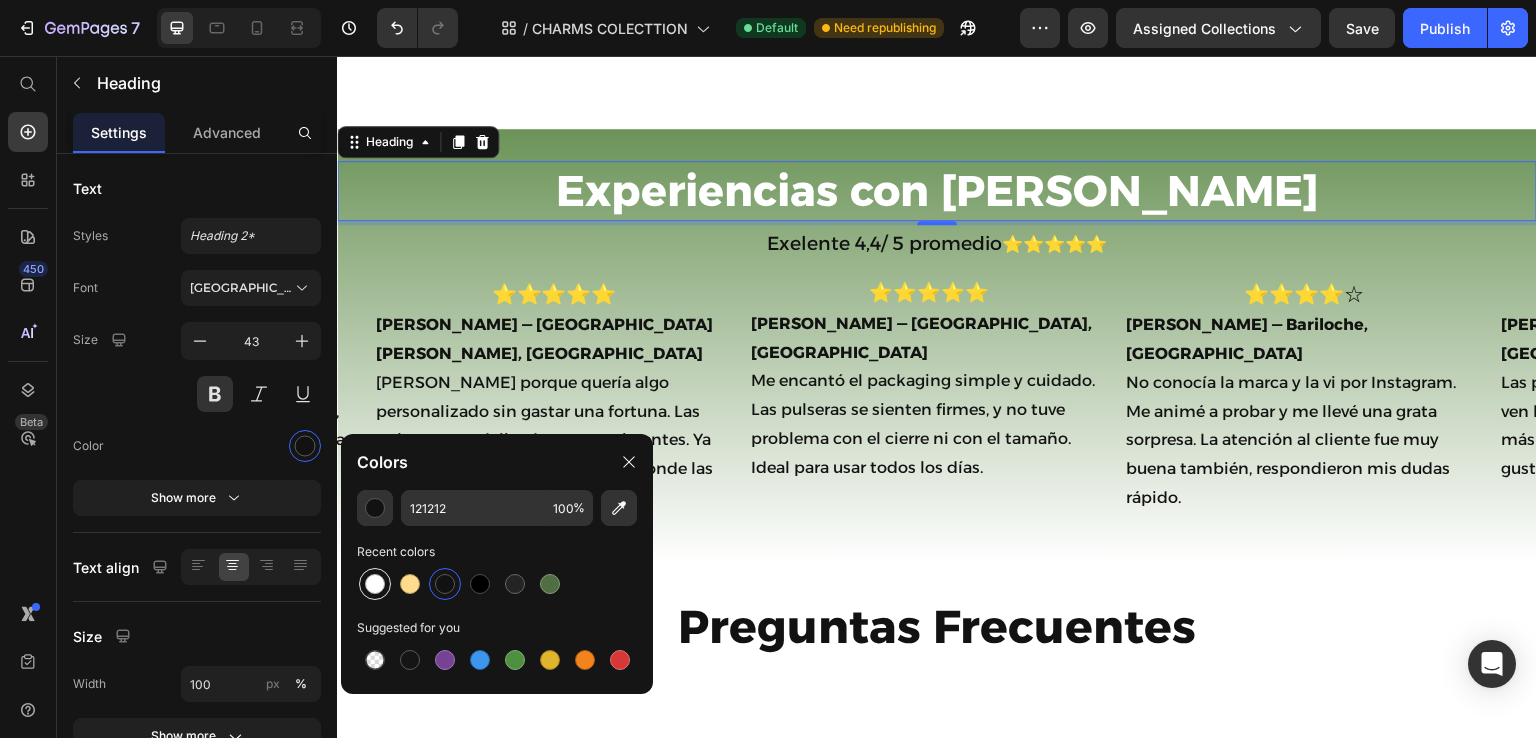 type on "FFFFFF" 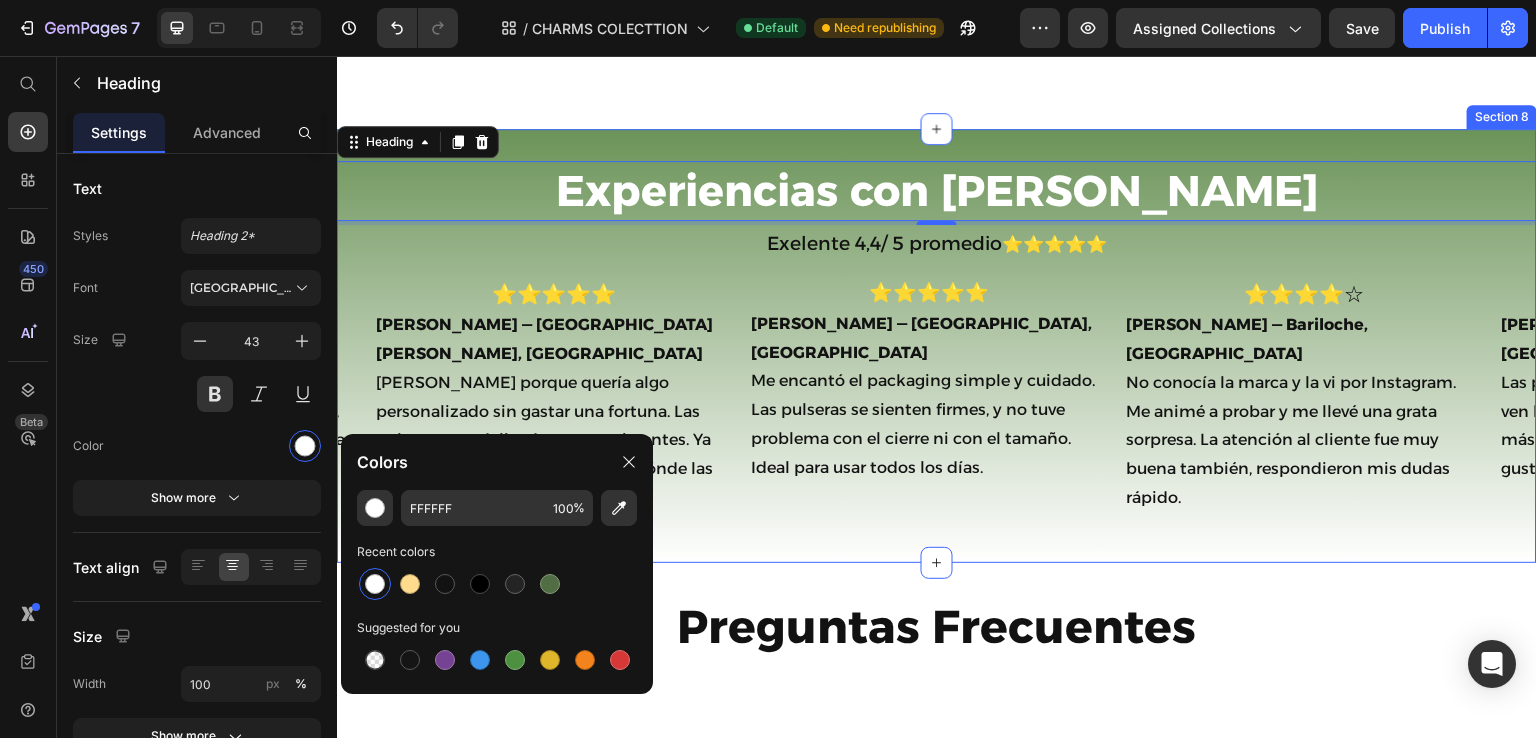 click on "Experiencias con Charmela Heading   4 Exelente 4,4/ 5 promedio  ⭐⭐⭐⭐⭐ Text Block
⭐⭐⭐⭐⭐ Heading Carla V. — San Luis, AR Compré porque quería algo personalizado sin gastar una fortuna. Las pulseras son delicadas pero resistentes. Ya me preguntaron varias personas dónde las conseguí. Text Block ⭐⭐⭐⭐⭐ Heading Agustina L. — Salta, AR Me encantó el packaging simple y cuidado. Las pulseras se sienten firmes, y no tuve problema con el cierre ni con el tamaño. Ideal para usar todos los días. Text Block ⭐⭐⭐⭐☆ Heading Melina S. — Bariloche, AR No conocía la marca y la vi por Instagram. Me animé a probar y me llevé una grata sorpresa. La atención al cliente fue muy buena también, respondieron mis dudas rápido. Text Block ⭐⭐⭐⭐☆ Heading Camila G. — La Plata, AR Text Block ⭐⭐⭐⭐⭐ Heading Daiana C. — Posadas, AR Text Block ⭐⭐⭐⭐⭐ Heading Martina P. — Villa María, AR Text Block Carousel" at bounding box center (937, 346) 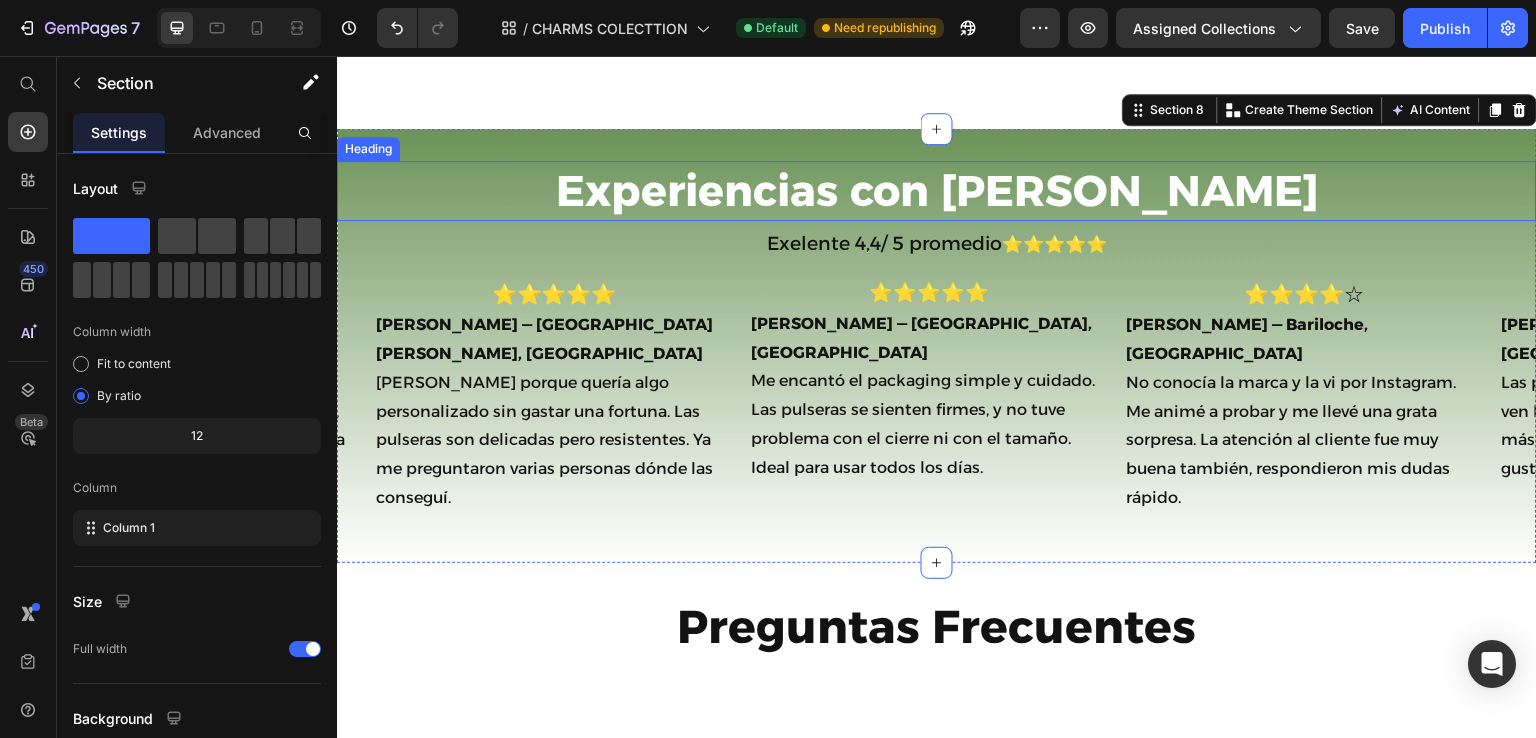 click on "Experiencias con [PERSON_NAME]" at bounding box center [937, 191] 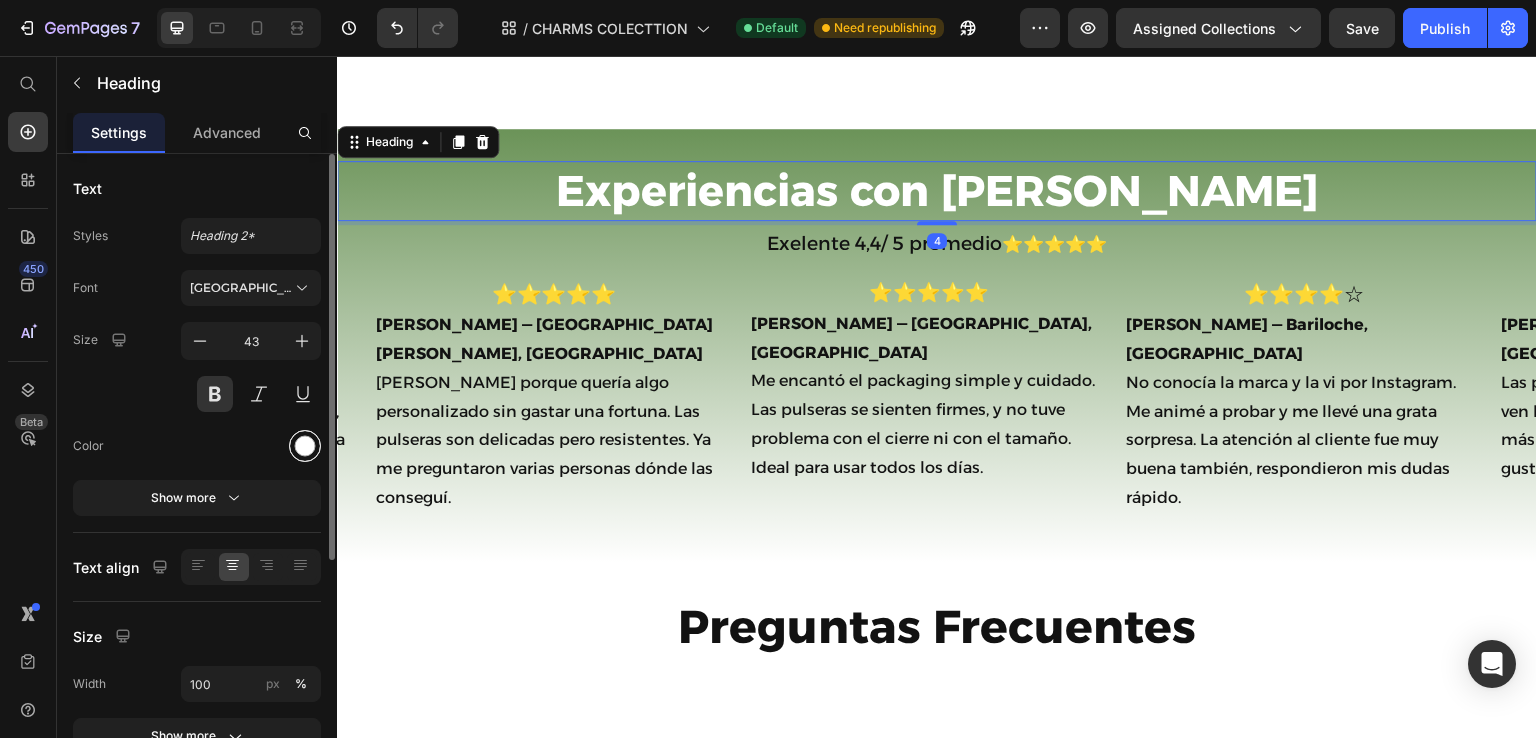 click at bounding box center [305, 446] 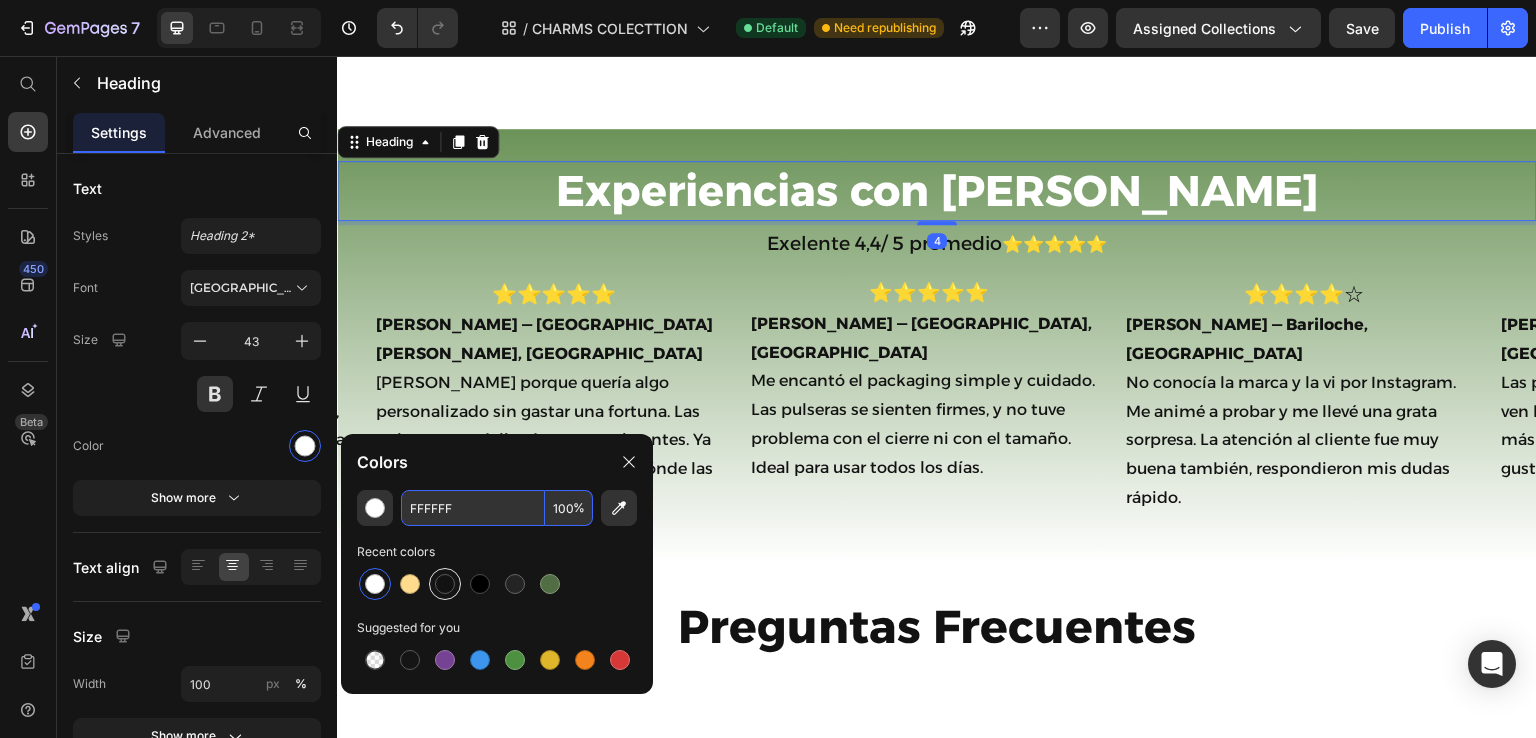 click at bounding box center (445, 584) 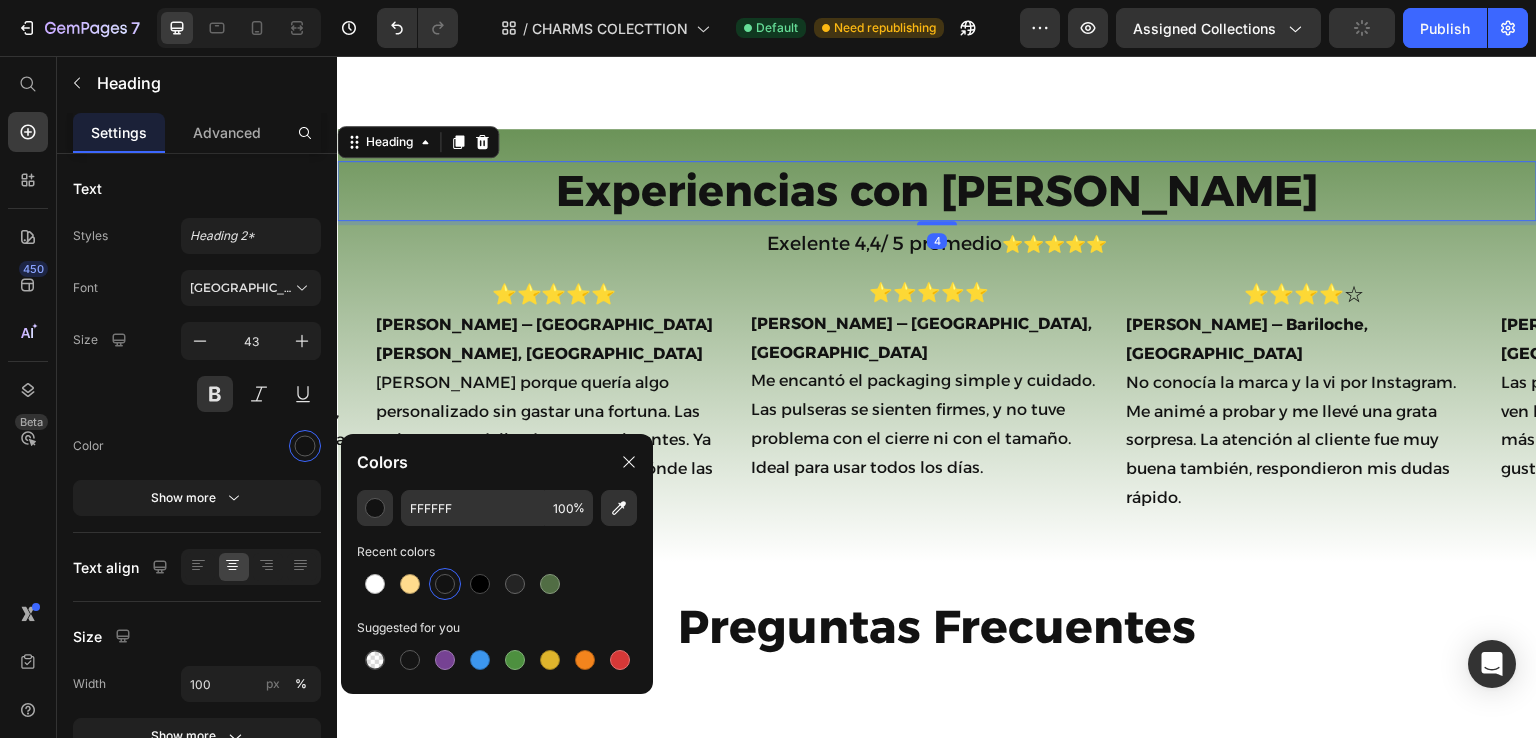 type on "121212" 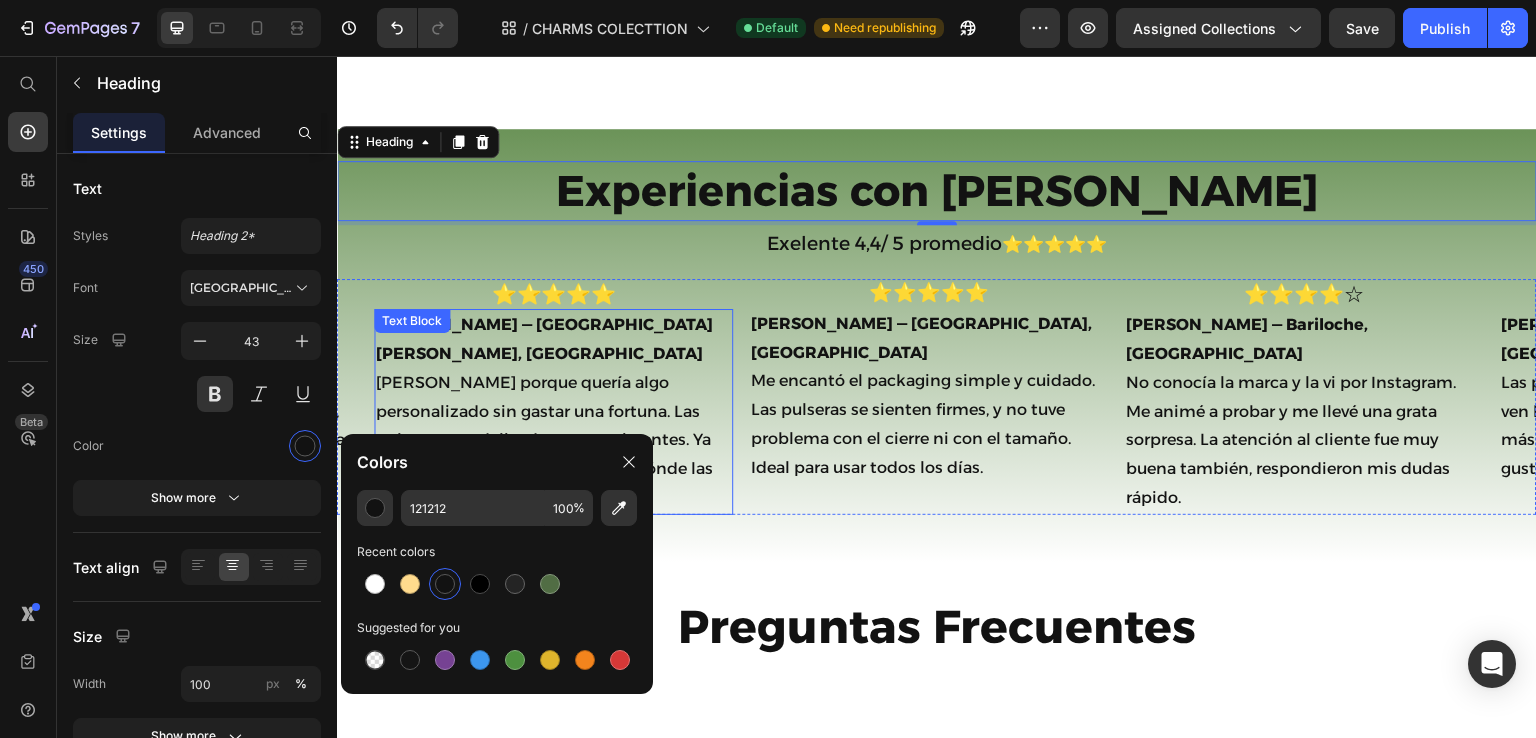click on "[PERSON_NAME] — [GEOGRAPHIC_DATA][PERSON_NAME], [GEOGRAPHIC_DATA]" at bounding box center [545, 339] 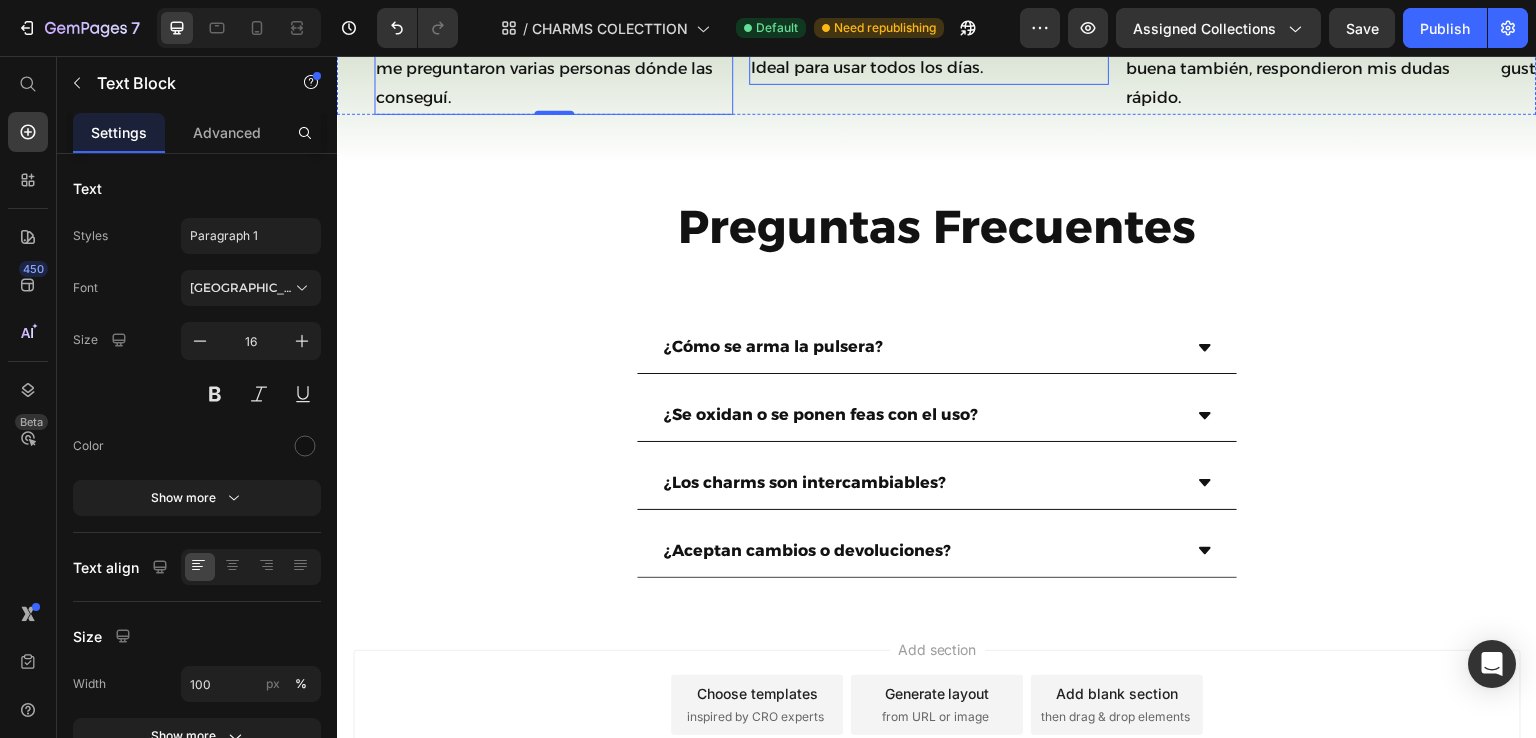 scroll, scrollTop: 3520, scrollLeft: 0, axis: vertical 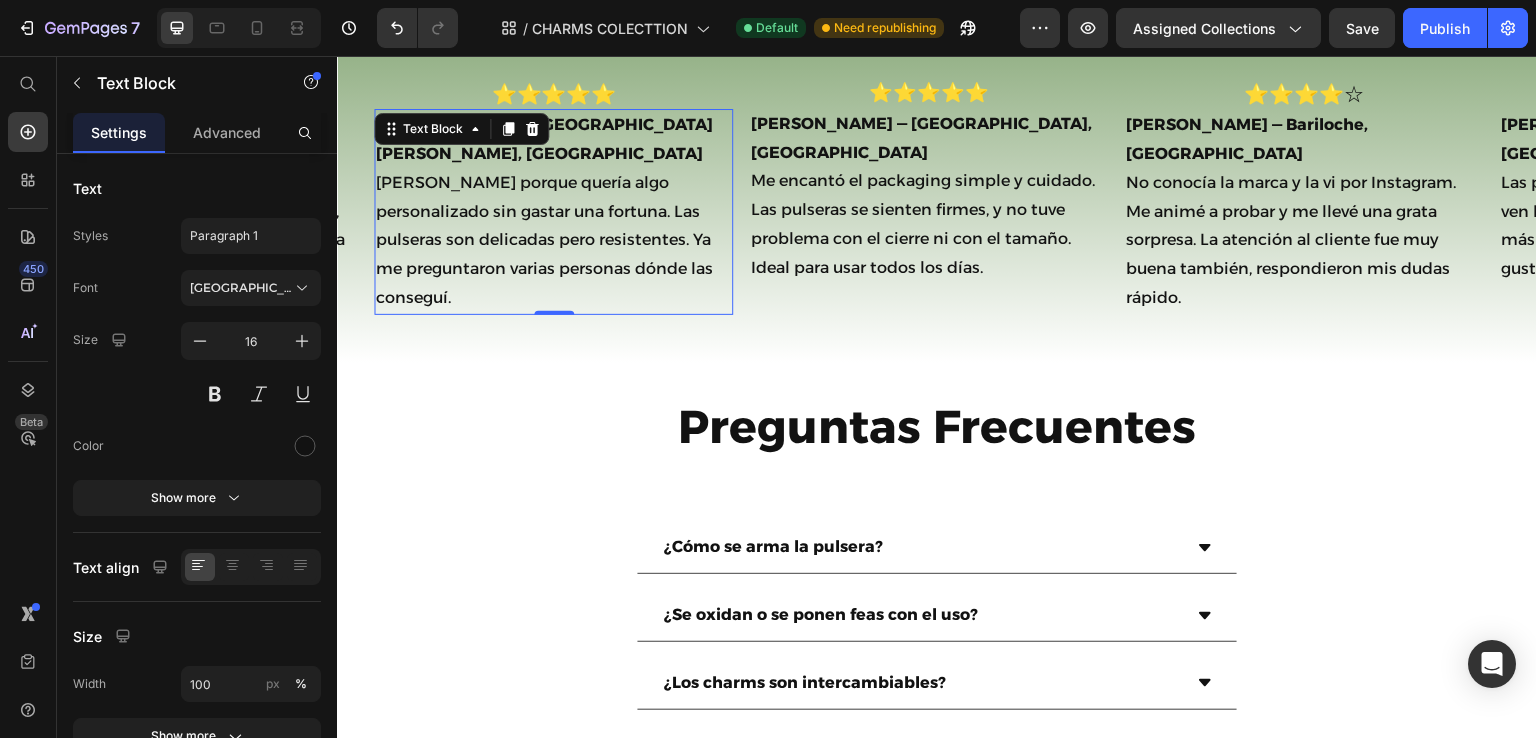 click on "Carla V. — San Luis, AR Compré porque quería algo personalizado sin gastar una fortuna. Las pulseras son delicadas pero resistentes. Ya me preguntaron varias personas dónde las conseguí." at bounding box center [554, 212] 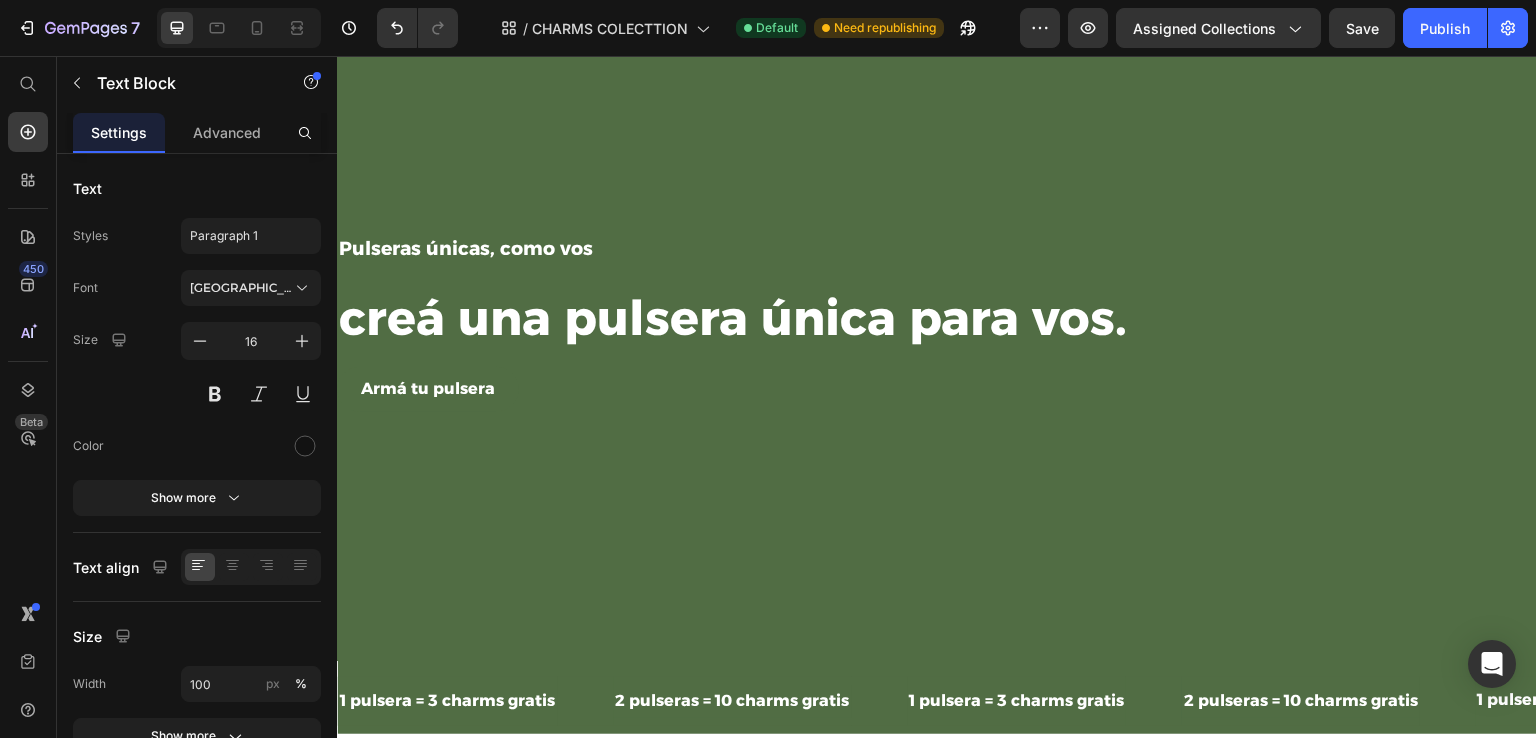 scroll, scrollTop: 820, scrollLeft: 0, axis: vertical 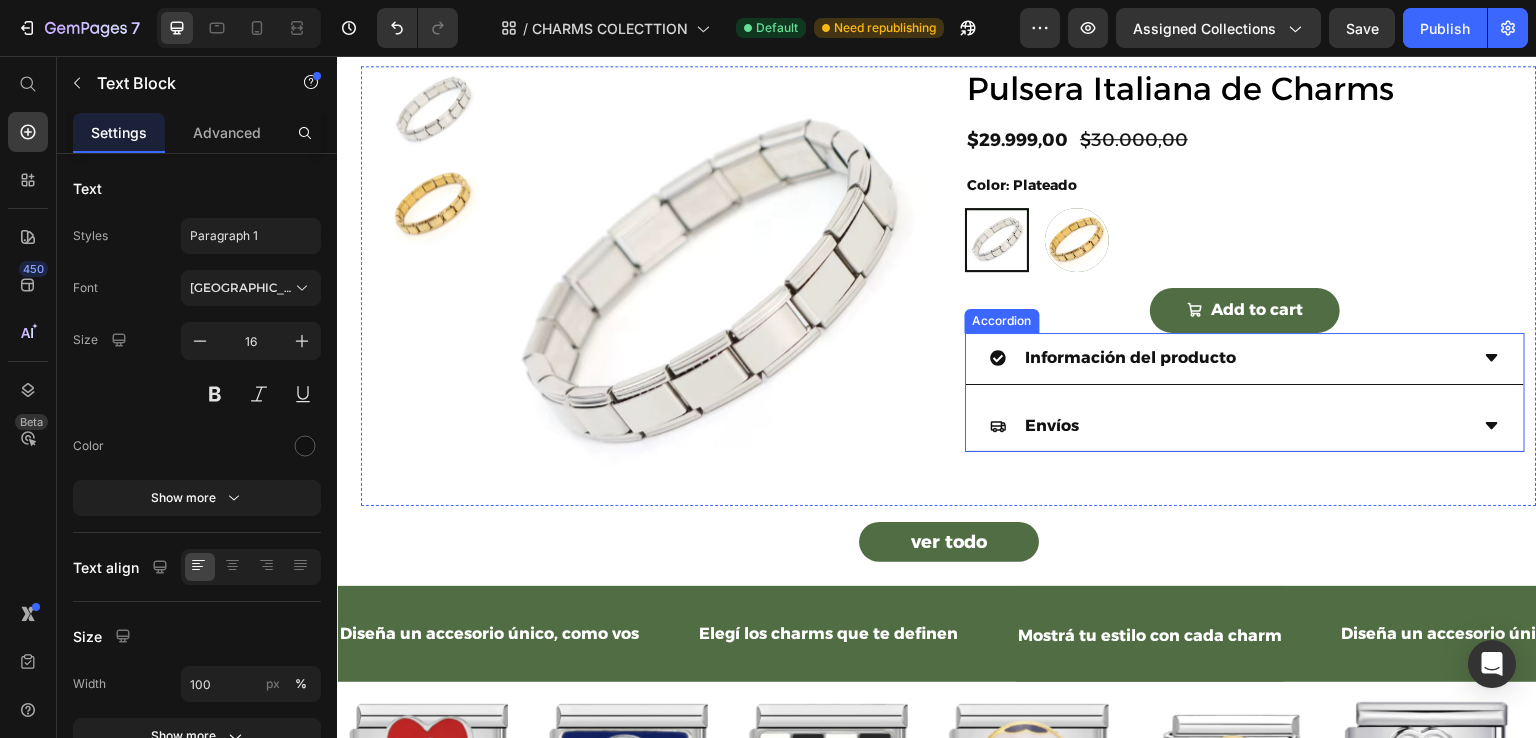 click on "Información del producto" at bounding box center [1130, 358] 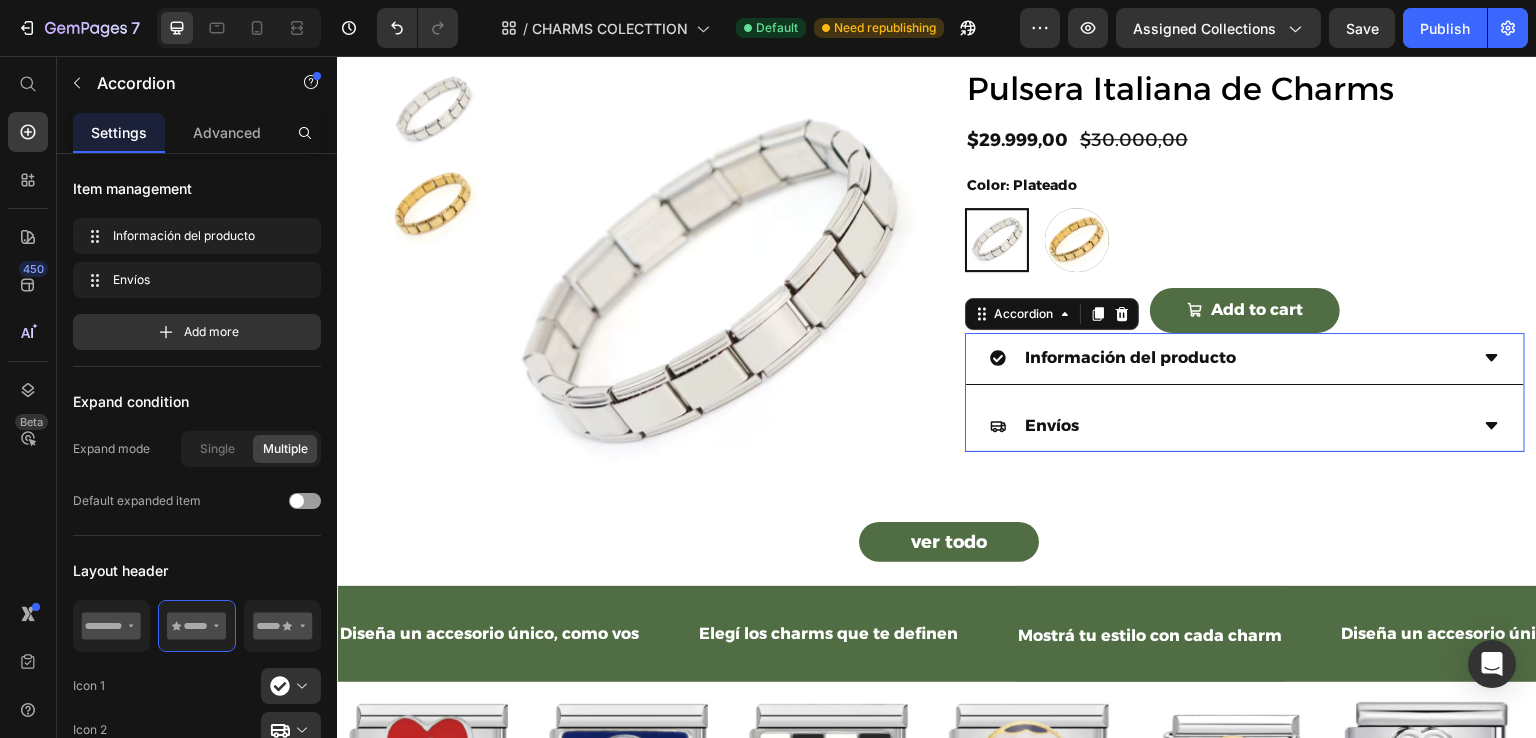 click on "Información del producto" at bounding box center [1229, 358] 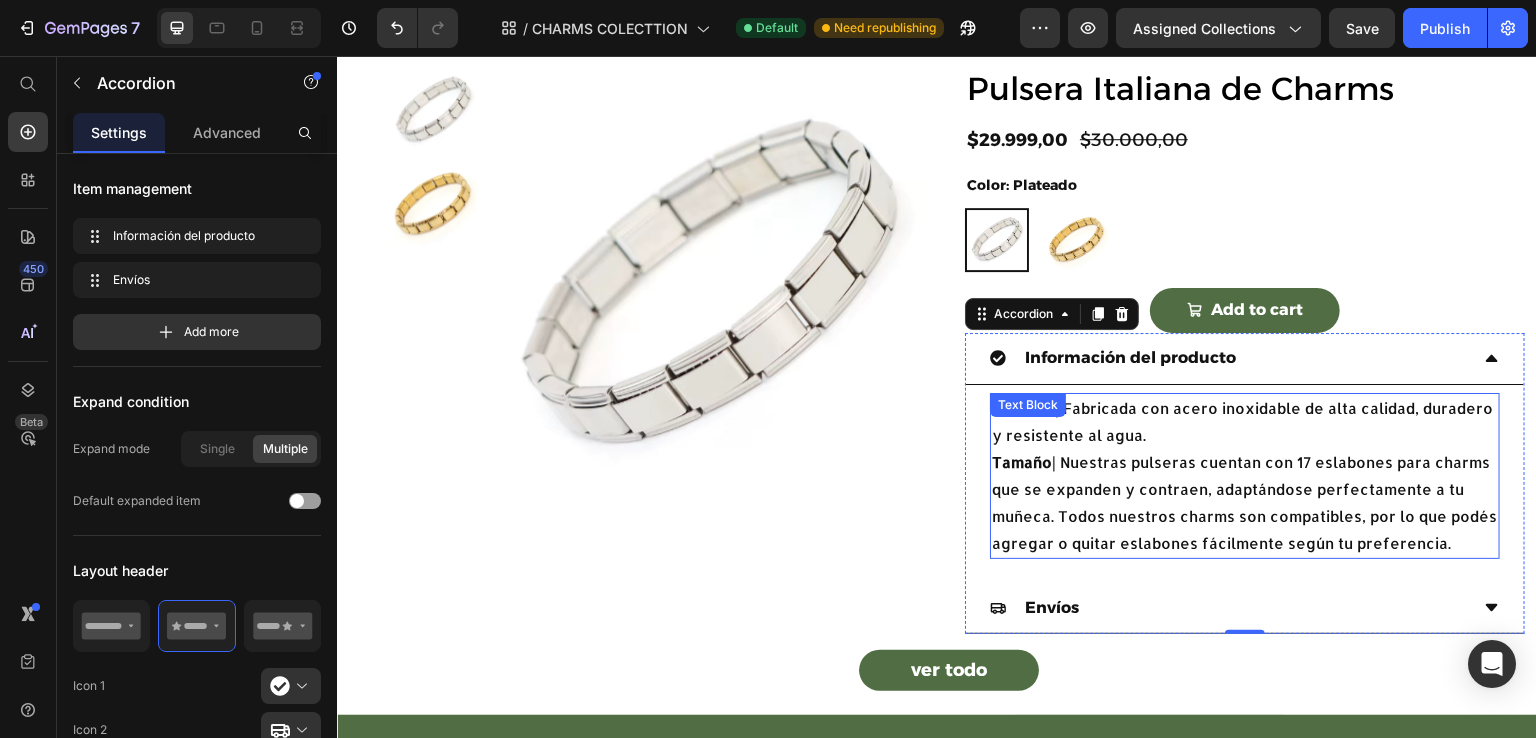 click on "Material  | Fabricada con acero inoxidable de alta calidad, duradero y resistente al agua. Tamaño  | Nuestras pulseras cuentan con 17 eslabones para charms que se expanden y contraen, adaptándose perfectamente a tu muñeca. Todos nuestros charms son compatibles, por lo que podés agregar o quitar eslabones fácilmente según tu preferencia." at bounding box center (1245, 476) 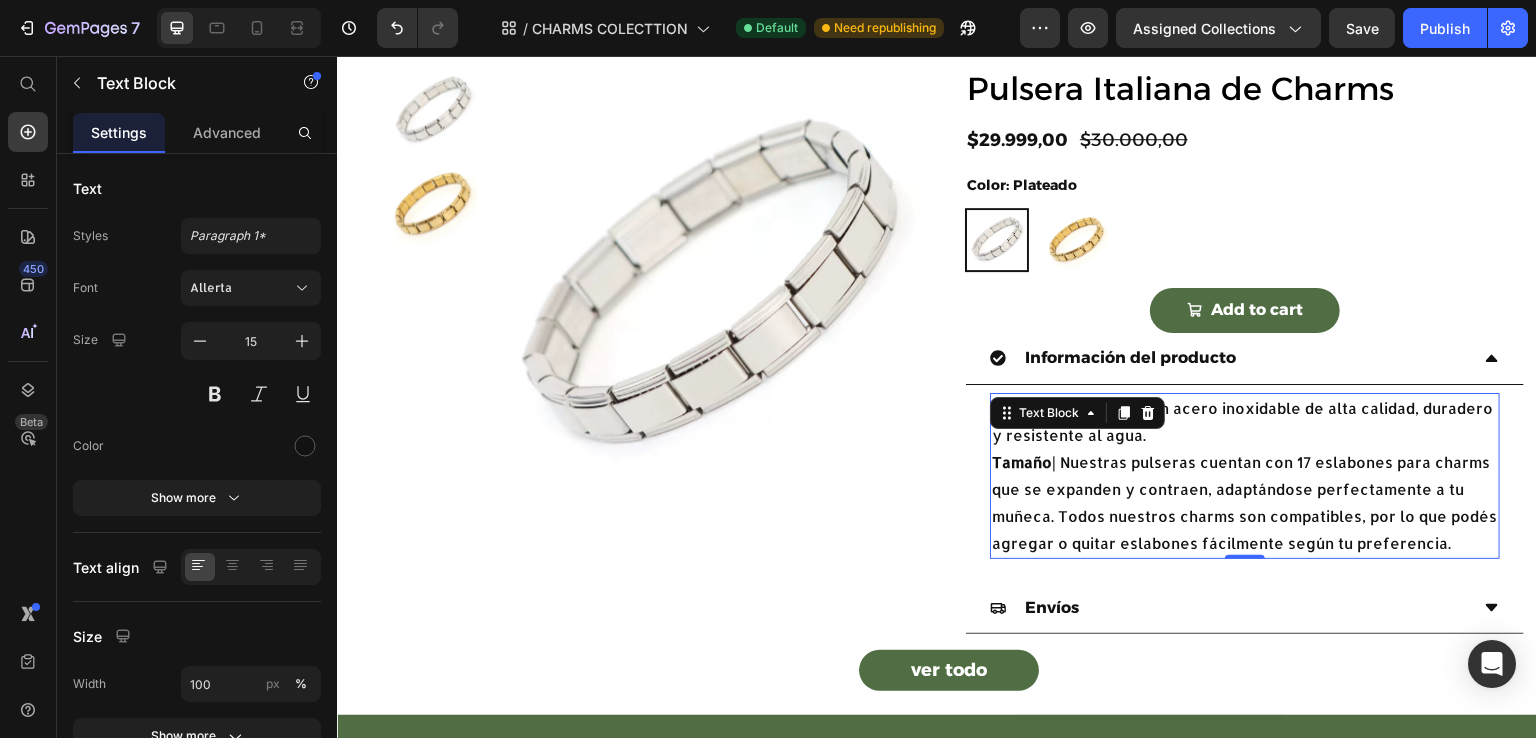 click on "Material  | Fabricada con acero inoxidable de alta calidad, duradero y resistente al agua. Tamaño  | Nuestras pulseras cuentan con 17 eslabones para charms que se expanden y contraen, adaptándose perfectamente a tu muñeca. Todos nuestros charms son compatibles, por lo que podés agregar o quitar eslabones fácilmente según tu preferencia." at bounding box center [1245, 476] 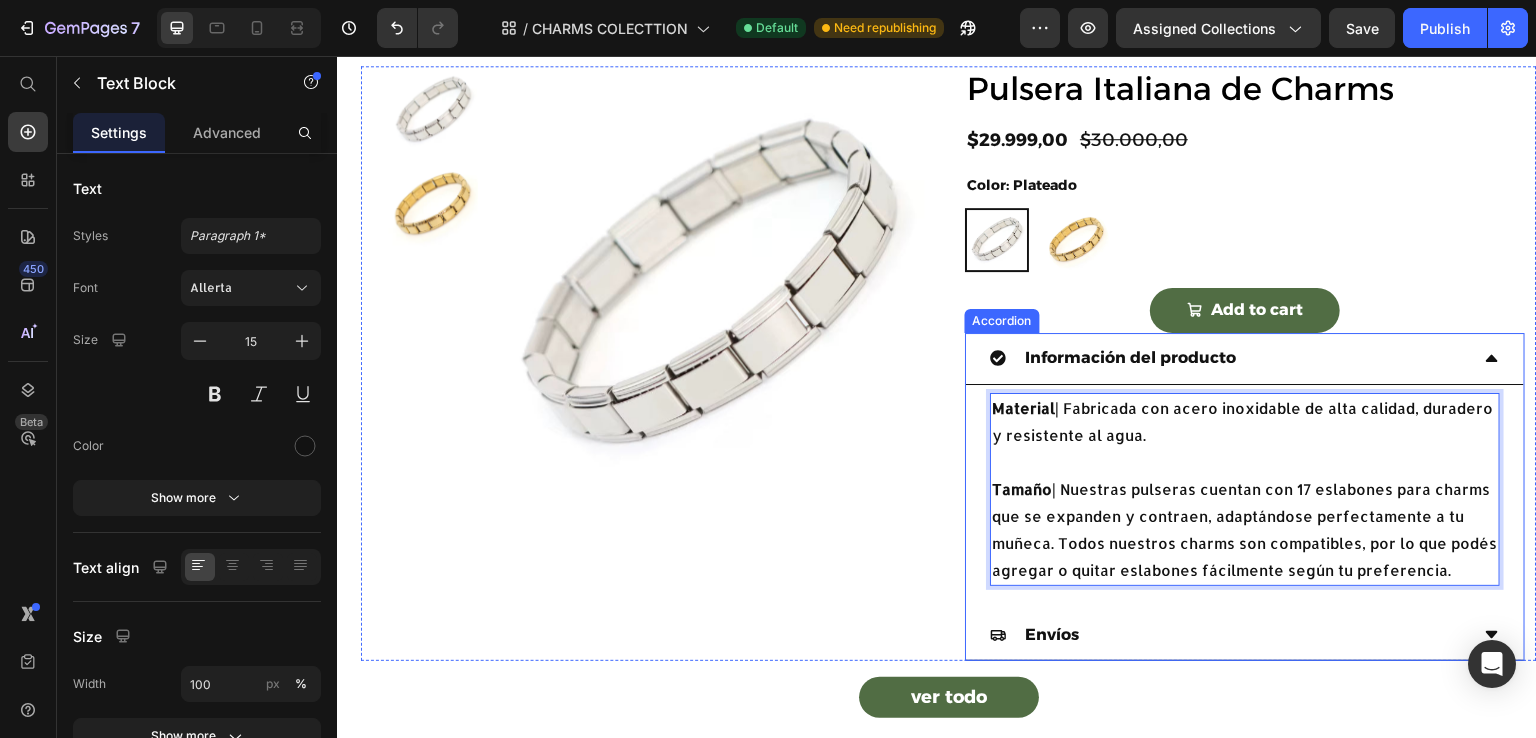 click at bounding box center (709, 289) 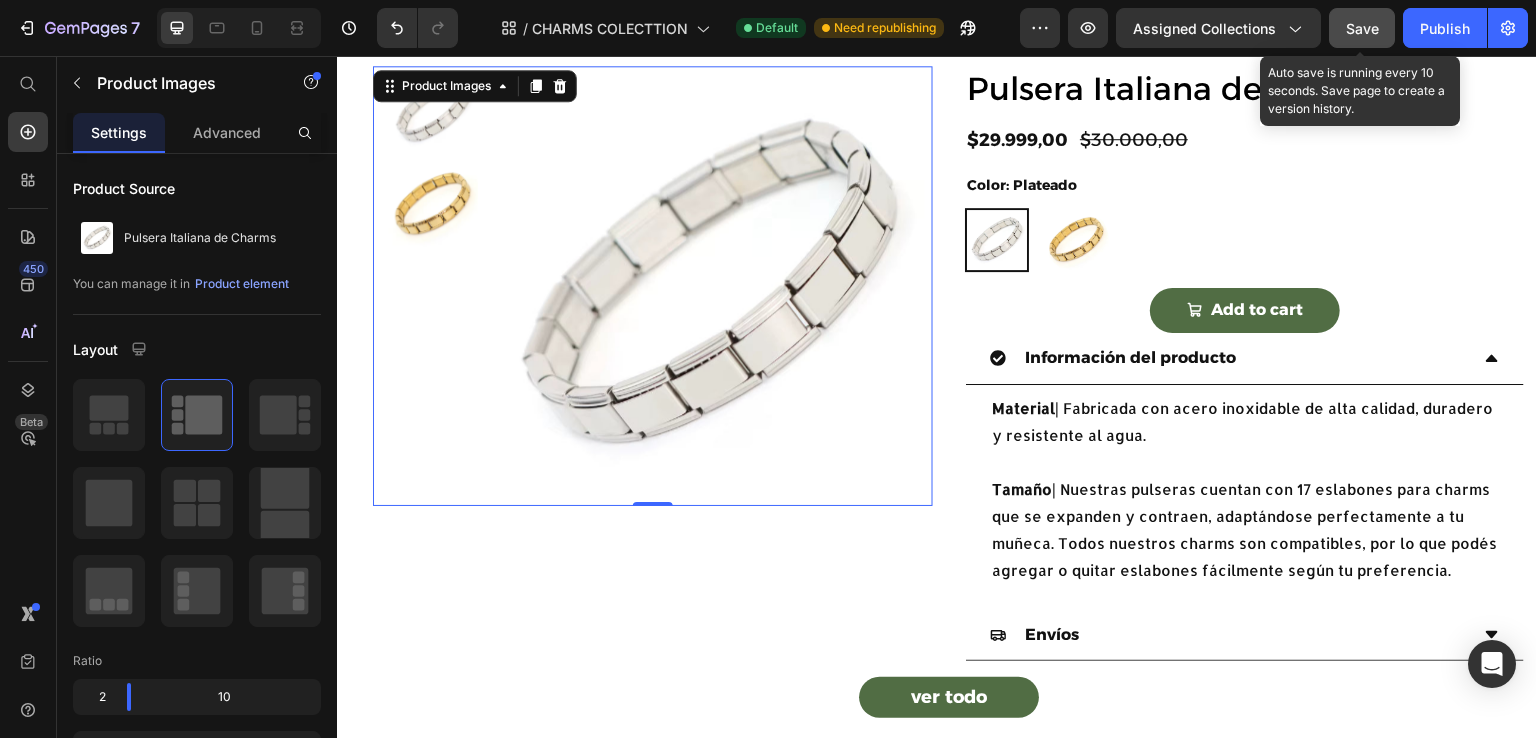 click on "Save" 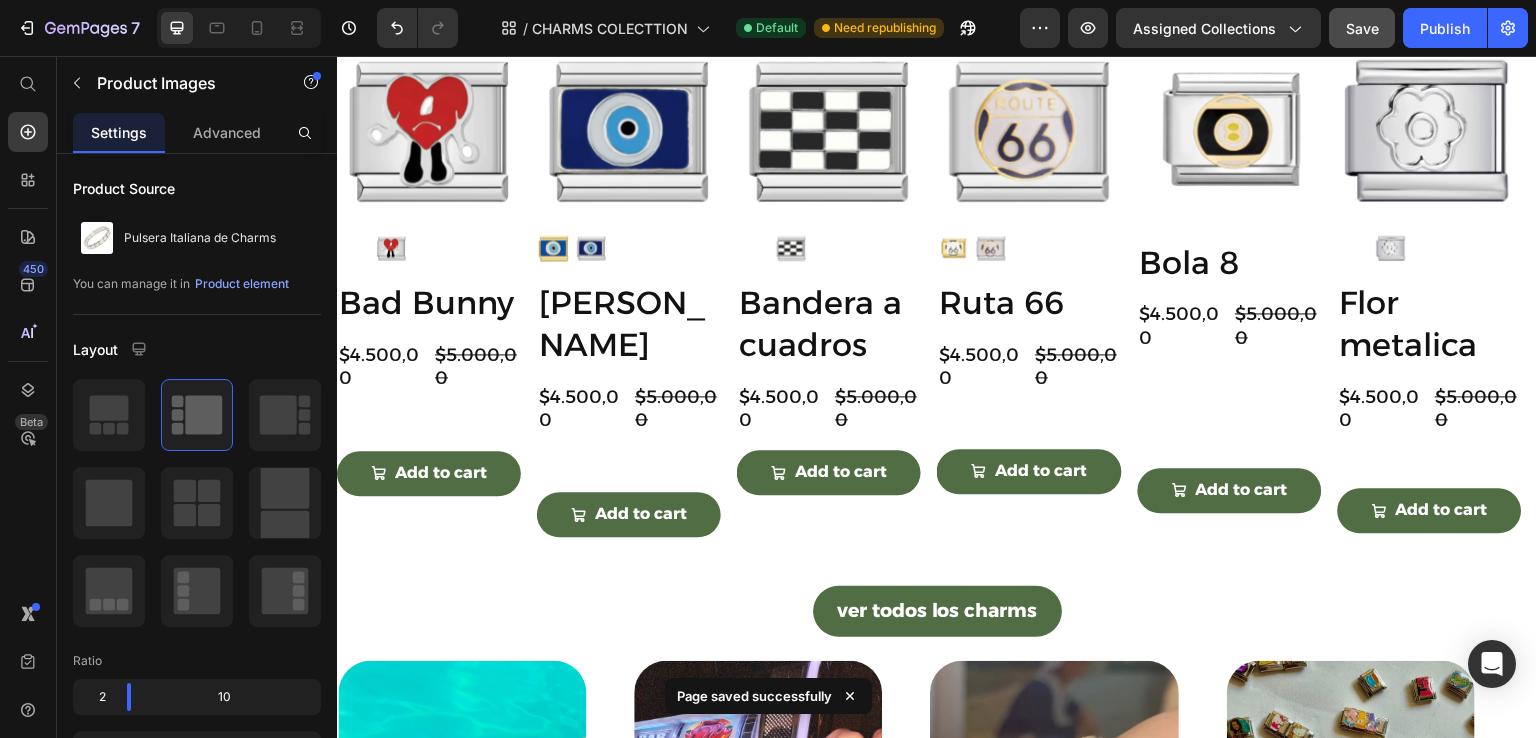 scroll, scrollTop: 1620, scrollLeft: 0, axis: vertical 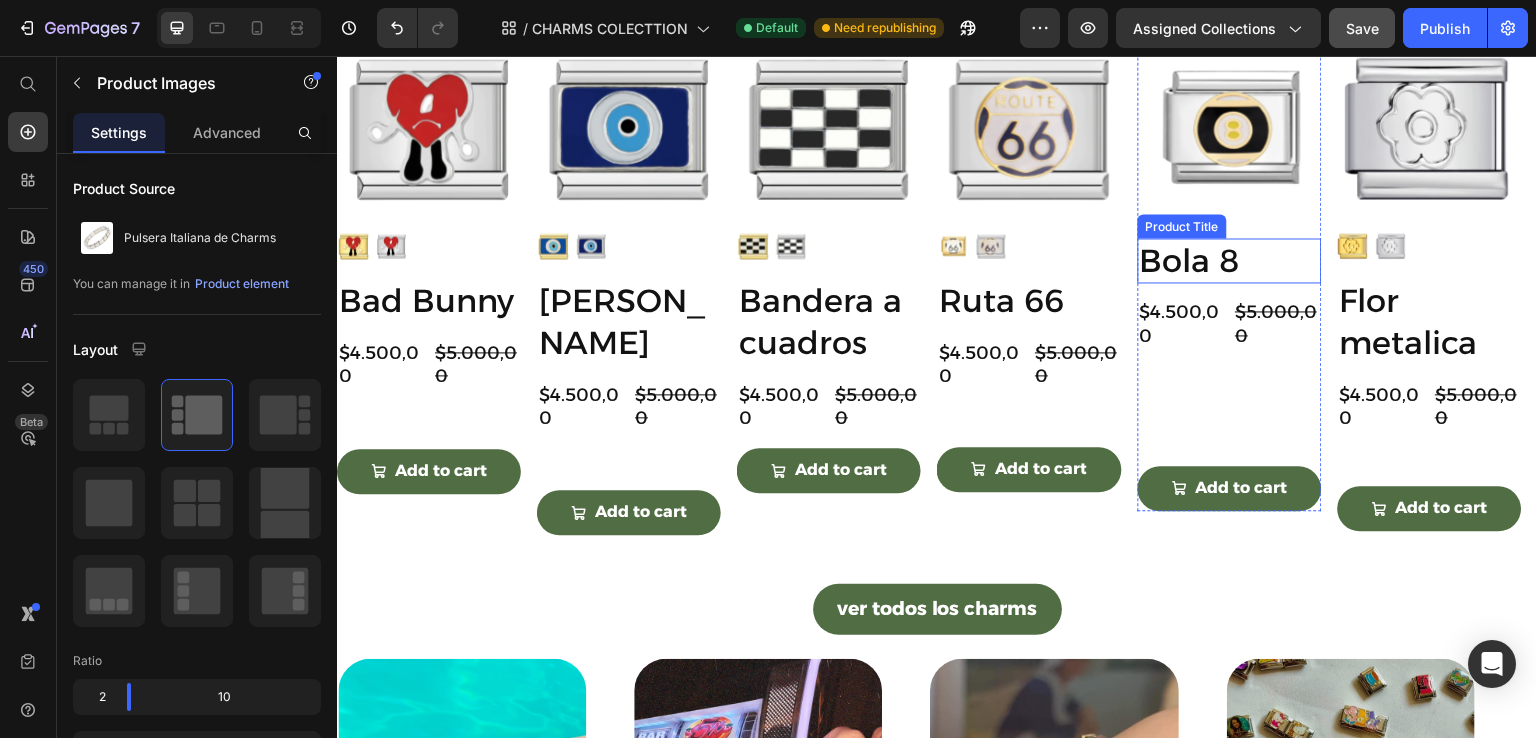 click on "Bola 8" at bounding box center [1230, 261] 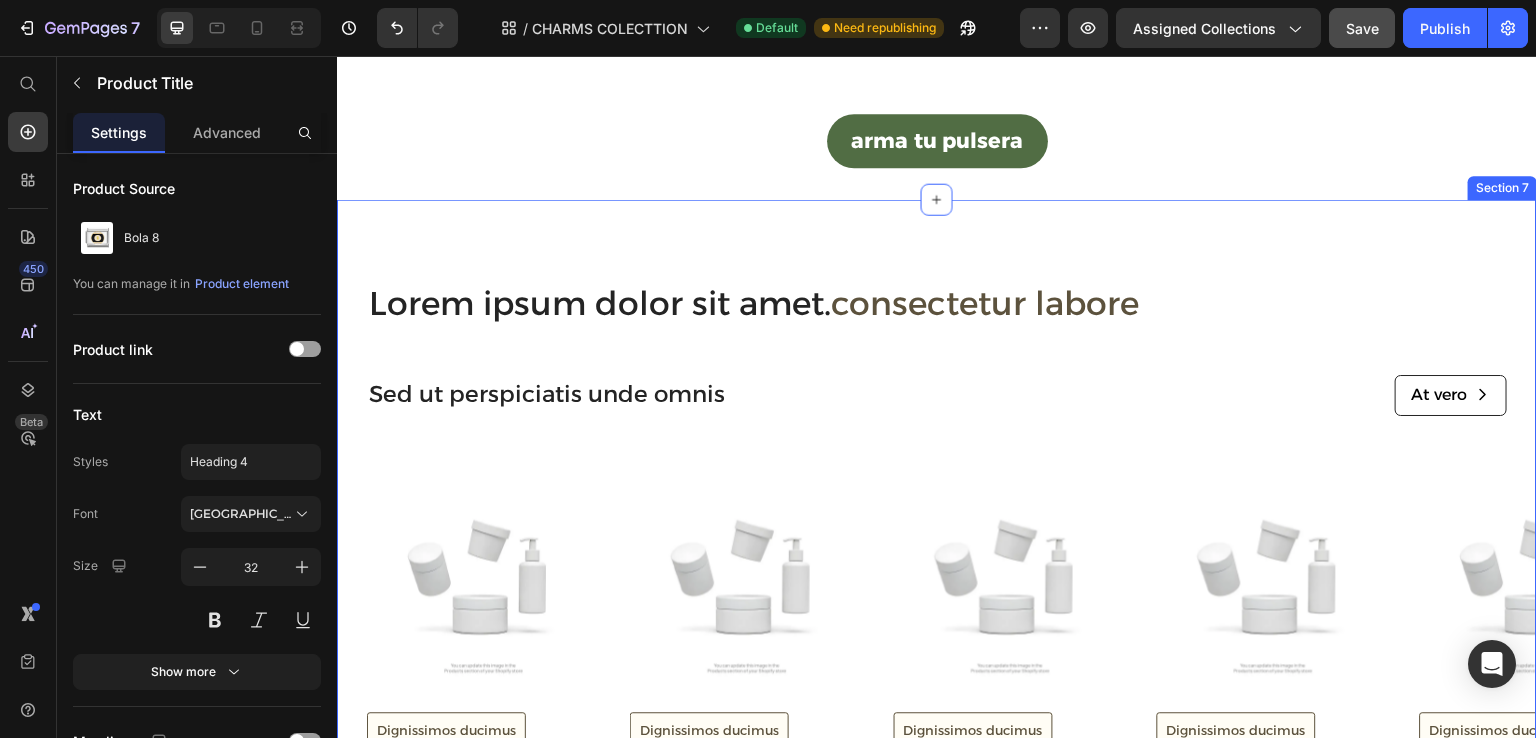 scroll, scrollTop: 2520, scrollLeft: 0, axis: vertical 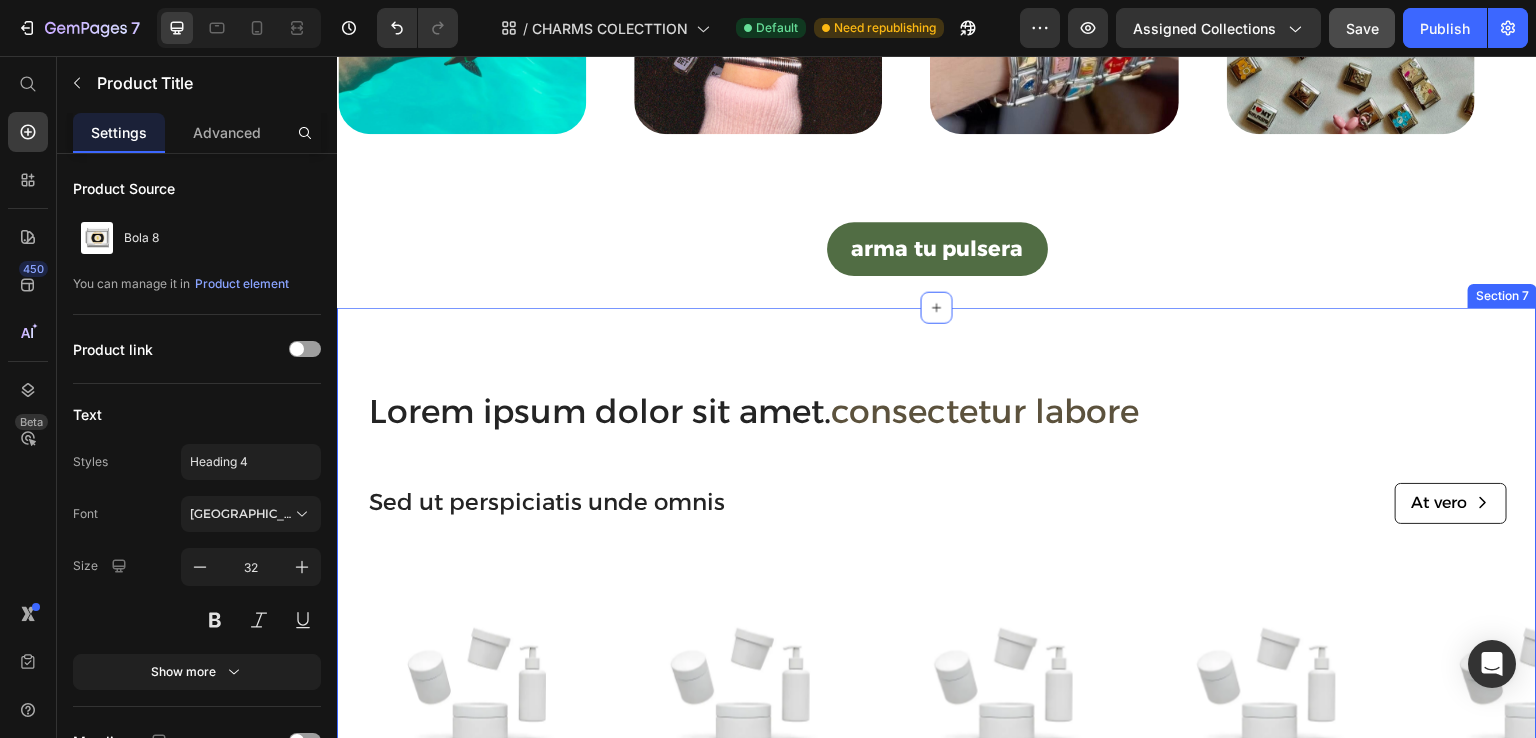 click on "Lorem ipsum dolor sit amet.  consectetur labore Heading Sed ut perspiciatis unde omnis Text Block
At vero Button Row Row Product Images Dignissimos ducimus Button Icon Icon Icon Icon Icon Icon List 148 Text Block Row Pulsera Italiana de Chamrs Product Title At vero eos et accusamus et iusto odio Text Block $0,00 Product Price add to cart Add to Cart Row Product Product Images Dignissimos ducimus Button Icon Icon Icon Icon Icon Icon List 148 Text Block Row Pulsera Italiana de Chamrs Product Title At vero eos et accusamus et iusto odio Text Block $0,00 Product Price add to cart Add to Cart Row Product Product Images Dignissimos ducimus Button Icon Icon Icon Icon Icon Icon List 148 Text Block Row Pulsera Italiana de Chamrs Product Title At vero eos et accusamus et iusto odio Text Block $0,00 Product Price add to cart Add to Cart Row Product Product Images Dignissimos ducimus Button Icon Icon Icon Icon Icon Icon List 148 Text Block Row Pulsera Italiana de Chamrs Product Title Text Block $0,00 Row" at bounding box center [937, 709] 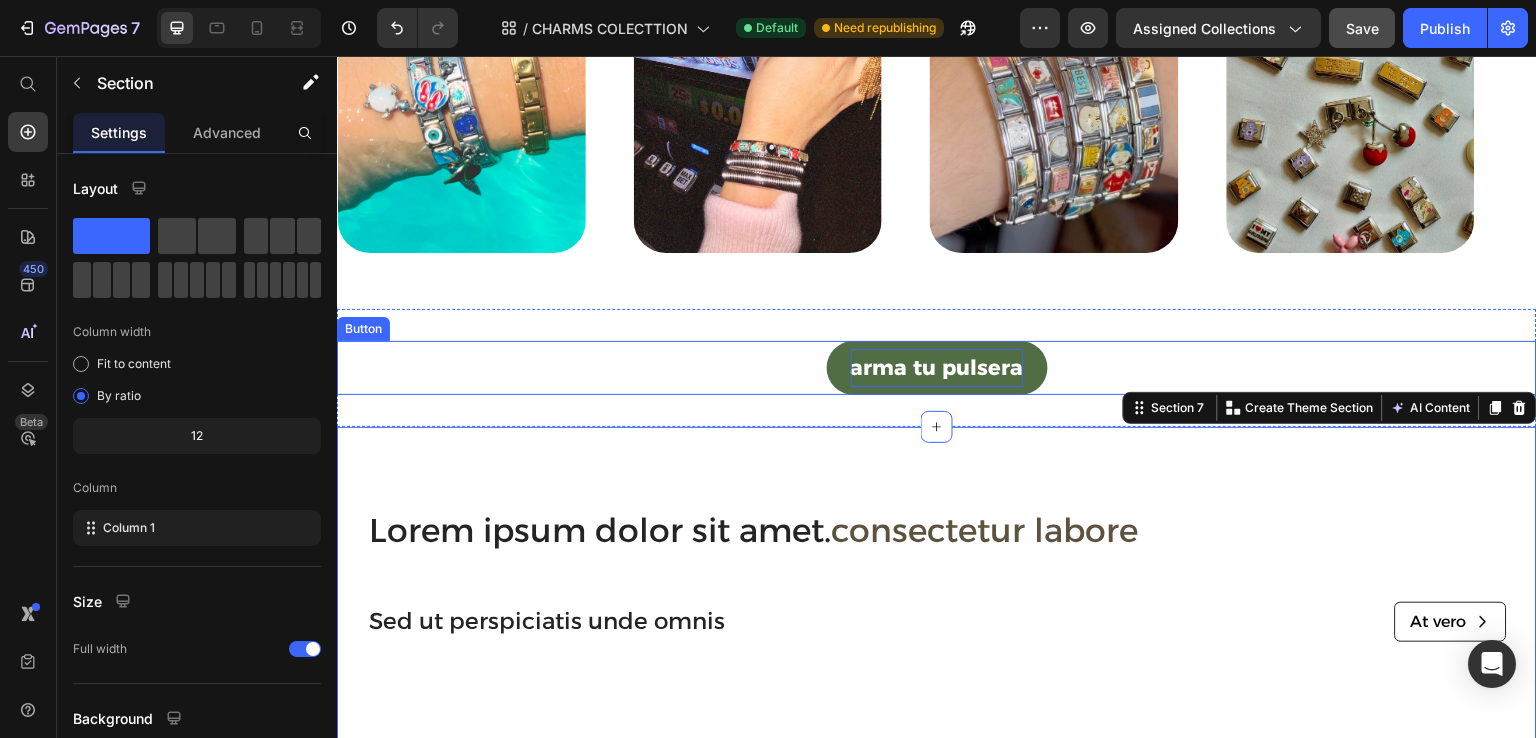 scroll, scrollTop: 1540, scrollLeft: 0, axis: vertical 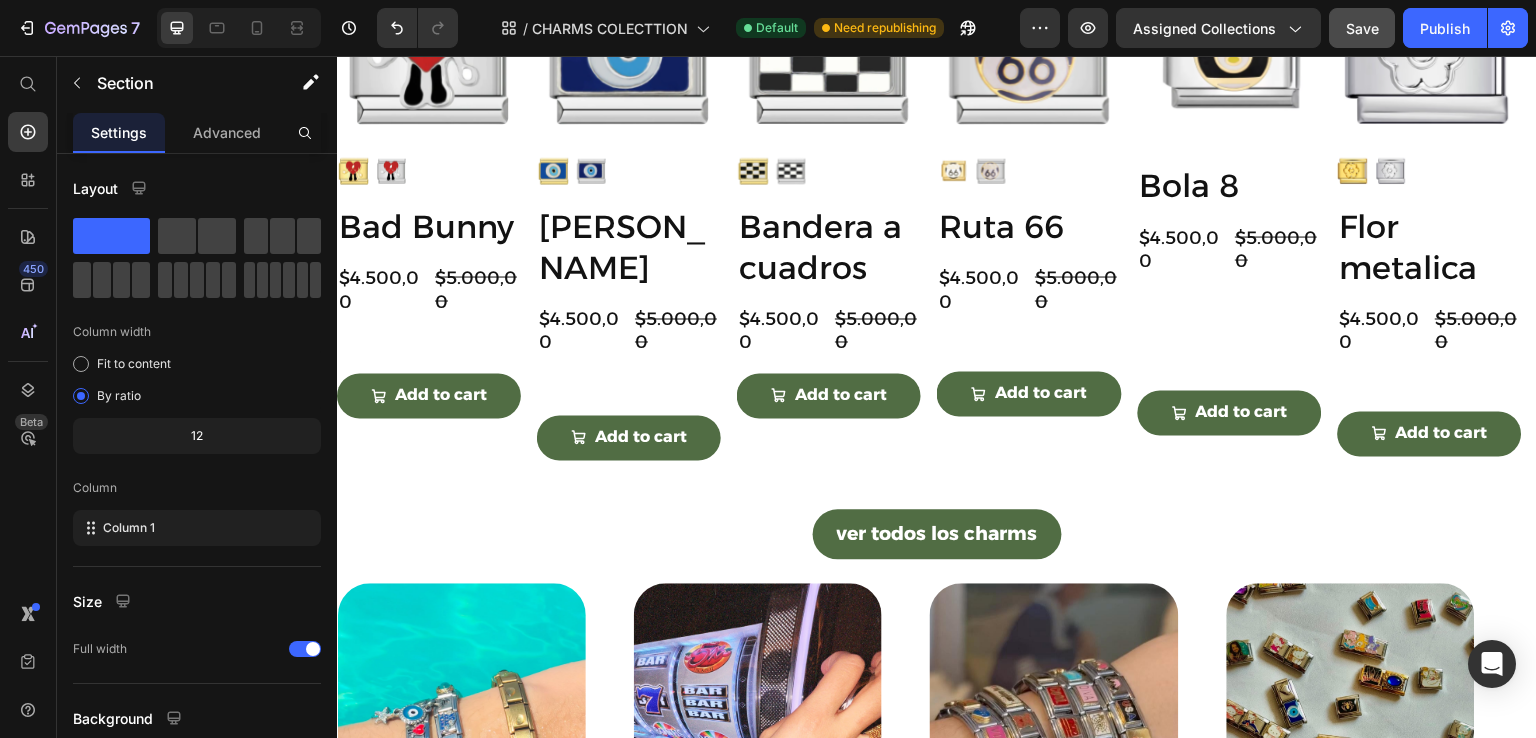 click on "ver todos los charms" at bounding box center [937, 534] 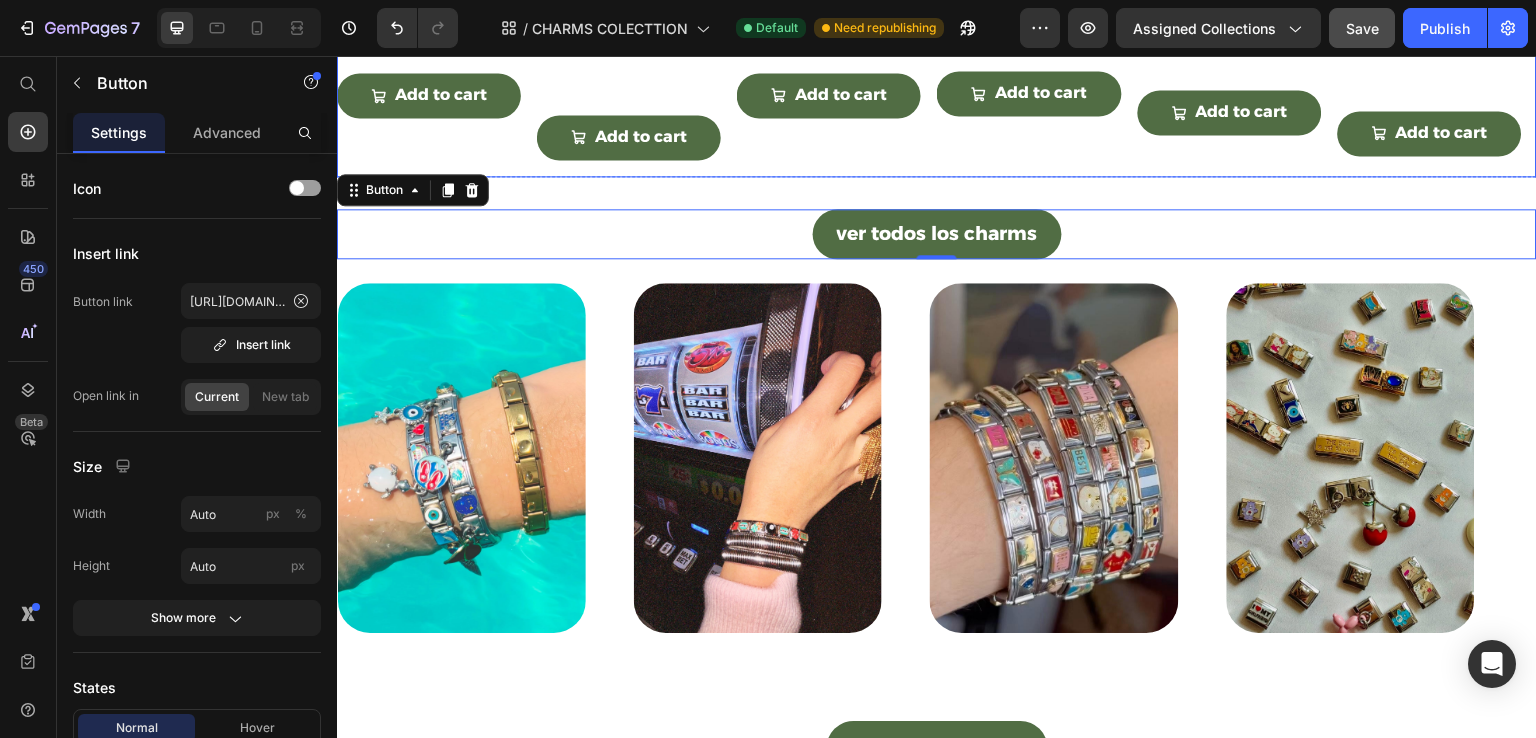 scroll, scrollTop: 1440, scrollLeft: 0, axis: vertical 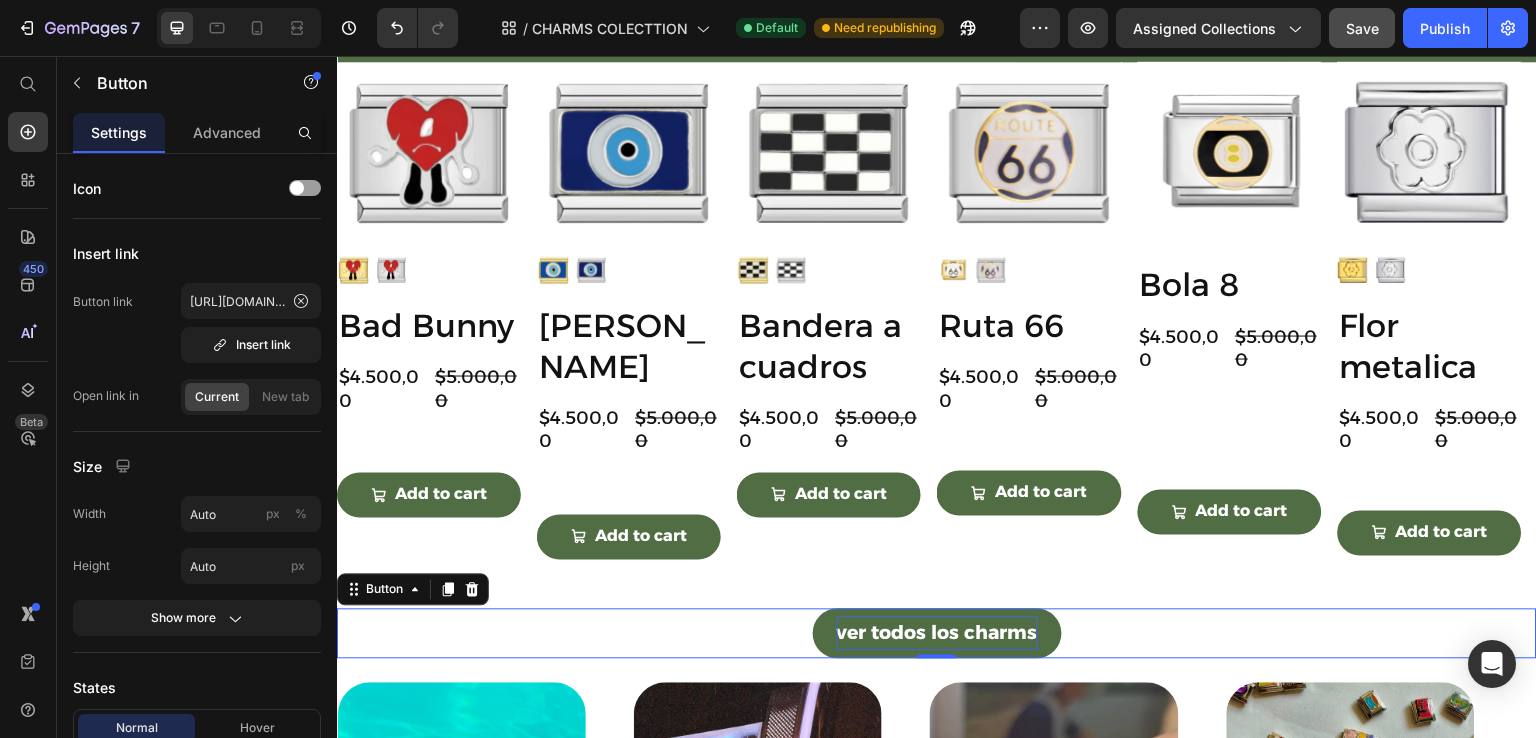 click on "ver todos los charms" at bounding box center (937, 634) 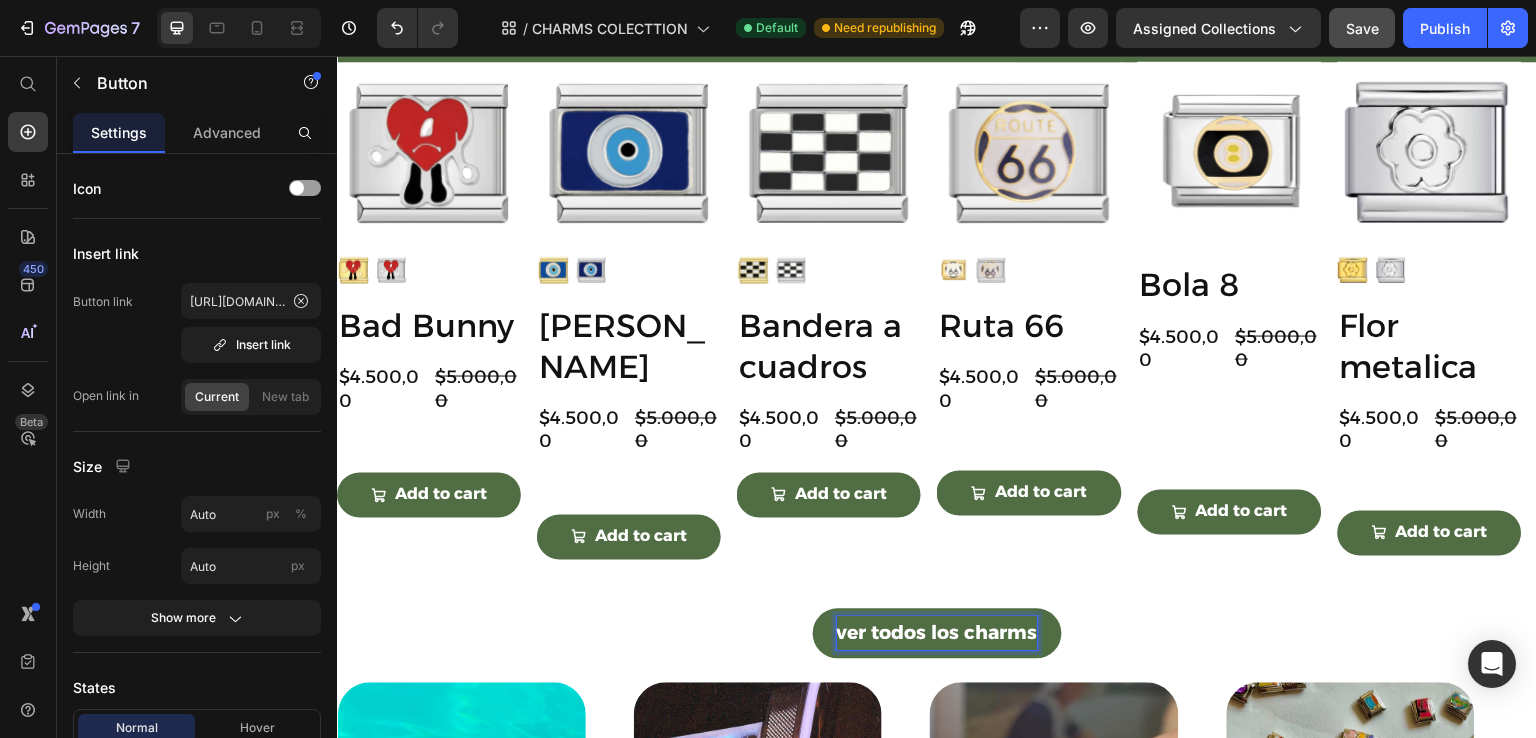 scroll, scrollTop: 1940, scrollLeft: 0, axis: vertical 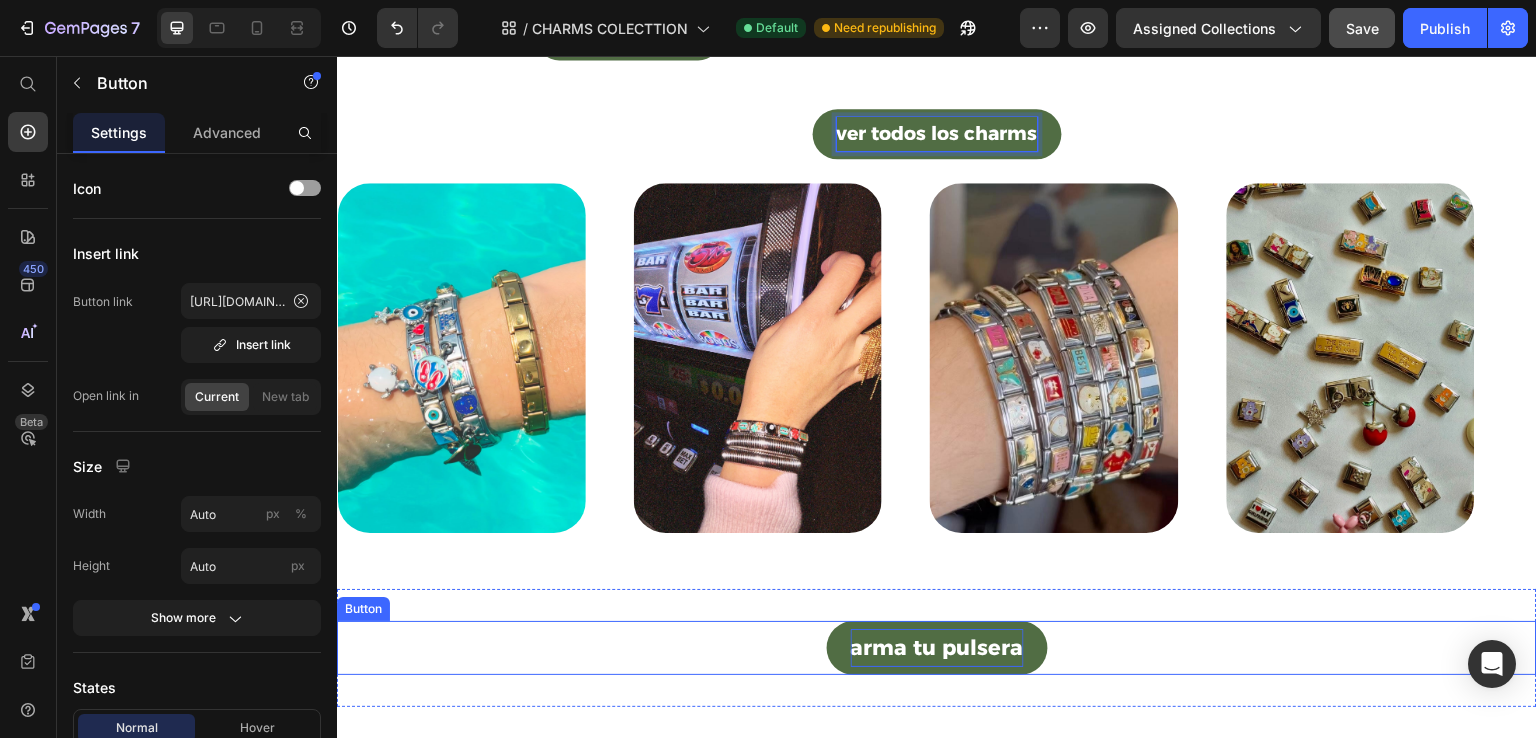 click on "arma tu pulsera" at bounding box center (937, 648) 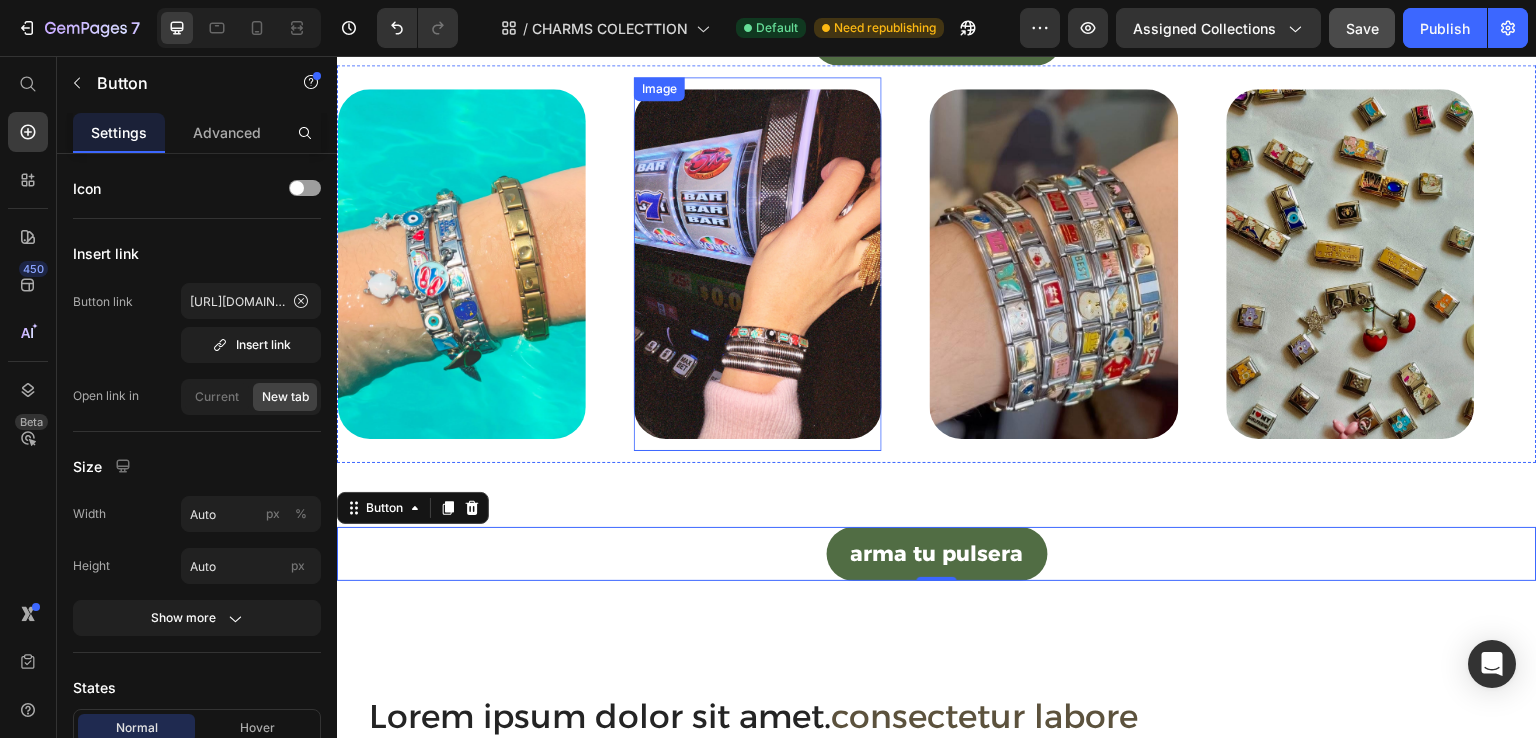 scroll, scrollTop: 2340, scrollLeft: 0, axis: vertical 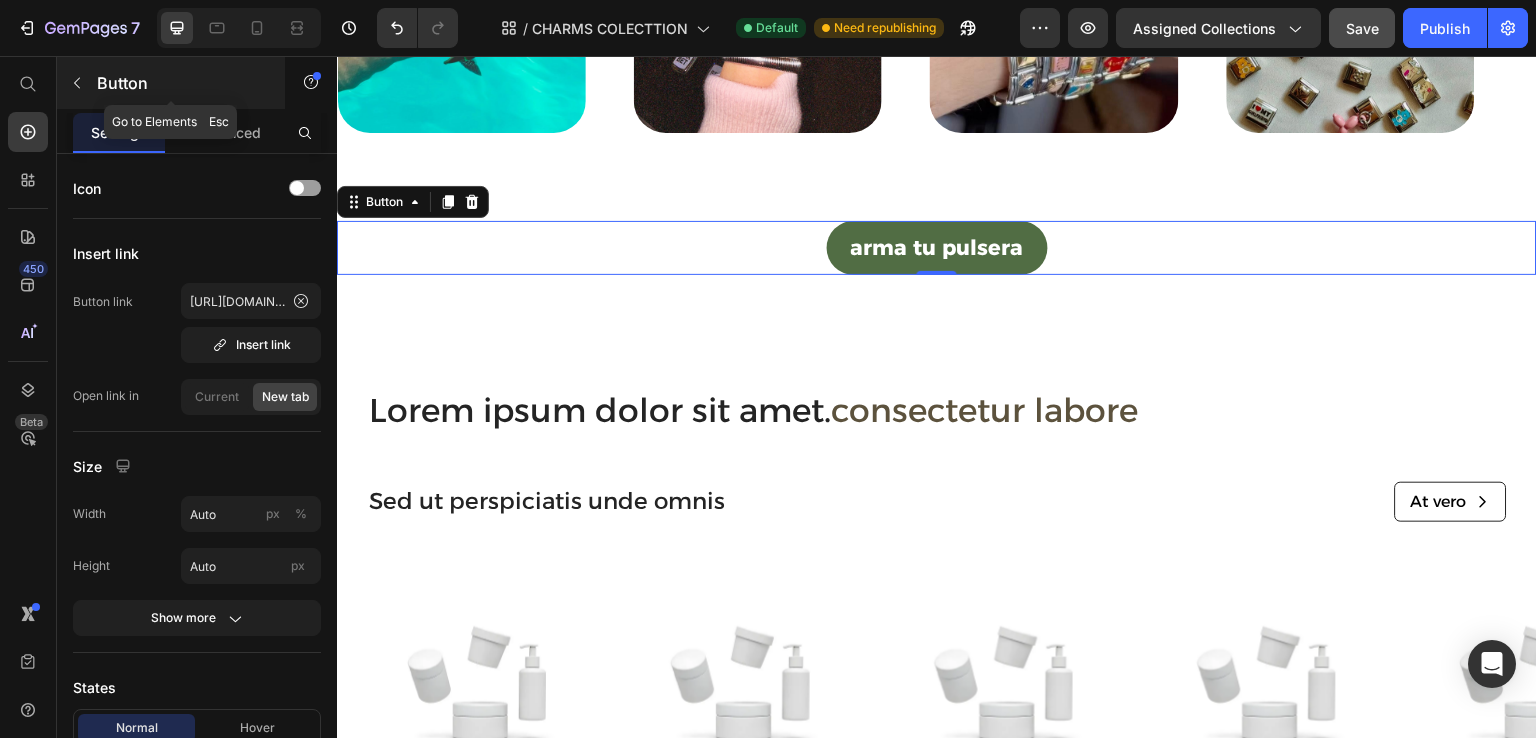 click at bounding box center [77, 83] 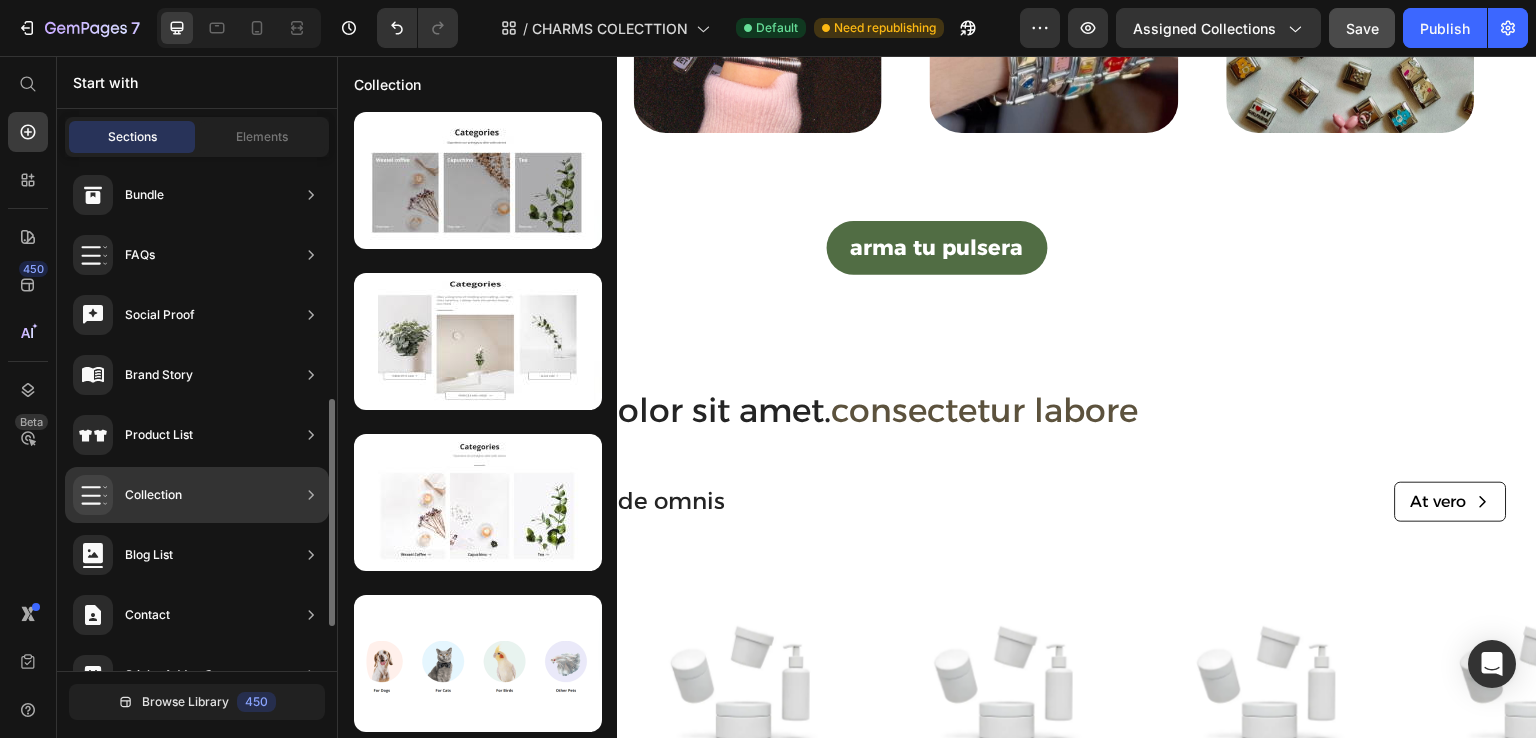 scroll, scrollTop: 0, scrollLeft: 0, axis: both 